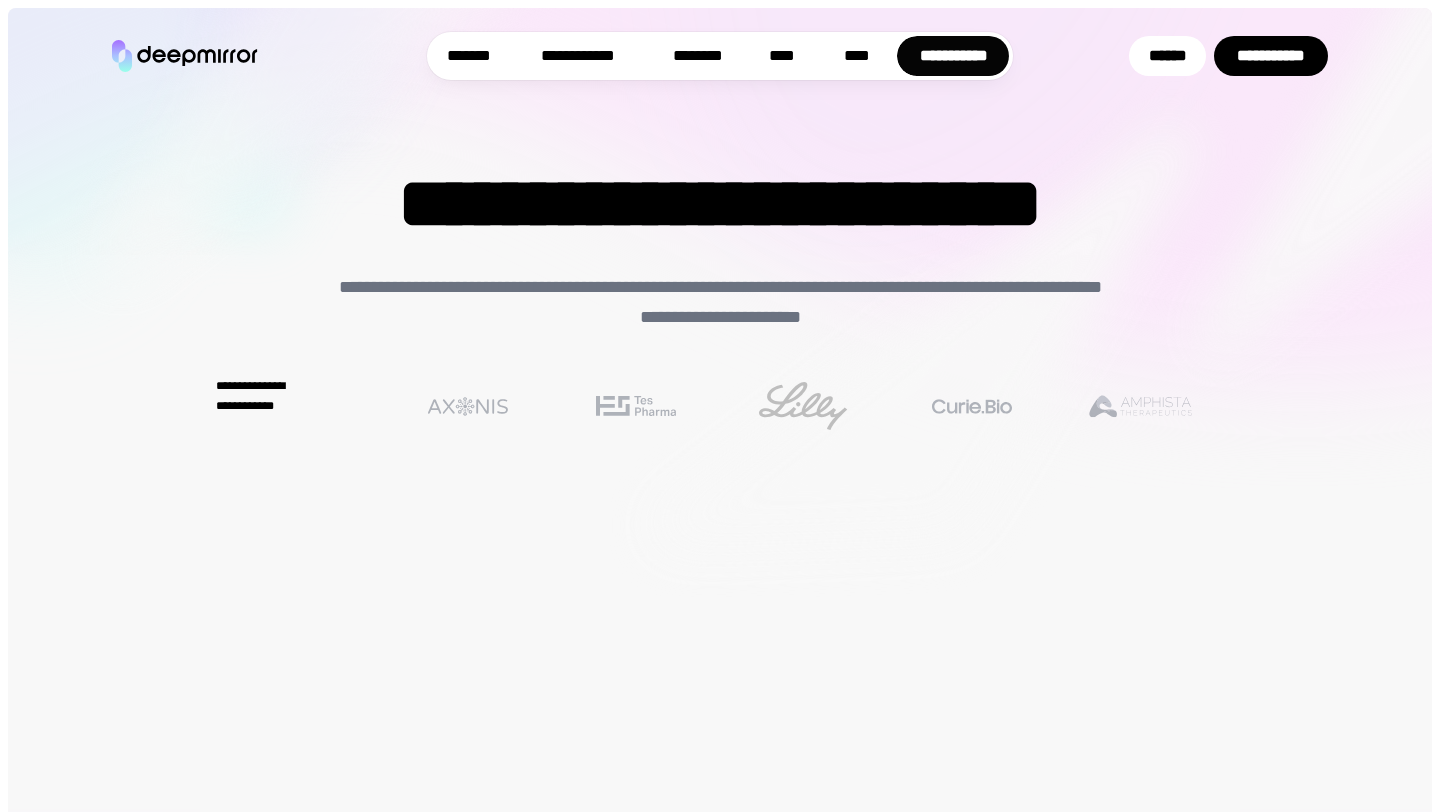 scroll, scrollTop: 1541, scrollLeft: 0, axis: vertical 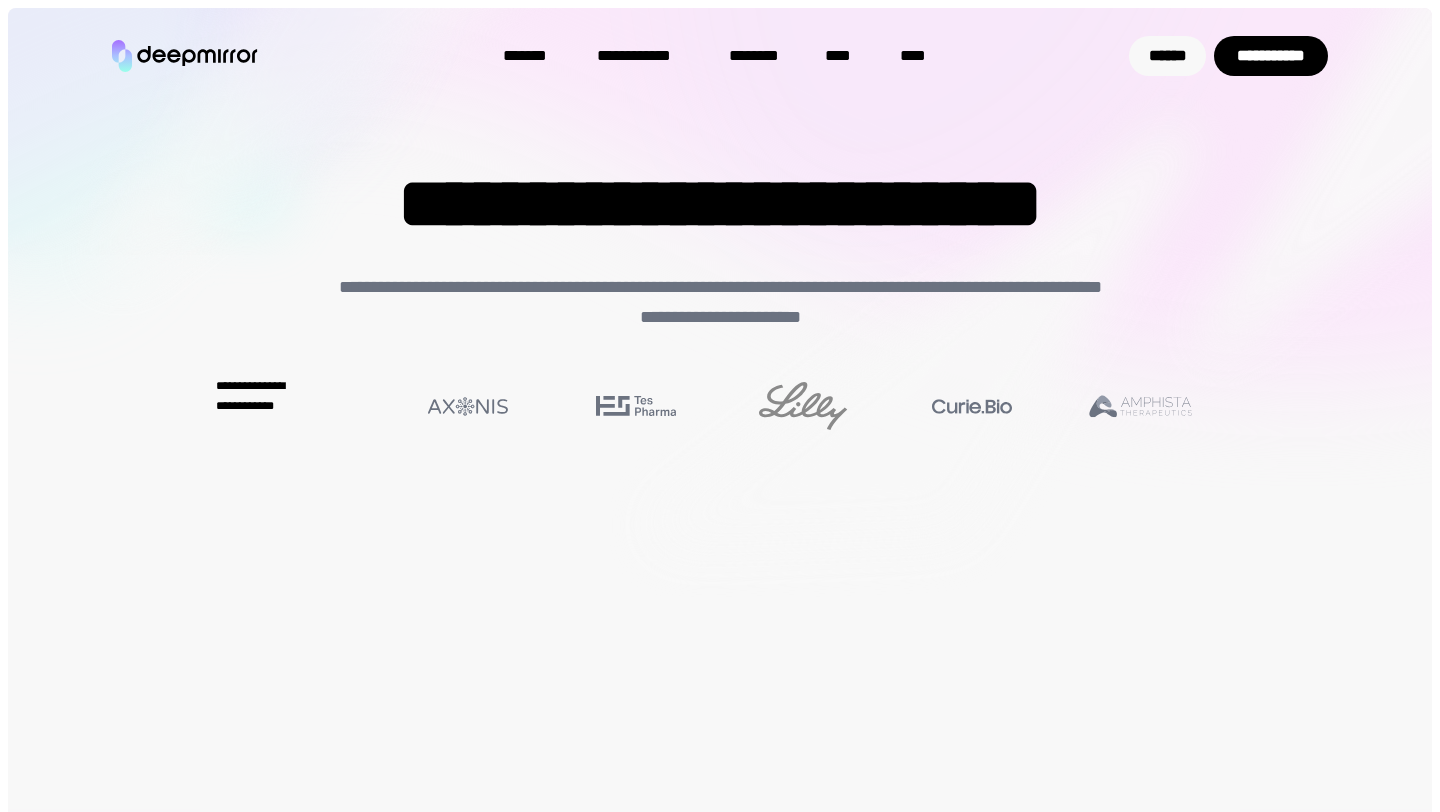 click on "******" at bounding box center [1167, 56] 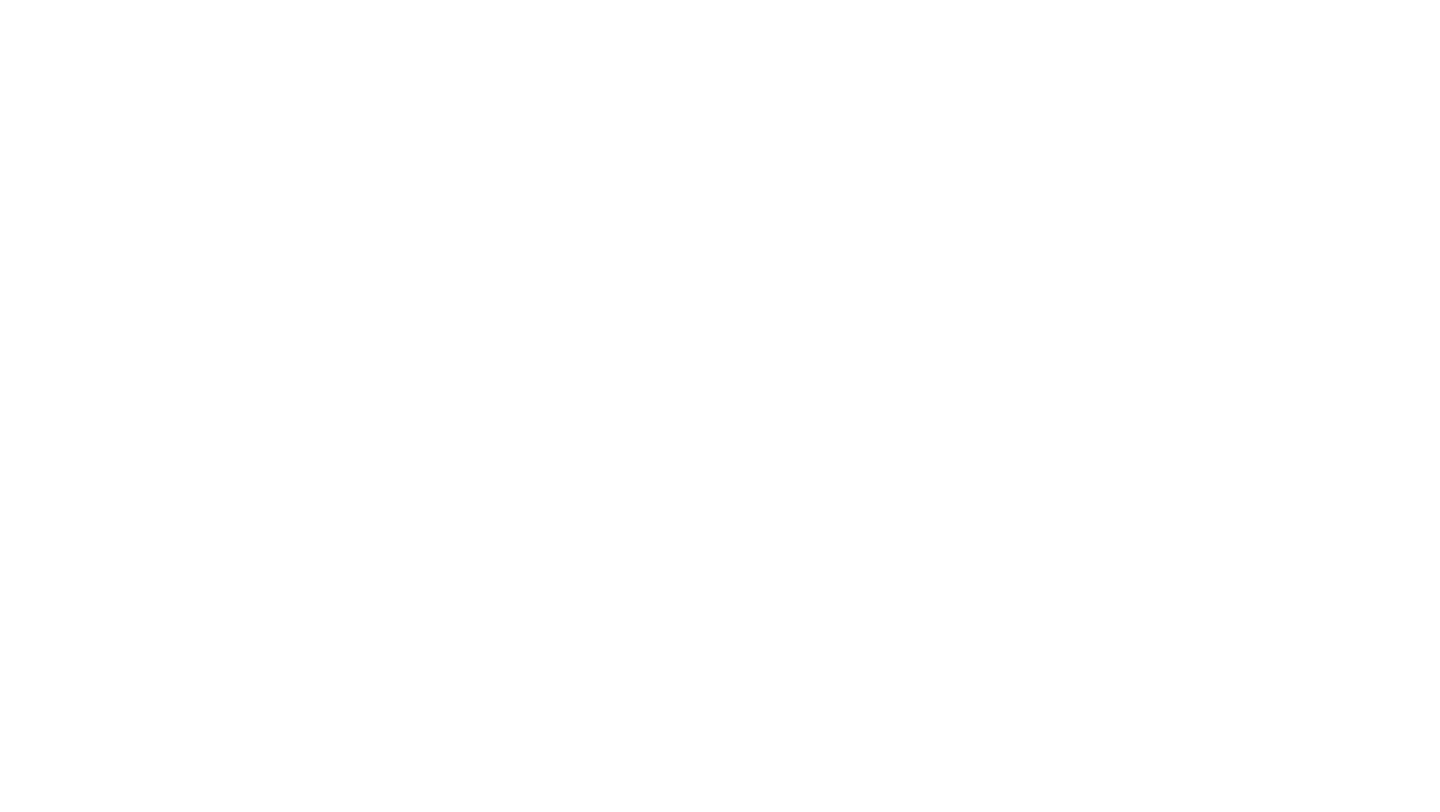 scroll, scrollTop: 0, scrollLeft: 0, axis: both 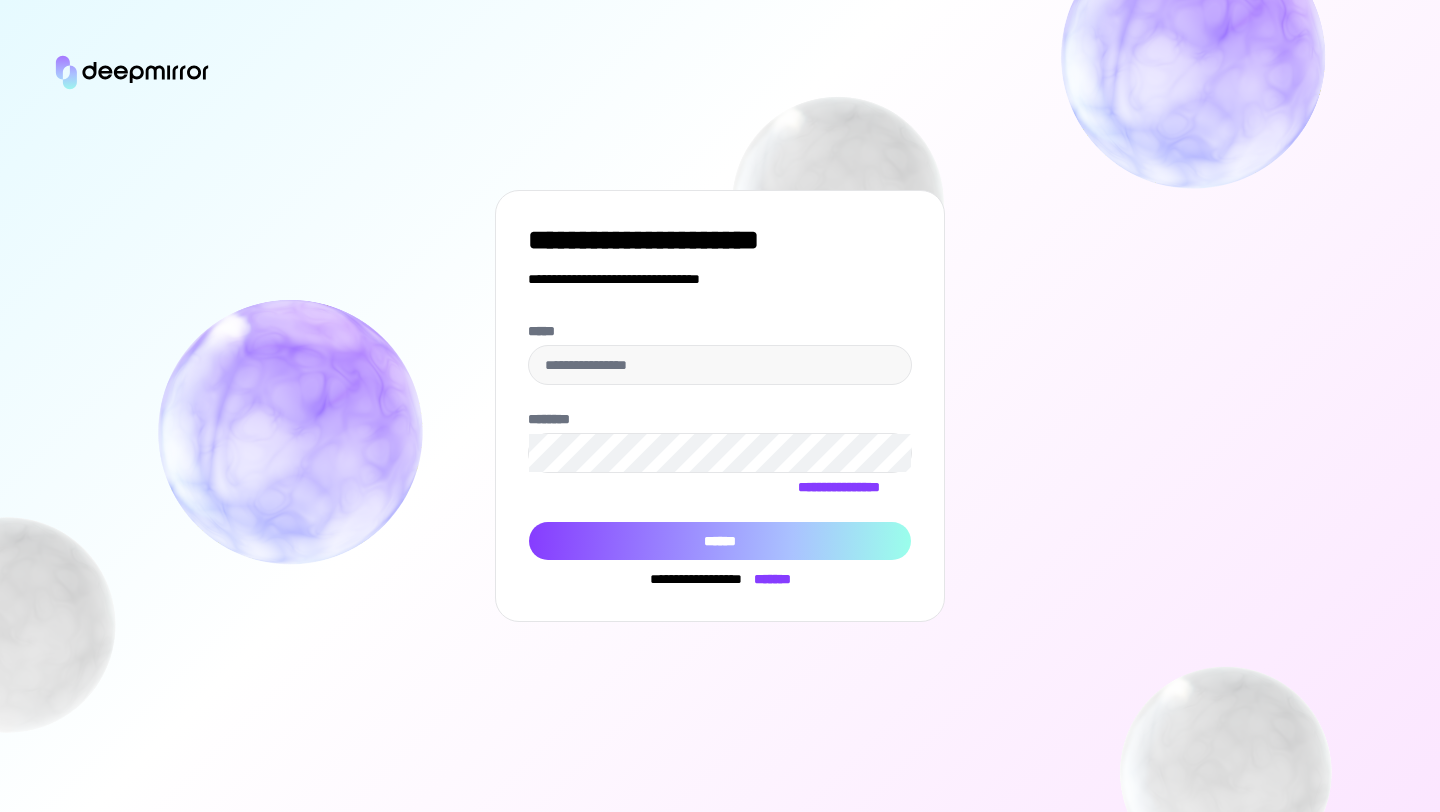 type on "**********" 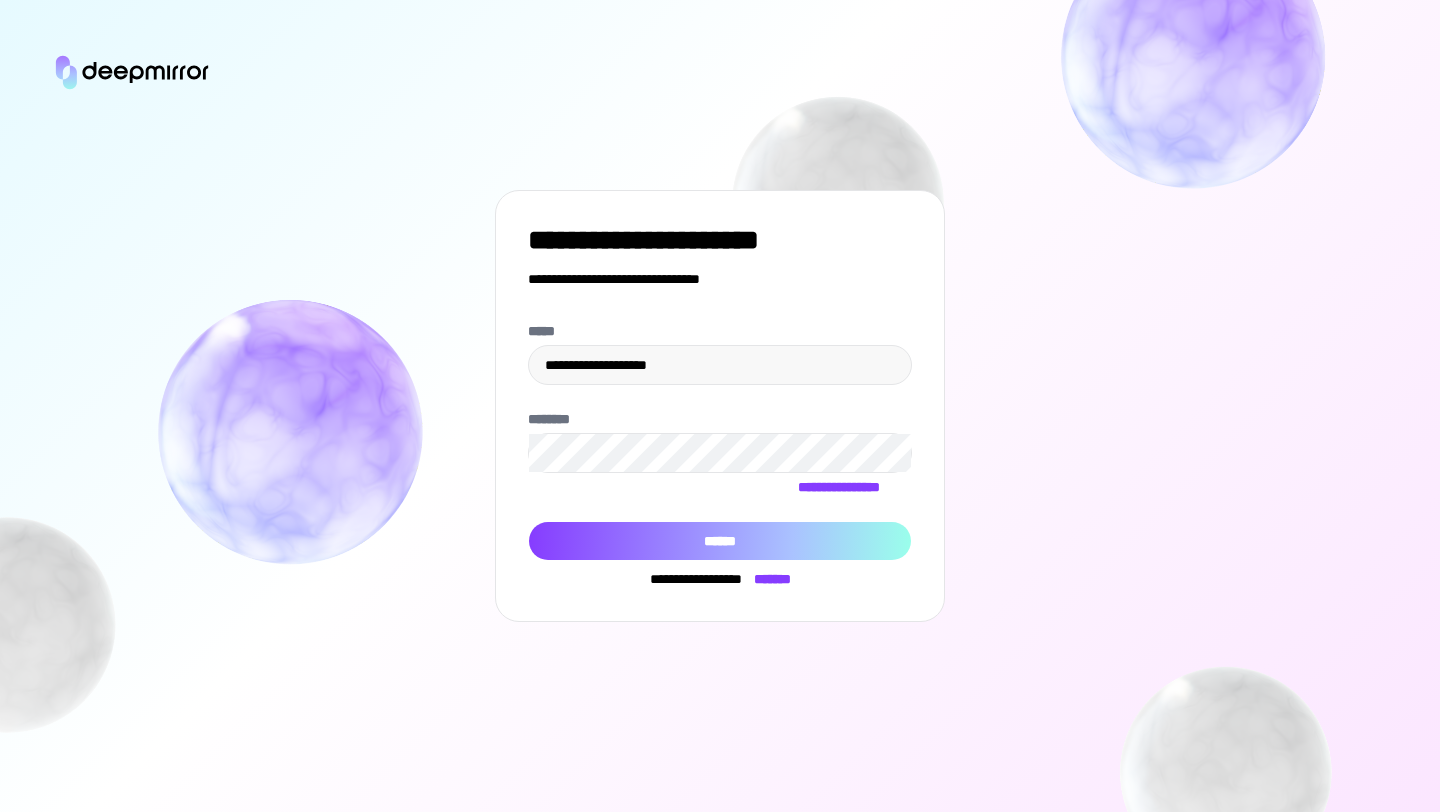 click on "******" at bounding box center [720, 541] 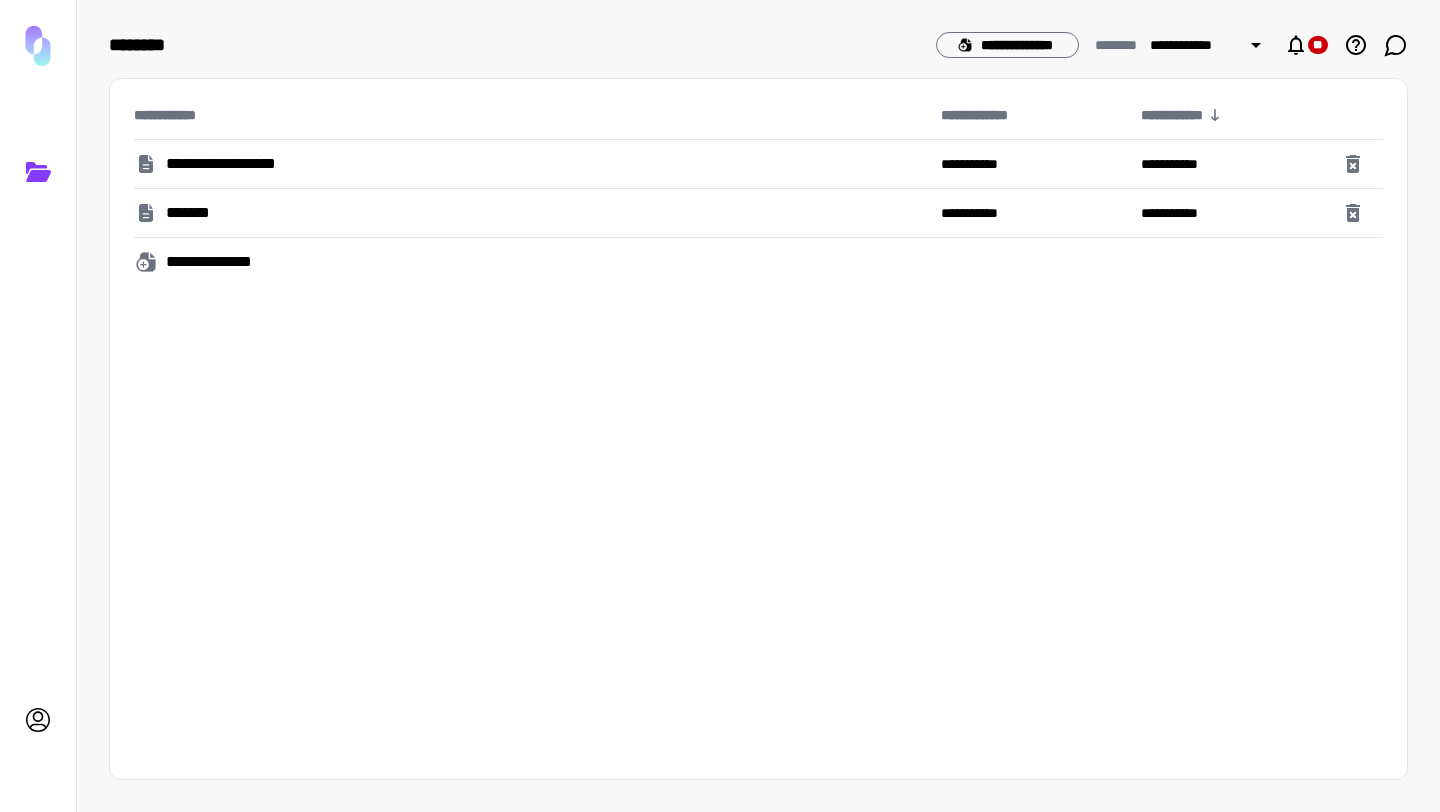 click on "**********" at bounding box center (529, 164) 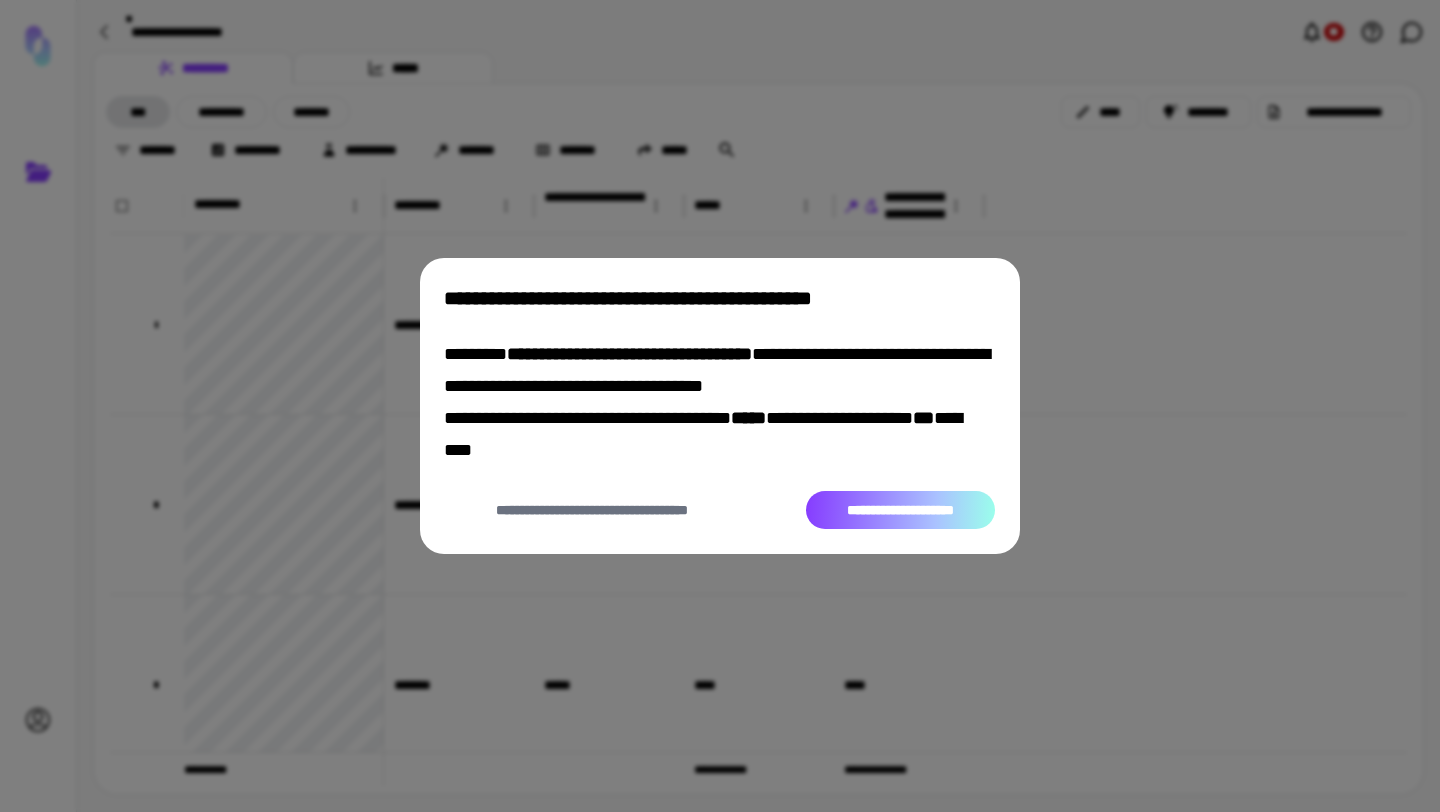 click on "**********" at bounding box center [900, 510] 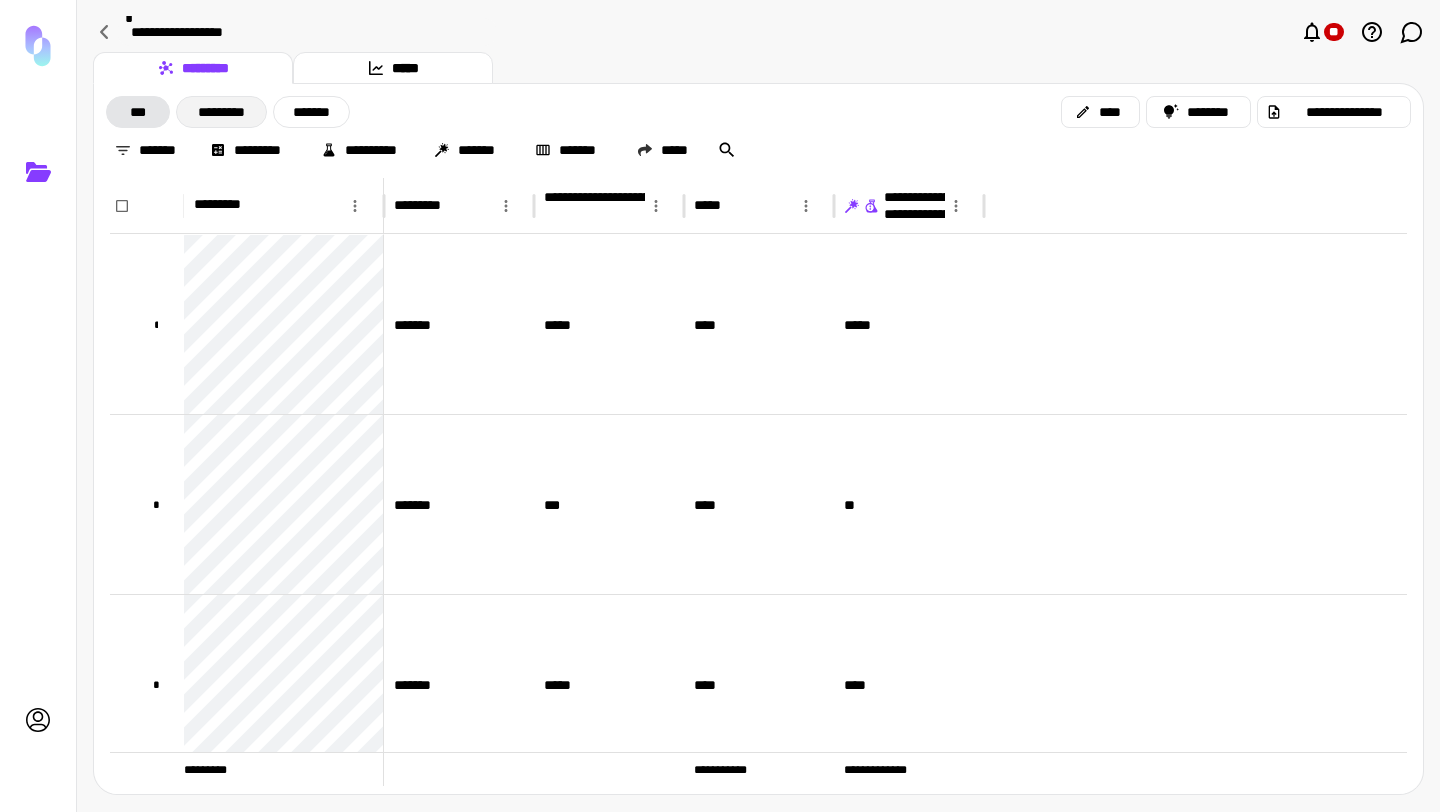 click on "*********" at bounding box center [221, 112] 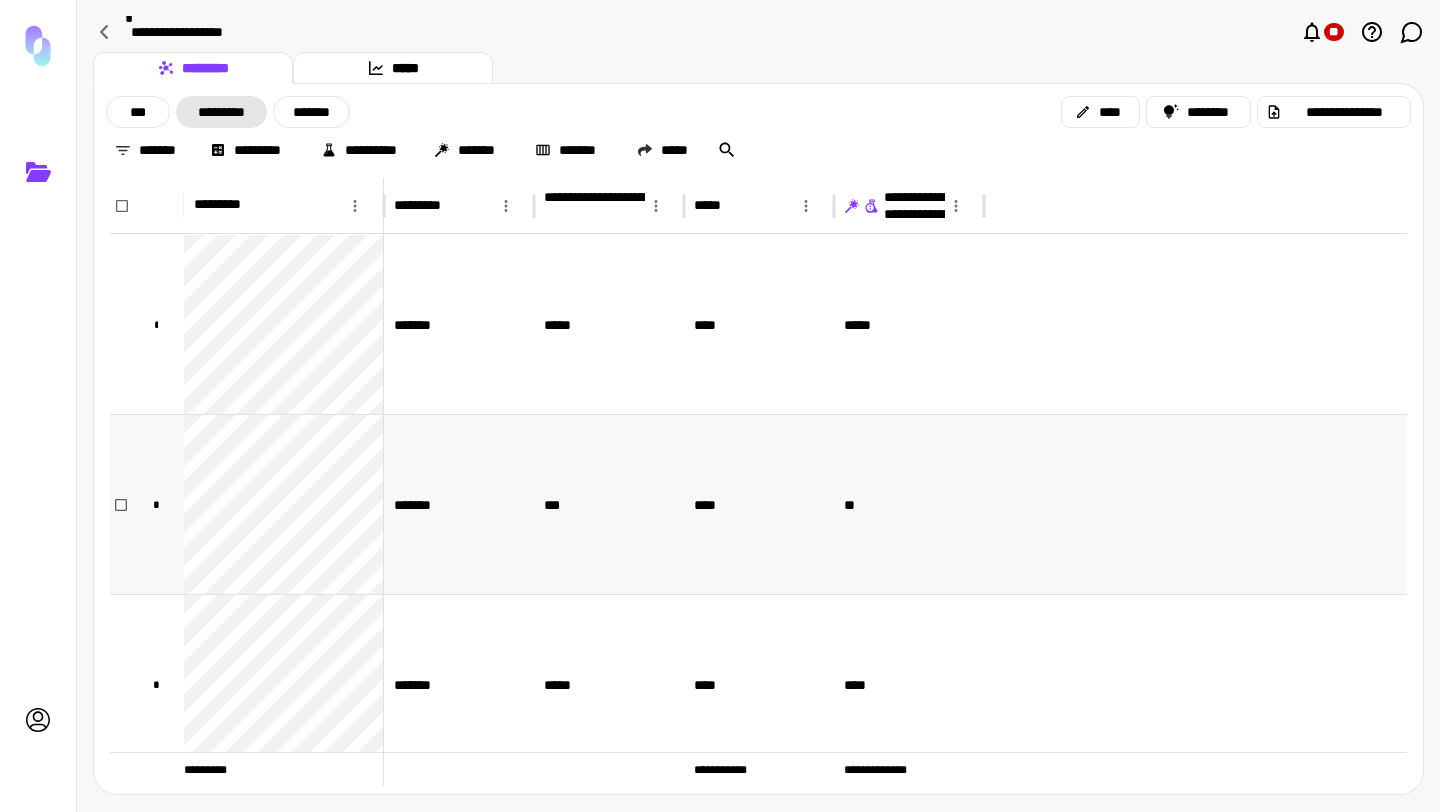 scroll, scrollTop: 19, scrollLeft: 0, axis: vertical 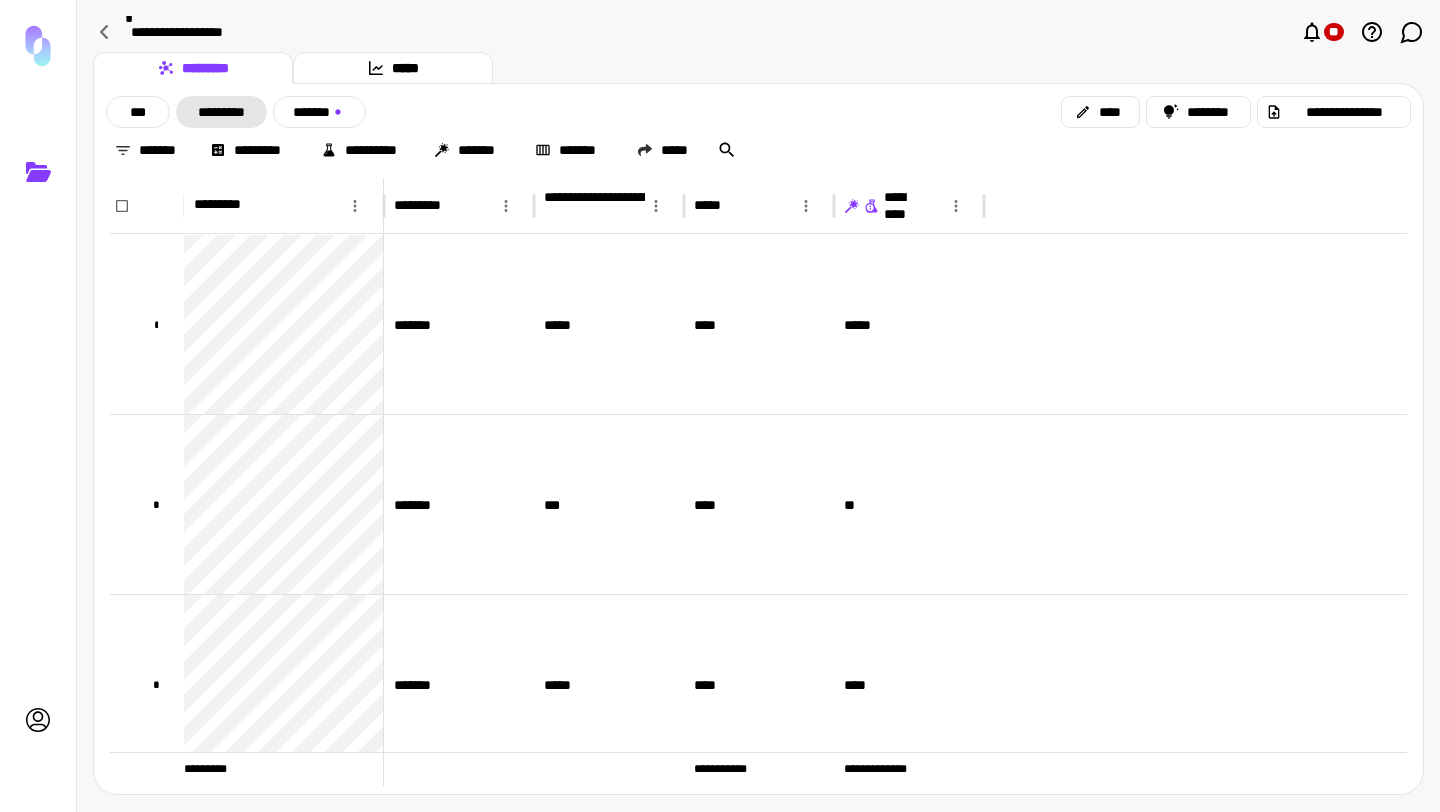 click 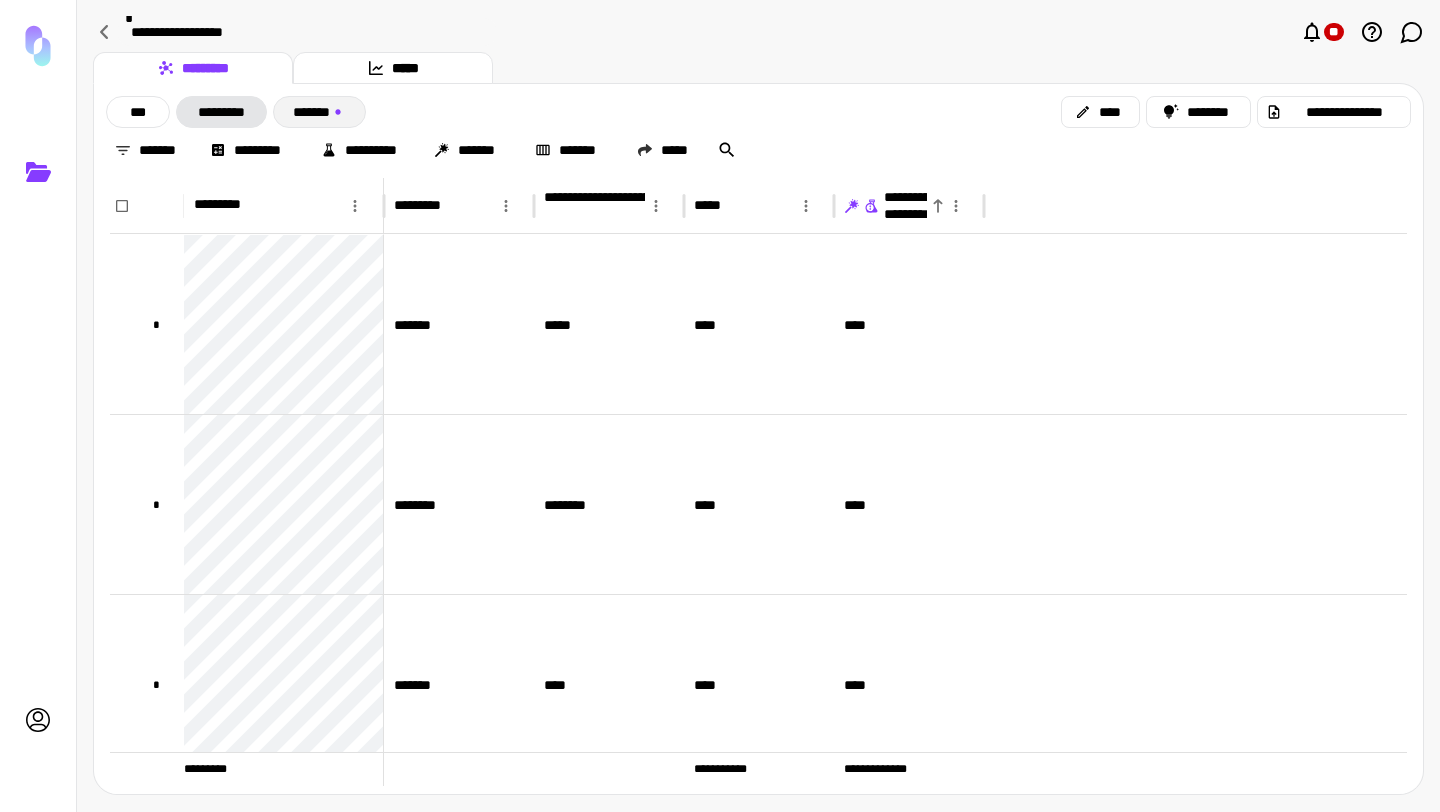 click on "*******" at bounding box center (319, 112) 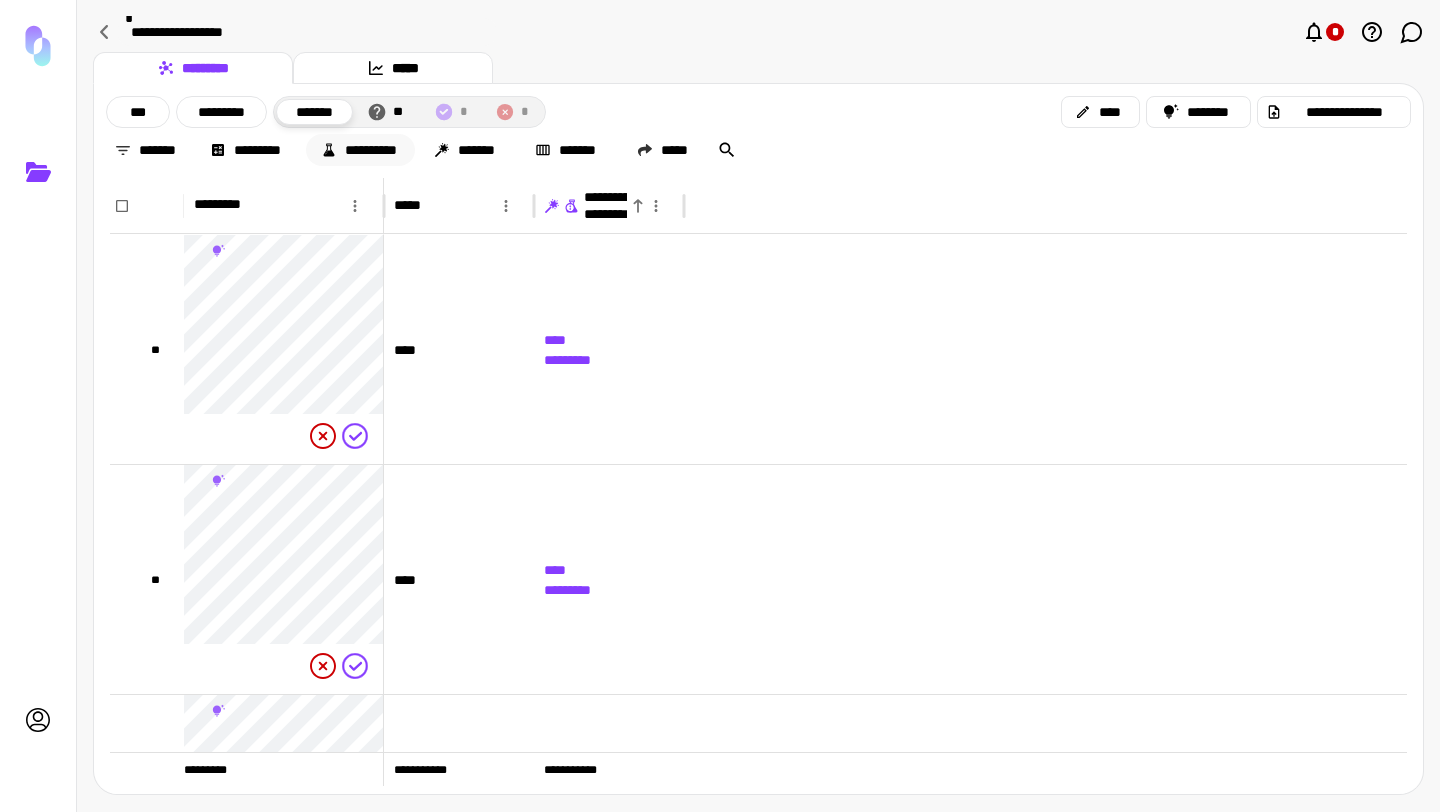 click on "**********" at bounding box center [360, 150] 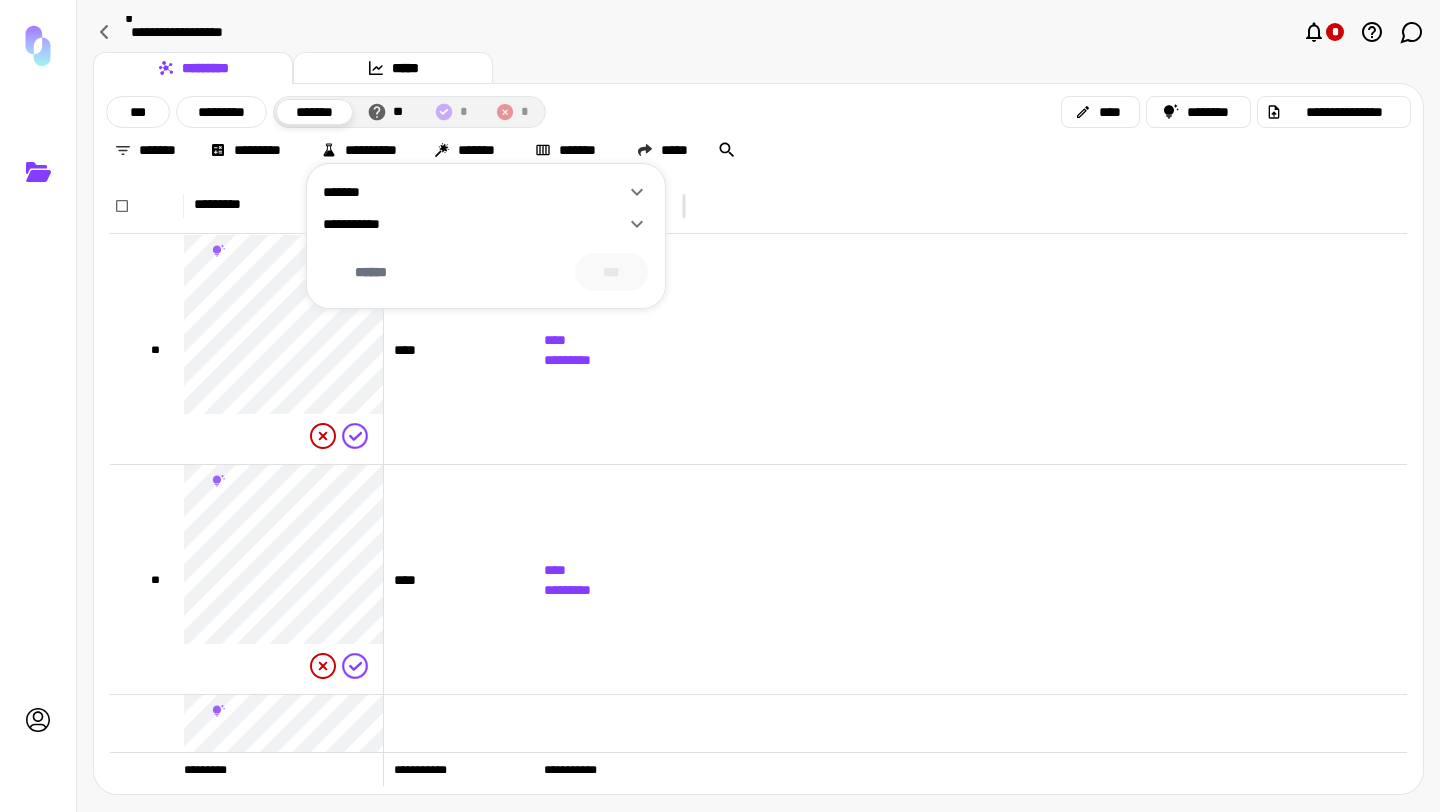click on "**********" at bounding box center (474, 224) 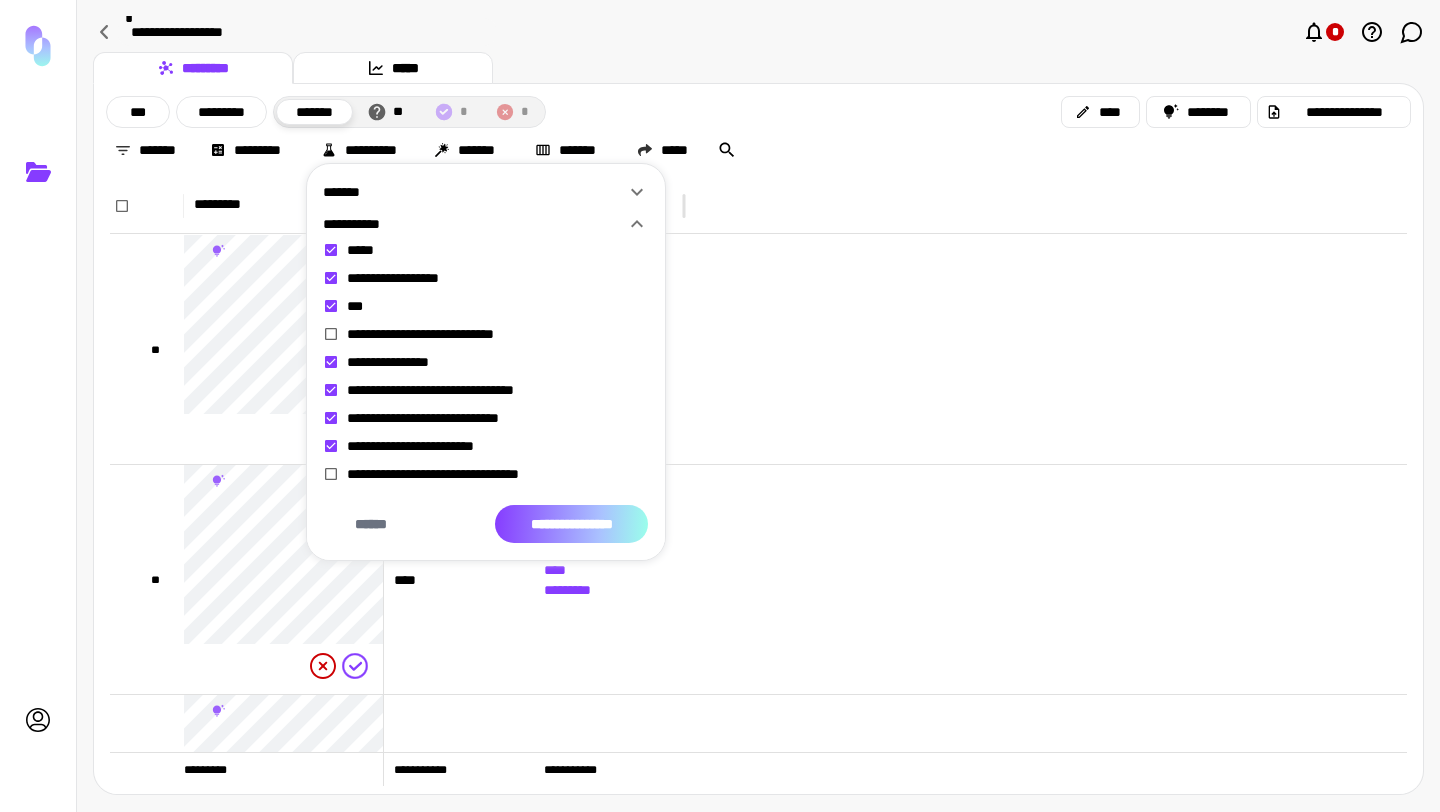 click on "**********" at bounding box center [571, 524] 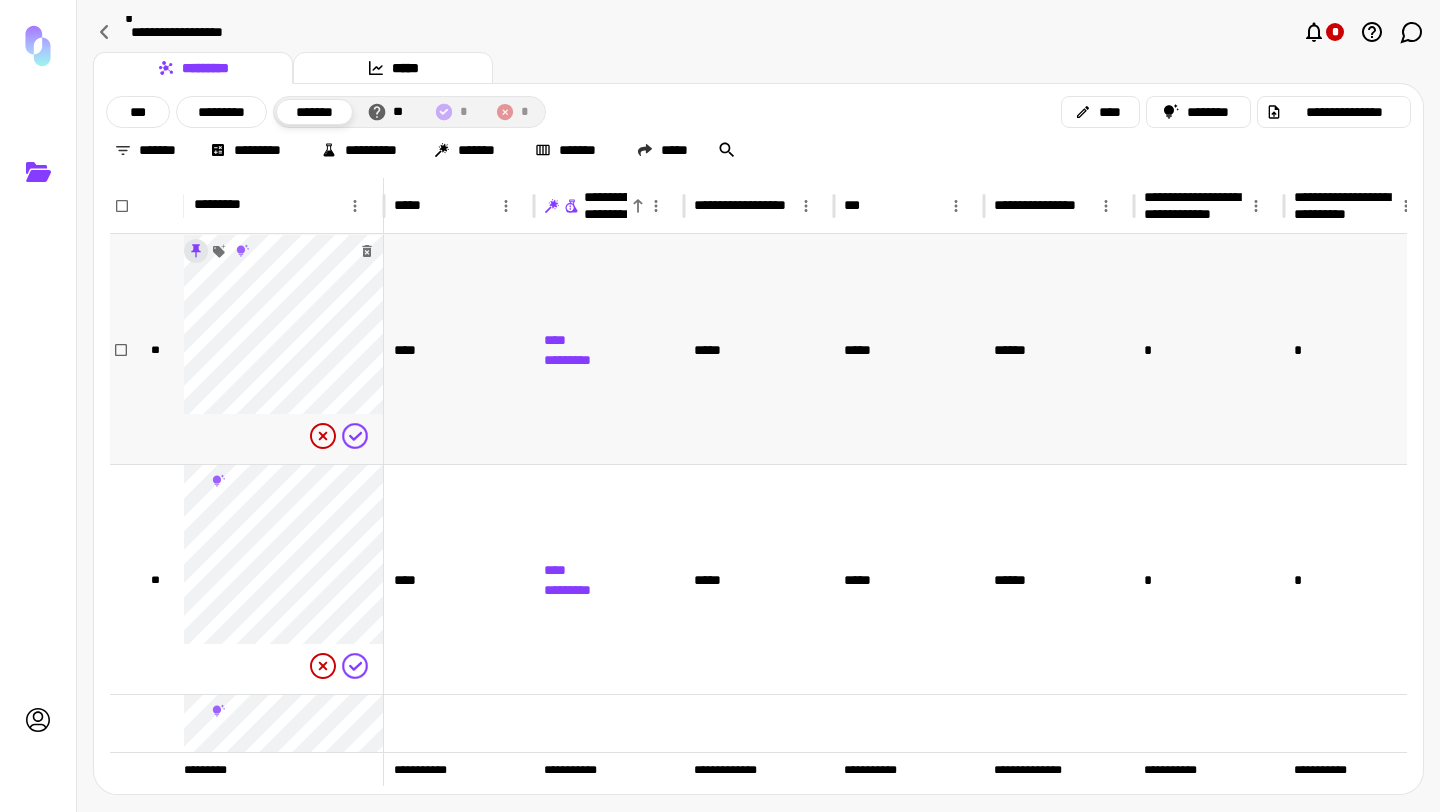 click 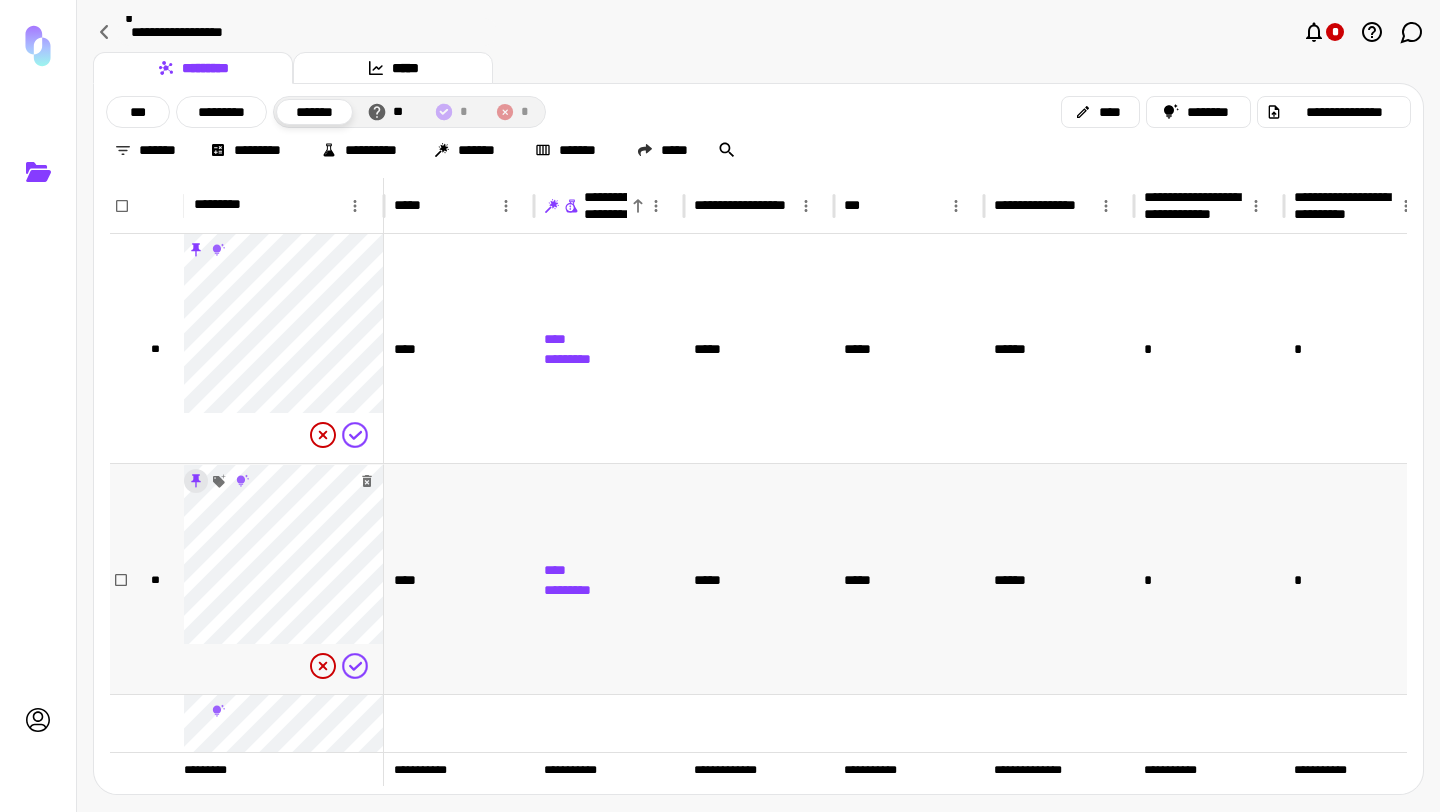 click 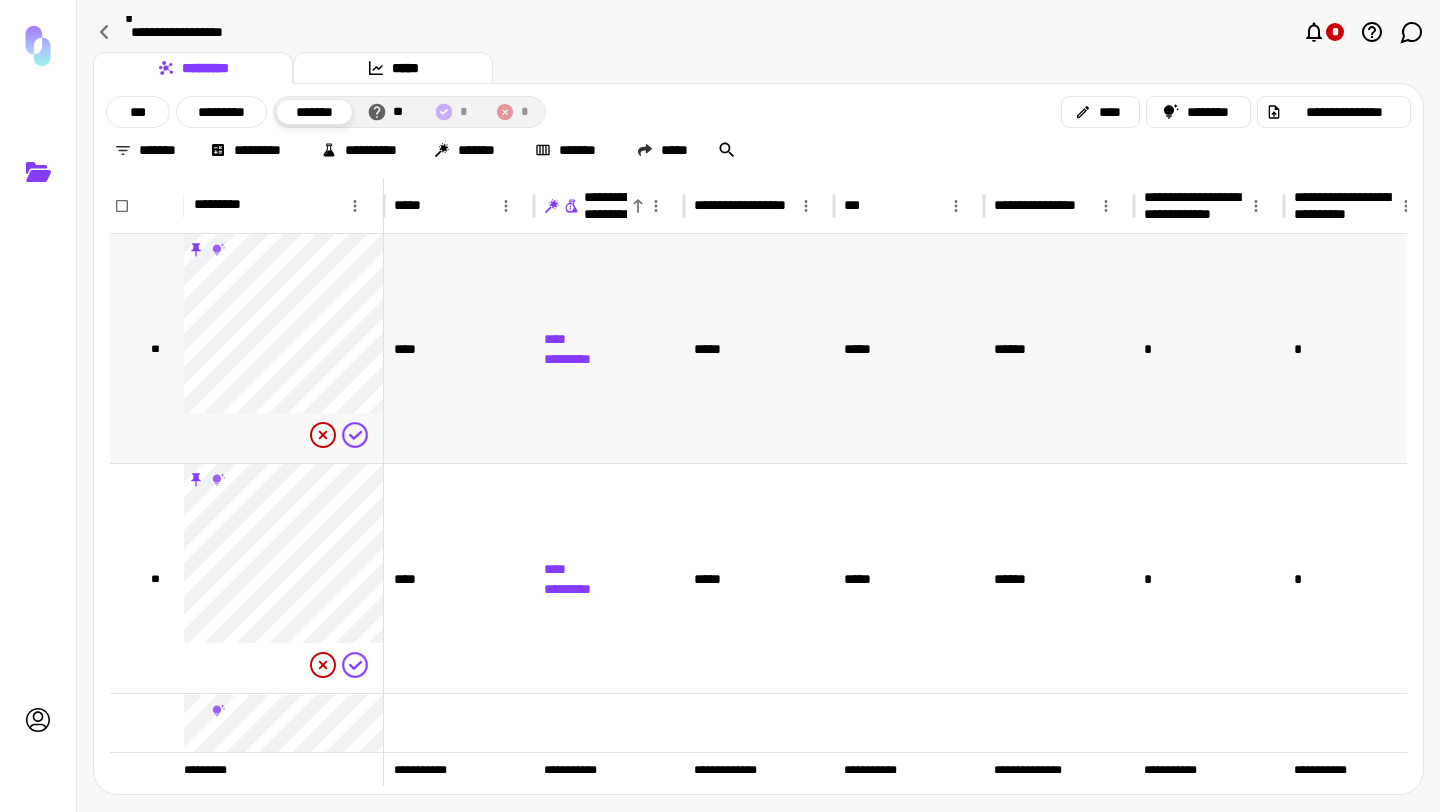 scroll, scrollTop: 0, scrollLeft: 90, axis: horizontal 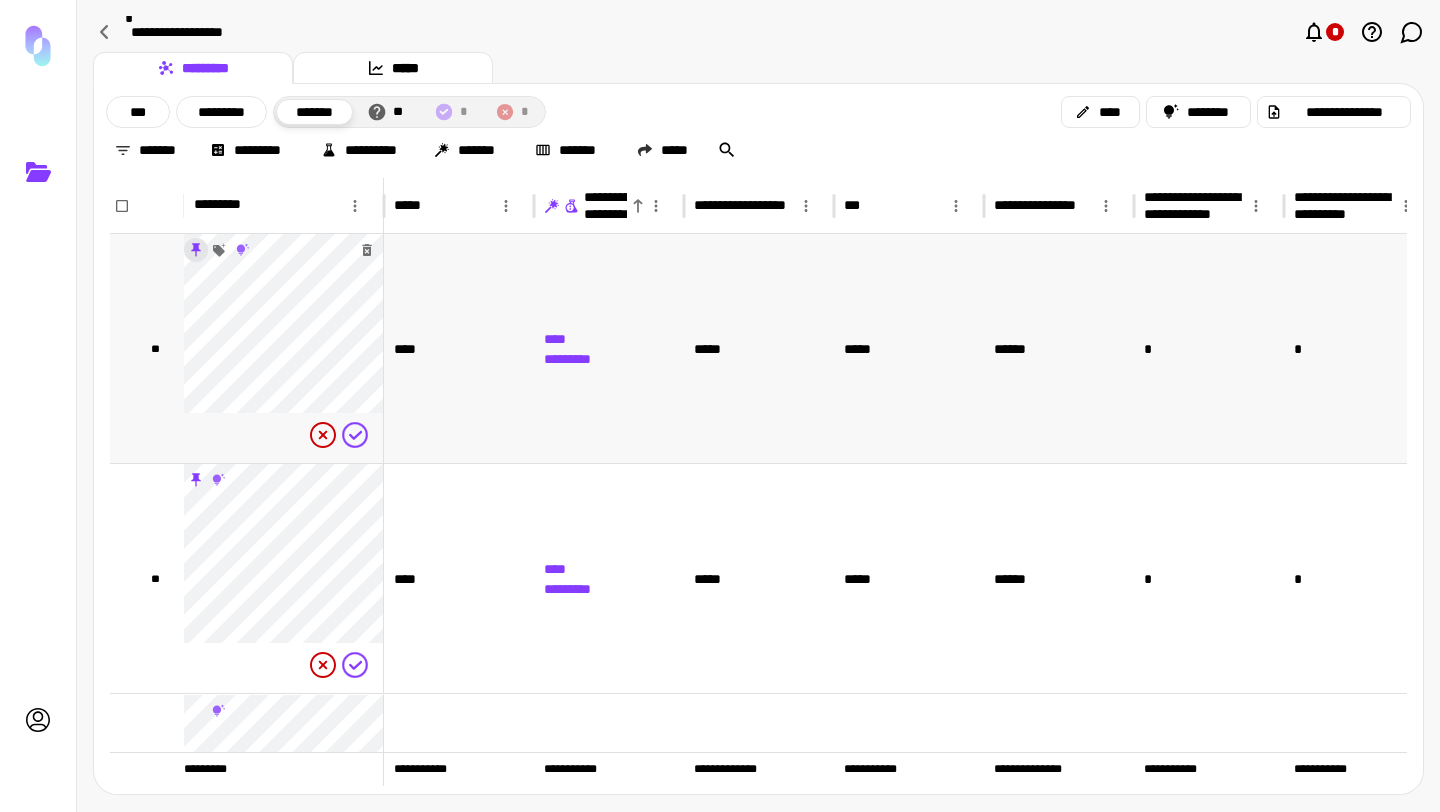 click 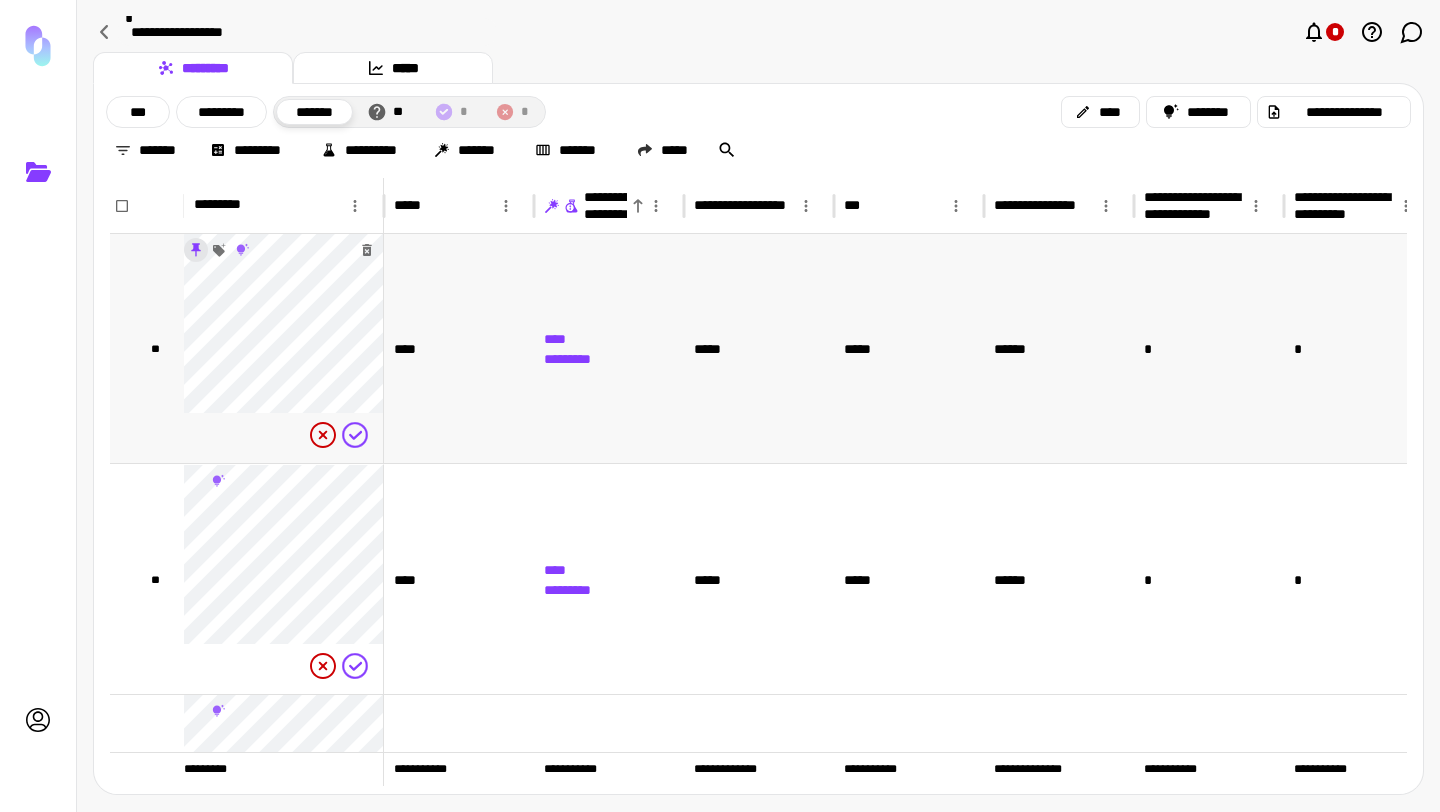 click 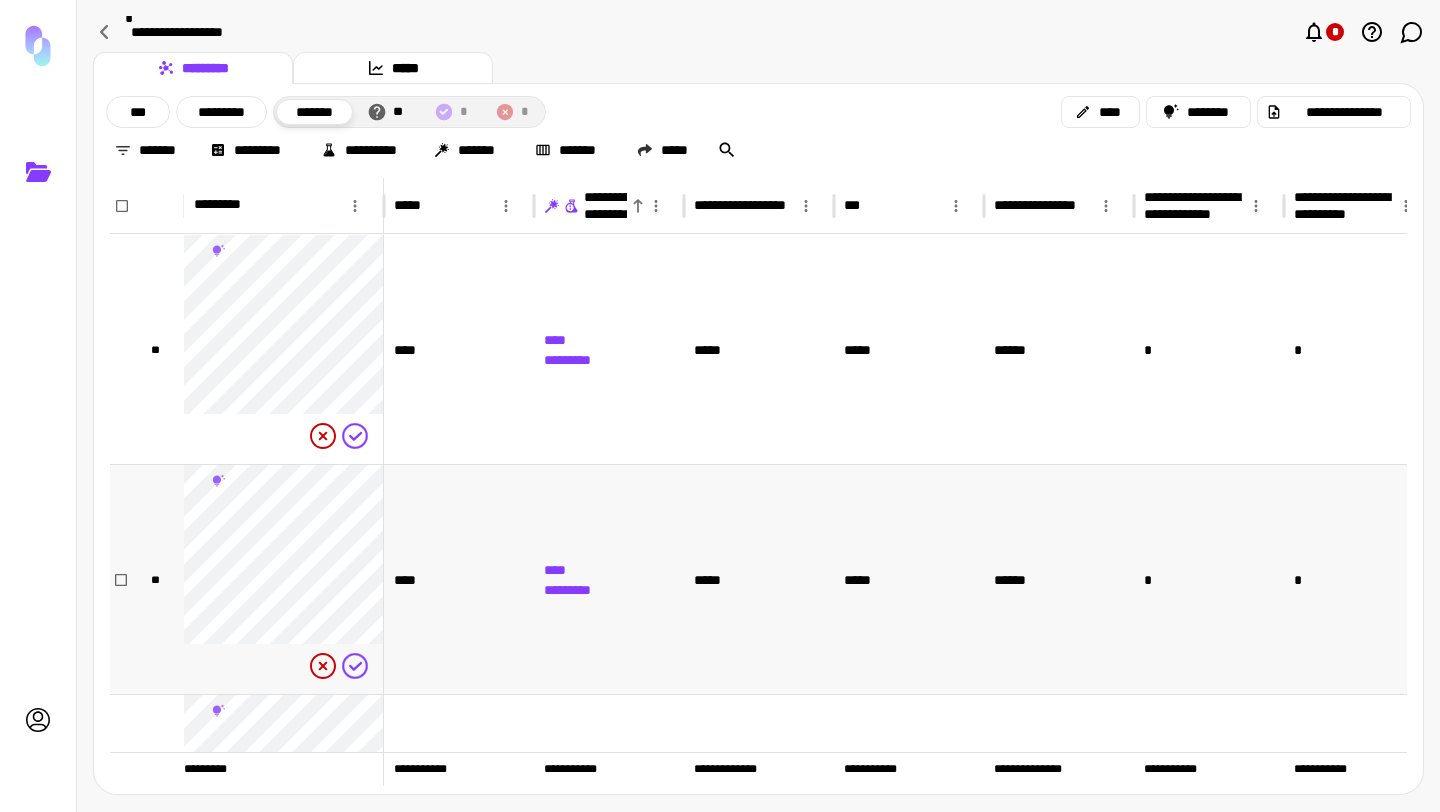 scroll, scrollTop: 130, scrollLeft: 0, axis: vertical 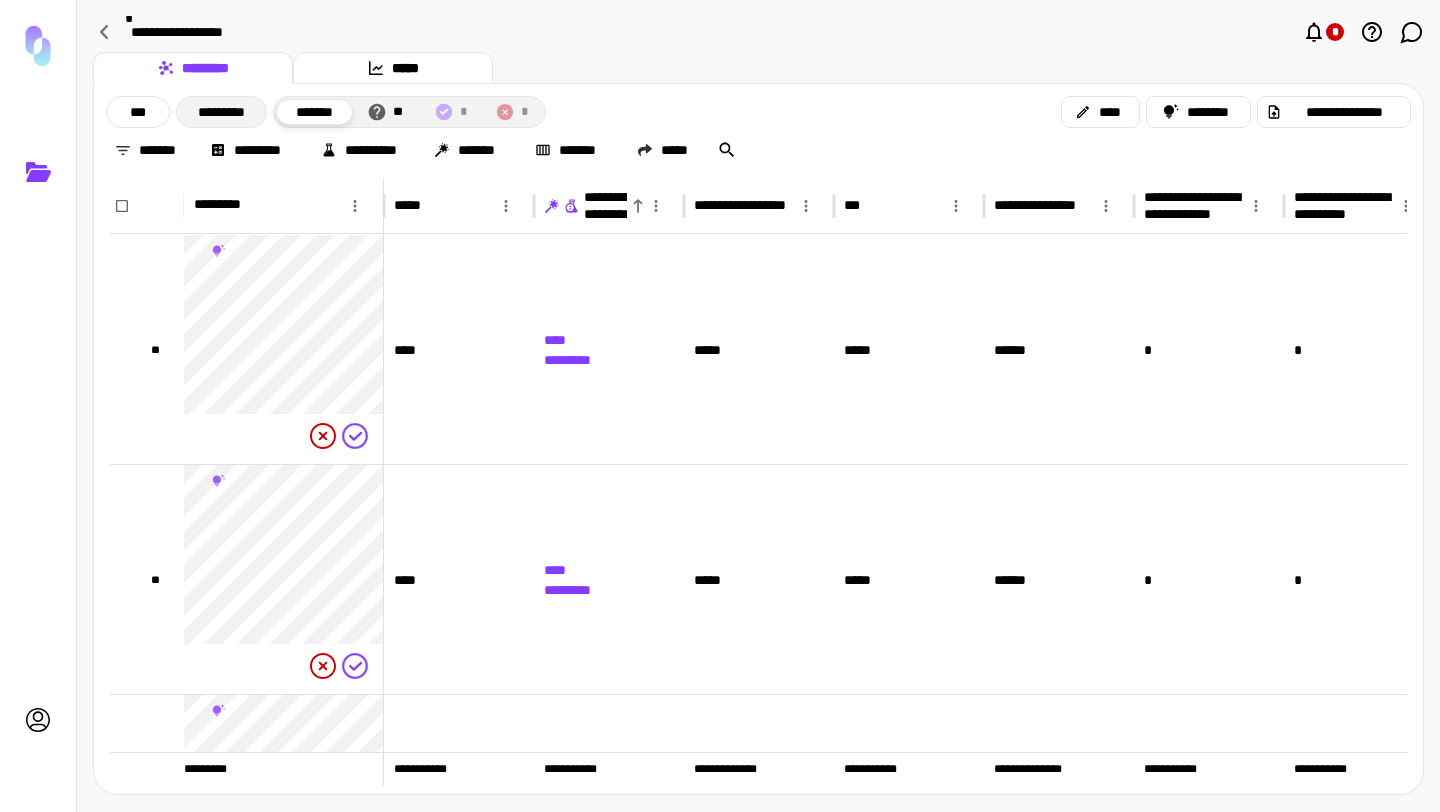 click on "*********" at bounding box center (221, 112) 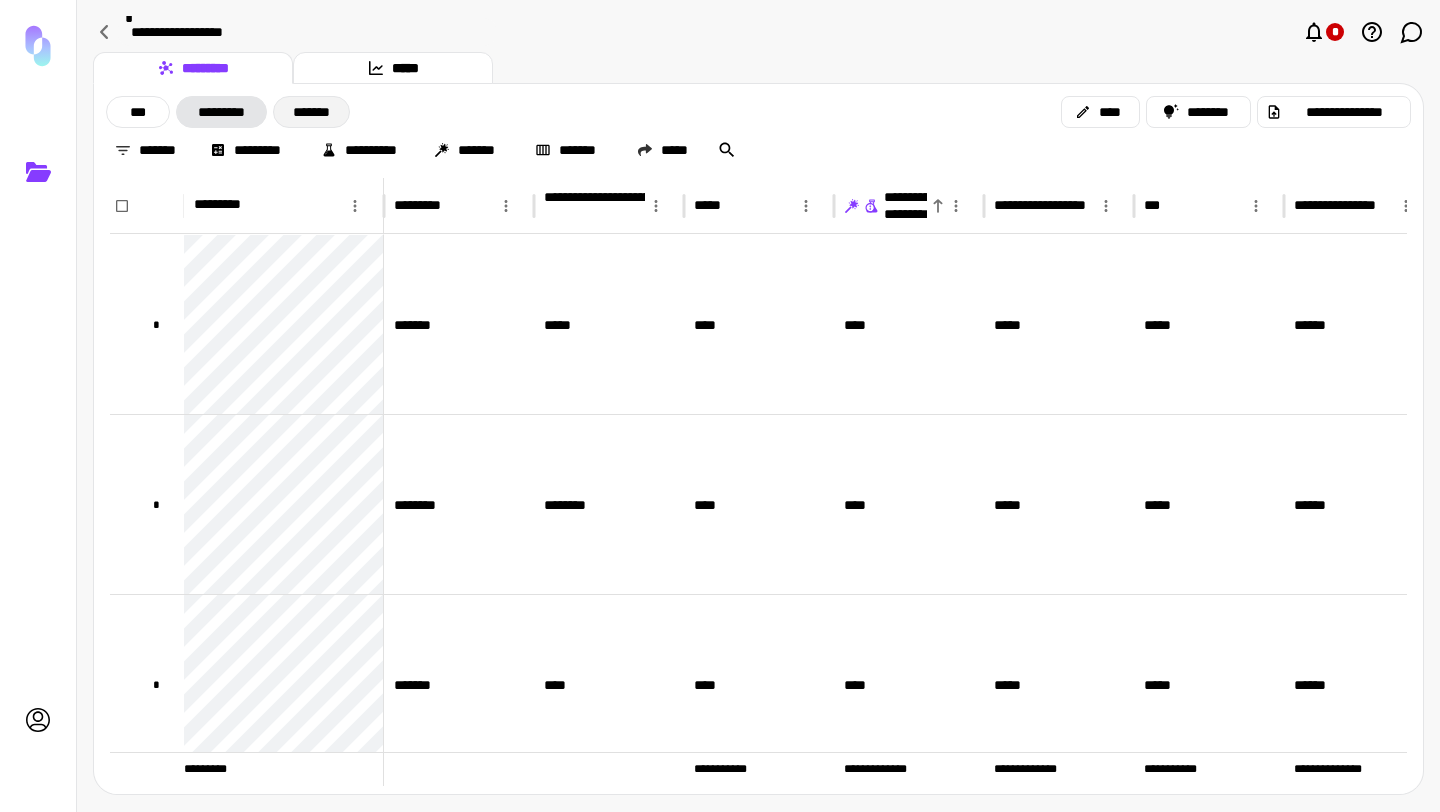 click on "*******" at bounding box center (311, 112) 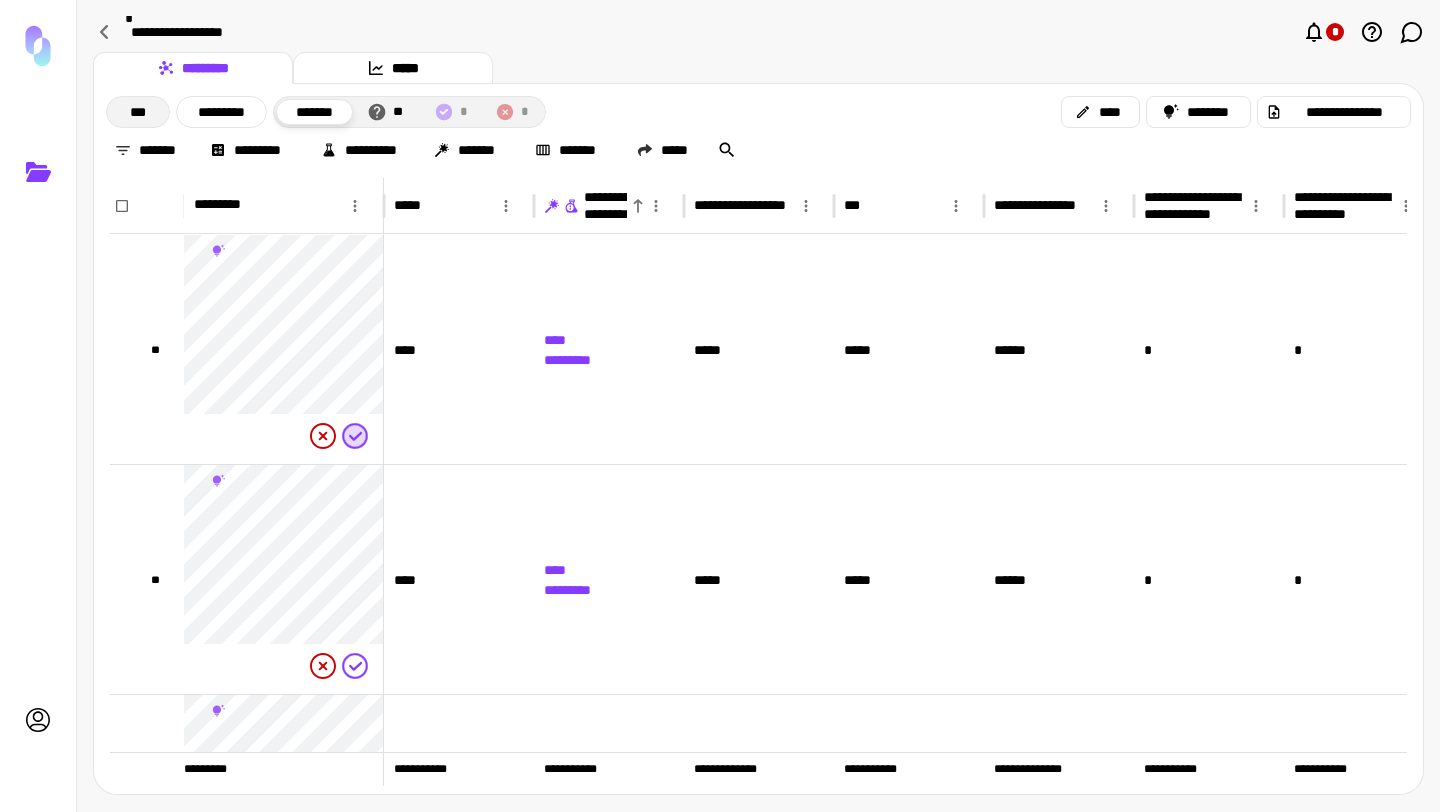 click on "***" at bounding box center (138, 112) 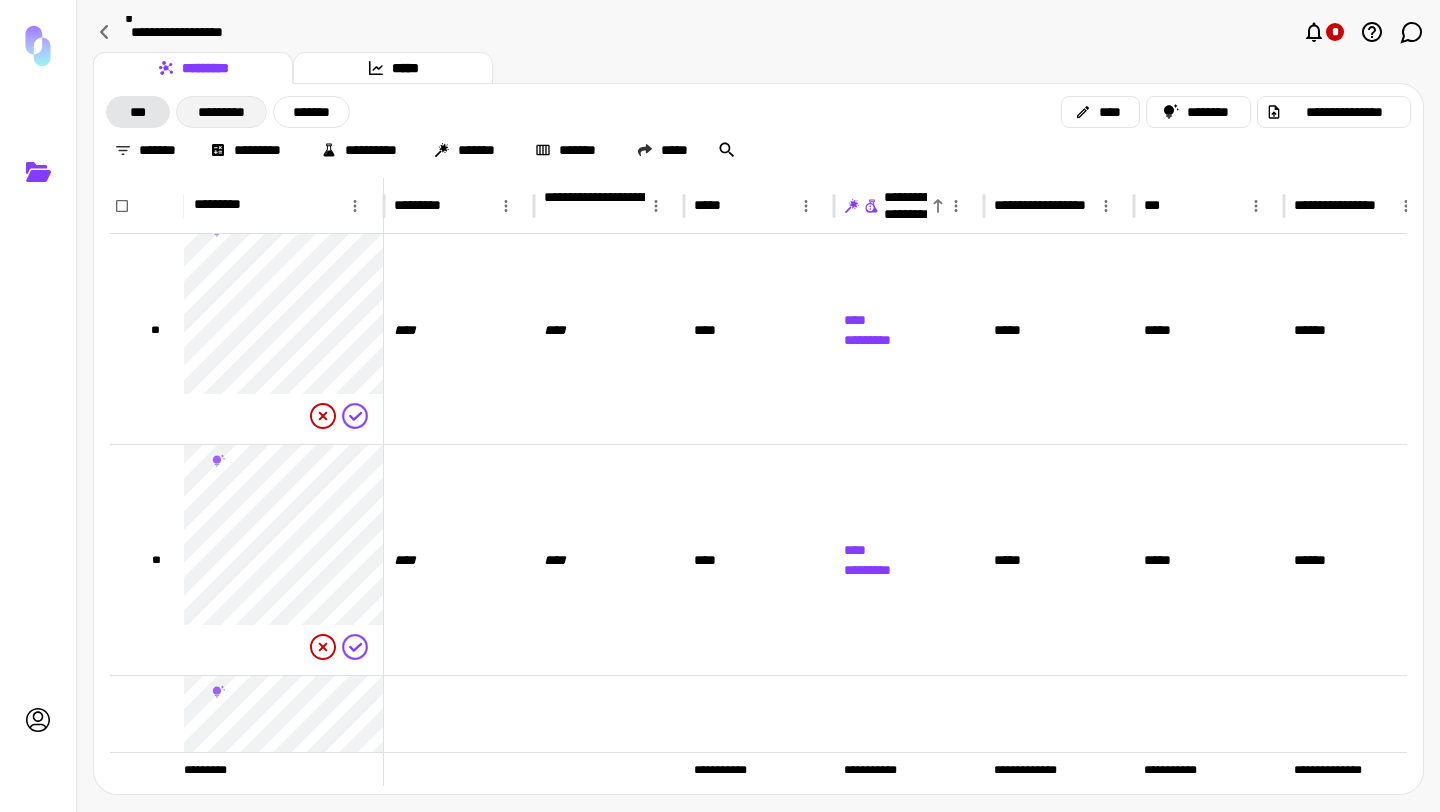 click on "*********" at bounding box center (221, 112) 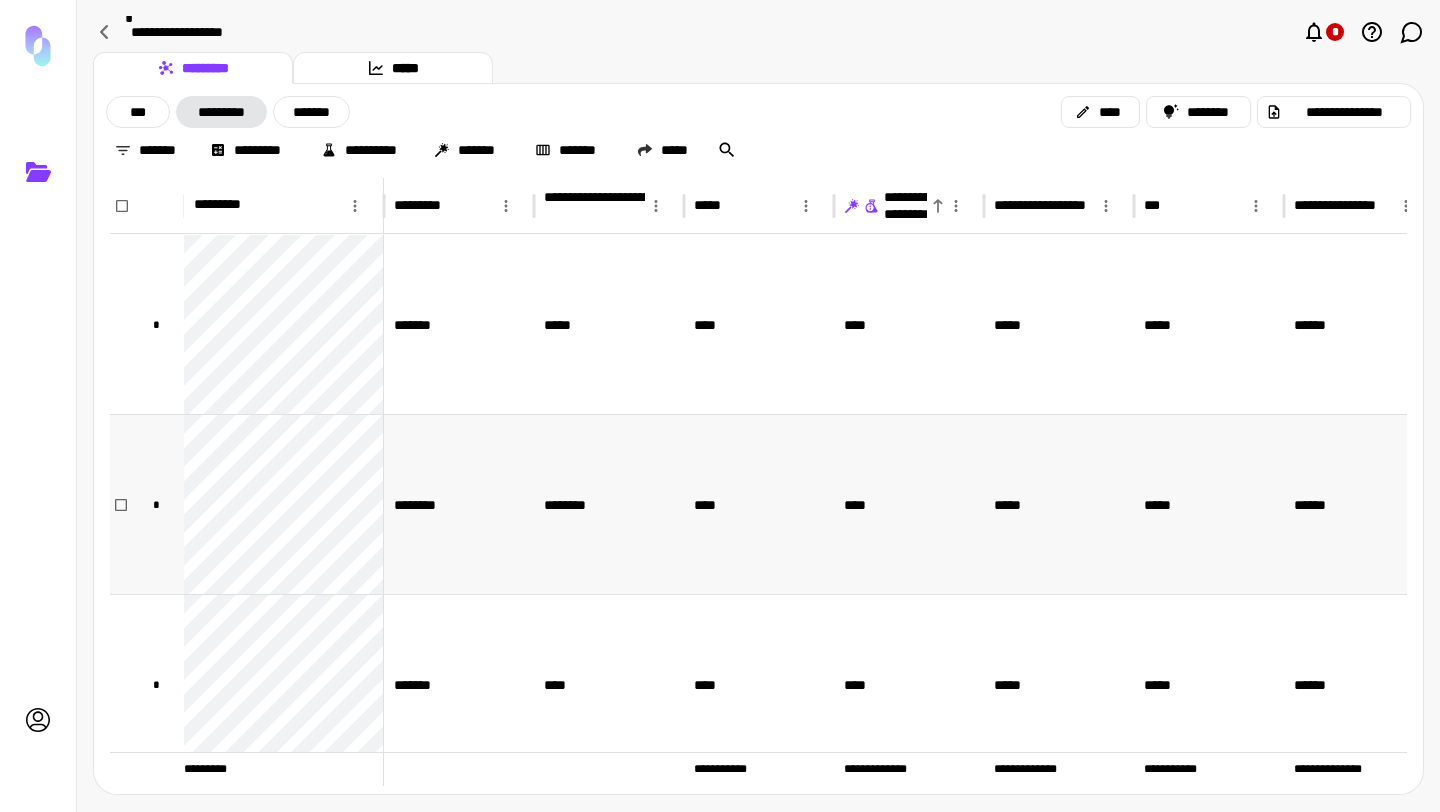 scroll, scrollTop: 33, scrollLeft: 0, axis: vertical 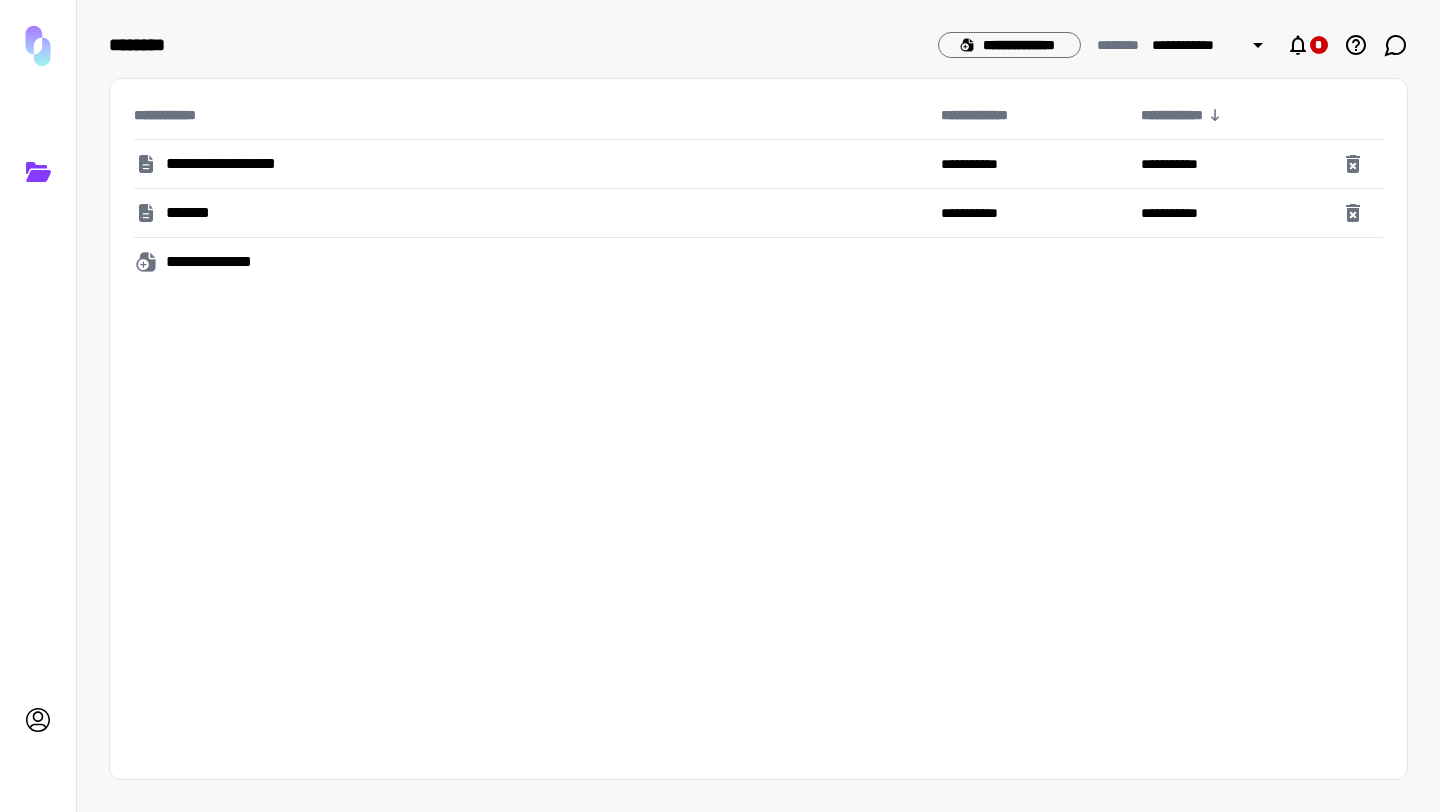 click on "**********" at bounding box center (529, 164) 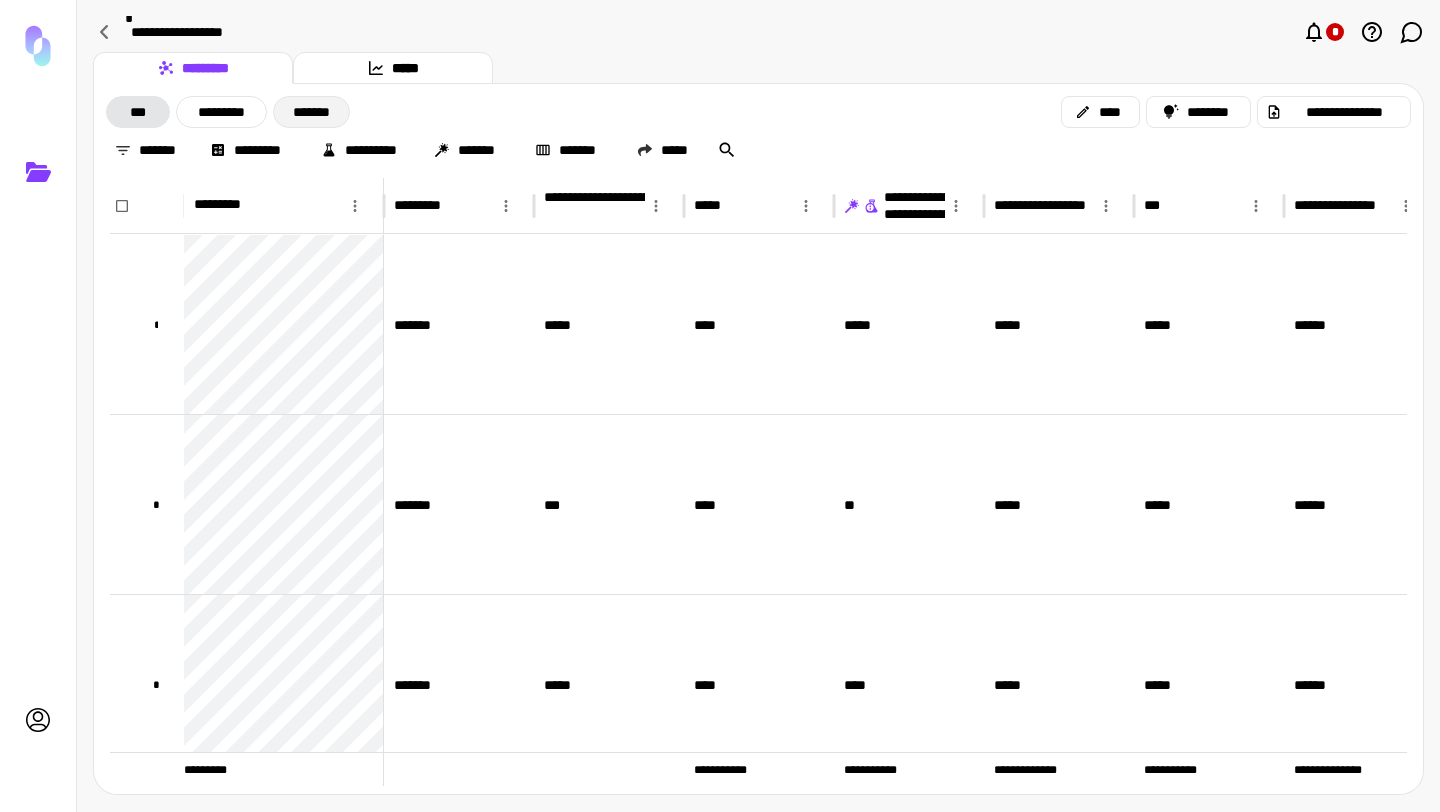 click on "*******" at bounding box center (311, 112) 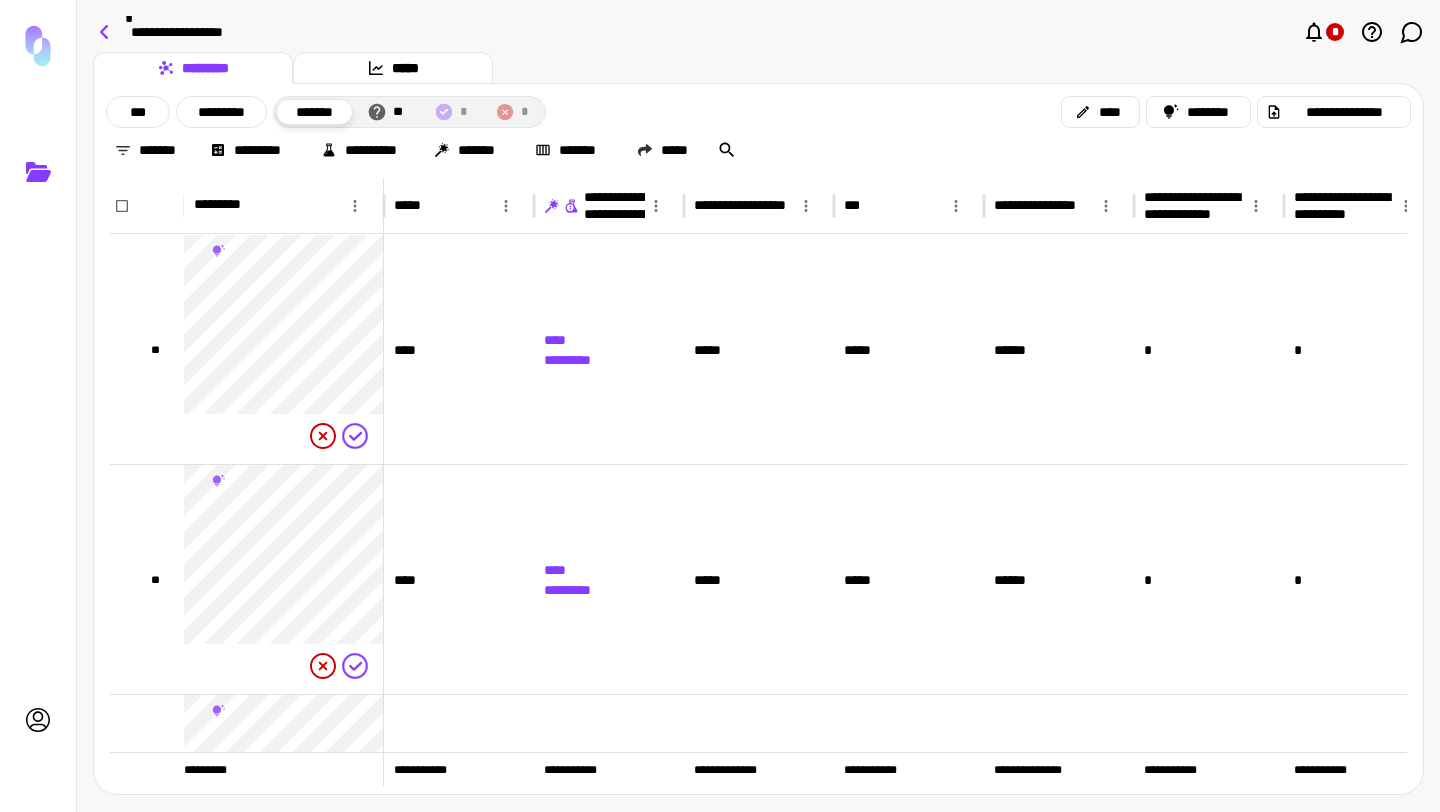 click 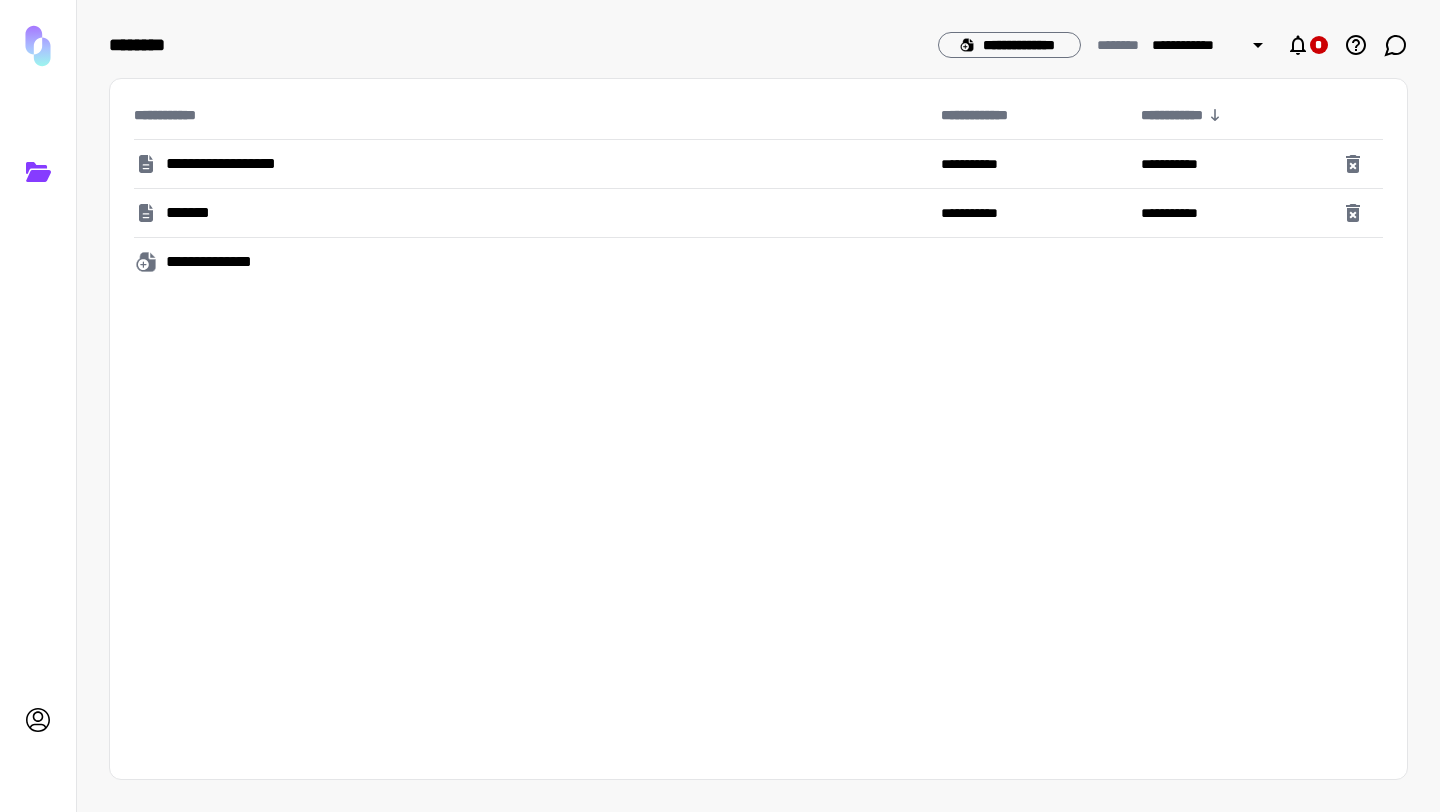 click on "*******" at bounding box center (529, 213) 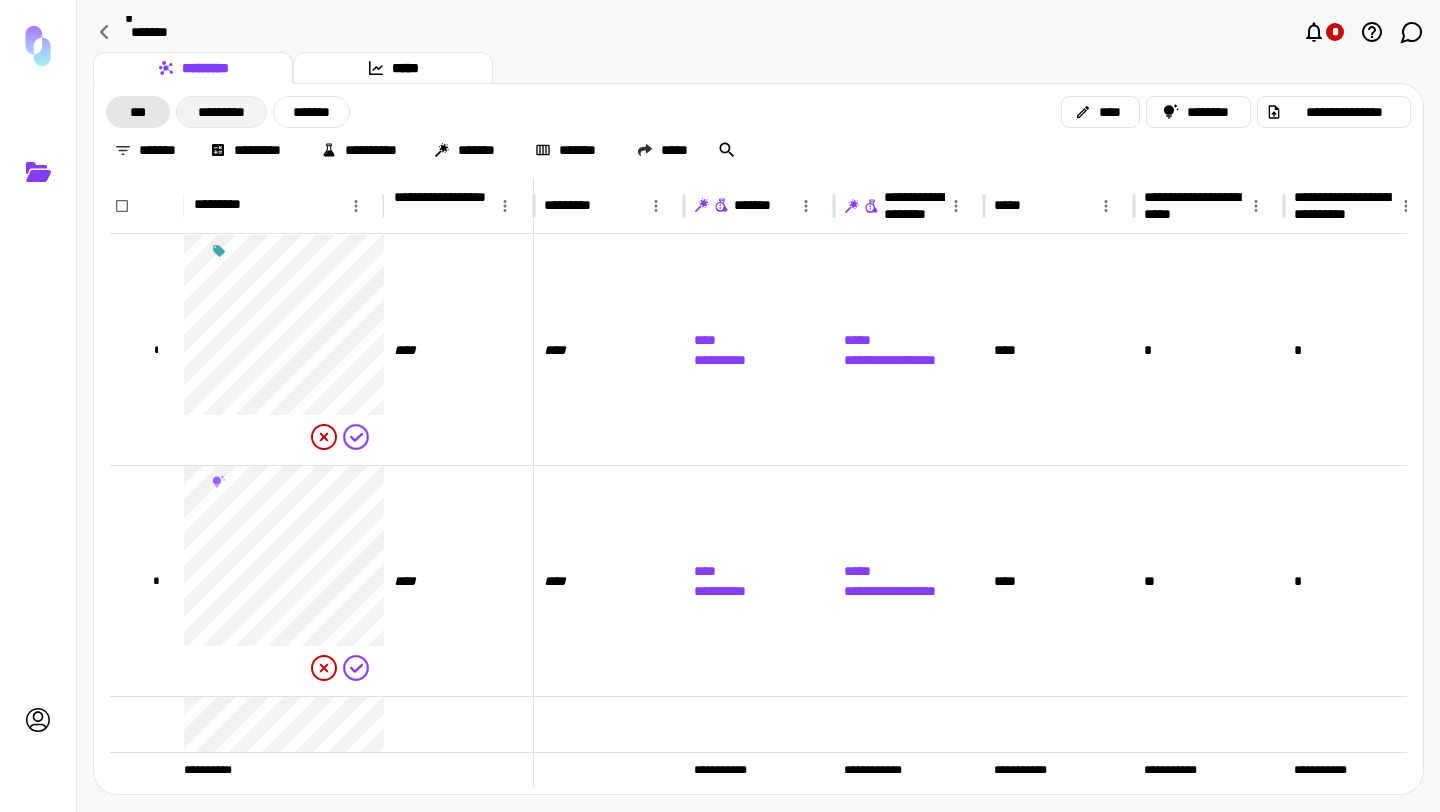 click on "*********" at bounding box center (221, 112) 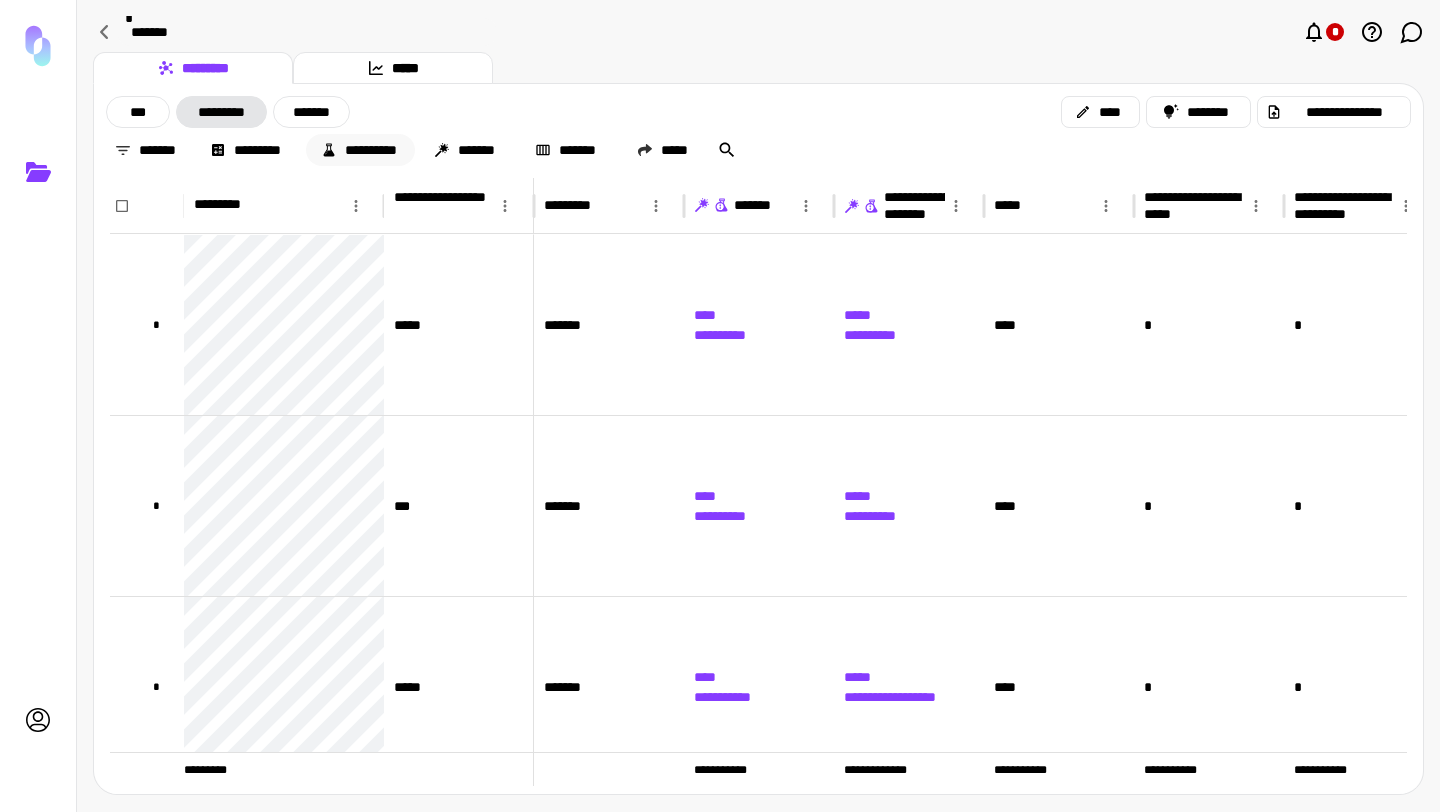 drag, startPoint x: 135, startPoint y: 106, endPoint x: 321, endPoint y: 142, distance: 189.45184 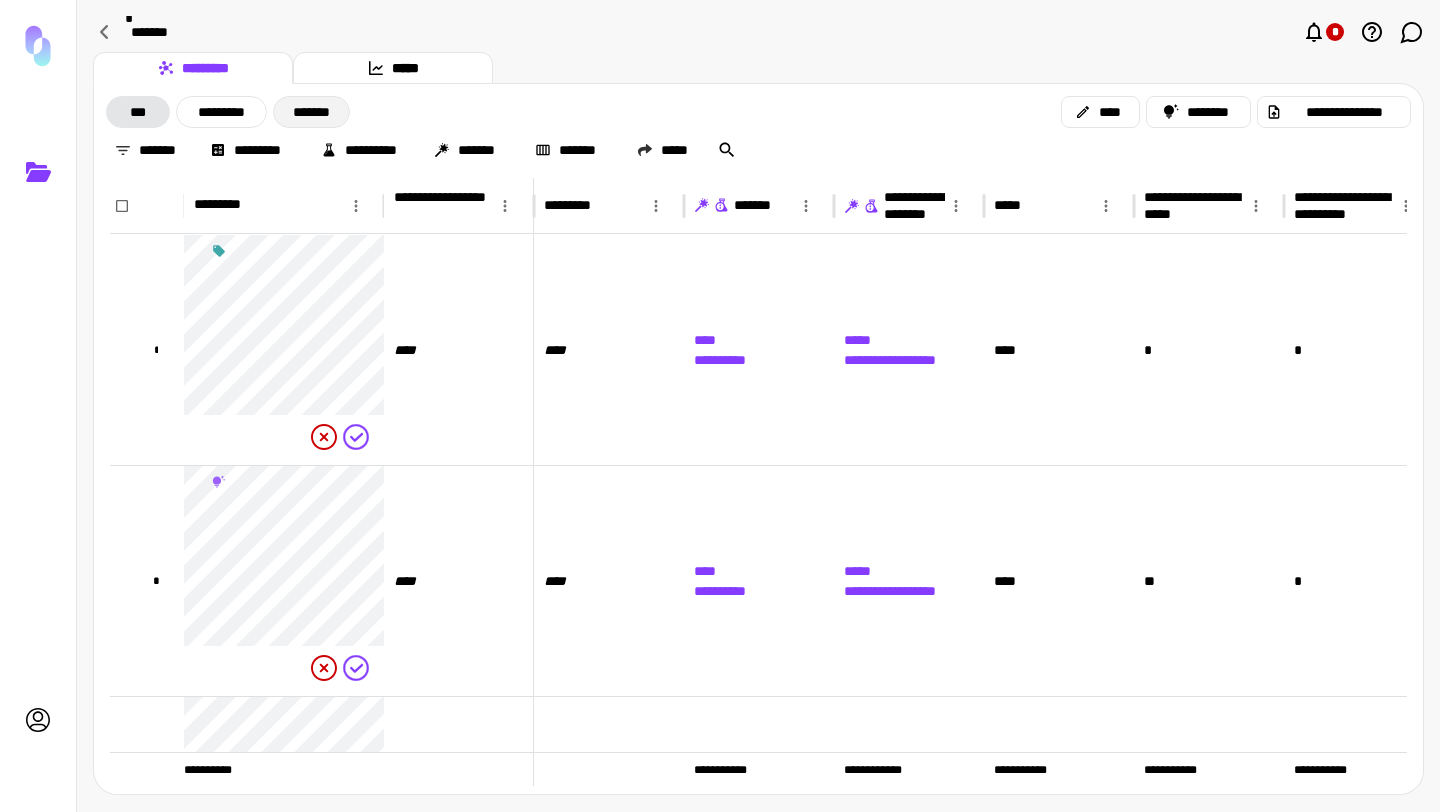 click on "*******" at bounding box center (311, 112) 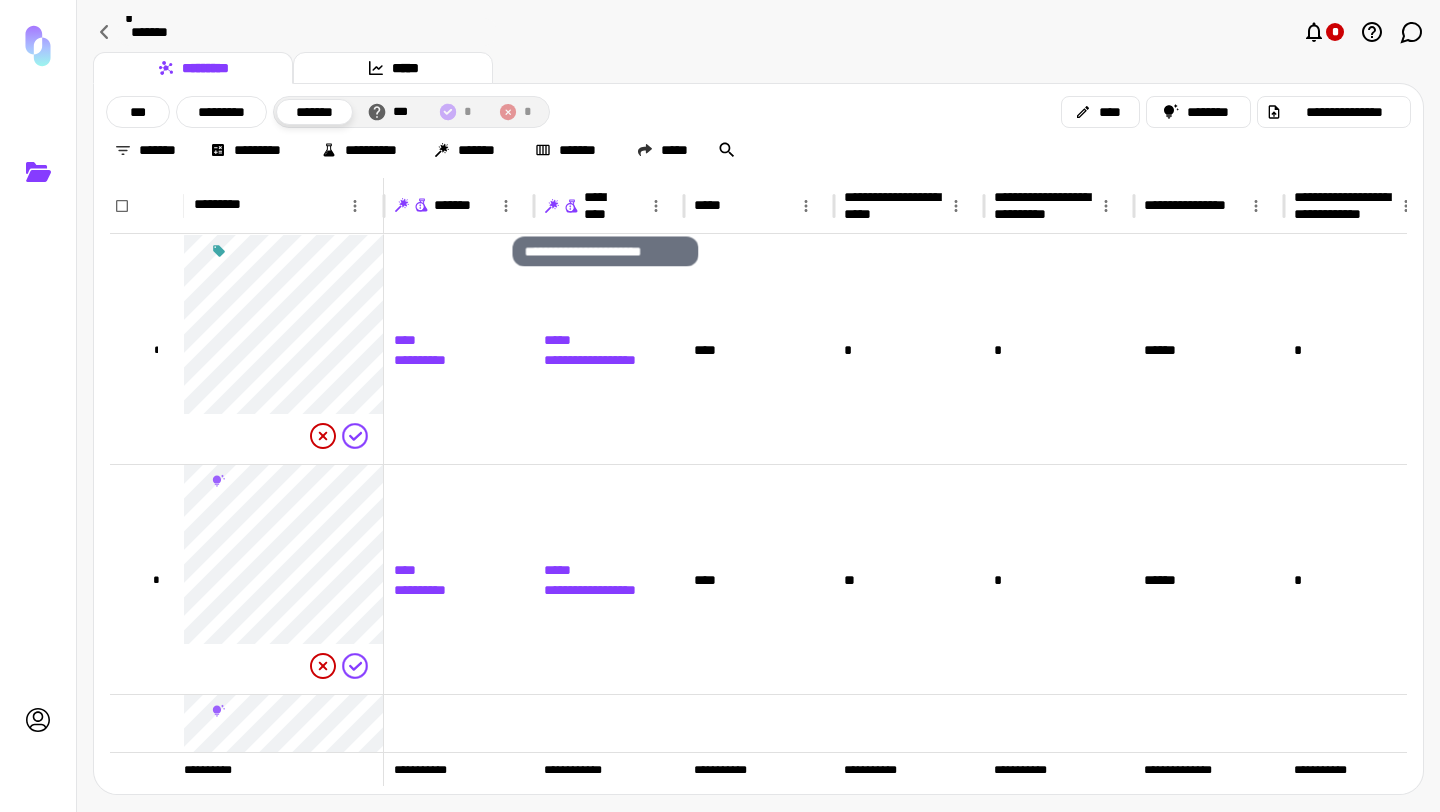 click on "**********" at bounding box center [605, 206] 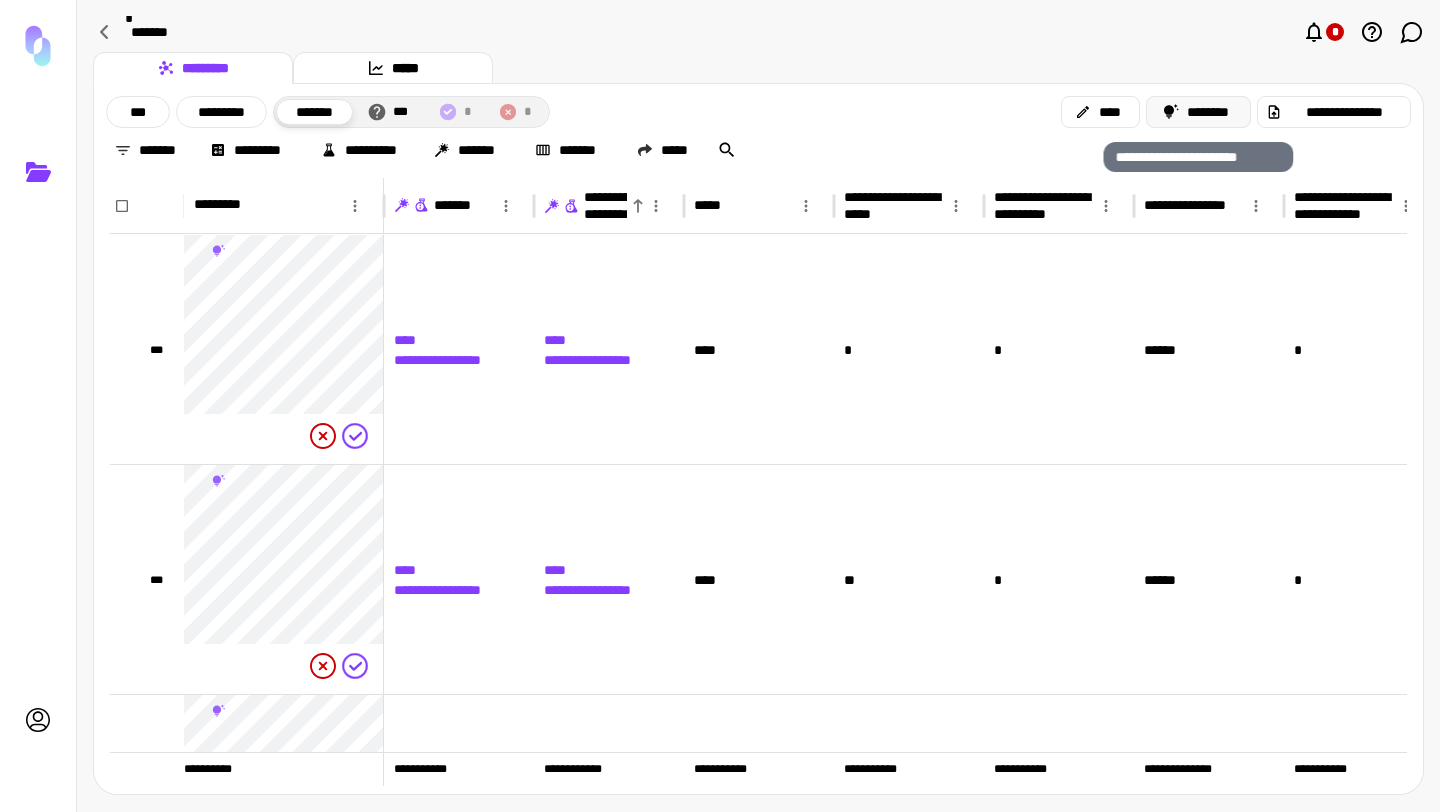 click on "********" at bounding box center (1199, 112) 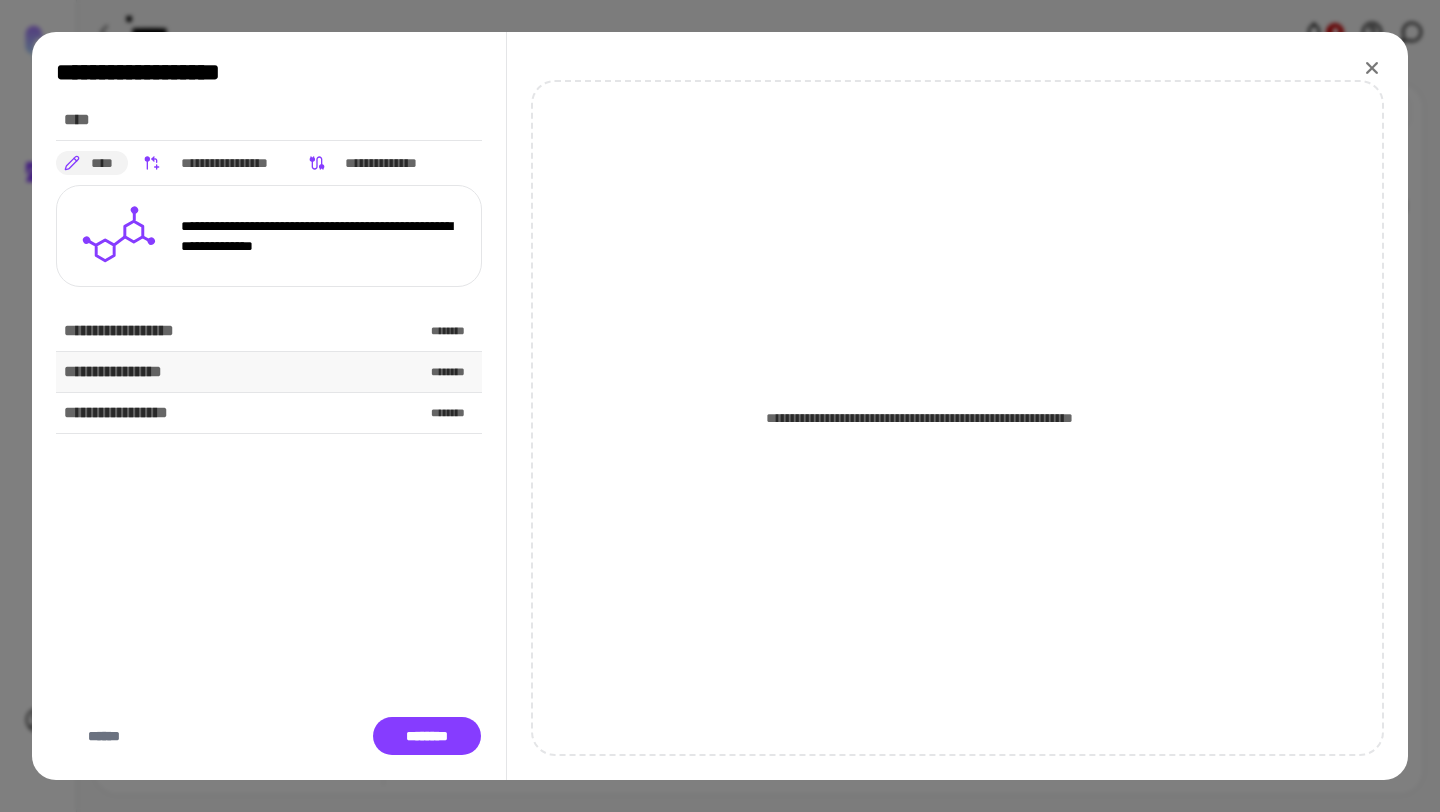 click on "**********" at bounding box center (269, 372) 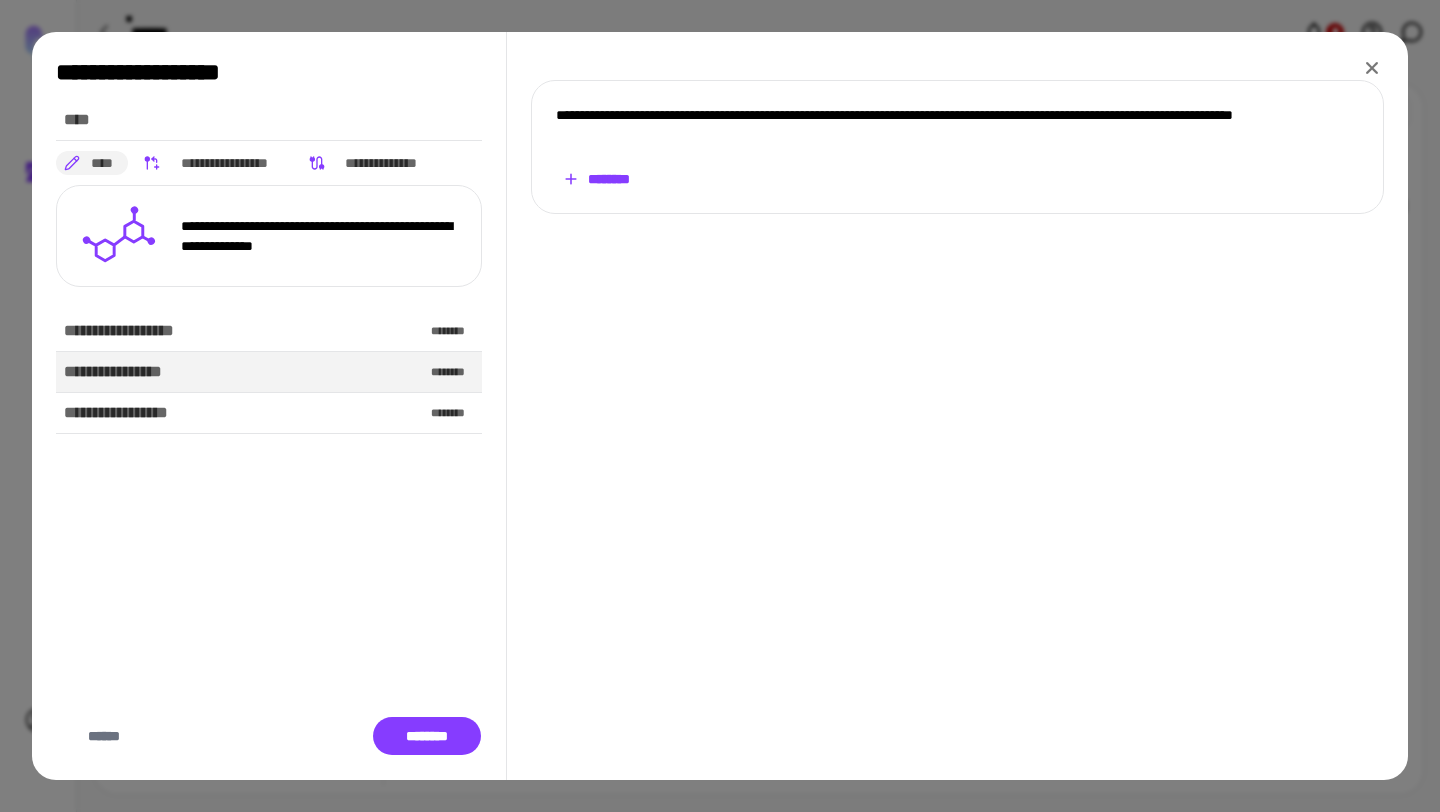 click on "********" at bounding box center [596, 179] 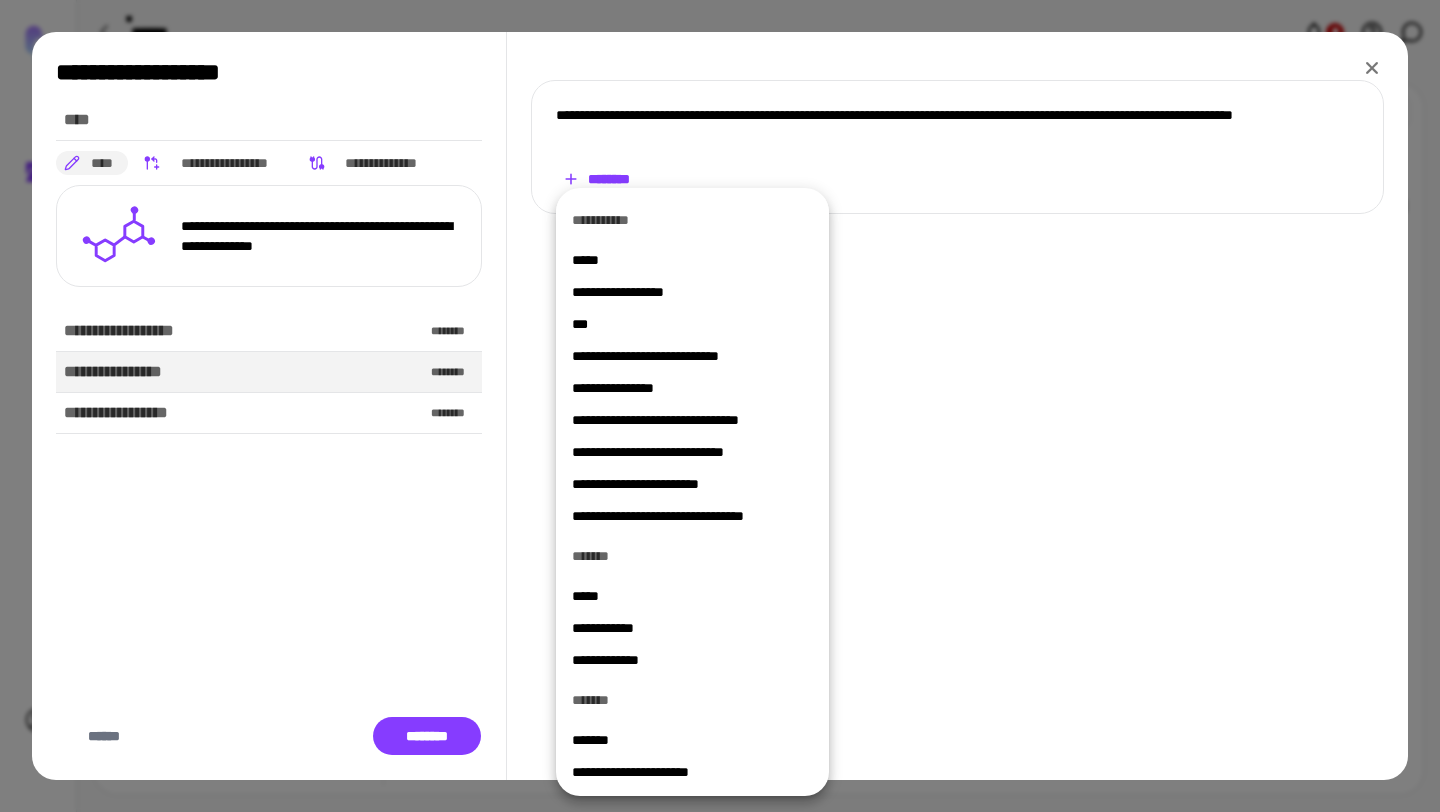 click at bounding box center (720, 406) 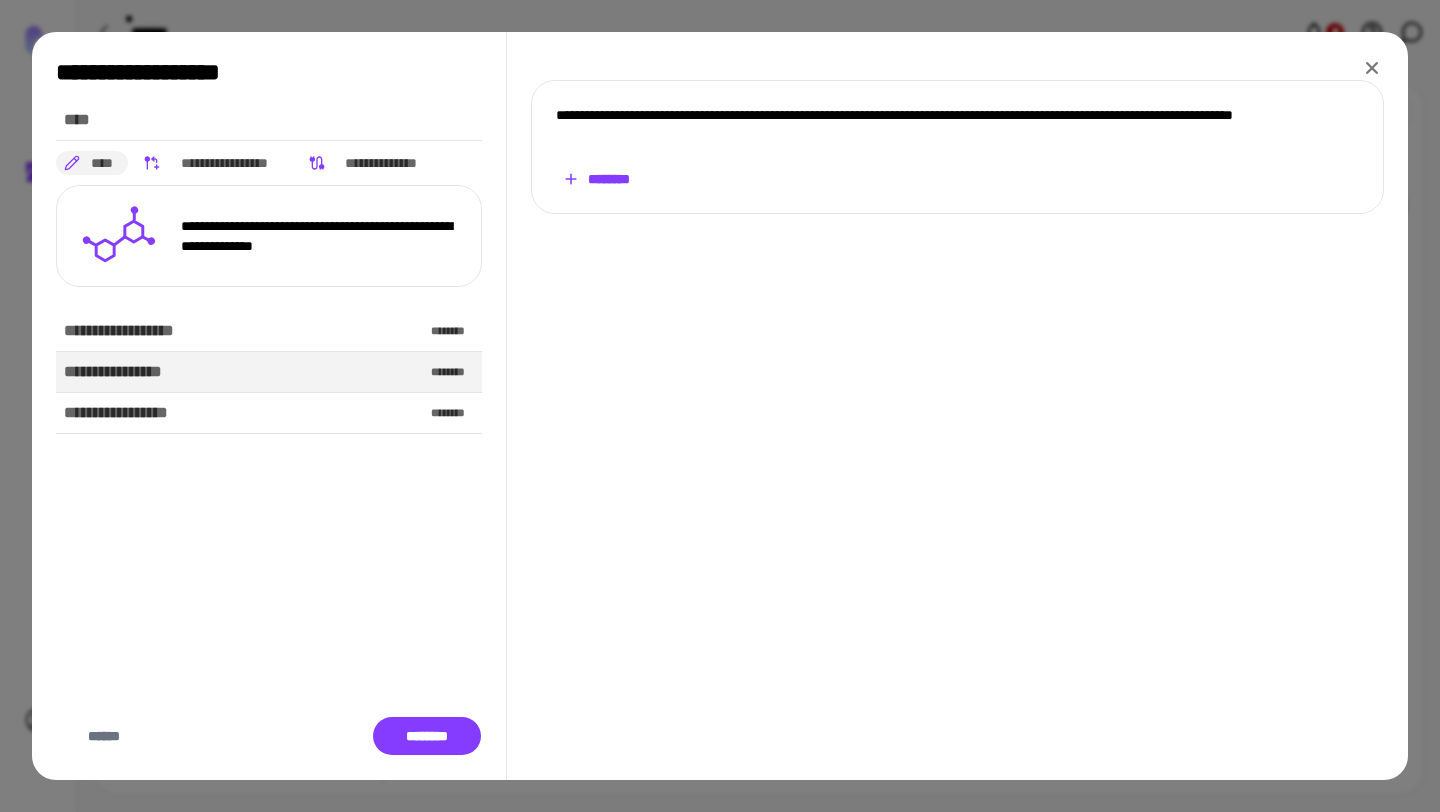 click 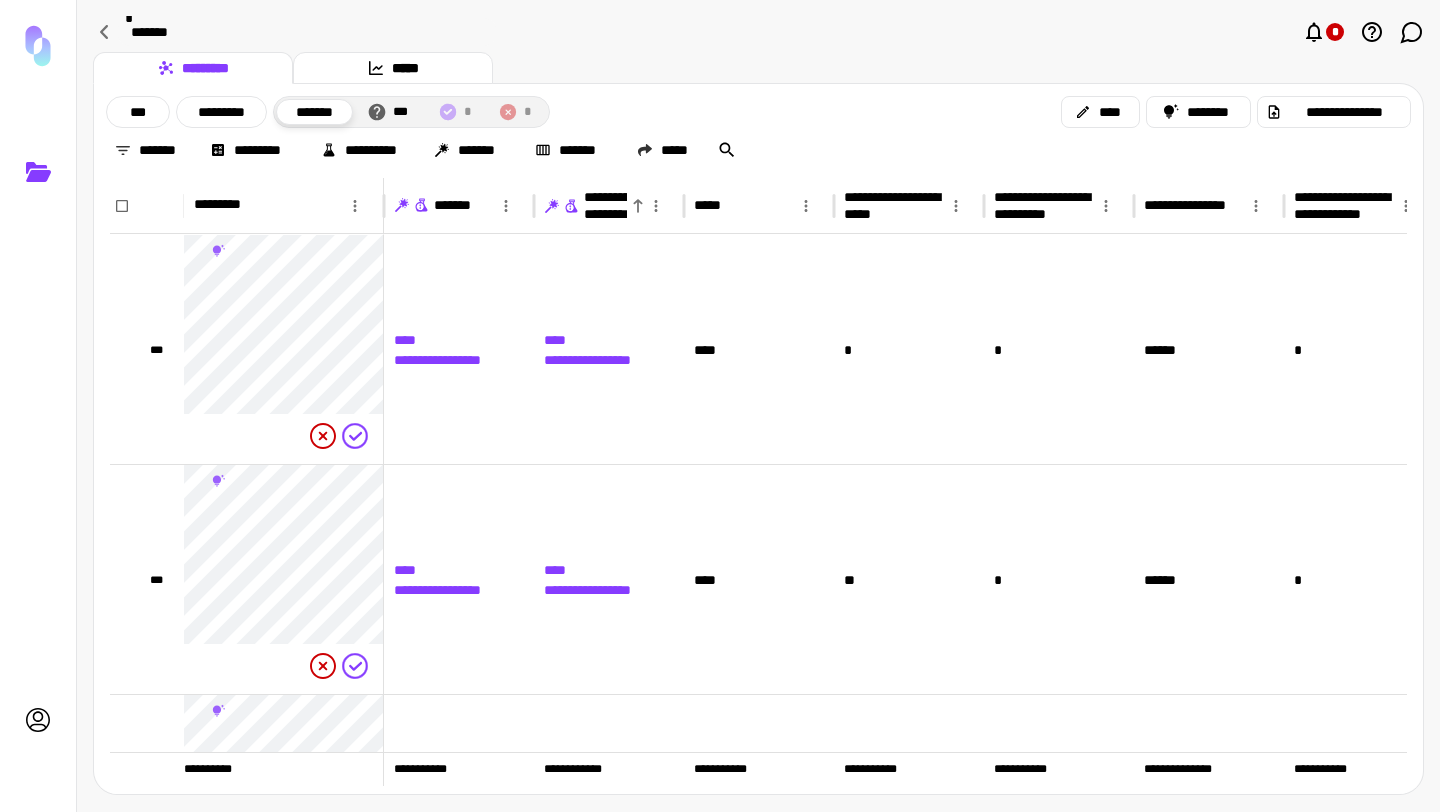 click on "*******" at bounding box center [307, 32] 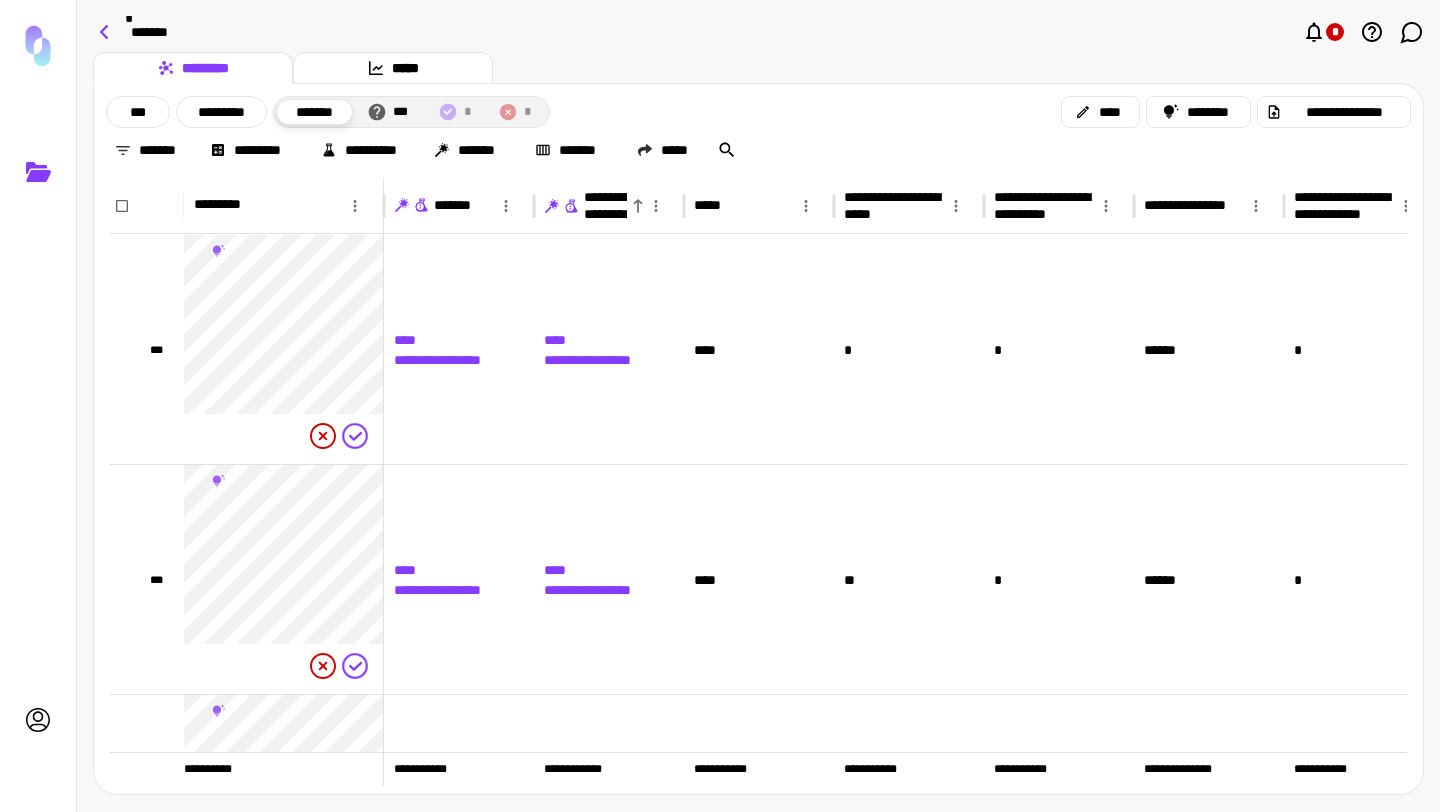 click 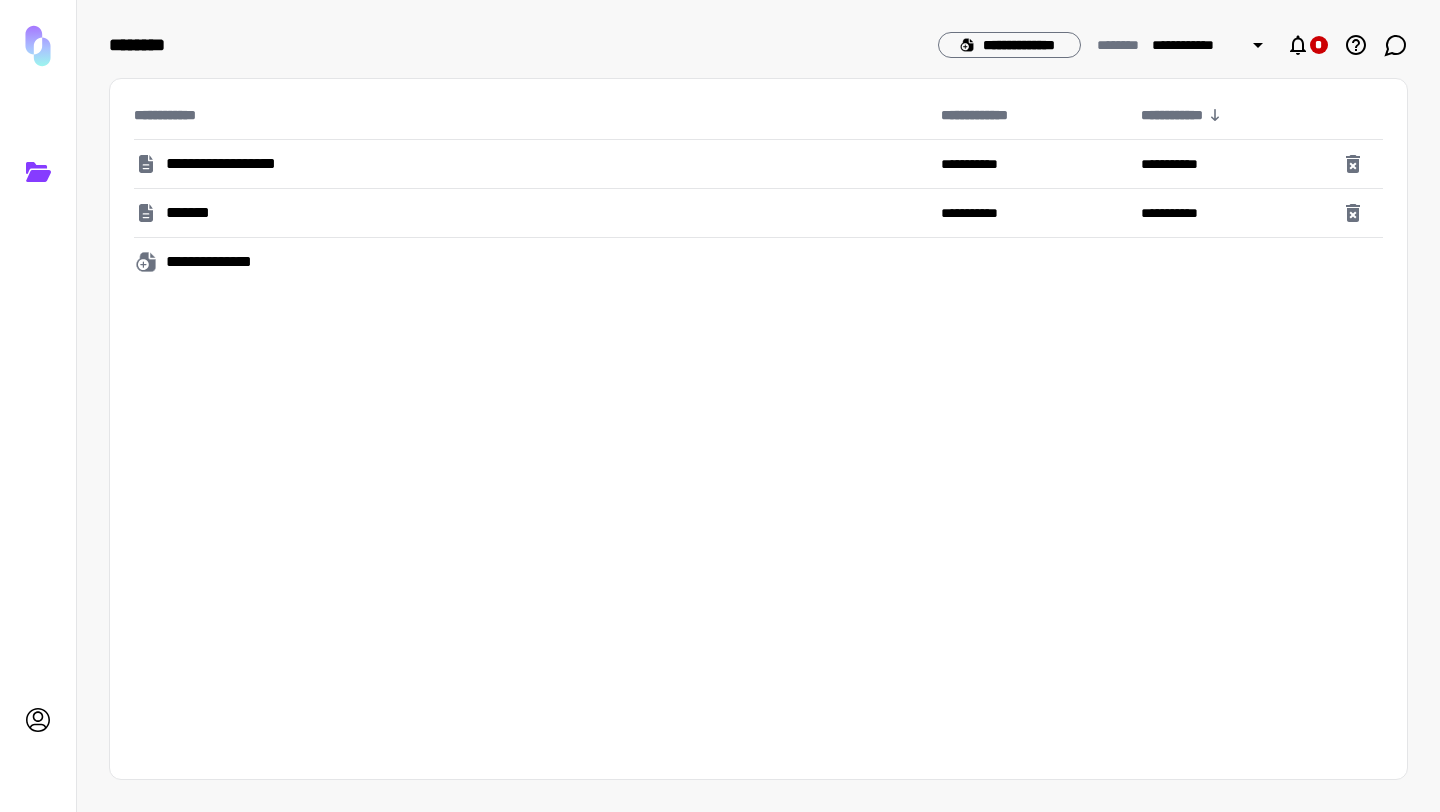 click on "**********" at bounding box center [232, 164] 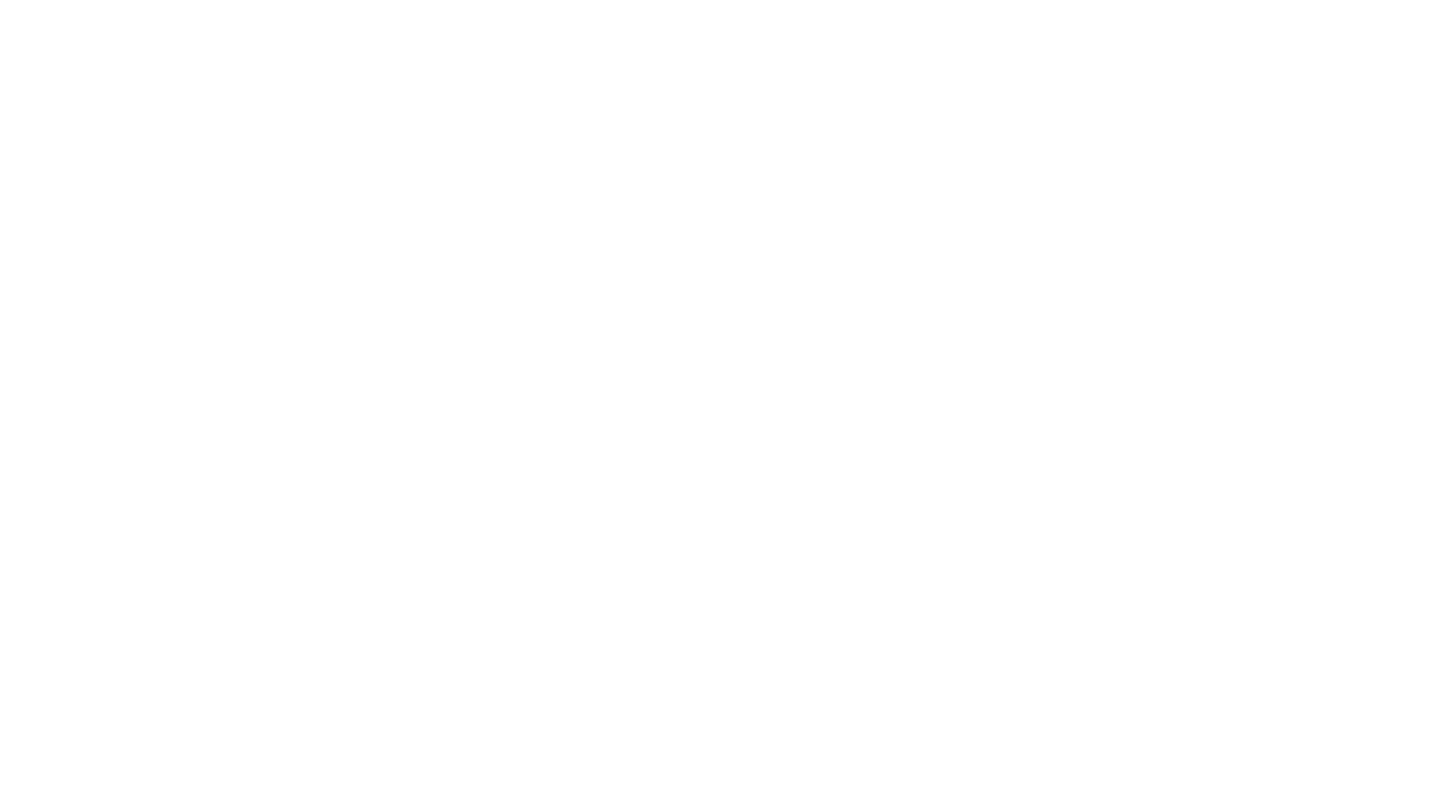 scroll, scrollTop: 0, scrollLeft: 0, axis: both 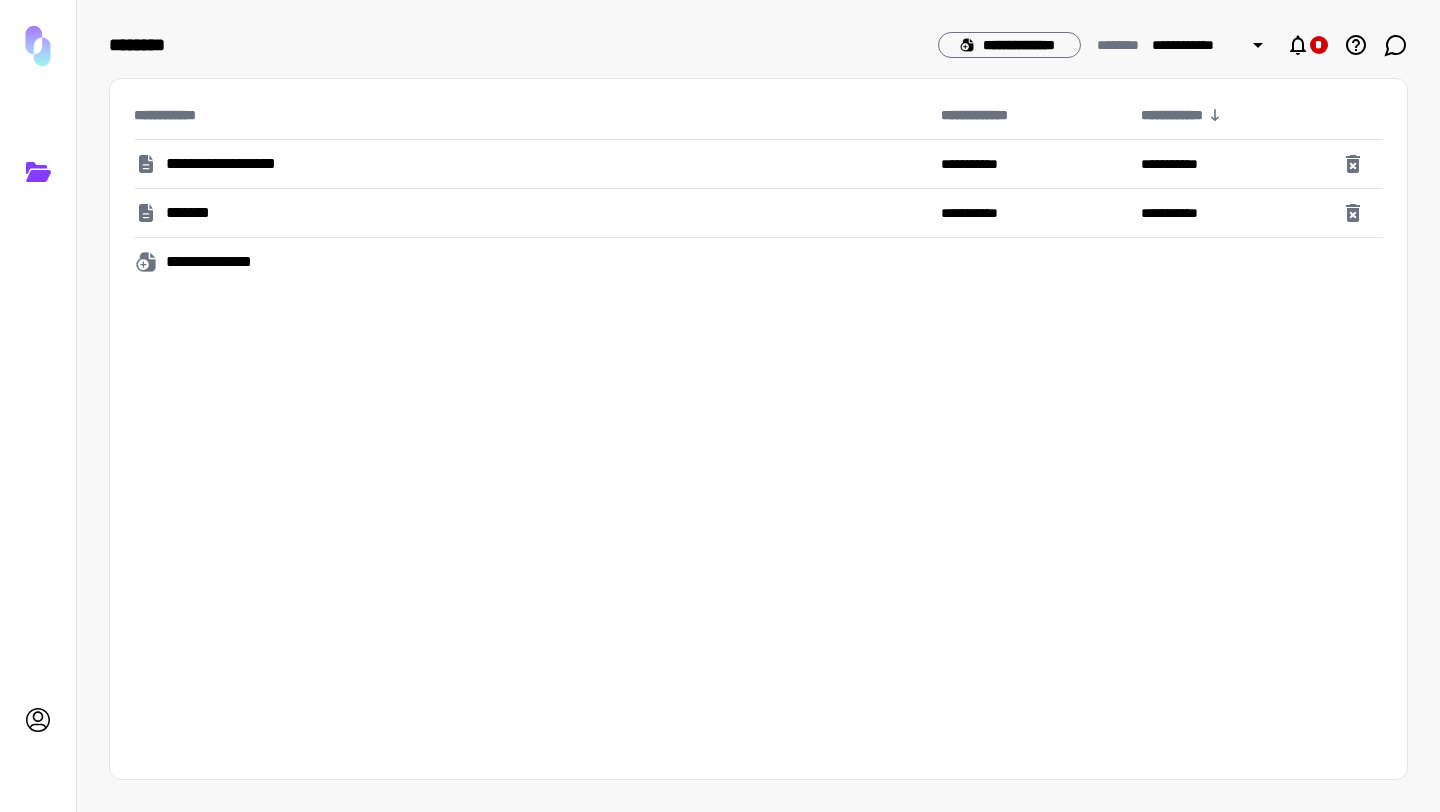 click on "**********" at bounding box center [529, 164] 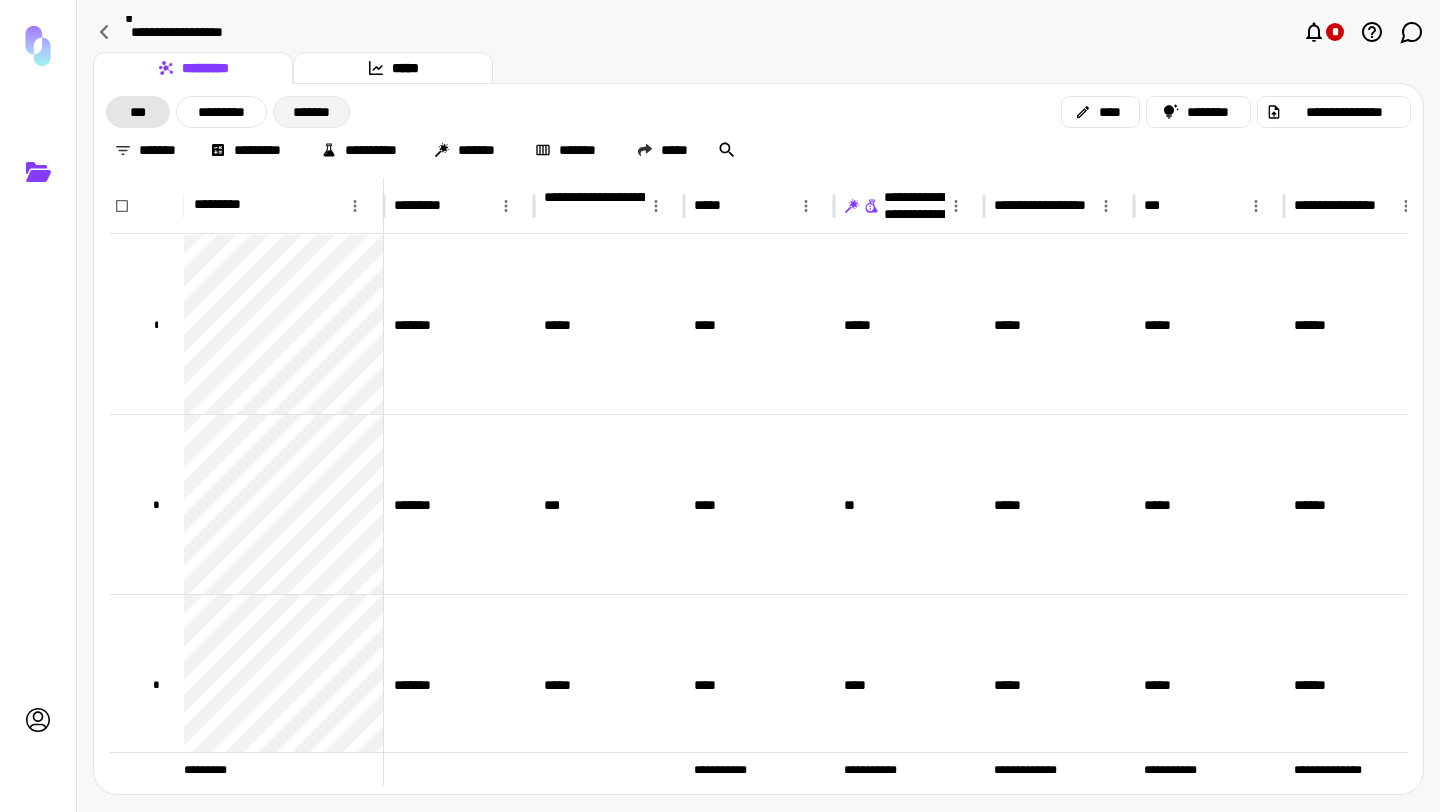 click on "*******" at bounding box center (311, 112) 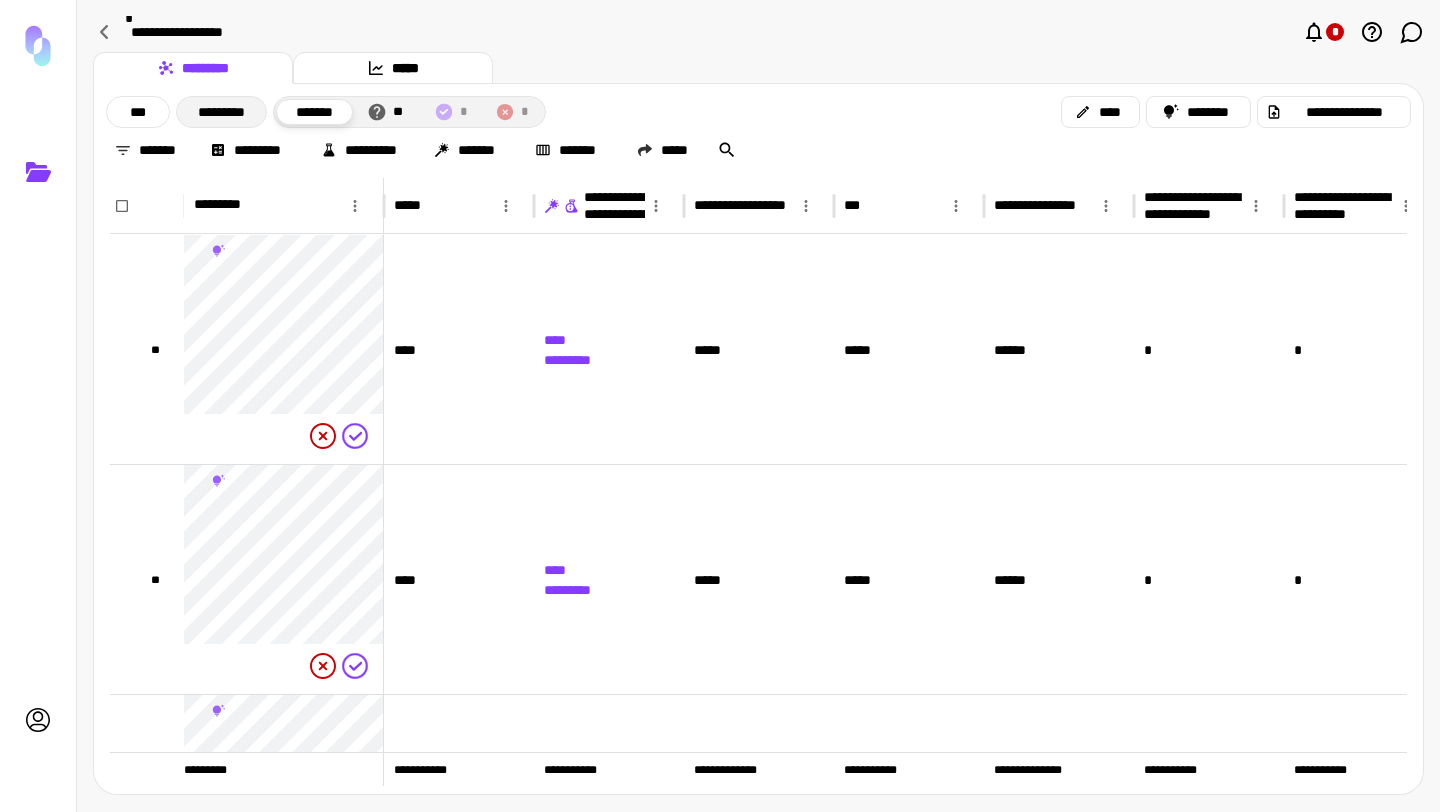 click on "*********" at bounding box center [221, 112] 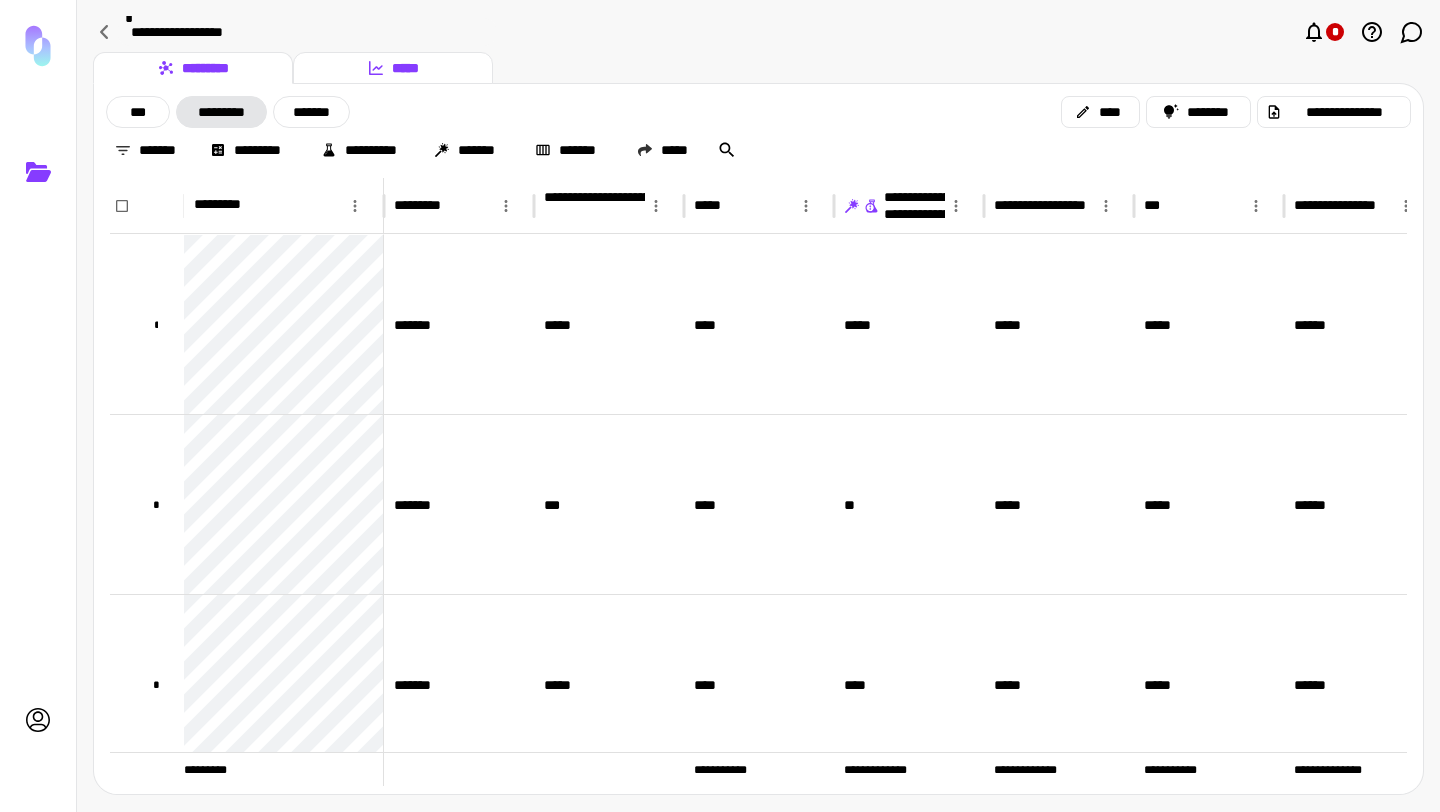 click 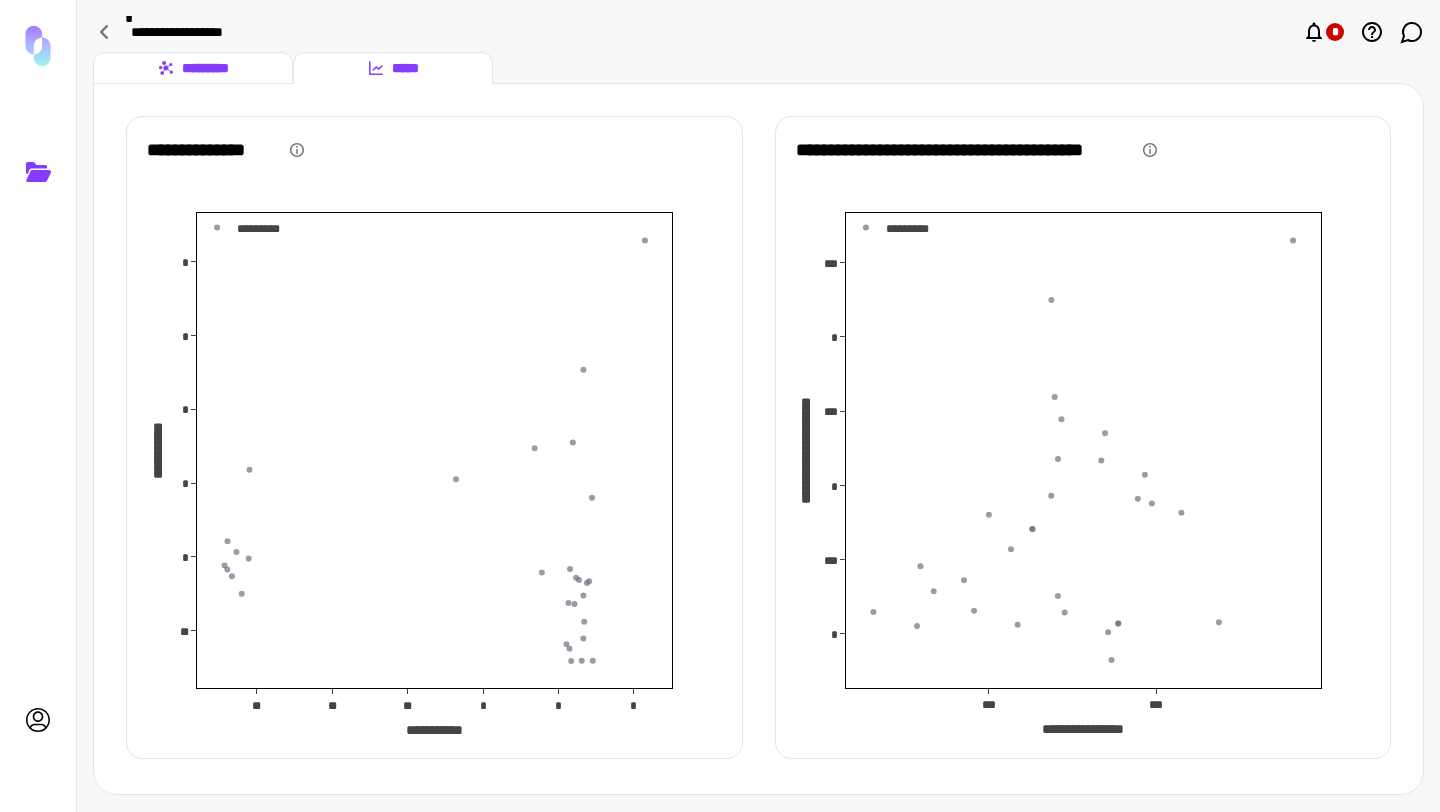 click on "*********" at bounding box center (193, 68) 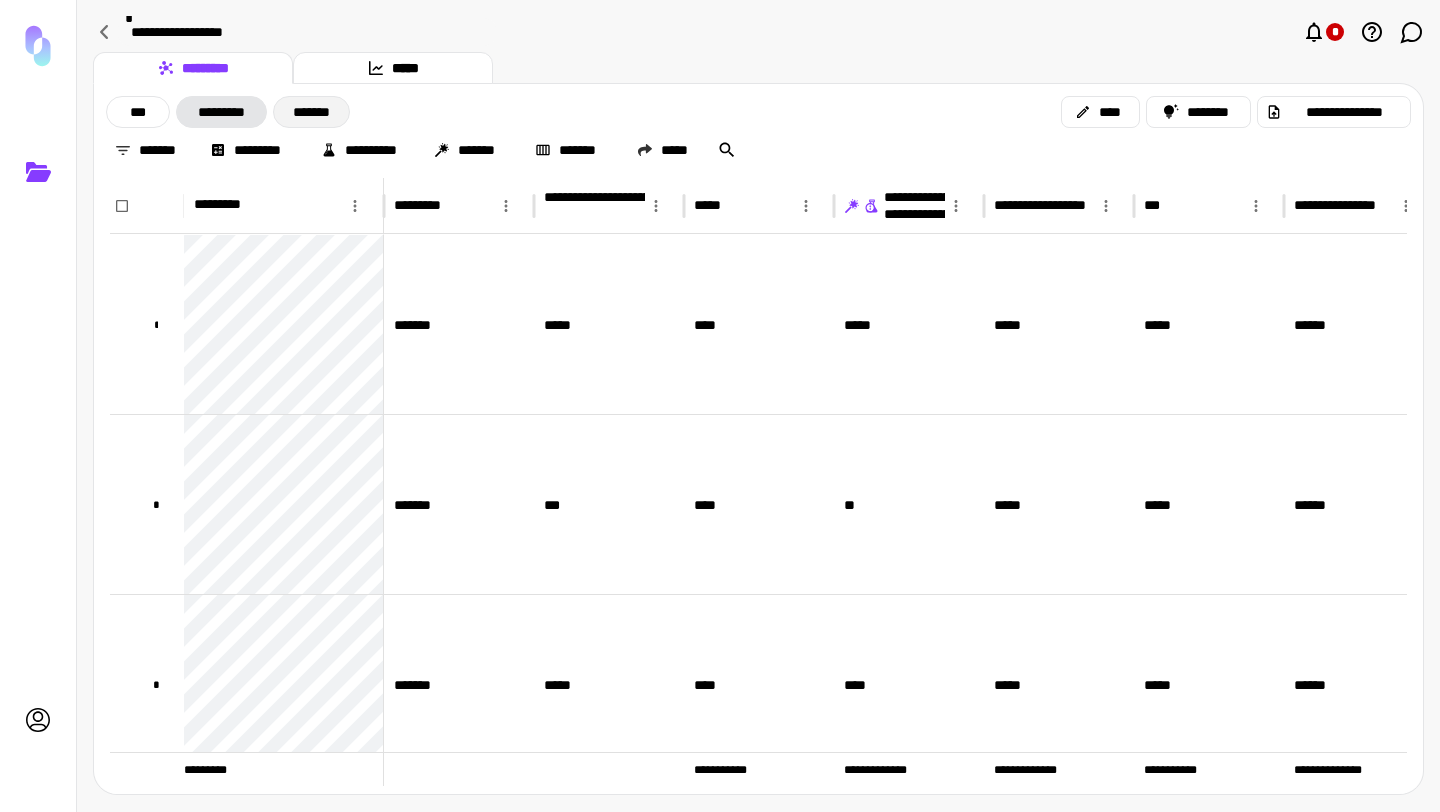 click on "*******" at bounding box center (311, 112) 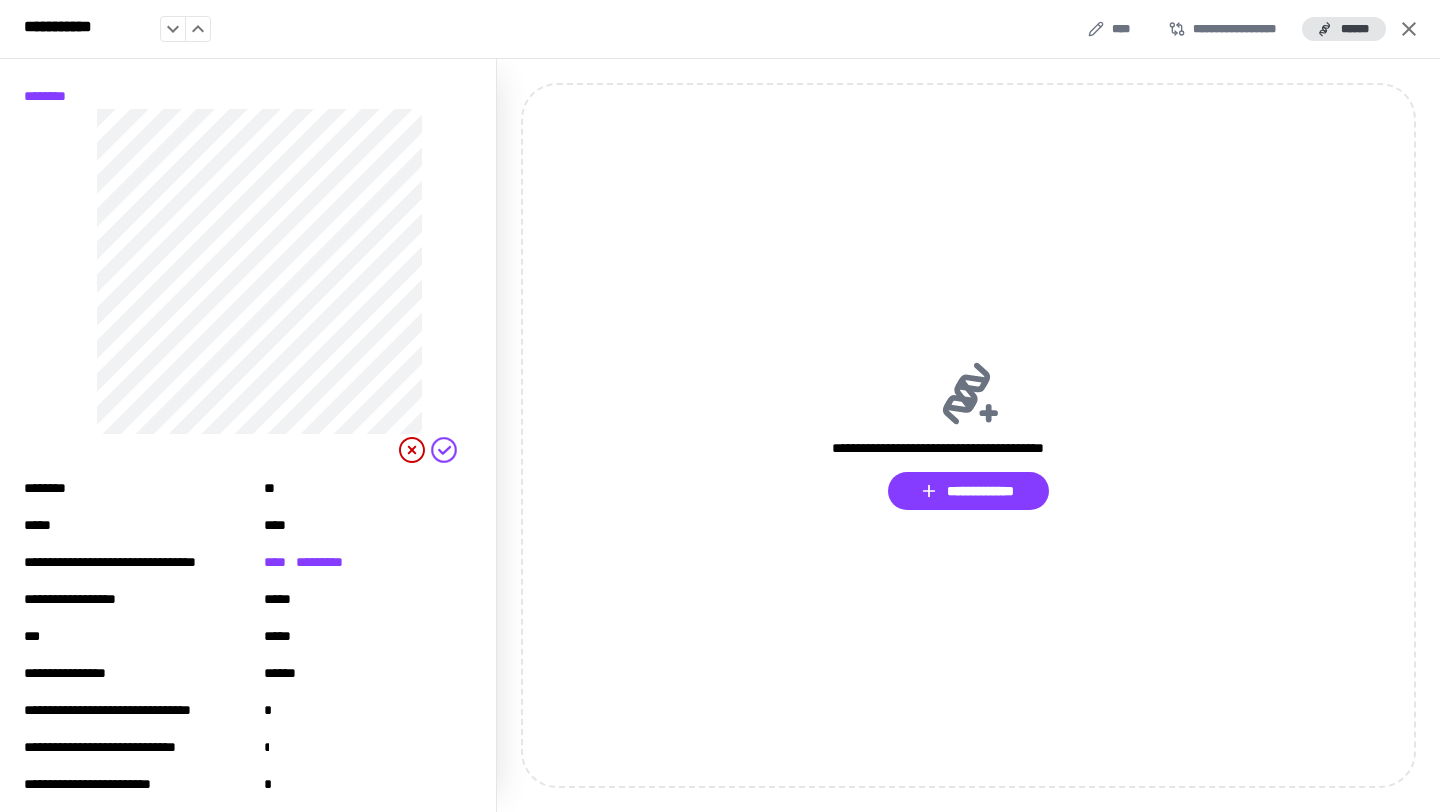 click 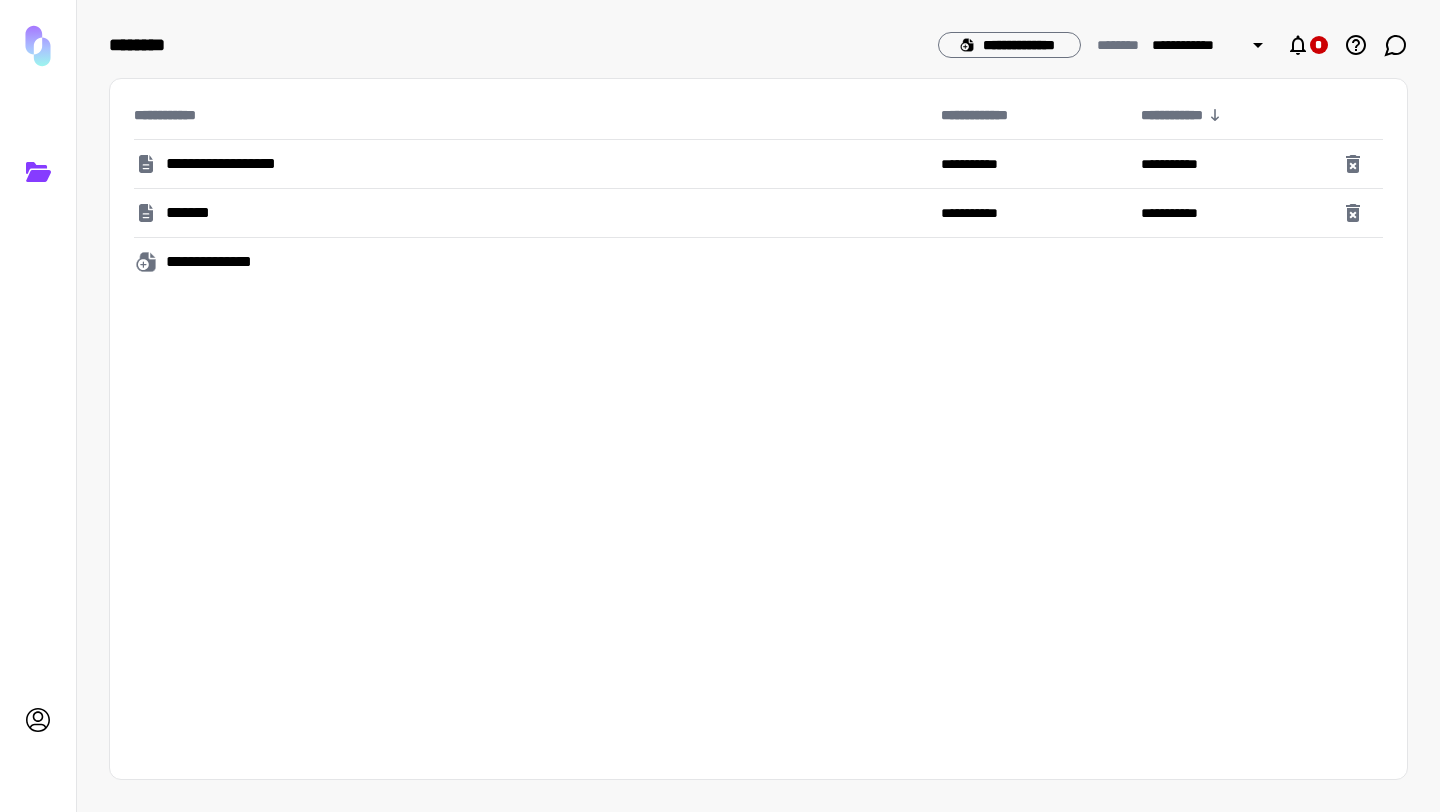 click on "**********" at bounding box center [232, 164] 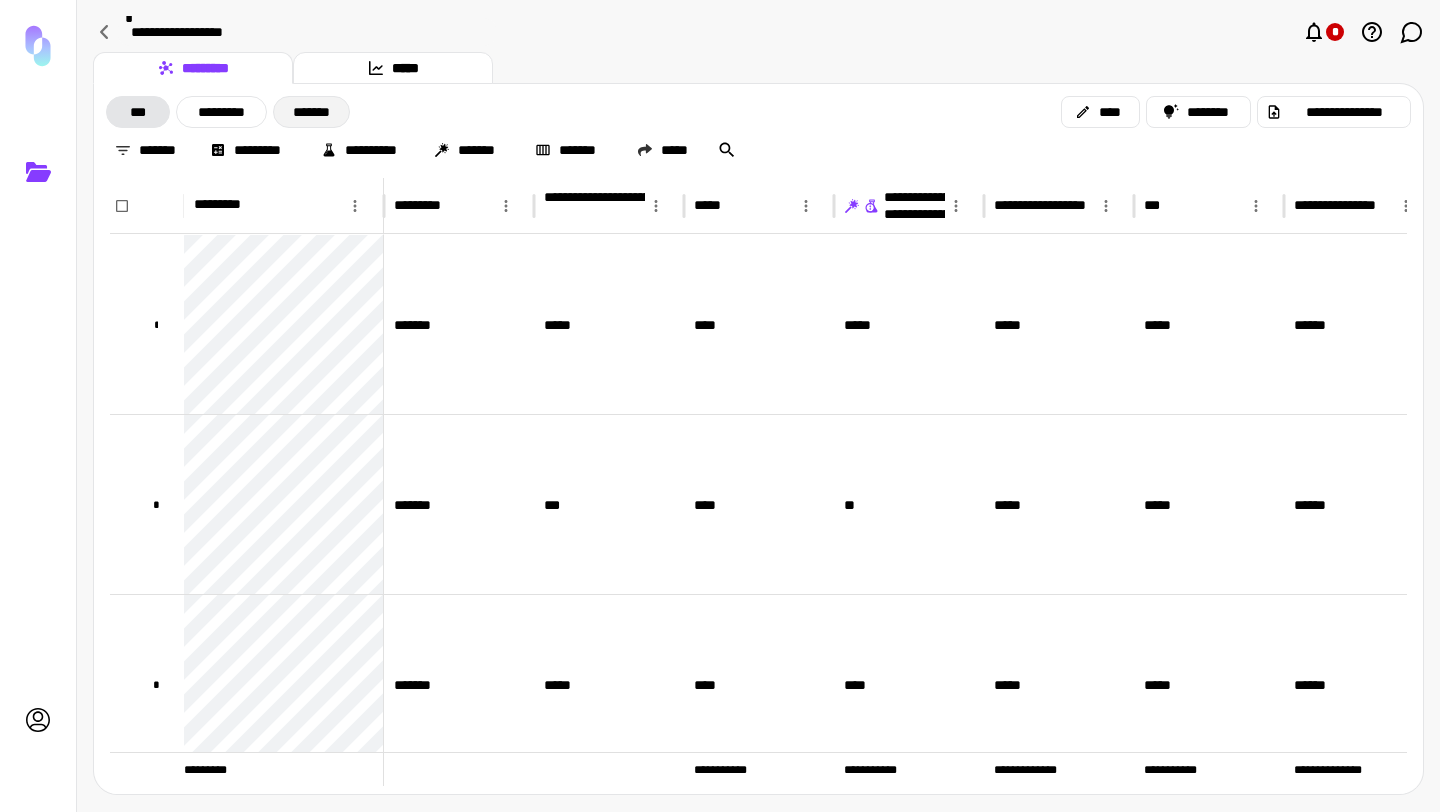 click on "*******" at bounding box center [311, 112] 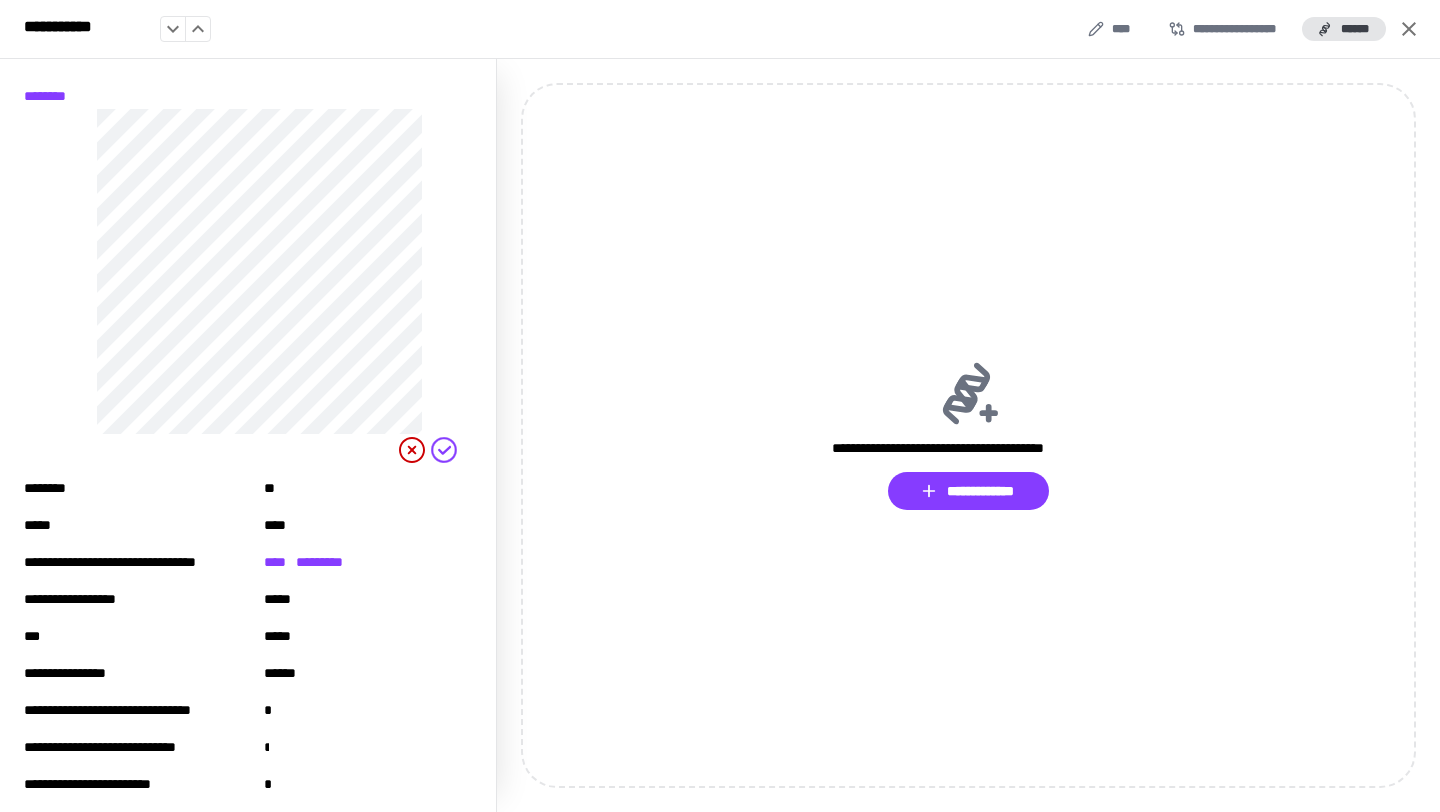 scroll, scrollTop: 23, scrollLeft: 0, axis: vertical 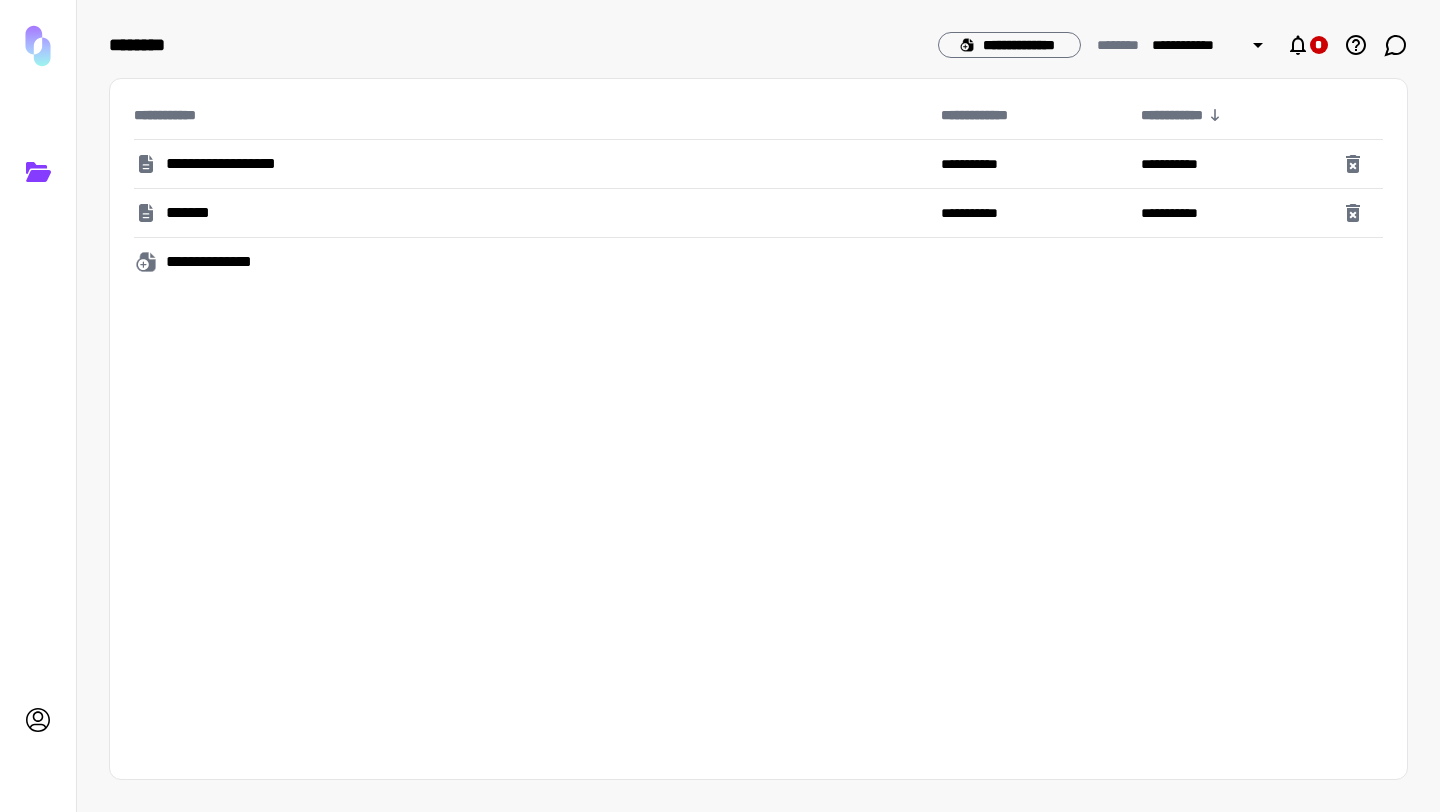 click on "**********" at bounding box center (232, 164) 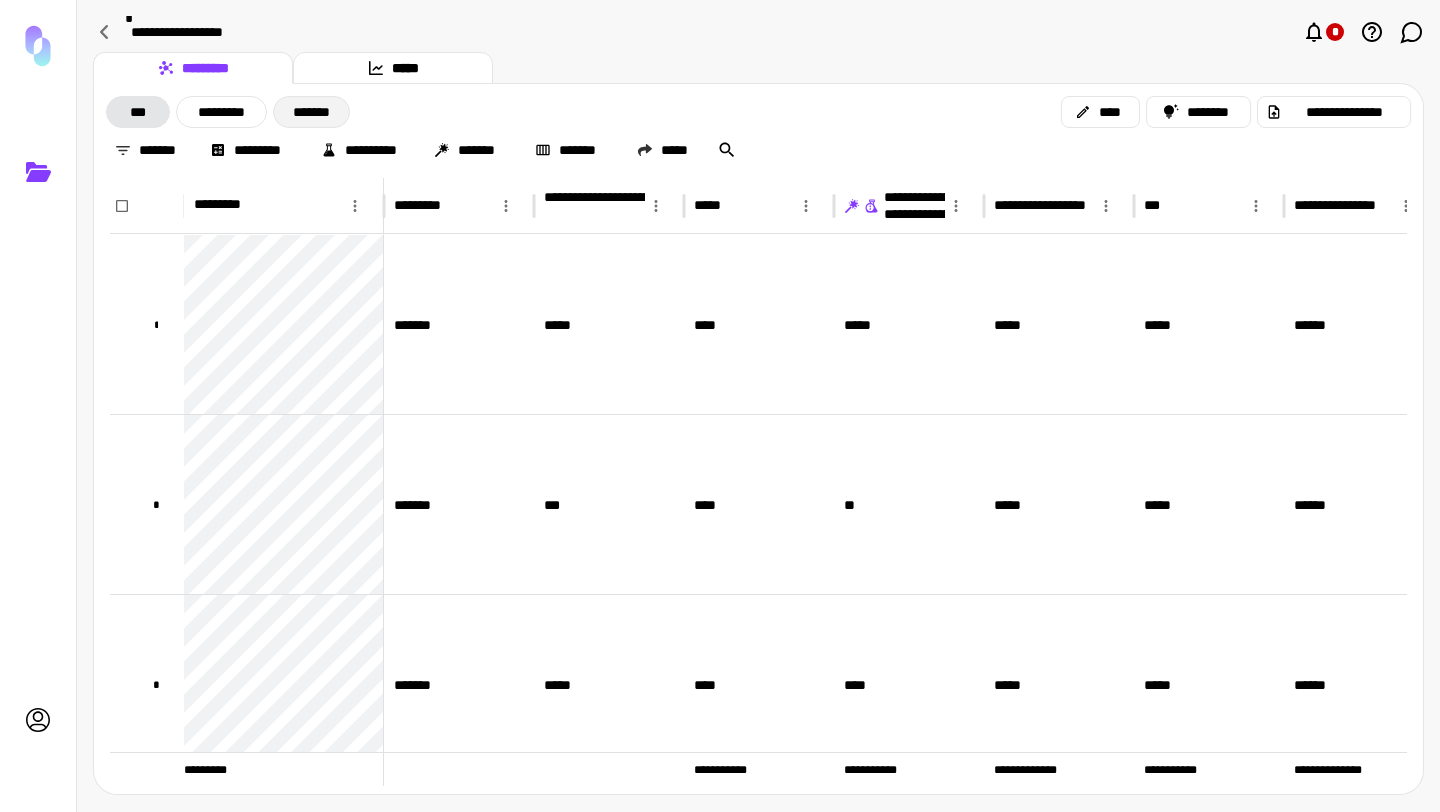 click on "*******" at bounding box center (311, 112) 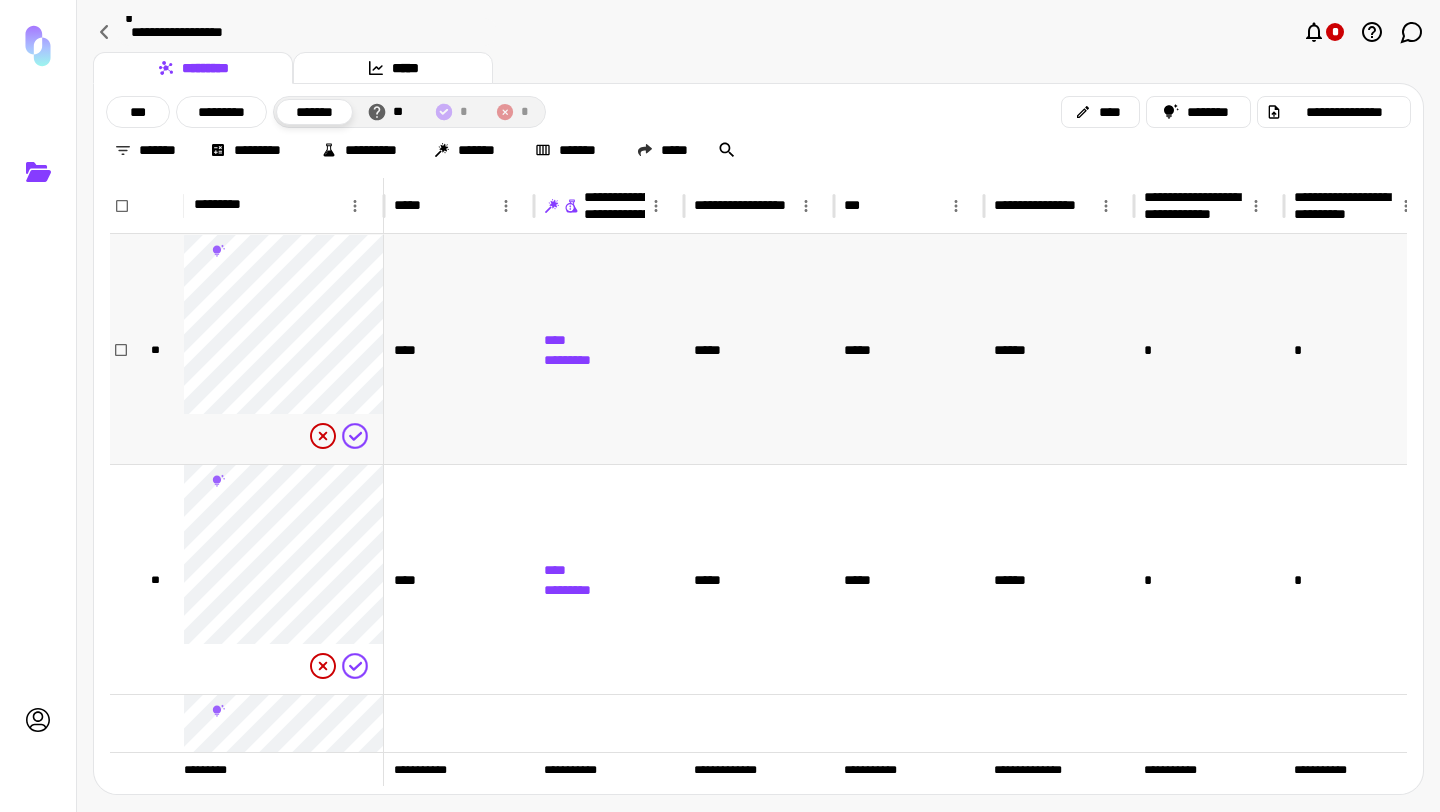 scroll, scrollTop: 0, scrollLeft: 41, axis: horizontal 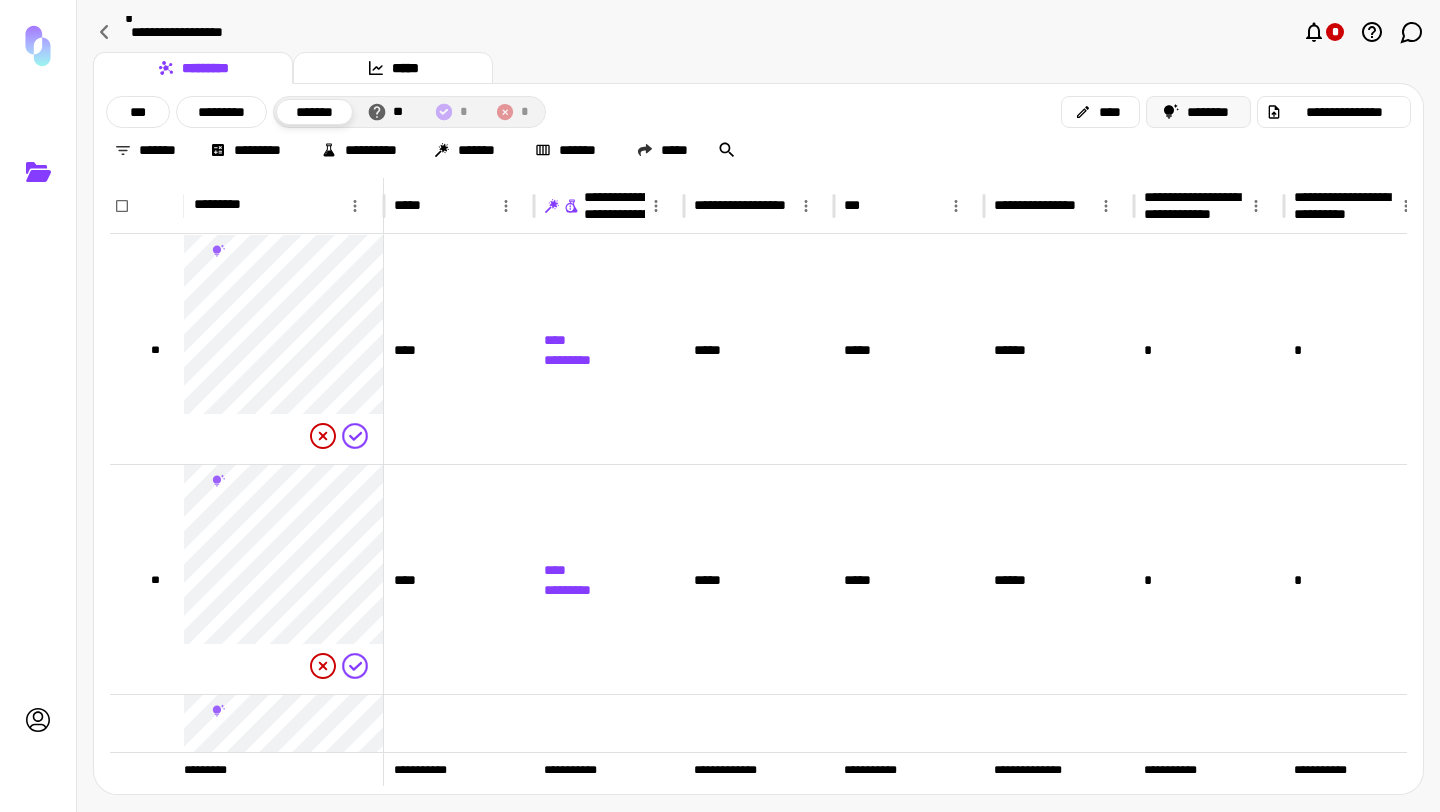 click on "********" at bounding box center [1199, 112] 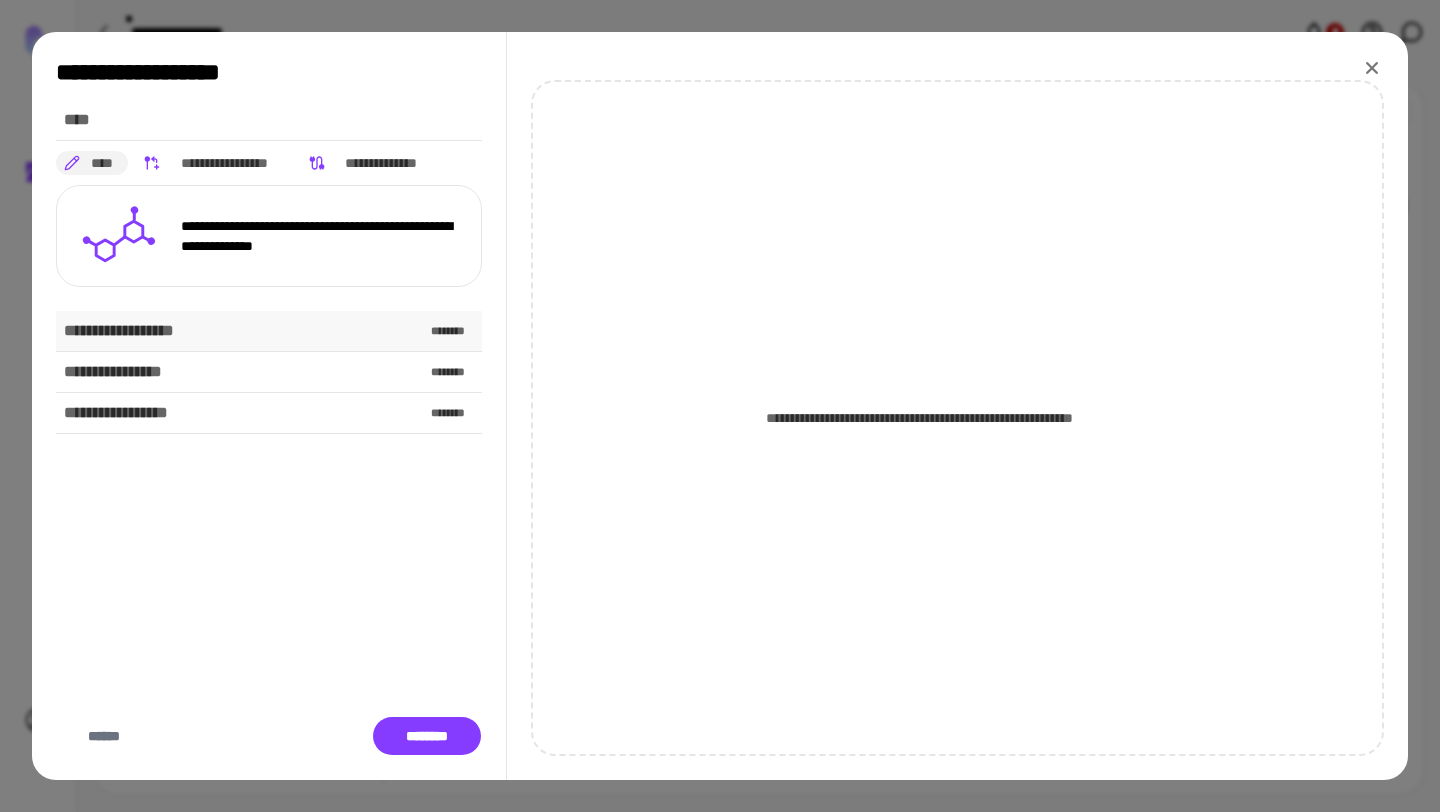 click on "**********" at bounding box center (269, 331) 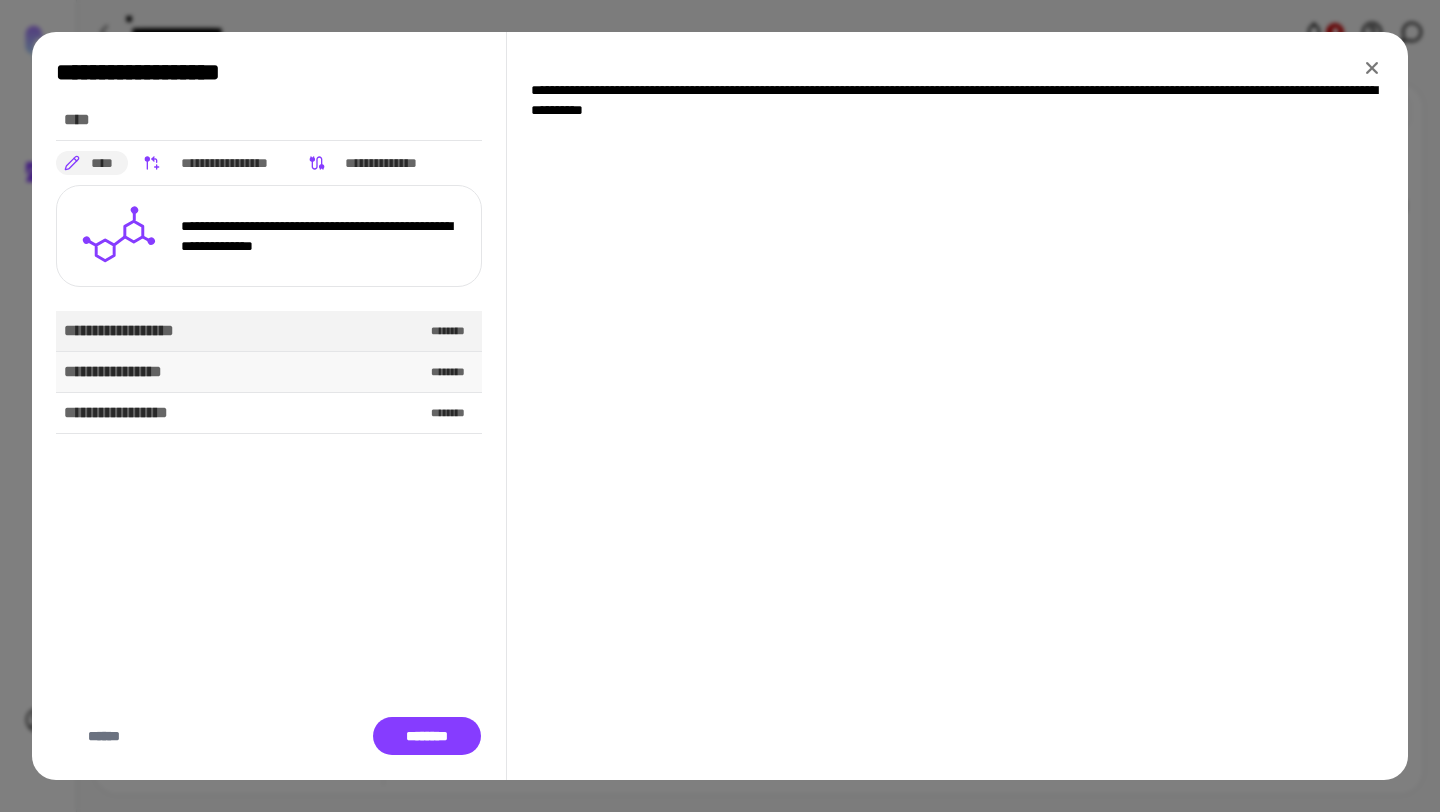 click on "**********" at bounding box center (269, 372) 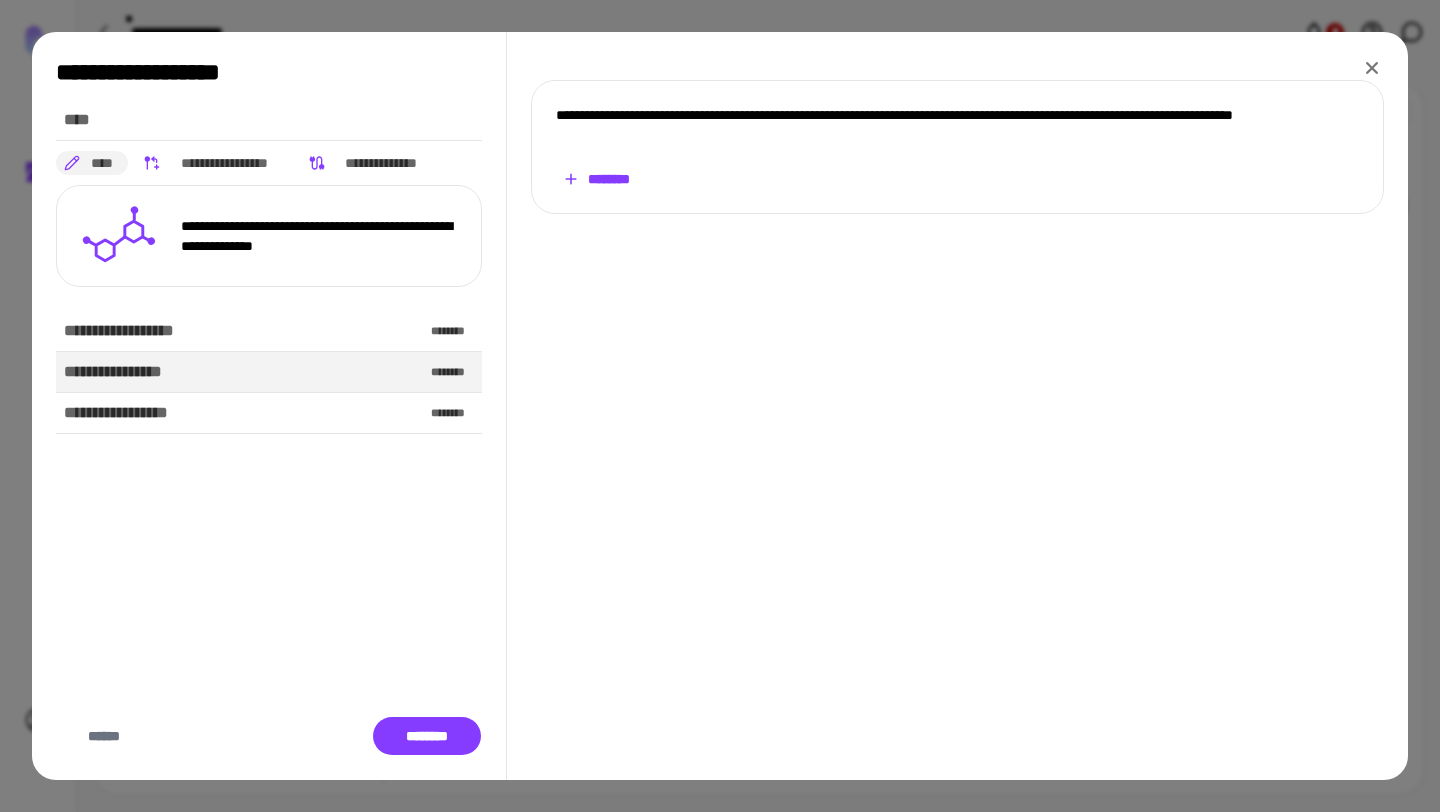 click on "********" at bounding box center (596, 179) 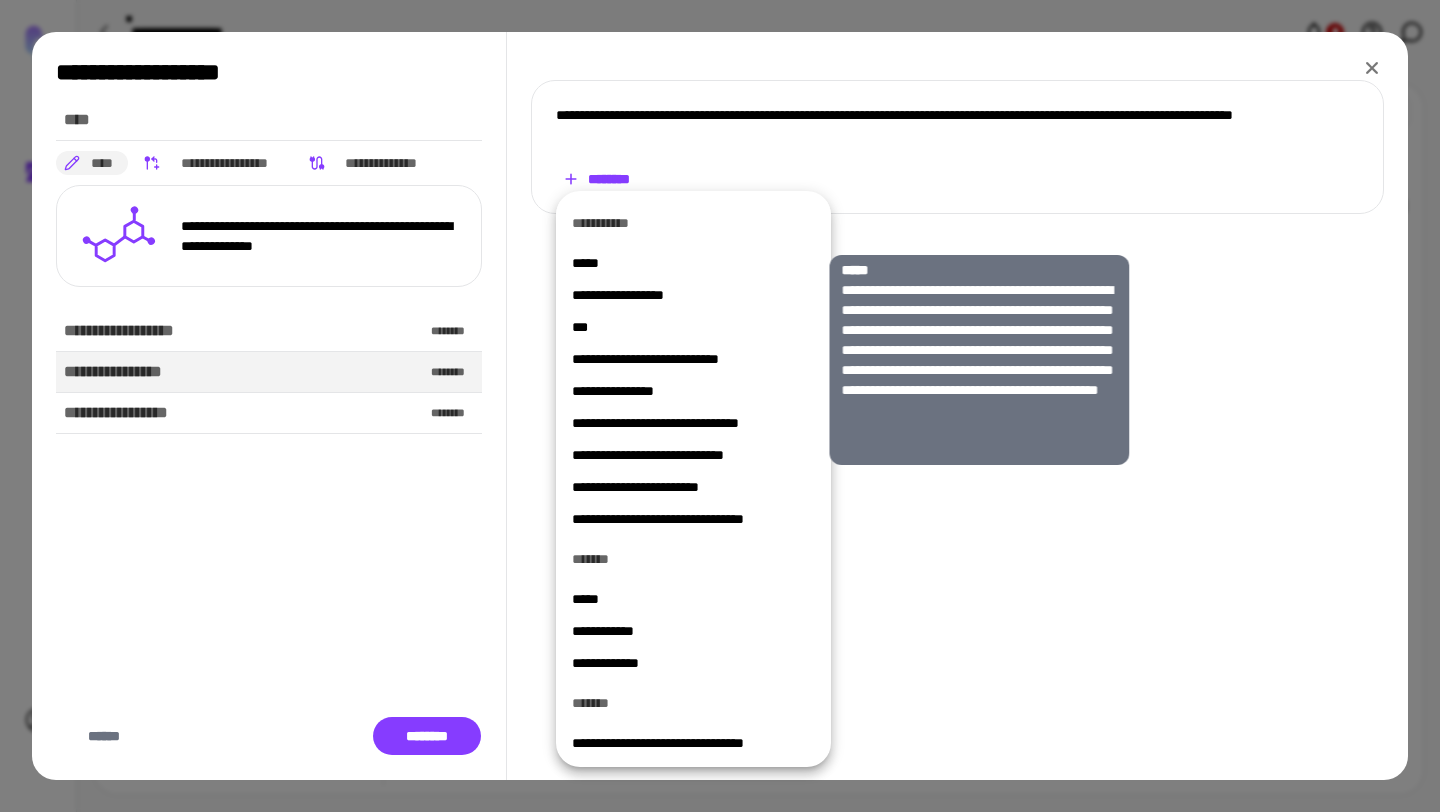 click on "*****" at bounding box center [693, 263] 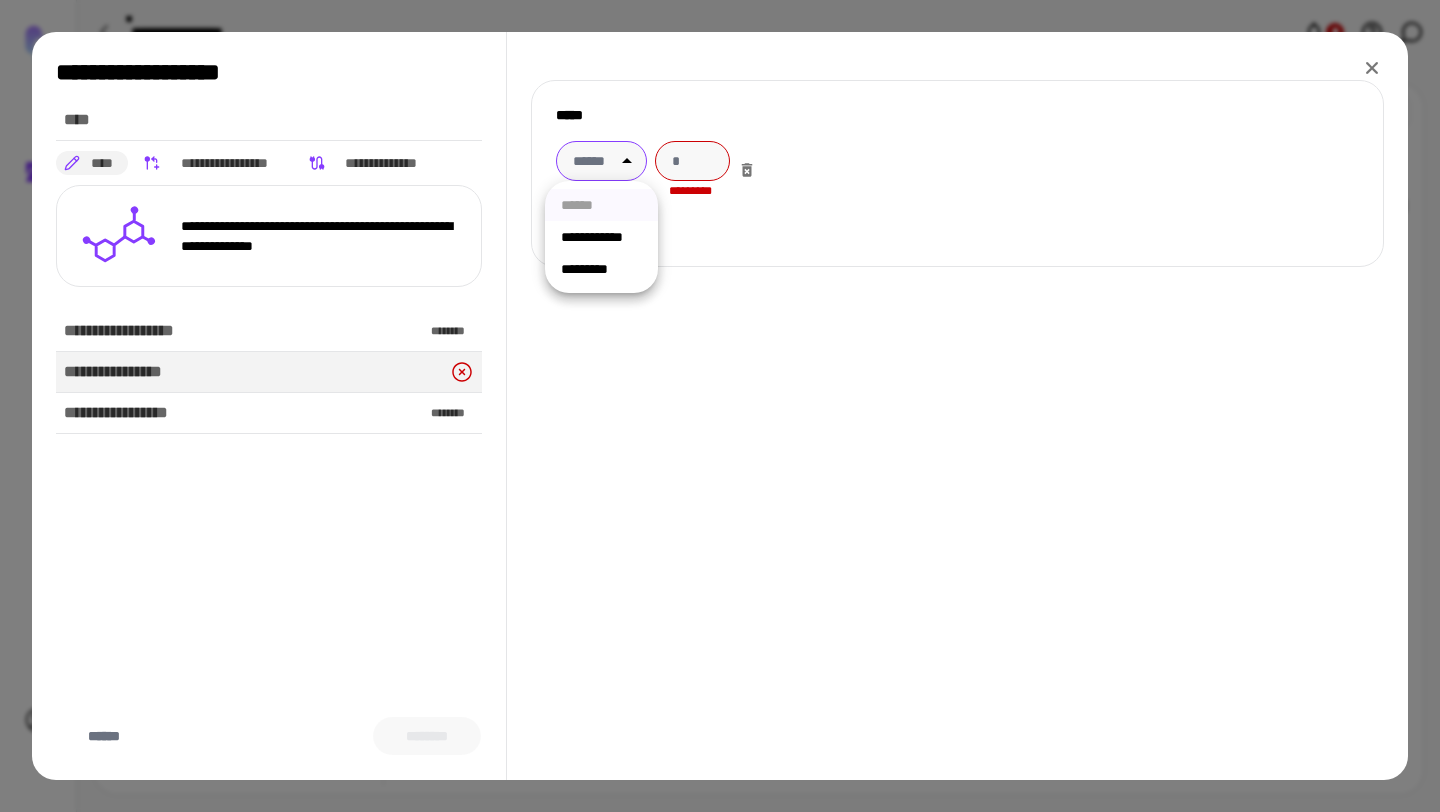 click on "**********" at bounding box center [720, 406] 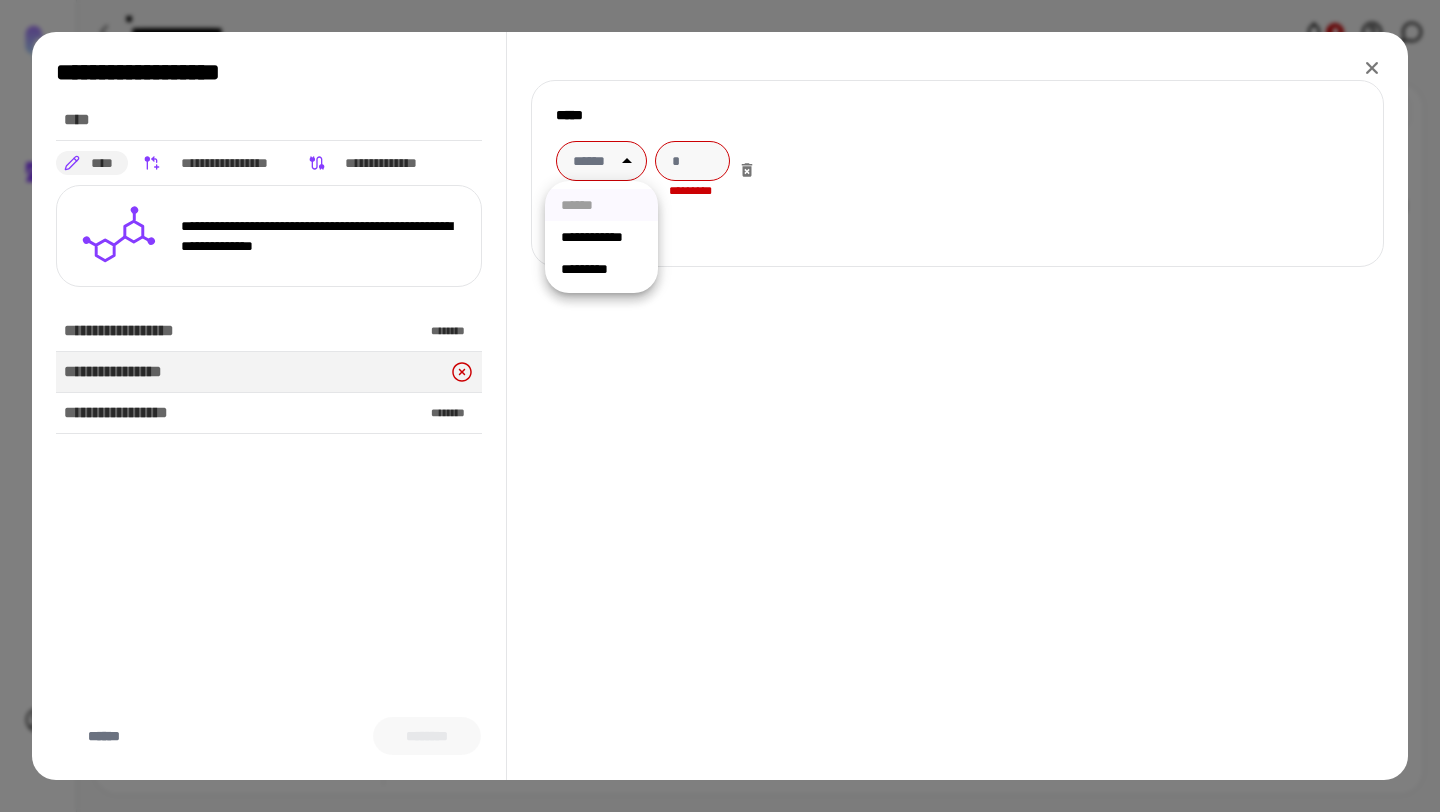 click on "**********" at bounding box center [601, 237] 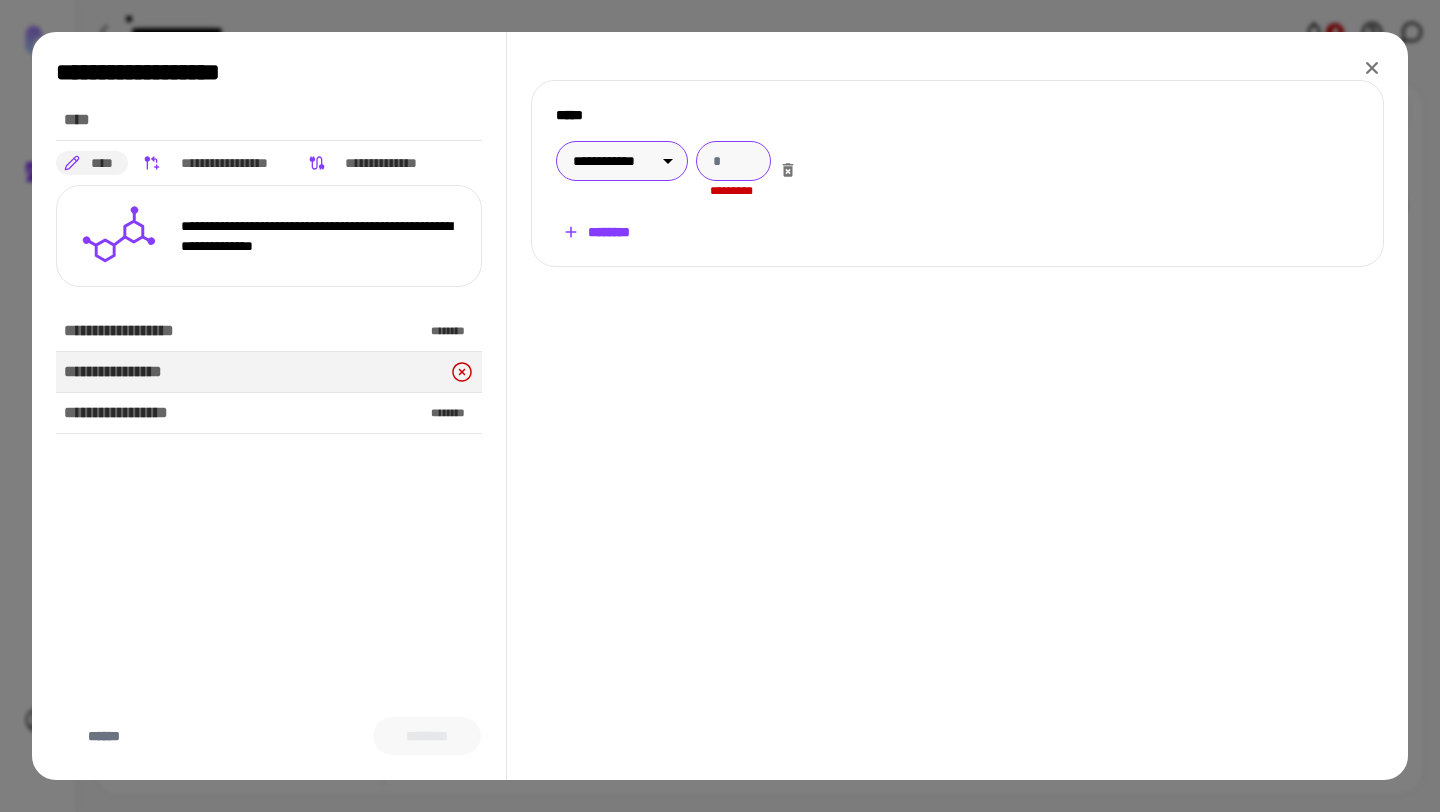 click at bounding box center [733, 161] 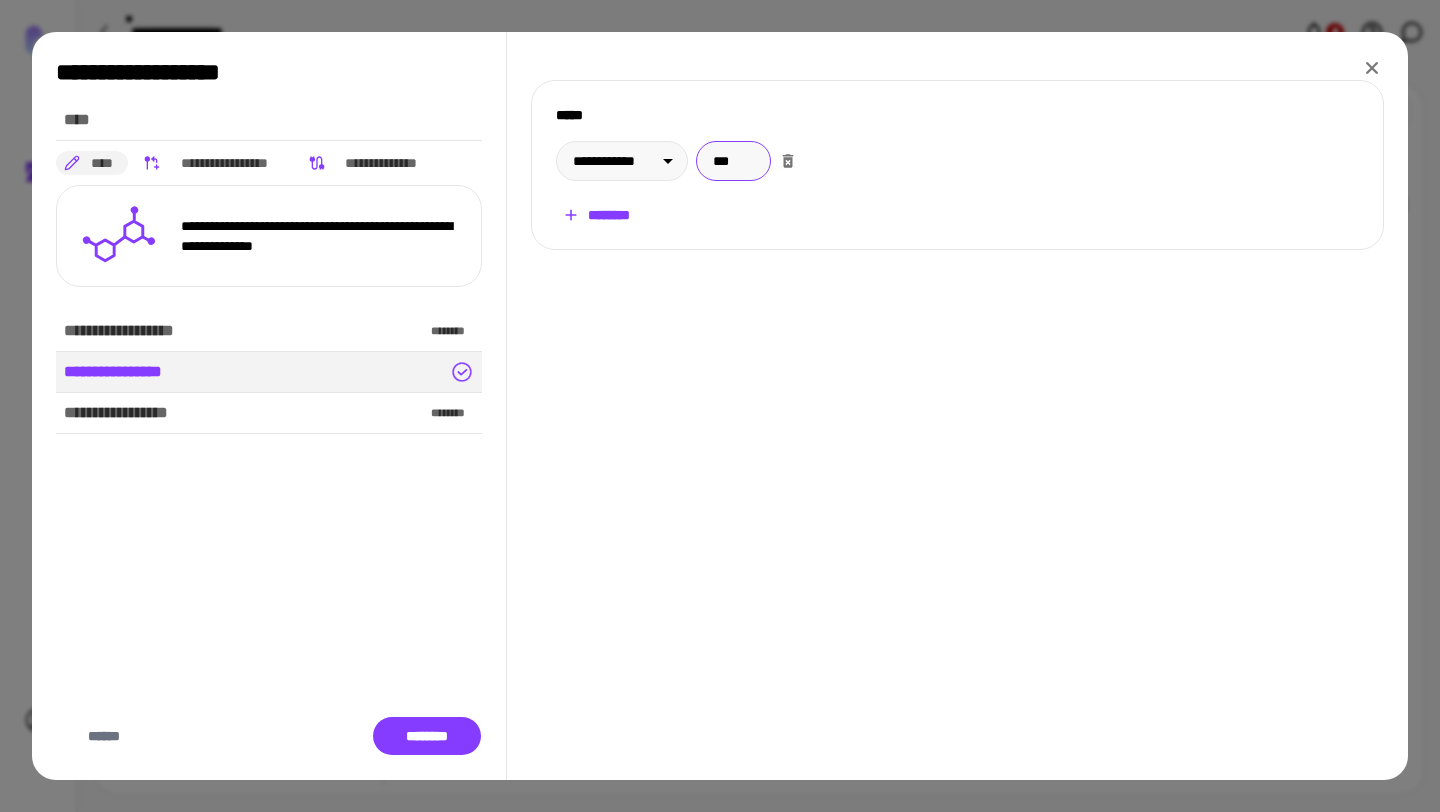 type on "***" 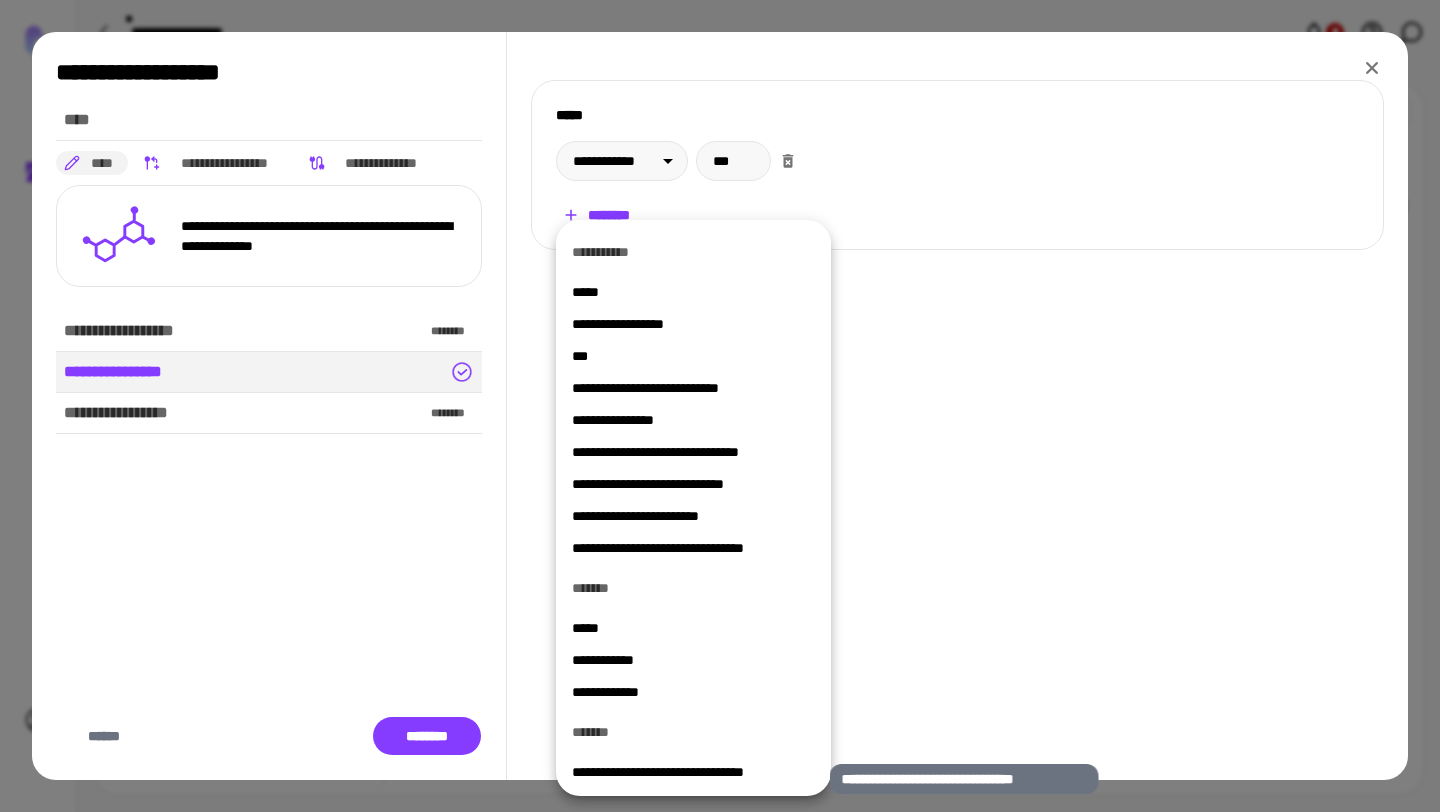 click on "**********" at bounding box center [693, 772] 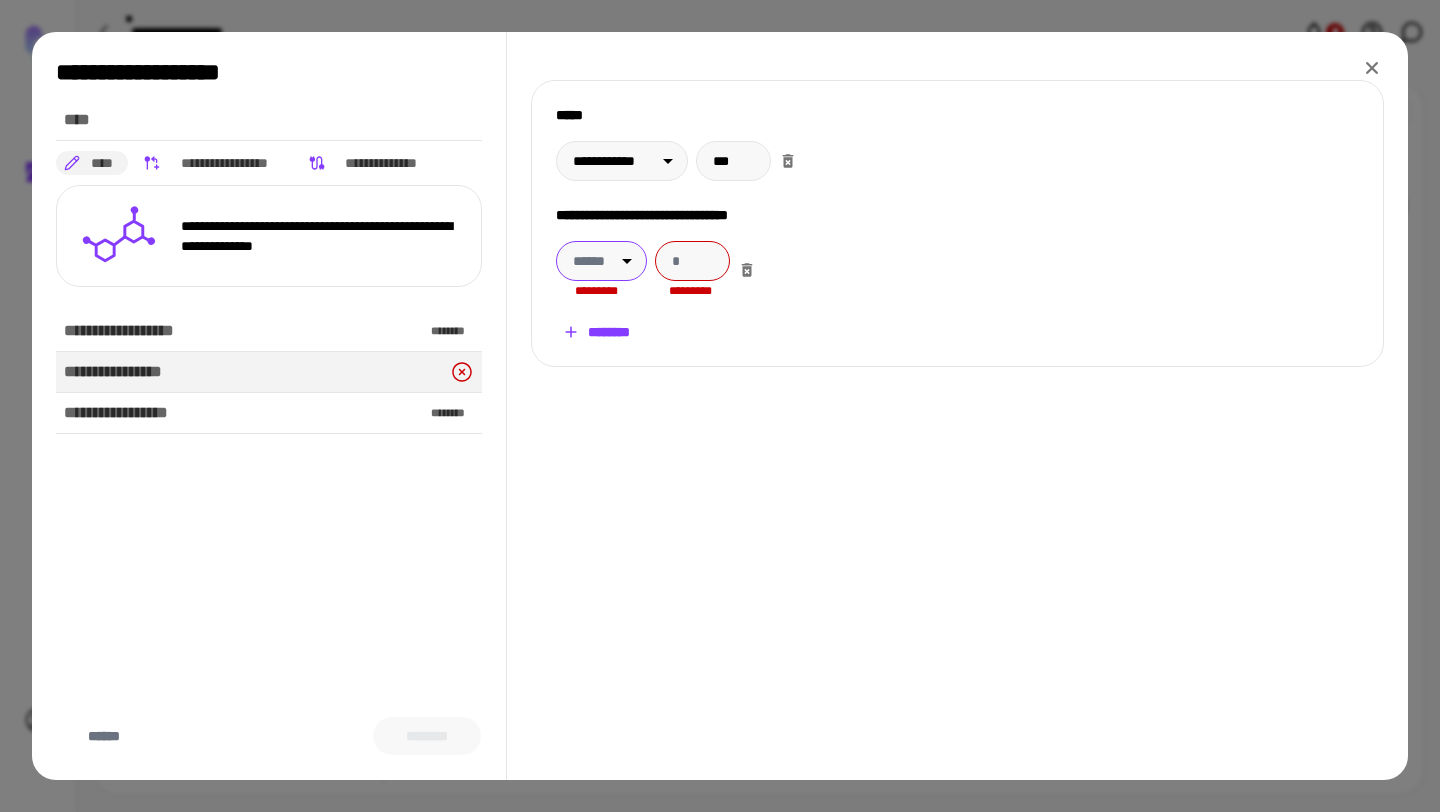 click on "**********" at bounding box center (720, 406) 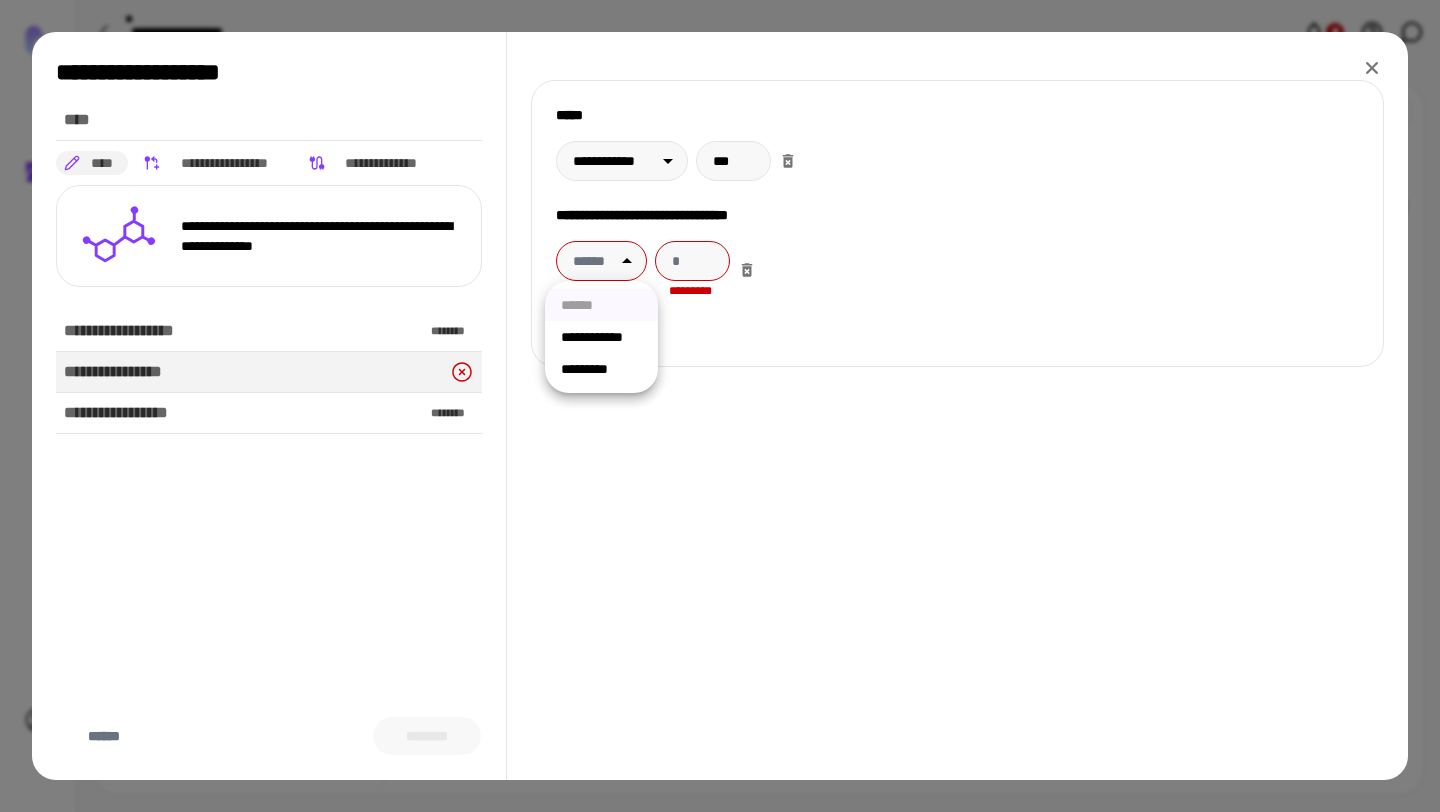 click on "*********" at bounding box center (601, 369) 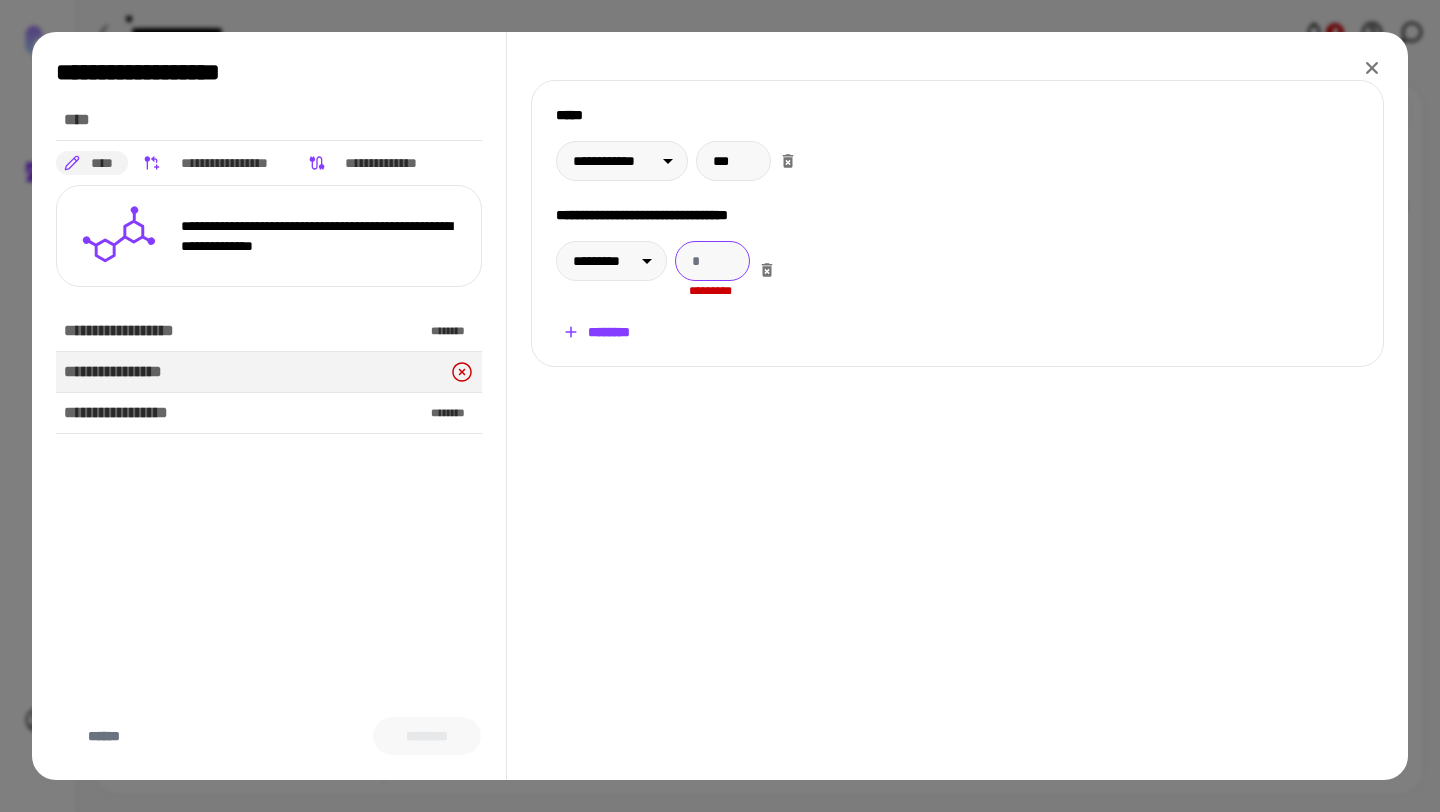 click at bounding box center (712, 261) 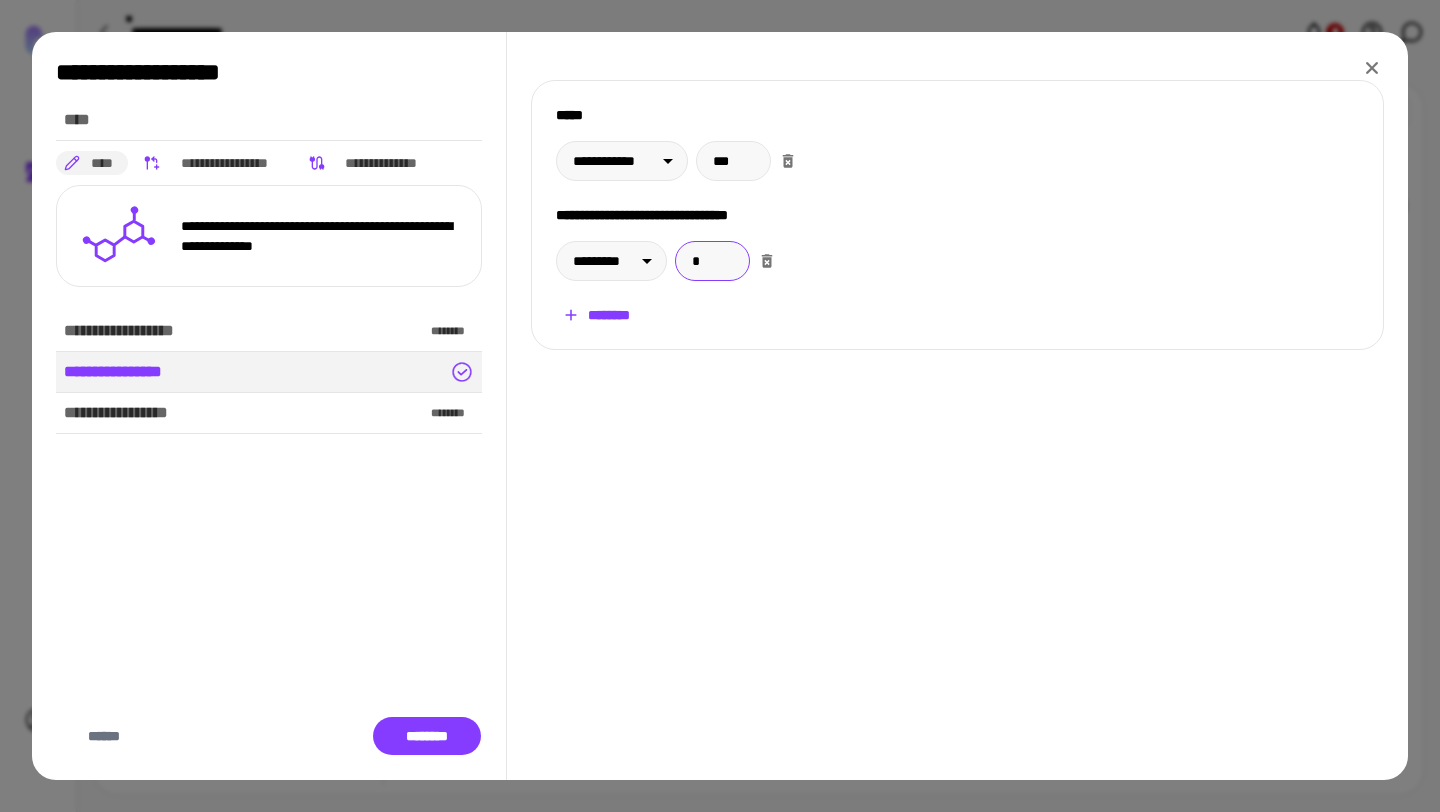 type on "*" 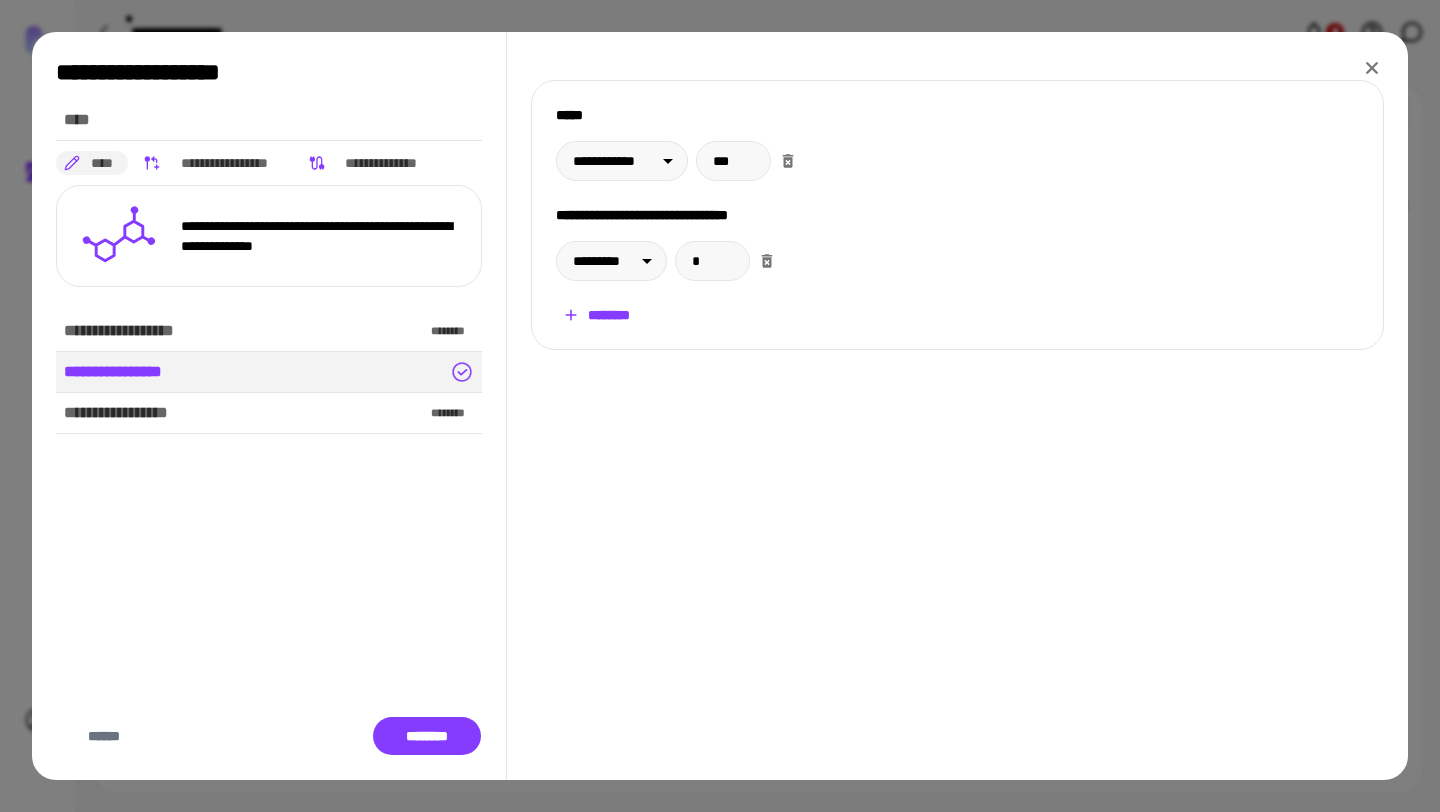 click on "********" at bounding box center (596, 315) 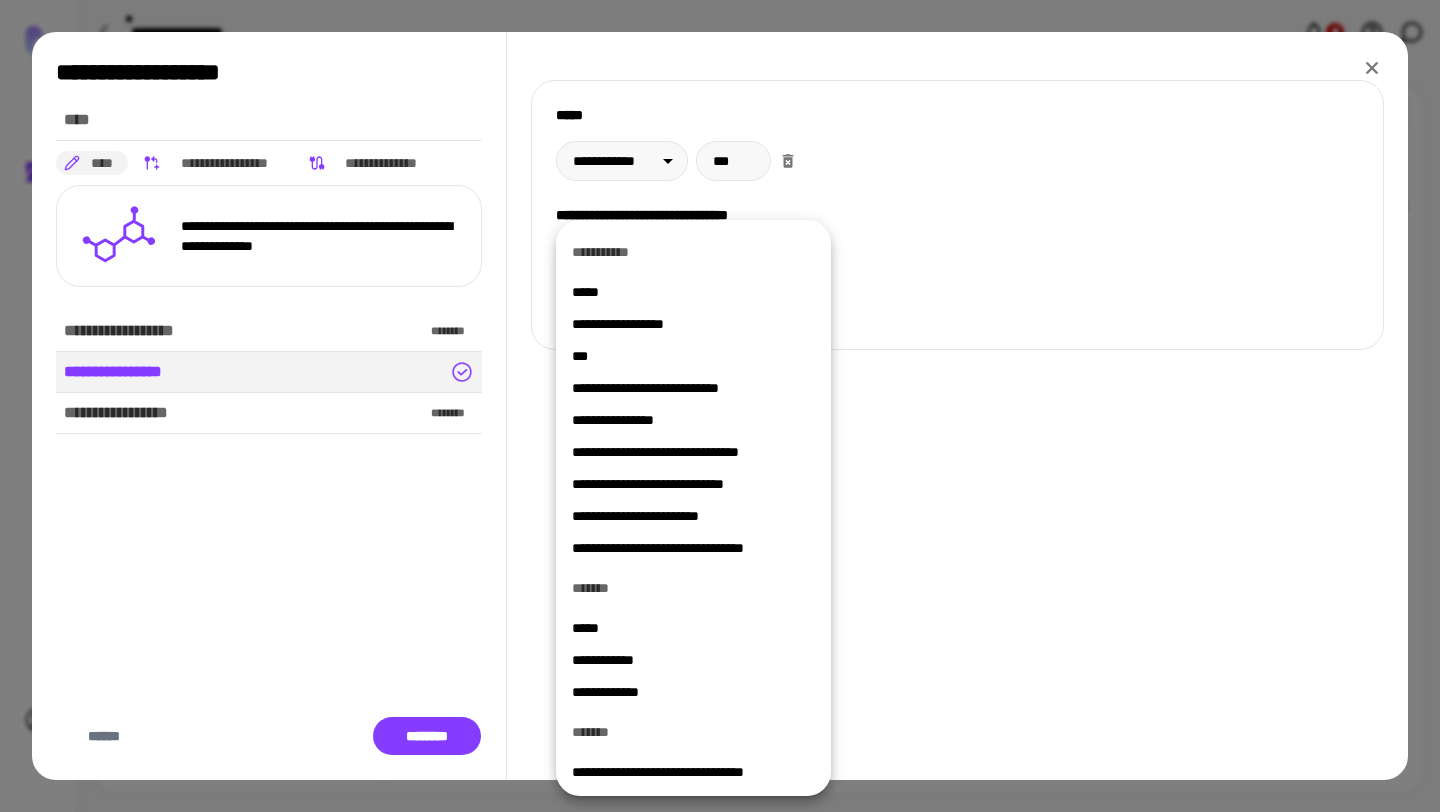 click at bounding box center (720, 406) 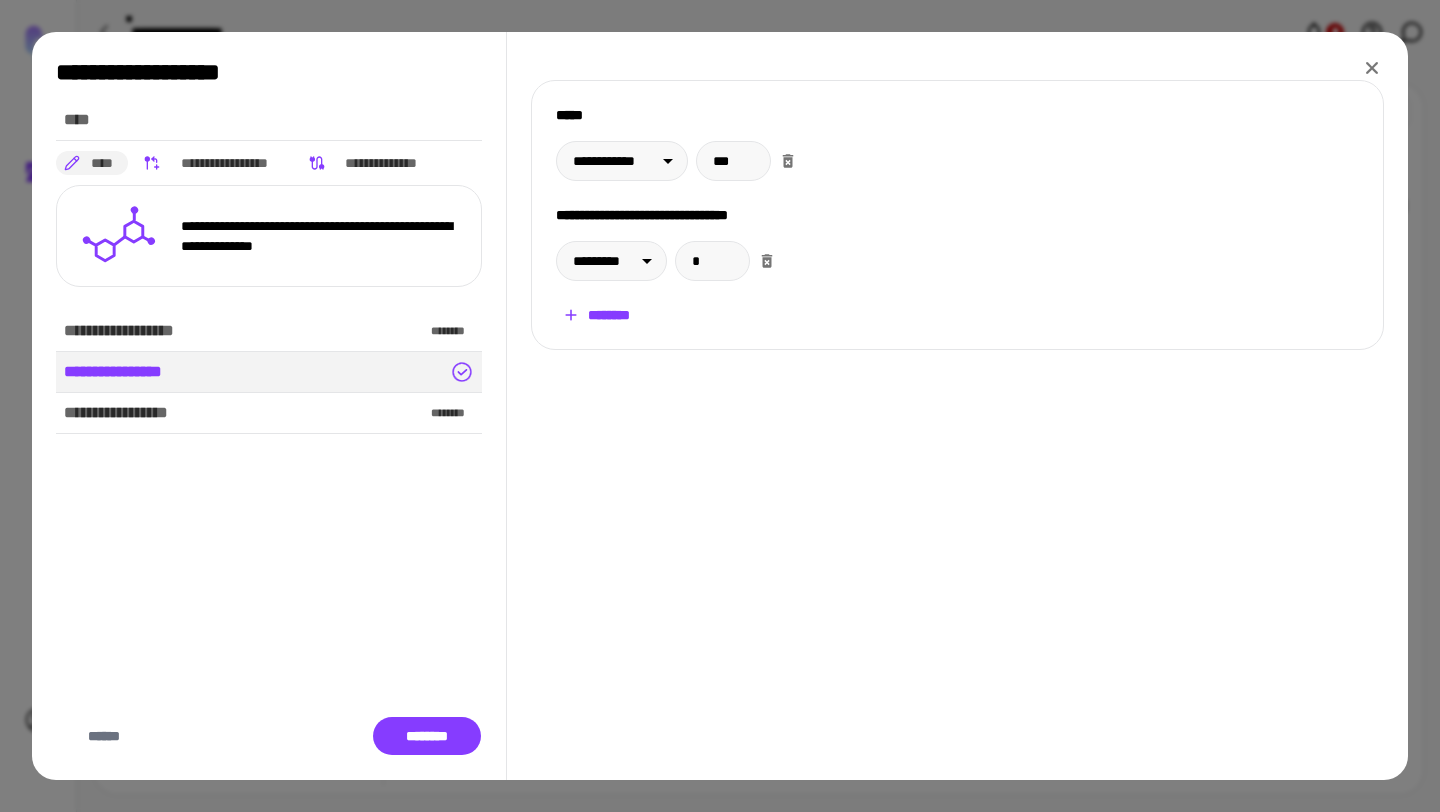 click 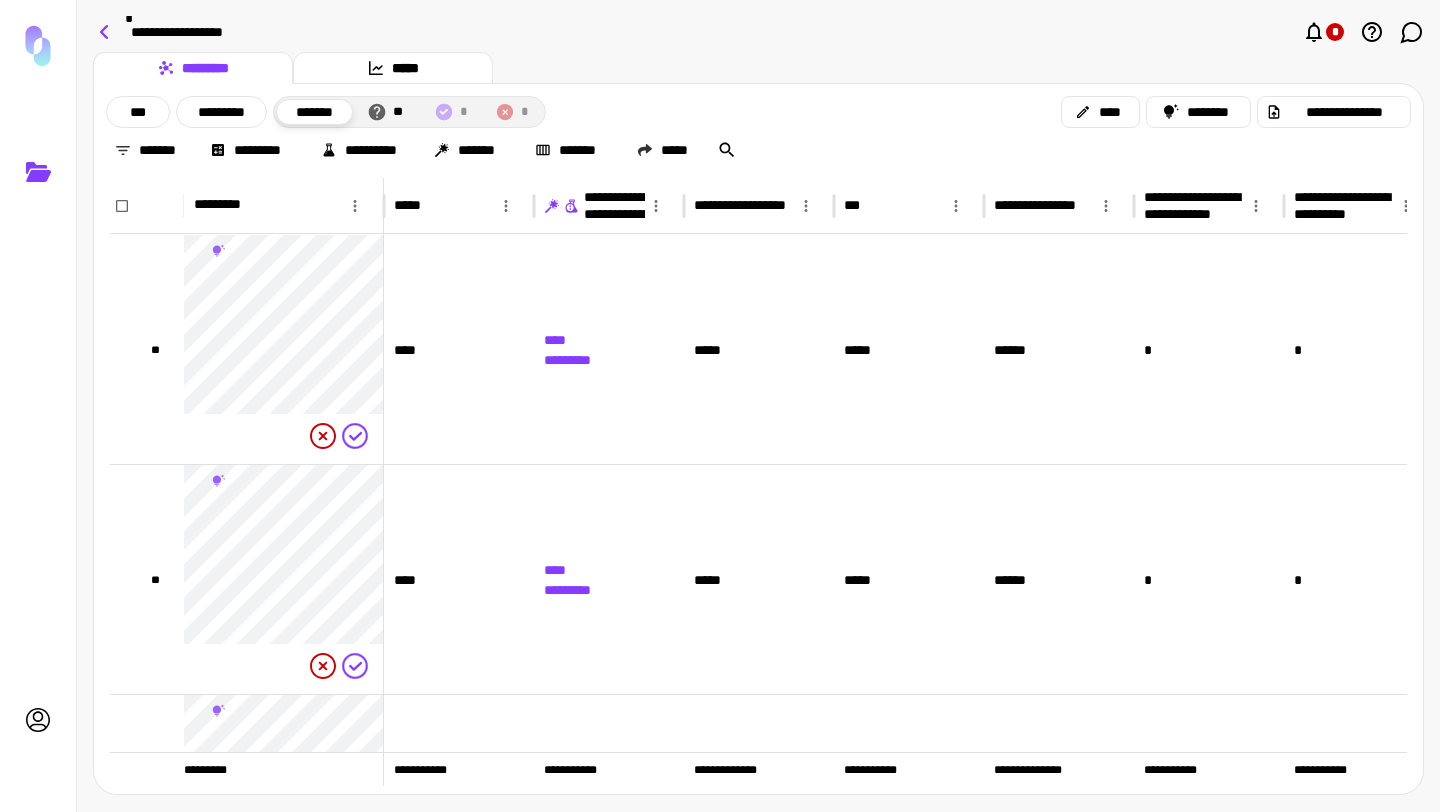 click 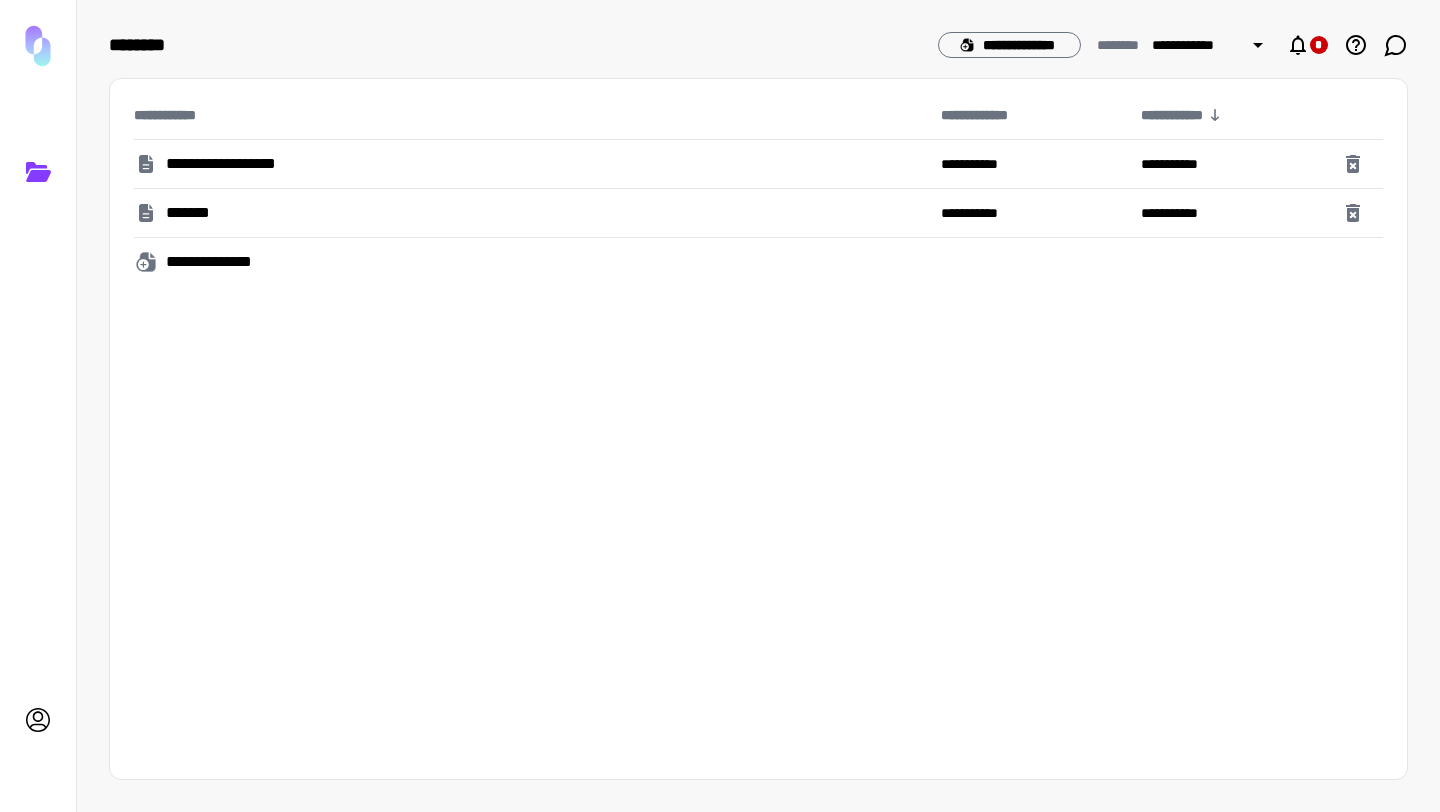 click on "*******" at bounding box center [529, 213] 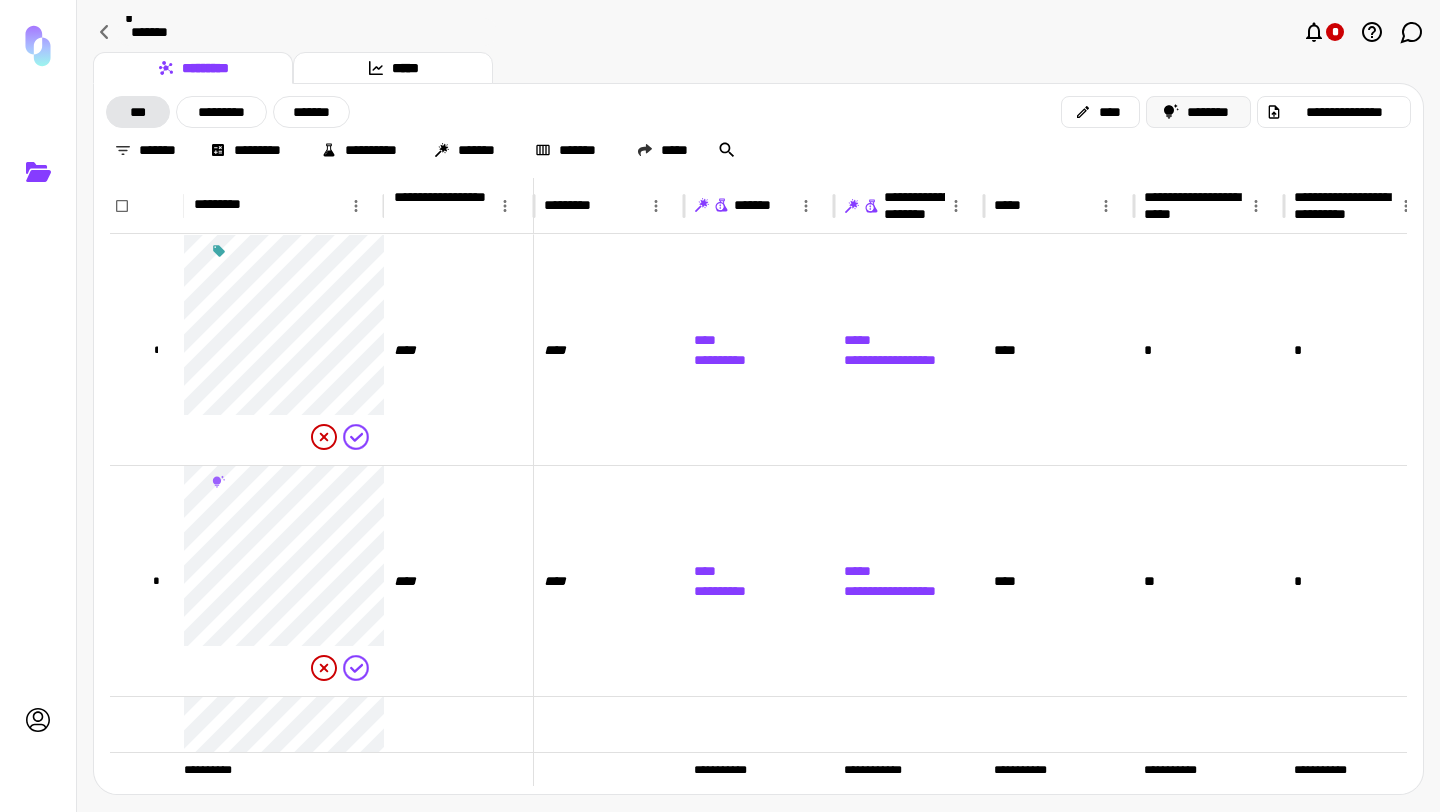 click on "********" at bounding box center [1199, 112] 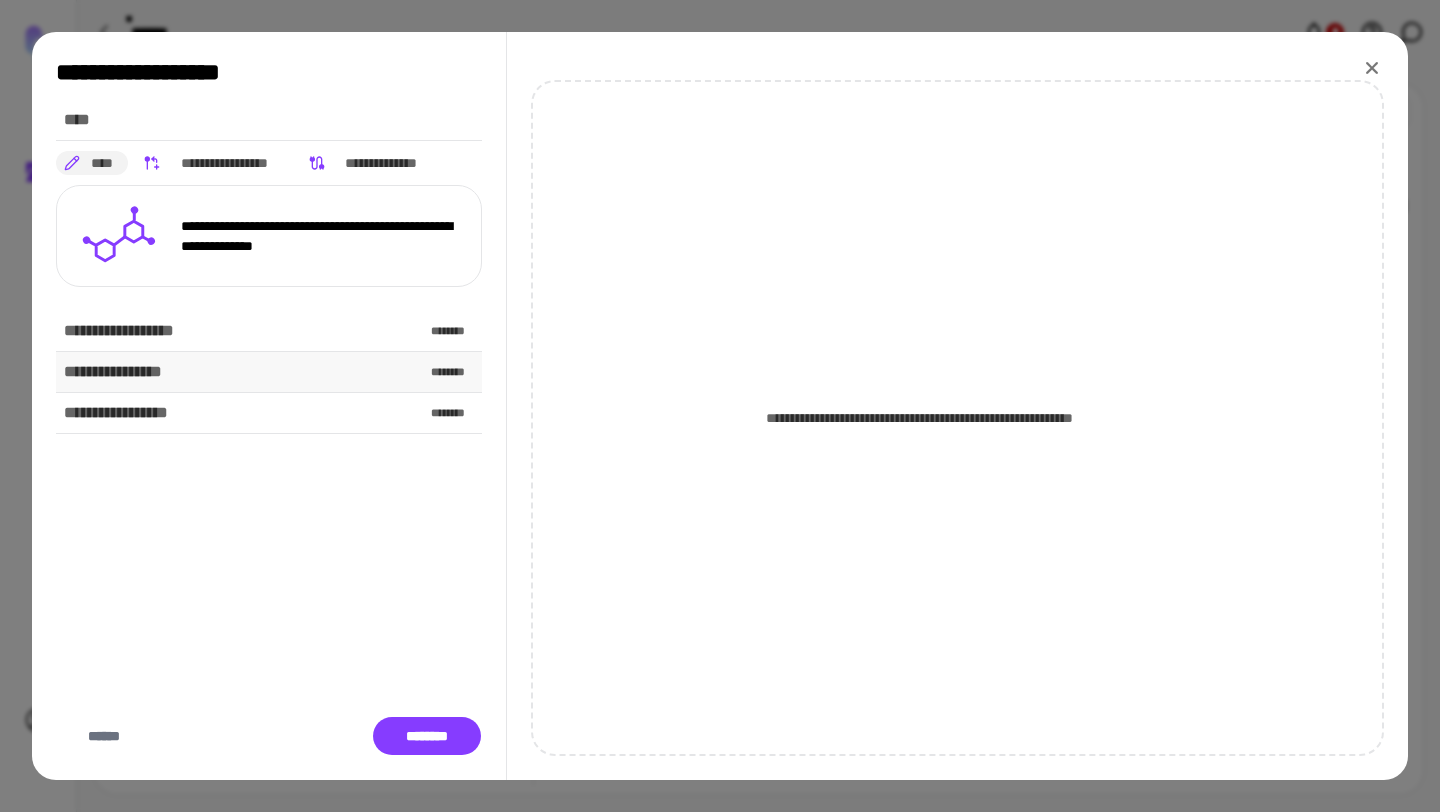 click on "**********" at bounding box center [269, 372] 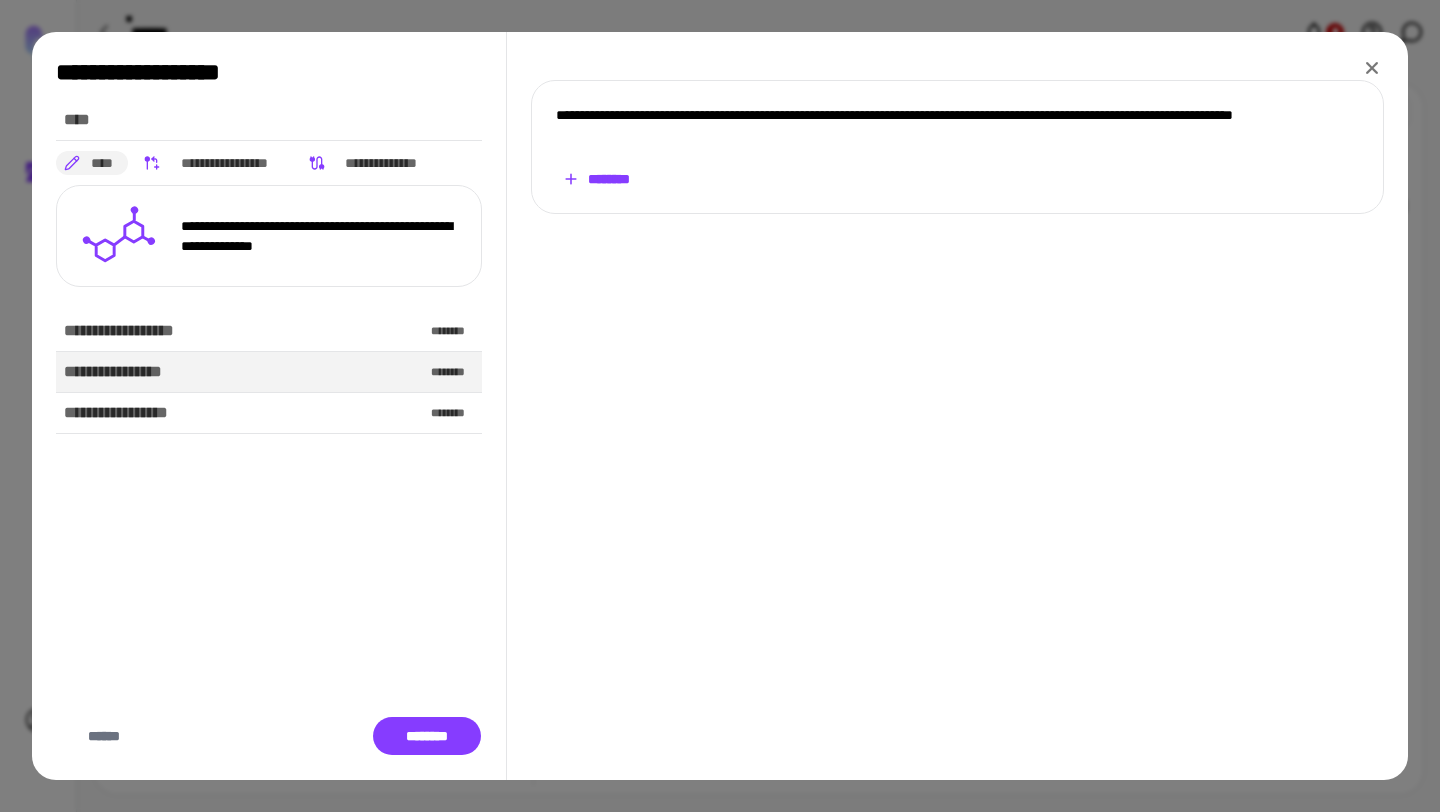click on "********" at bounding box center [596, 179] 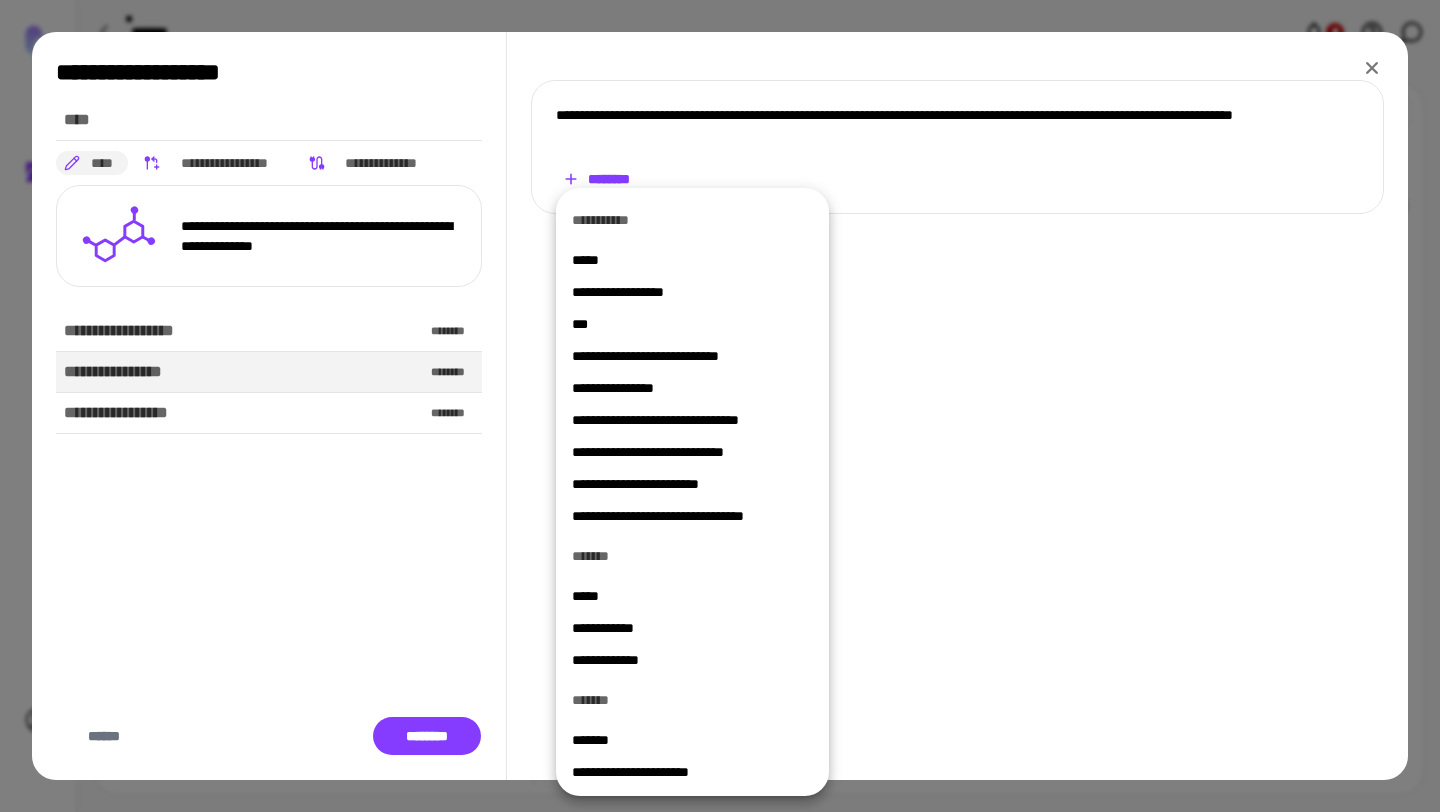 click on "*****" at bounding box center (692, 260) 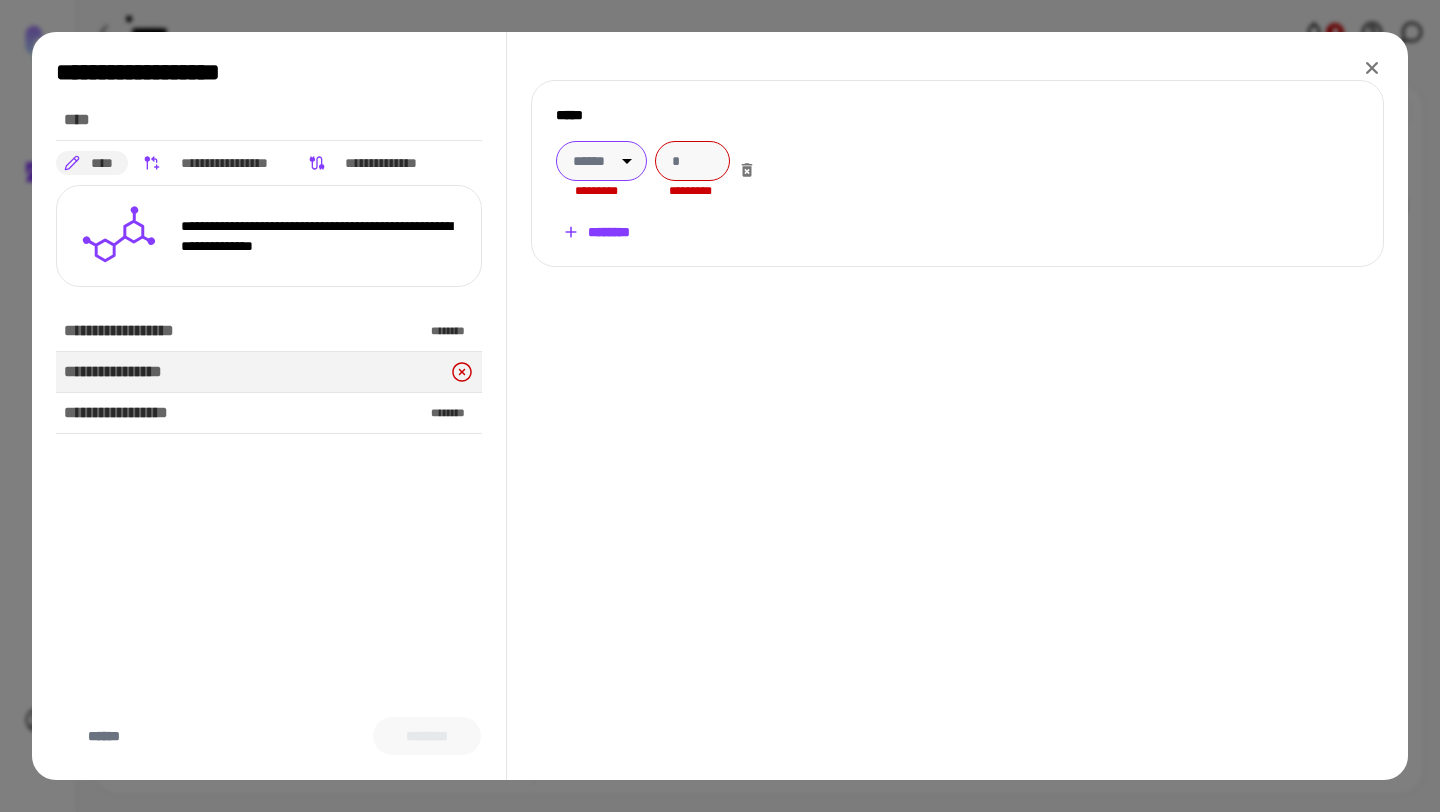 click on "**********" at bounding box center [720, 406] 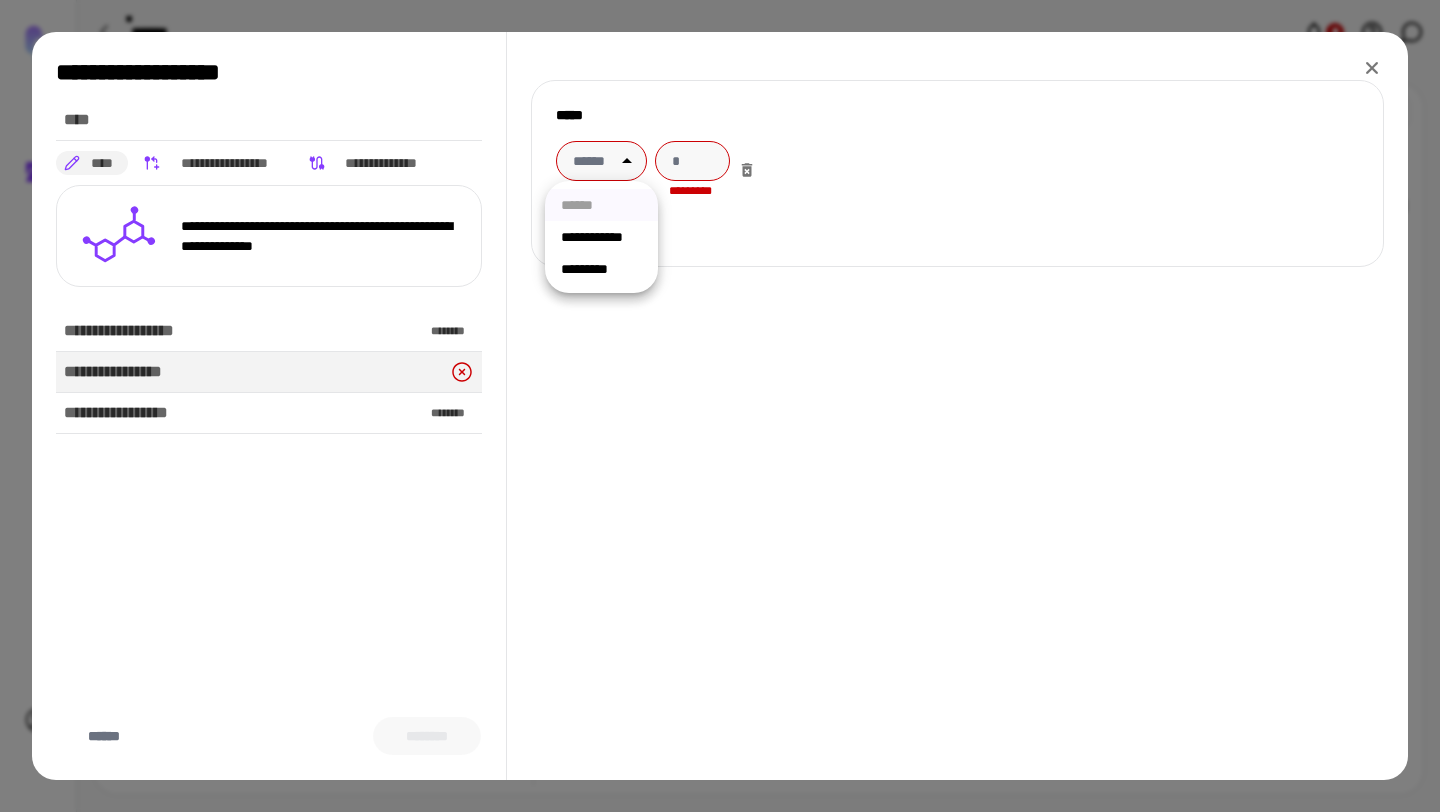 click on "**********" at bounding box center (601, 237) 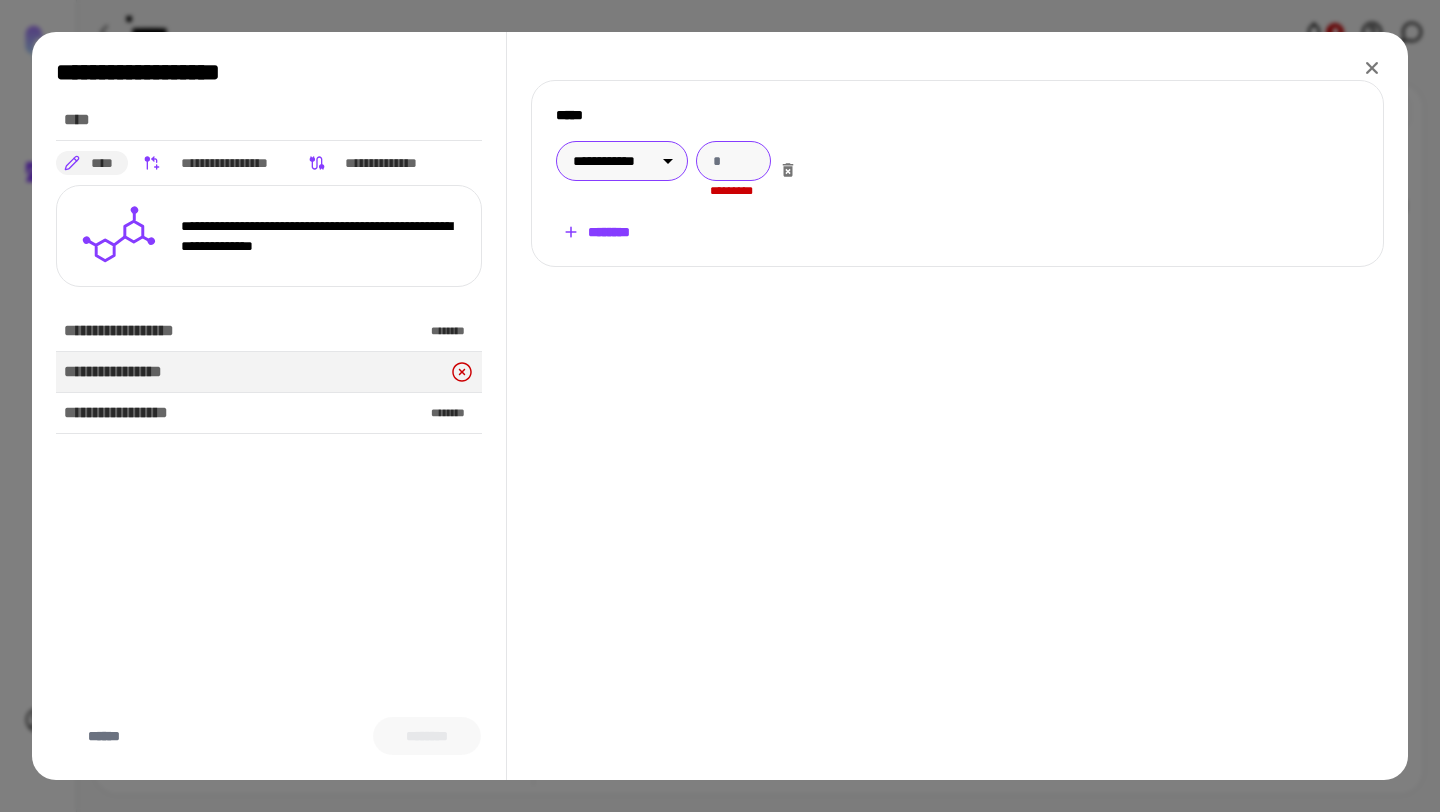 click at bounding box center [733, 161] 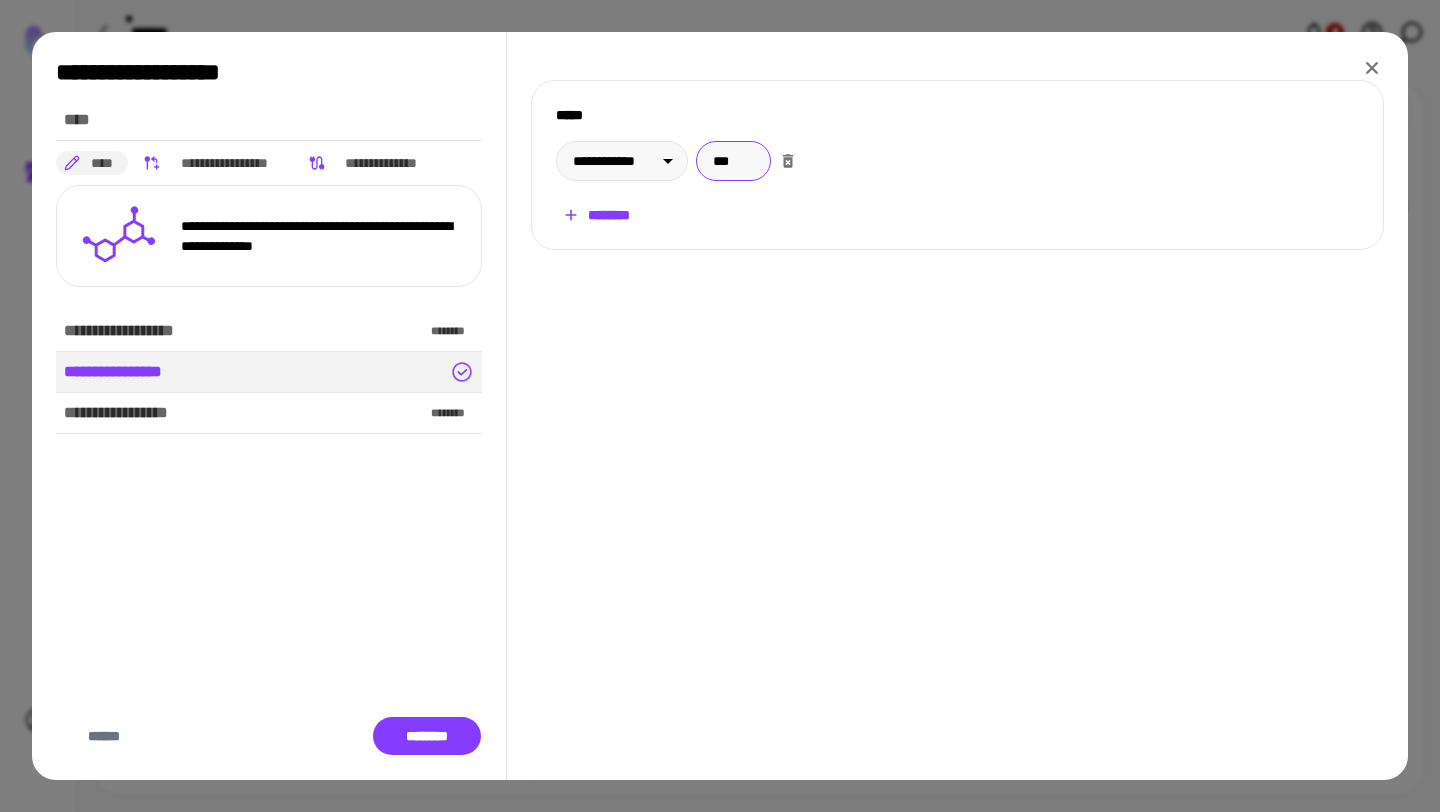type on "***" 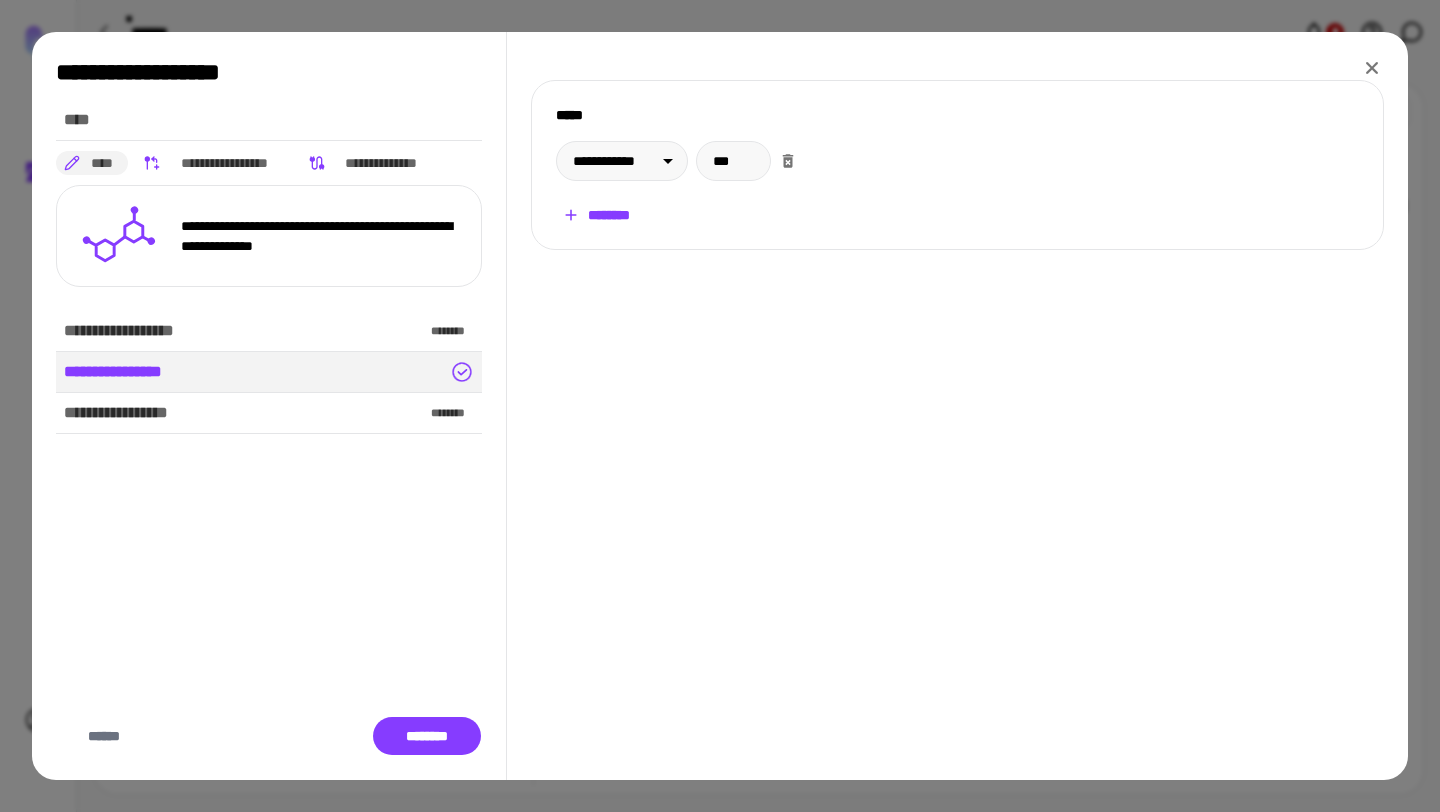 click on "********" at bounding box center (596, 215) 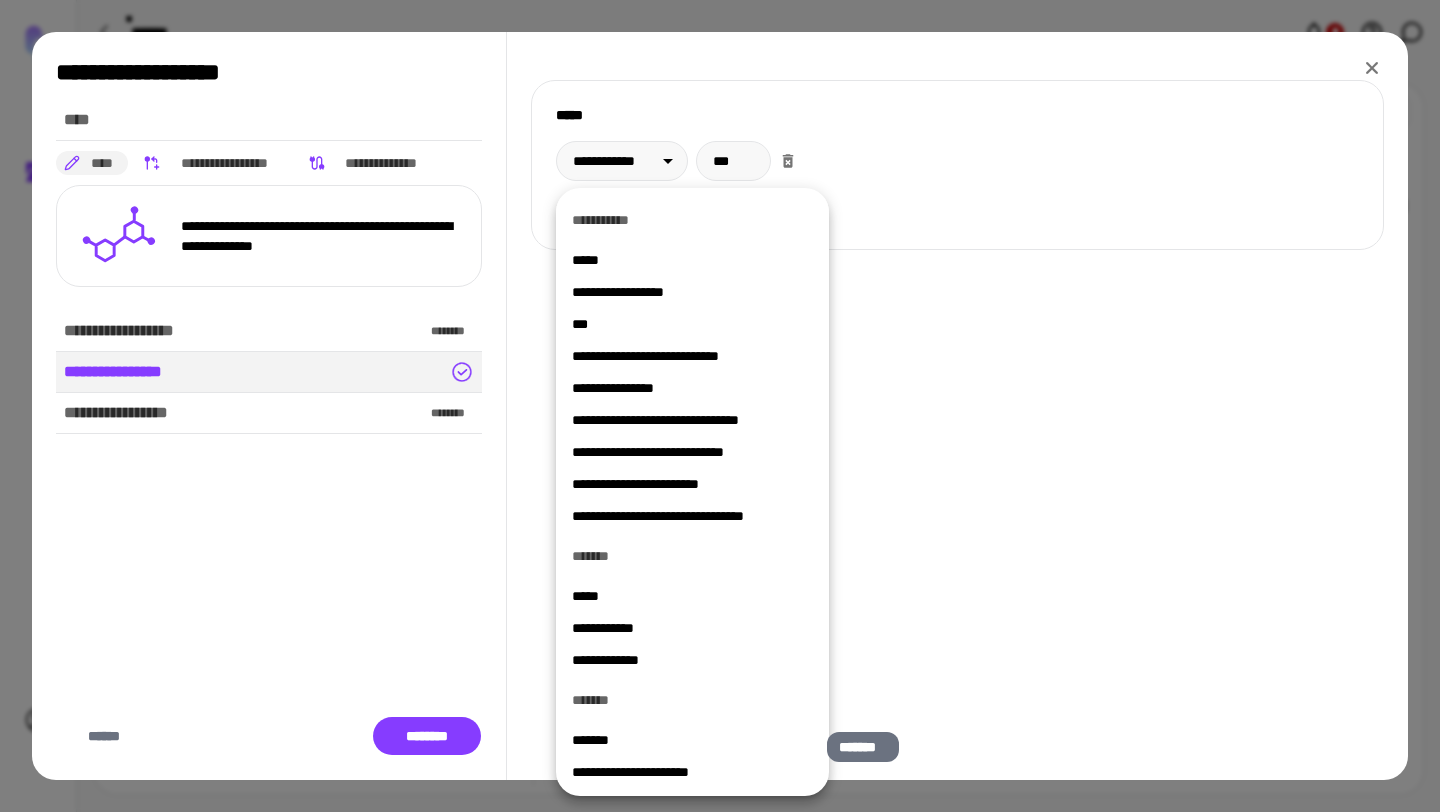 click on "*******" at bounding box center [692, 740] 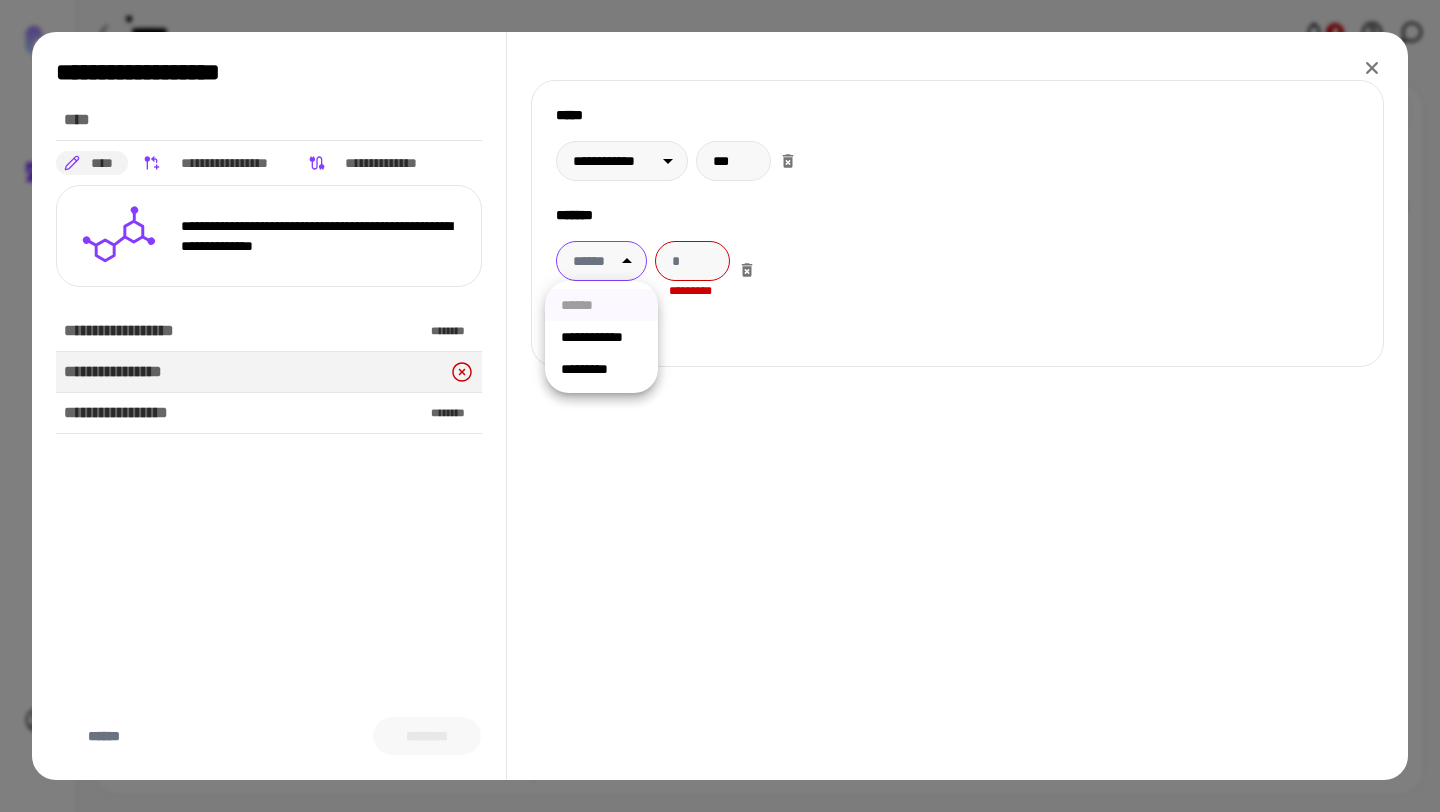 click on "**********" at bounding box center [720, 406] 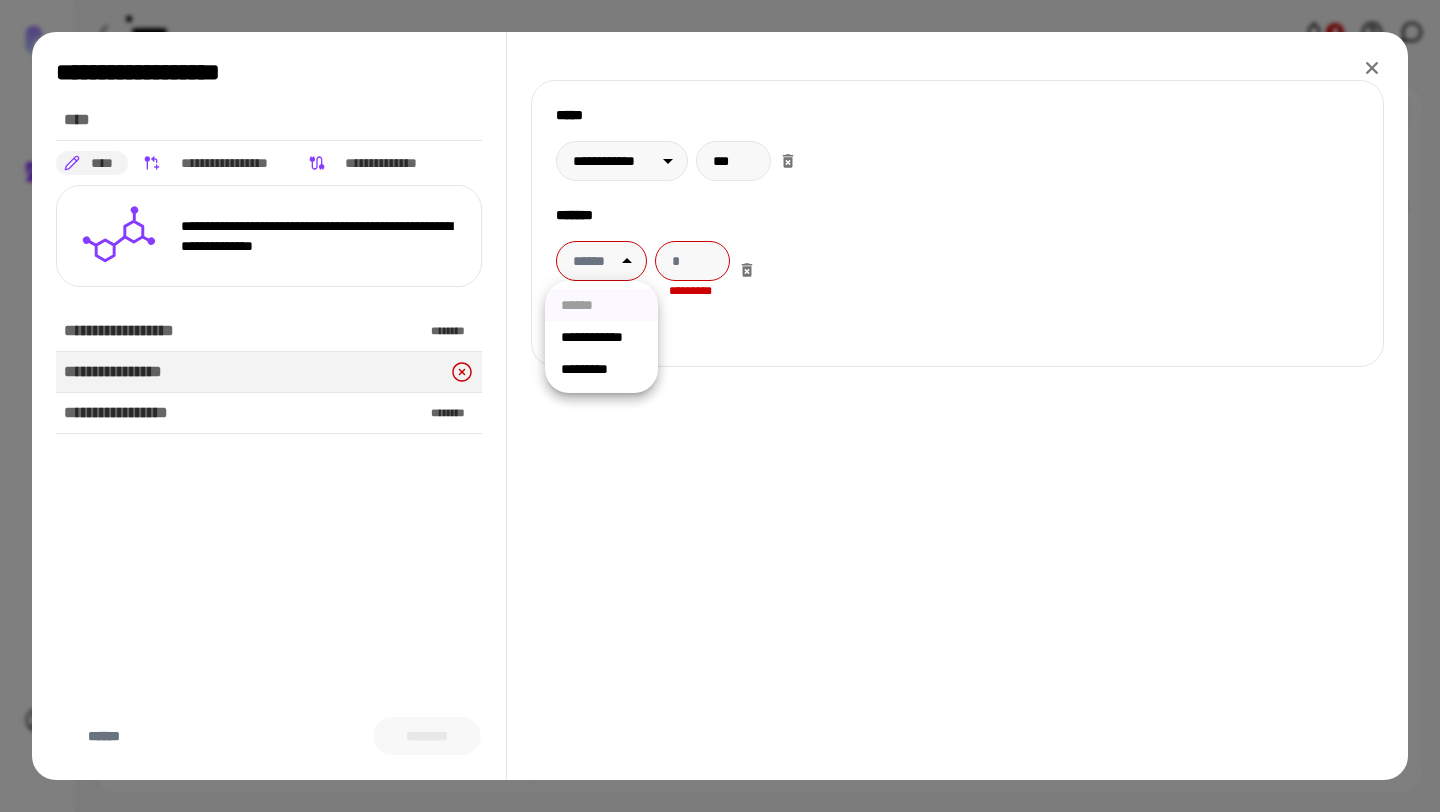 click on "**********" at bounding box center [601, 337] 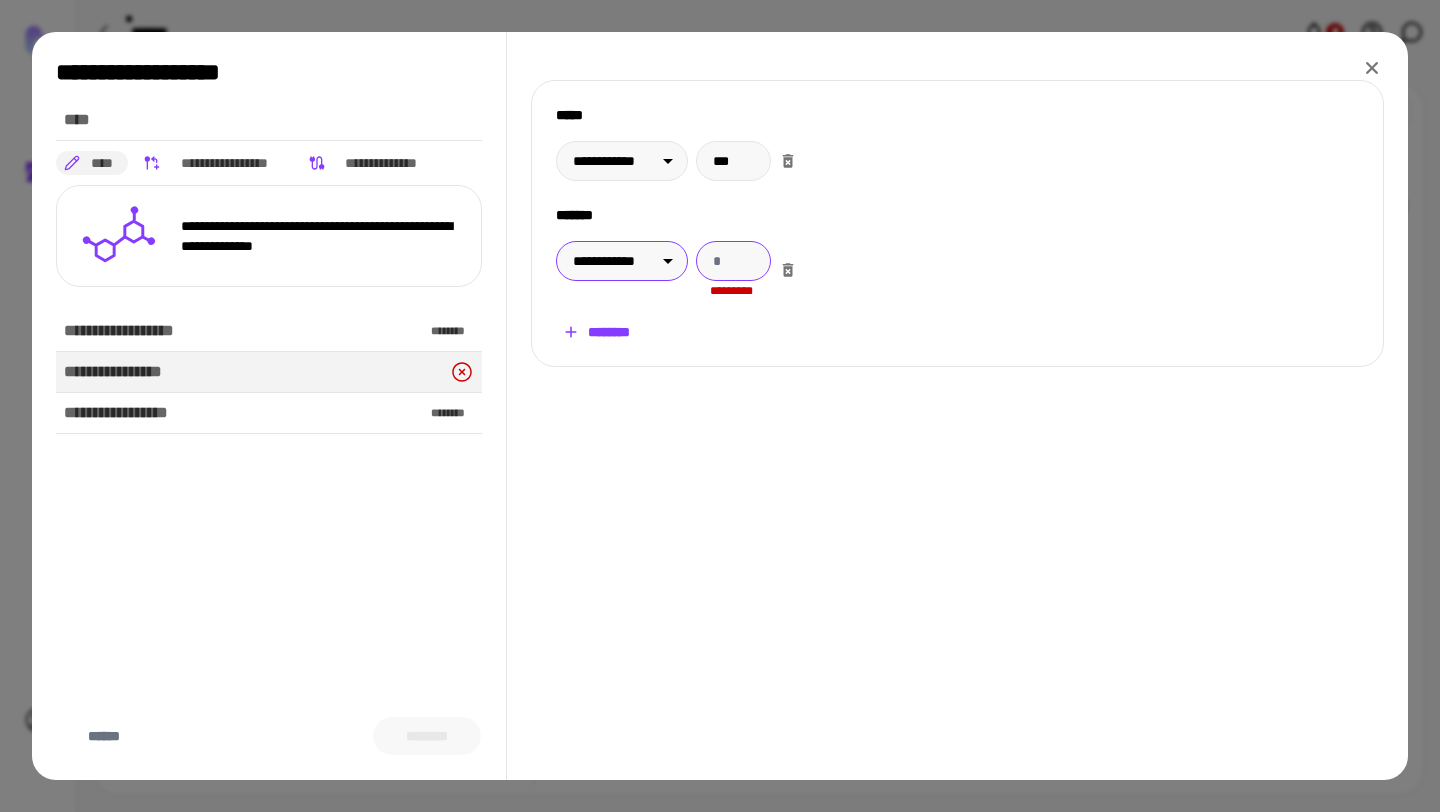 click at bounding box center (733, 261) 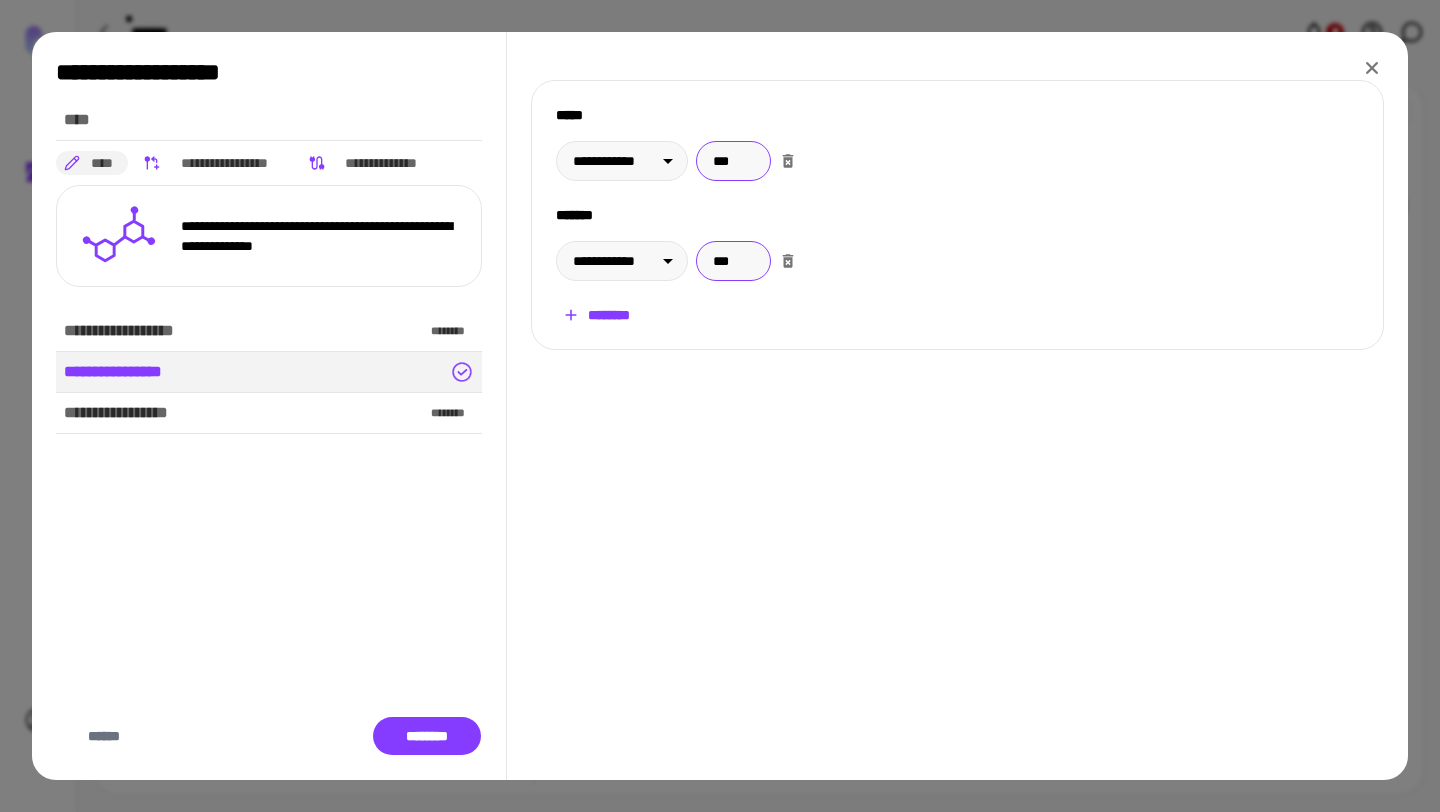 type on "***" 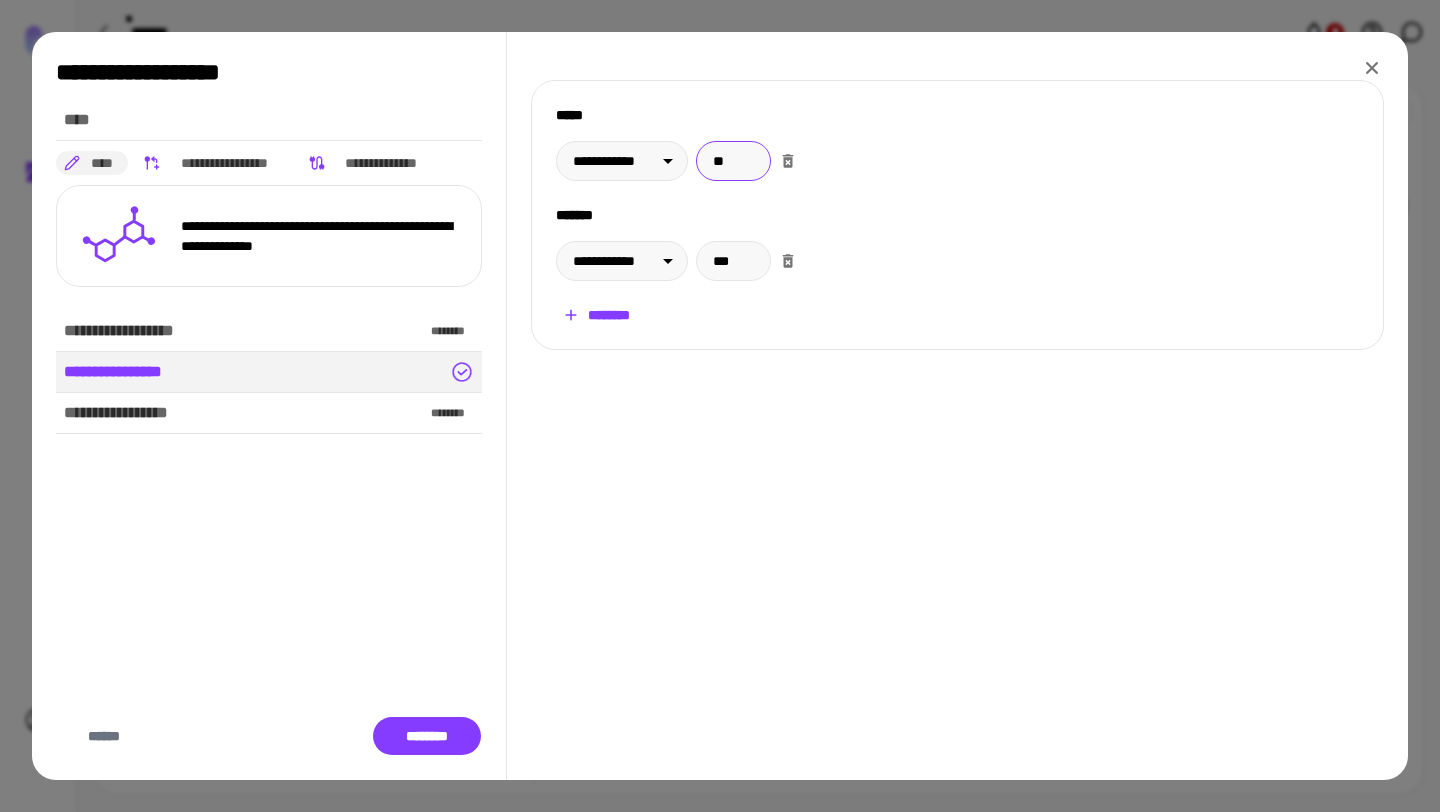 type on "*" 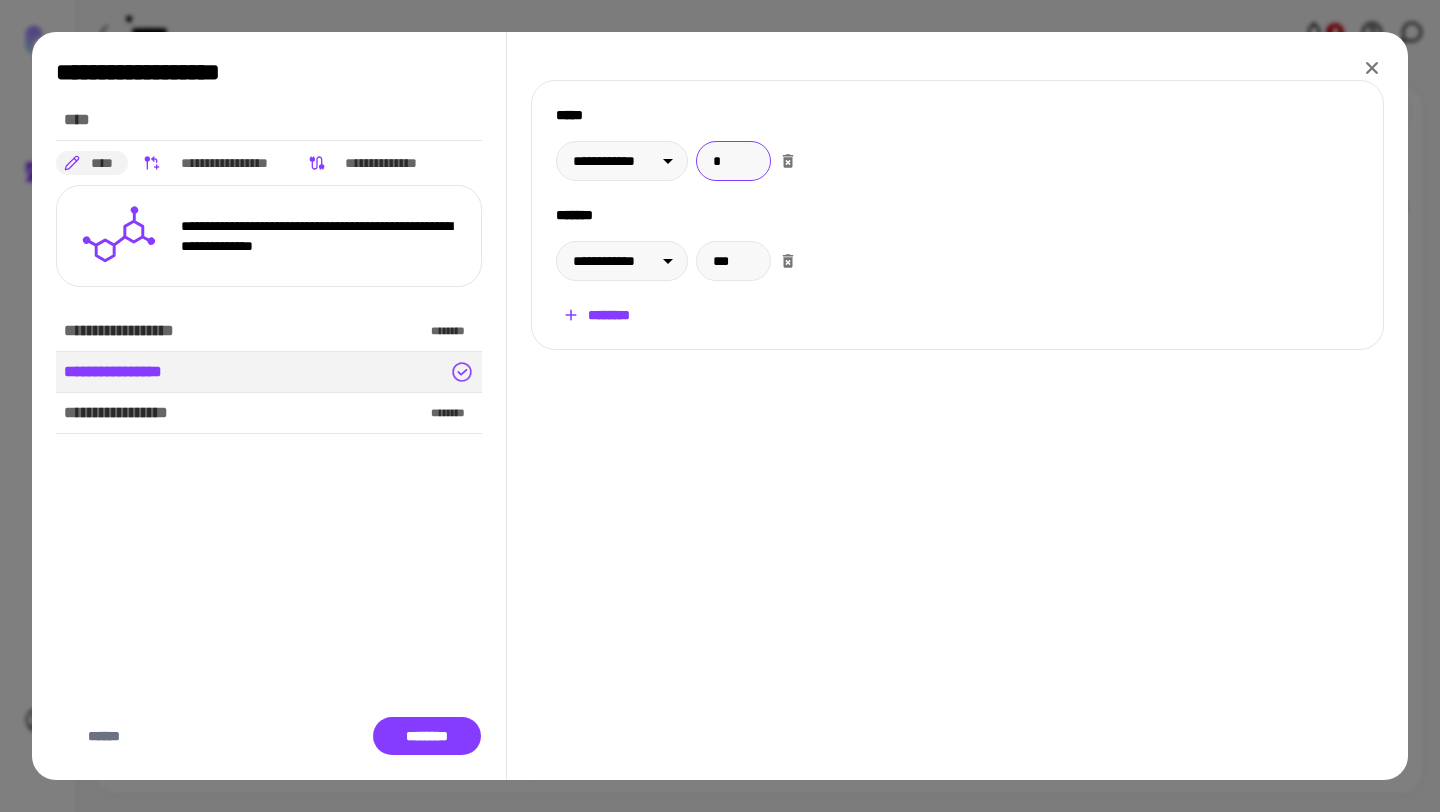 type on "*" 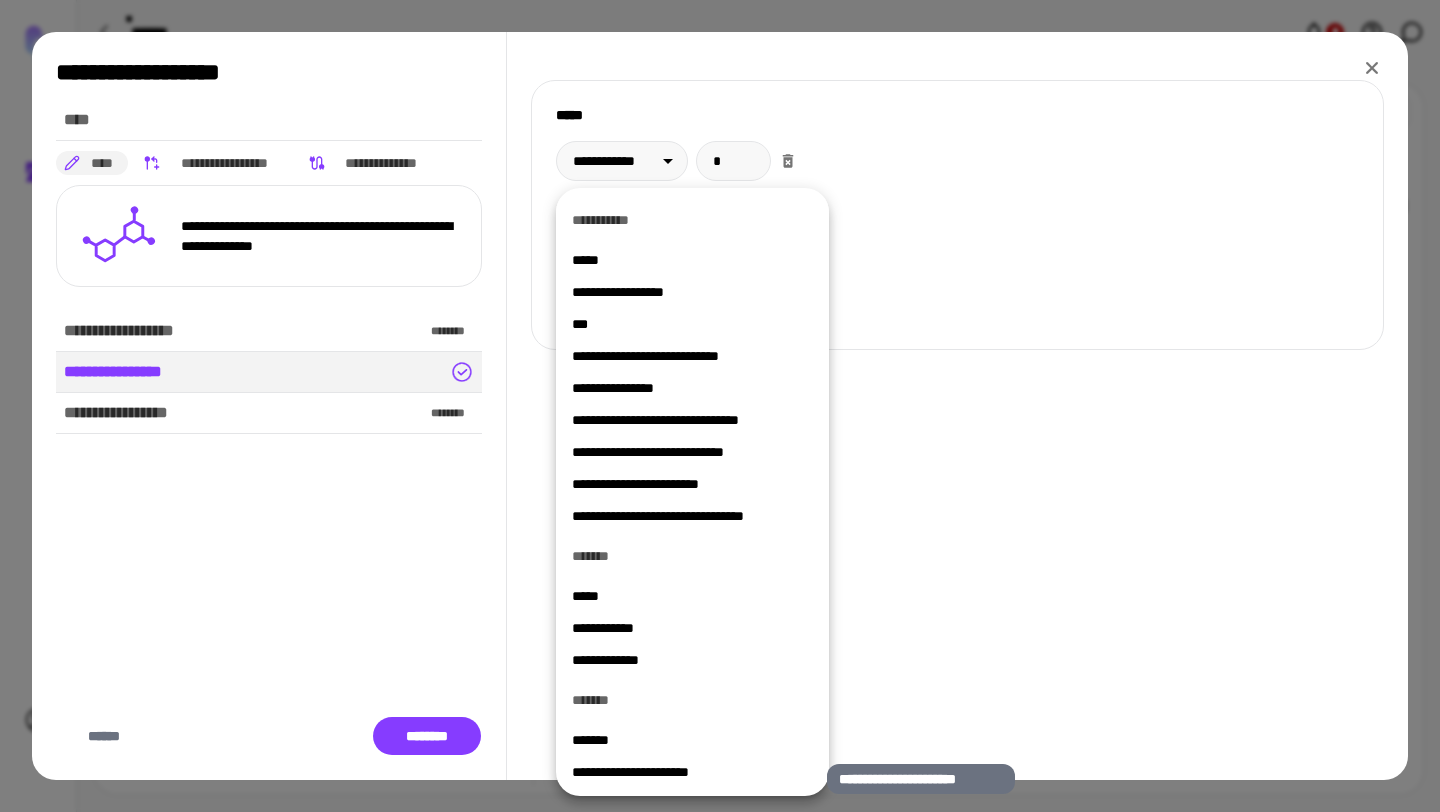 click on "**********" at bounding box center (692, 772) 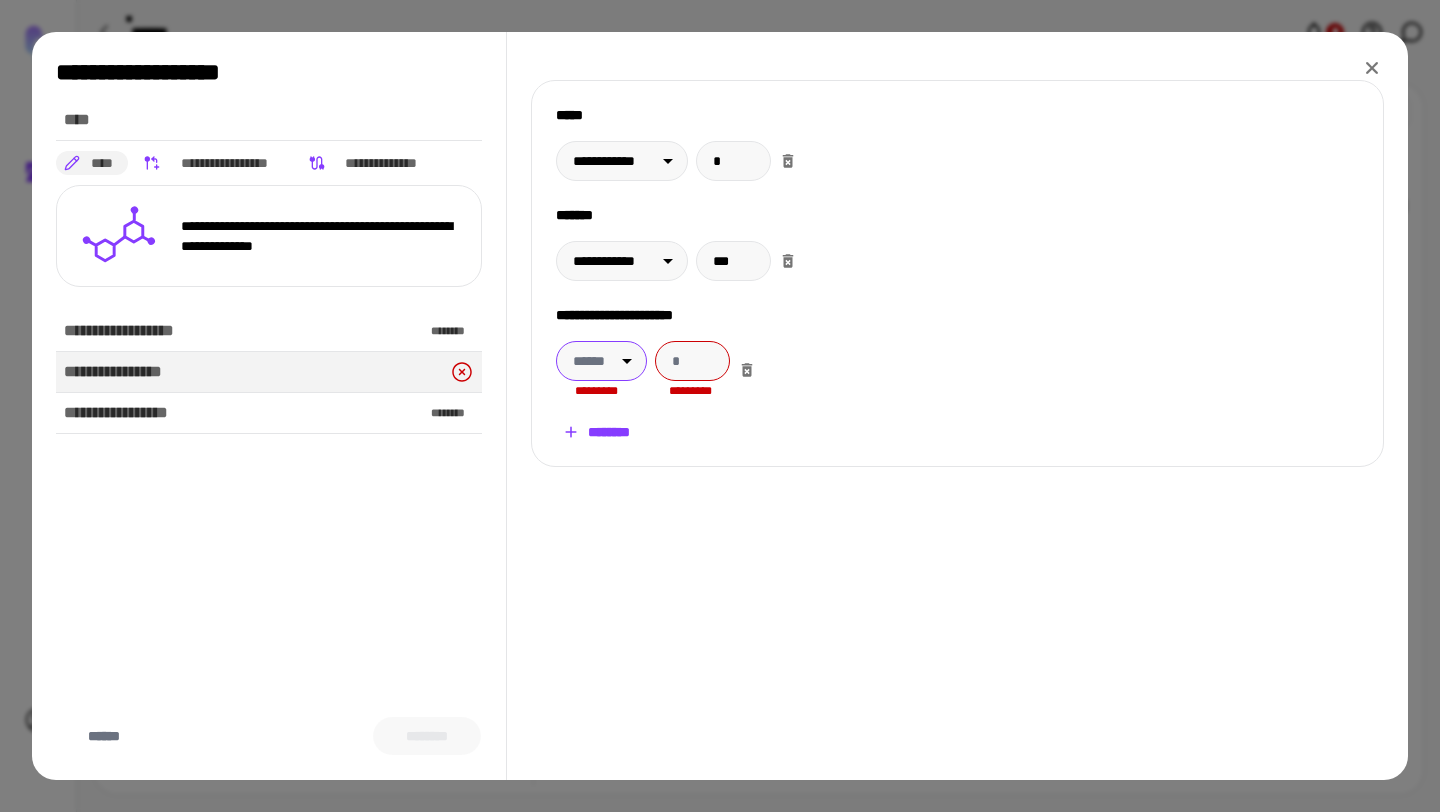 click on "**********" at bounding box center (720, 406) 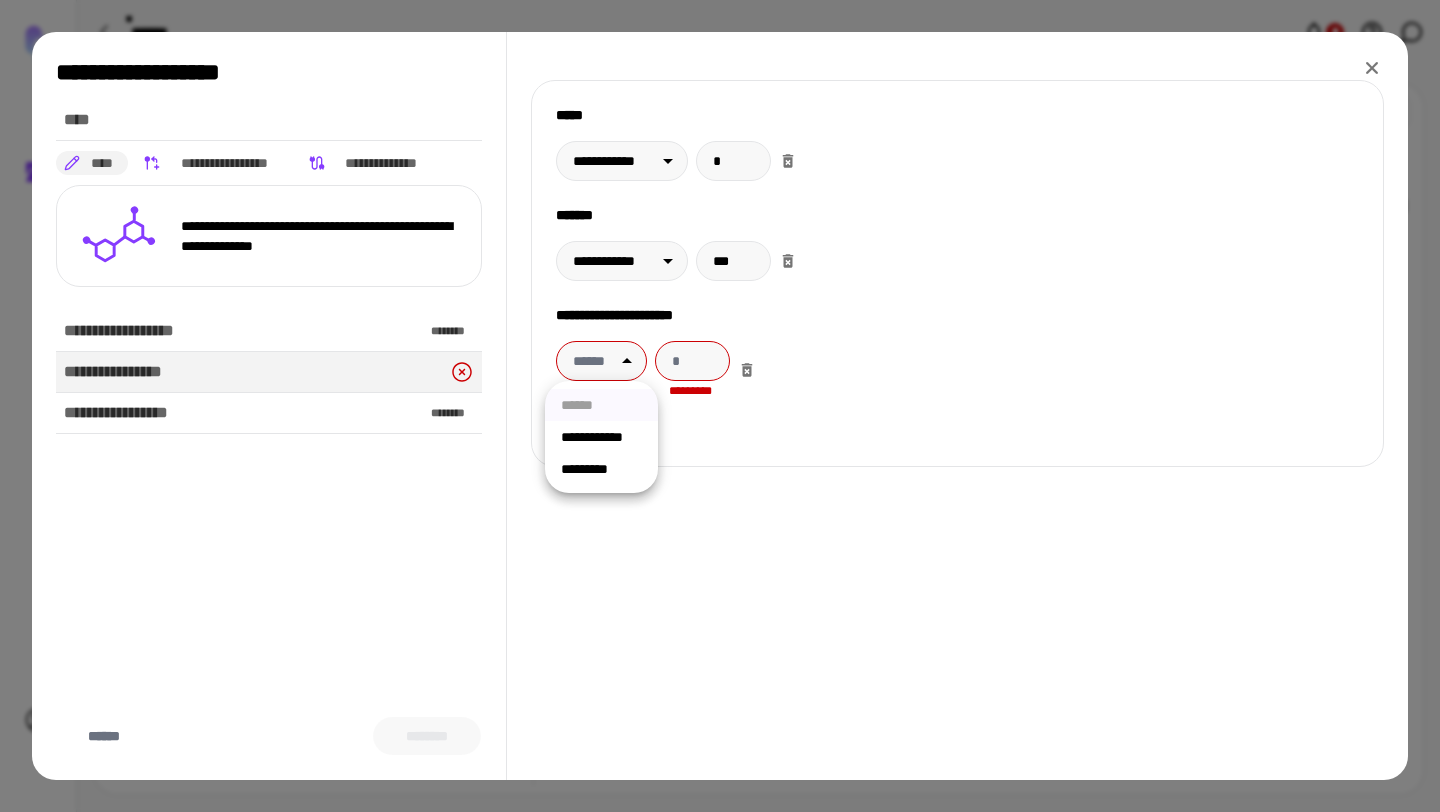 click on "*********" at bounding box center [601, 469] 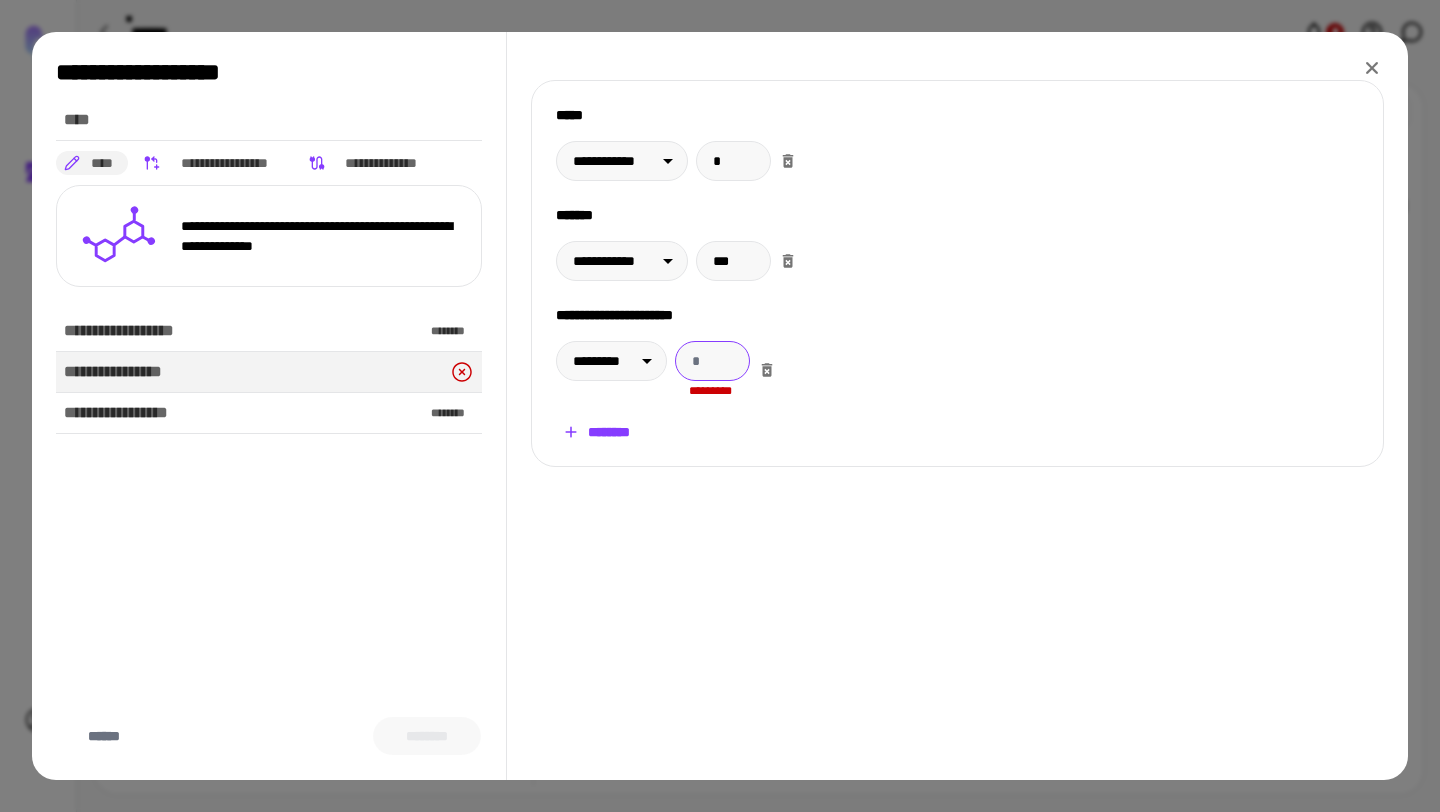 click at bounding box center [712, 361] 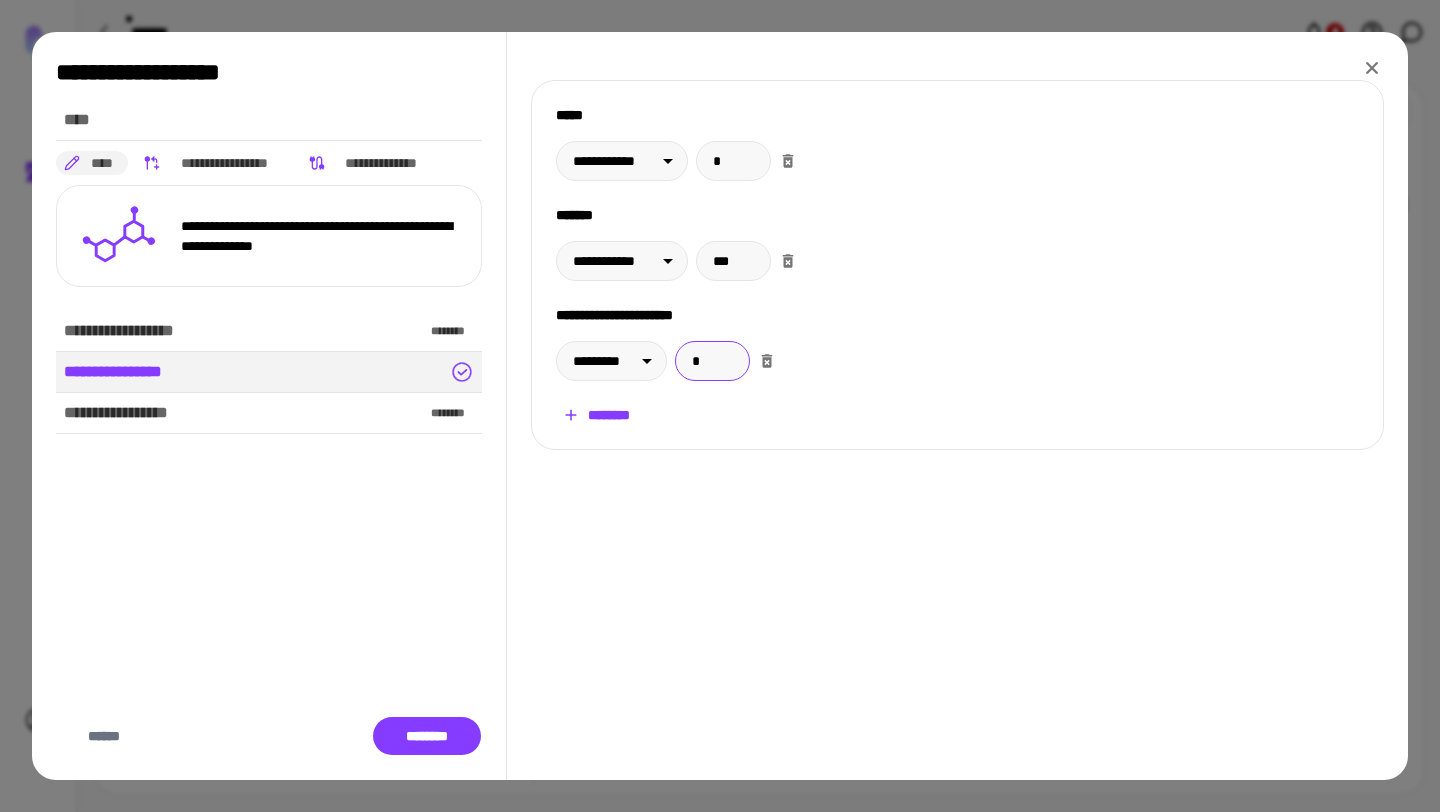 type on "*" 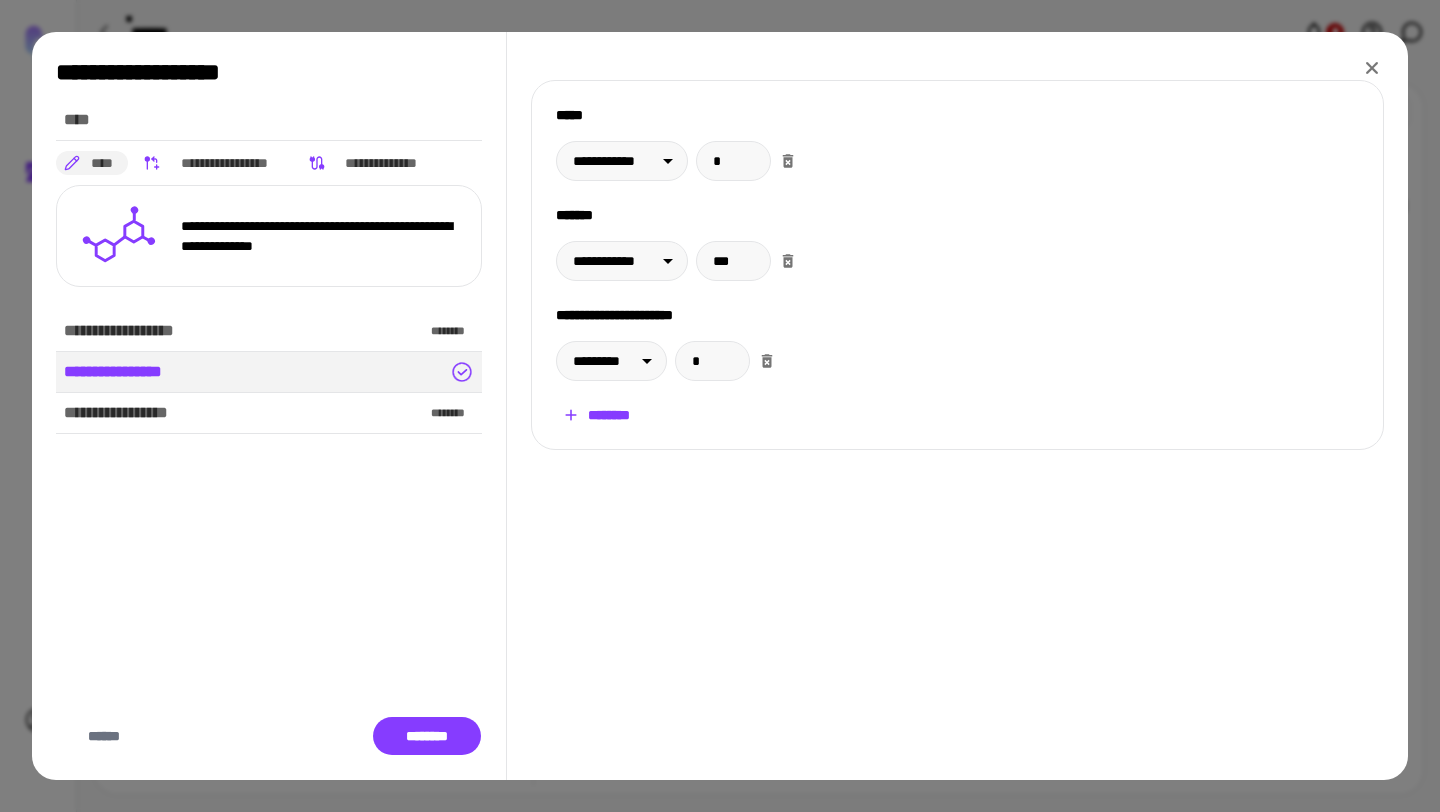 click on "**********" at bounding box center [957, 406] 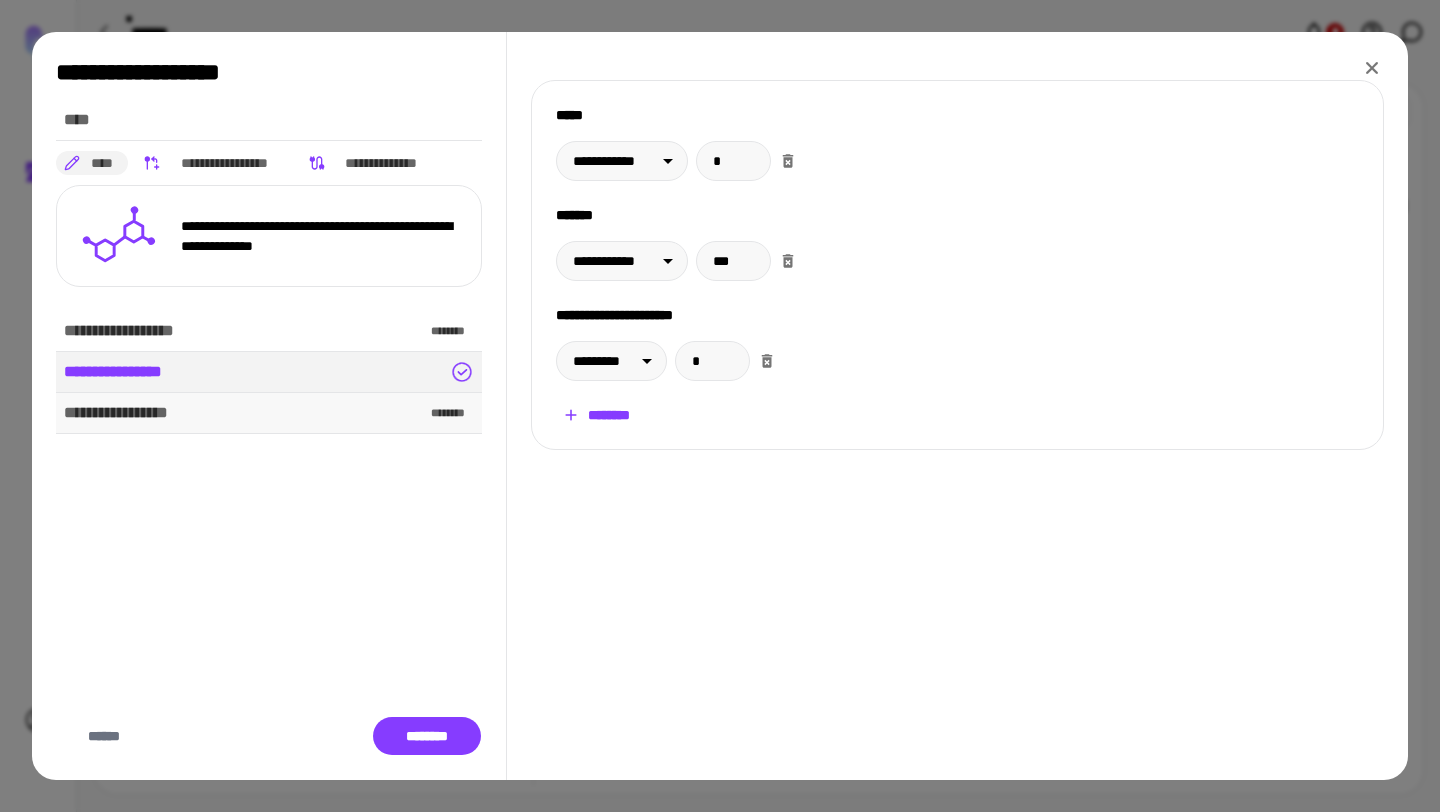 click on "**********" at bounding box center (269, 413) 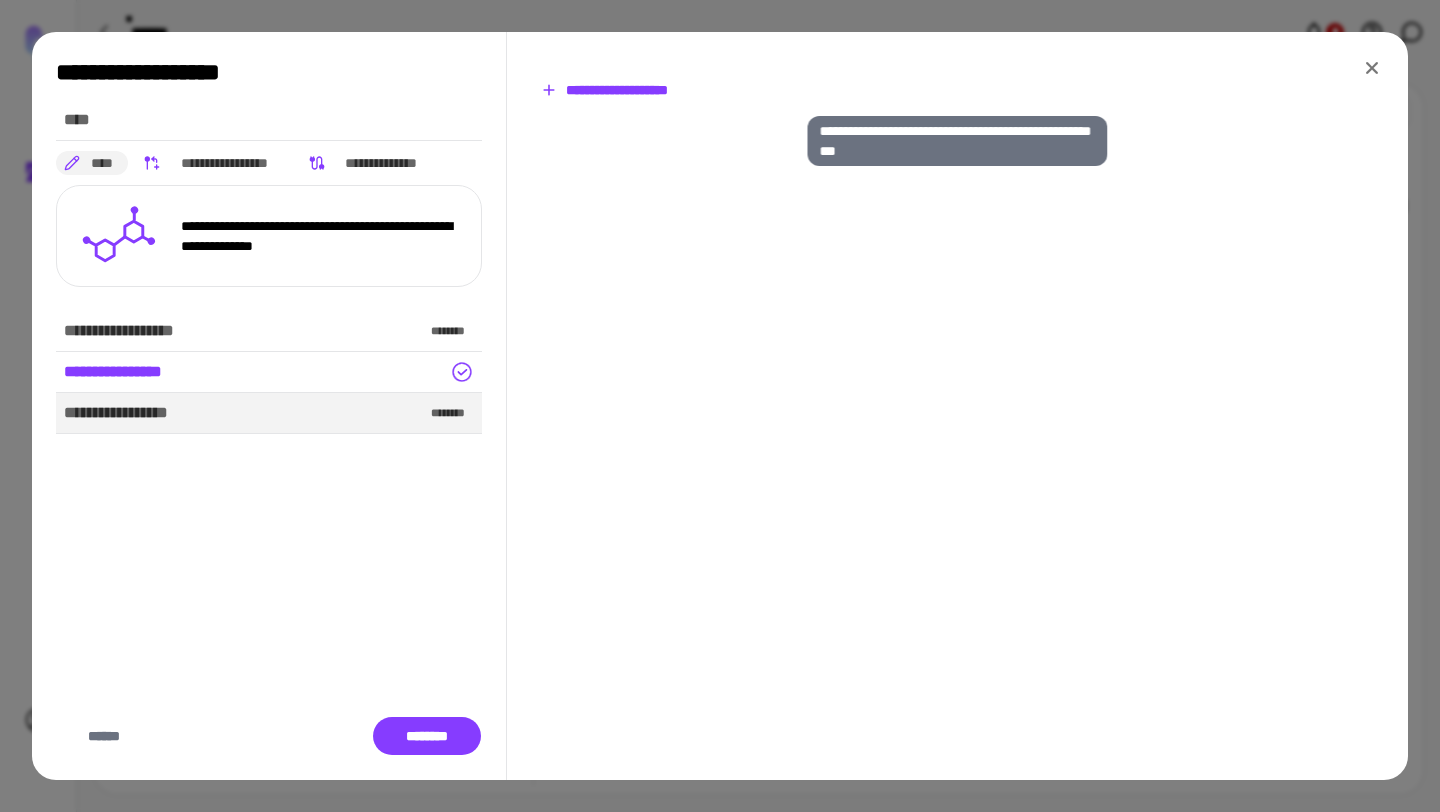 click on "**********" at bounding box center [604, 90] 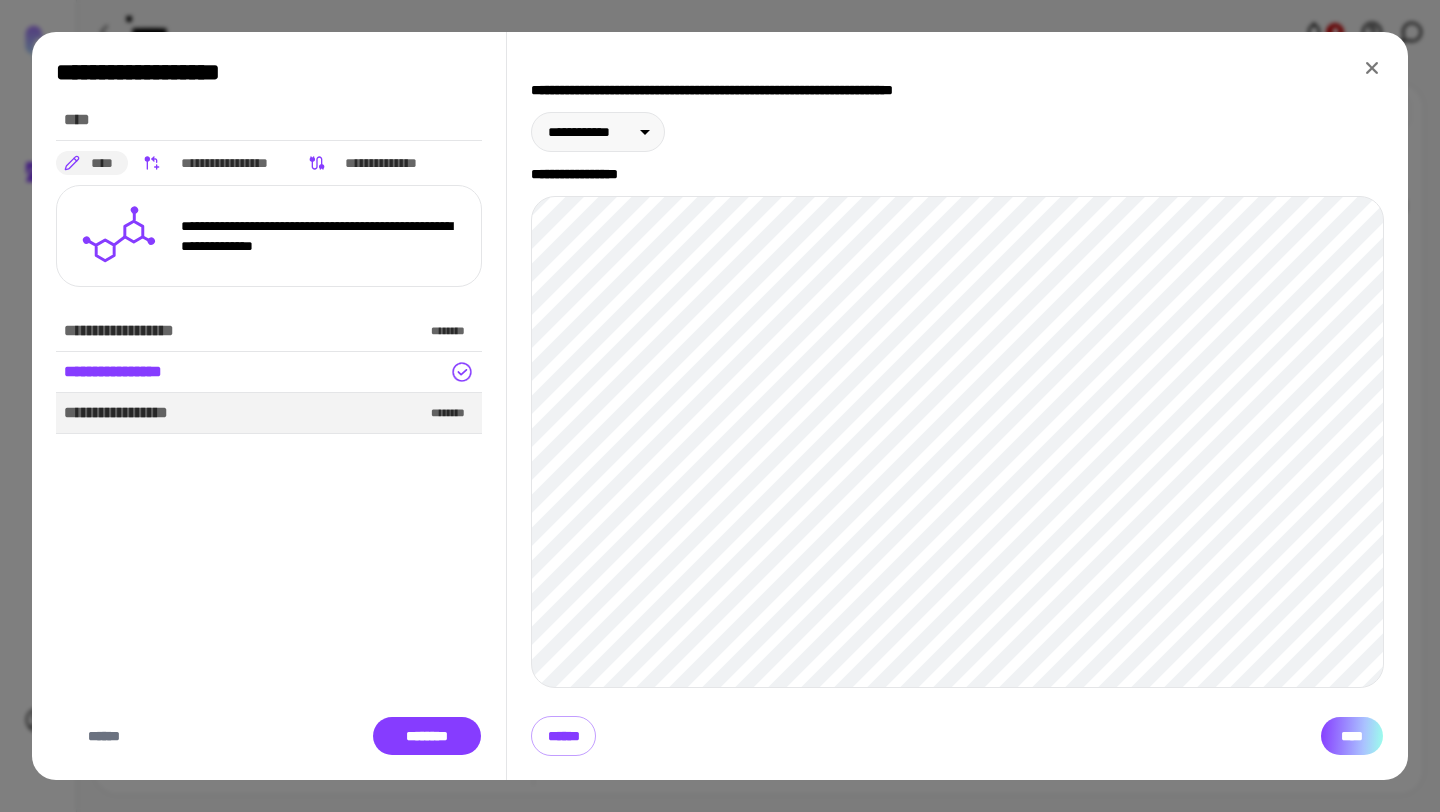 click on "****" at bounding box center (1352, 736) 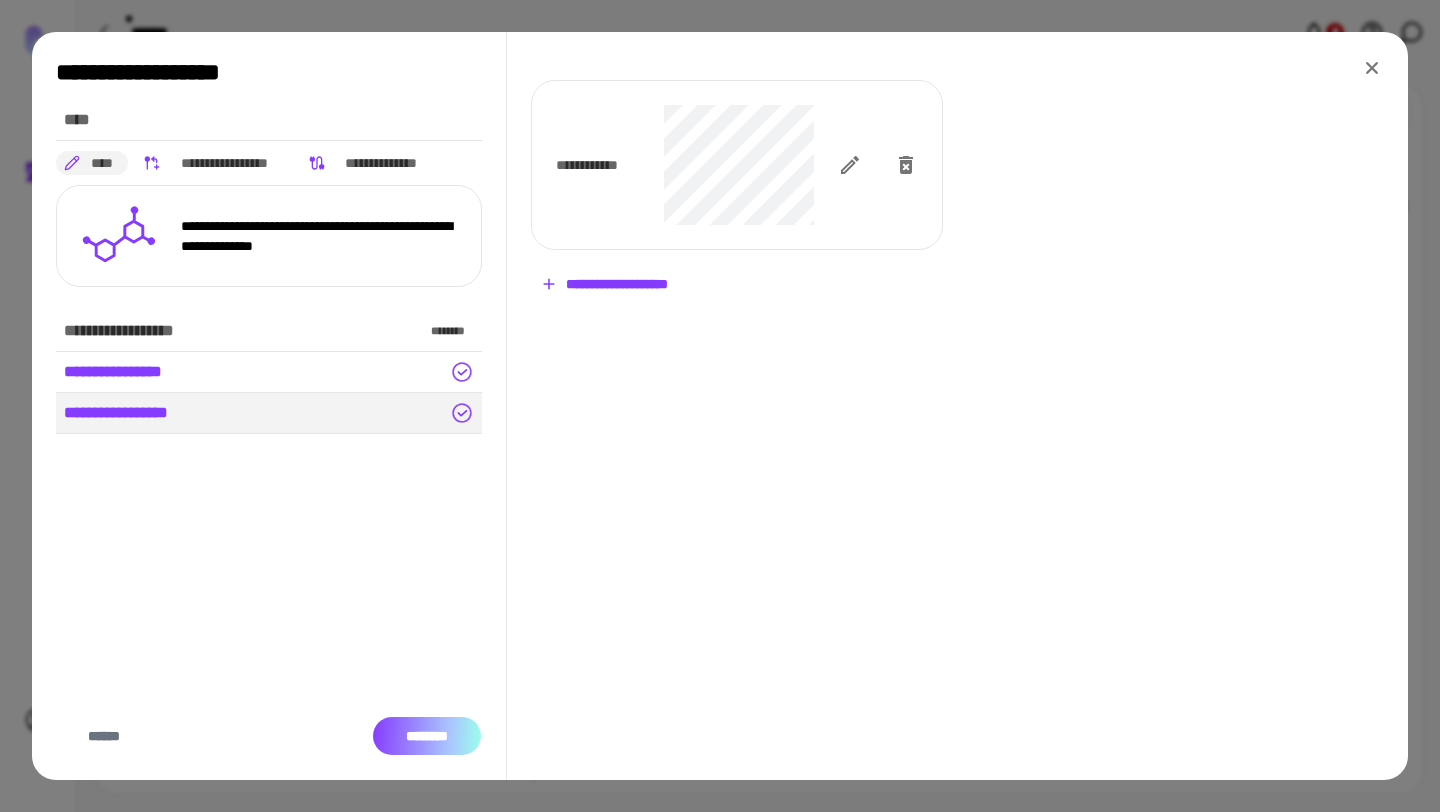click on "********" at bounding box center [427, 736] 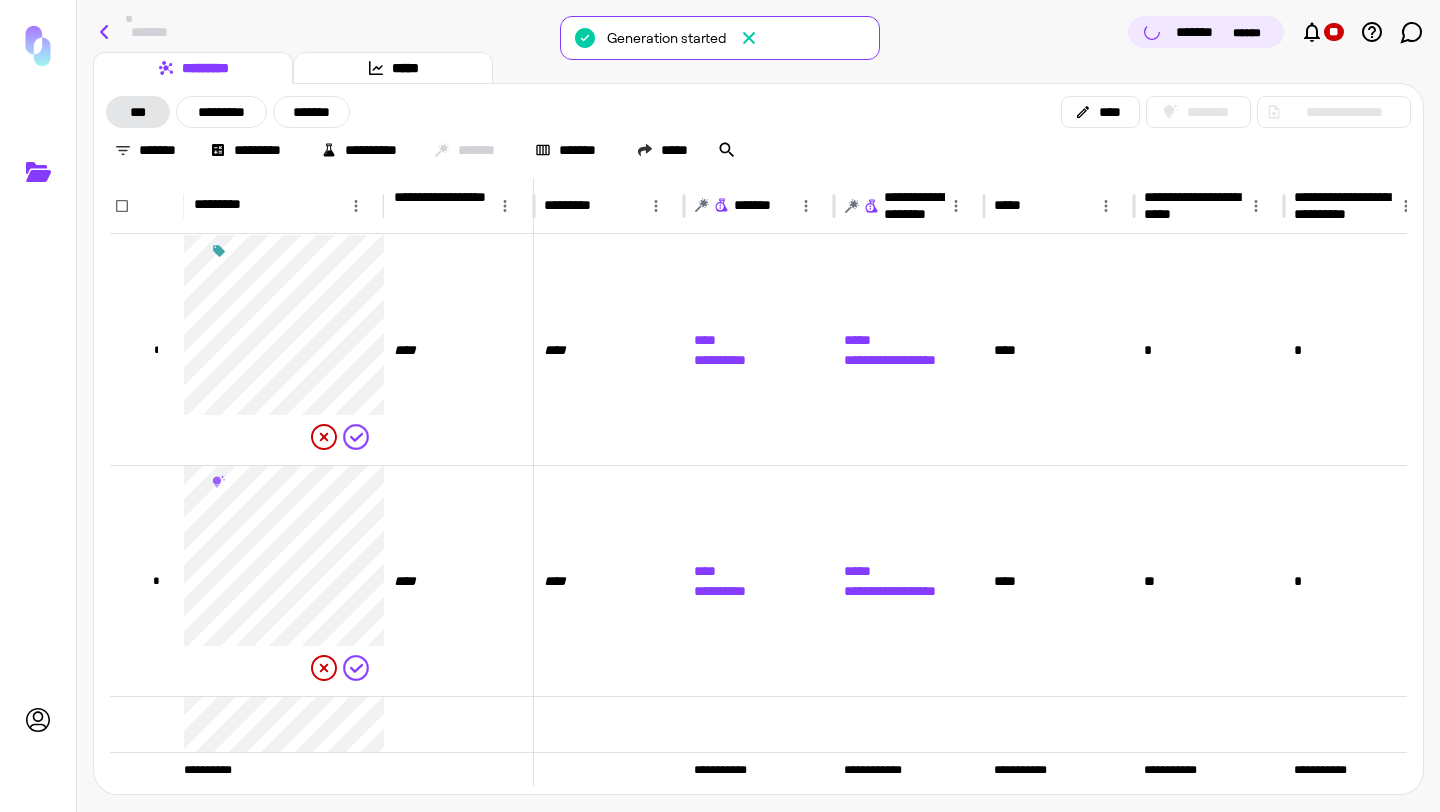 click 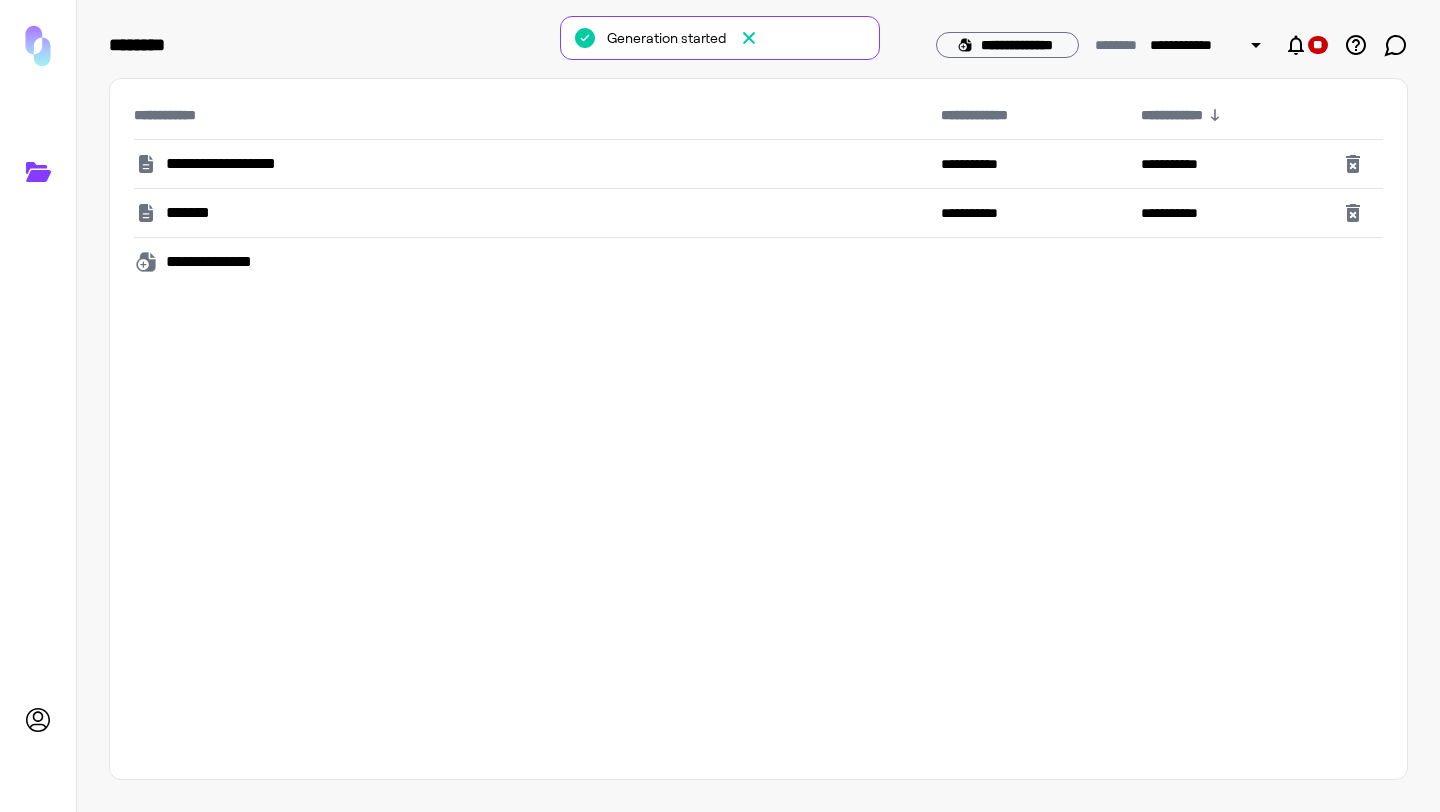 click on "**********" at bounding box center (529, 164) 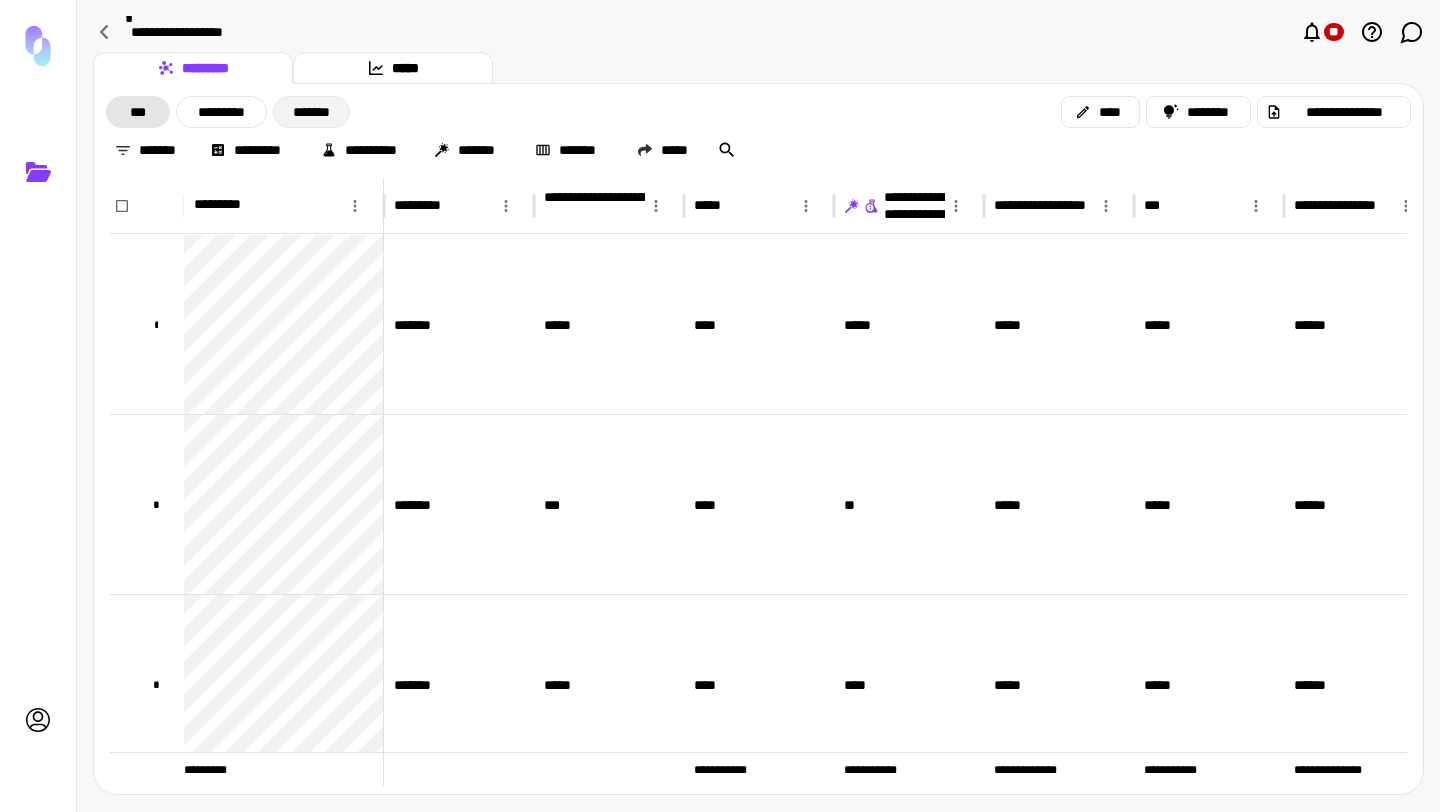 click on "*******" at bounding box center [311, 112] 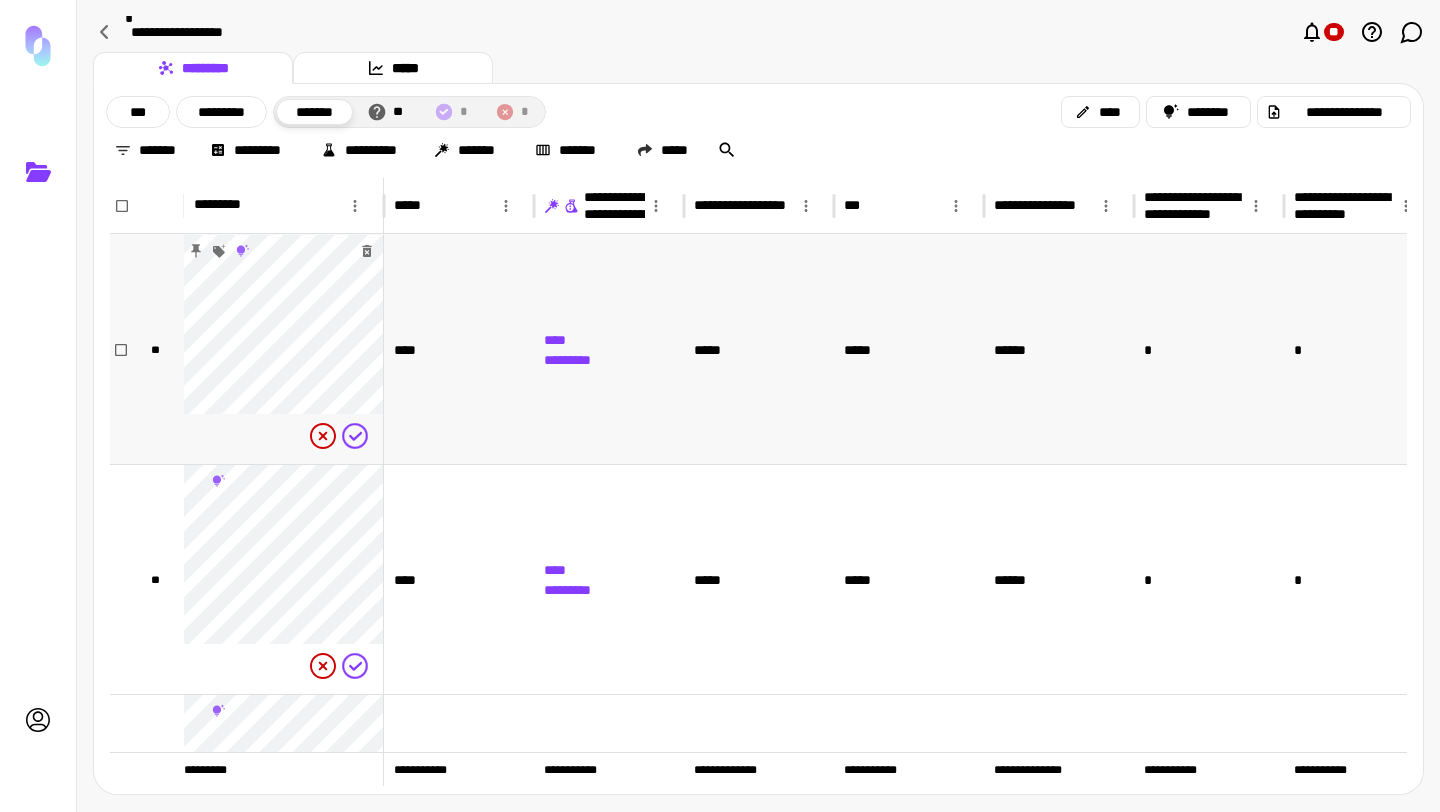 scroll, scrollTop: 106, scrollLeft: 0, axis: vertical 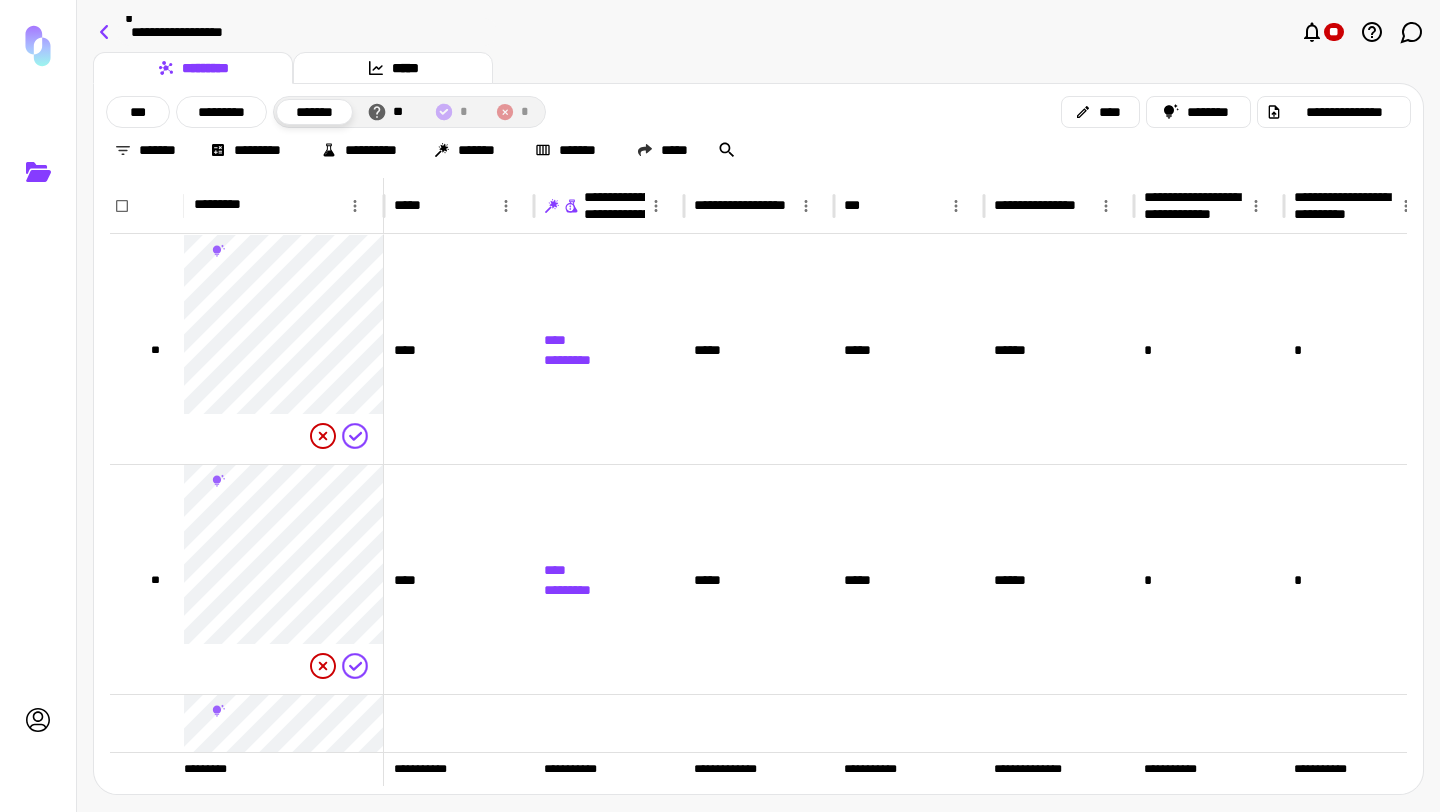 click 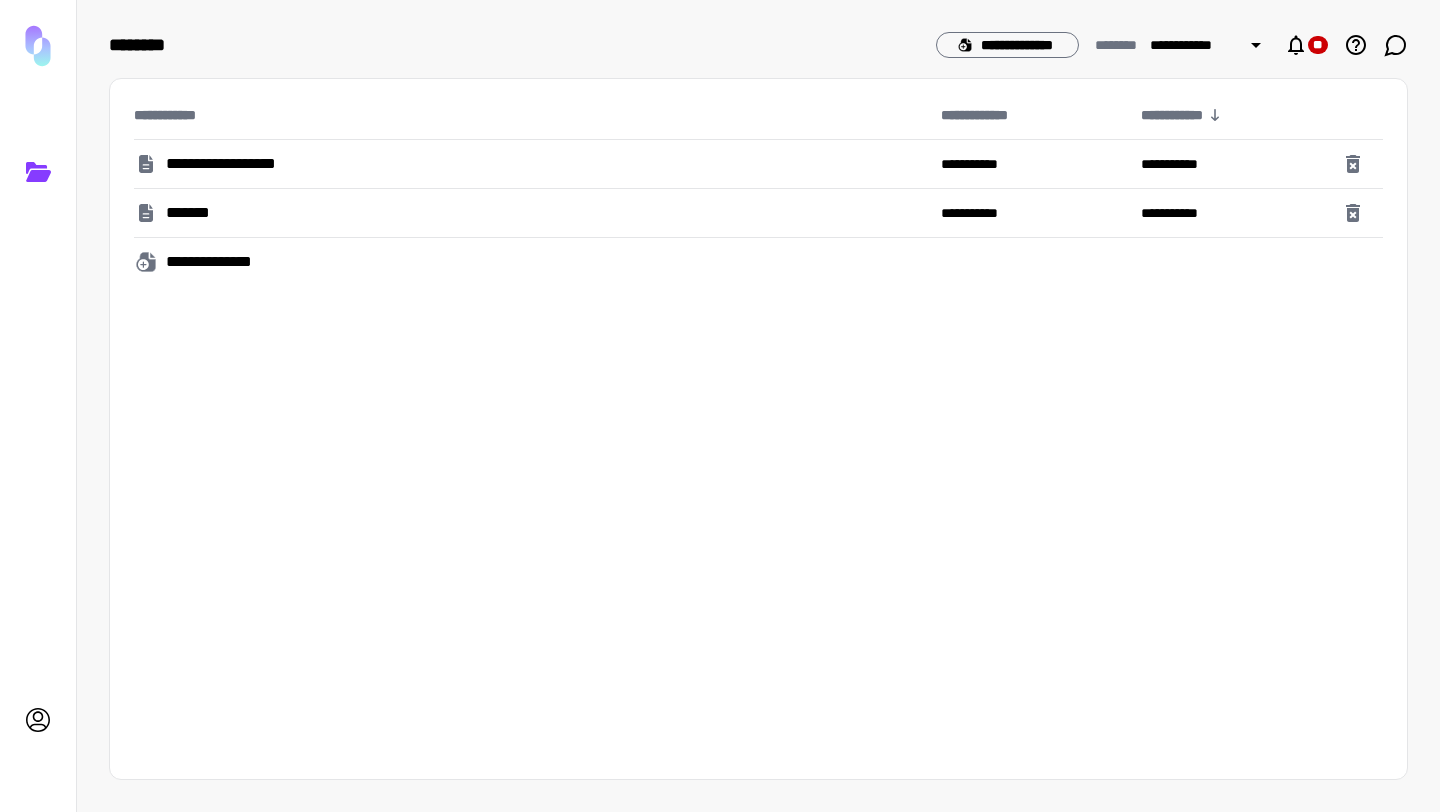 click on "*******" at bounding box center [529, 213] 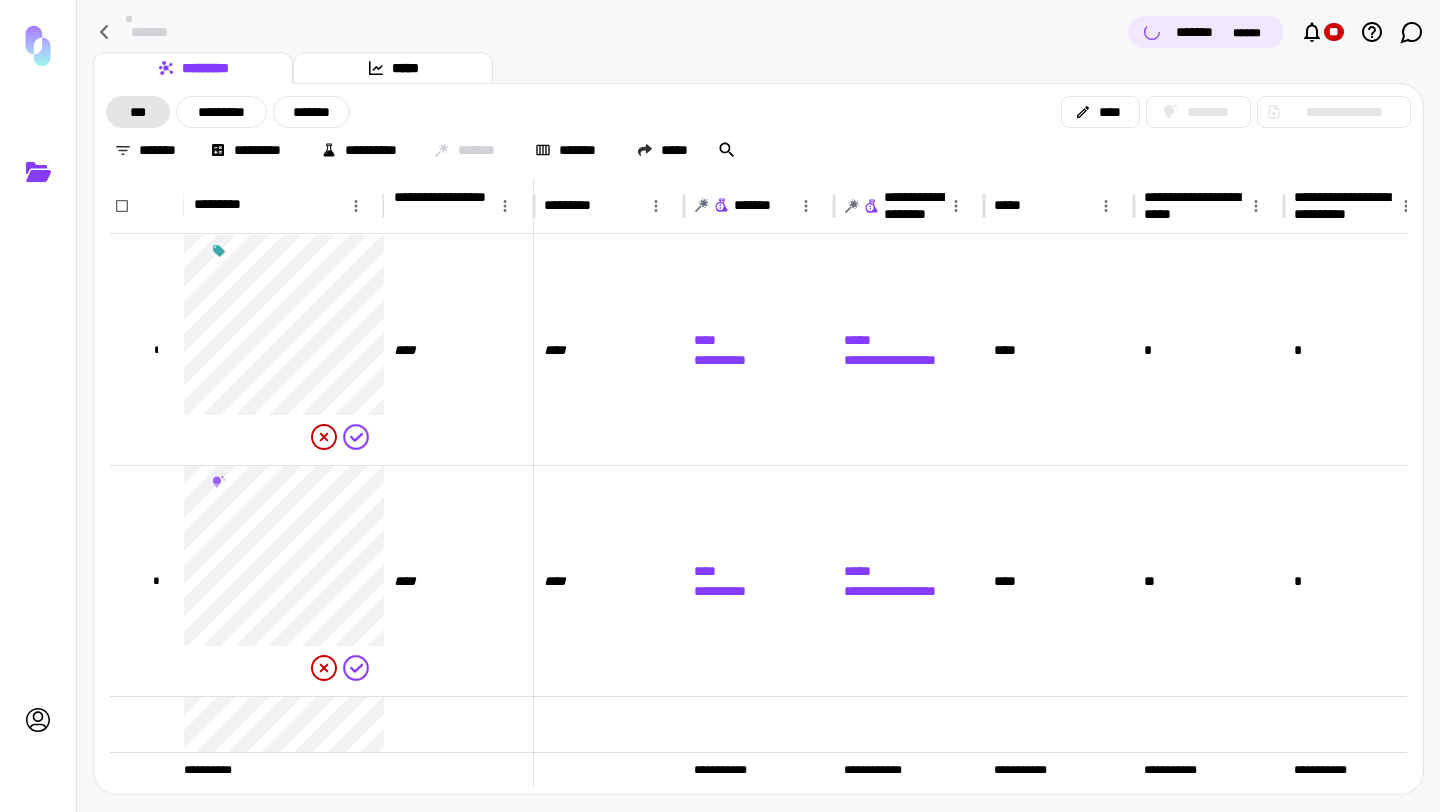 click on "*******" at bounding box center [1202, 32] 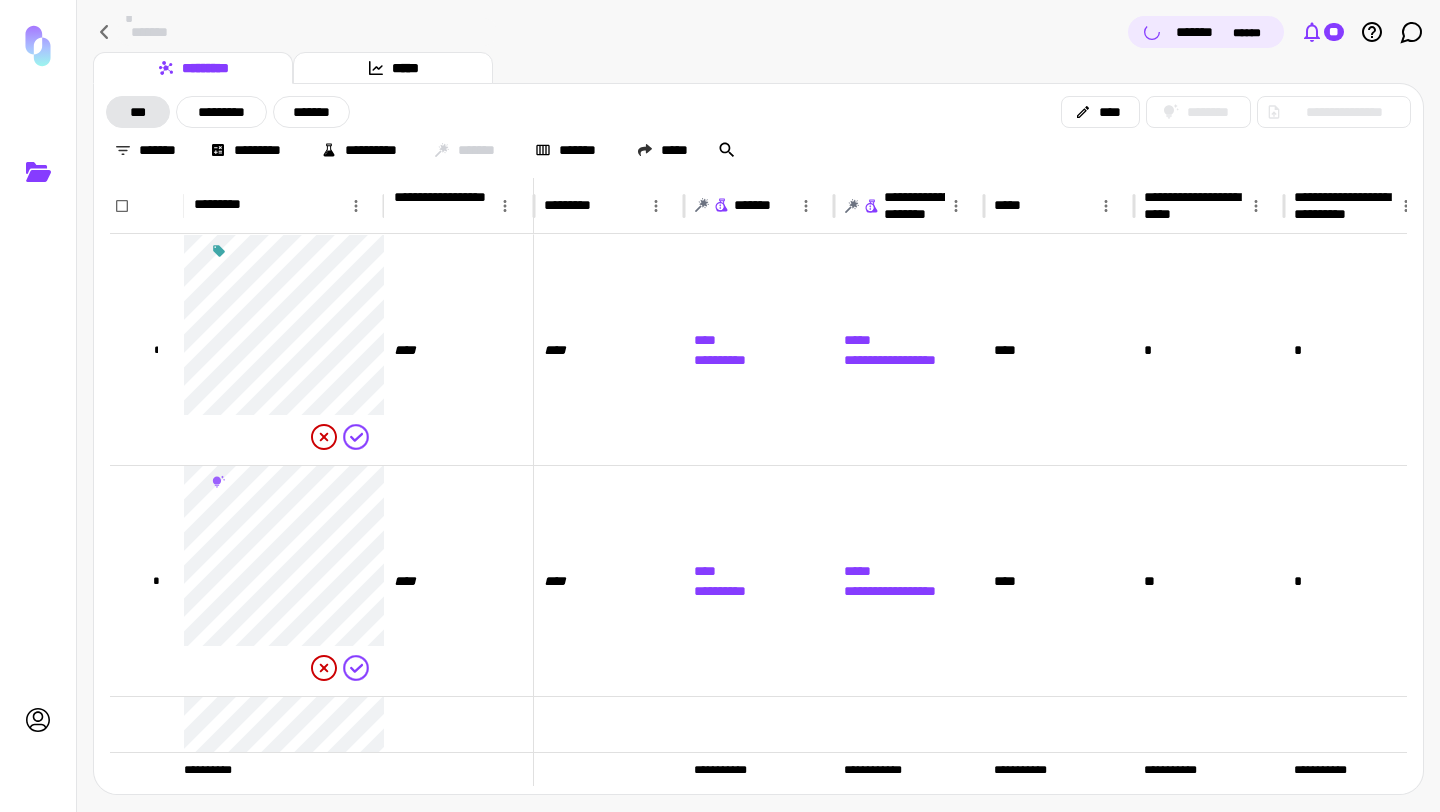 click 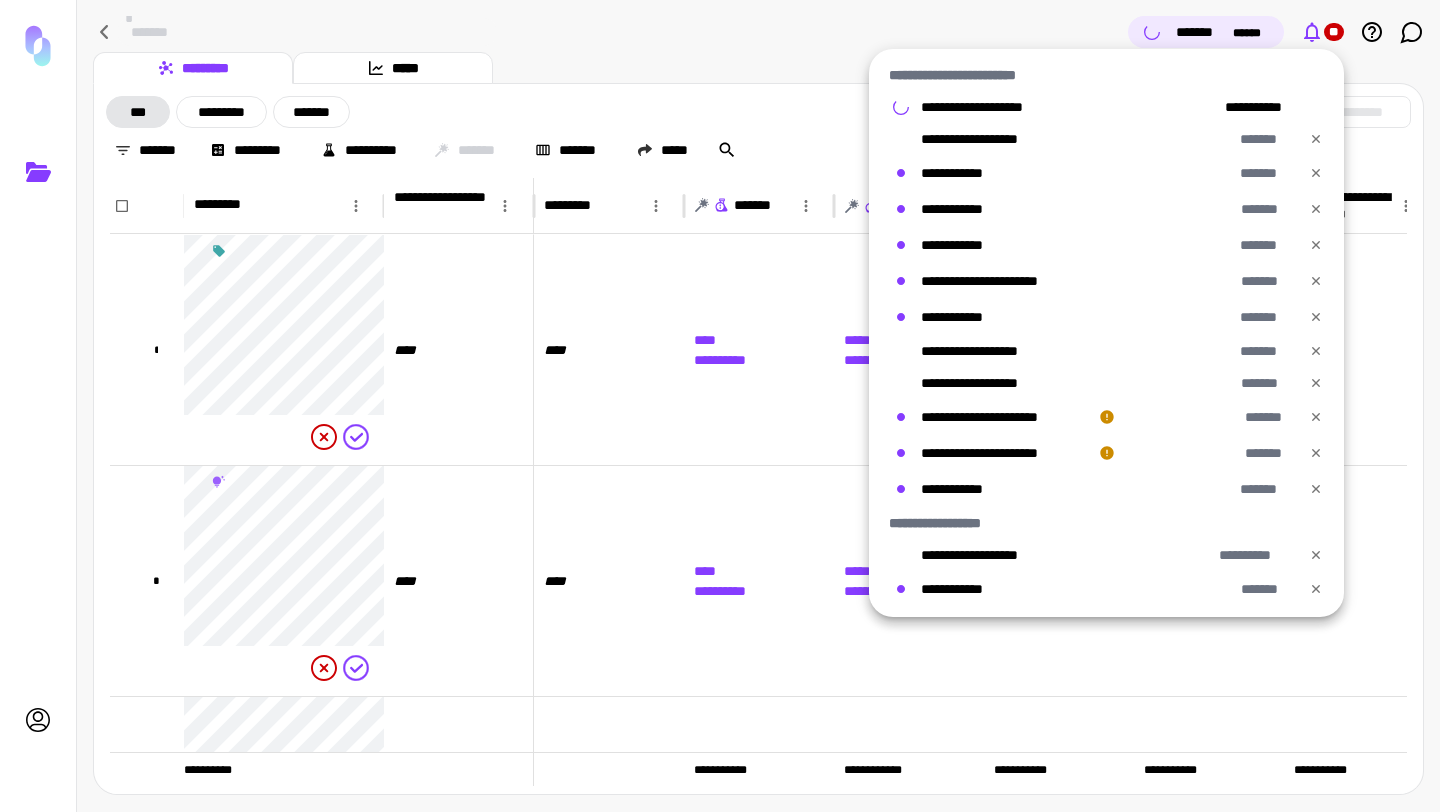 click on "**********" at bounding box center [1258, 107] 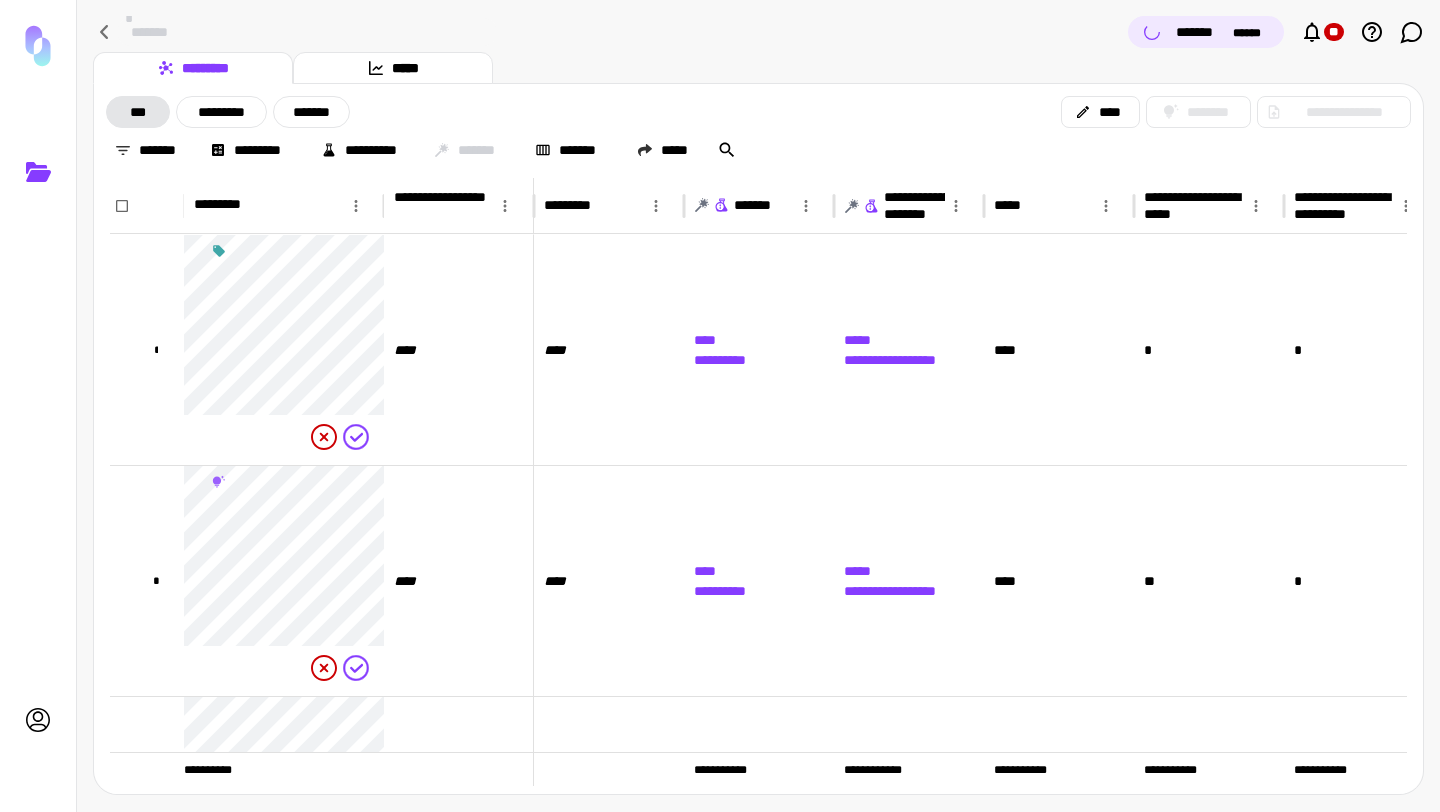 click on "********" at bounding box center (1199, 112) 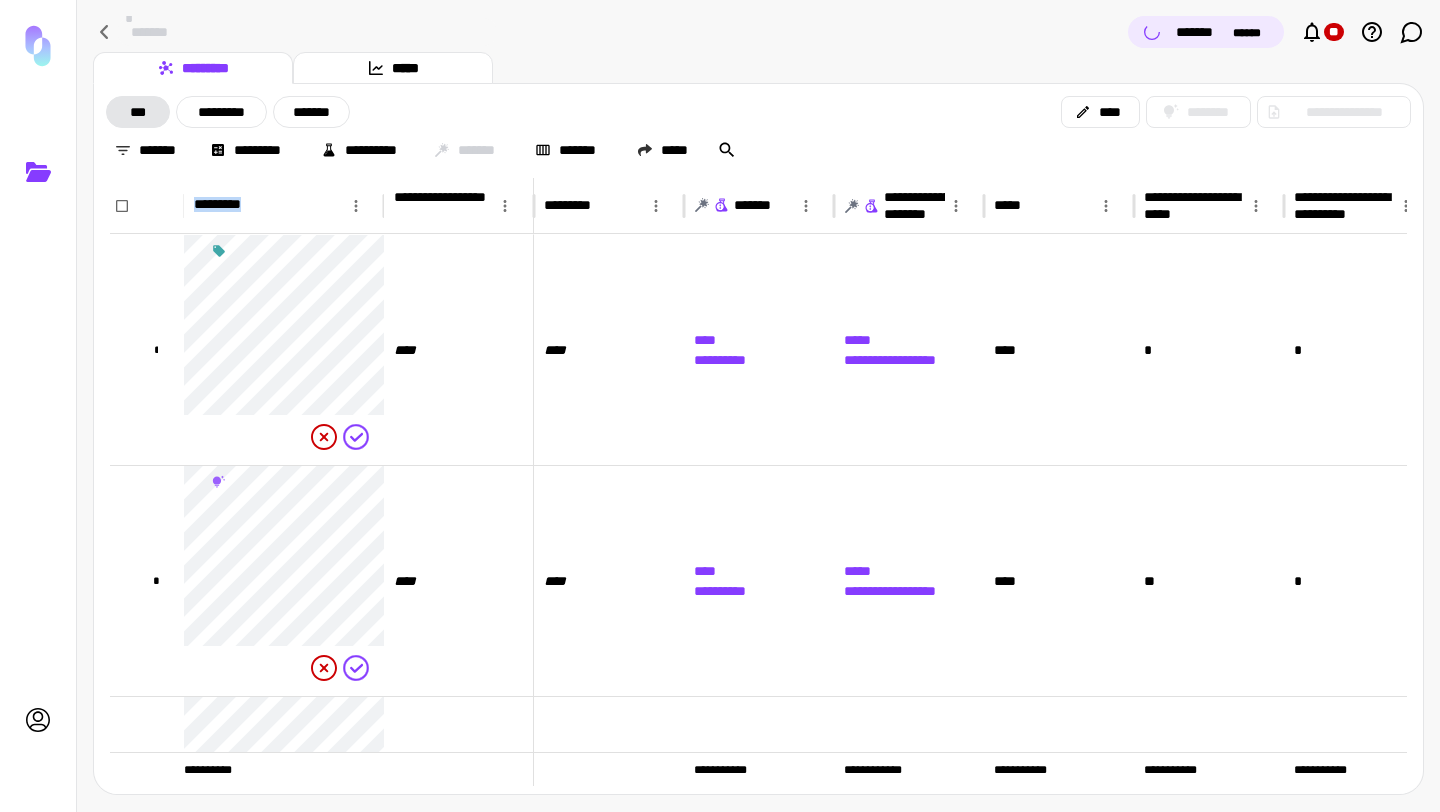 click on "********" at bounding box center [1199, 112] 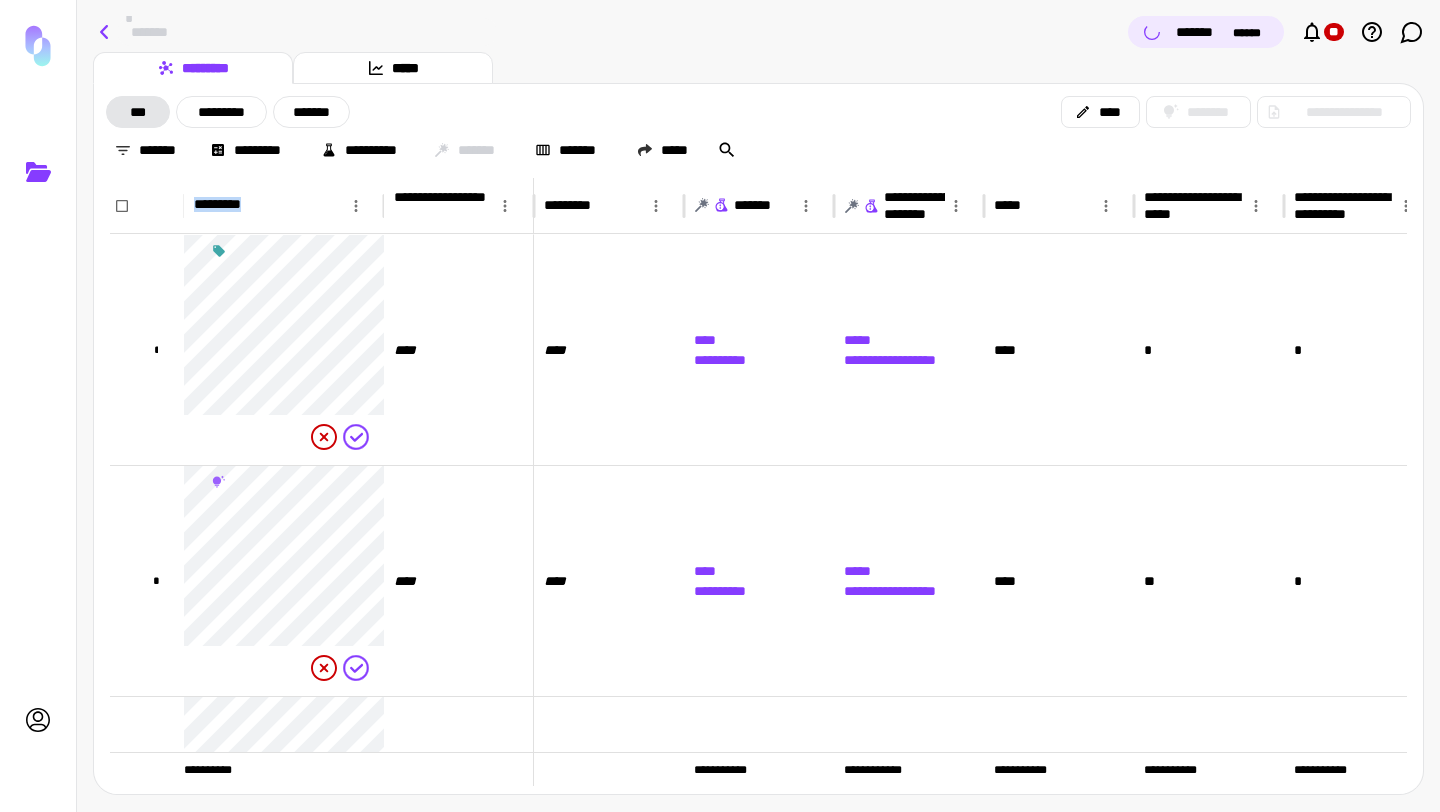 click 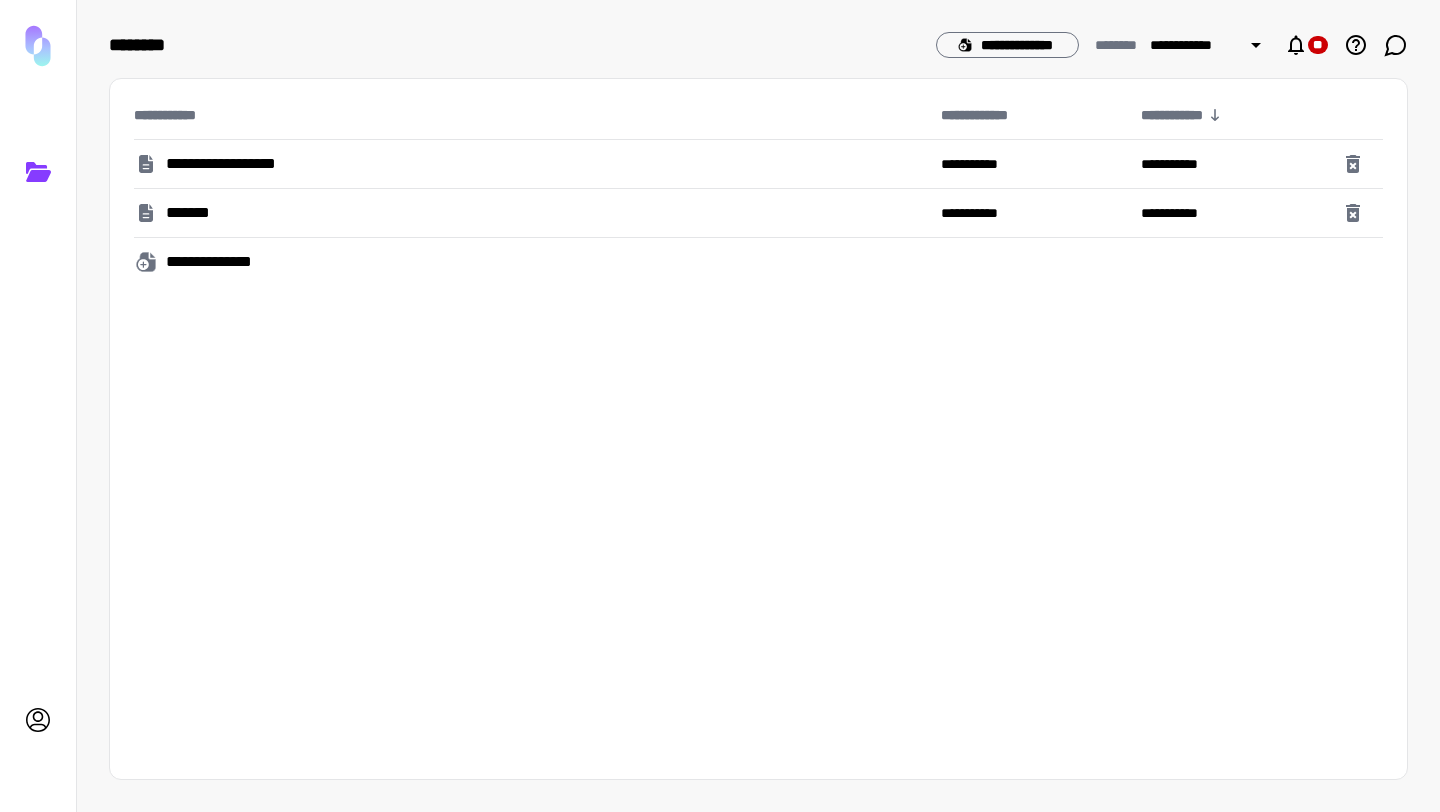 click on "**********" at bounding box center (533, 164) 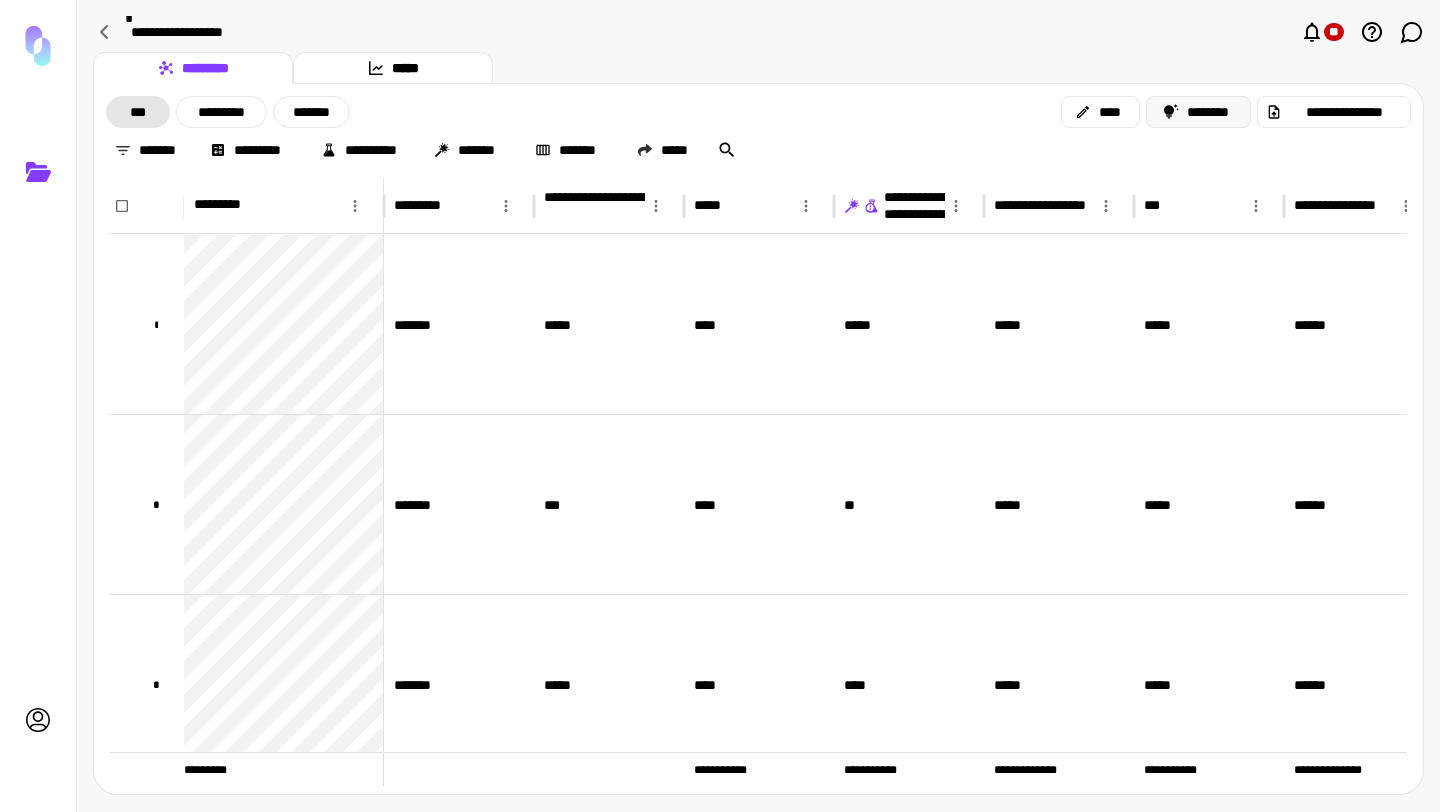 click on "********" at bounding box center [1199, 112] 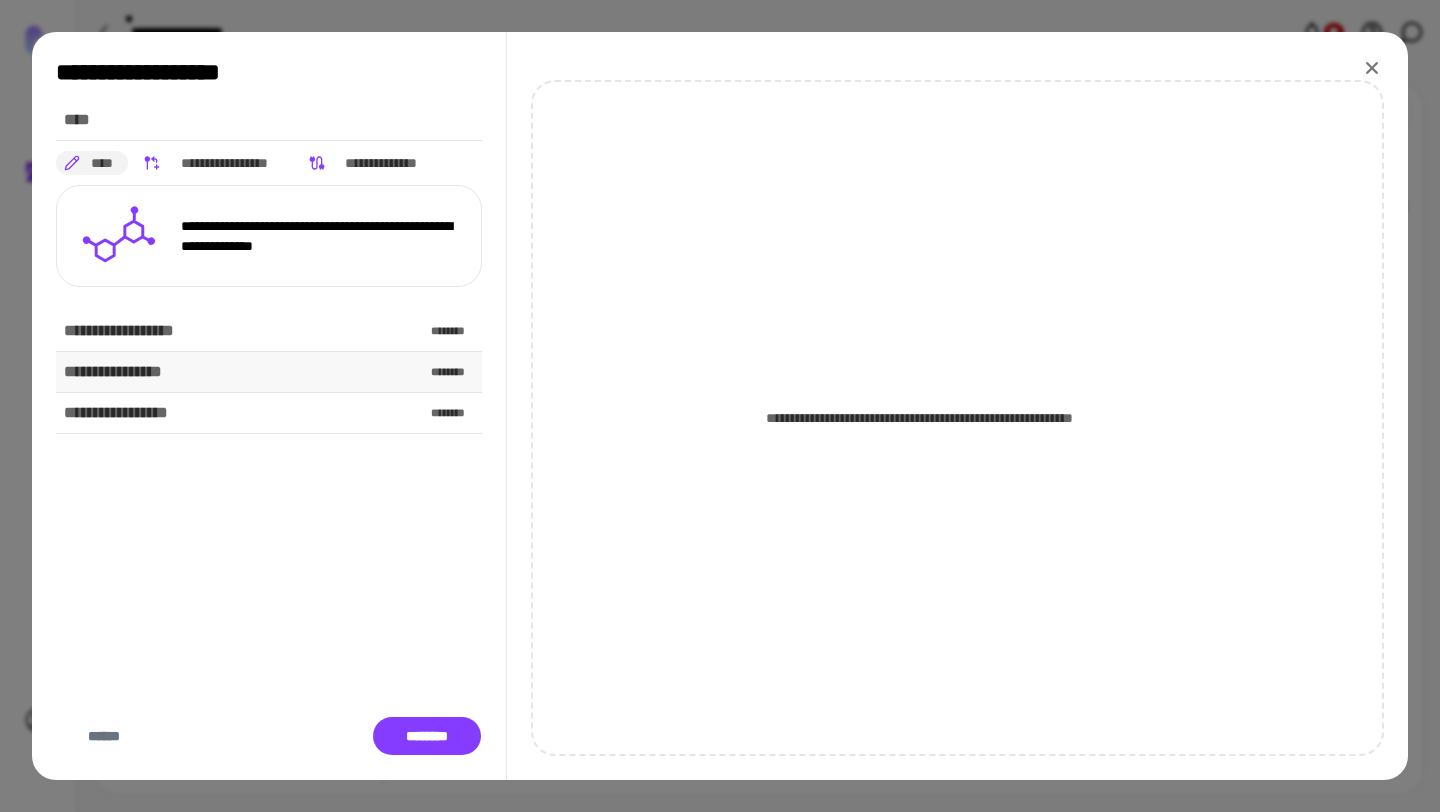 click on "**********" at bounding box center (269, 372) 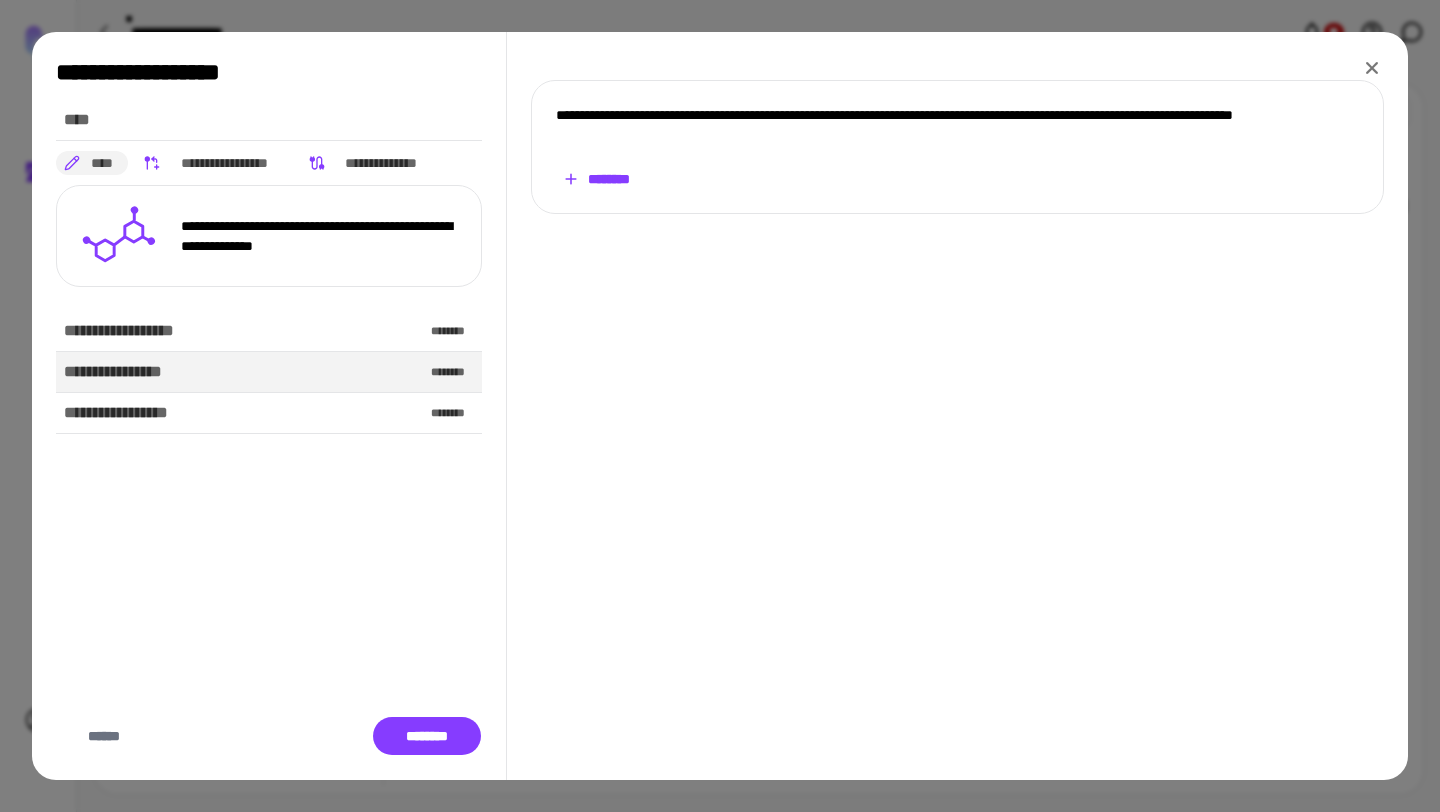 click on "**********" at bounding box center (957, 147) 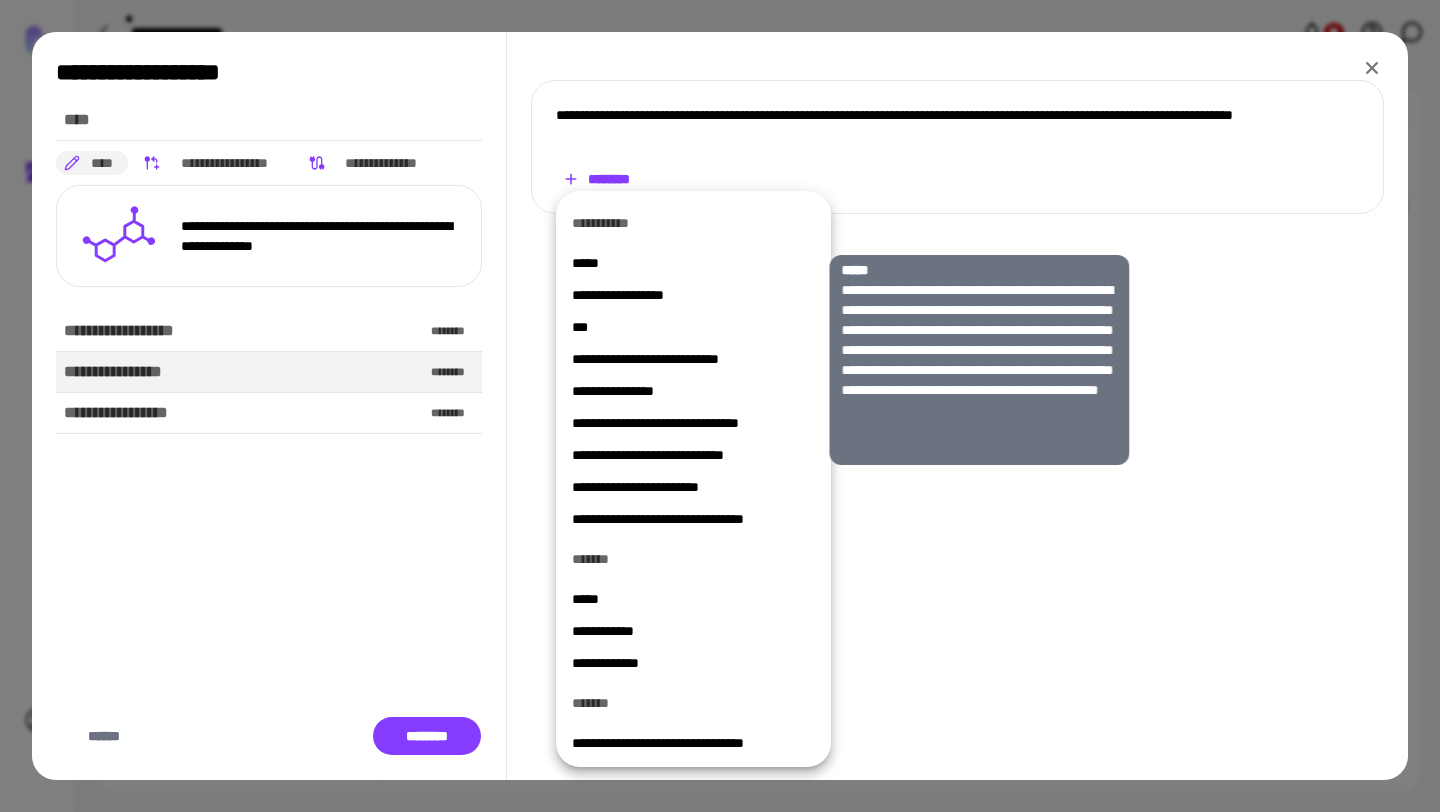 click on "*****" at bounding box center [693, 263] 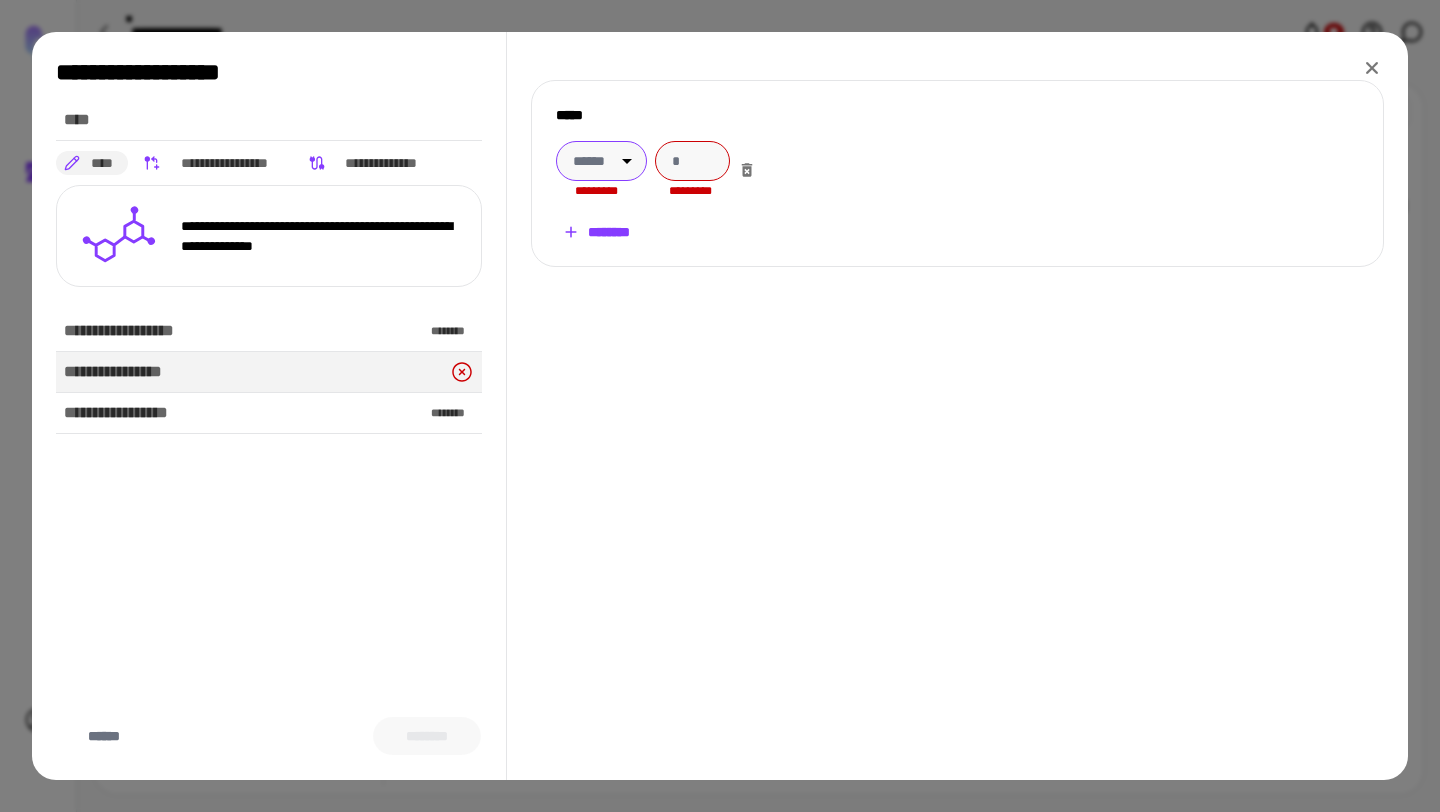 click on "**********" at bounding box center (720, 406) 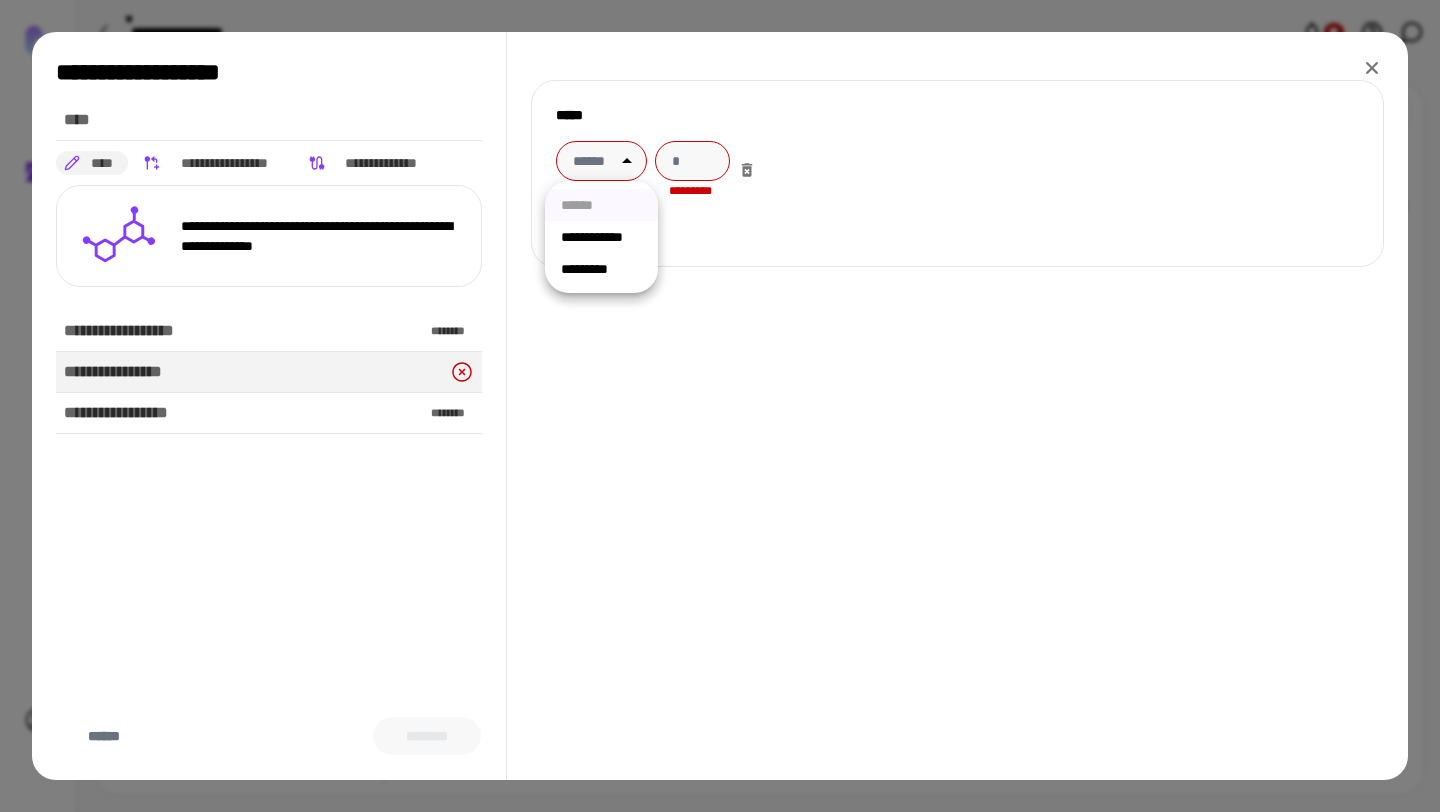 click on "**********" at bounding box center [601, 237] 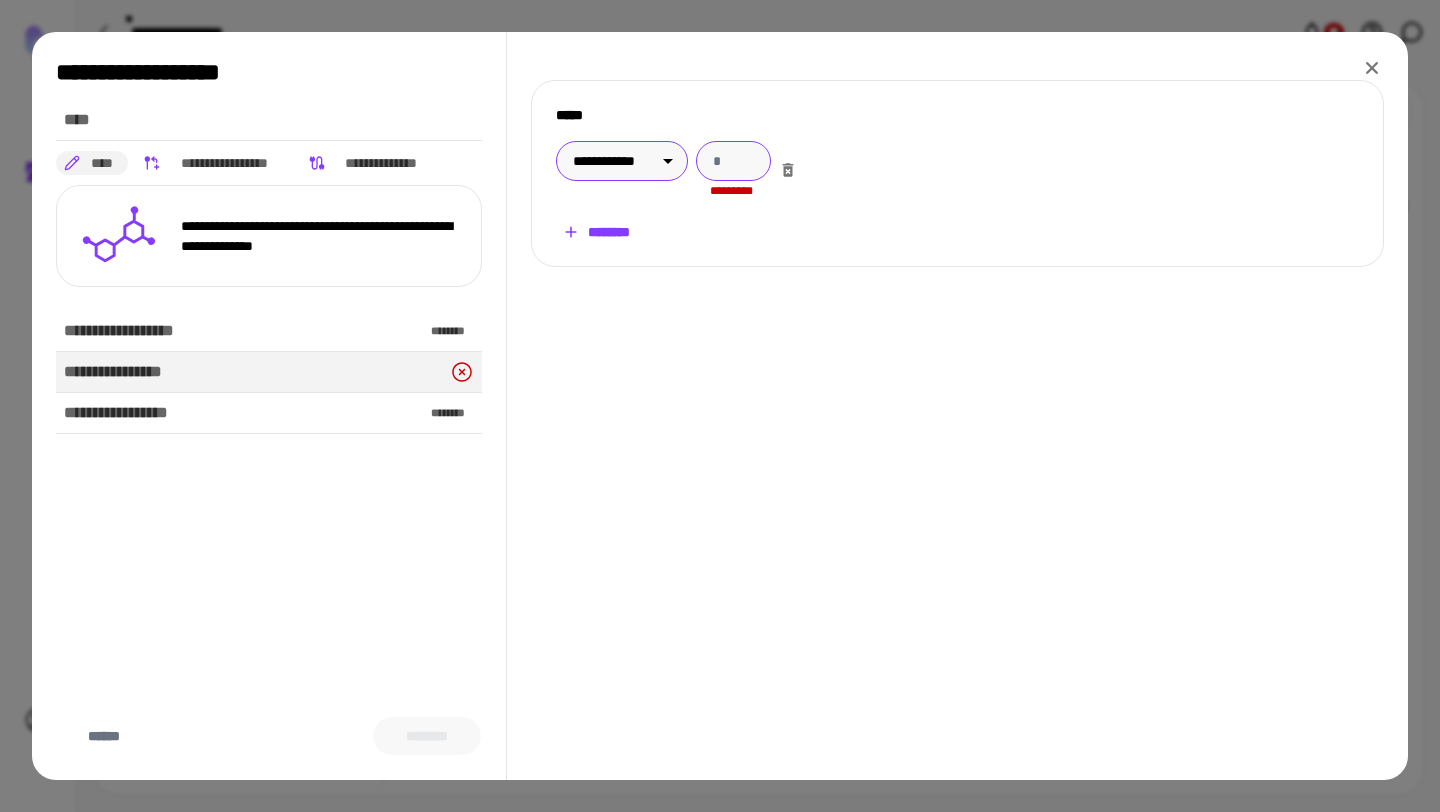 click at bounding box center [733, 161] 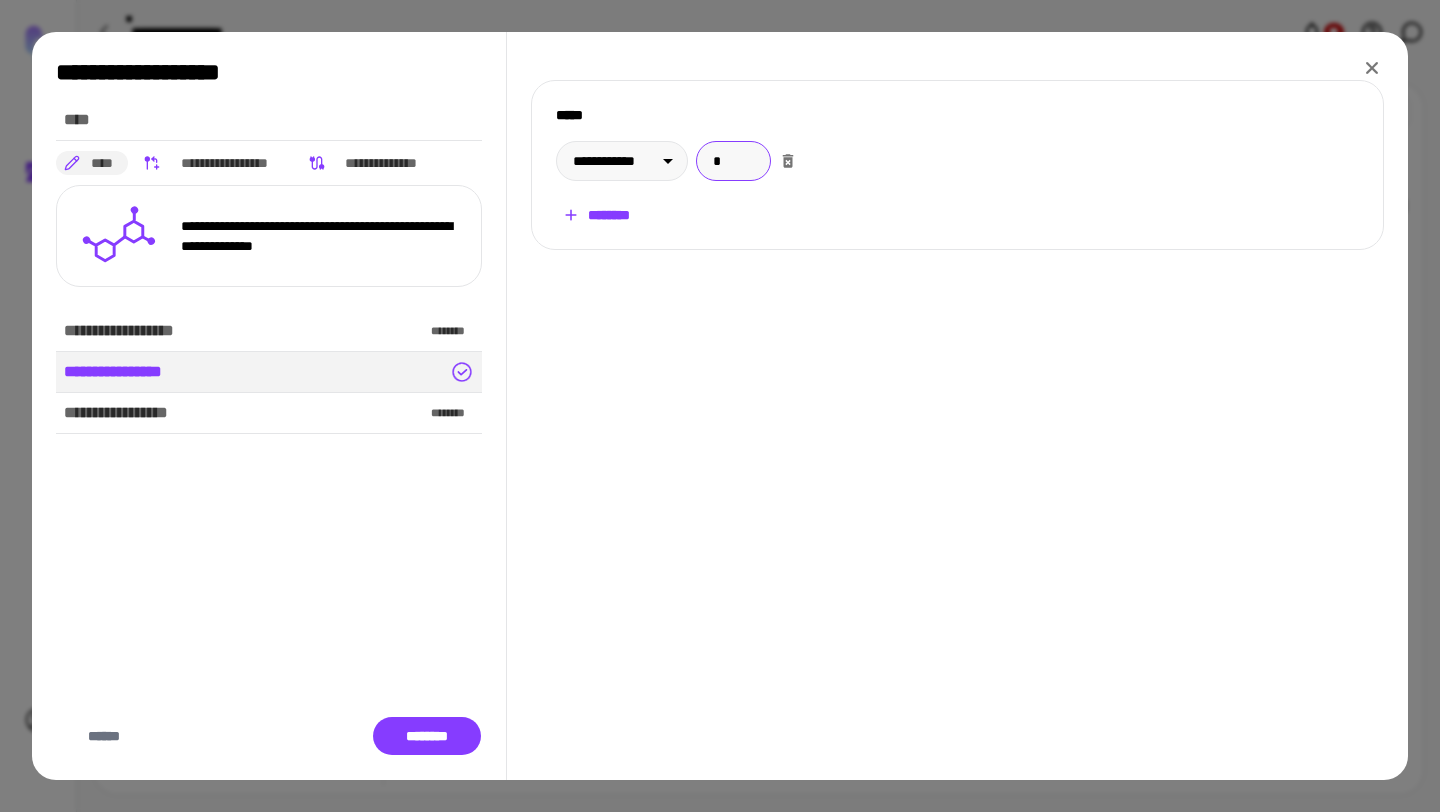 type on "*" 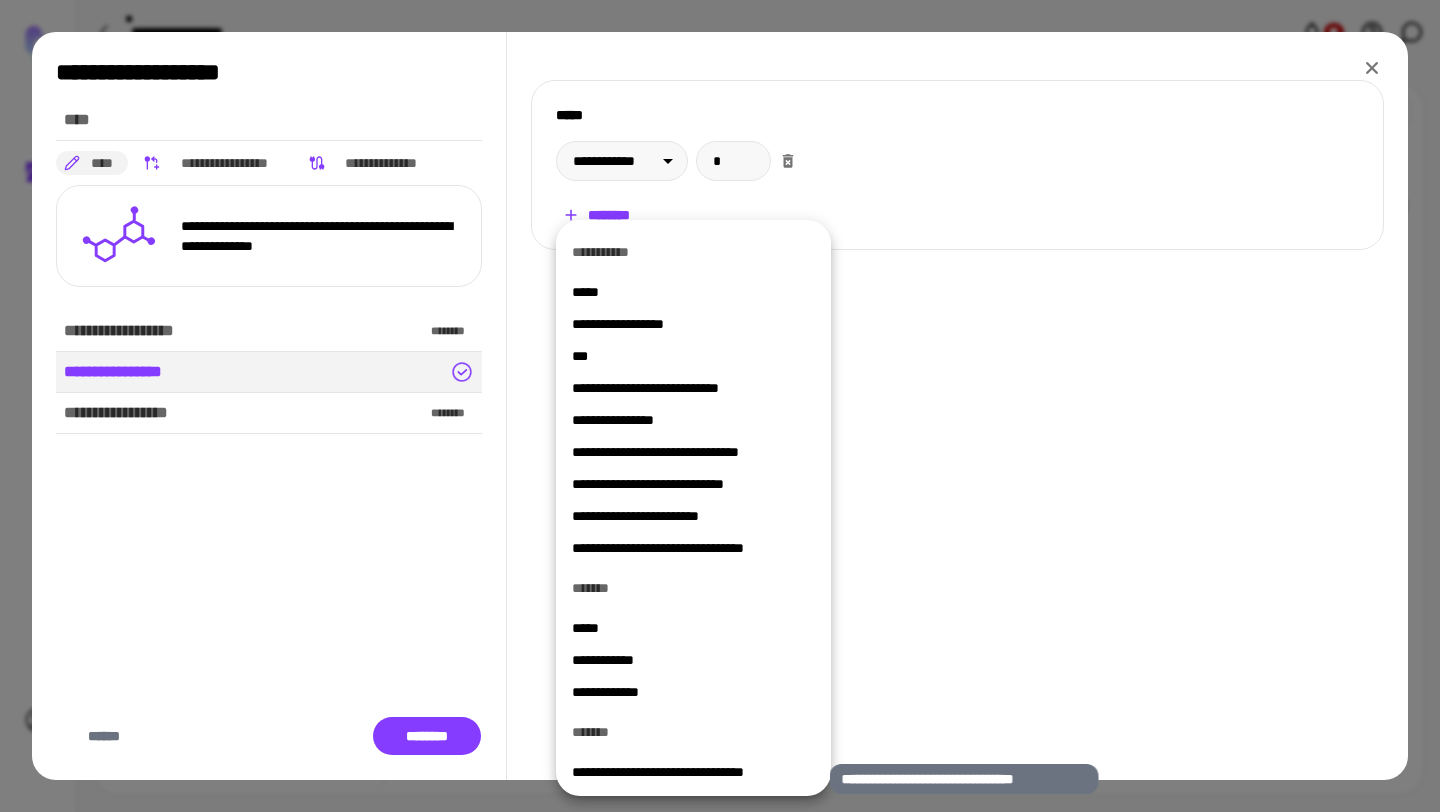 click on "**********" at bounding box center [693, 772] 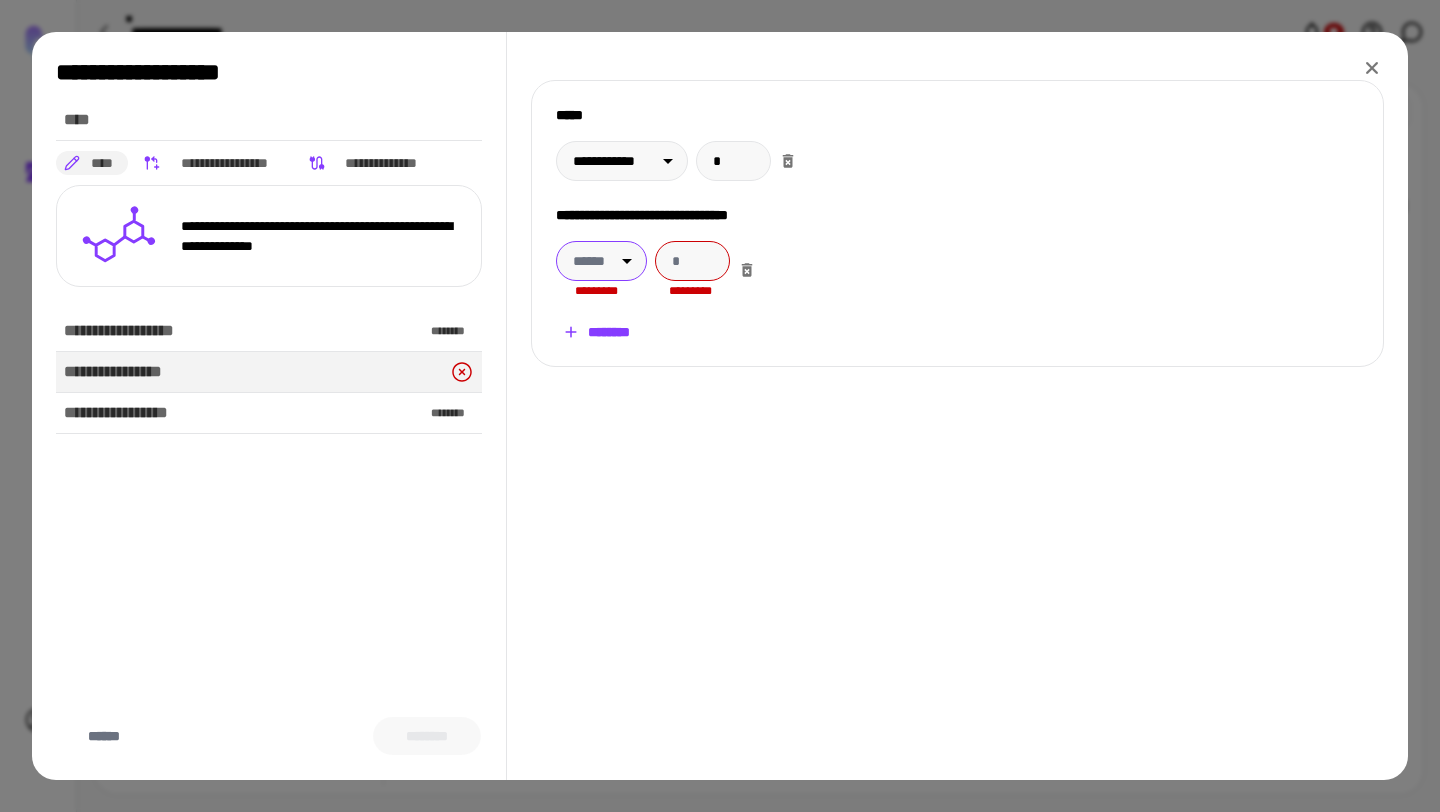 click on "**********" at bounding box center [720, 406] 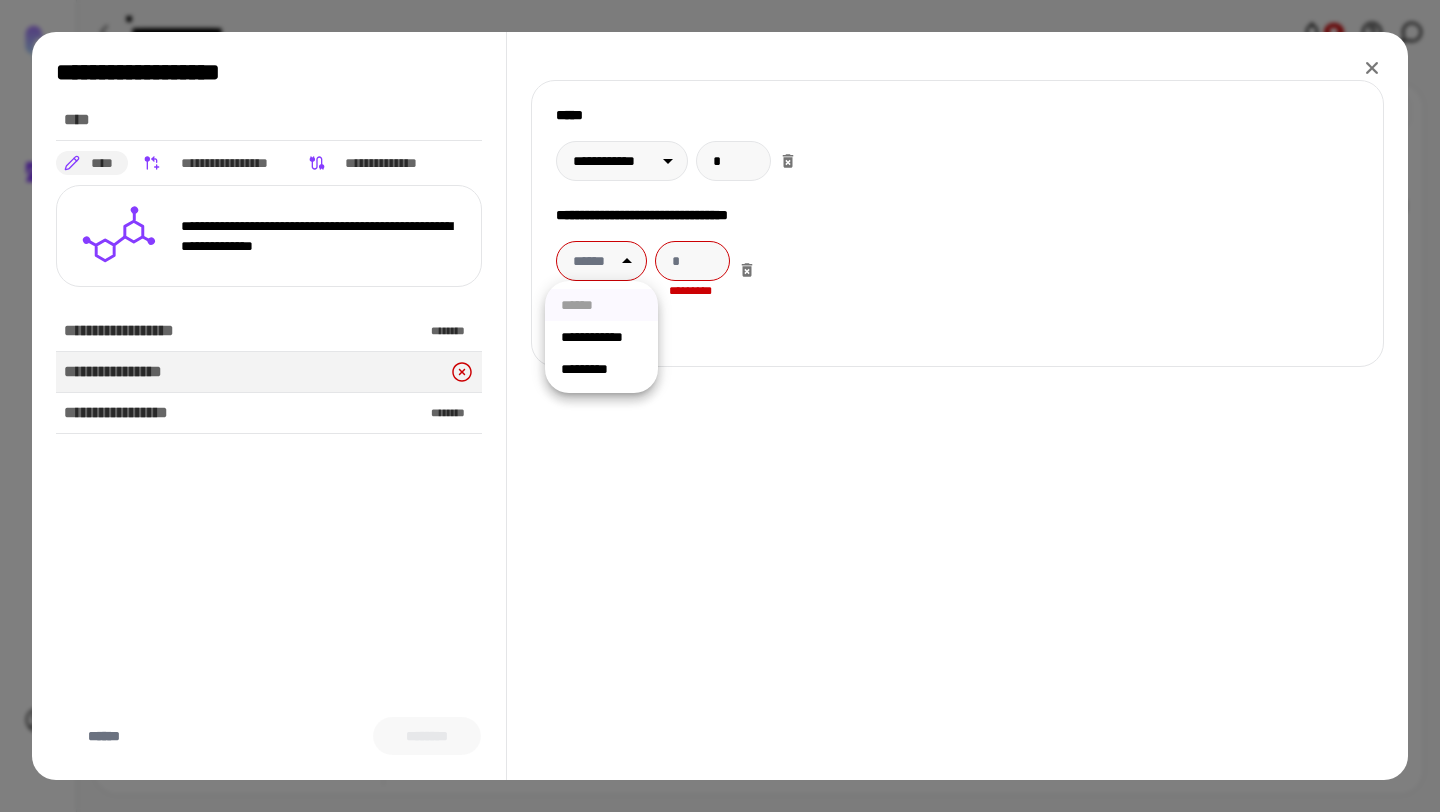 click on "*********" at bounding box center (601, 369) 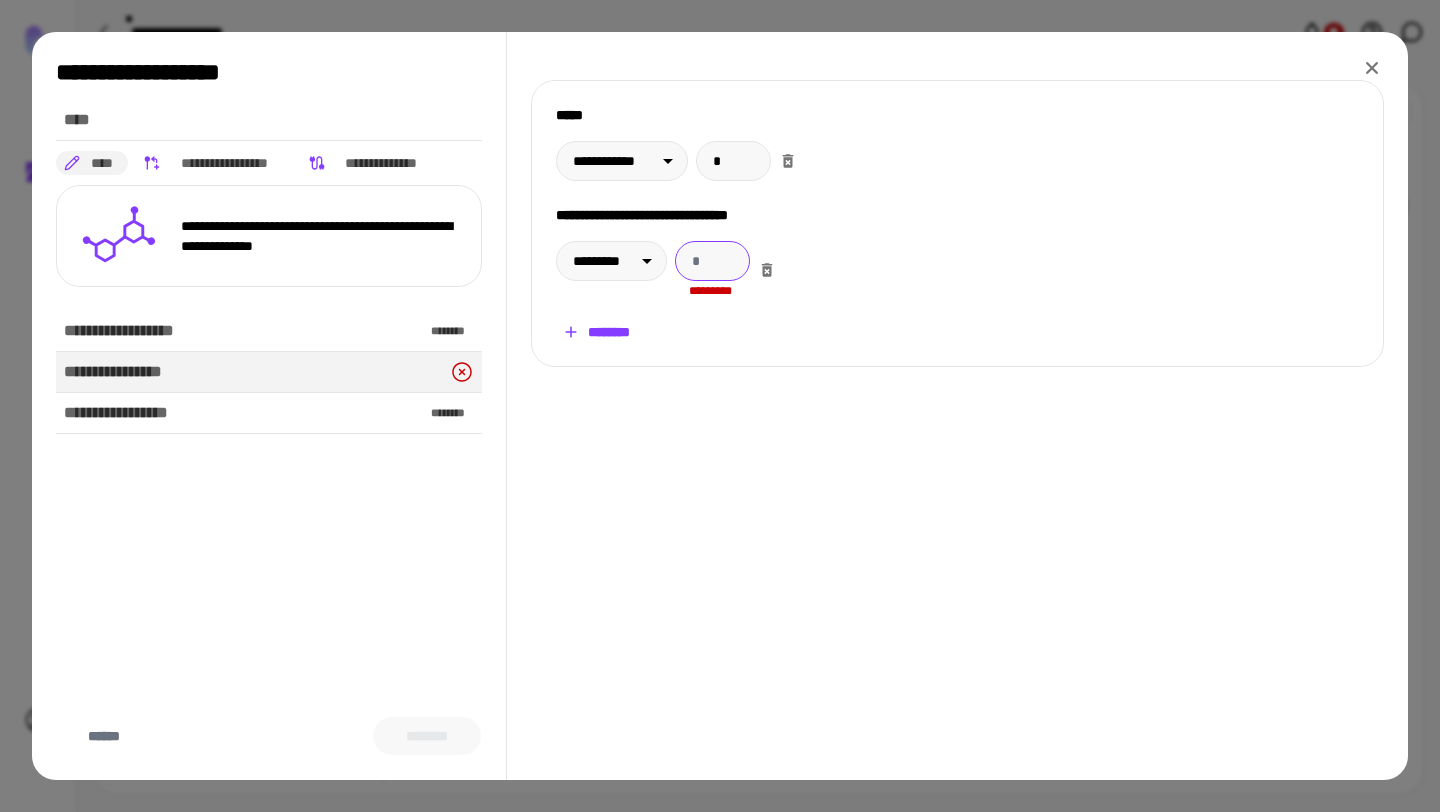 click at bounding box center (712, 261) 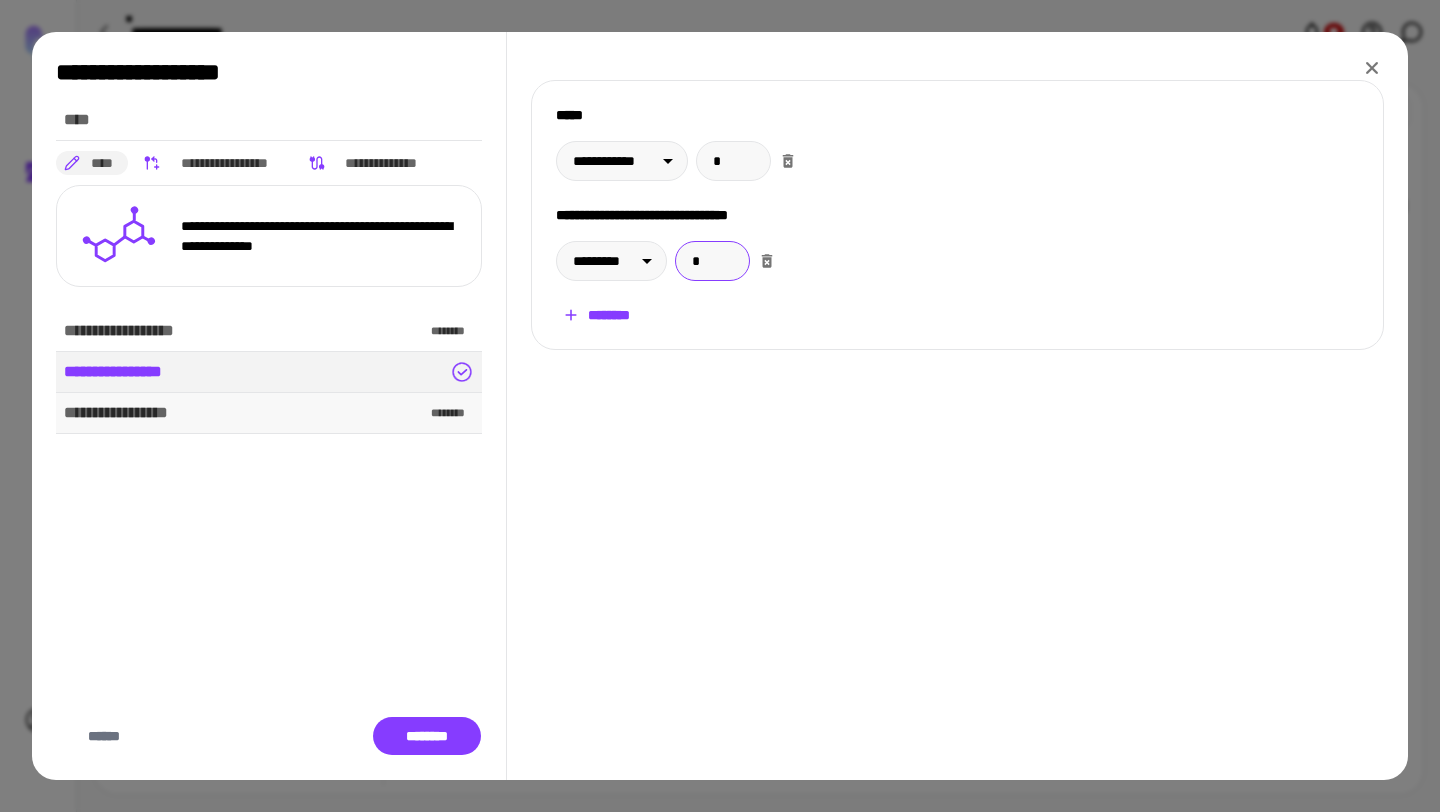 type on "*" 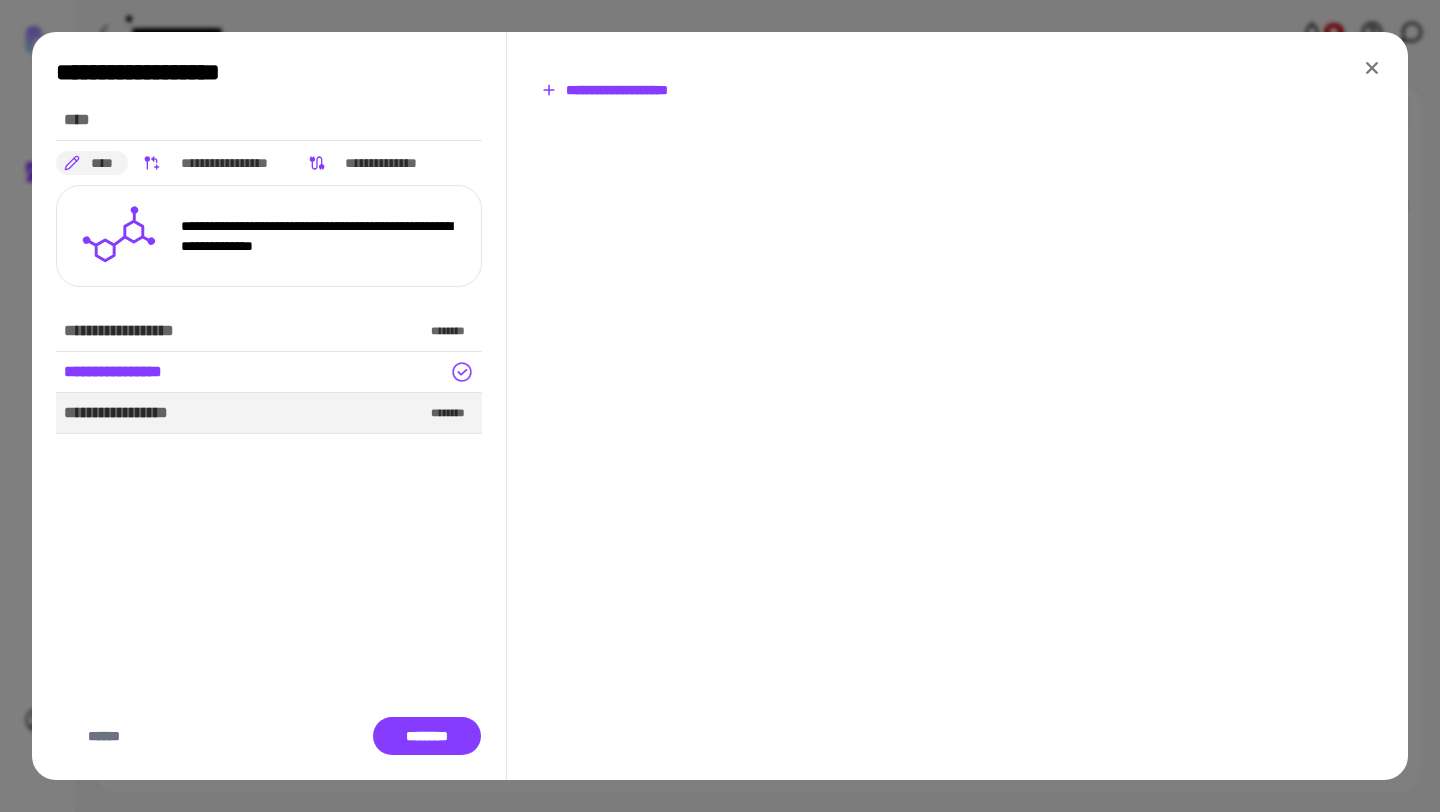 click on "**********" at bounding box center [604, 90] 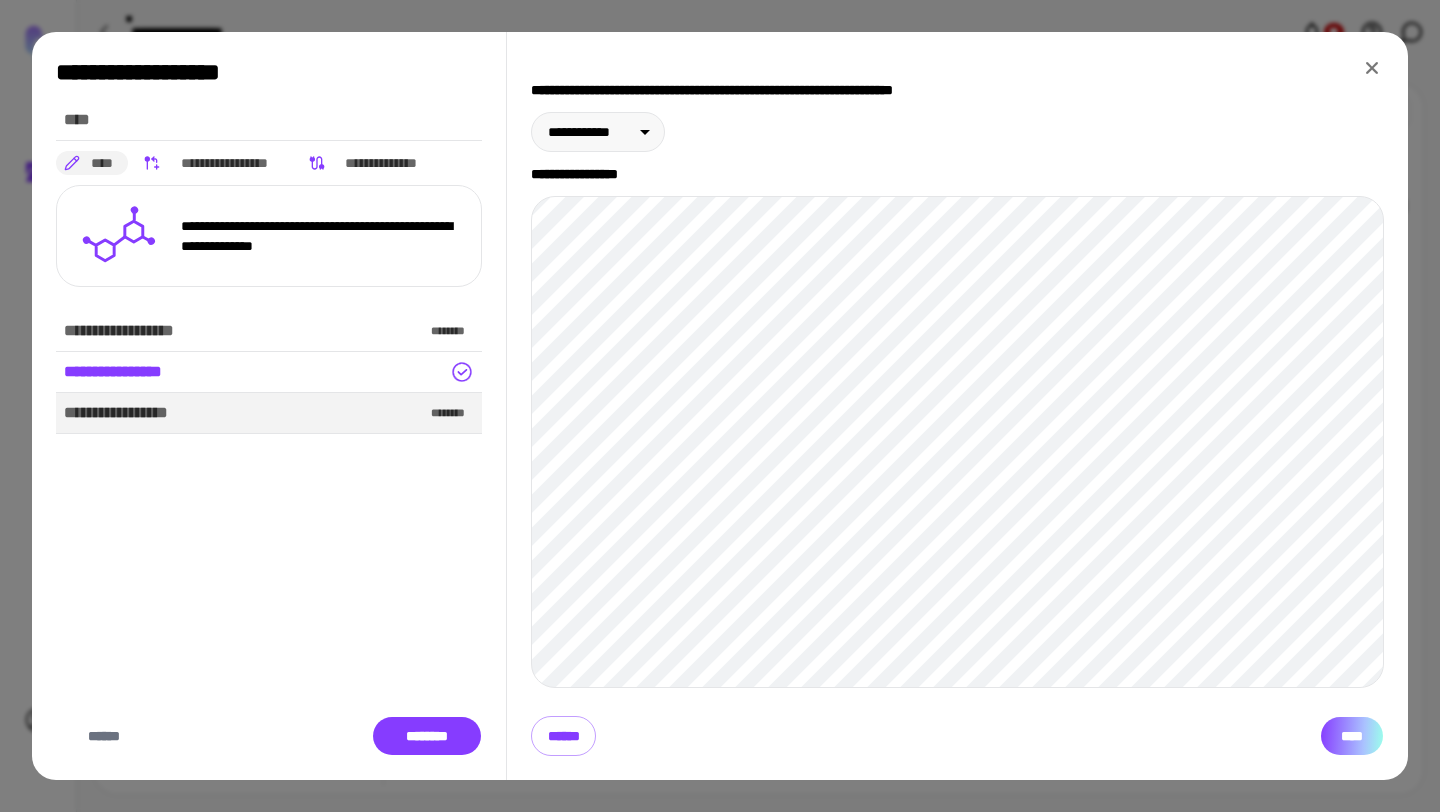 click on "****" at bounding box center [1352, 736] 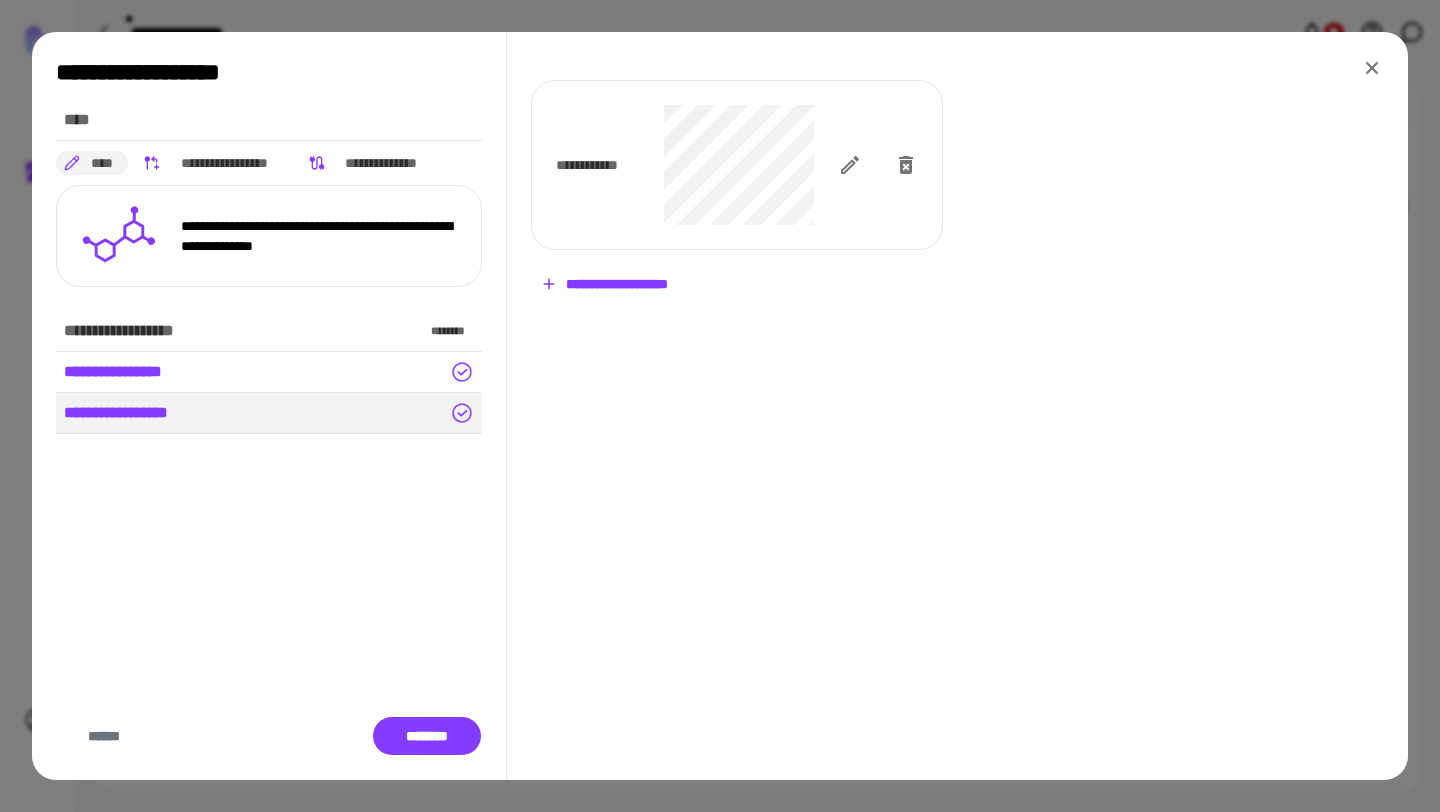 click 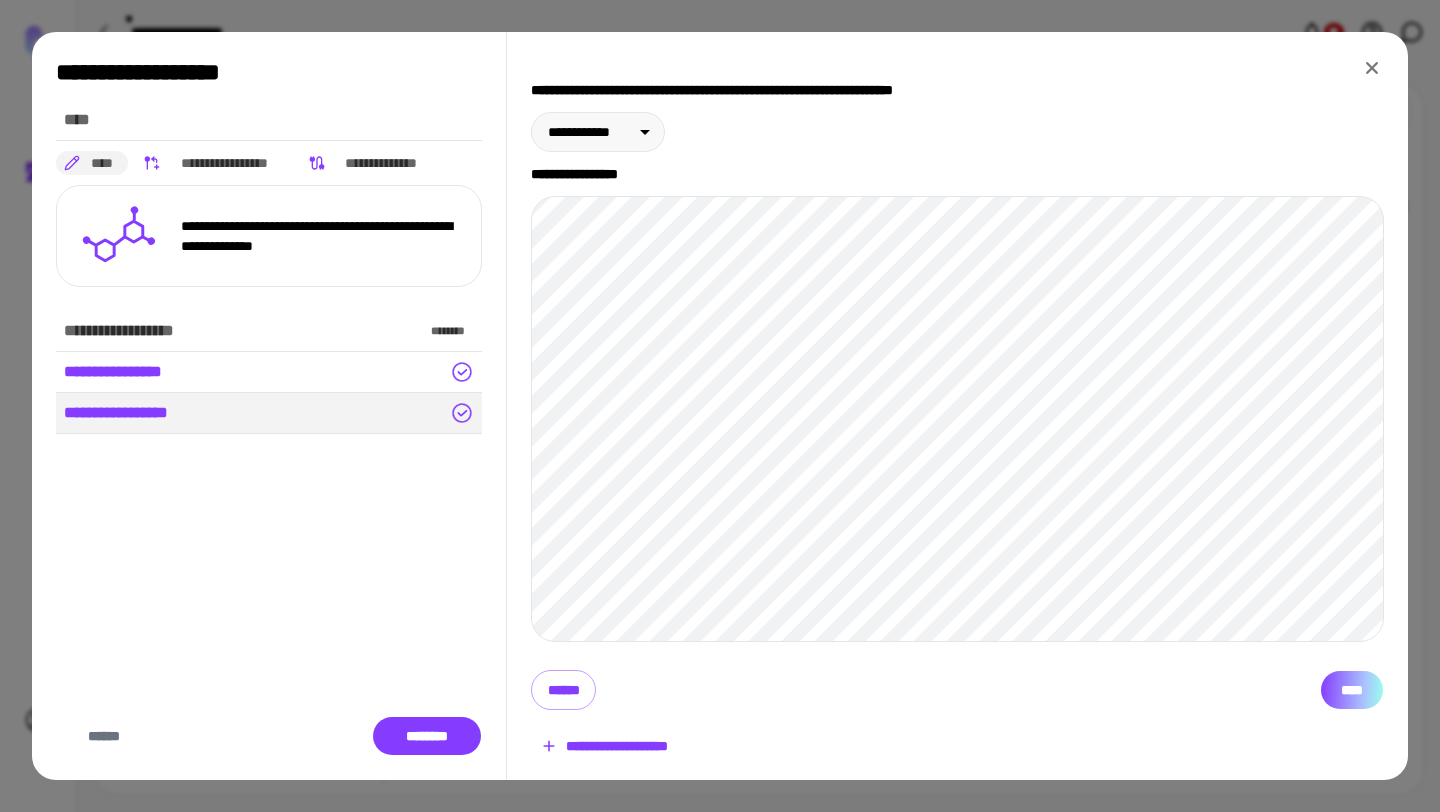 click on "****" at bounding box center (1352, 690) 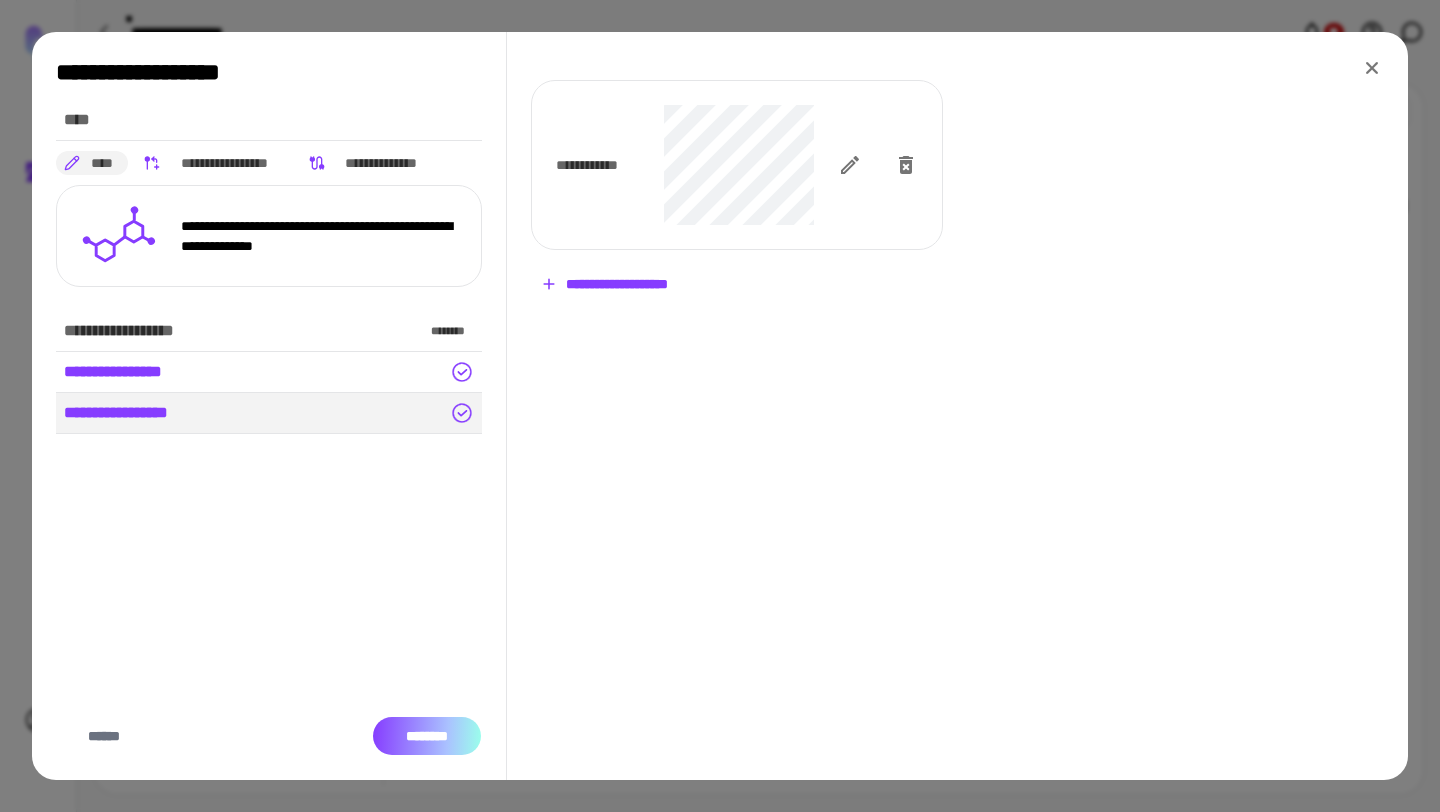 click on "********" at bounding box center [427, 736] 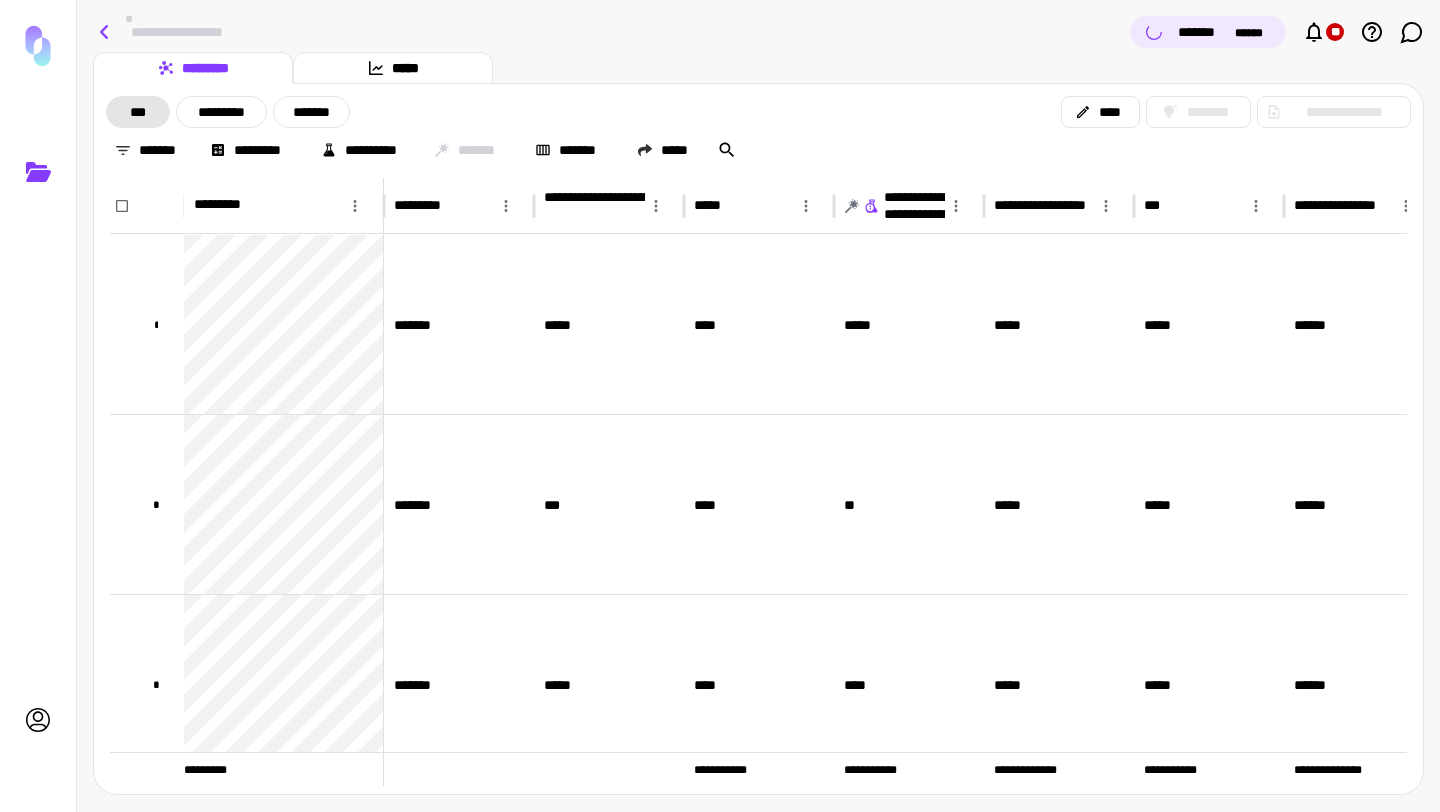 click 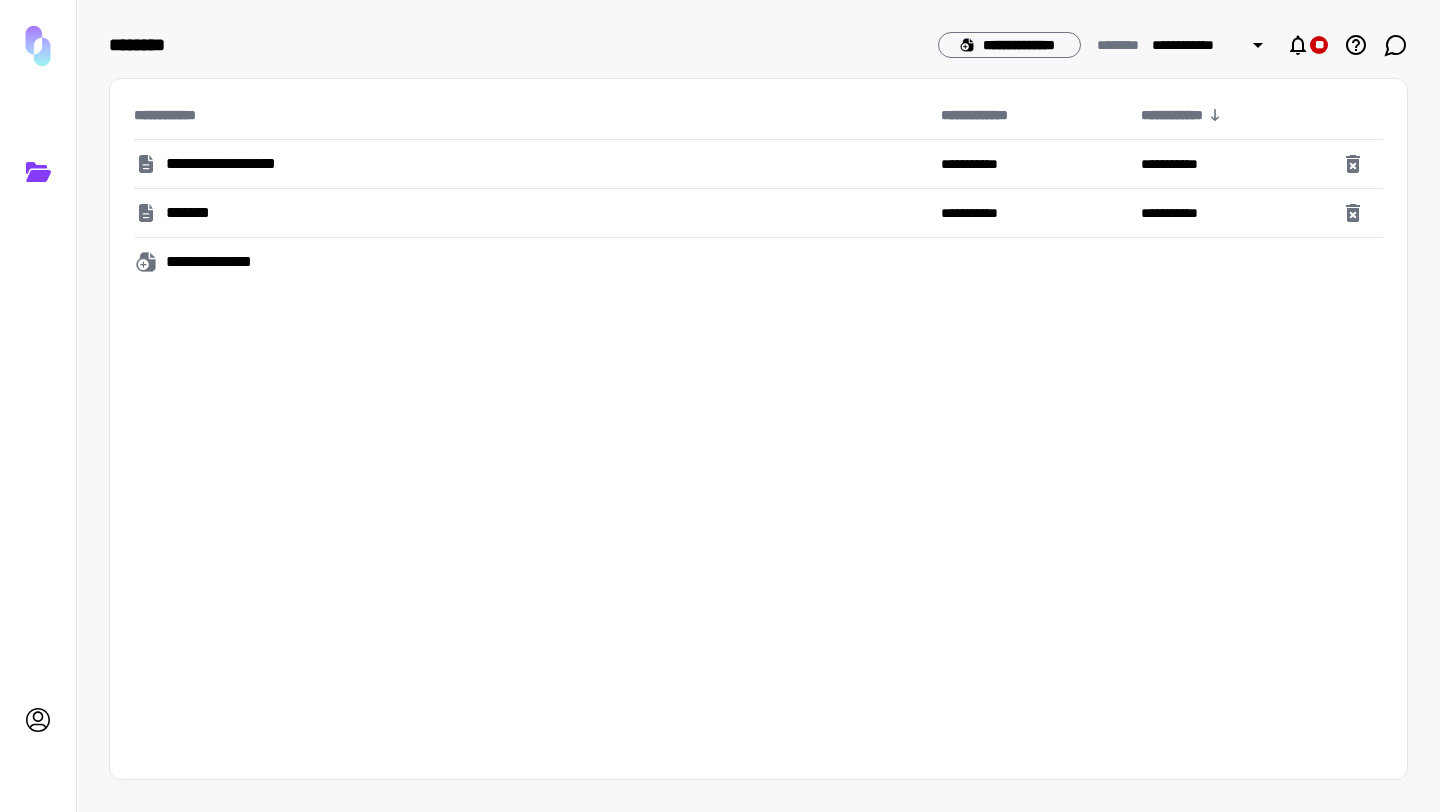 click on "*******" at bounding box center (529, 213) 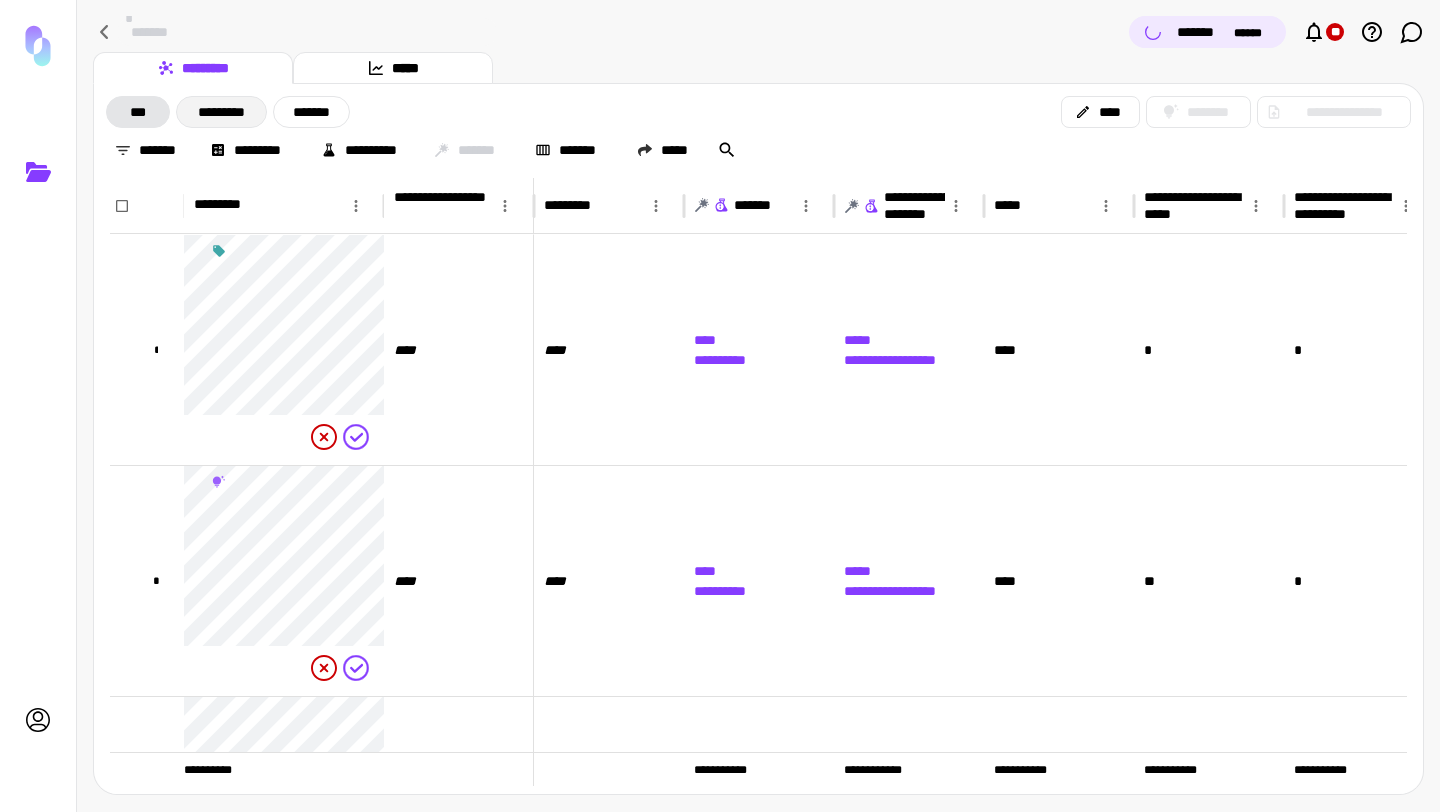 click on "*********" at bounding box center [221, 112] 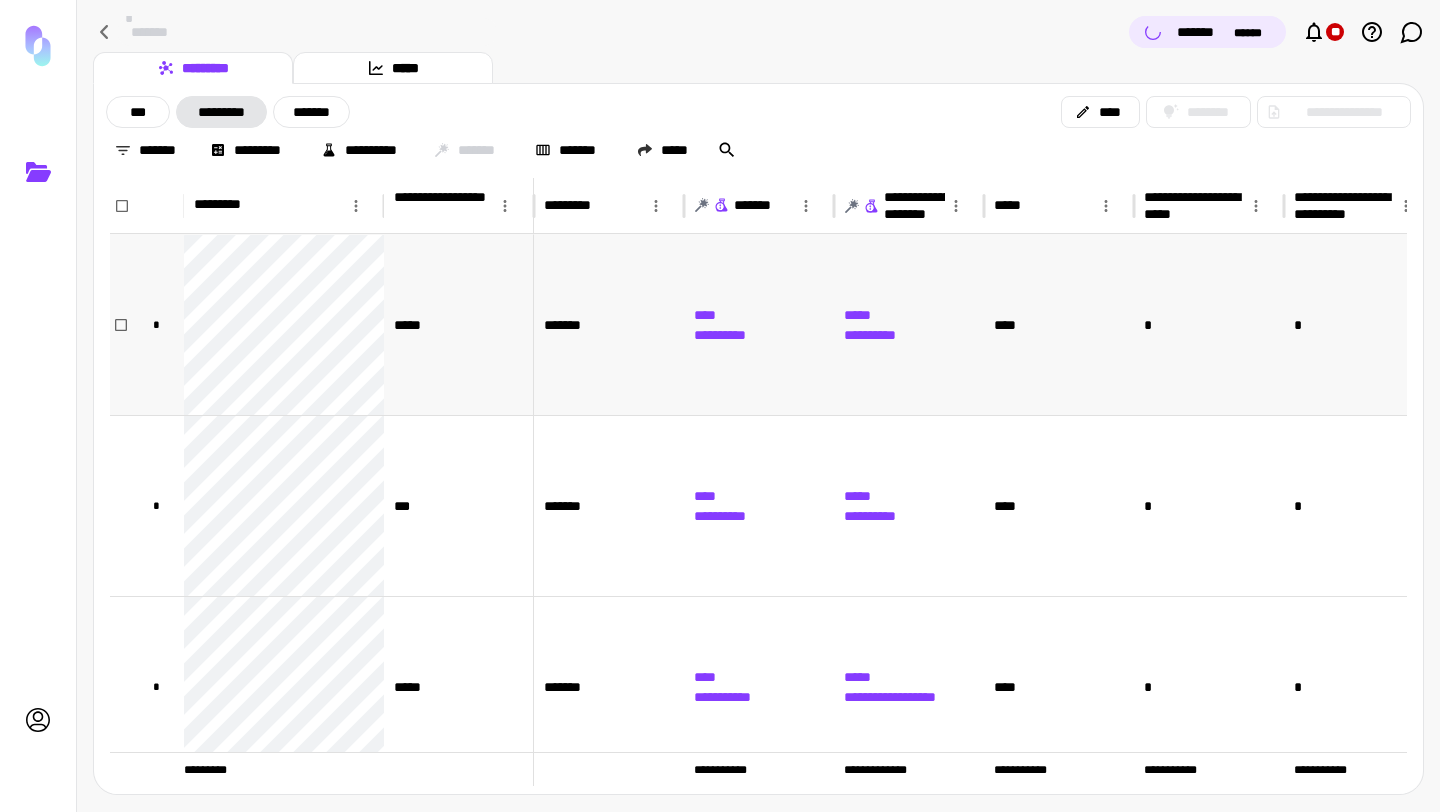 scroll, scrollTop: 0, scrollLeft: 627, axis: horizontal 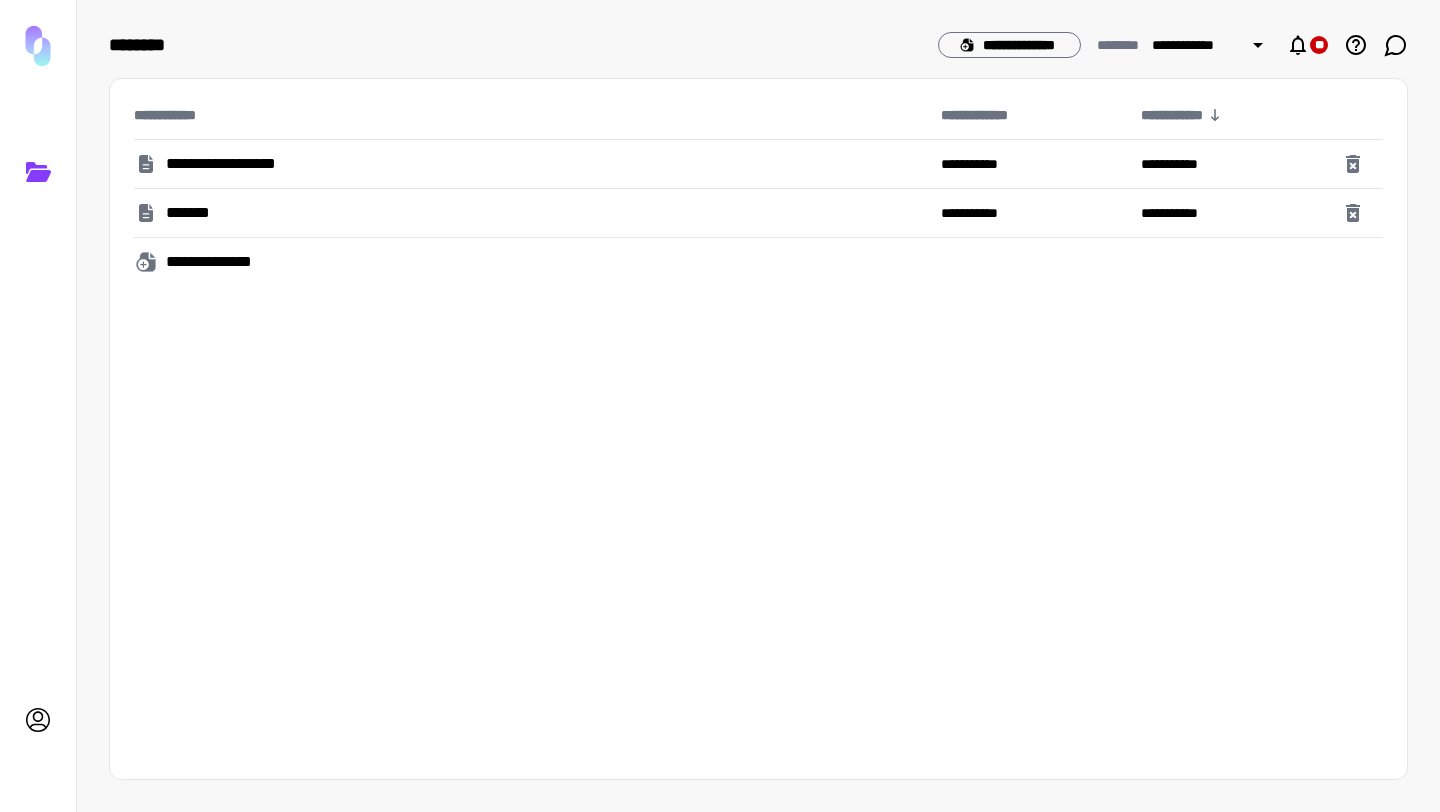 click on "*******" at bounding box center (529, 213) 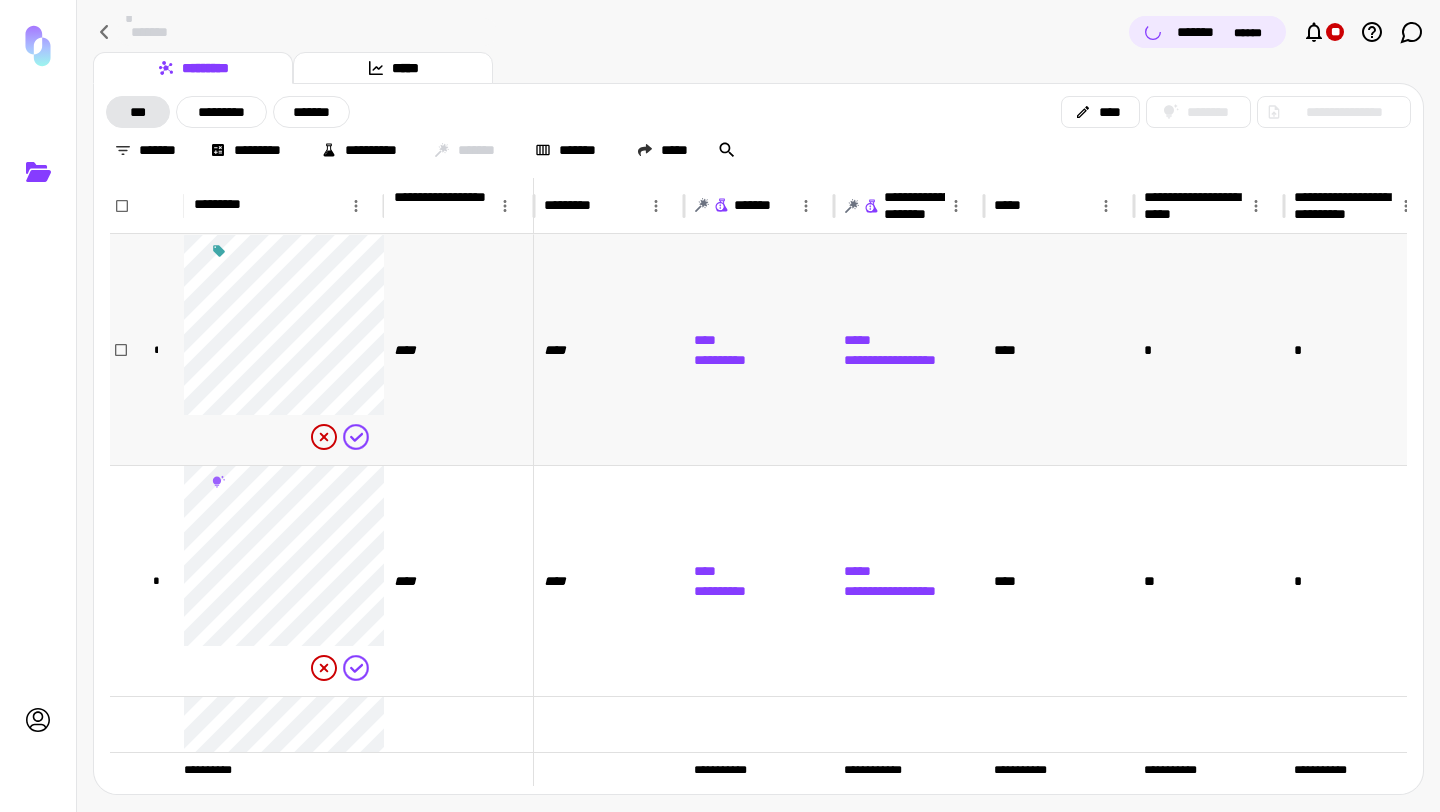 scroll, scrollTop: 0, scrollLeft: 27, axis: horizontal 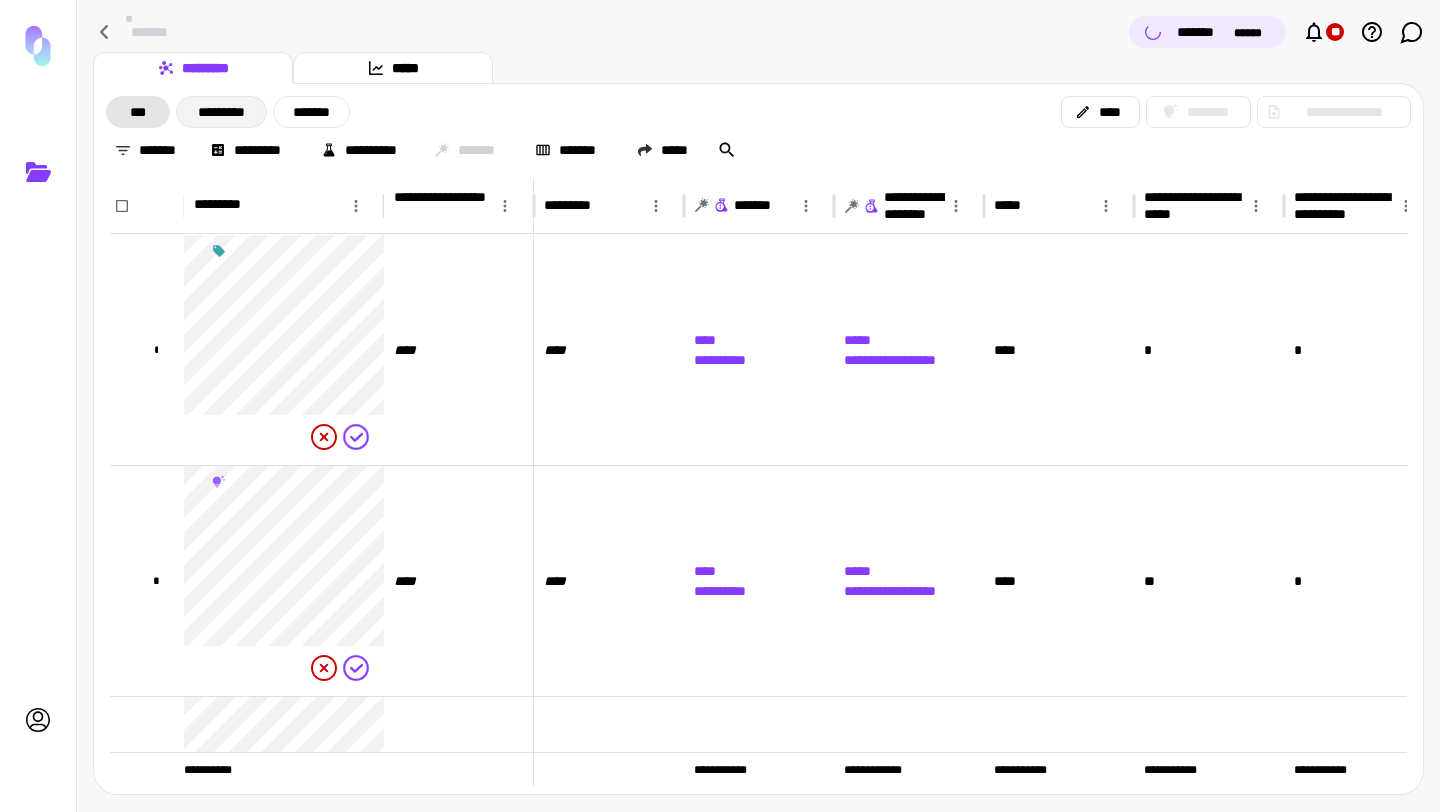 click on "*********" at bounding box center [221, 112] 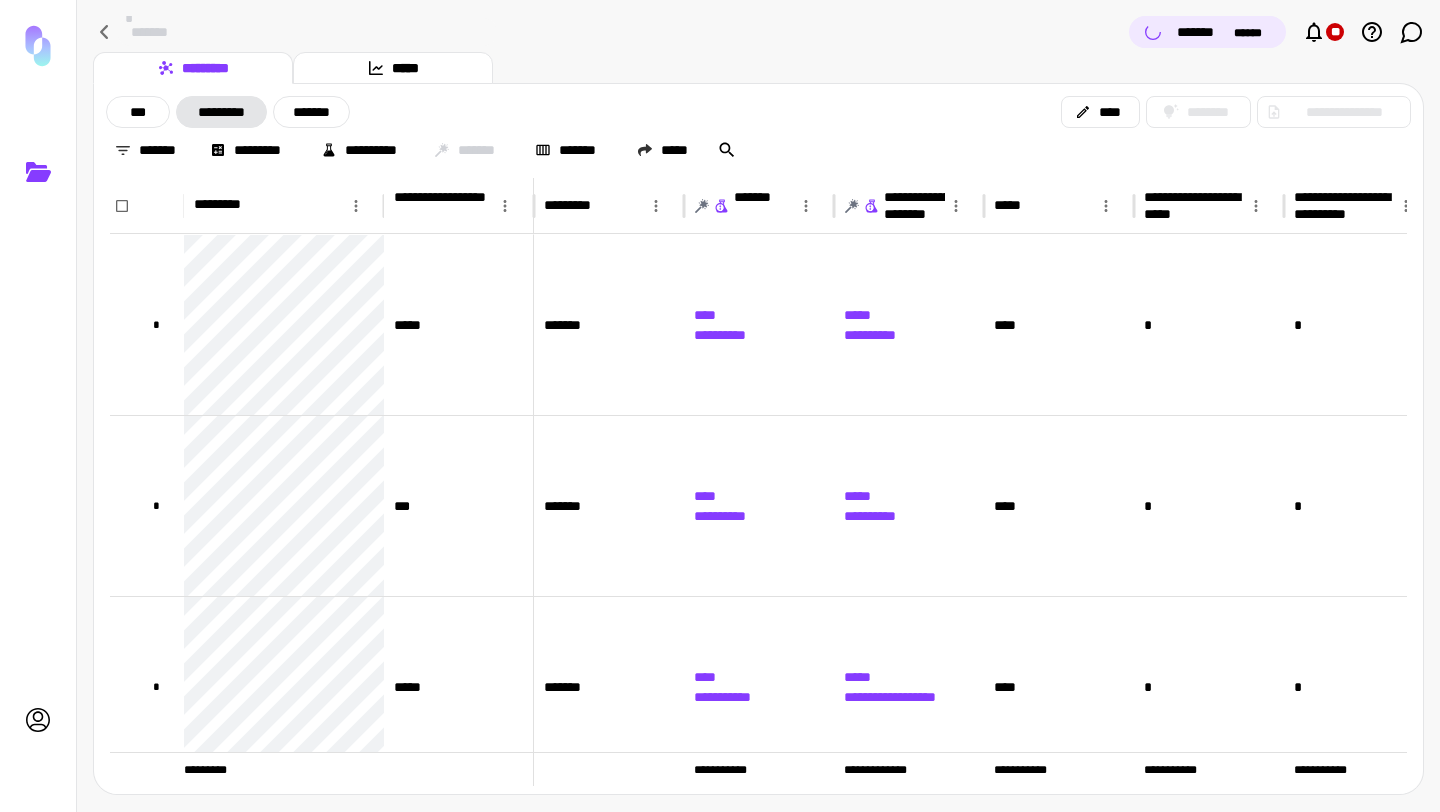 click 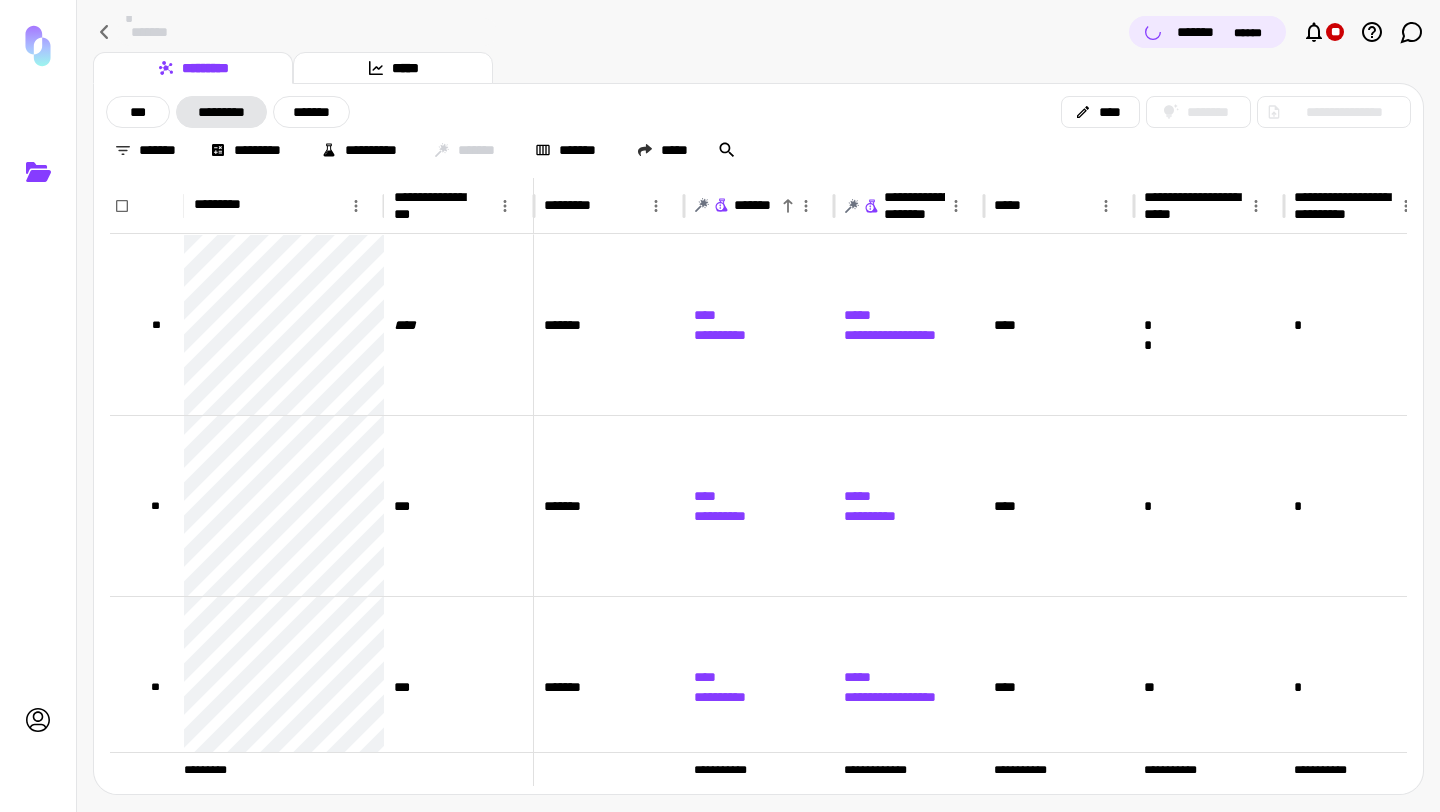 click 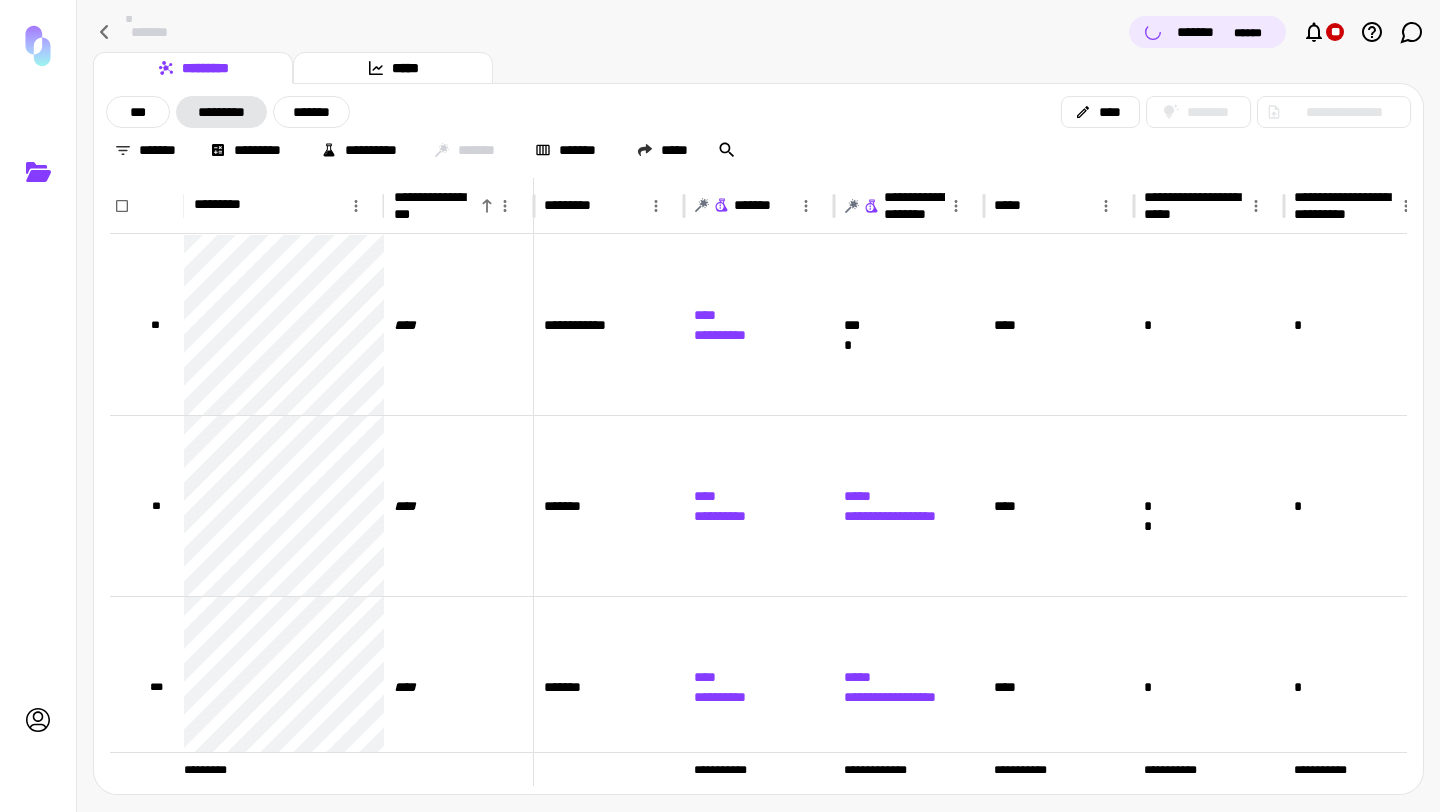 click 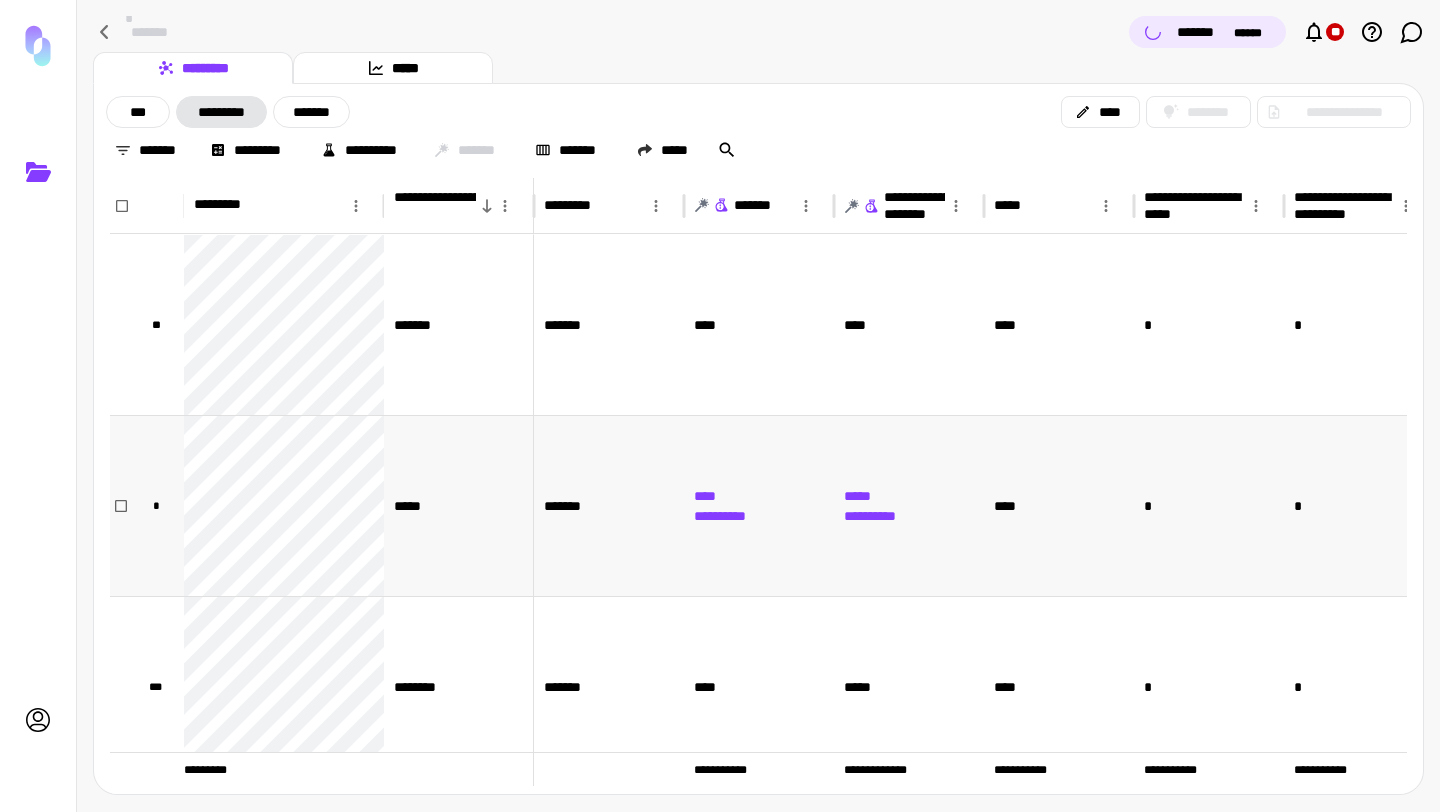 scroll, scrollTop: 81, scrollLeft: 0, axis: vertical 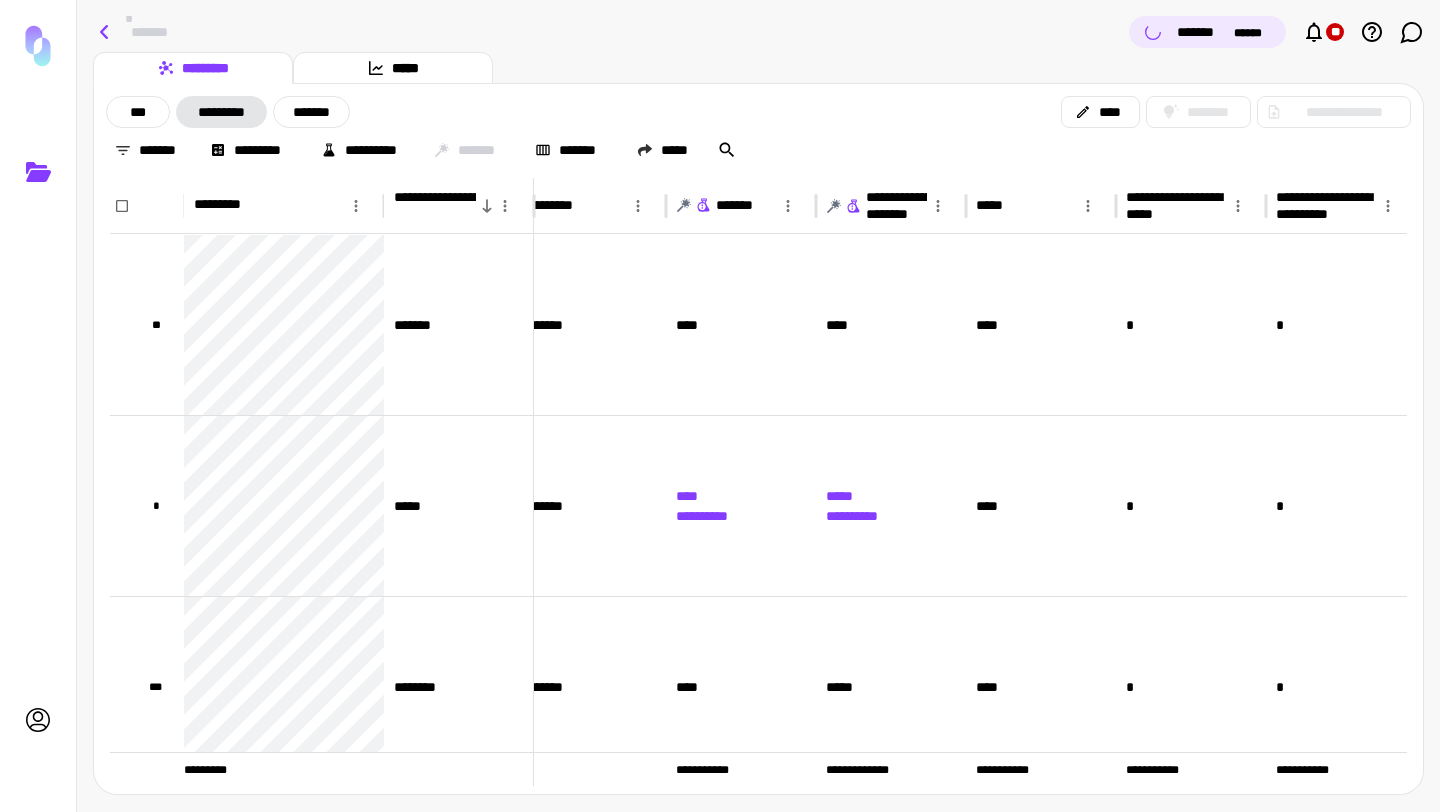 click 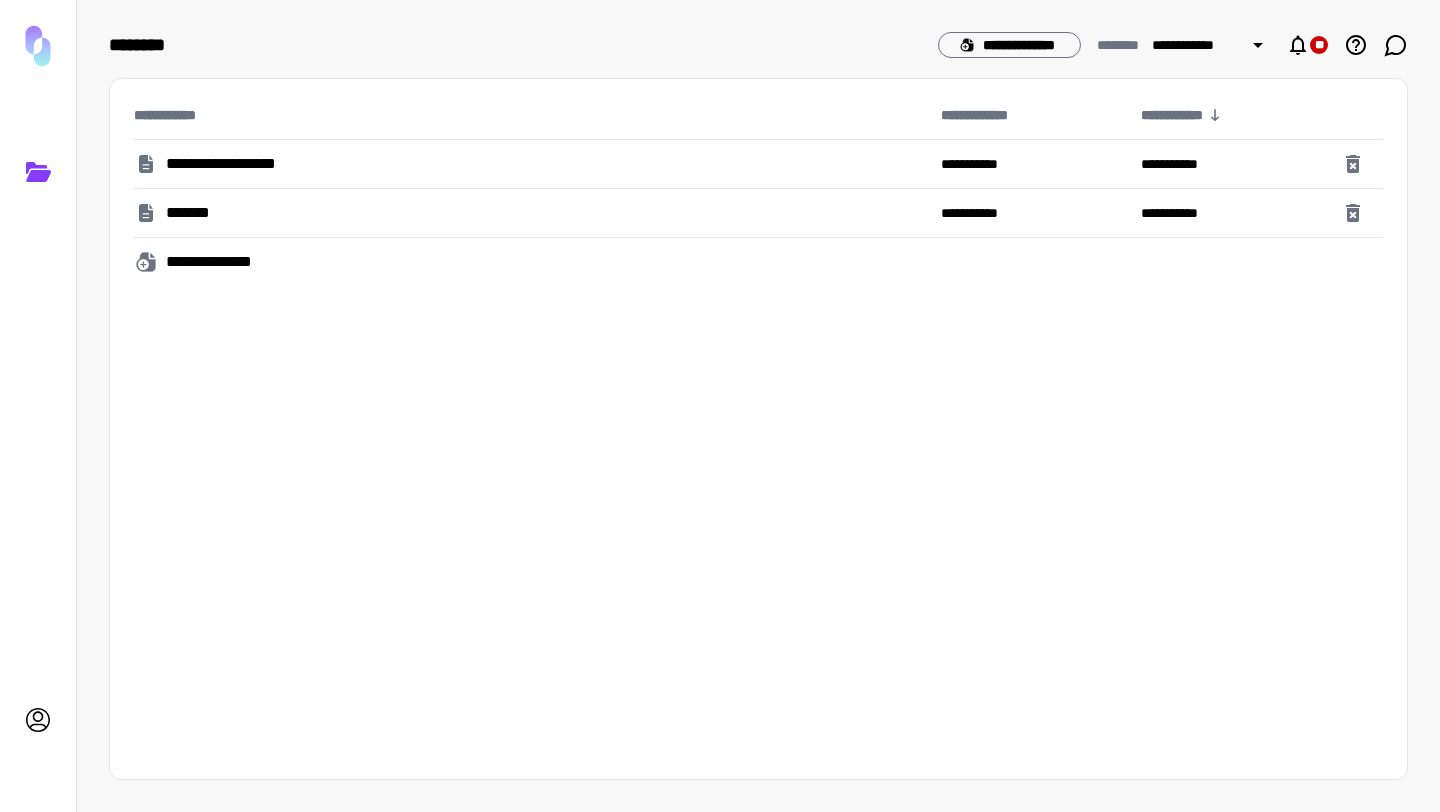 click on "**********" at bounding box center [533, 164] 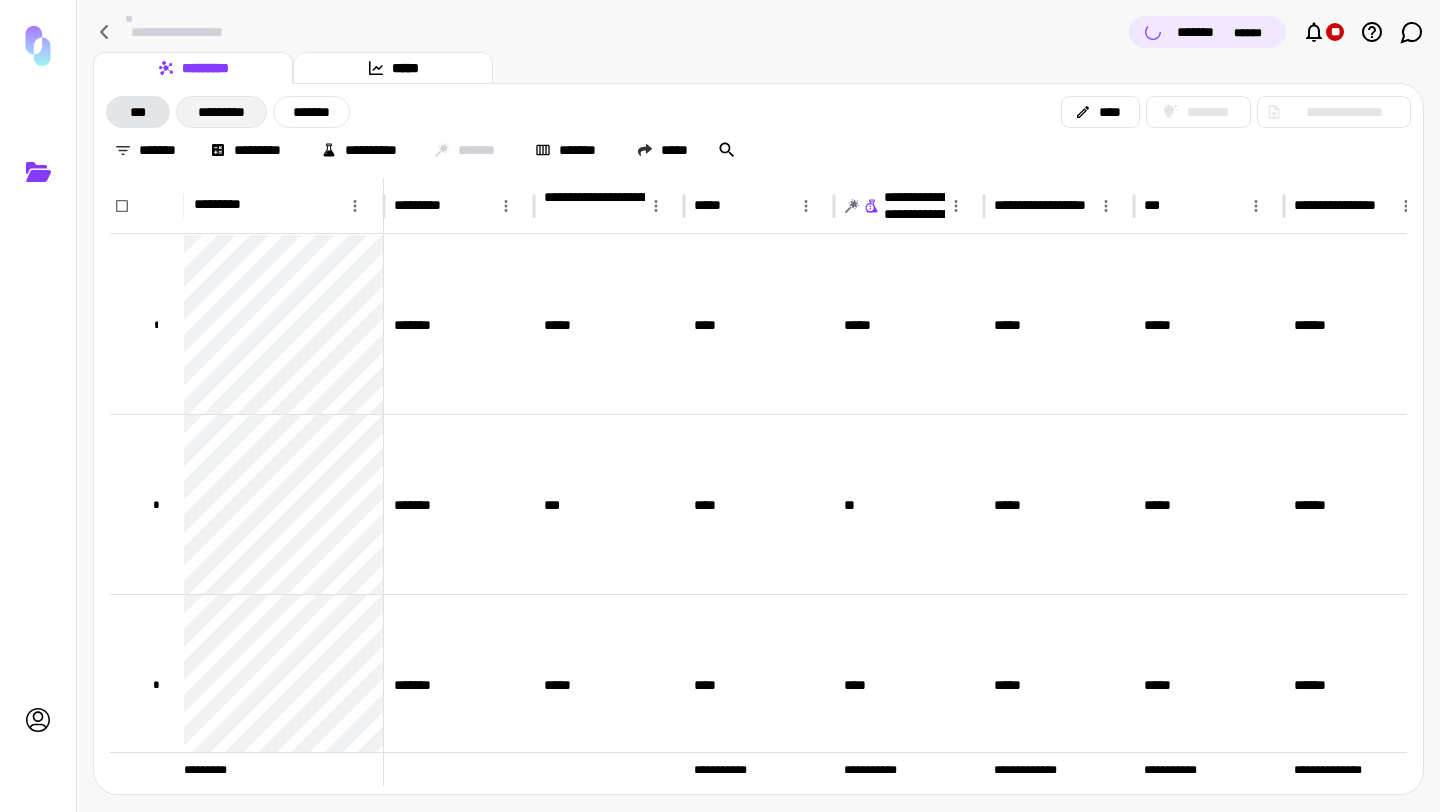 click on "*********" at bounding box center [221, 112] 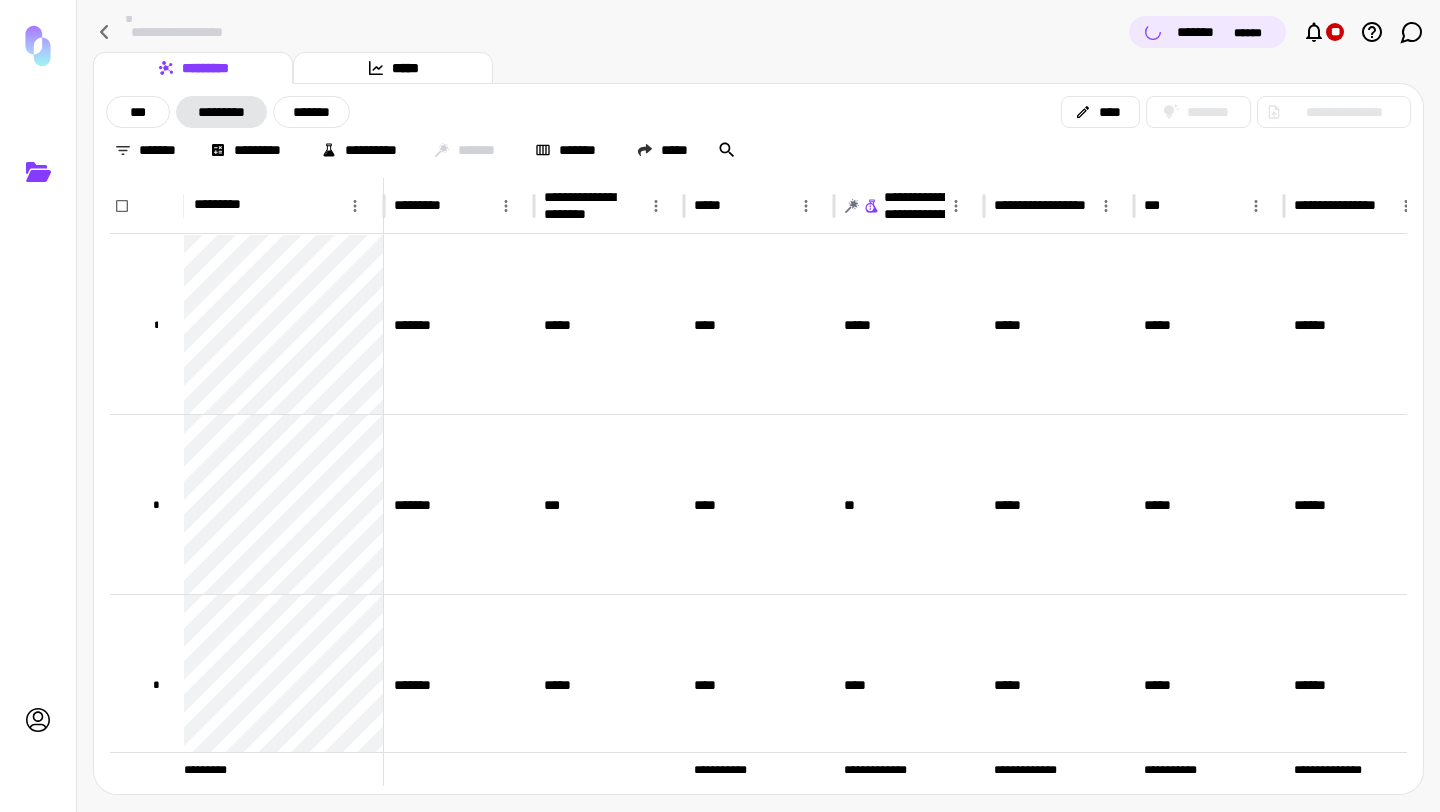 click 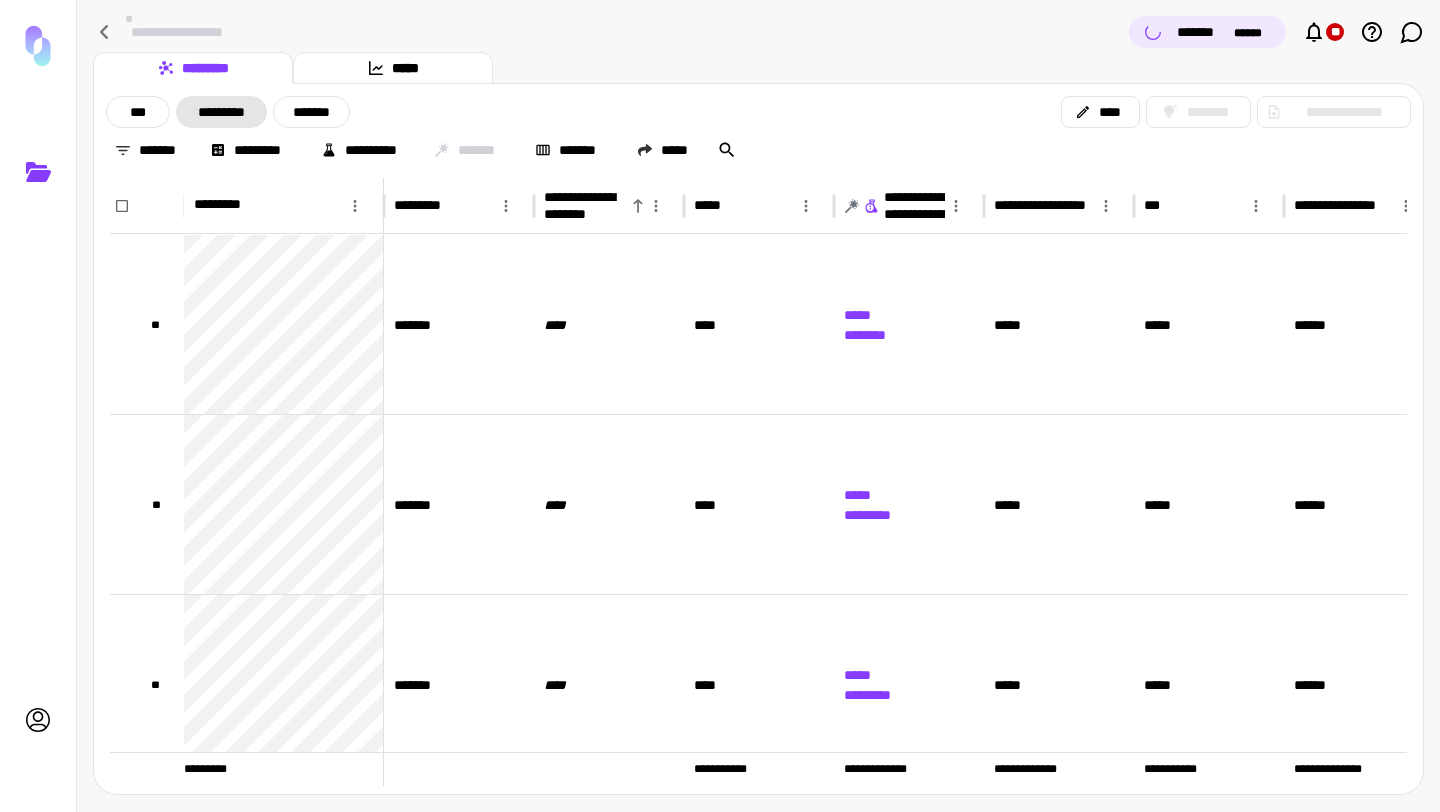 click 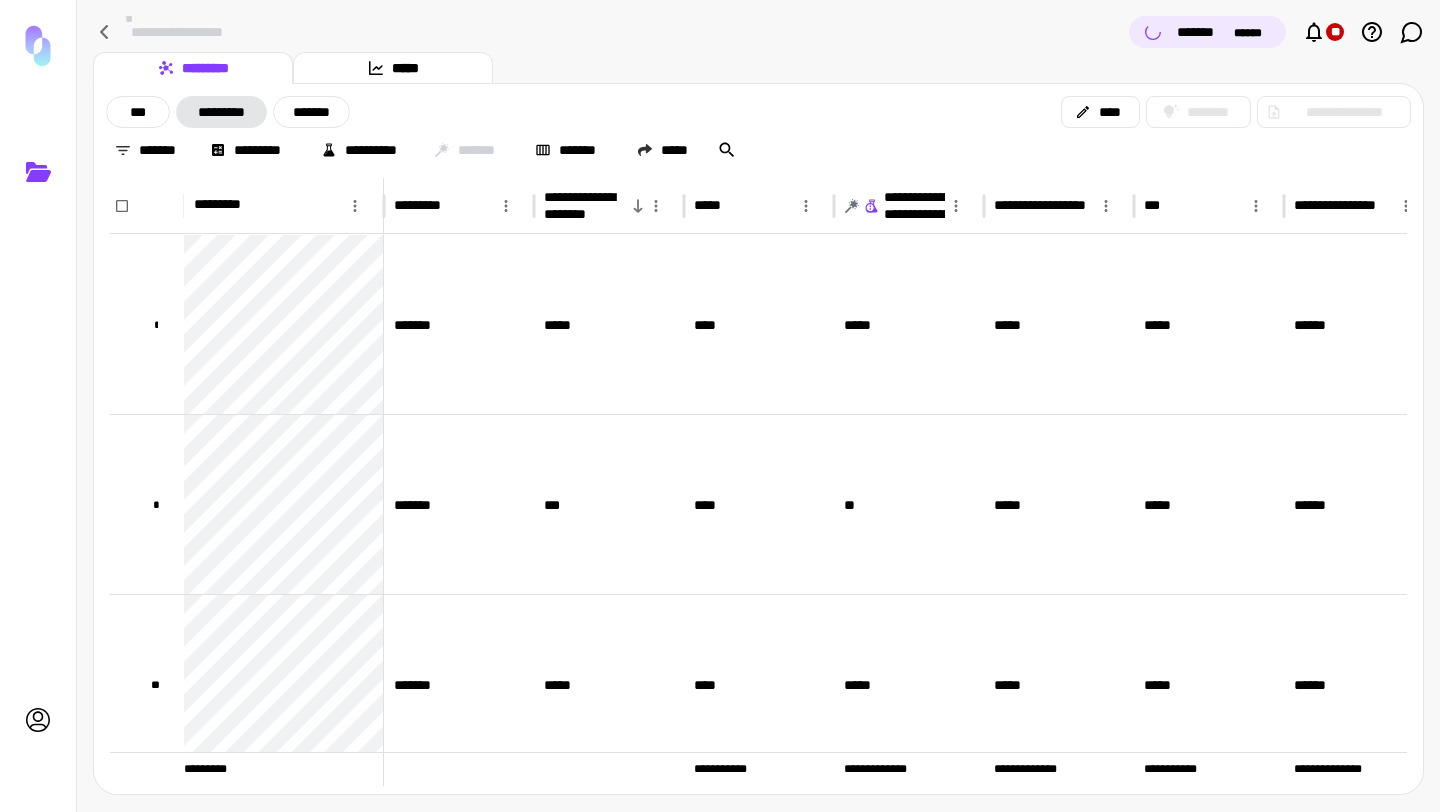 click 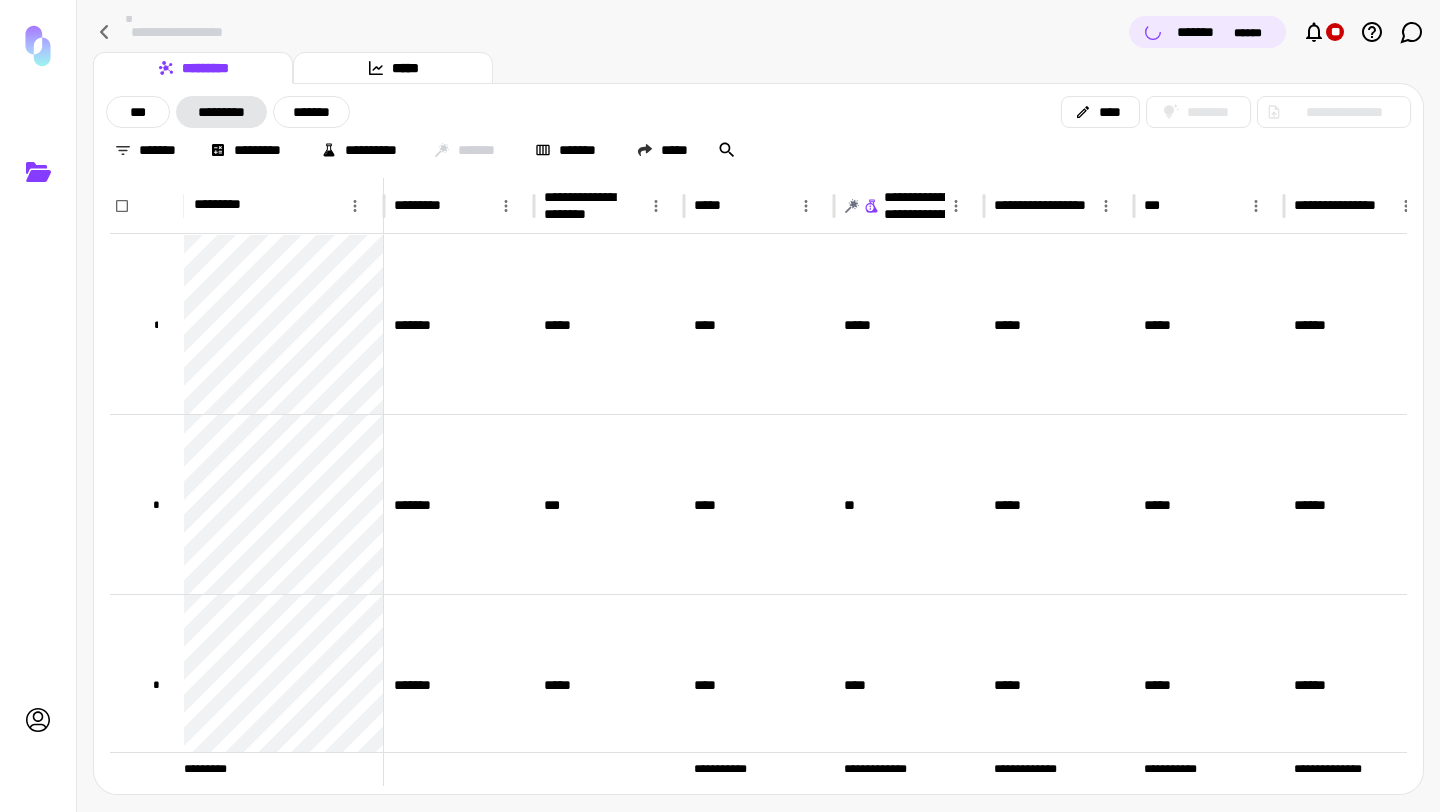 click 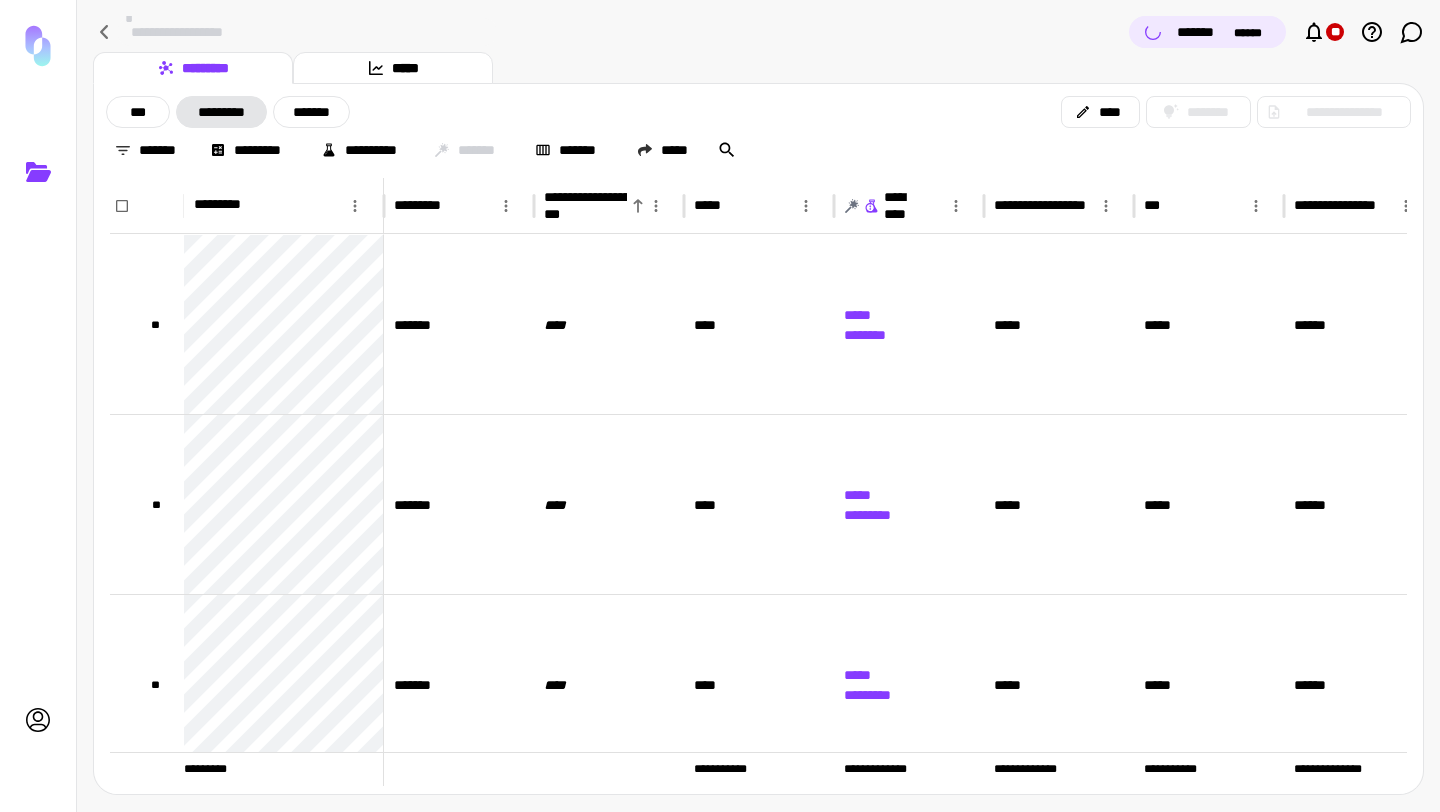 click 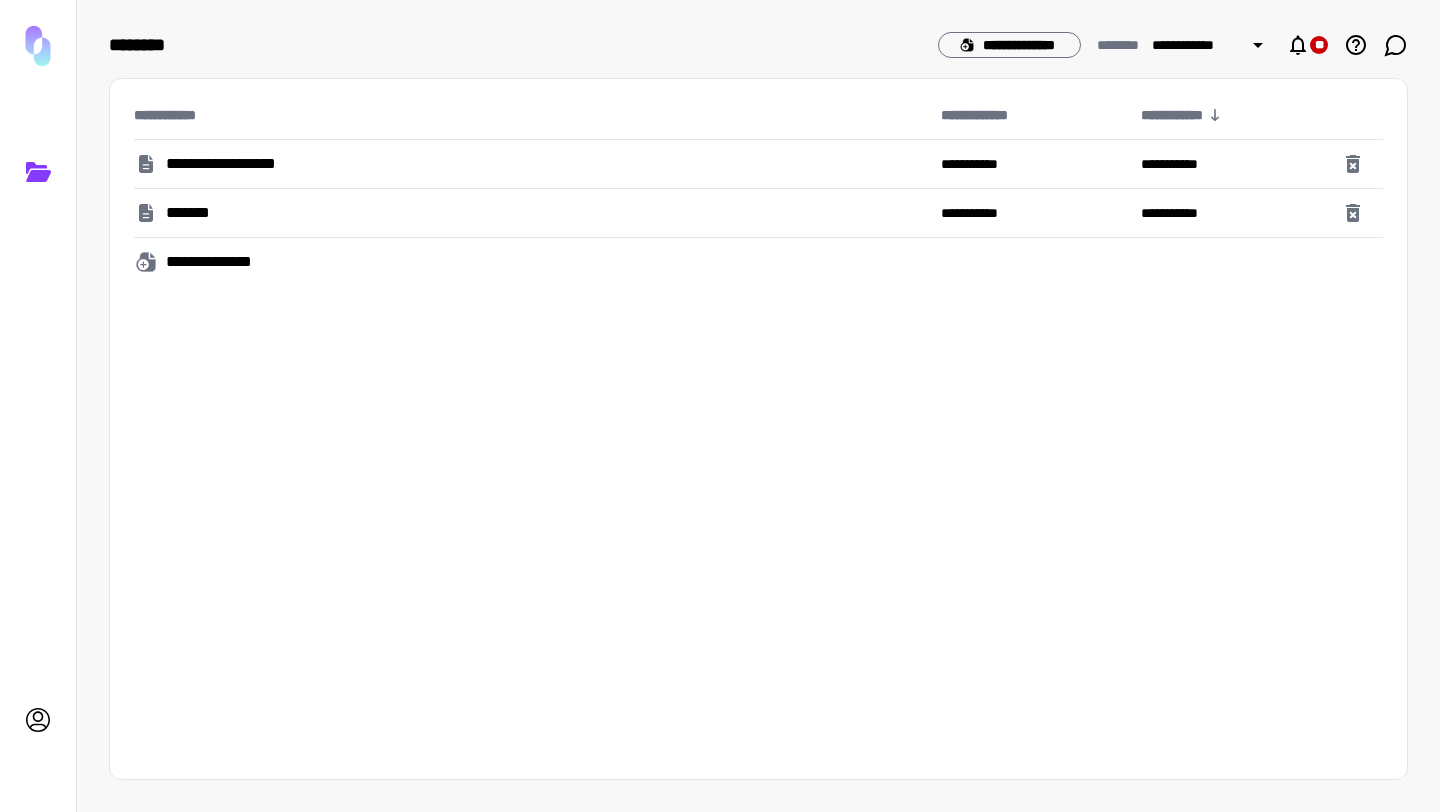 click on "**********" at bounding box center (232, 164) 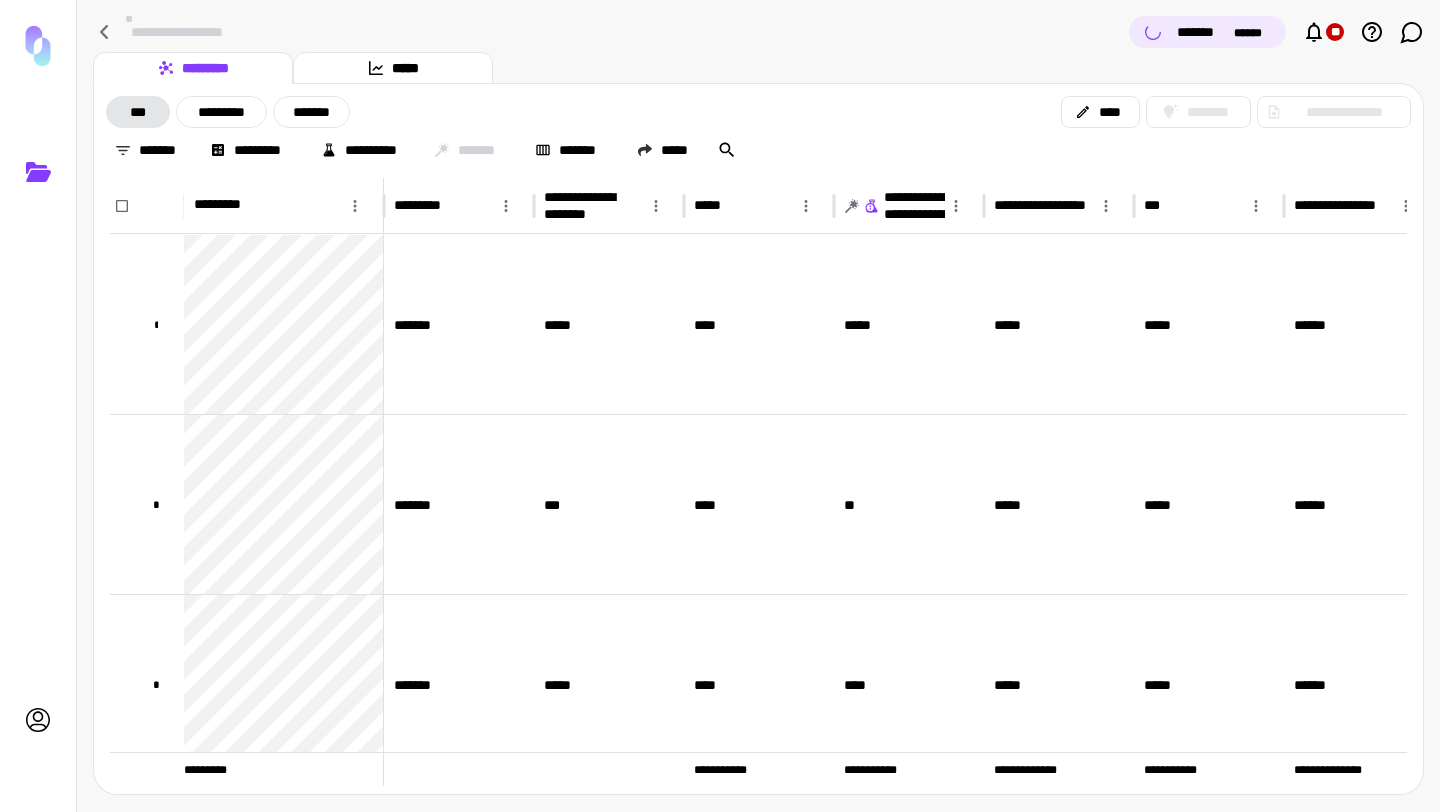 click 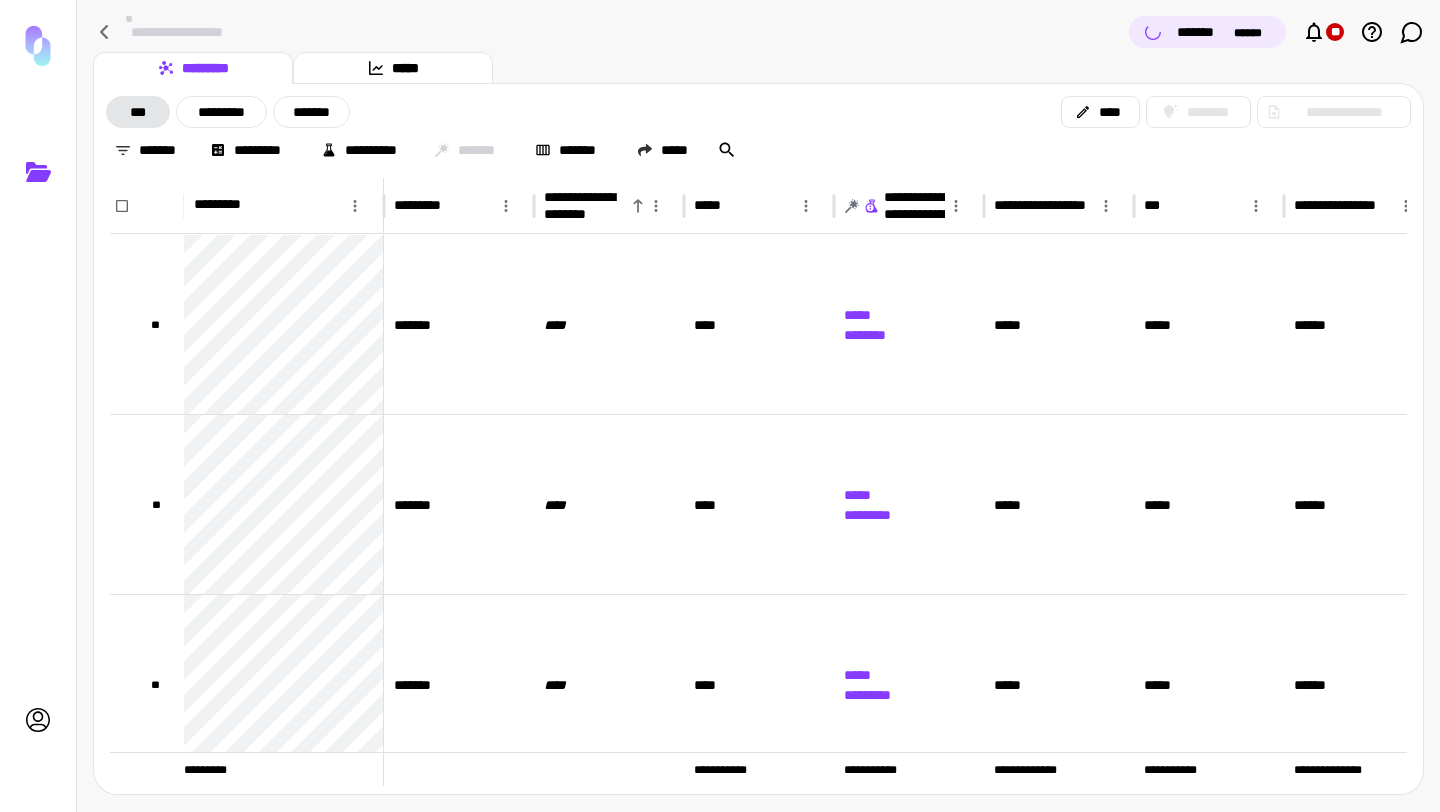 click 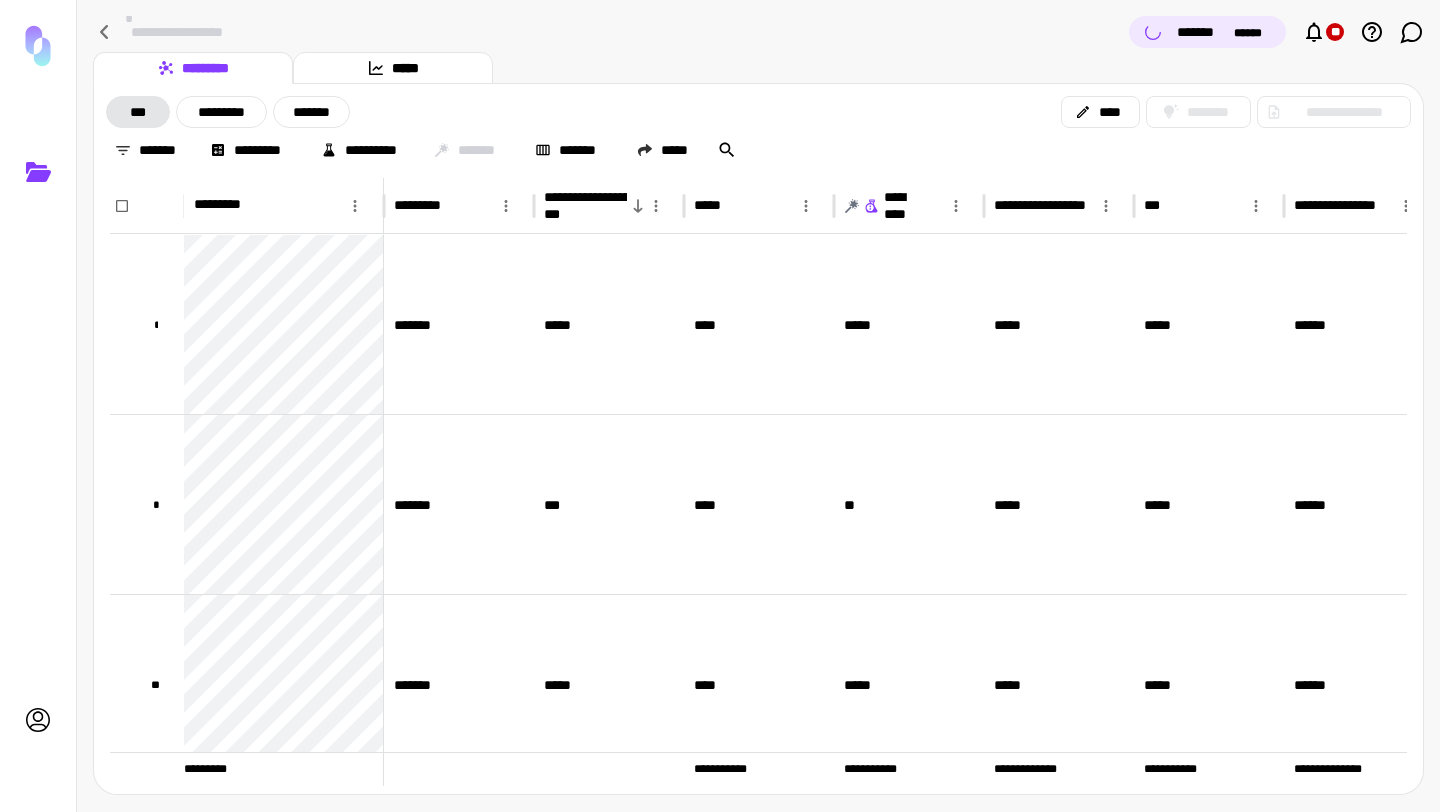 click 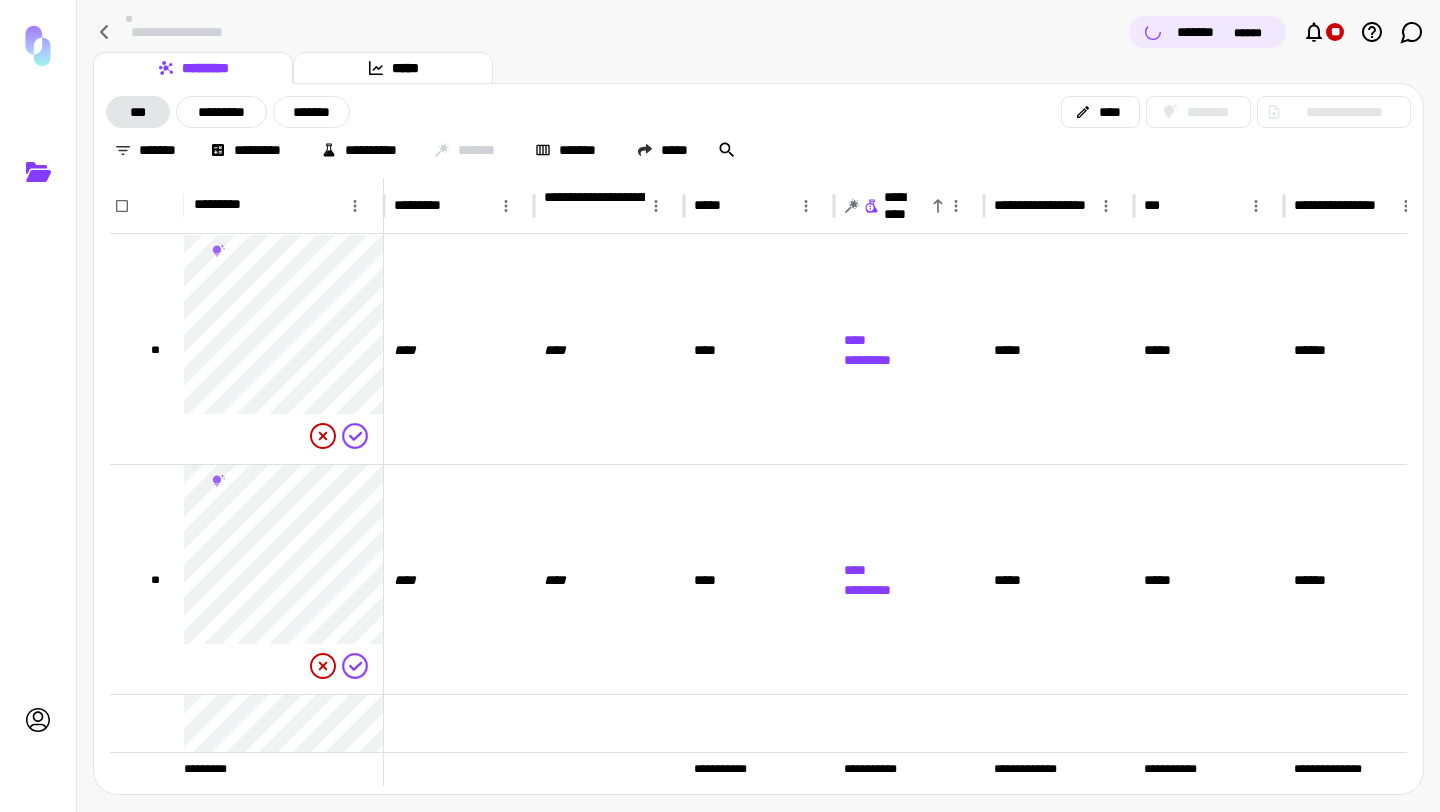 click 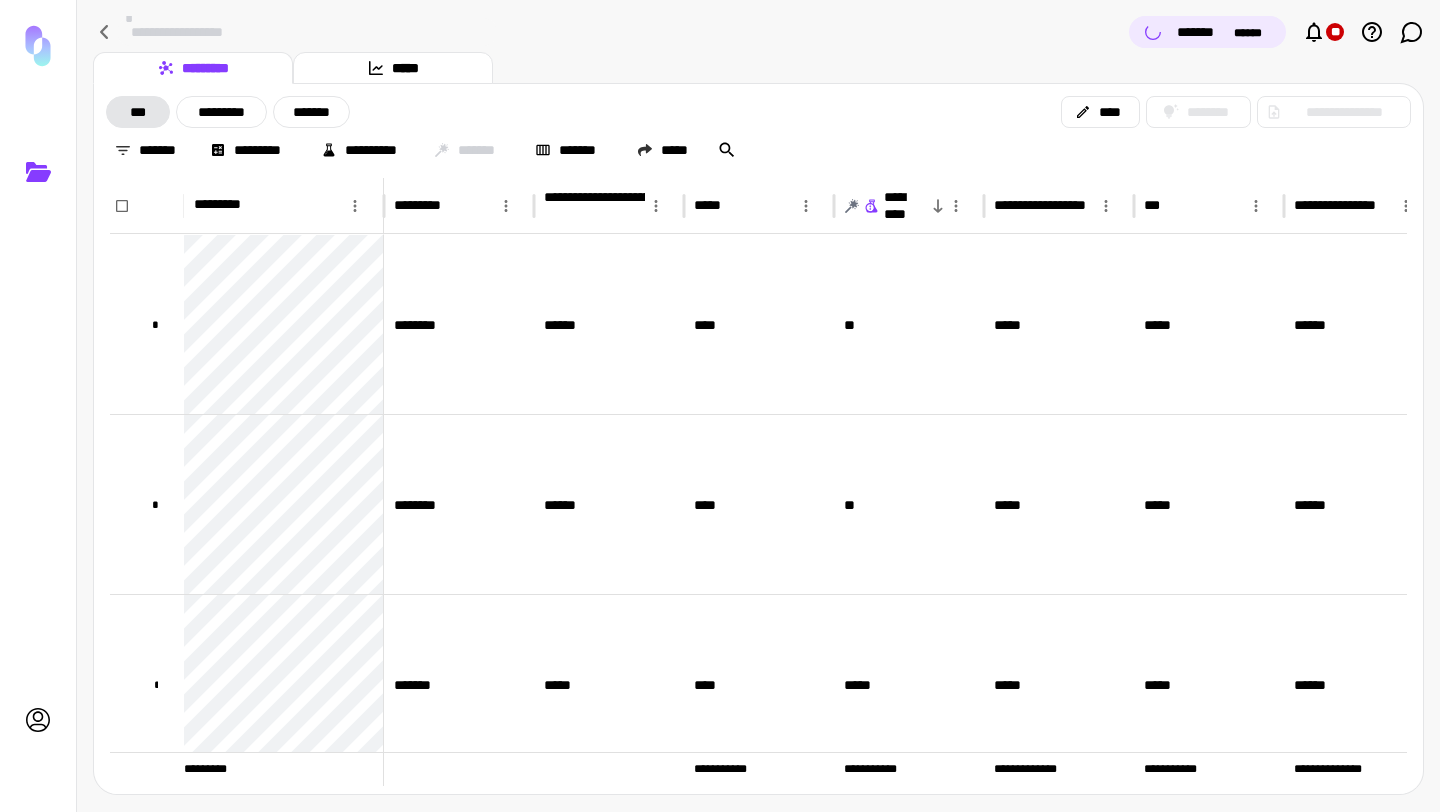 click 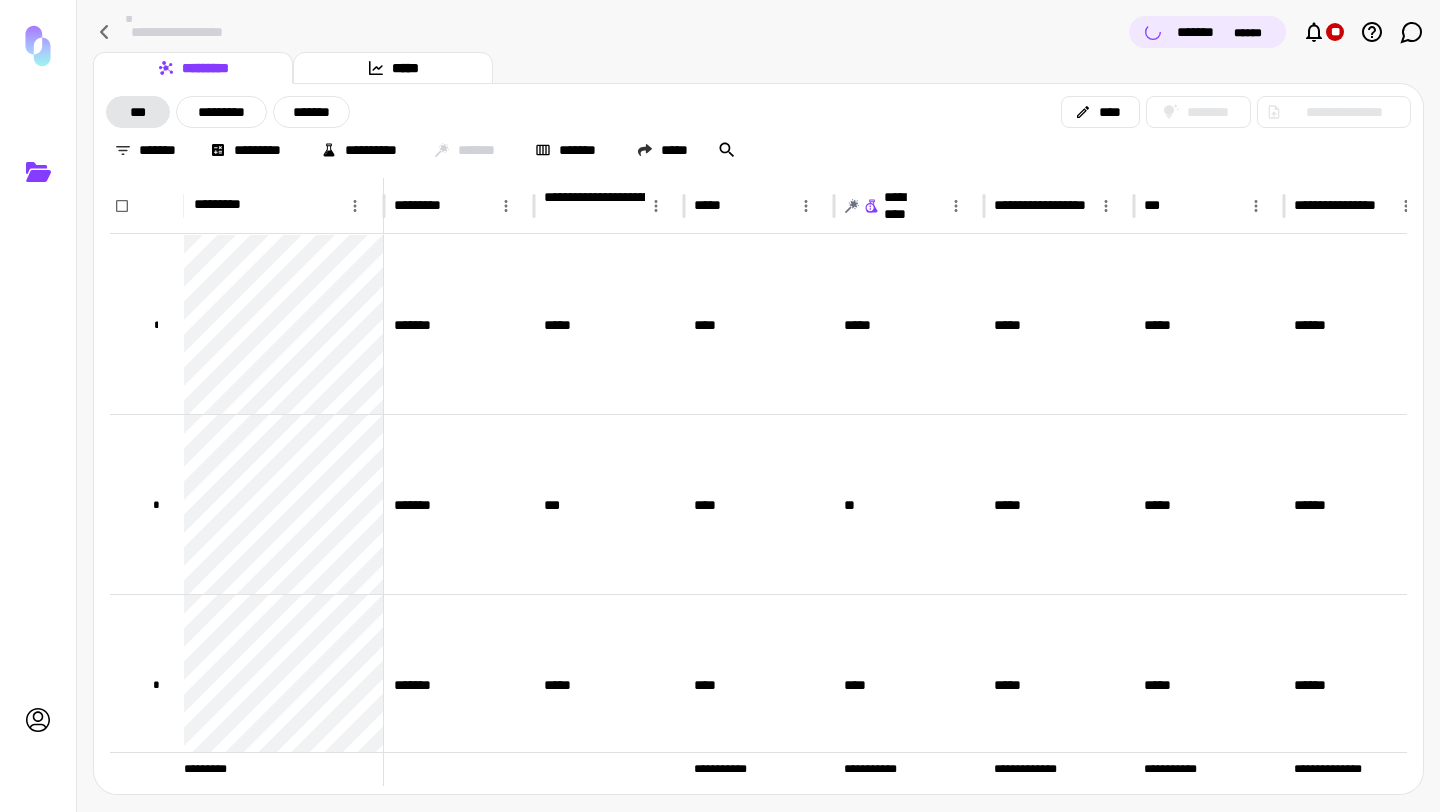 click 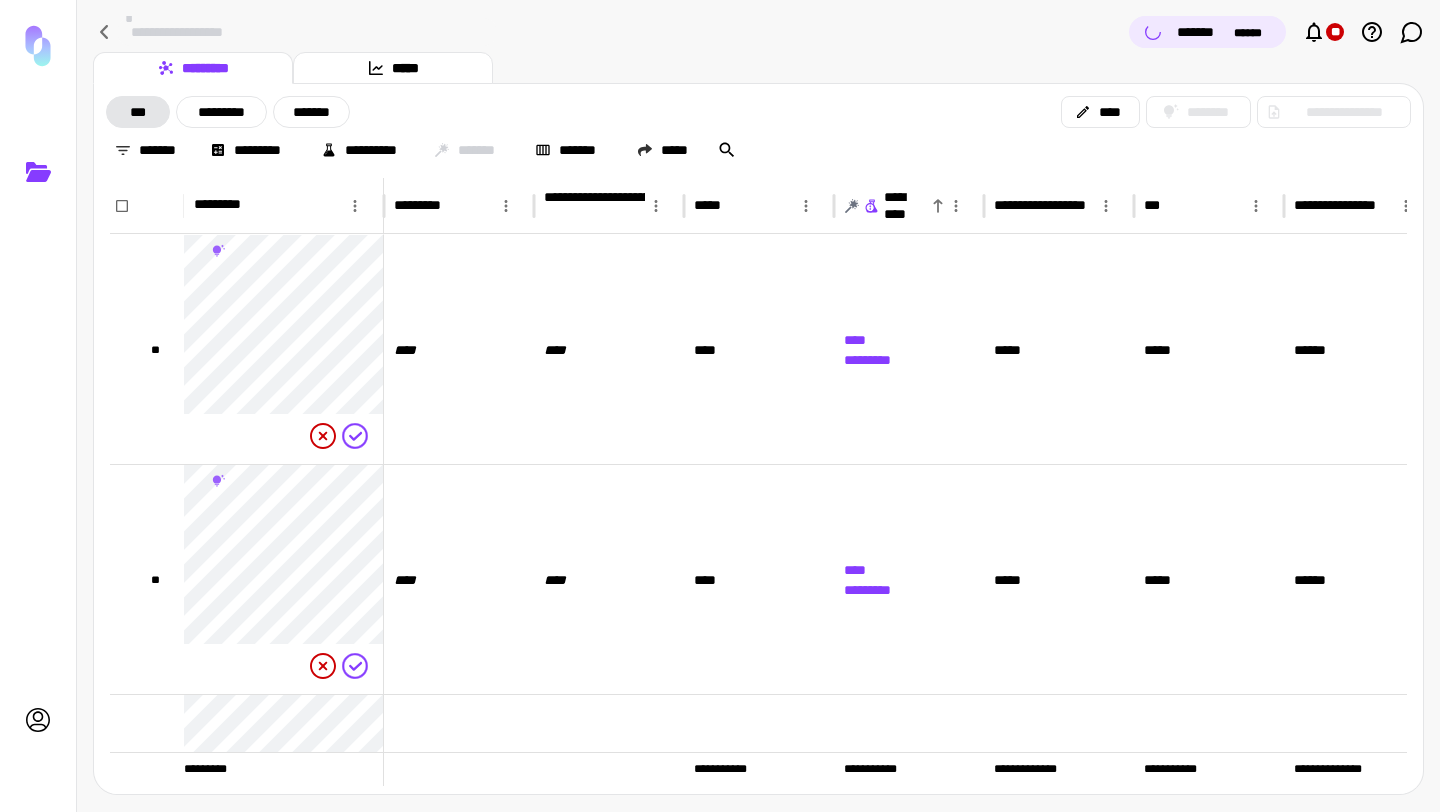 click 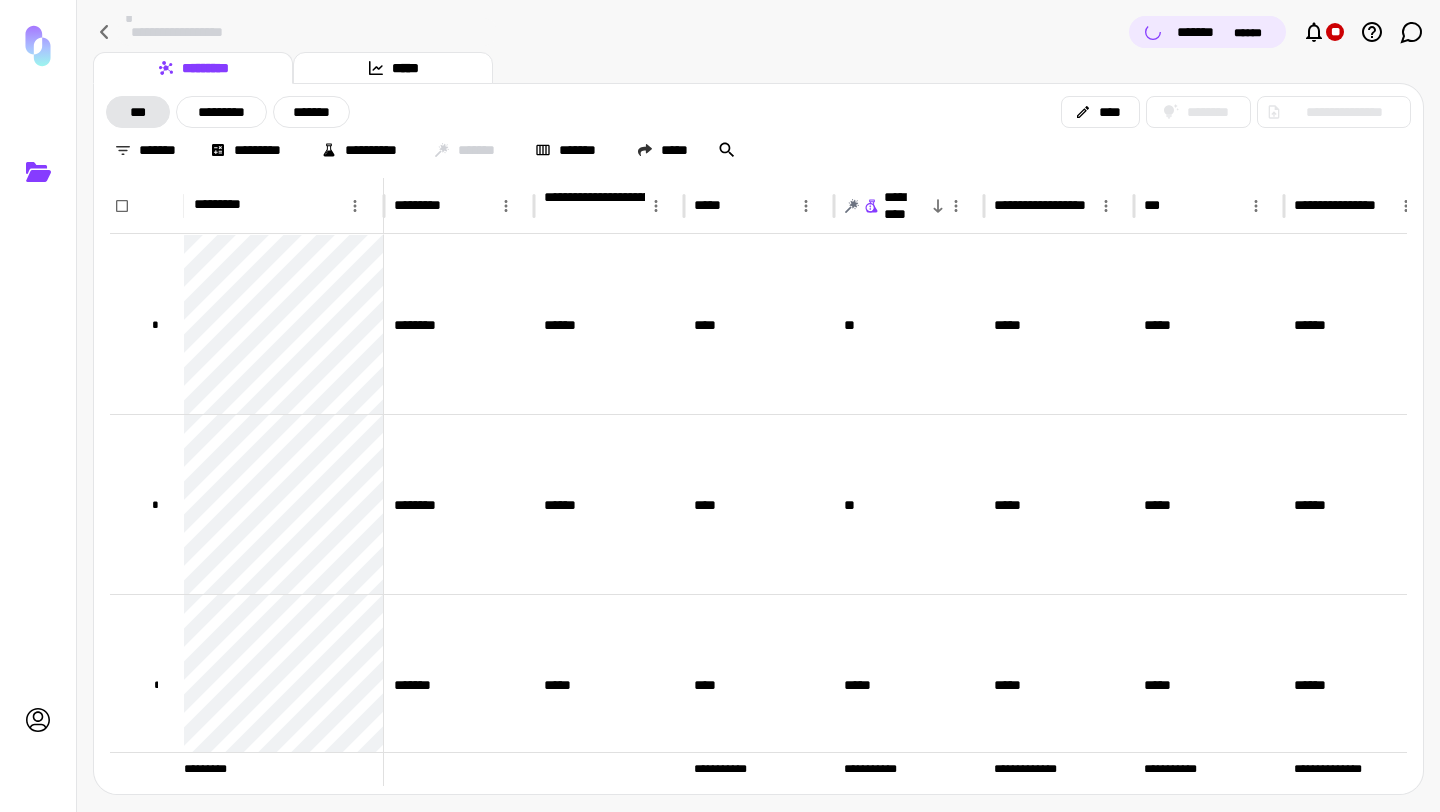click 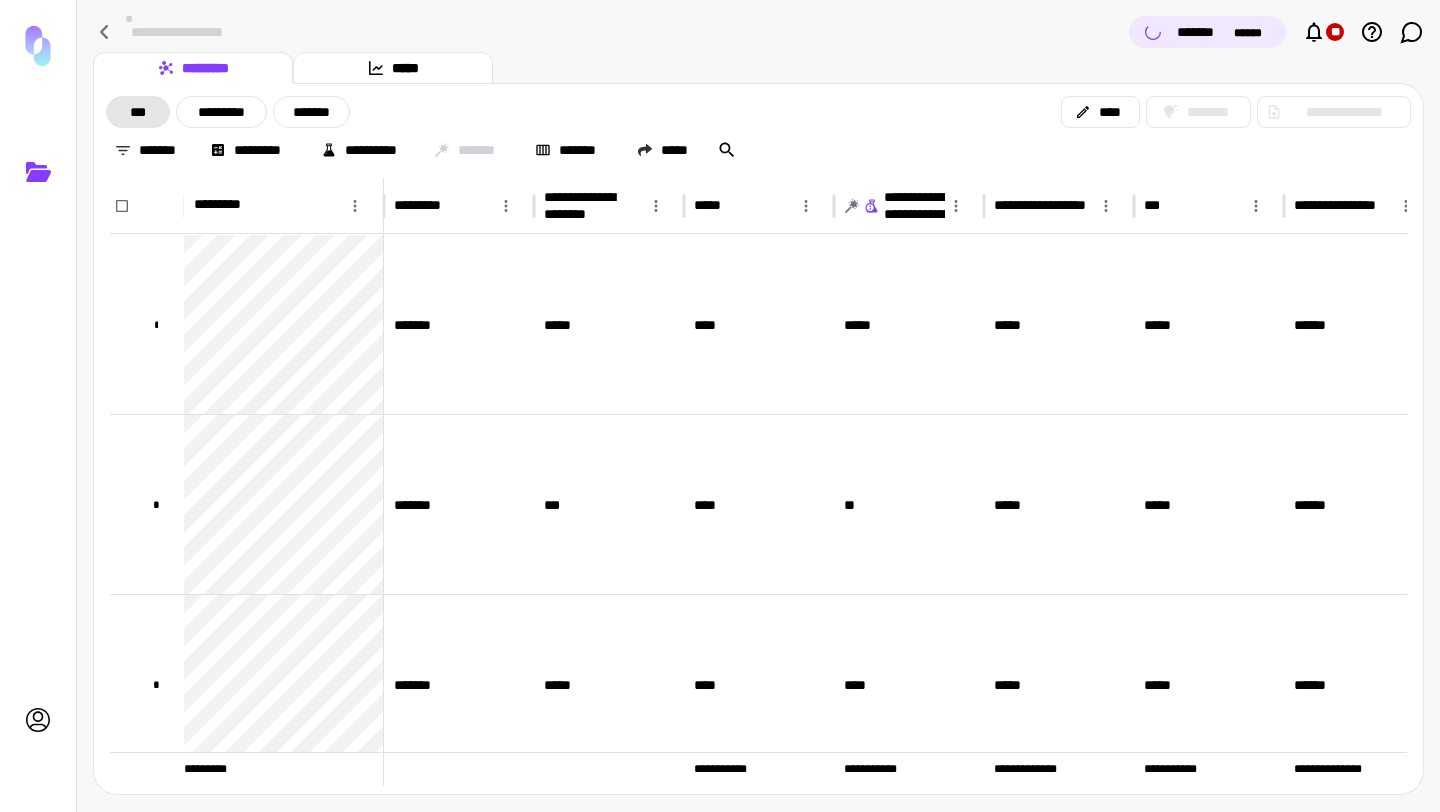 click 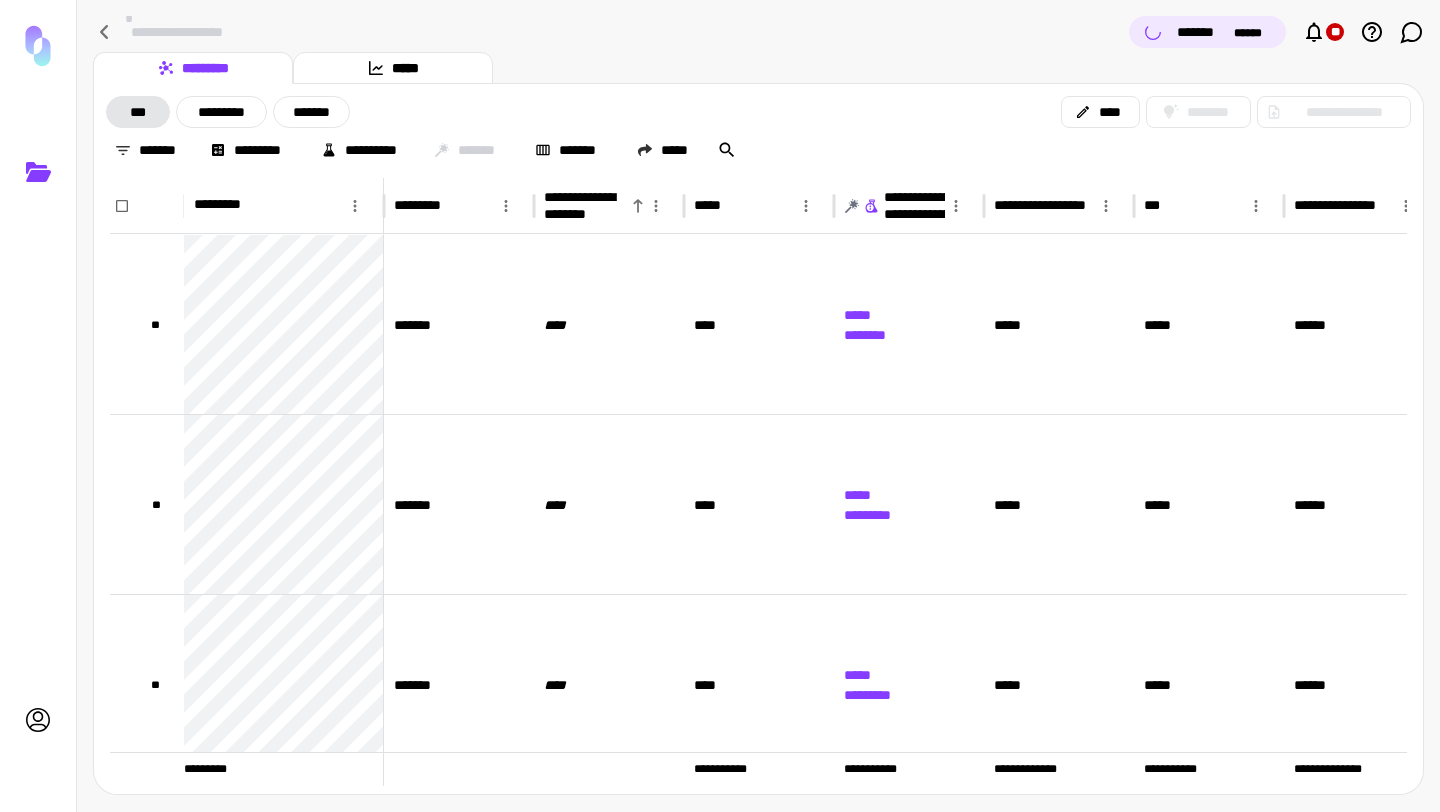 click 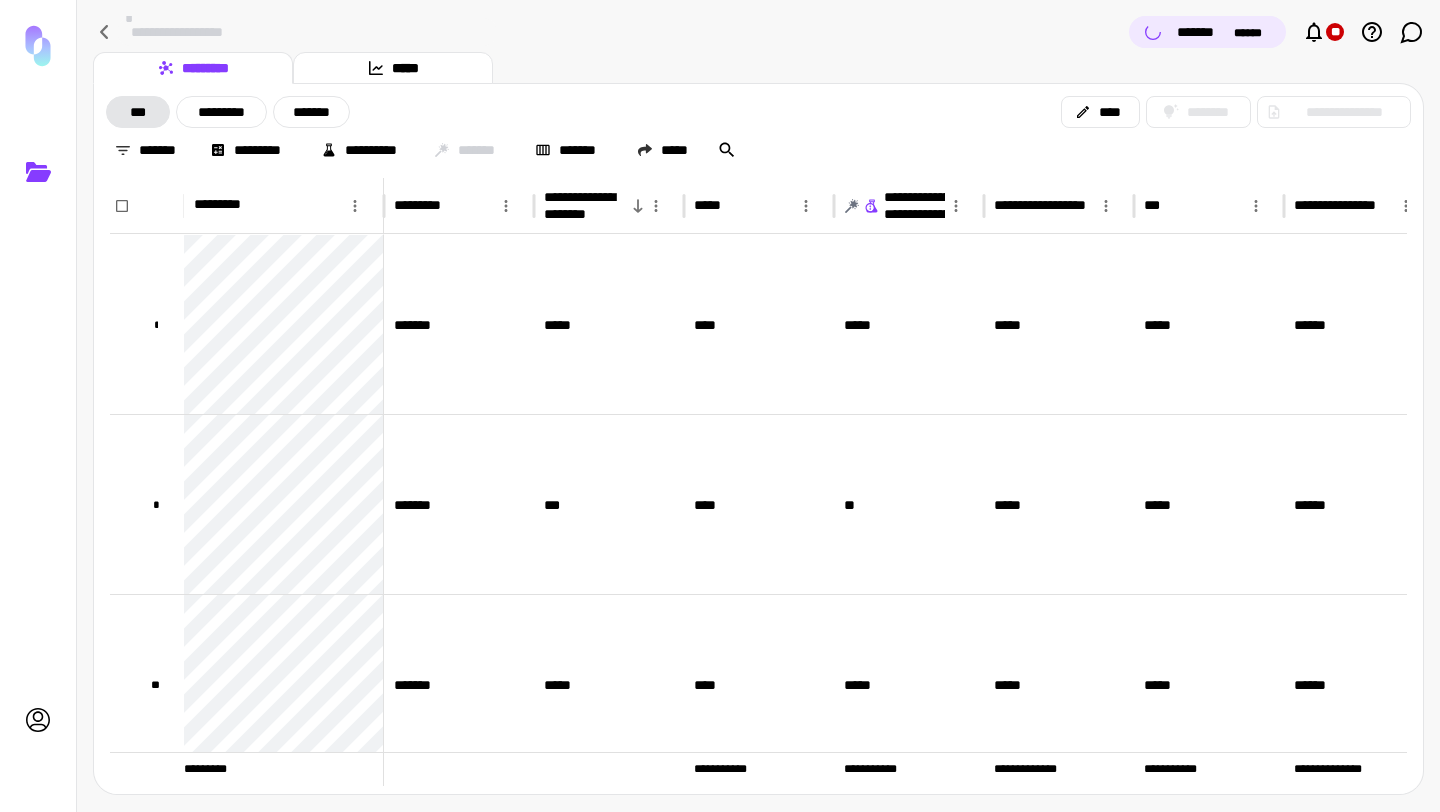click 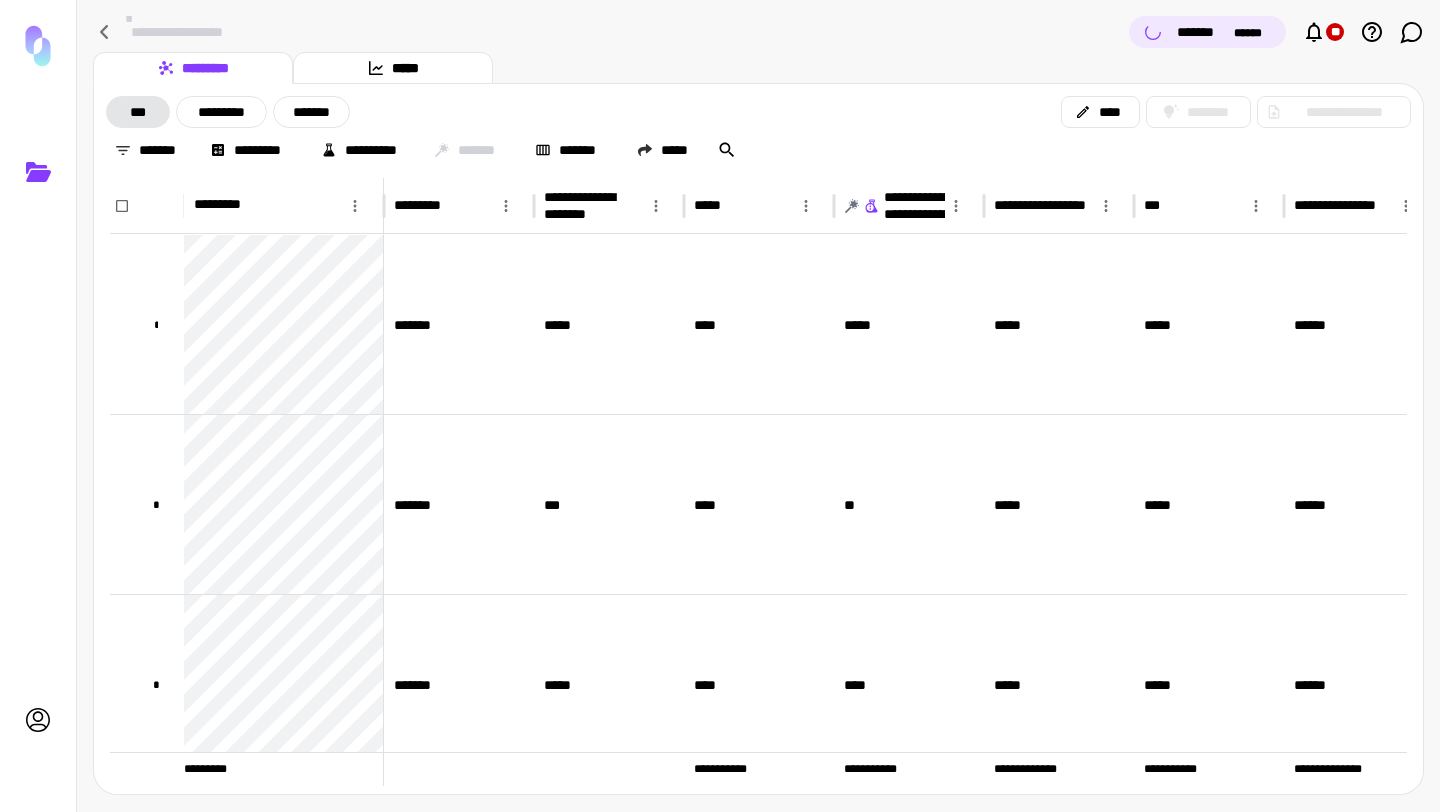 click 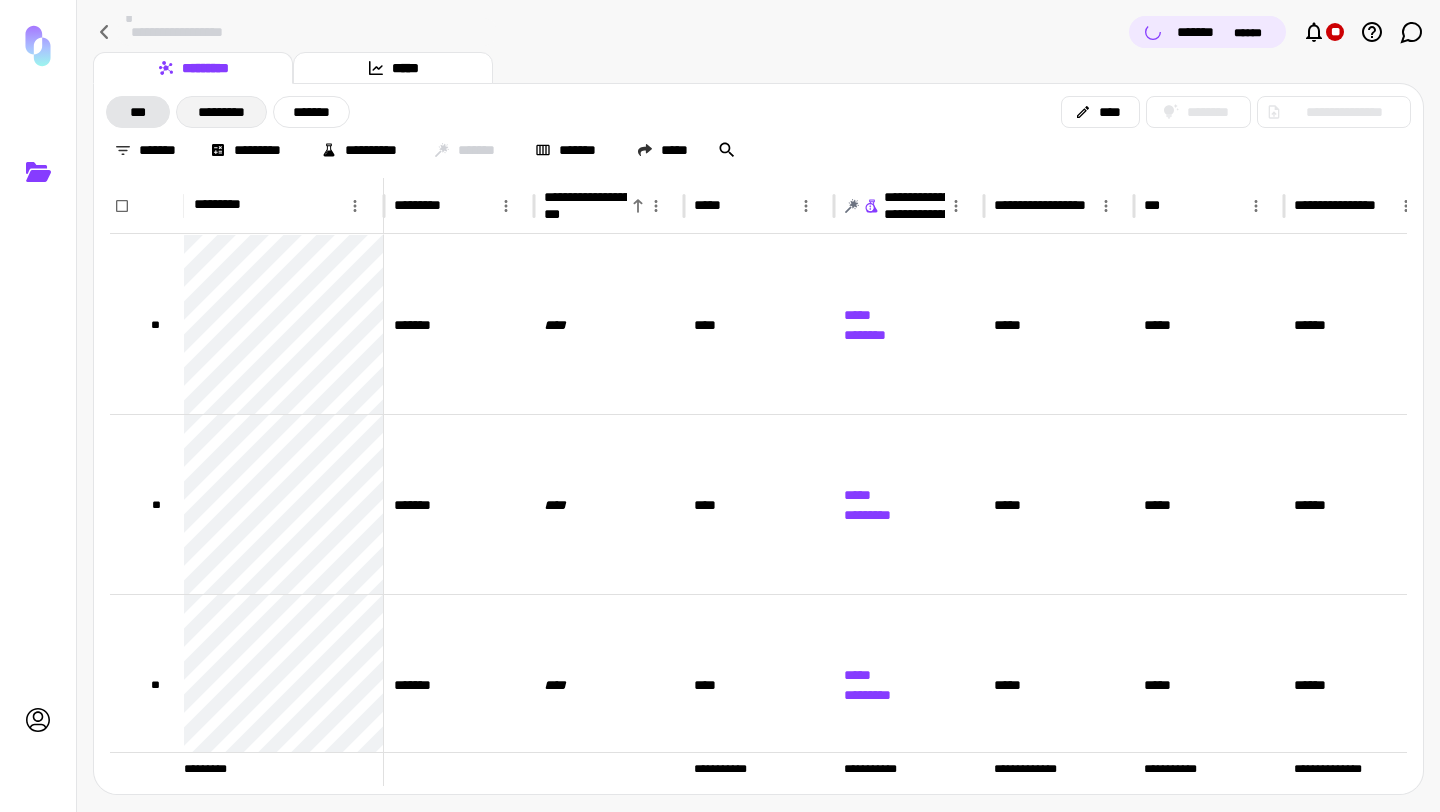 click on "*********" at bounding box center (221, 112) 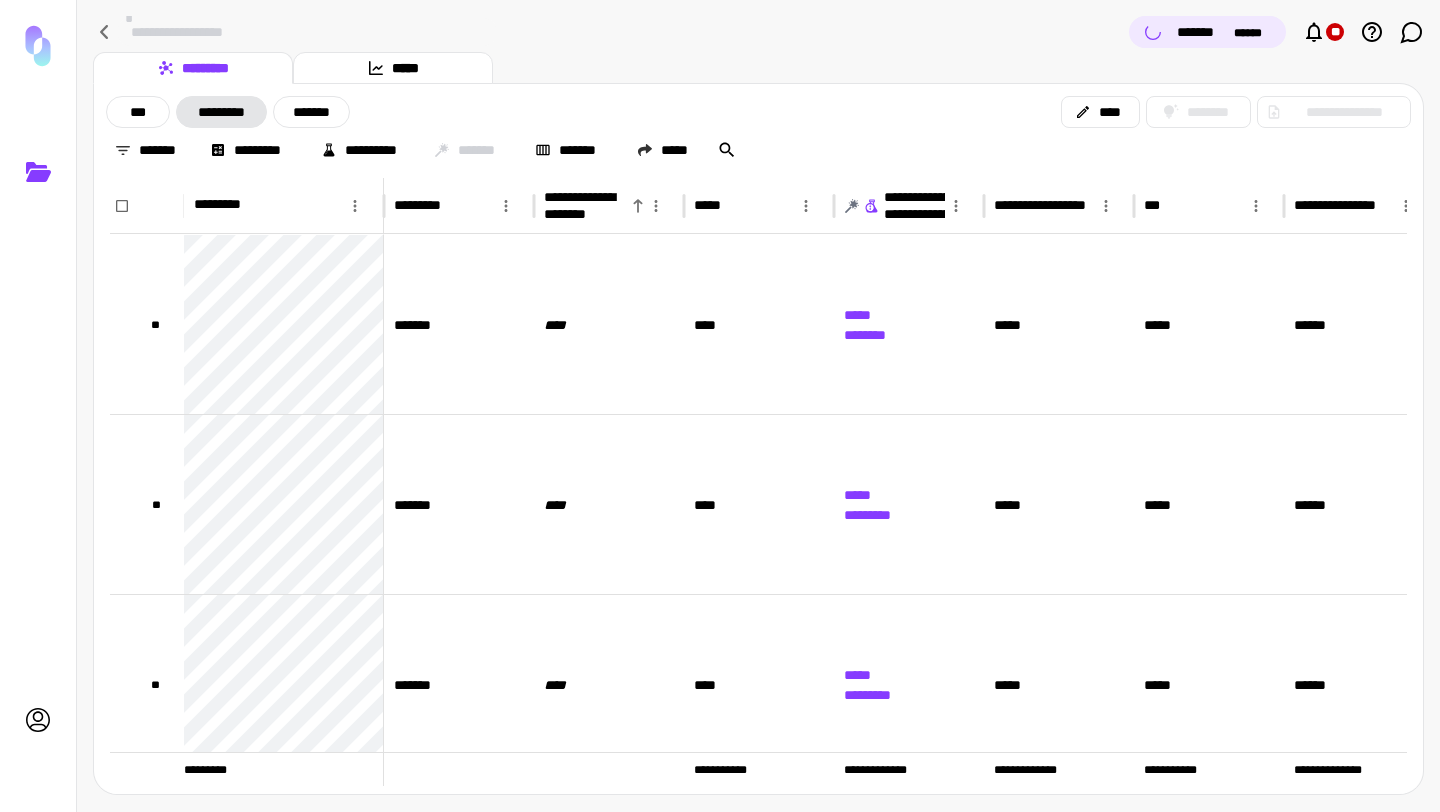 click 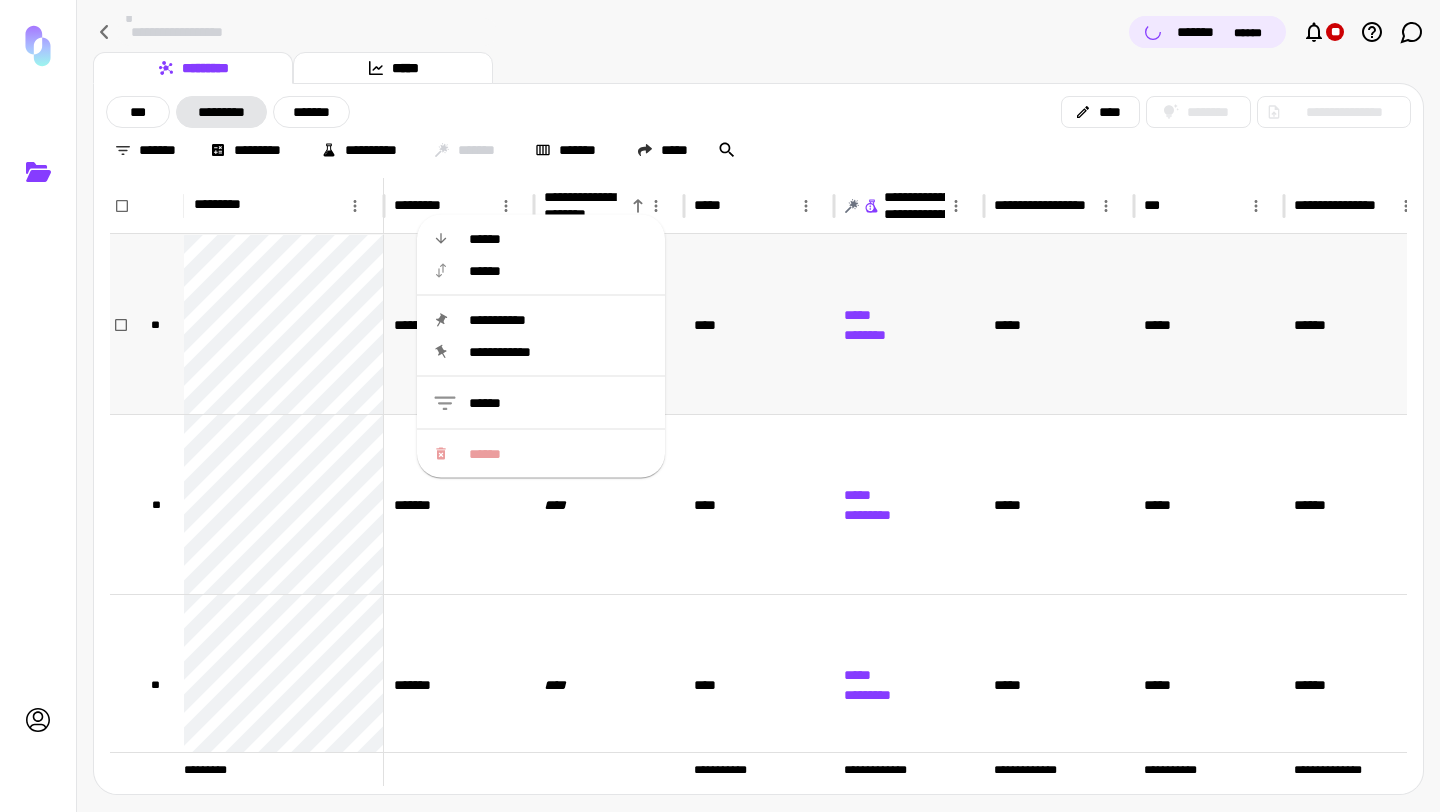 click on "****" at bounding box center (759, 324) 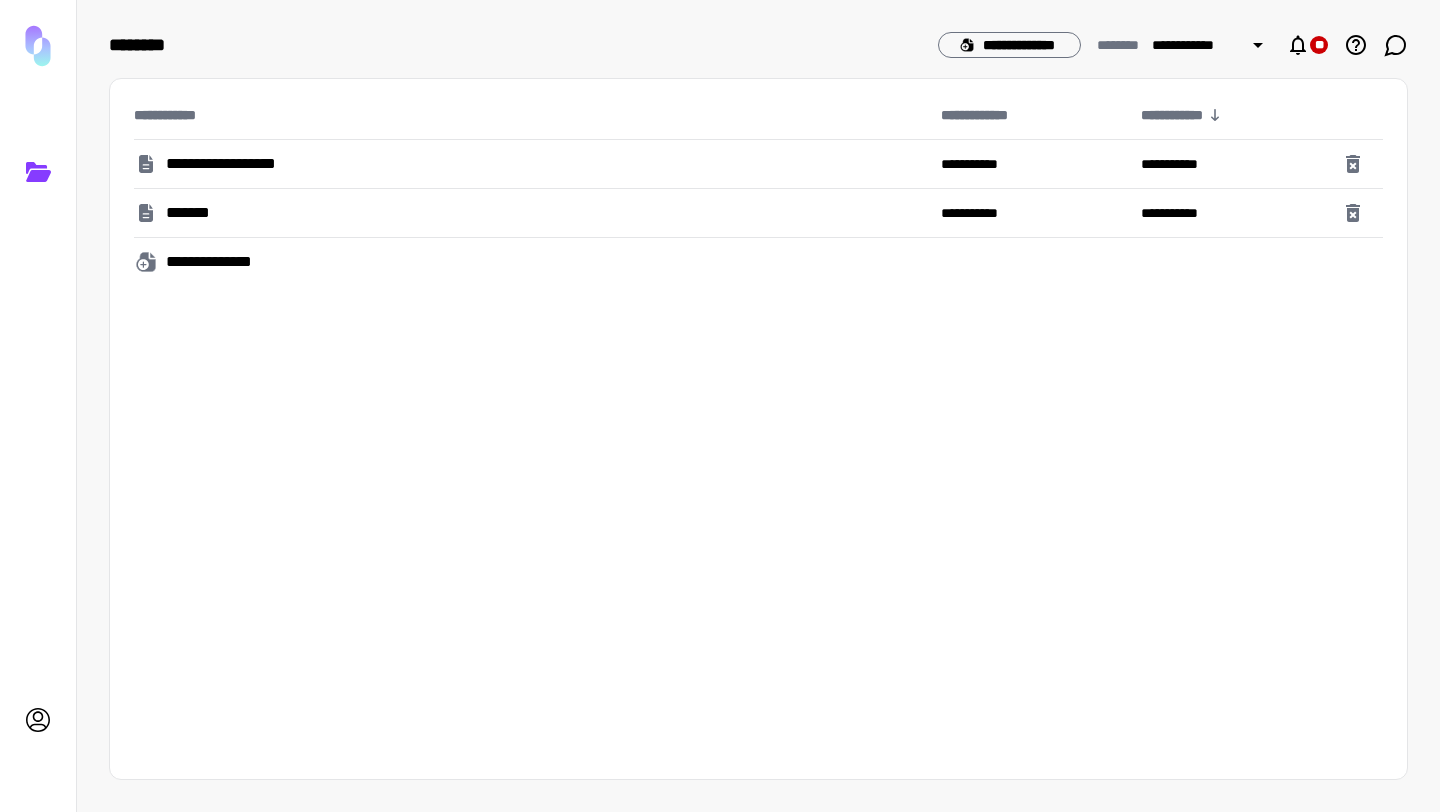 click on "**********" at bounding box center (529, 164) 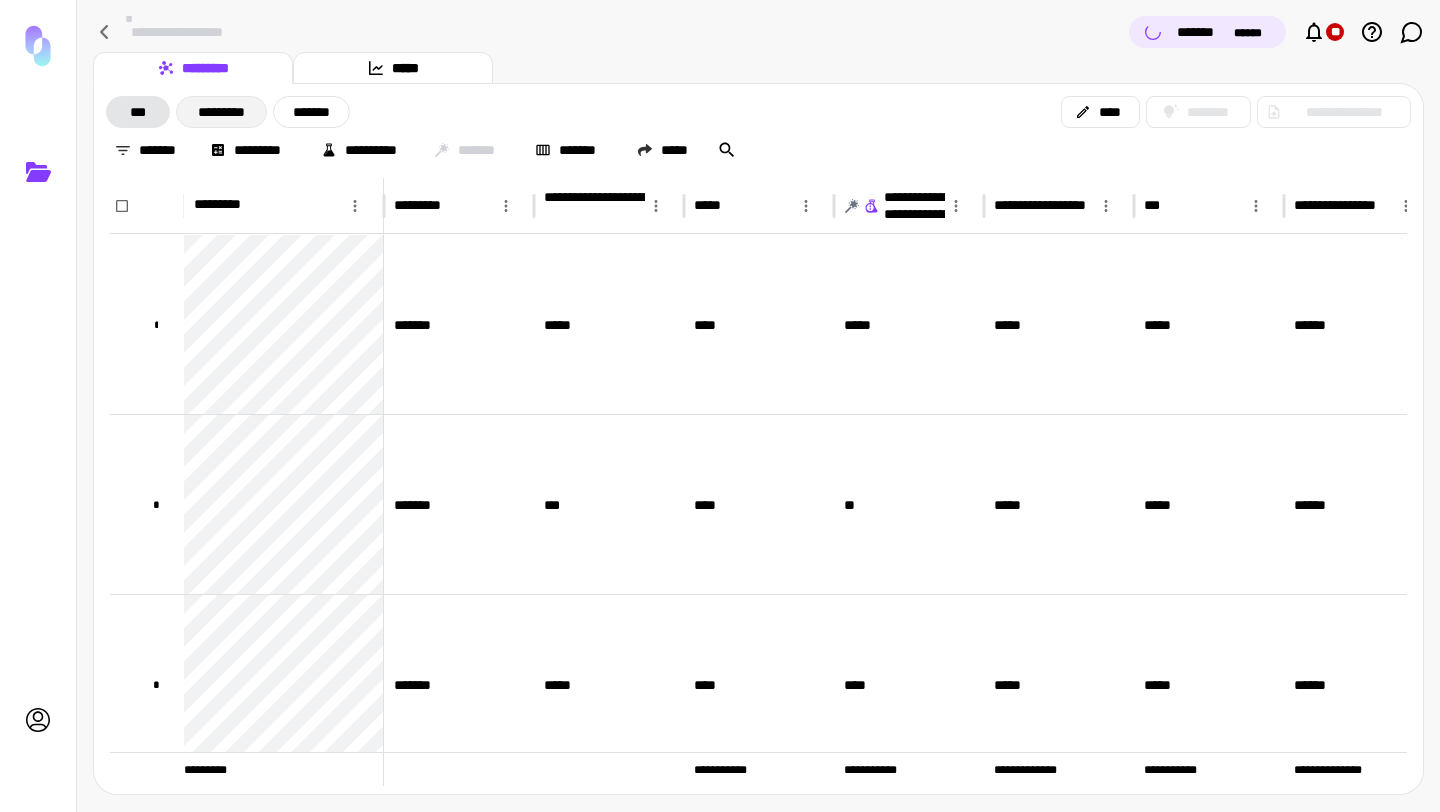 click on "*********" at bounding box center (221, 112) 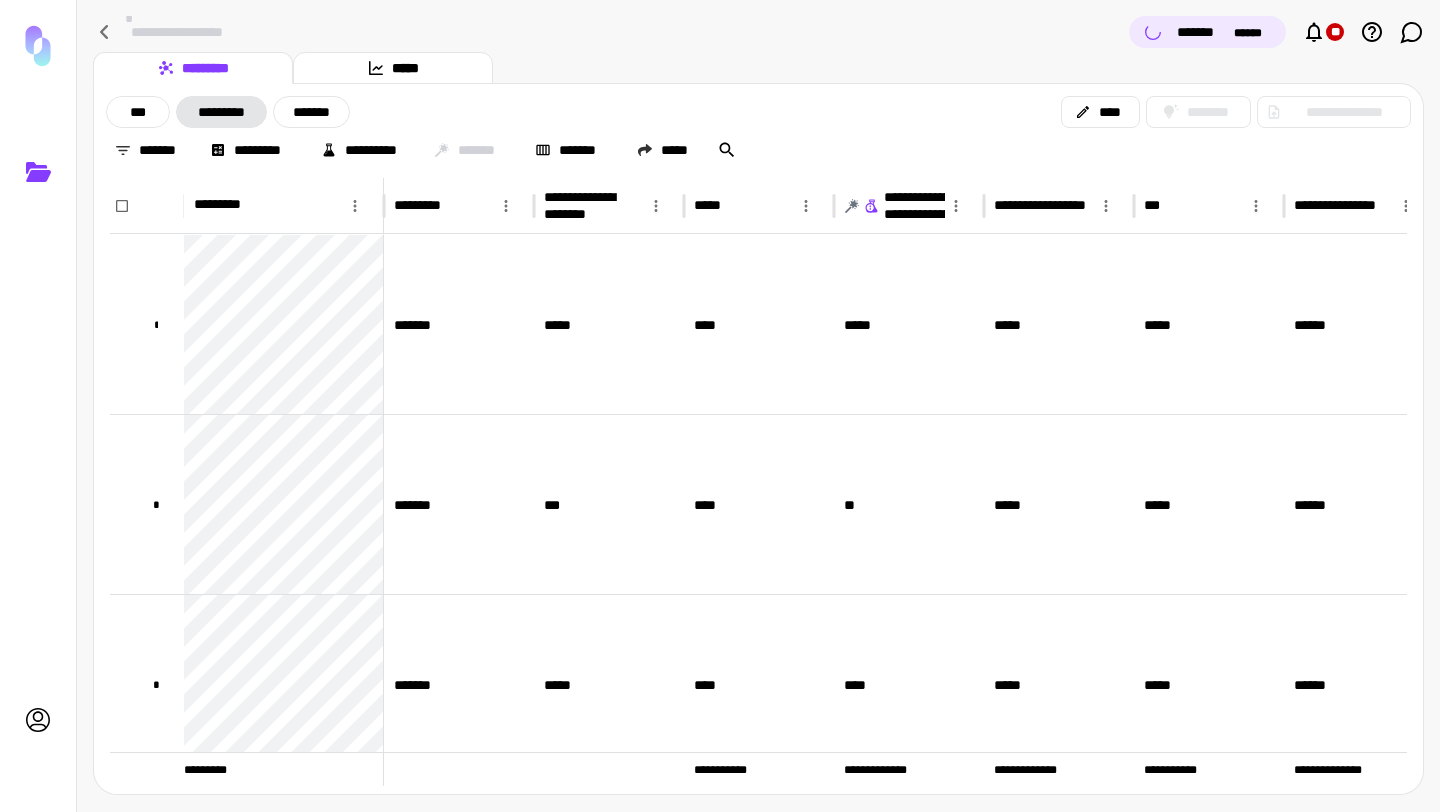 click 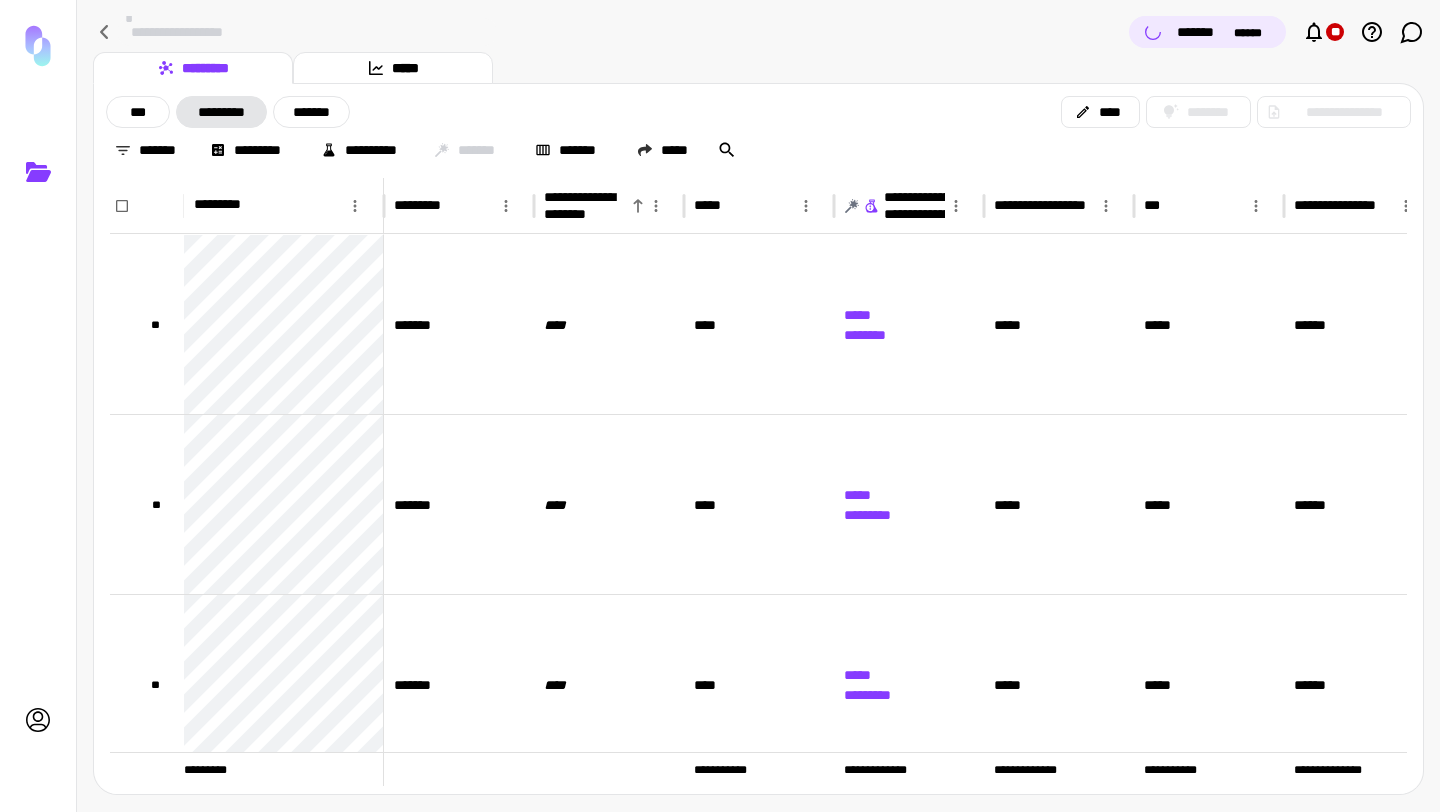 click 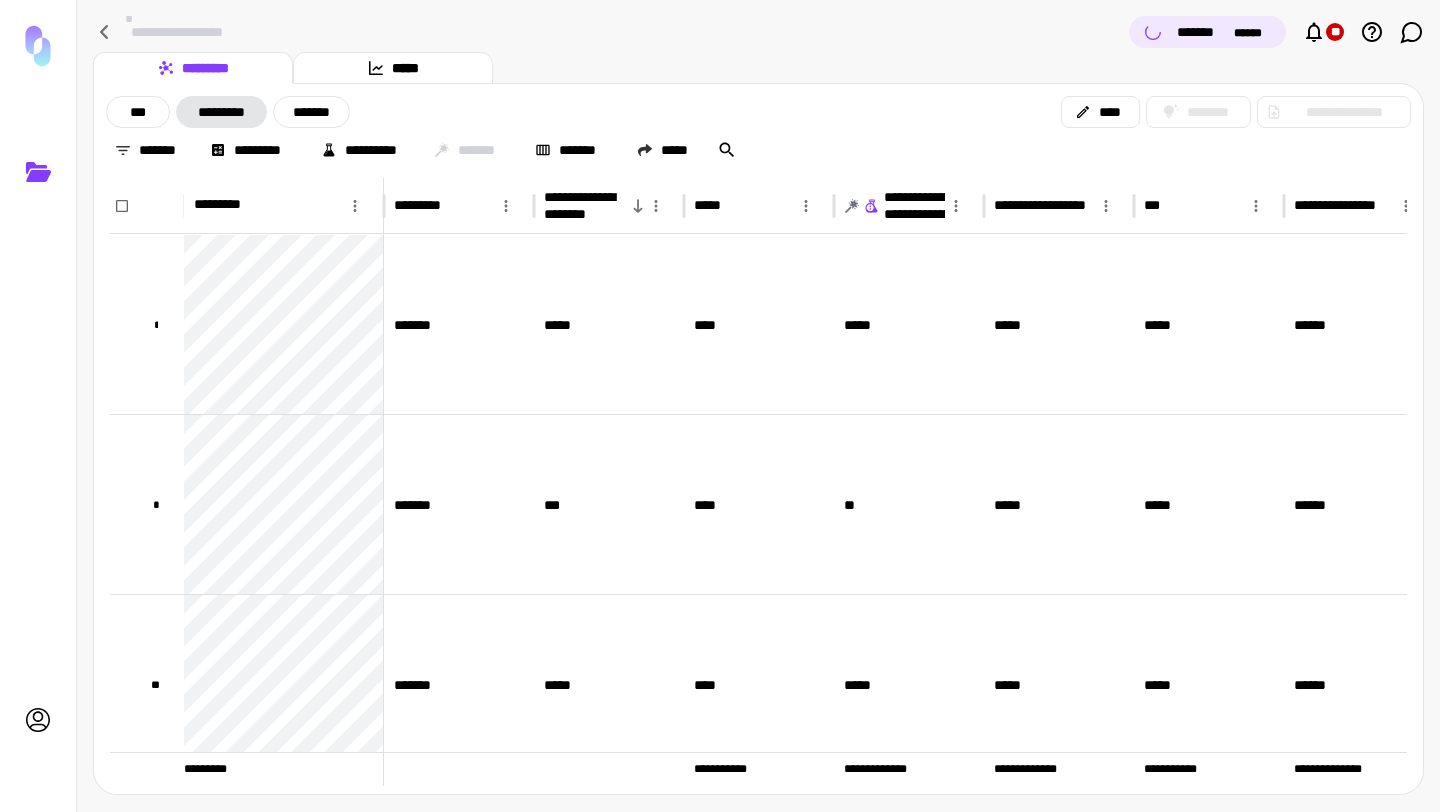 click 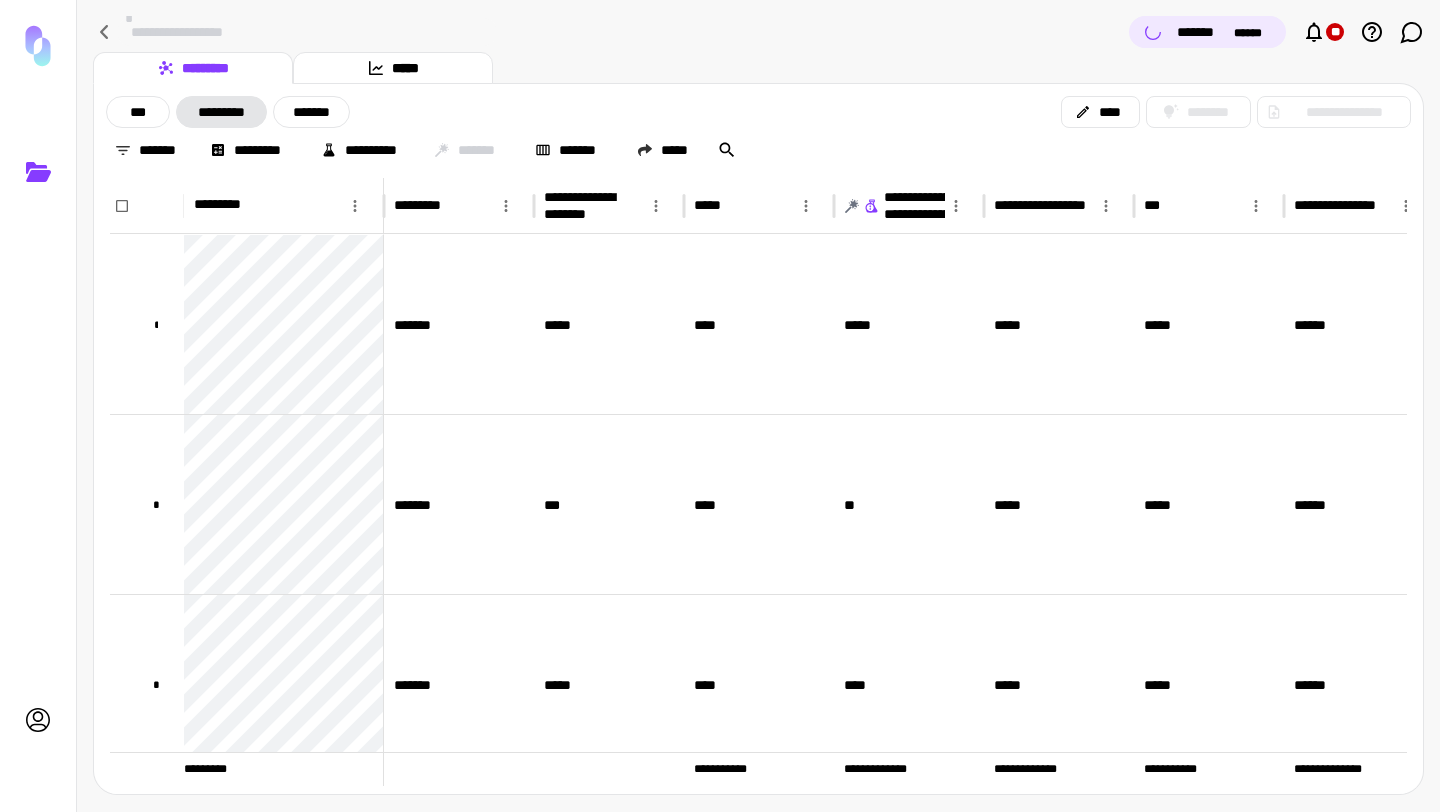 click 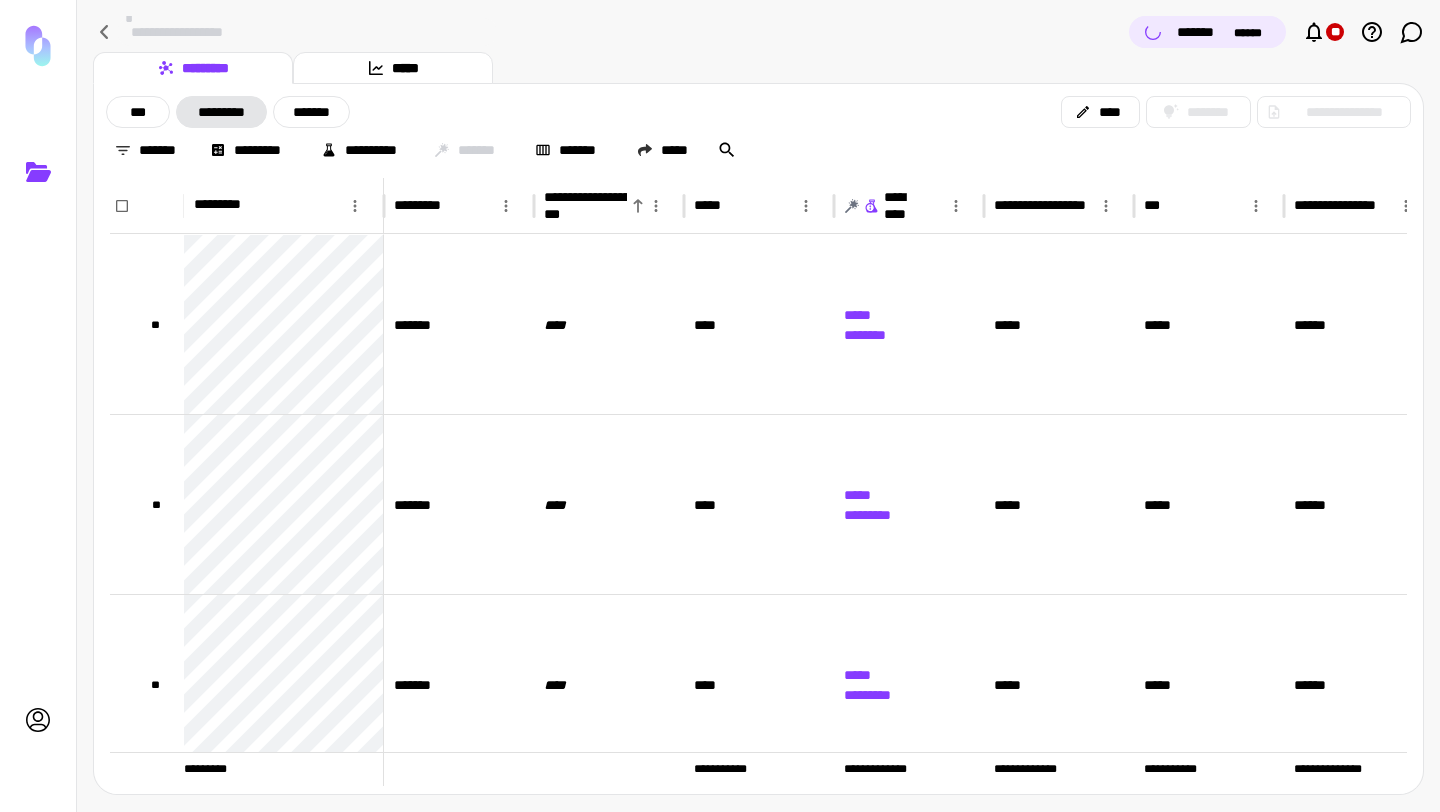 click 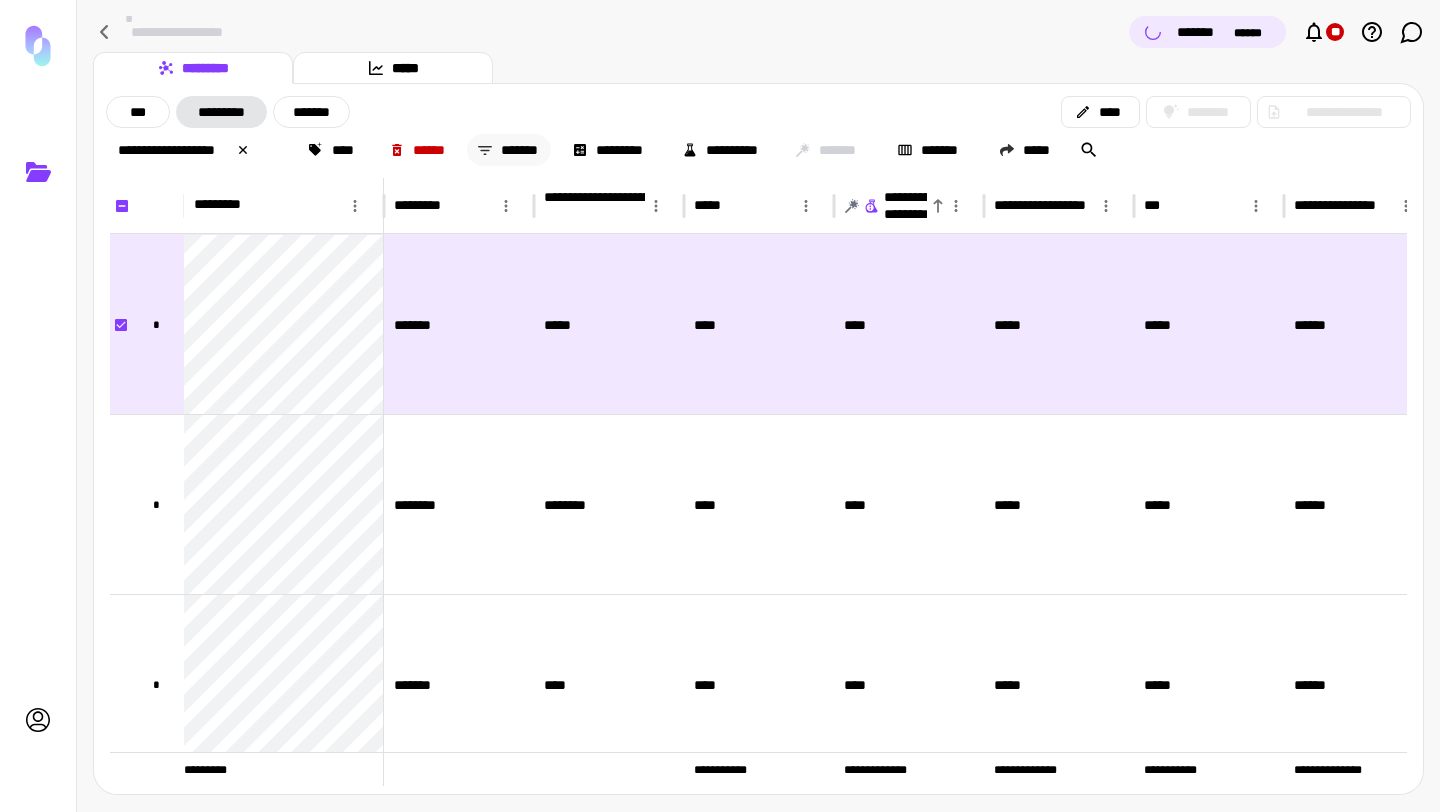 click on "*******" at bounding box center (508, 150) 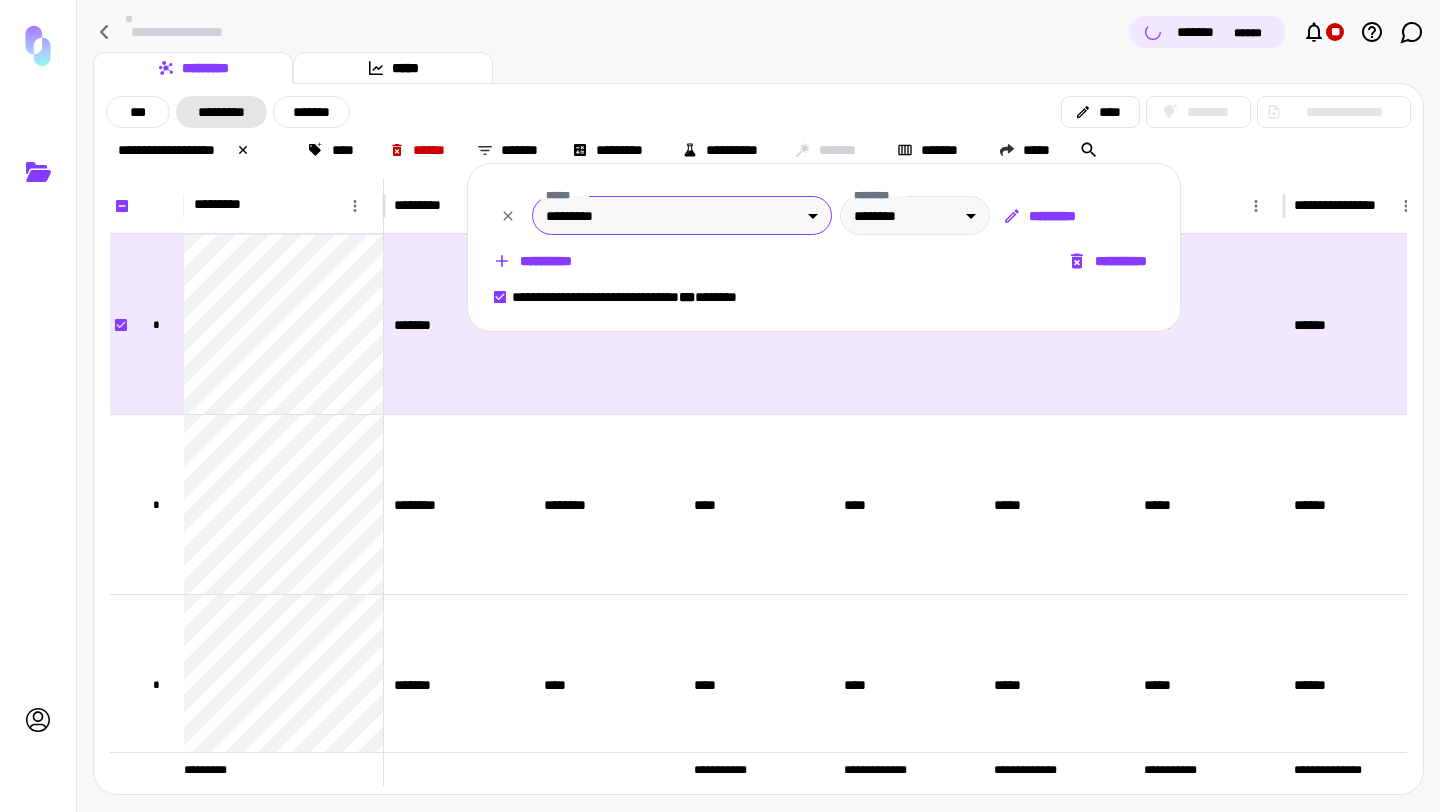 click on "**********" at bounding box center (720, 406) 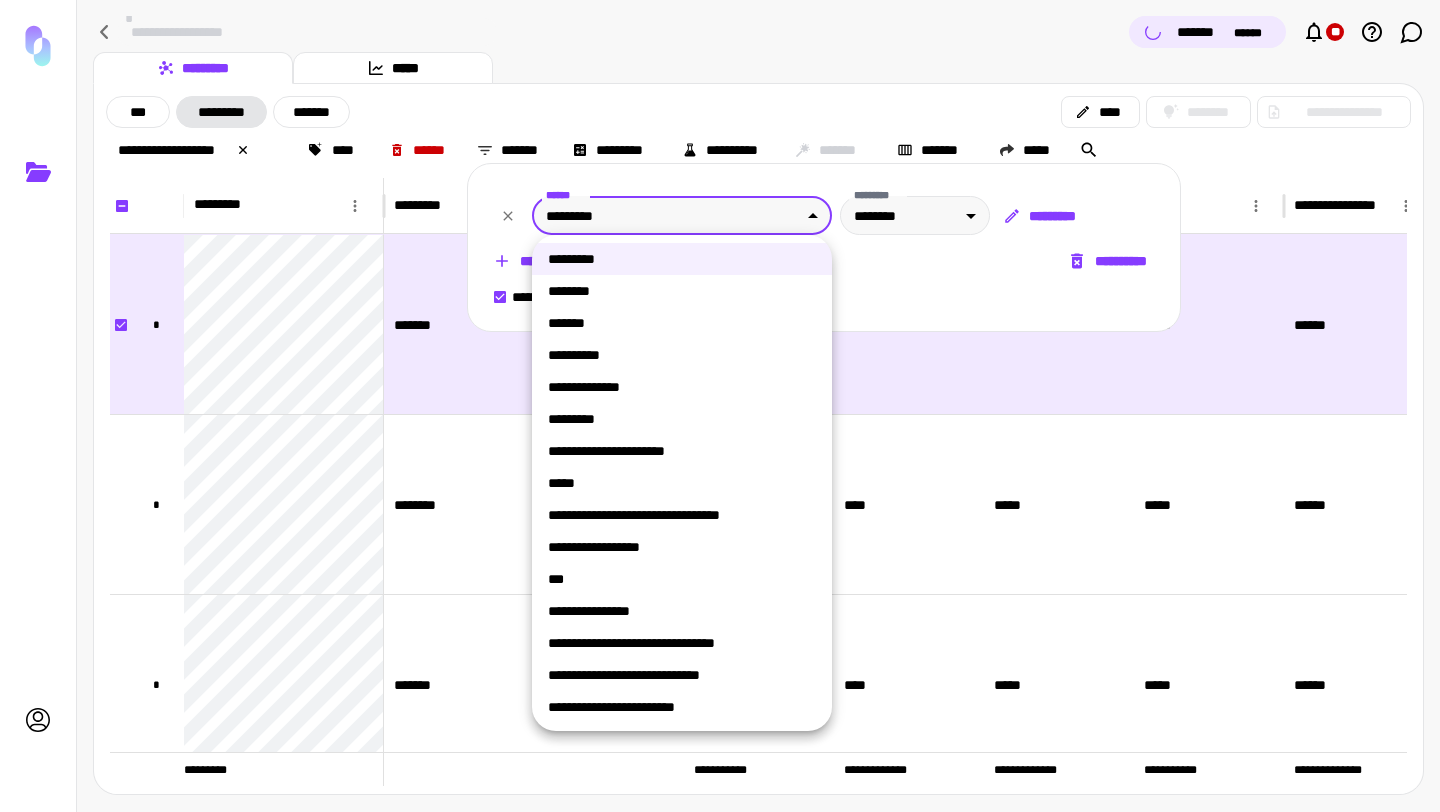 click at bounding box center (720, 406) 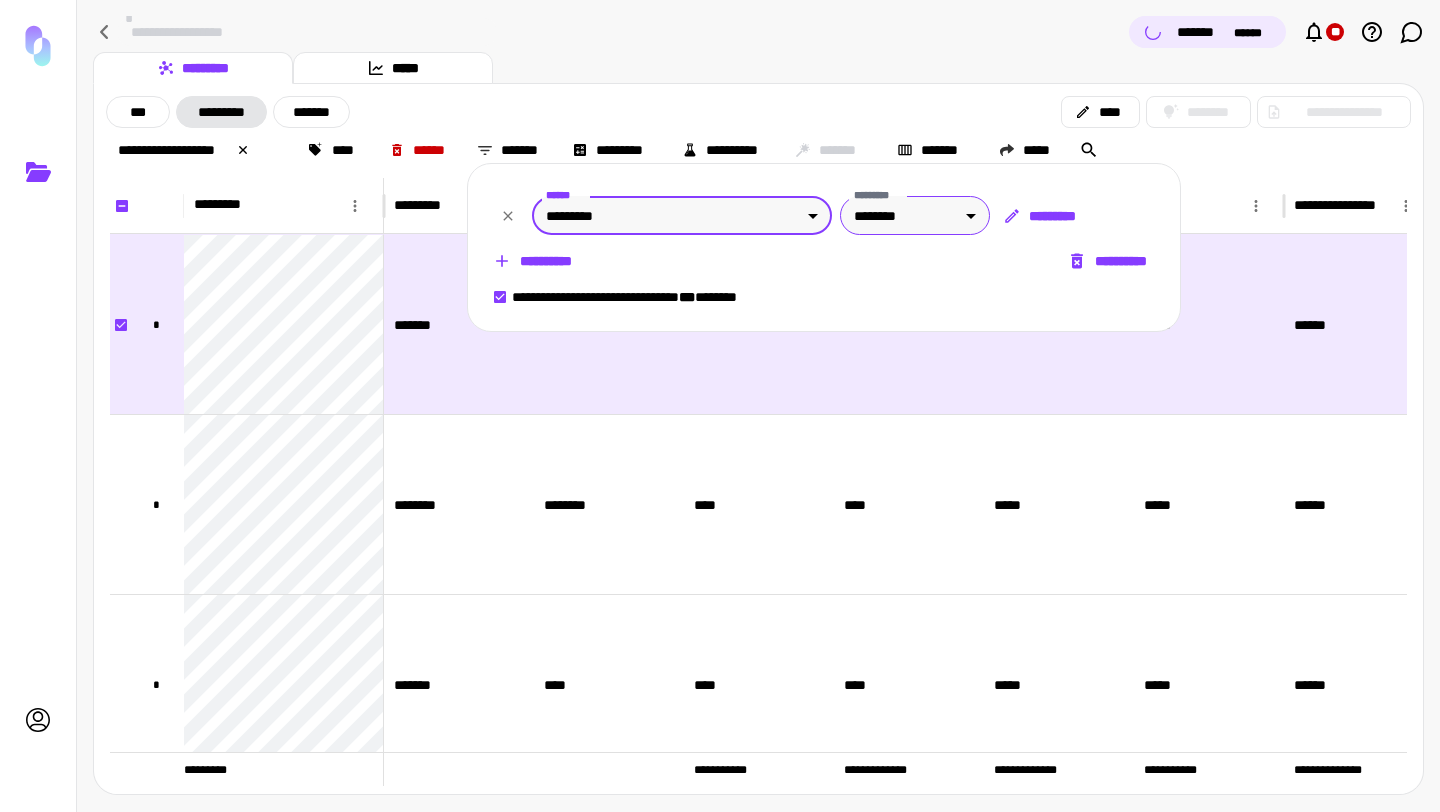 click on "**********" at bounding box center [720, 406] 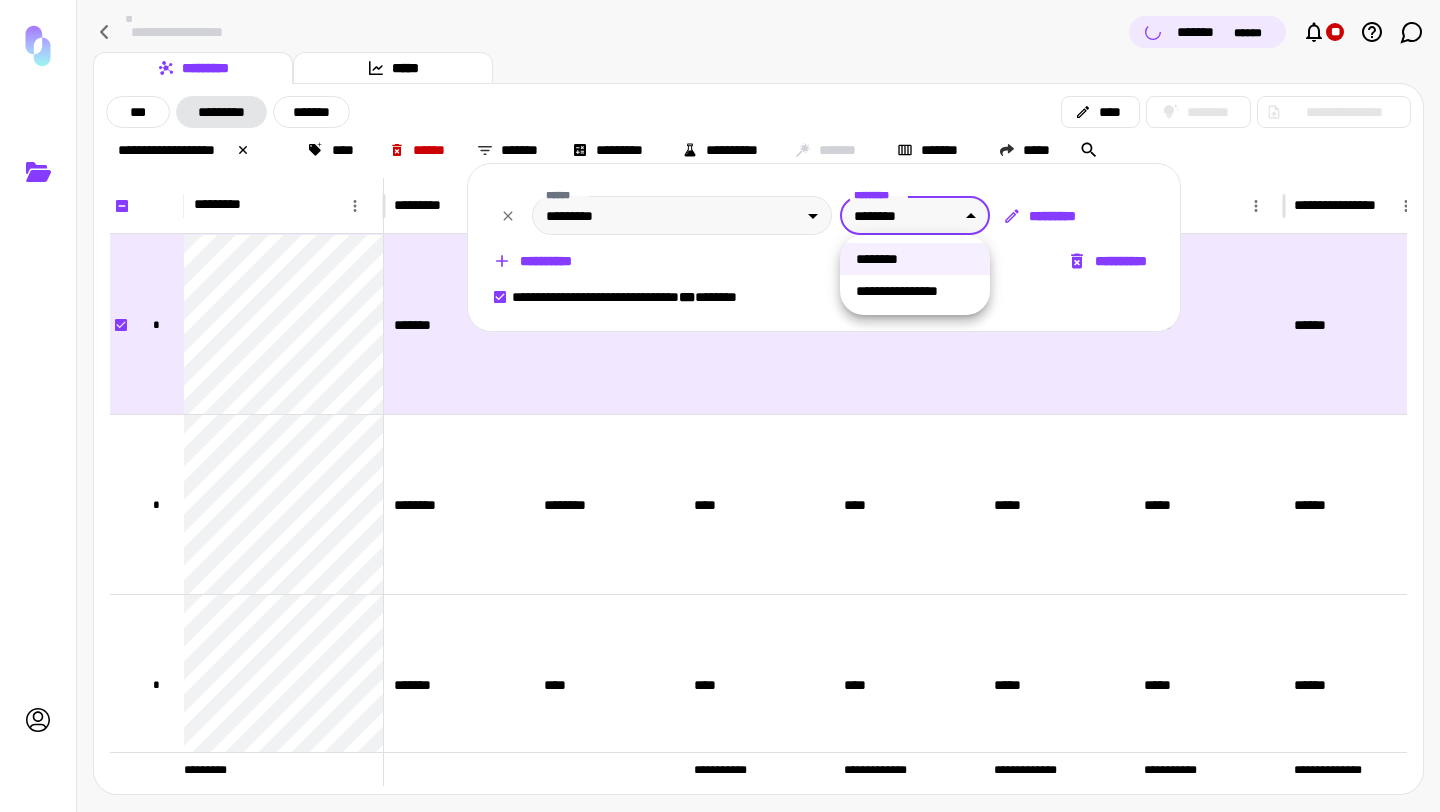 click at bounding box center [720, 406] 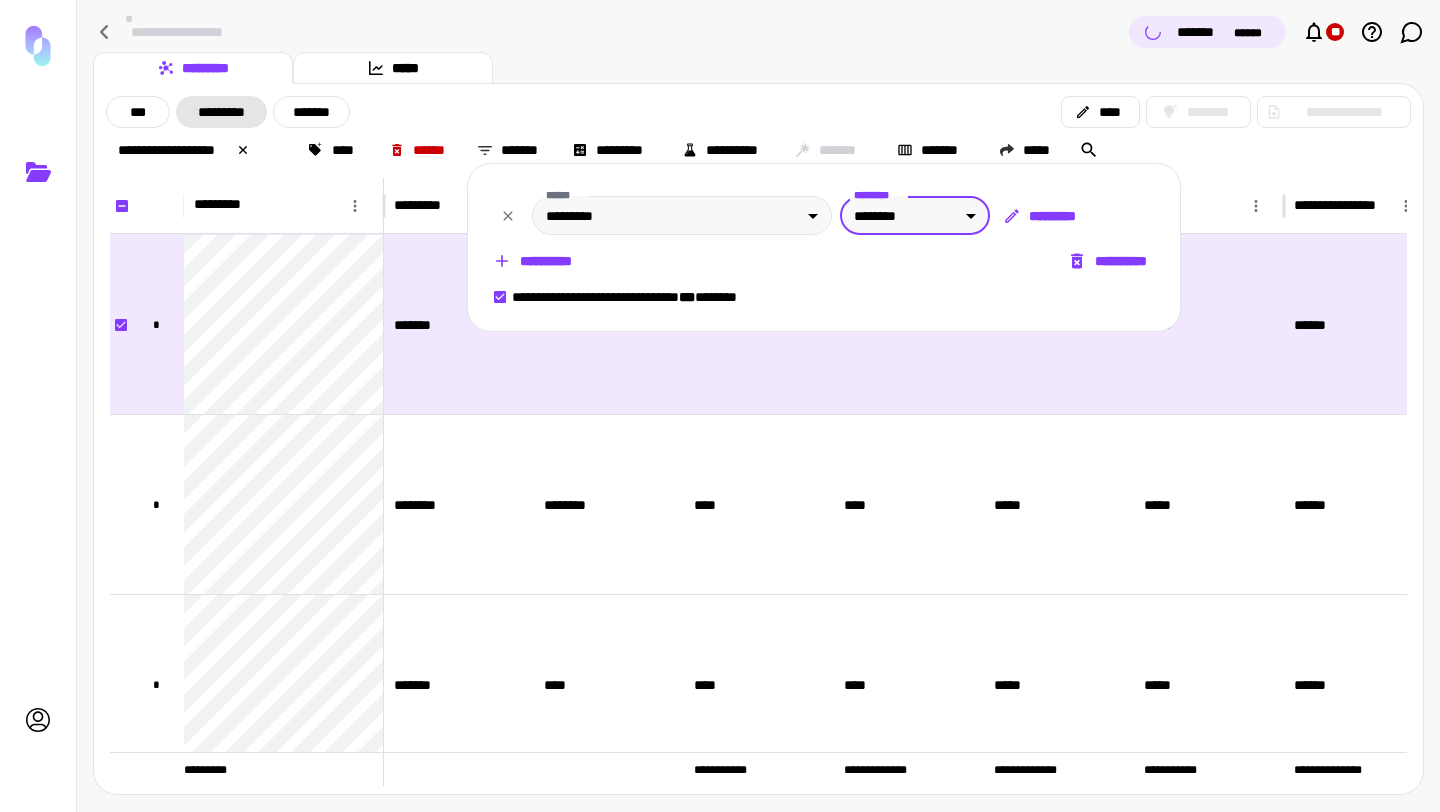 click at bounding box center [720, 406] 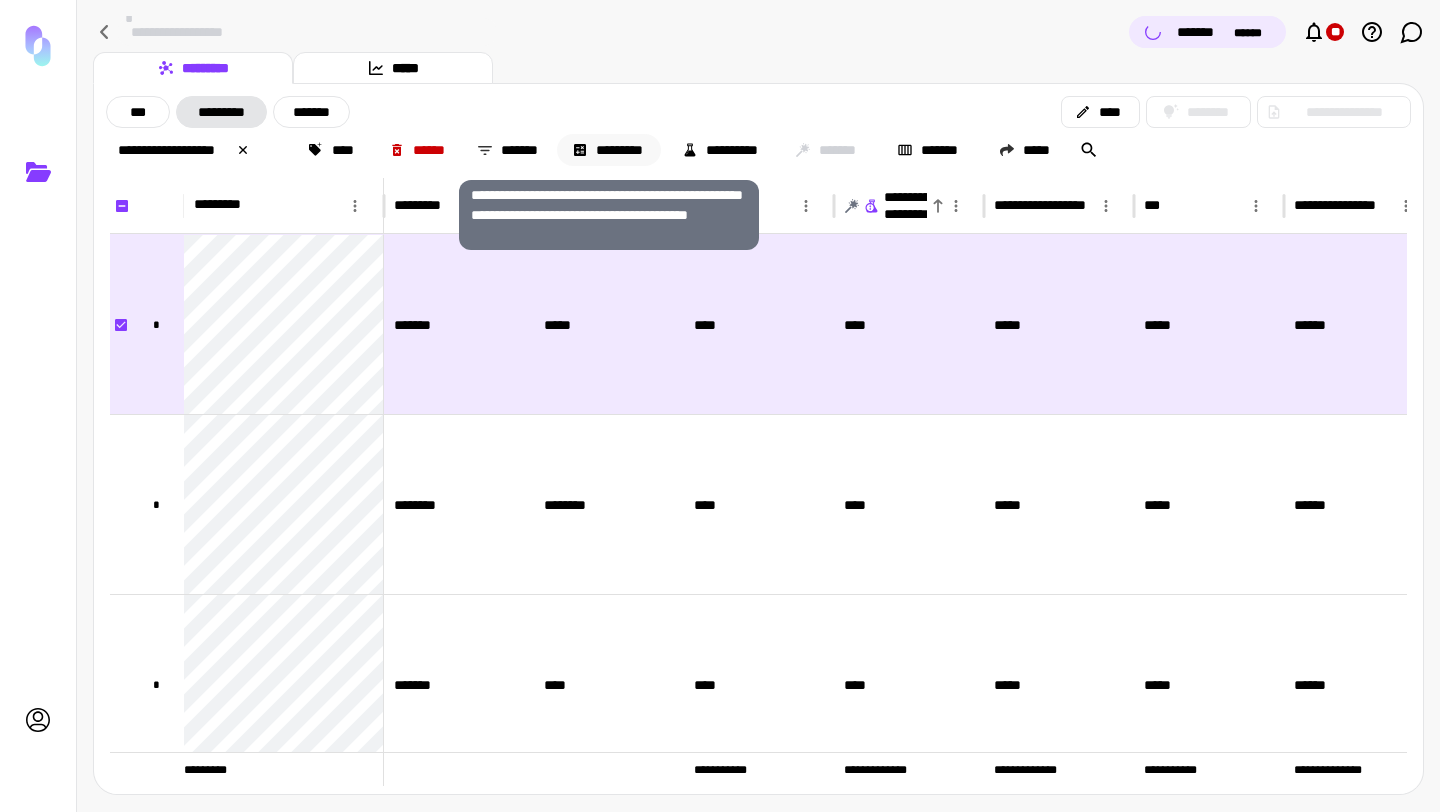 click on "*********" at bounding box center [609, 150] 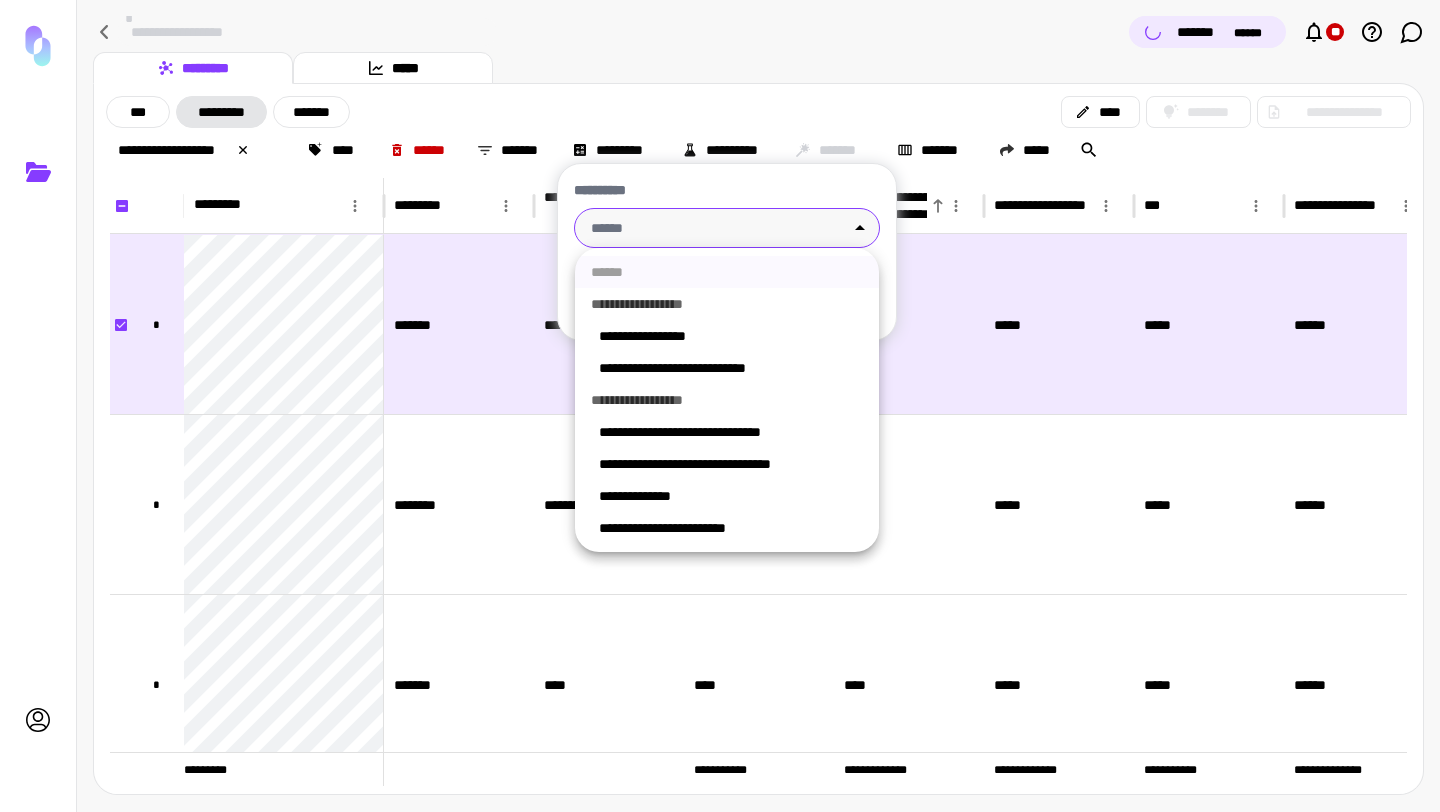 click on "**********" at bounding box center [720, 406] 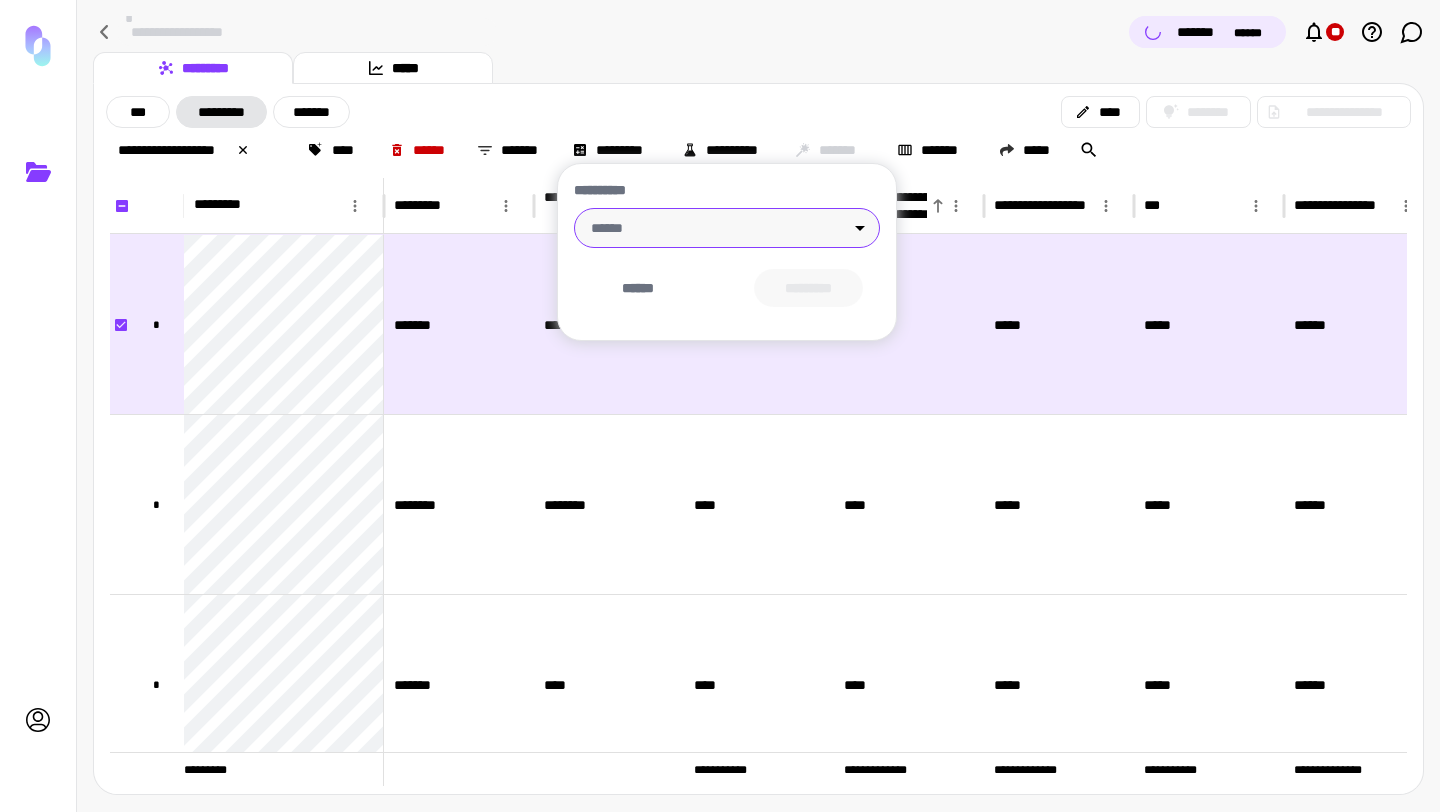 click at bounding box center [720, 406] 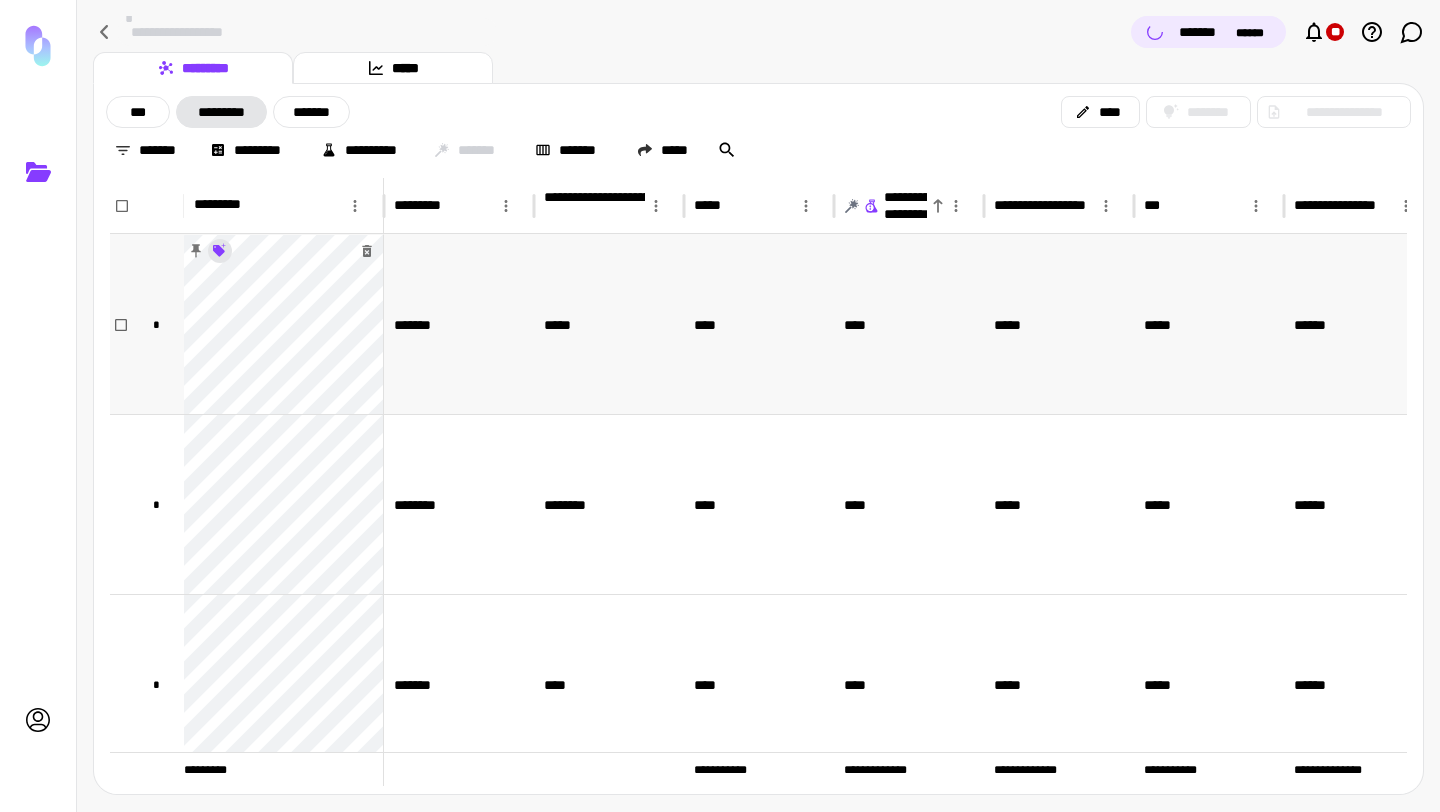 click 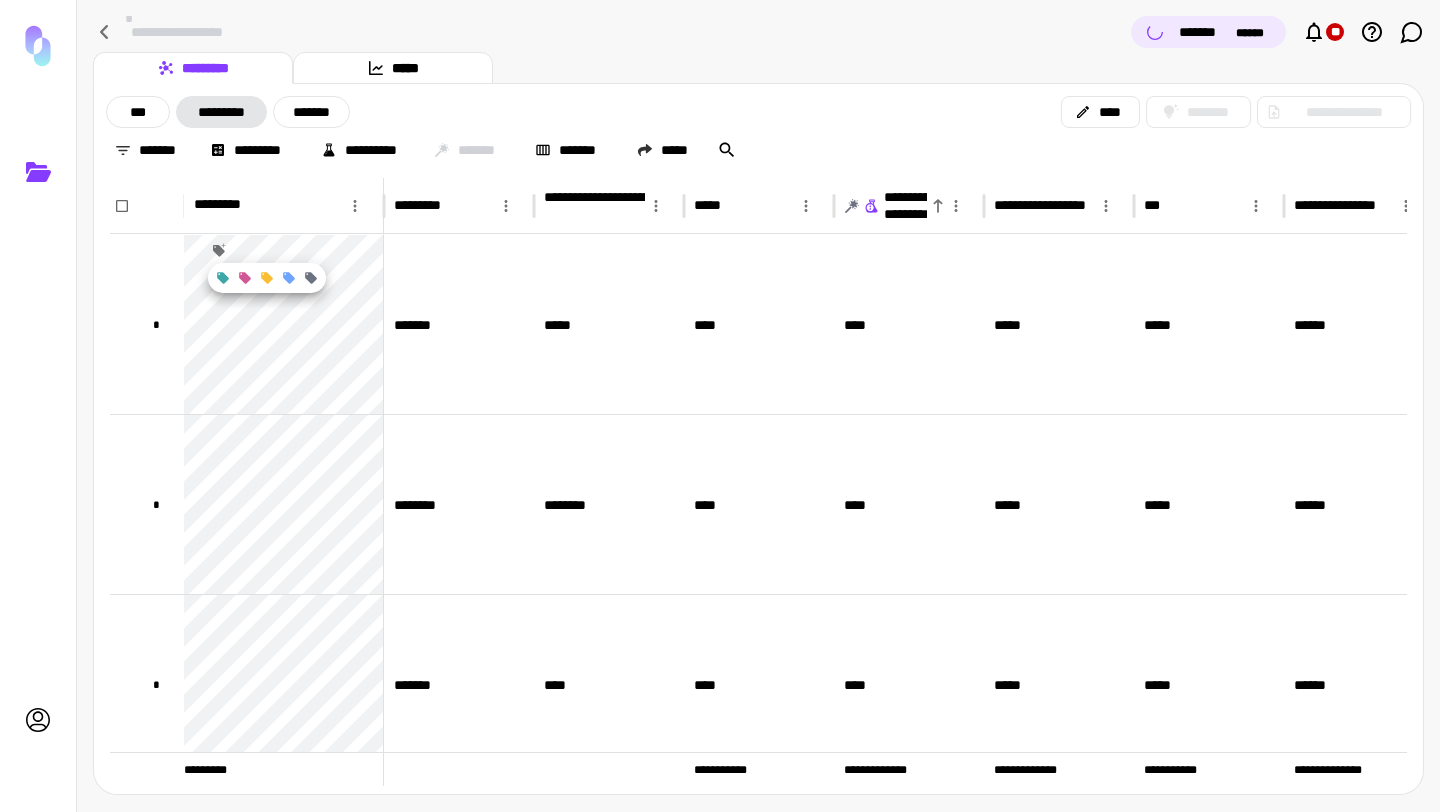 click 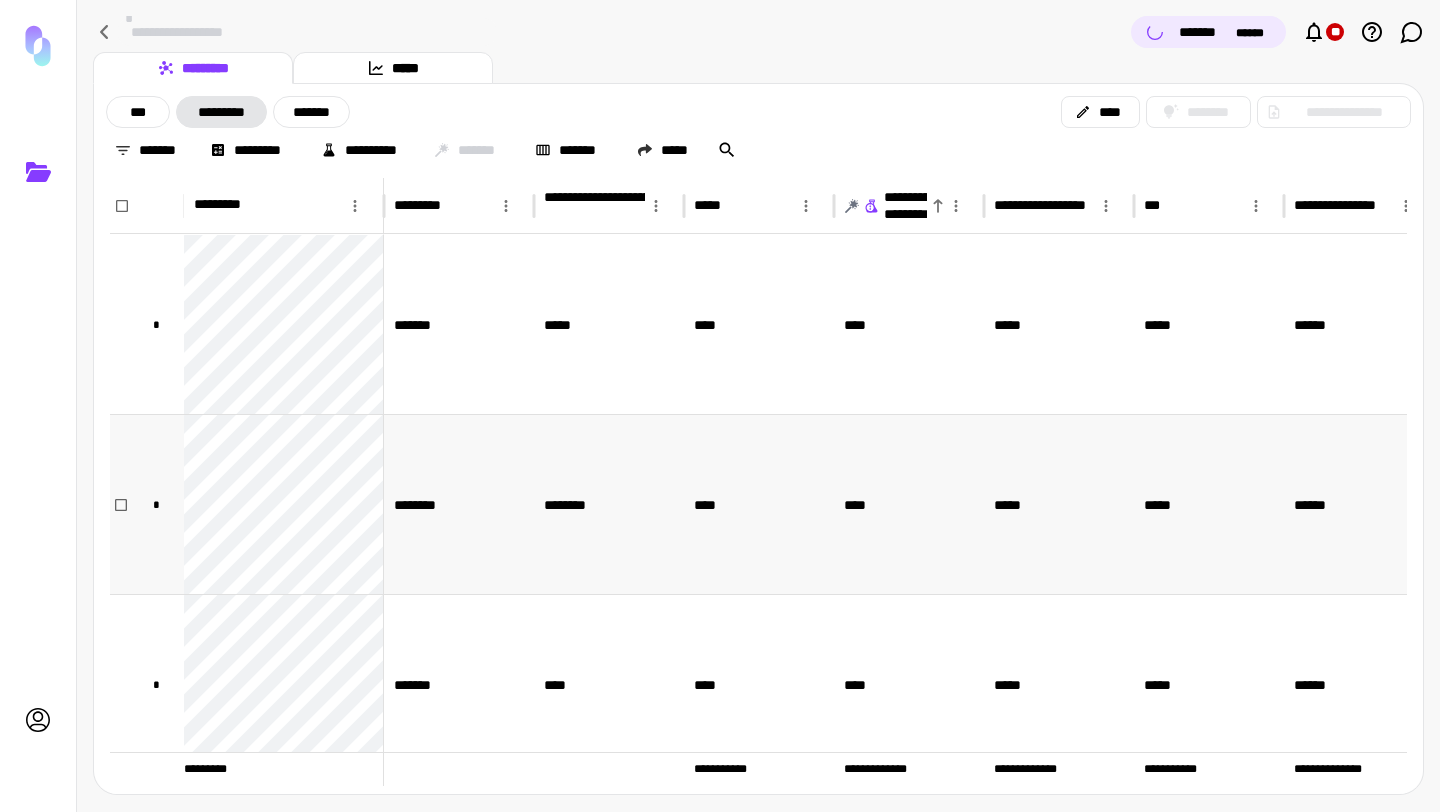 scroll, scrollTop: 54, scrollLeft: 0, axis: vertical 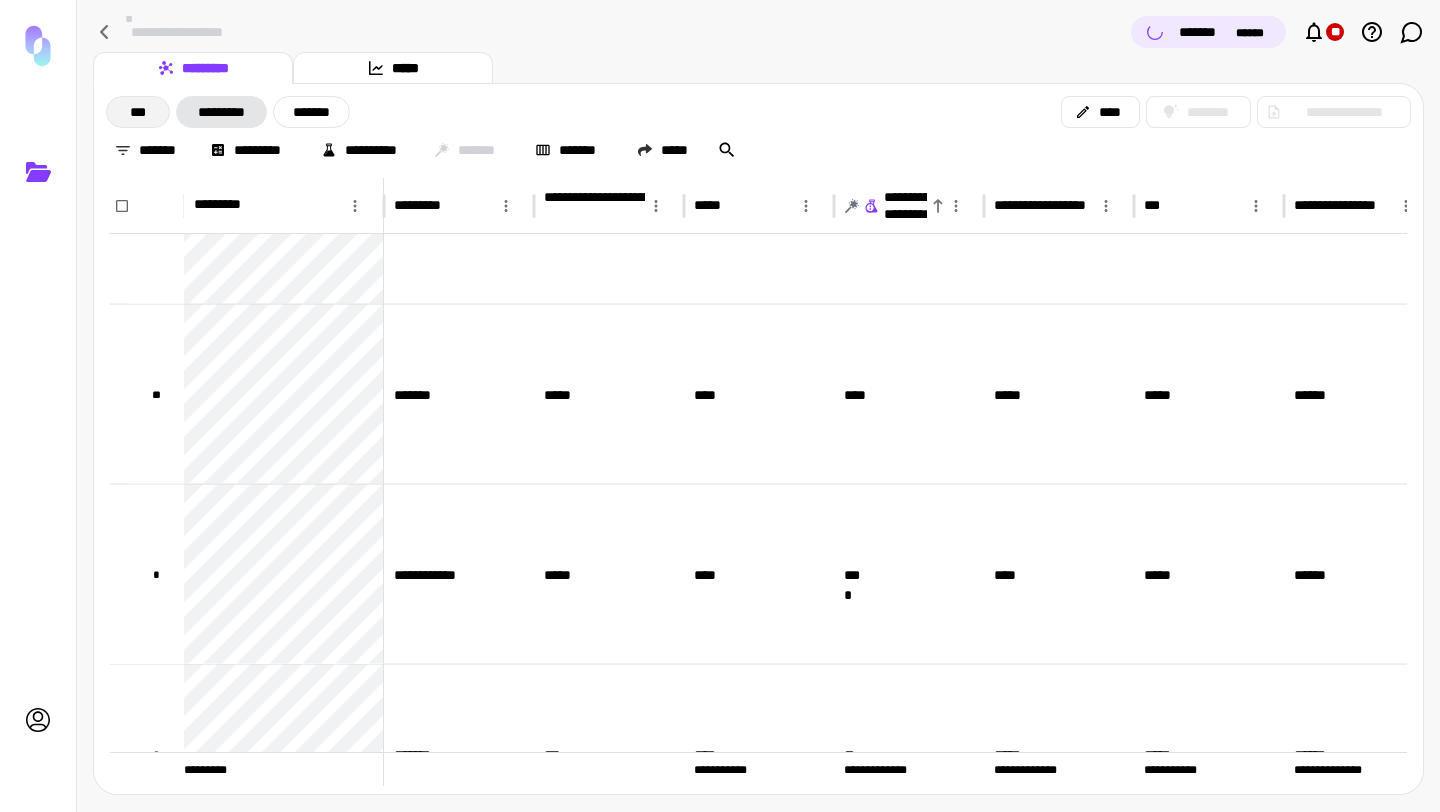 click on "***" at bounding box center (138, 112) 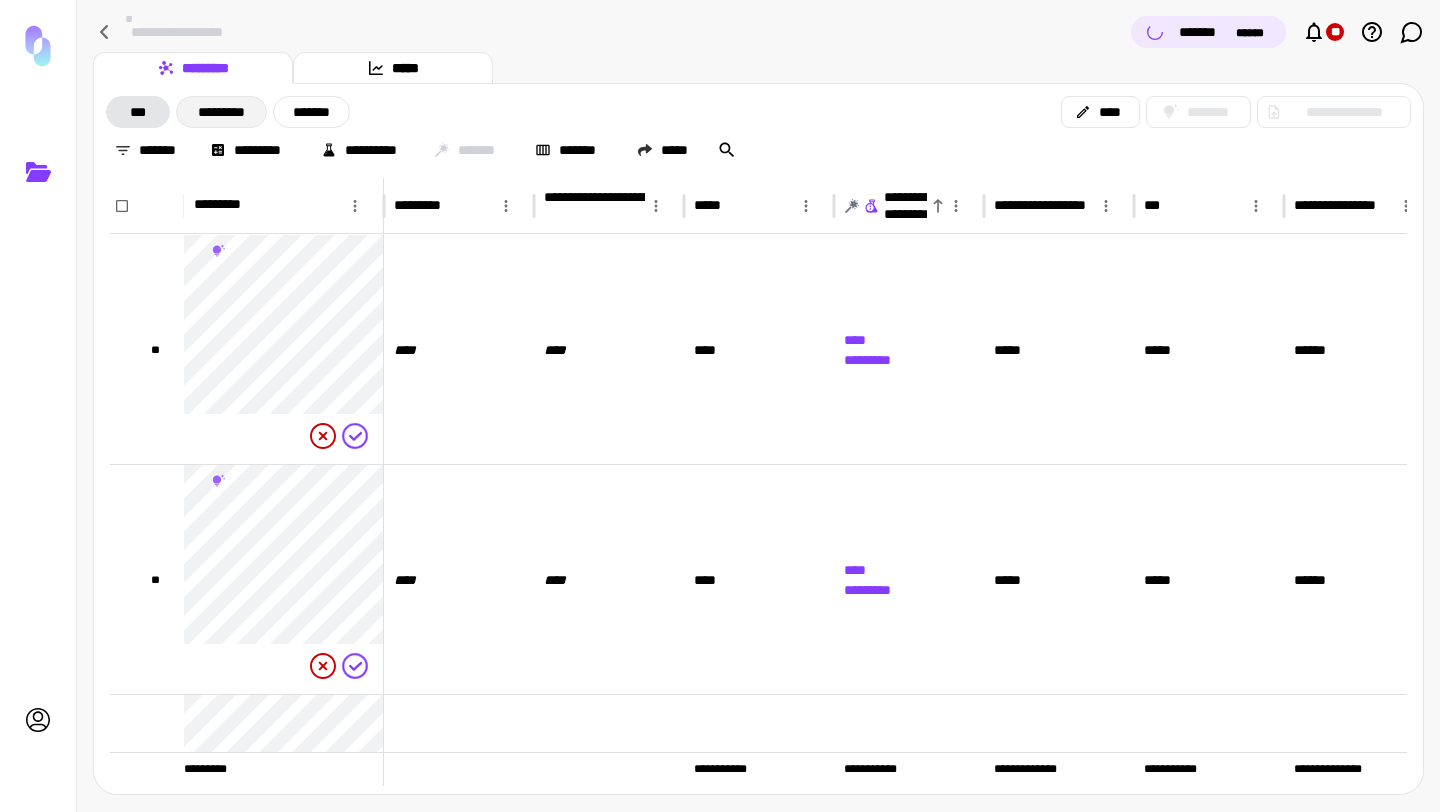 click on "*********" at bounding box center (221, 112) 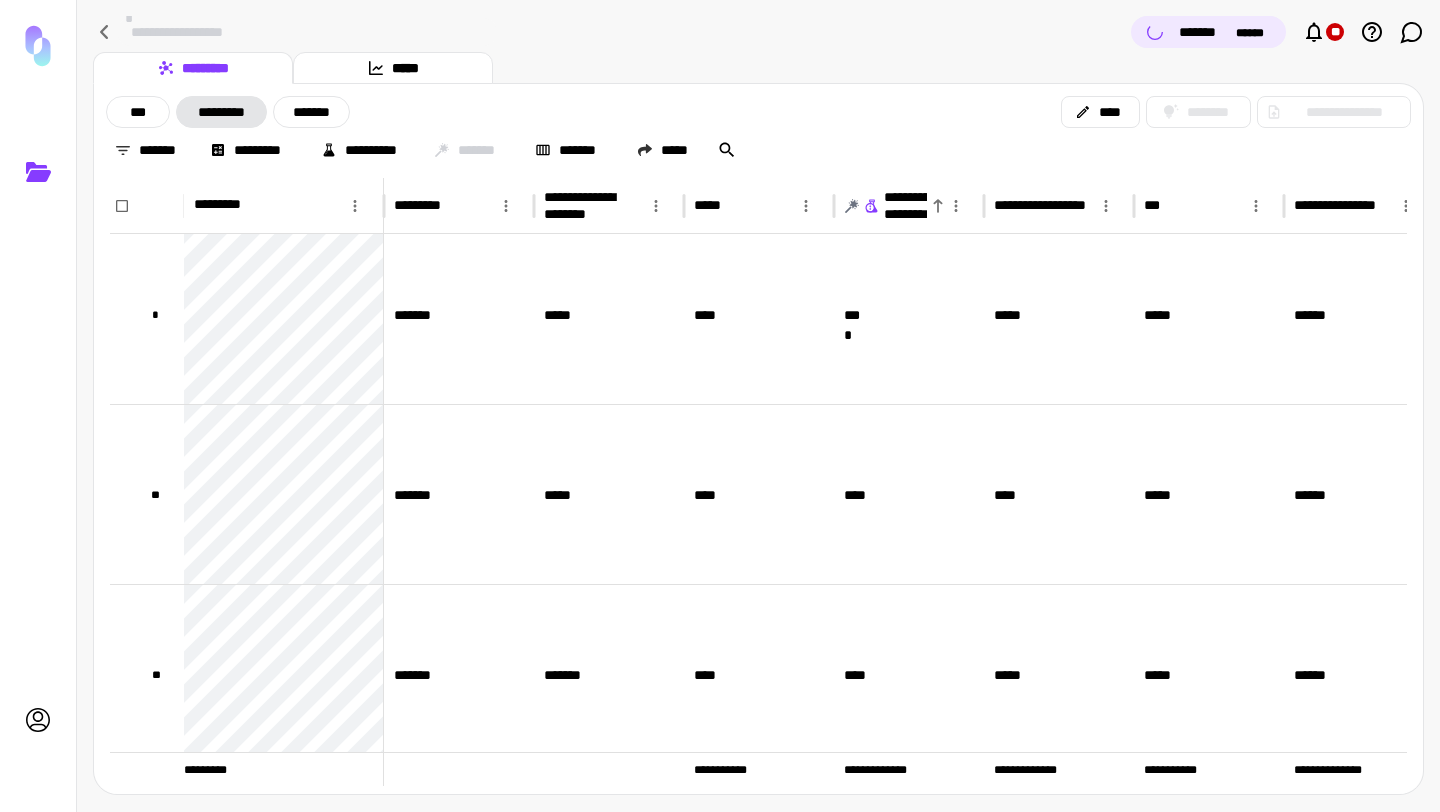 click 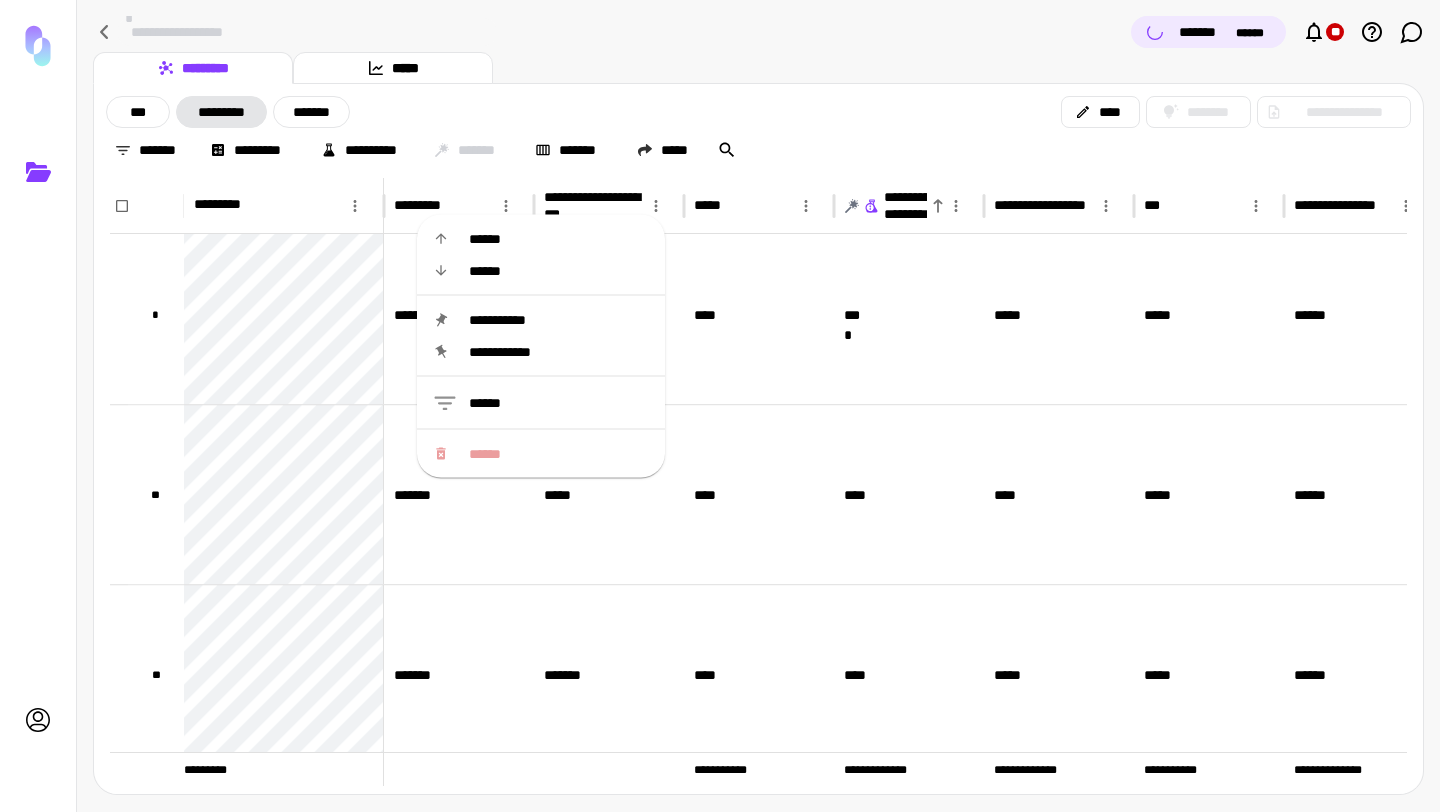 click on "******" at bounding box center (559, 403) 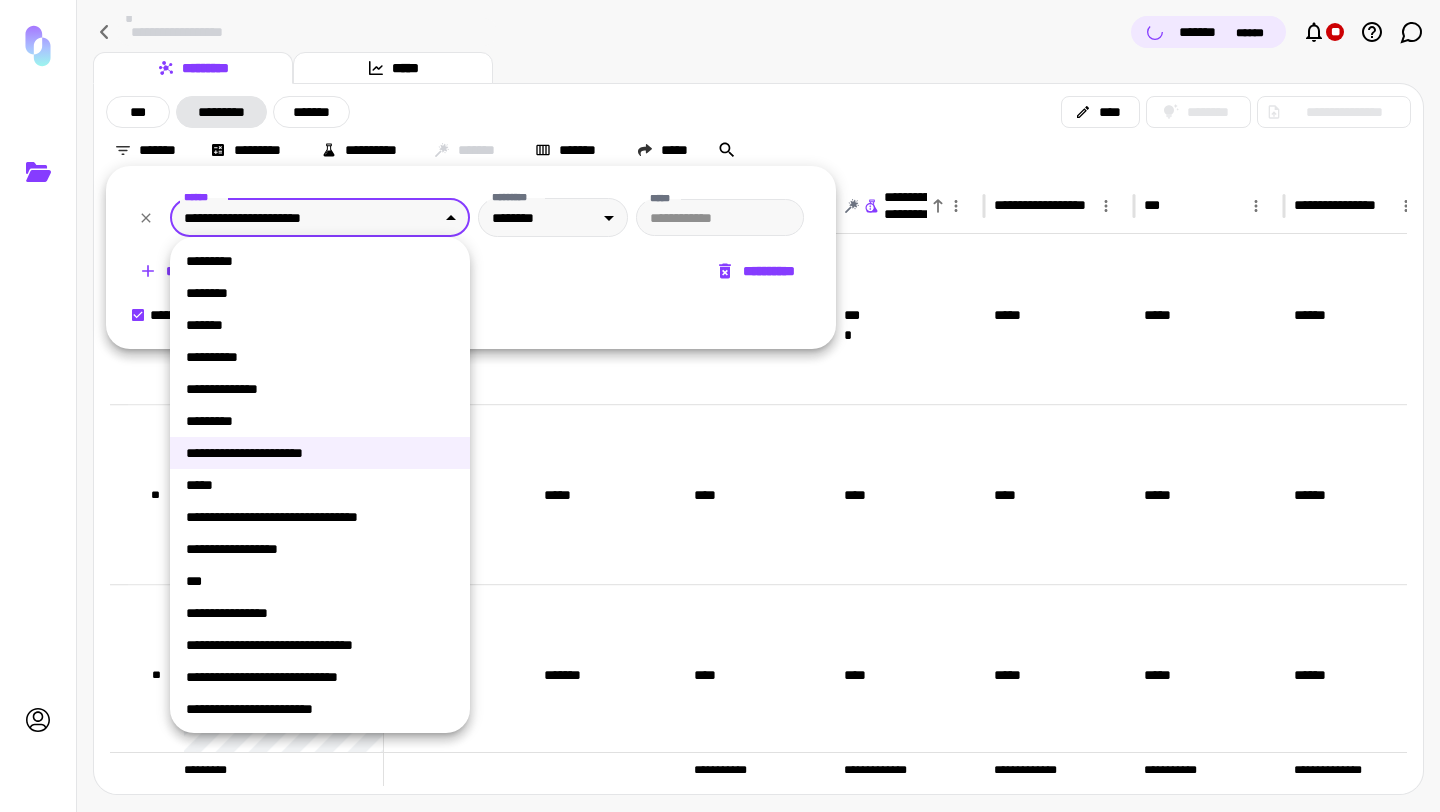 click on "**********" at bounding box center [720, 406] 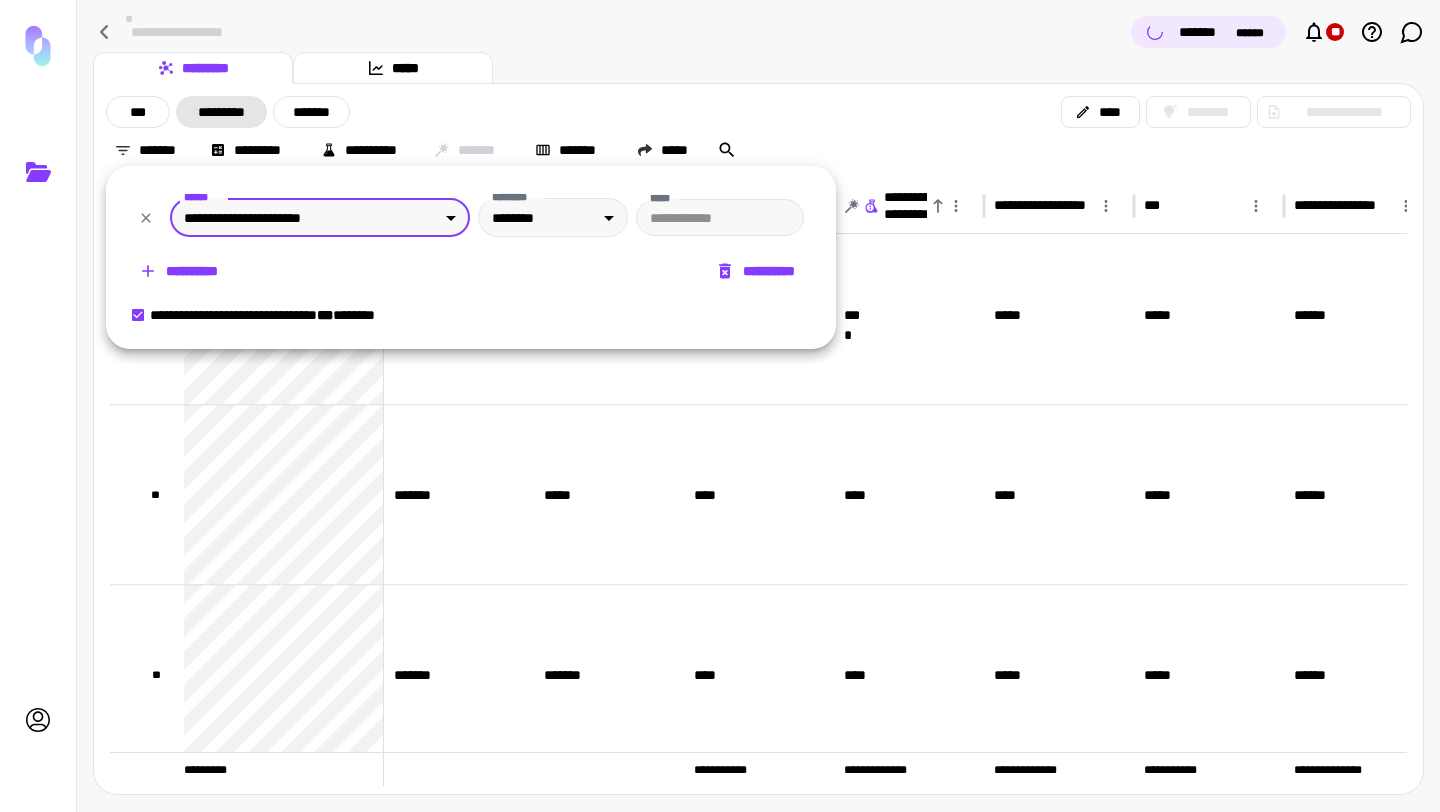 click on "********* *****" at bounding box center (758, 68) 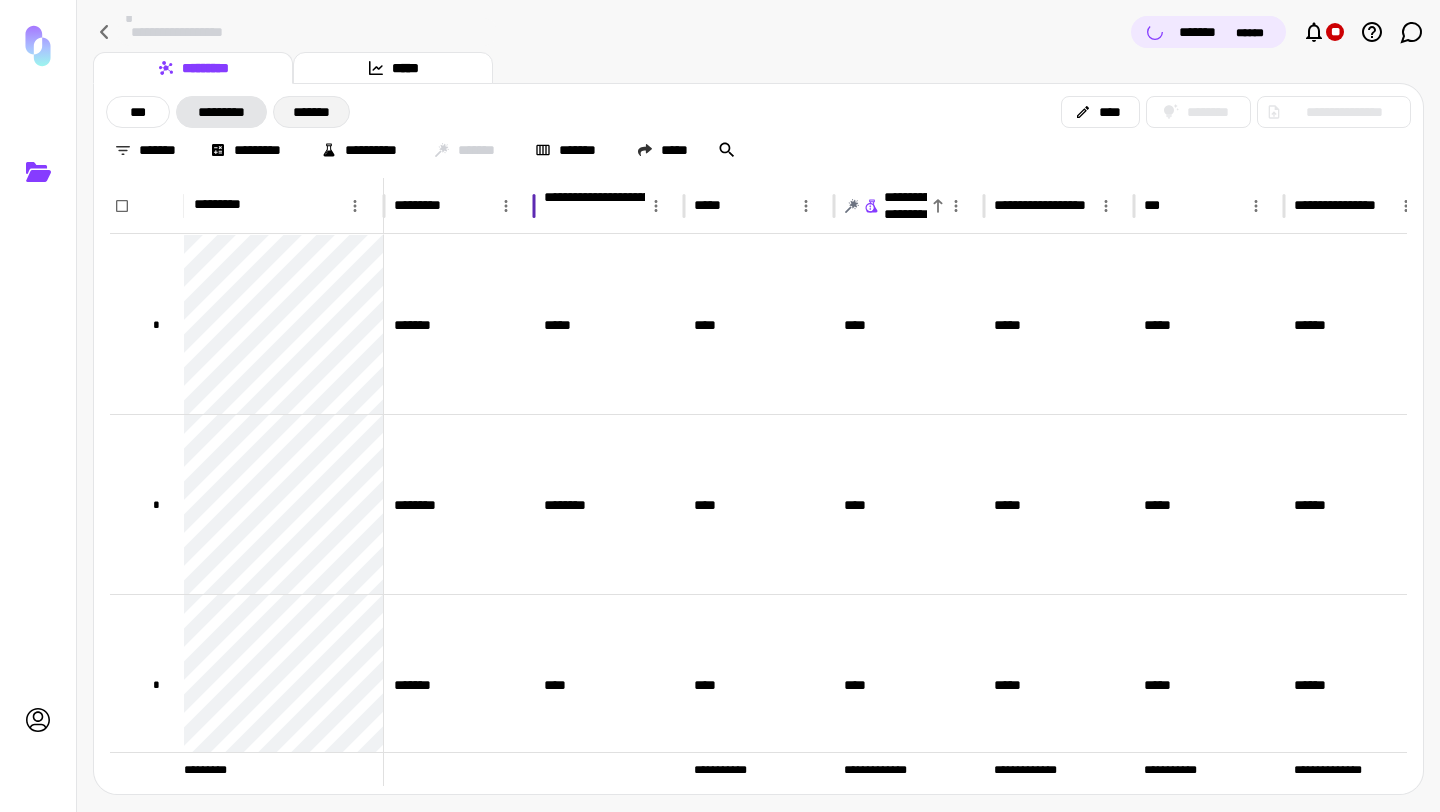 click on "*******" at bounding box center (311, 112) 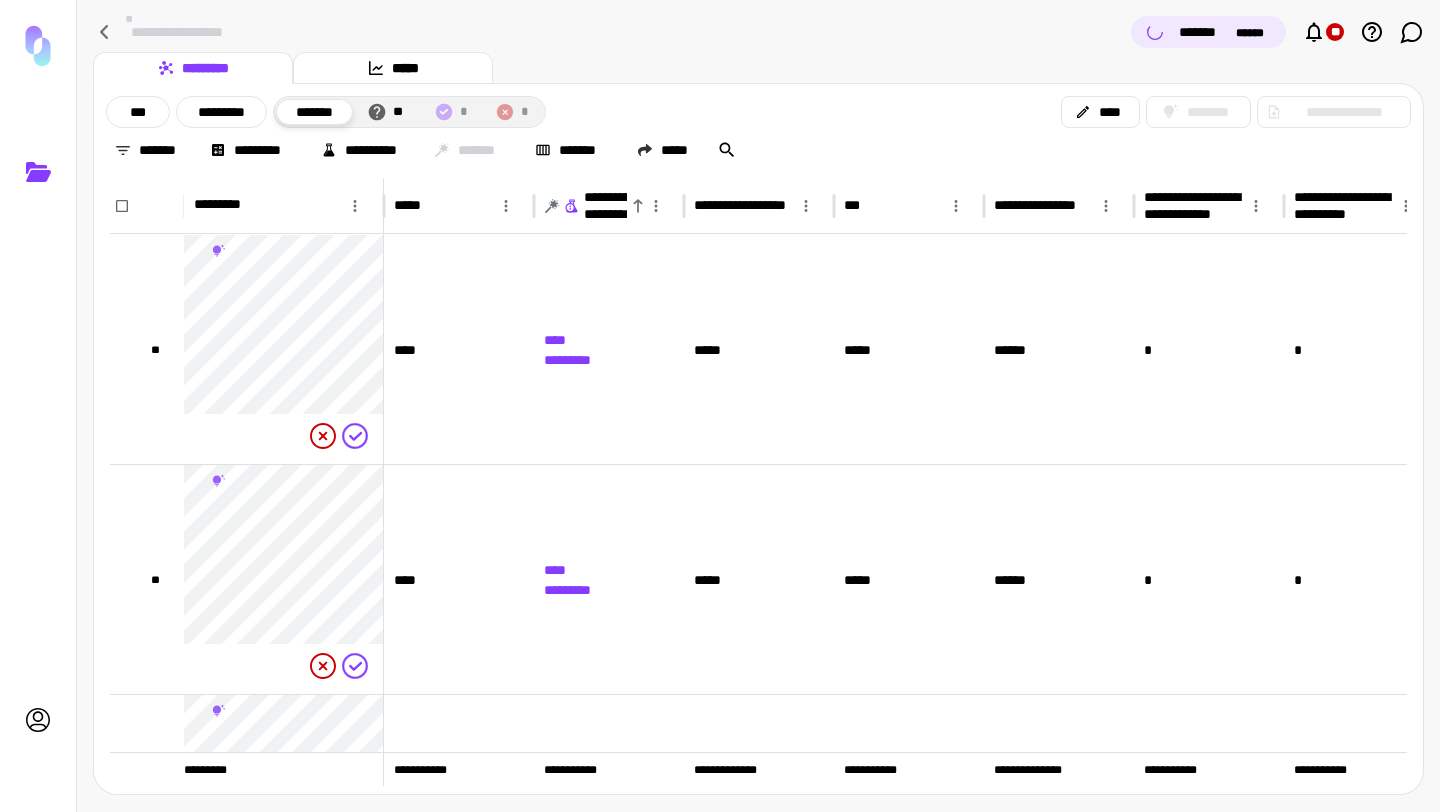 click on "**********" at bounding box center (758, 131) 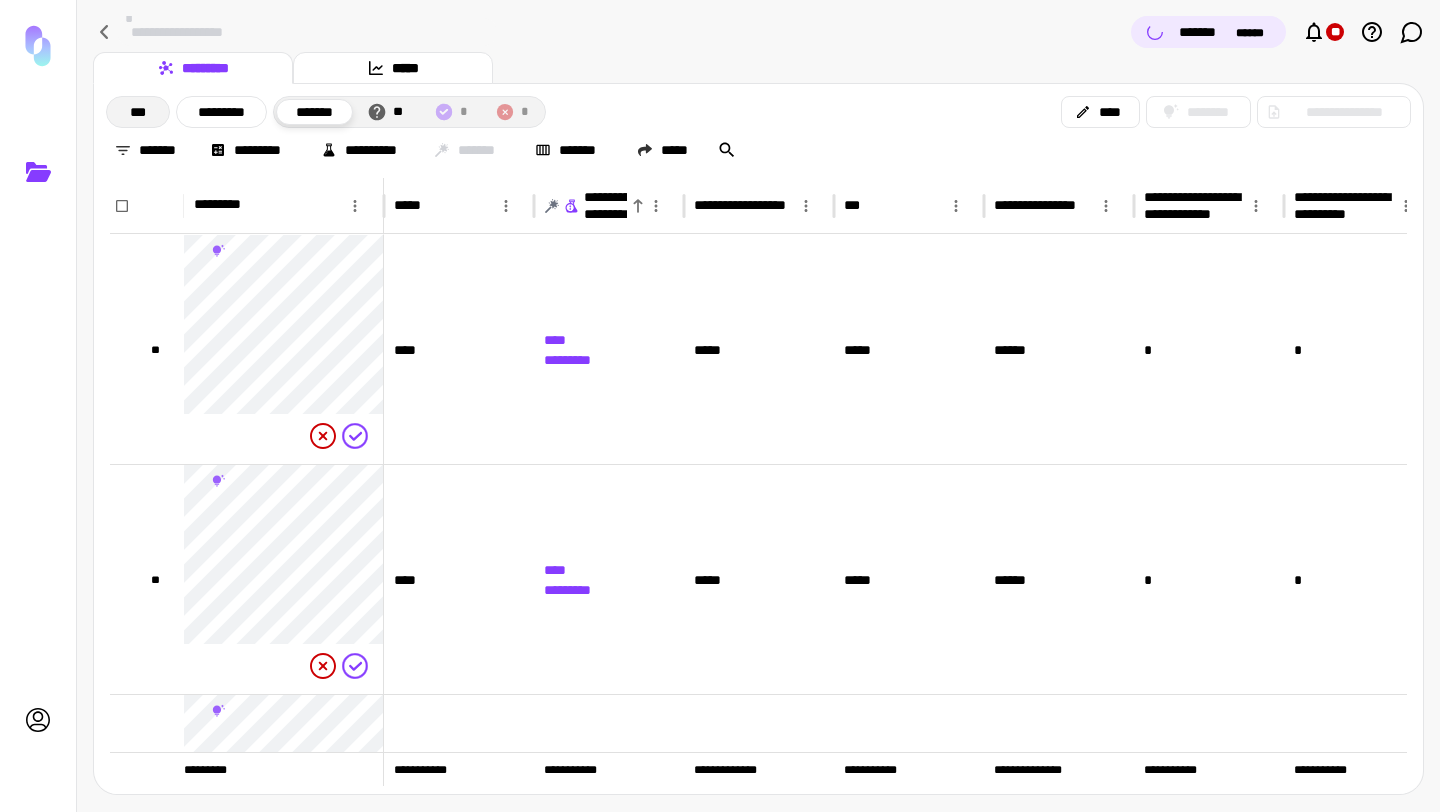 click on "***" at bounding box center [138, 112] 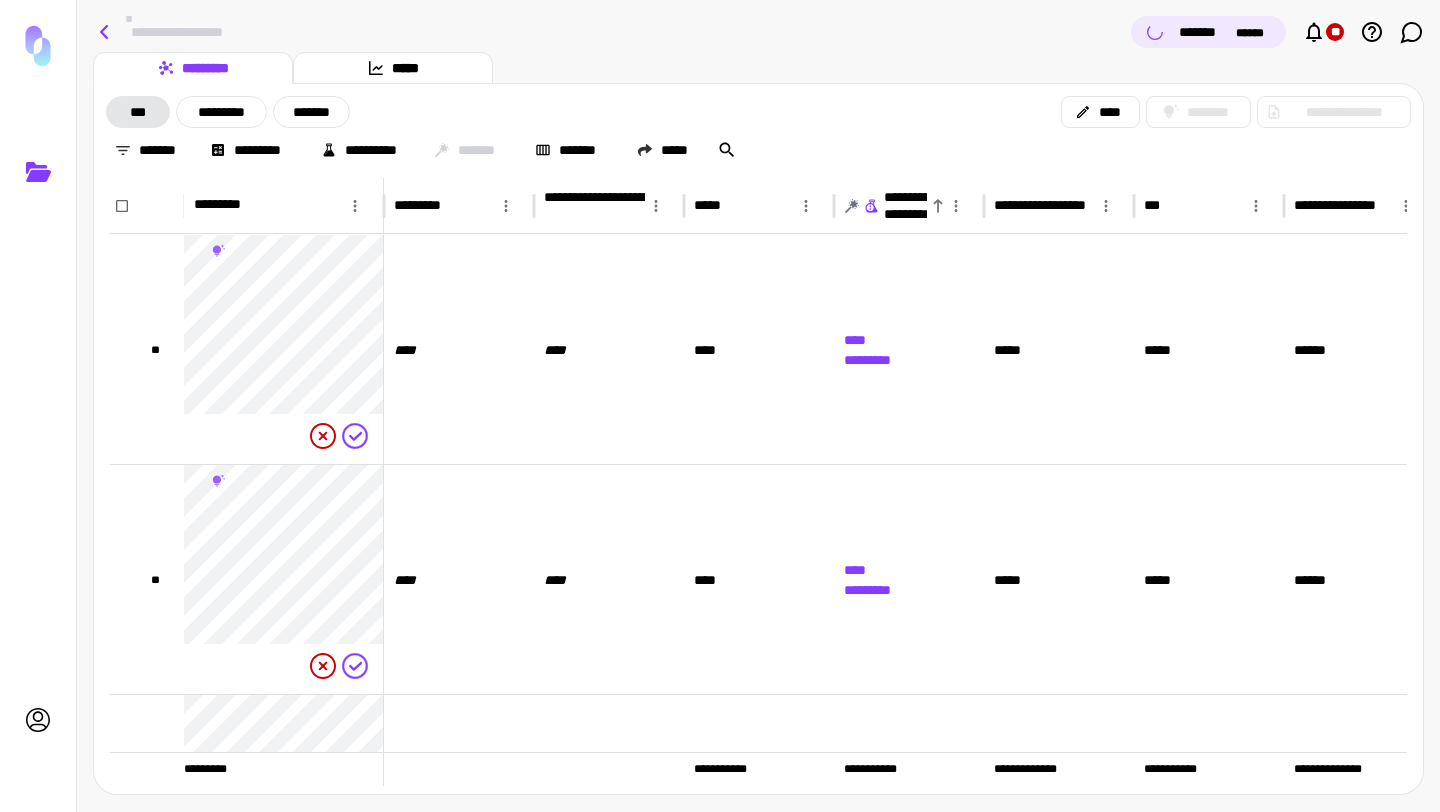 click 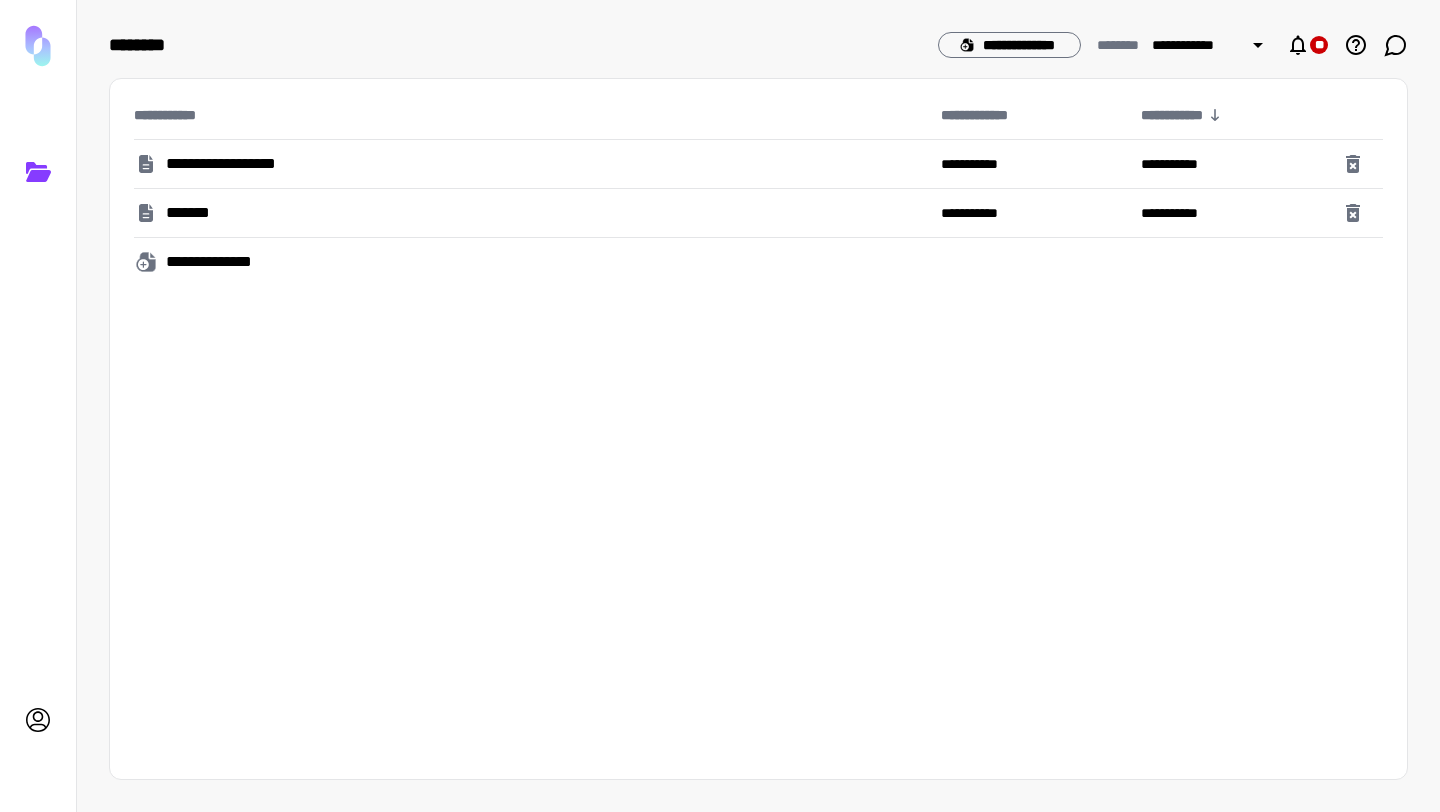 click on "*******" at bounding box center [529, 213] 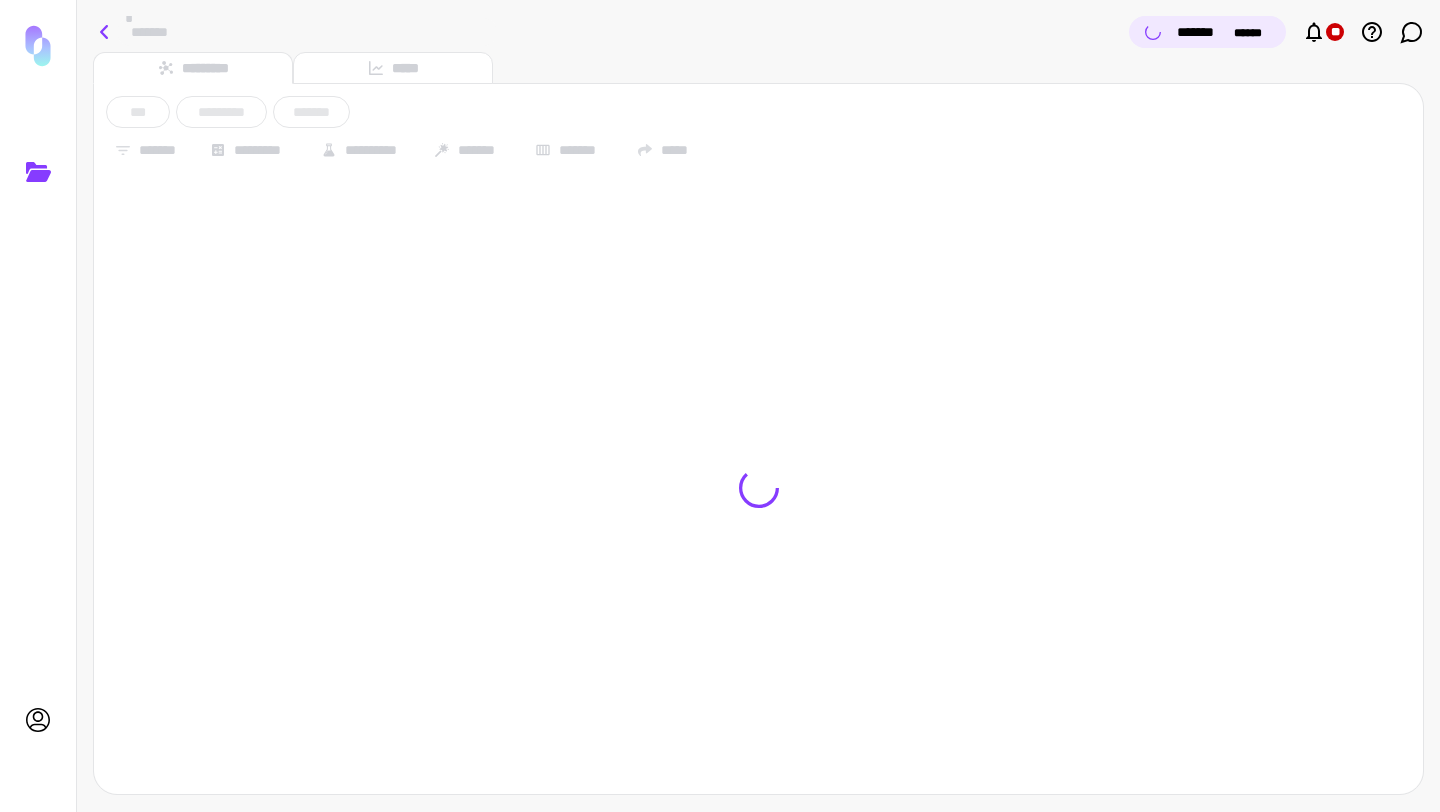 click 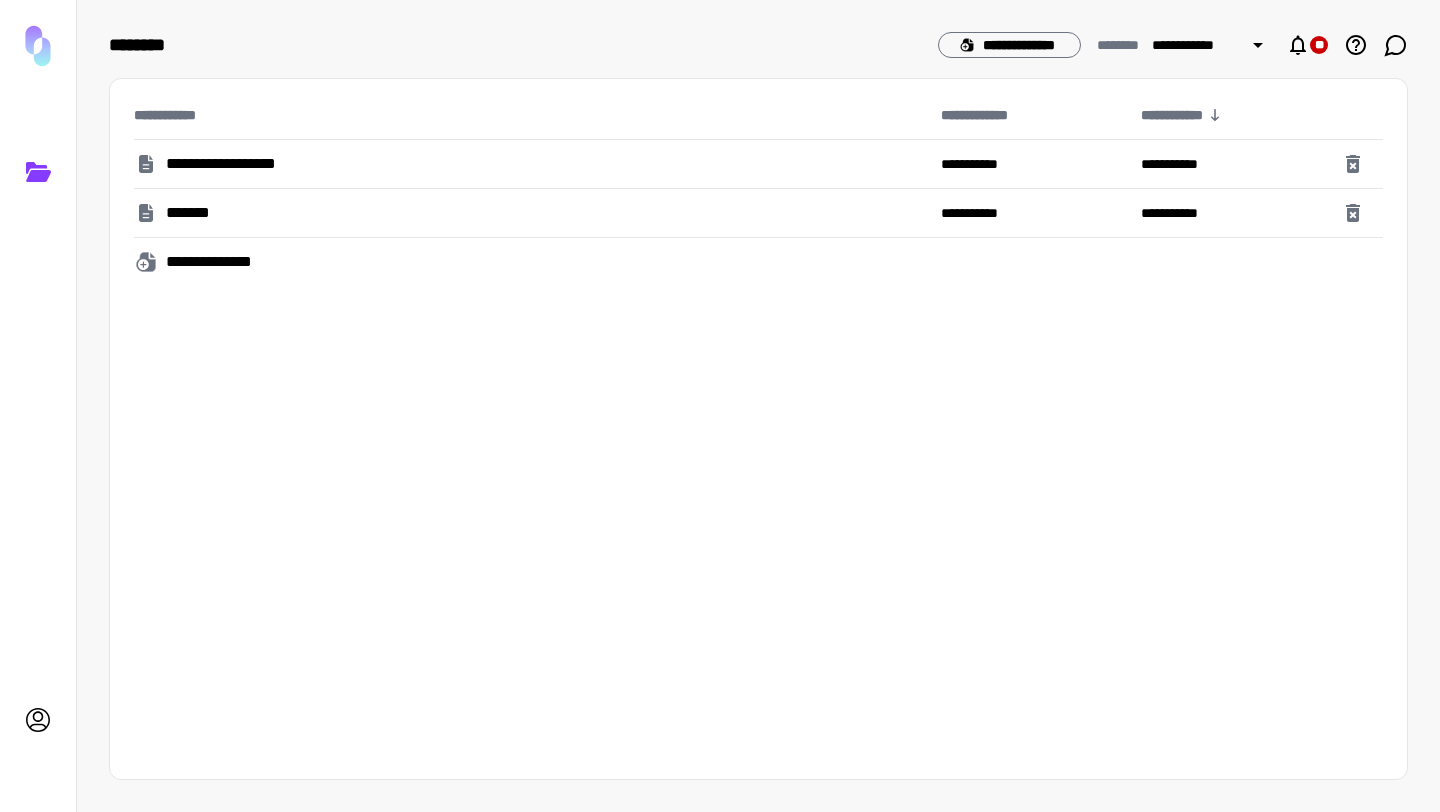 click on "**********" at bounding box center [529, 164] 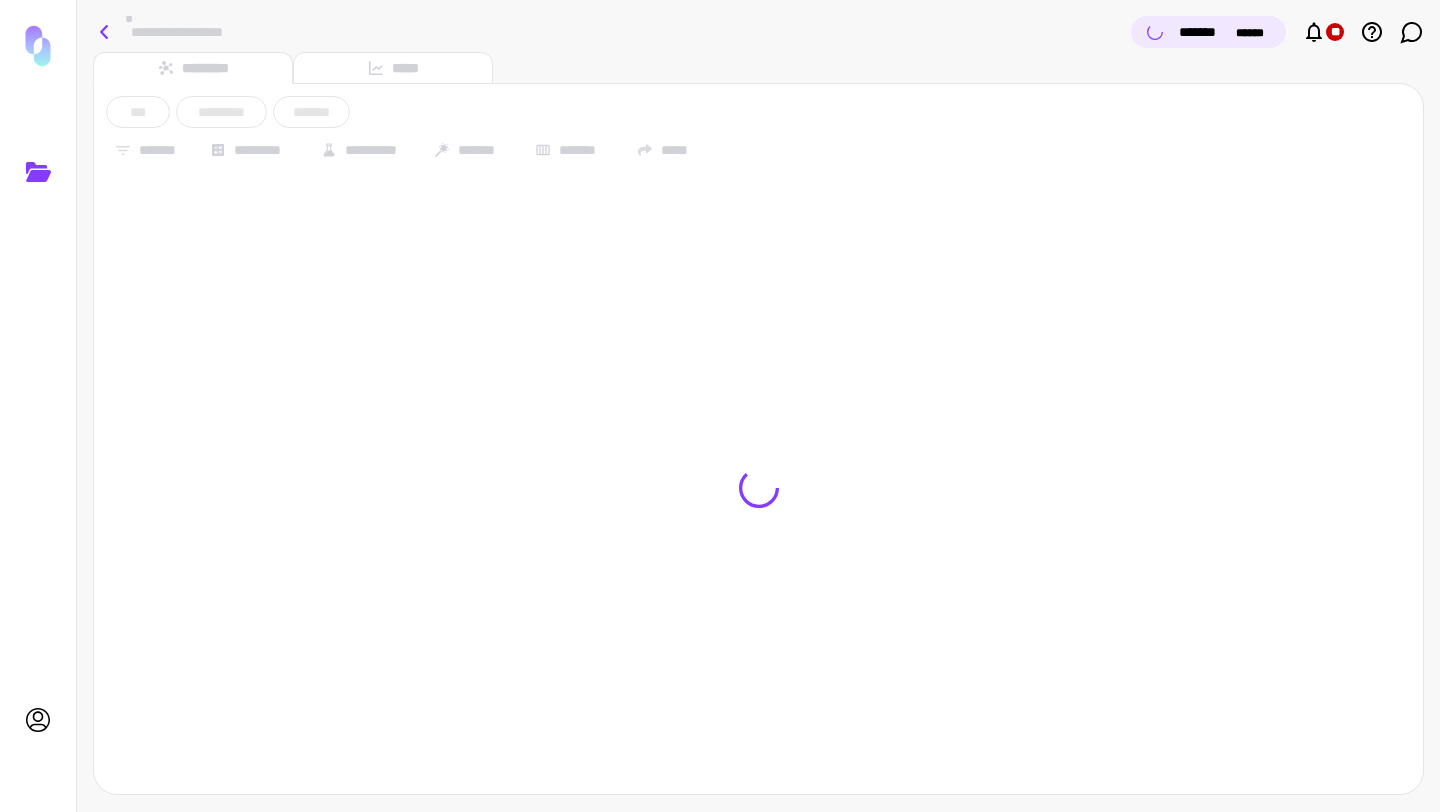 click 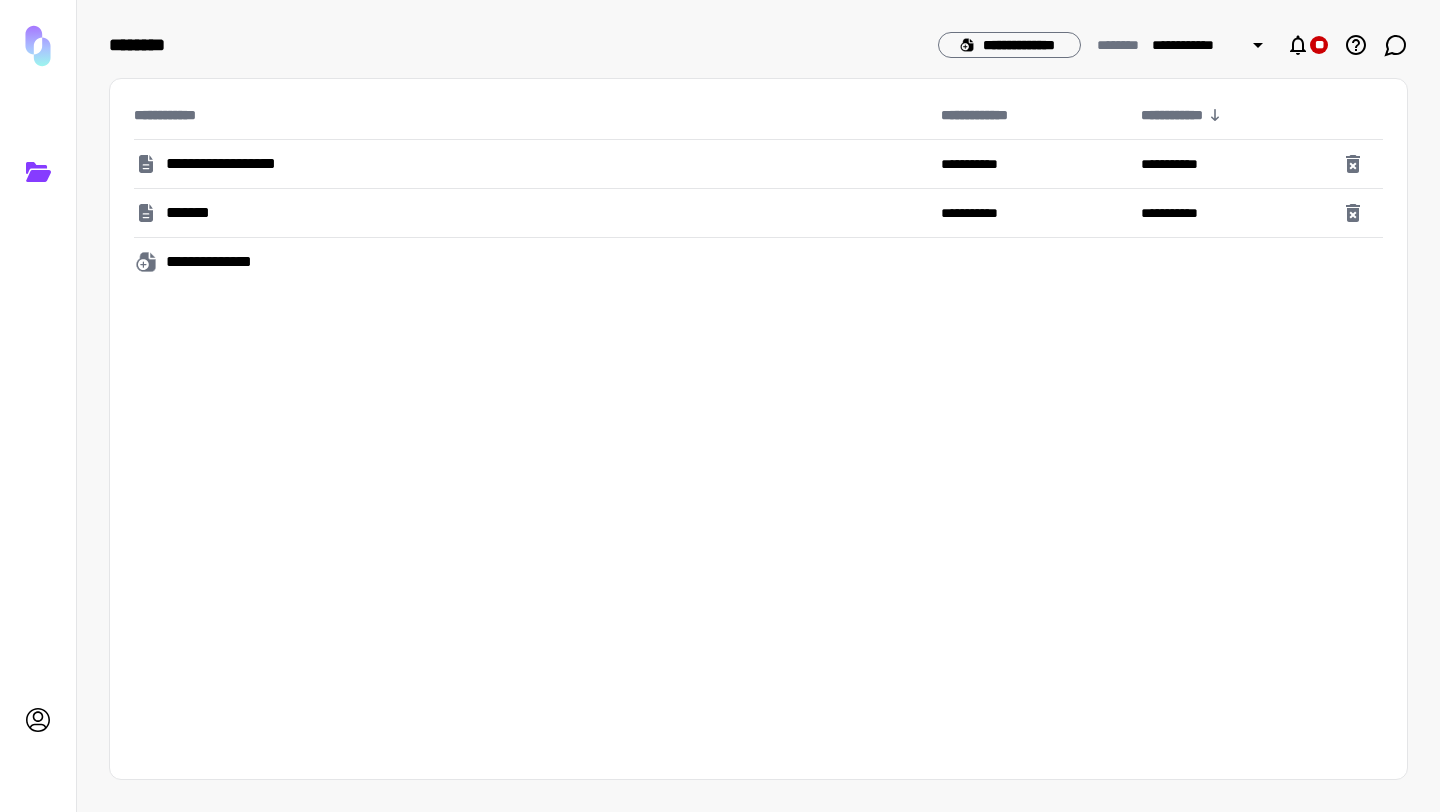 click on "*******" at bounding box center [529, 213] 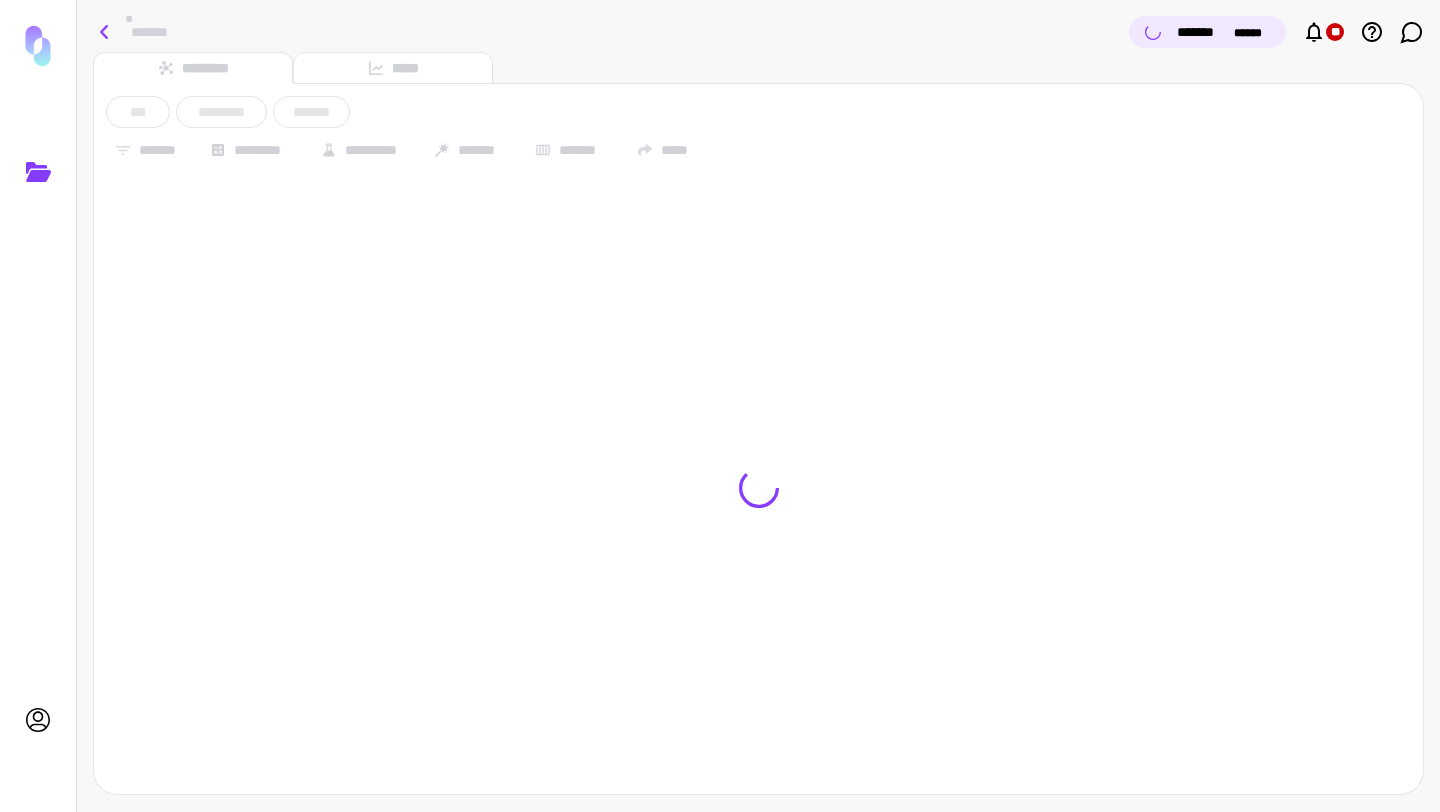 click 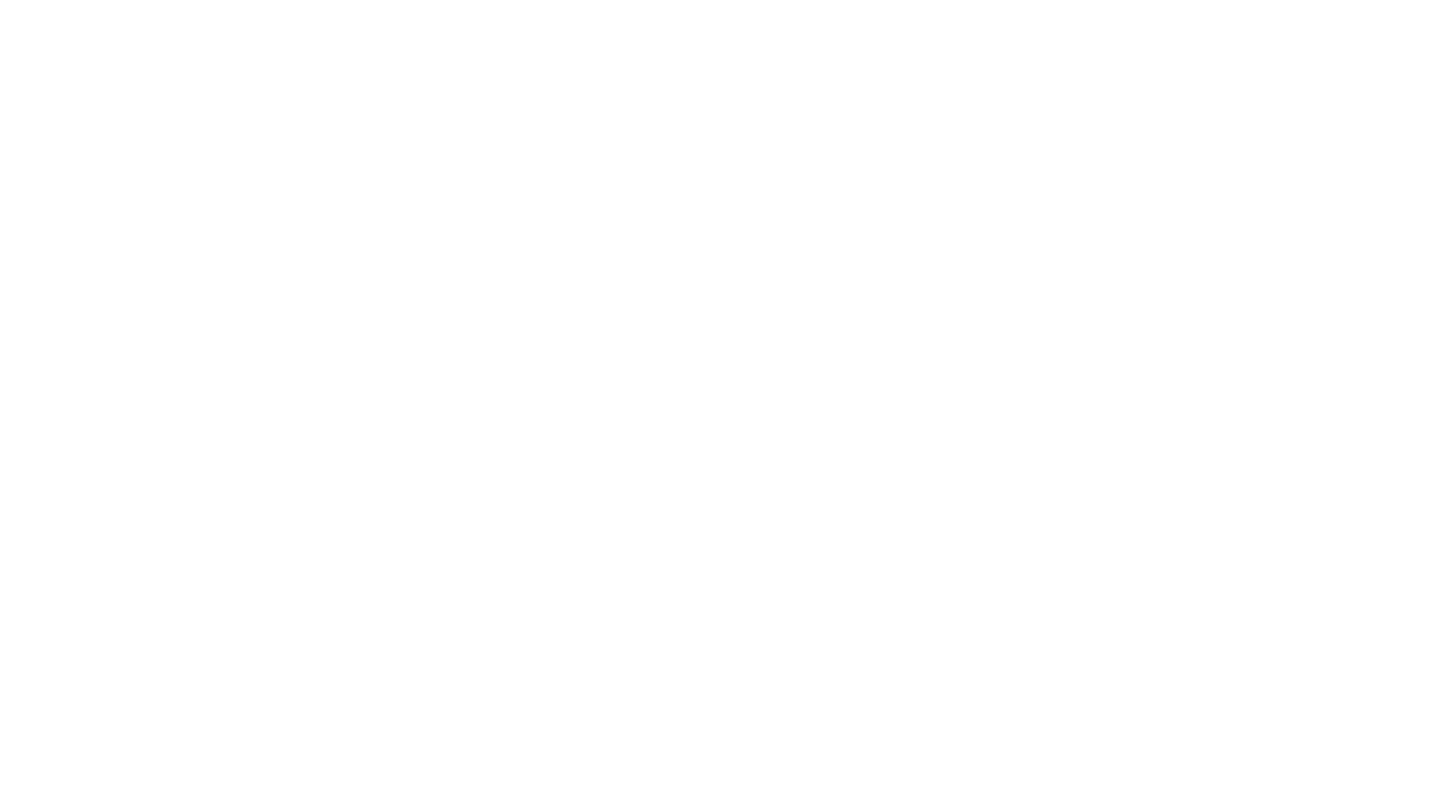 scroll, scrollTop: 0, scrollLeft: 0, axis: both 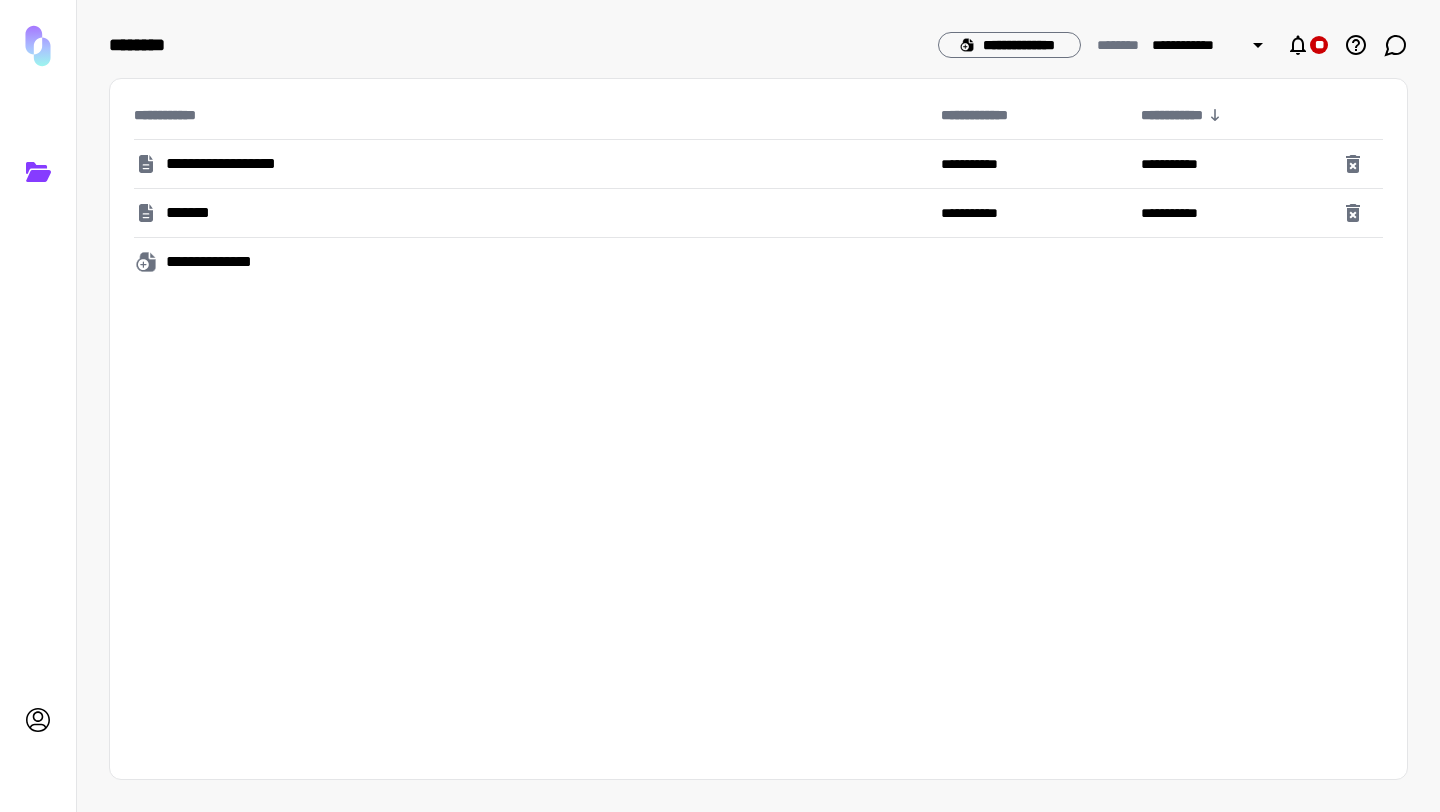 click on "**********" at bounding box center [529, 164] 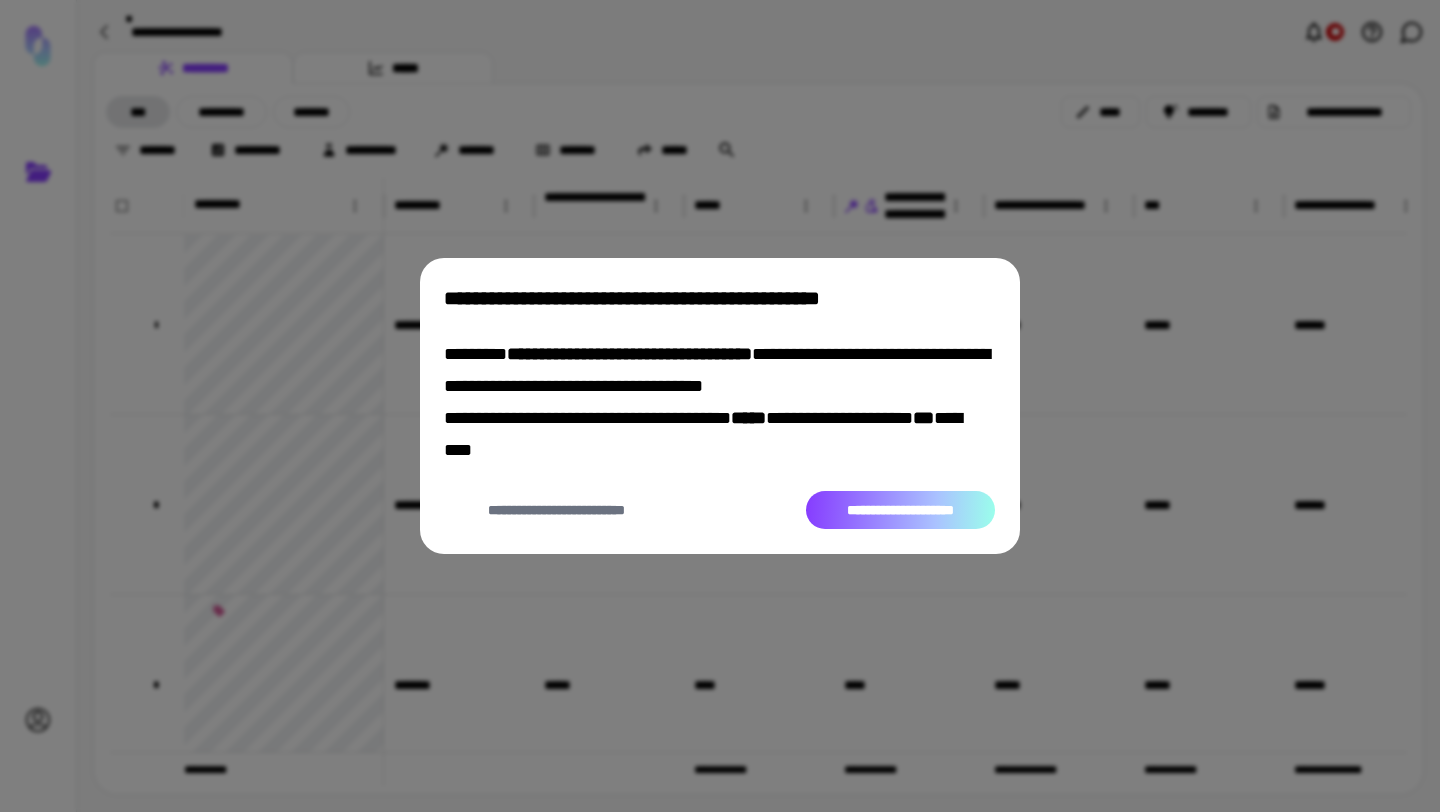 click on "**********" at bounding box center [900, 510] 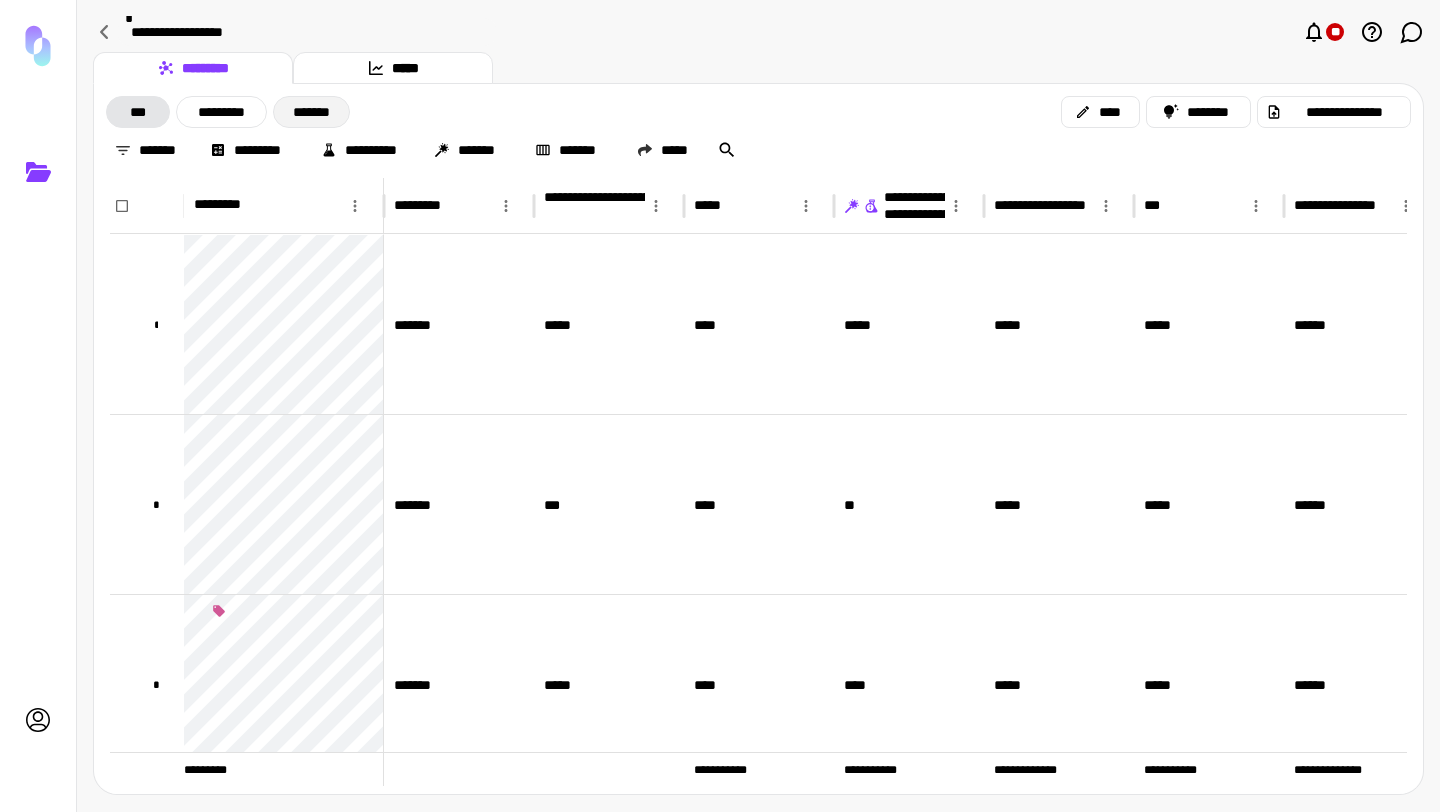 click on "*******" at bounding box center [311, 112] 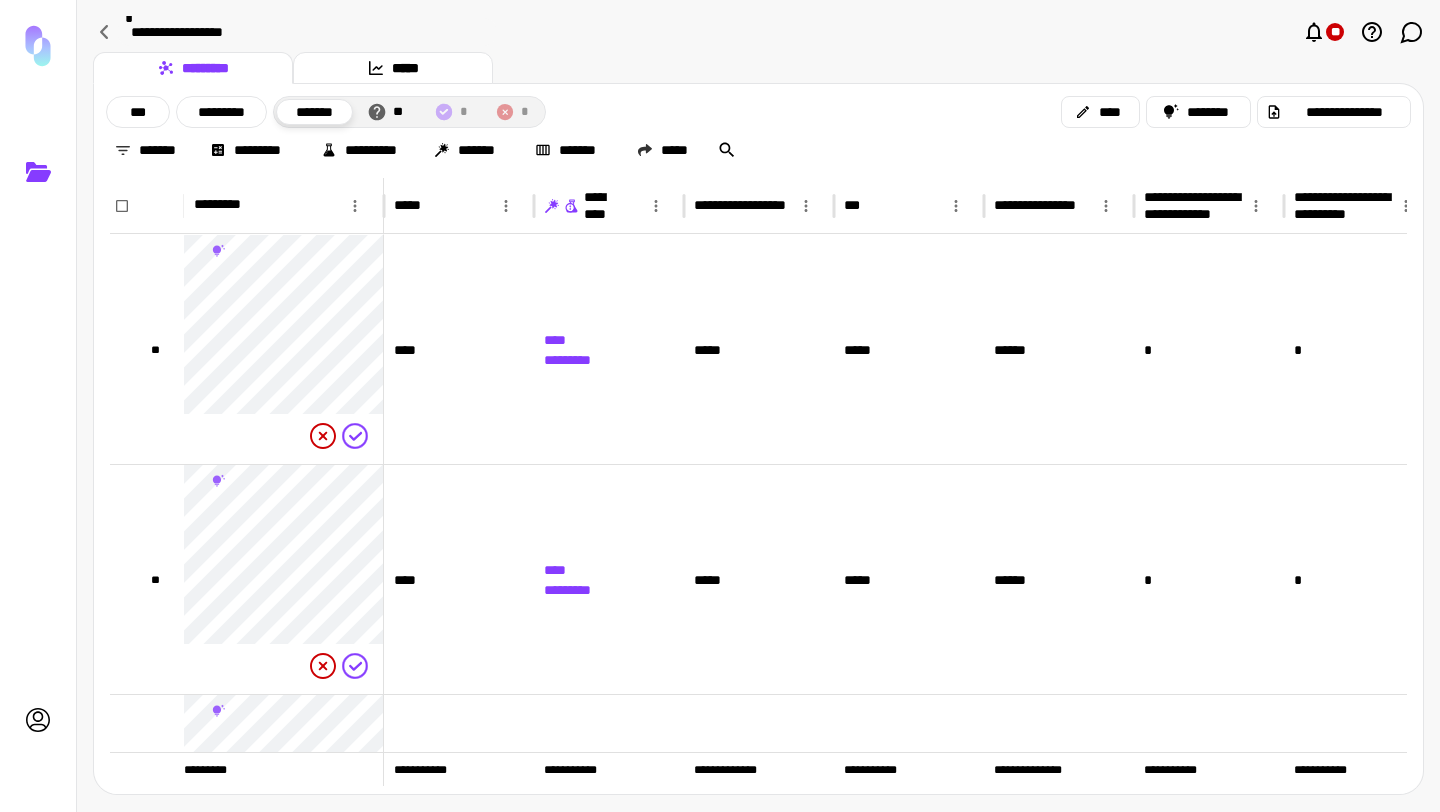 click 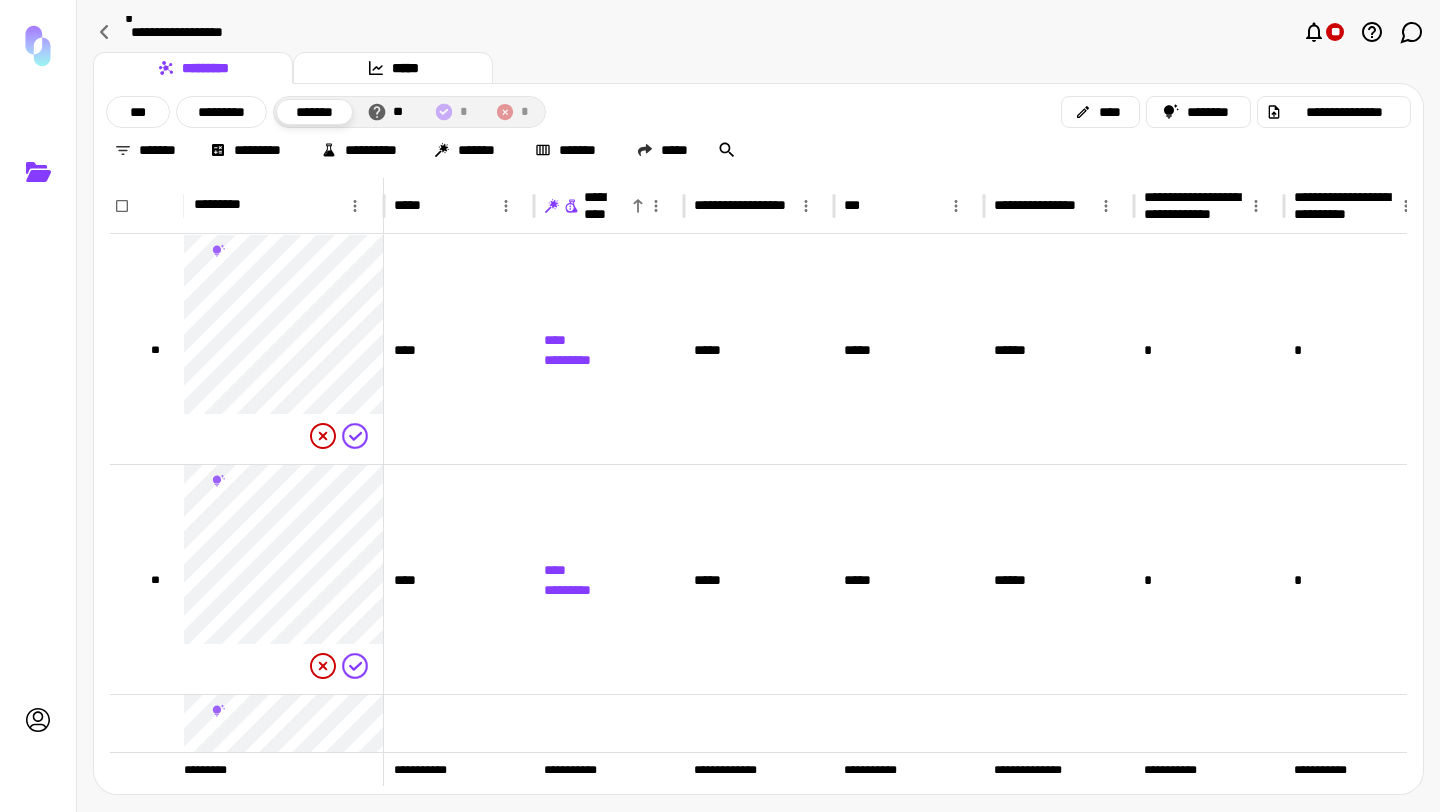 click 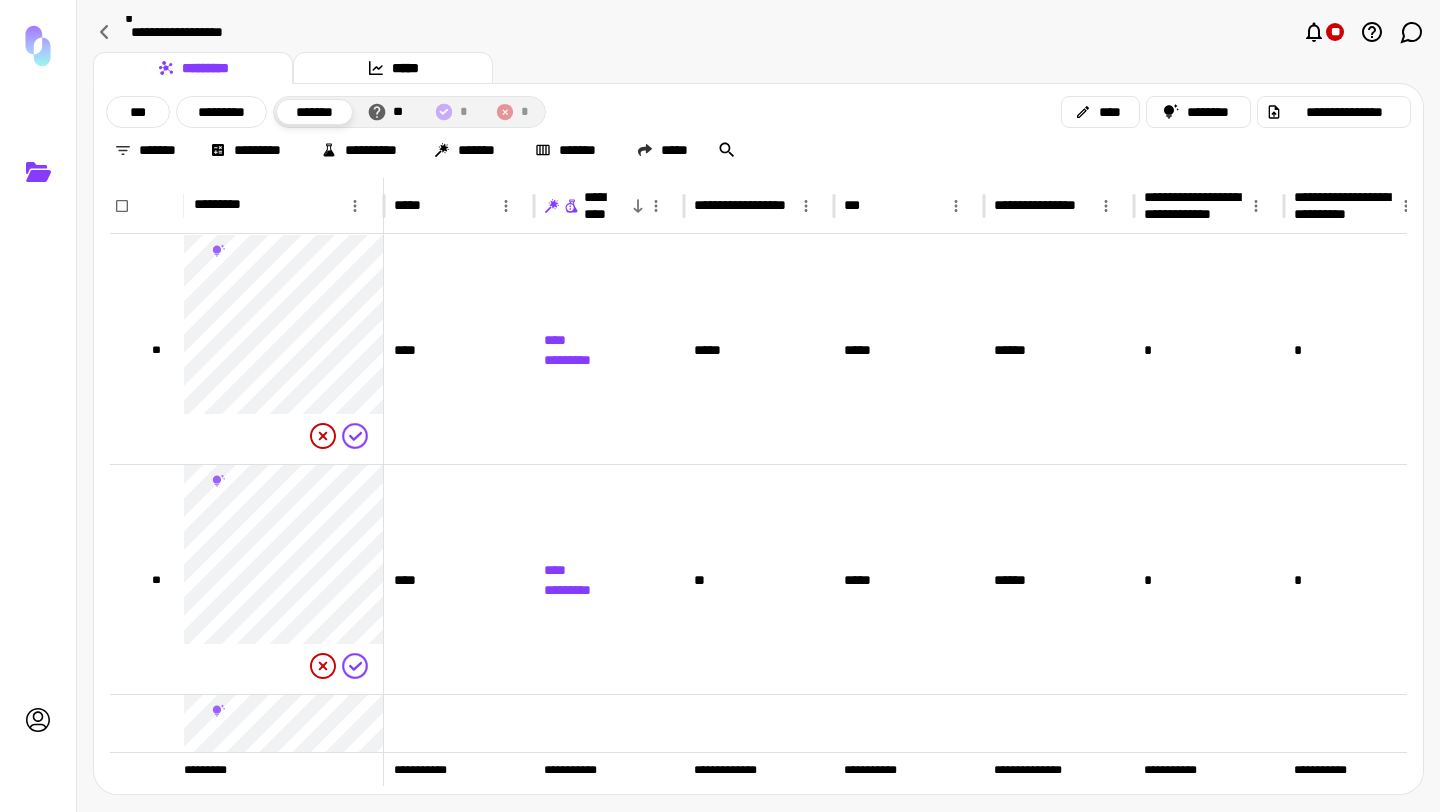 click 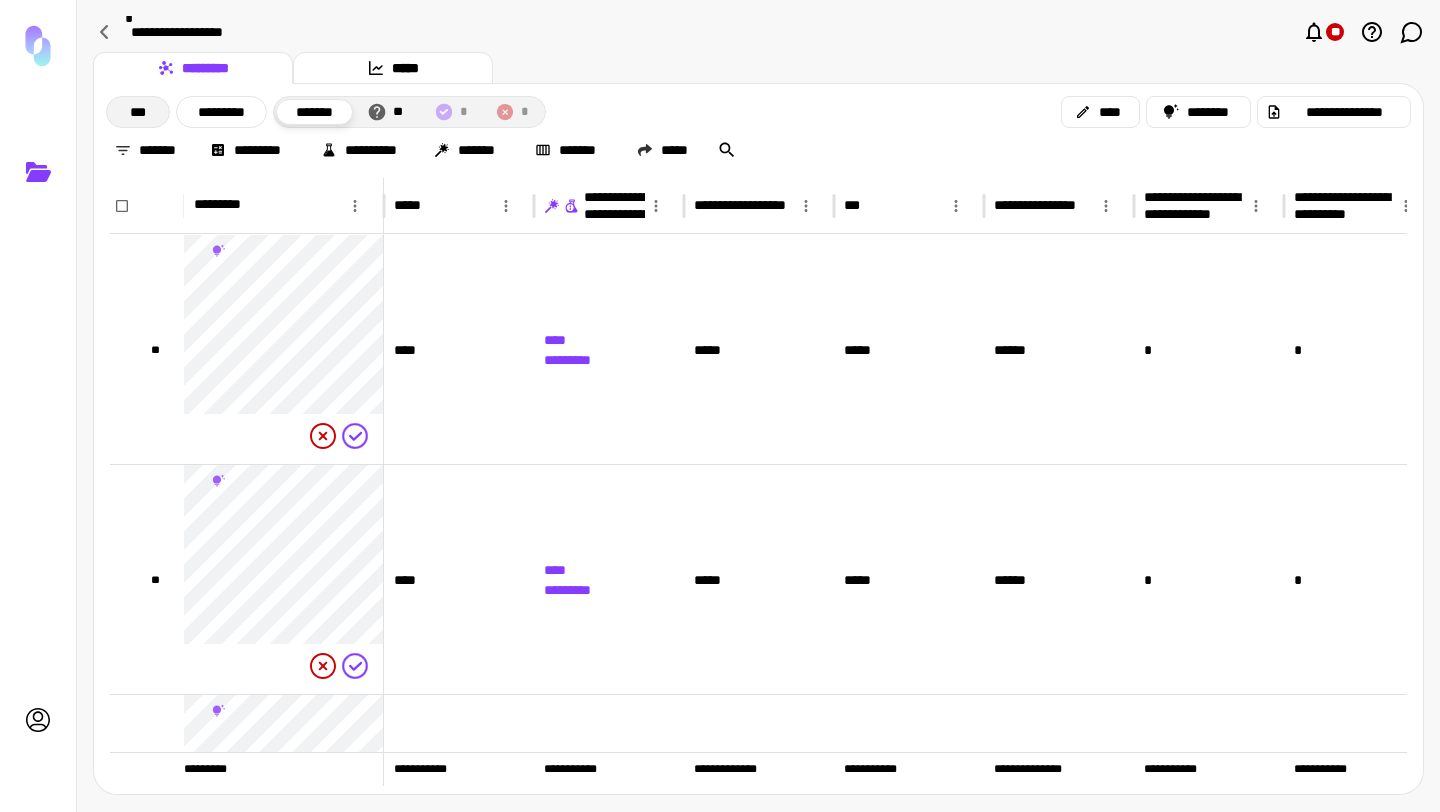 click on "***" at bounding box center (138, 112) 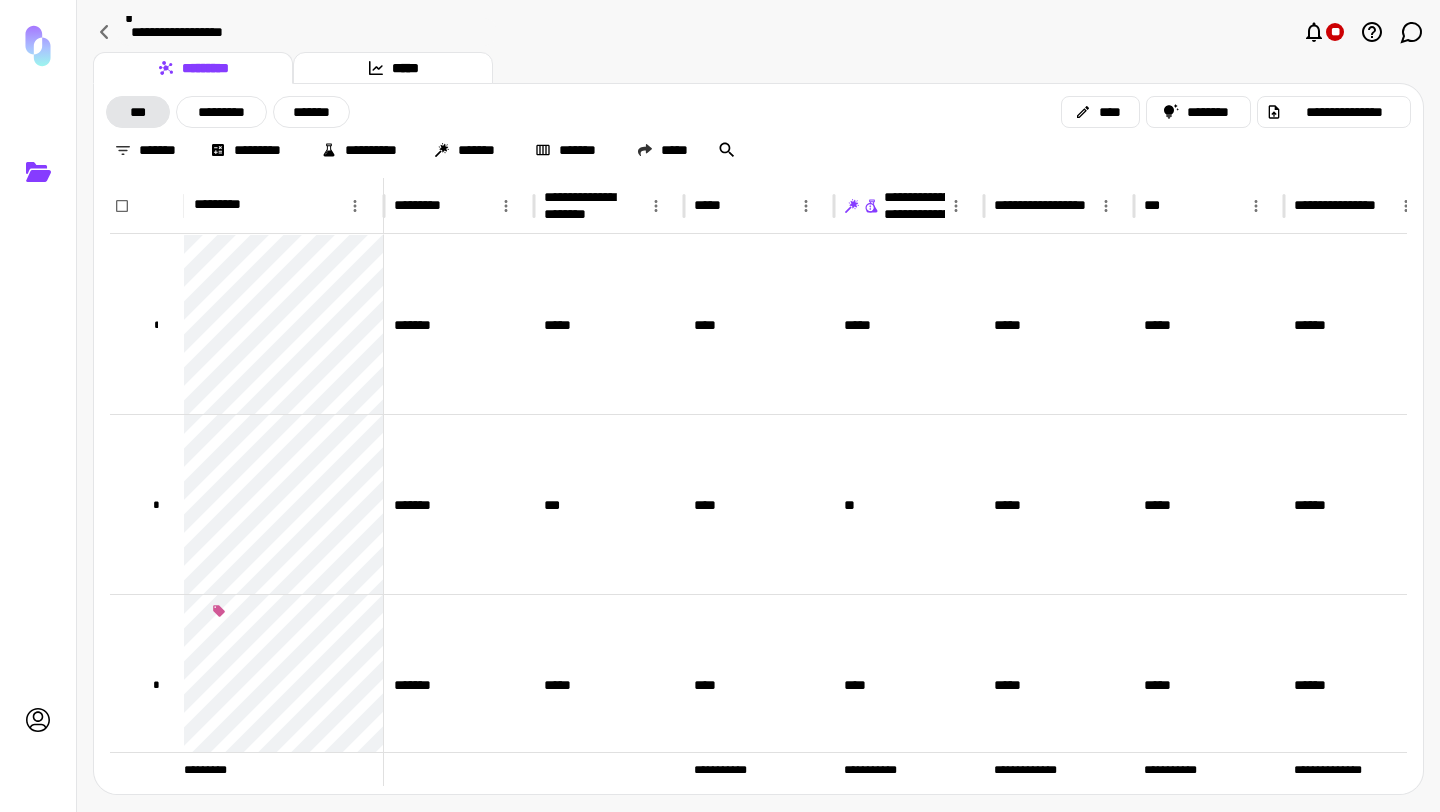 click 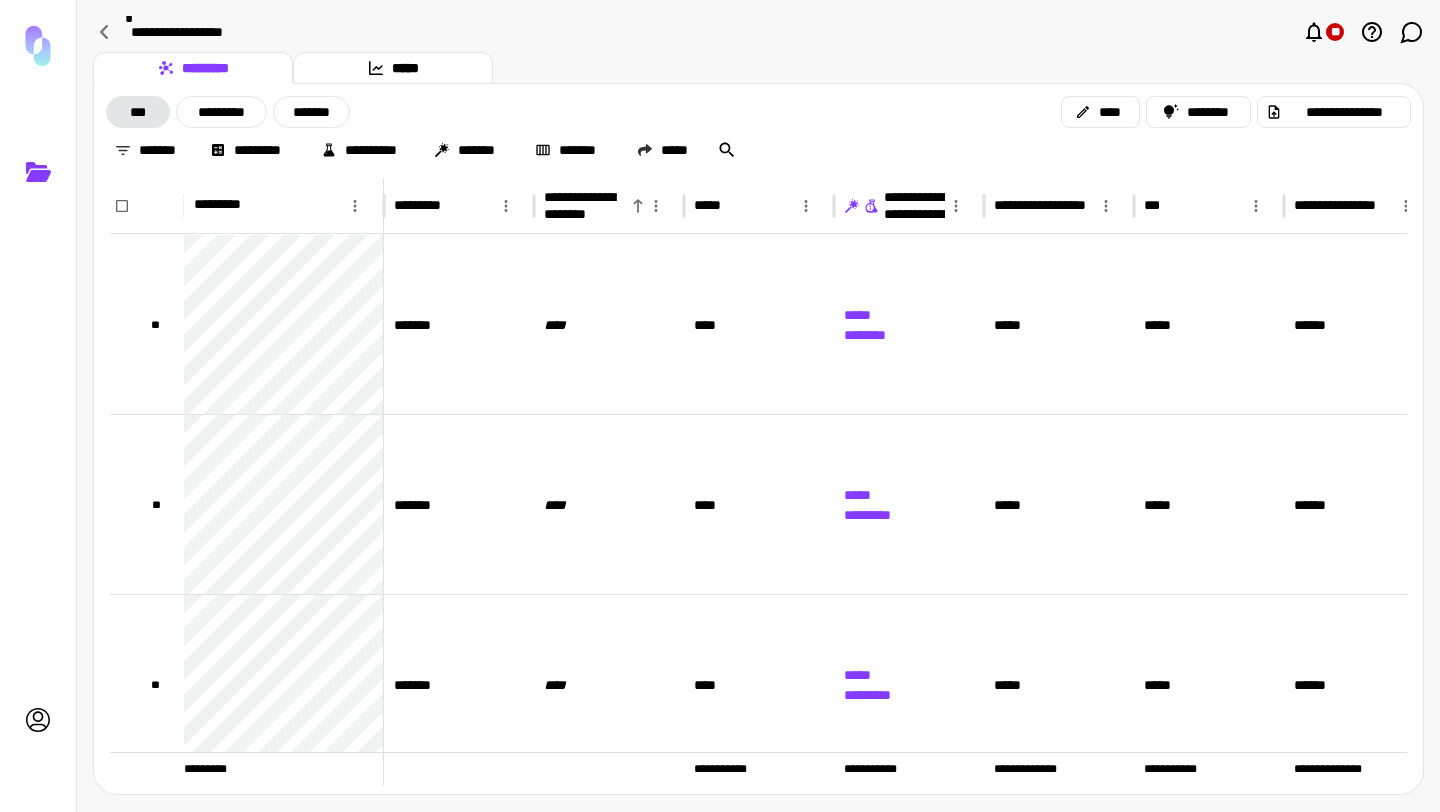 click 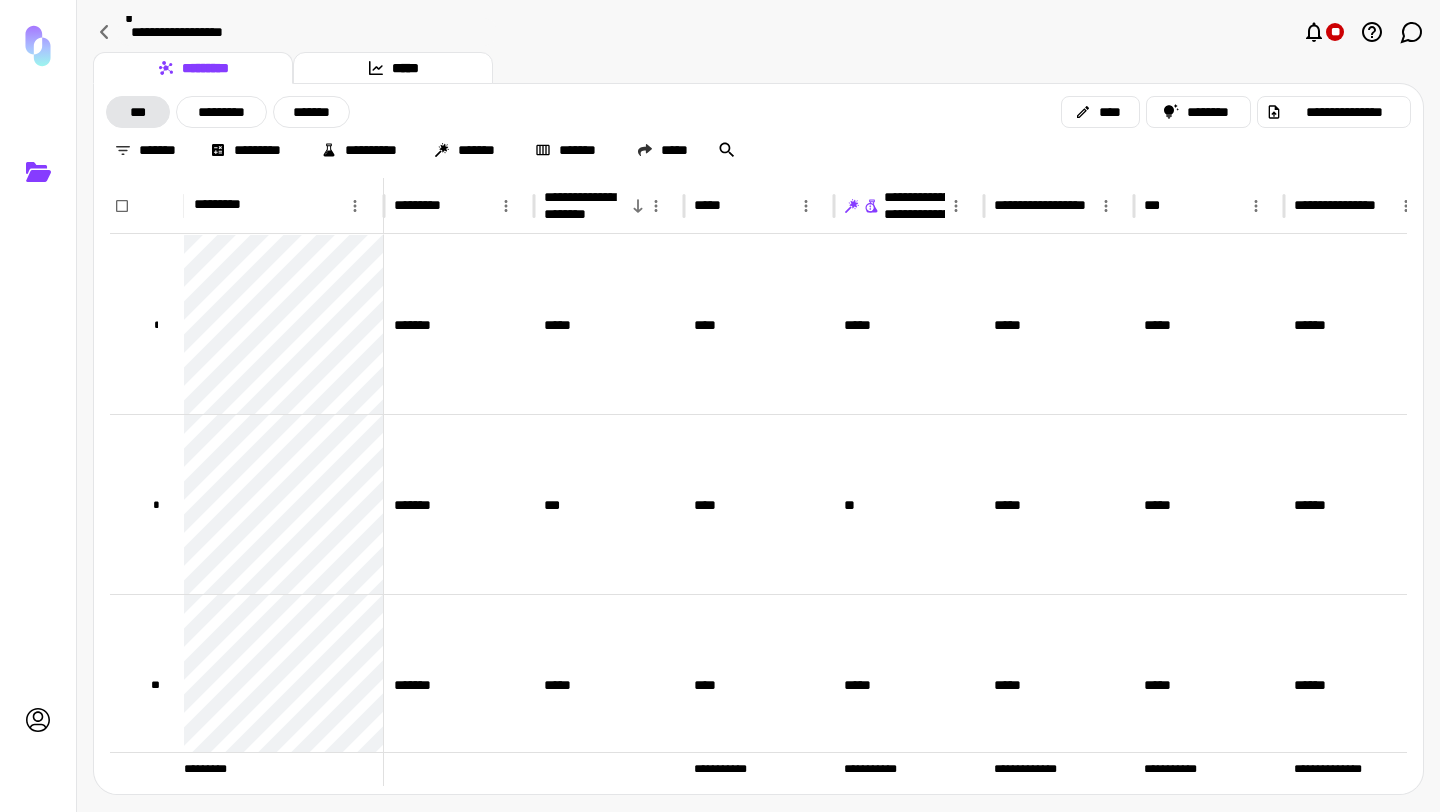 click 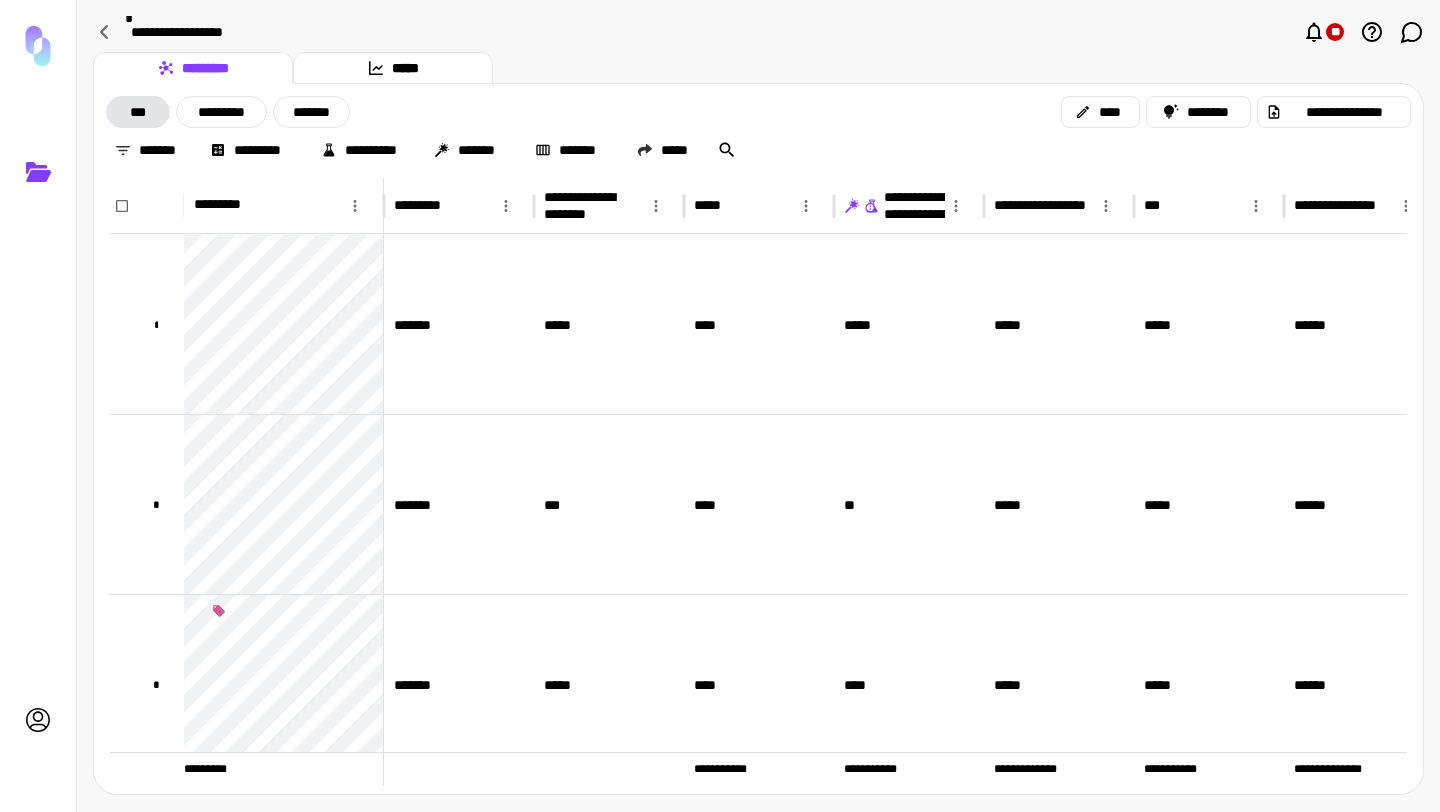 click 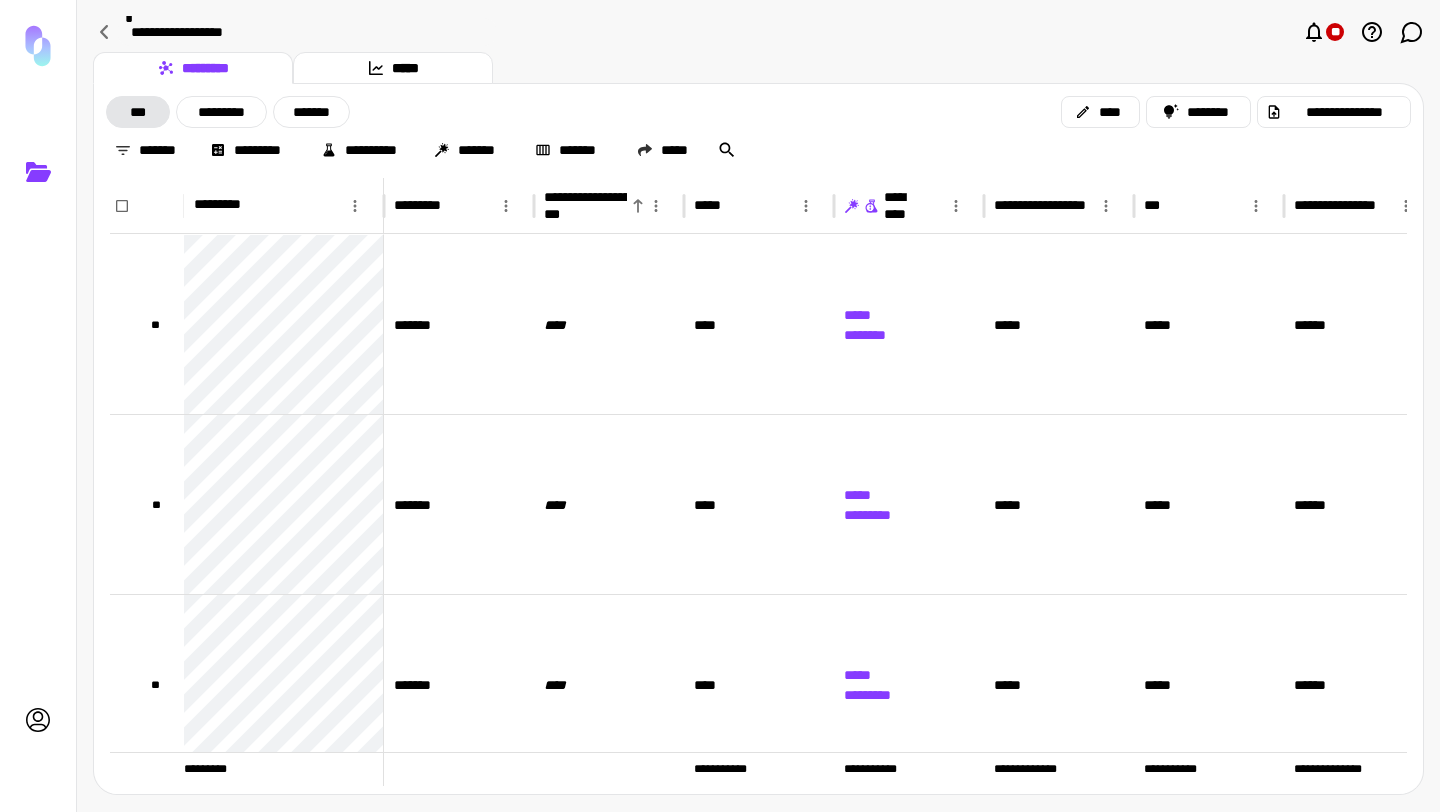 click 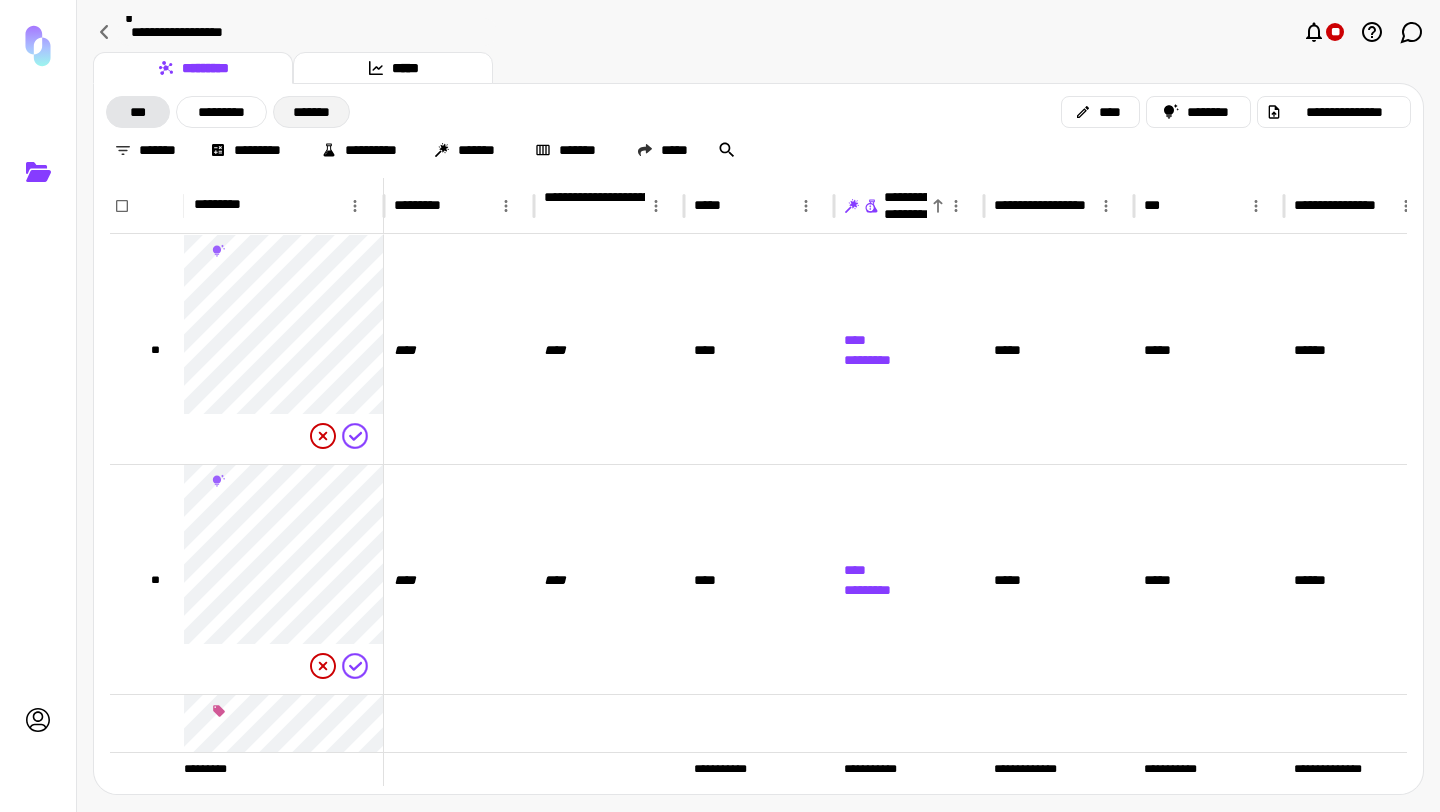 click on "*******" at bounding box center (311, 112) 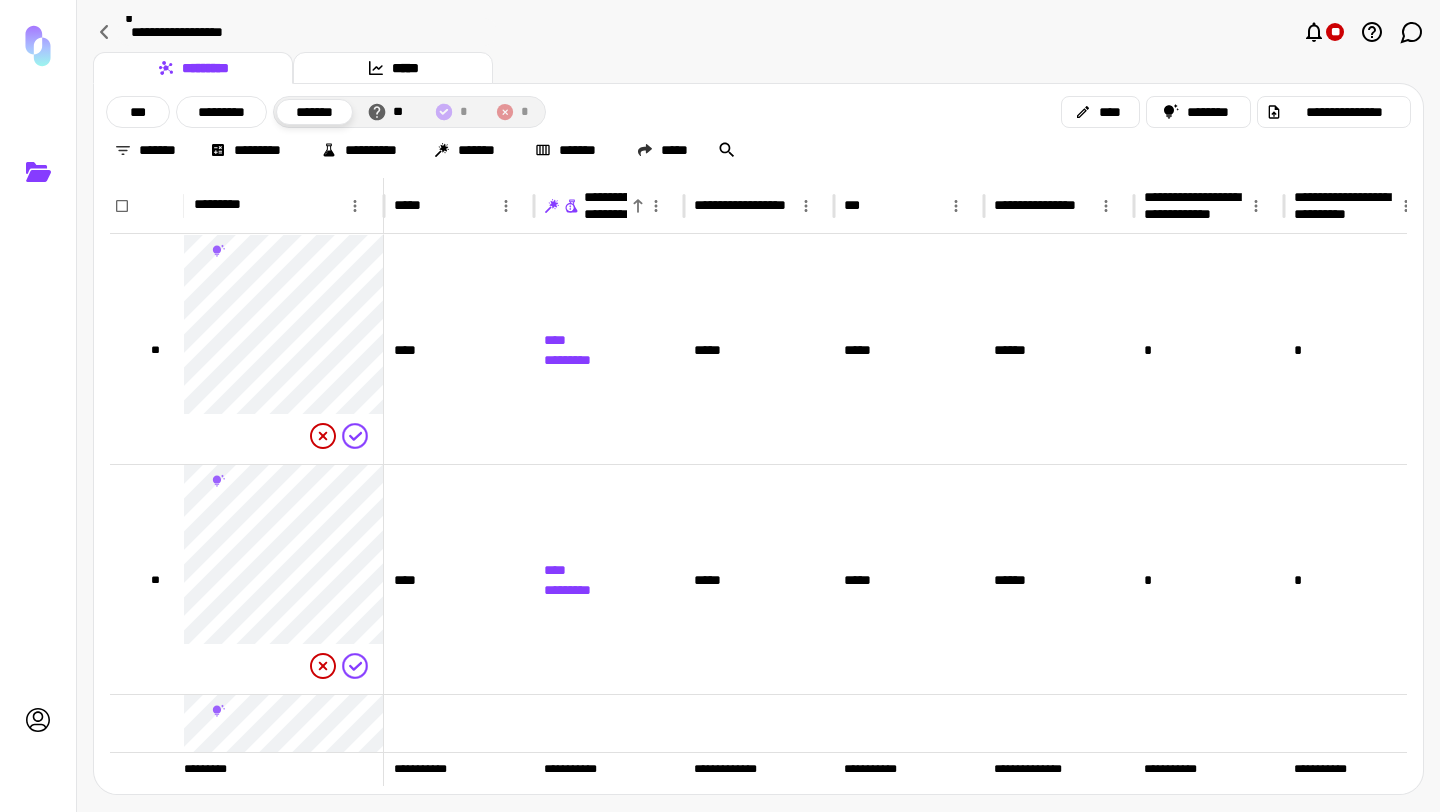 click on "*********" at bounding box center (193, 68) 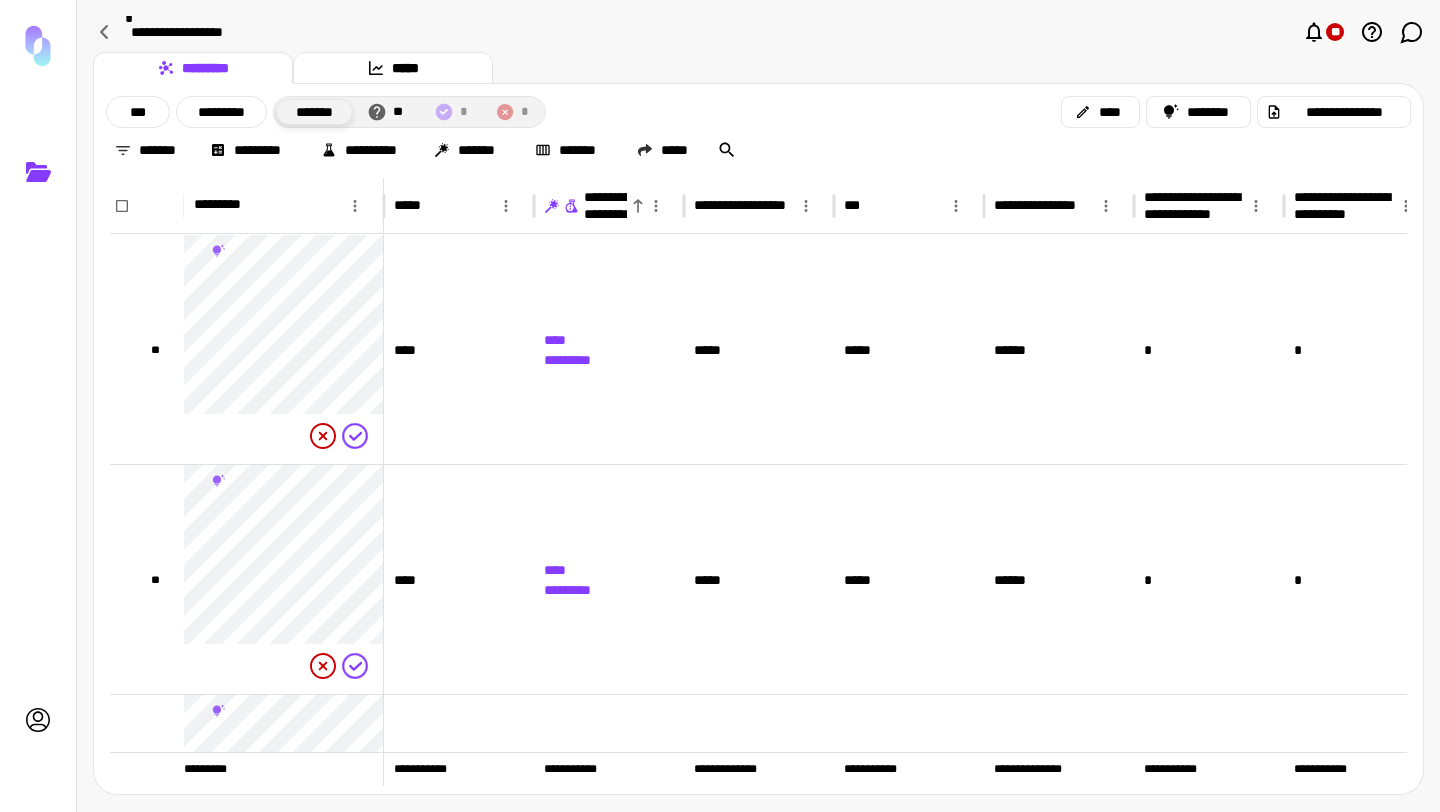 click on "*******" at bounding box center (314, 112) 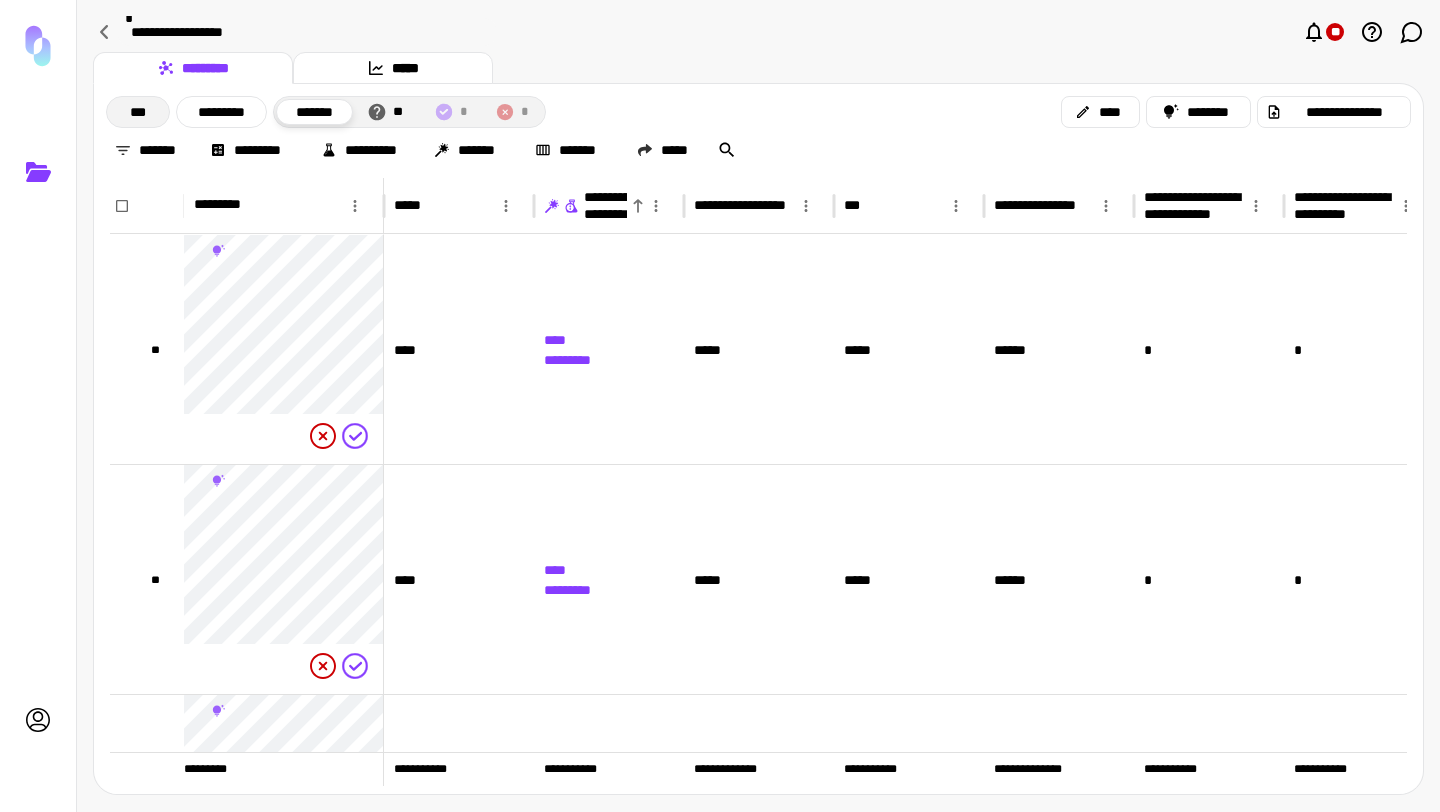 click on "***" at bounding box center [138, 112] 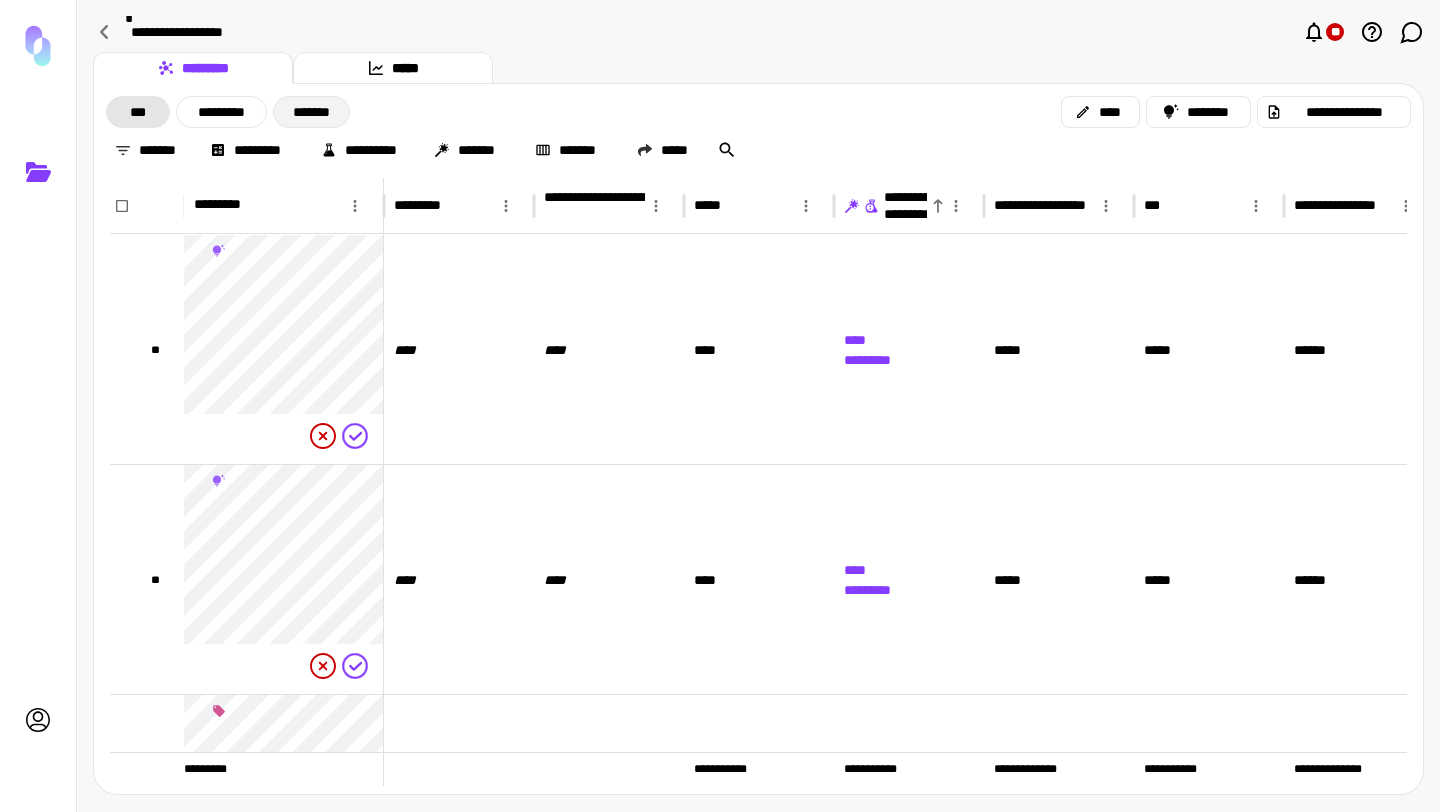 click on "*******" at bounding box center [311, 112] 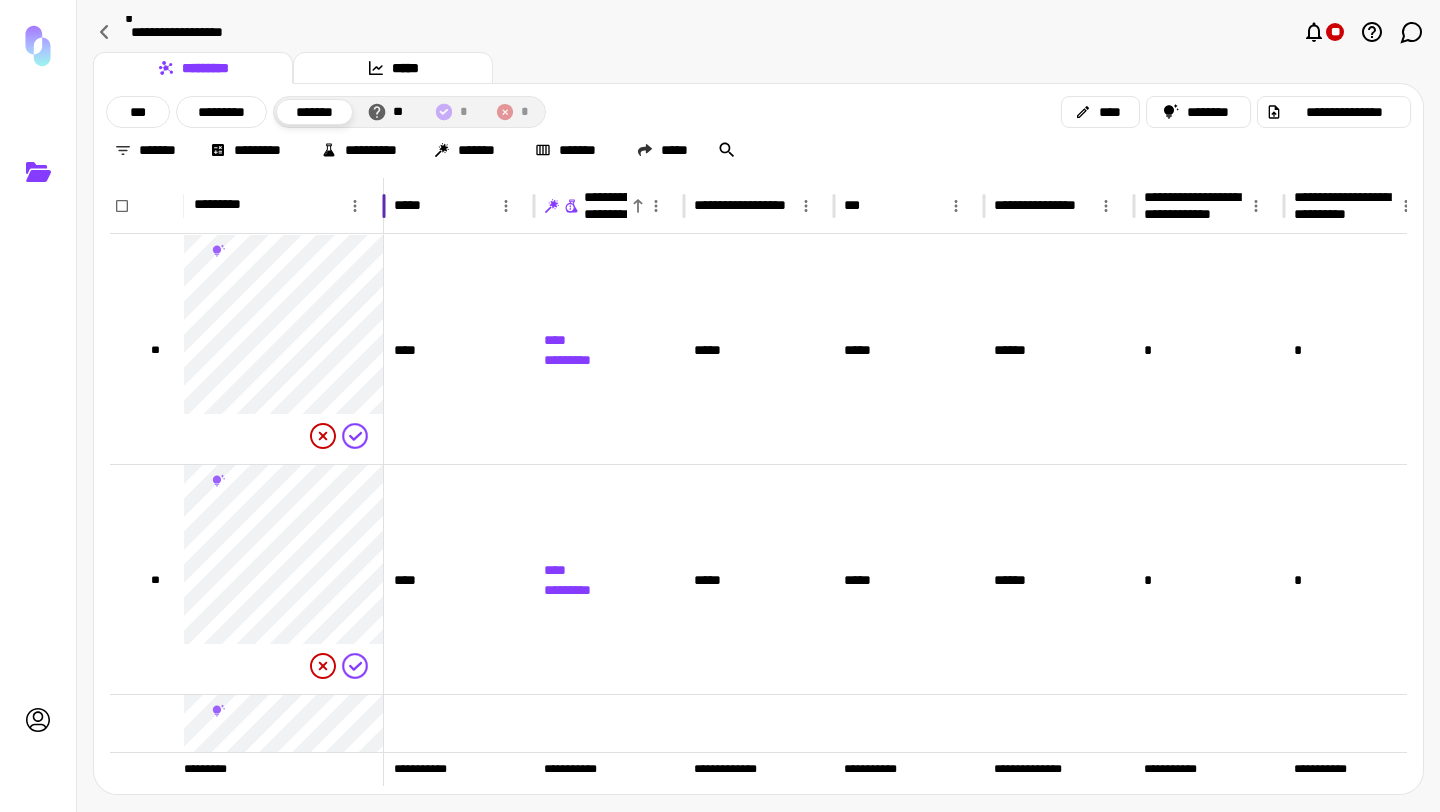 click on "*********" at bounding box center (260, 206) 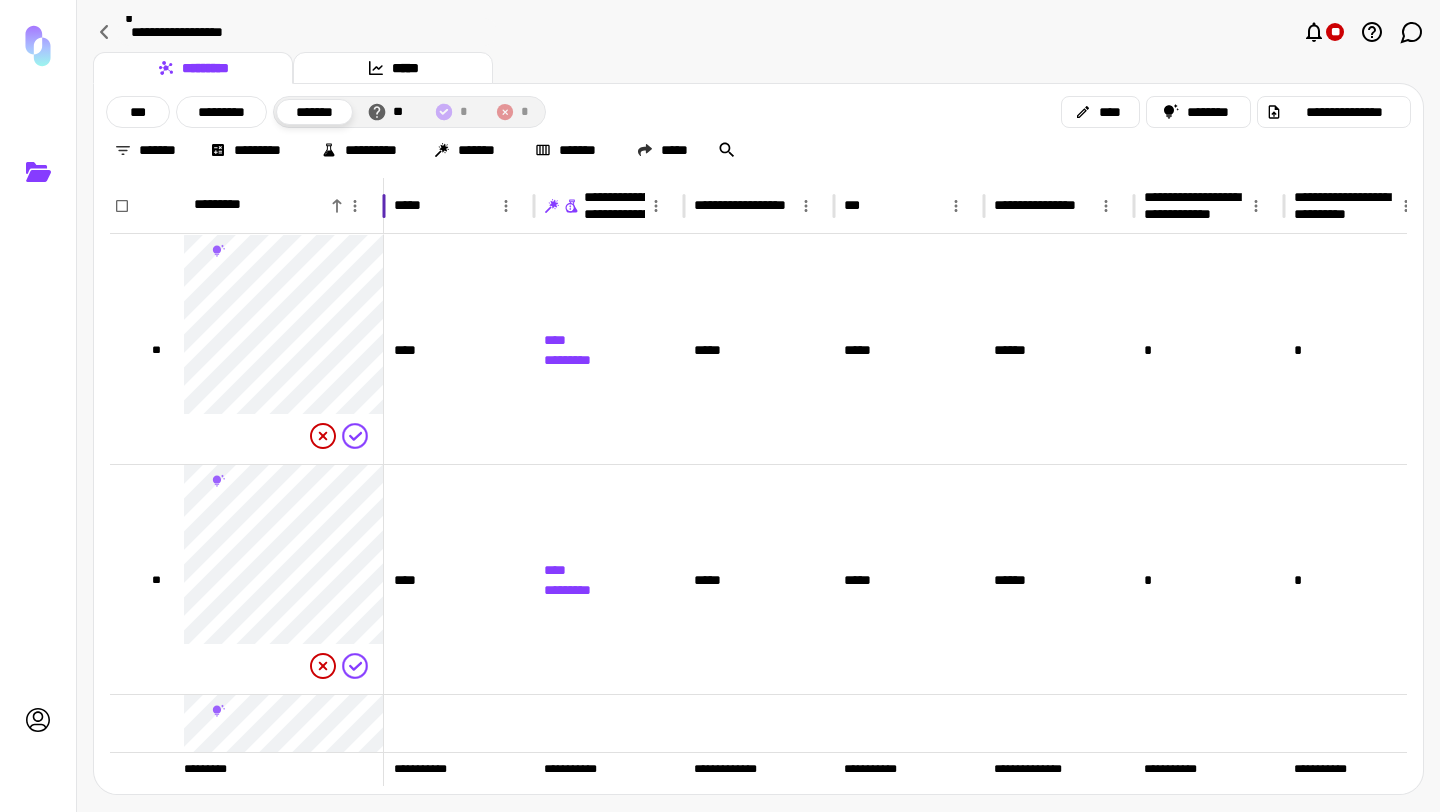 click on "*********" at bounding box center (260, 206) 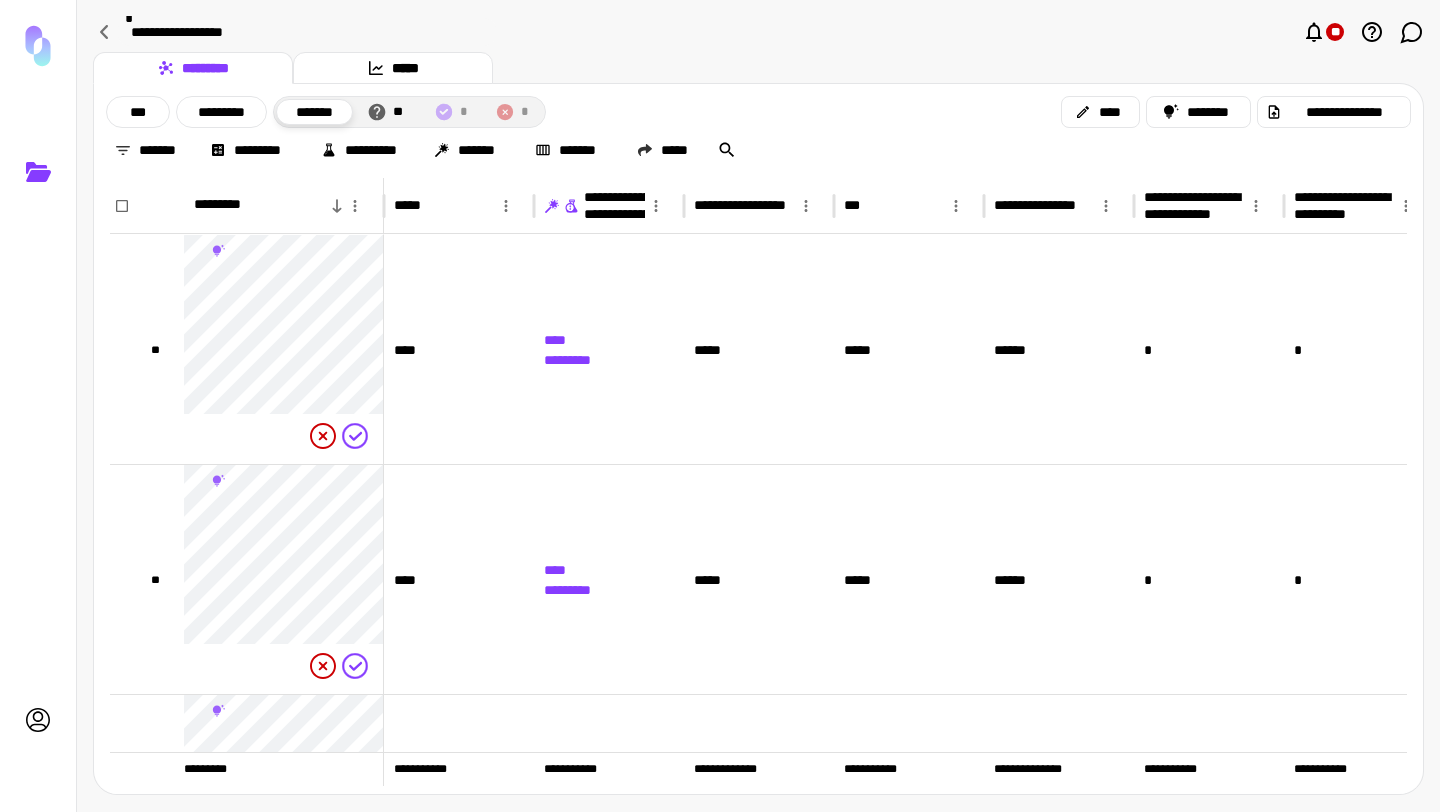click 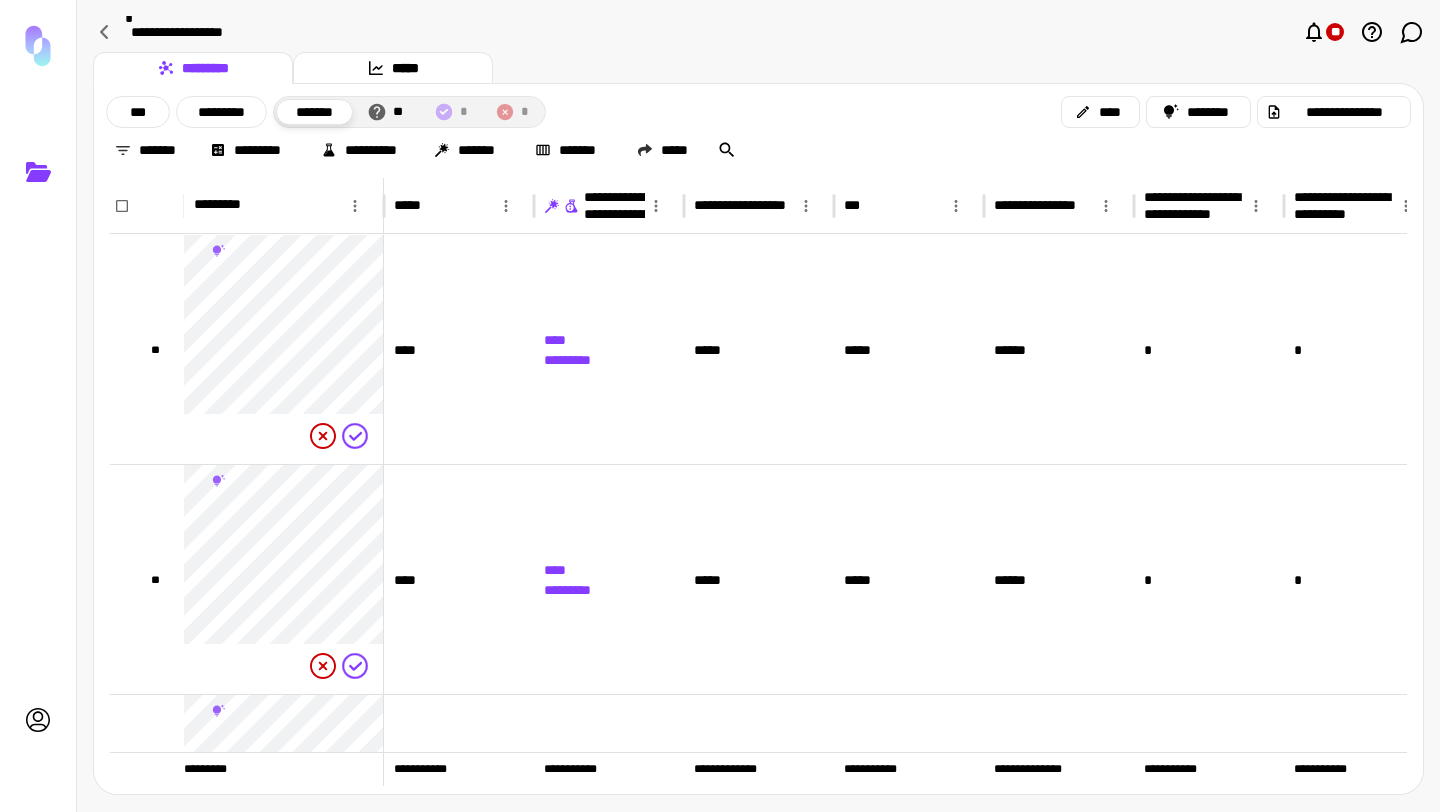 click 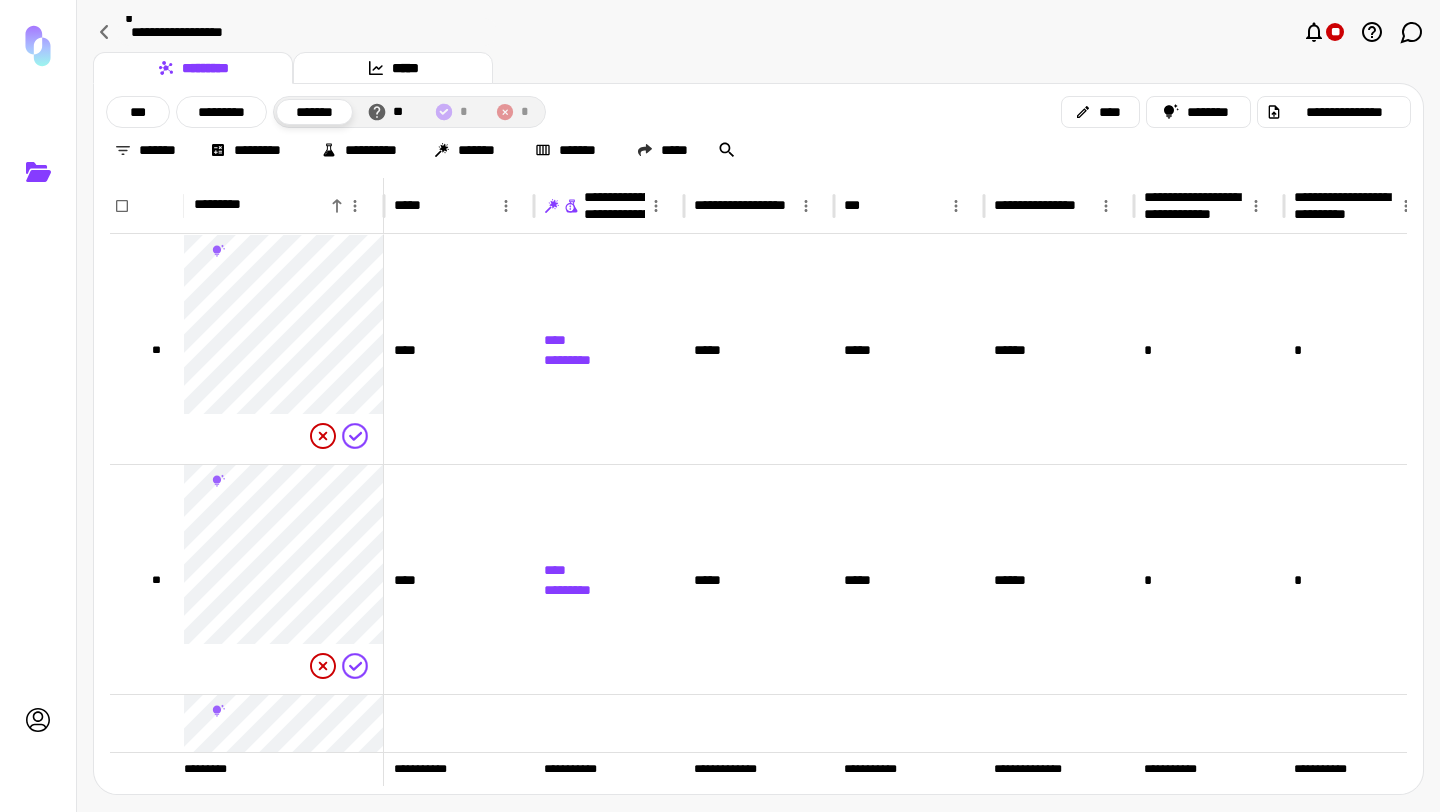 click 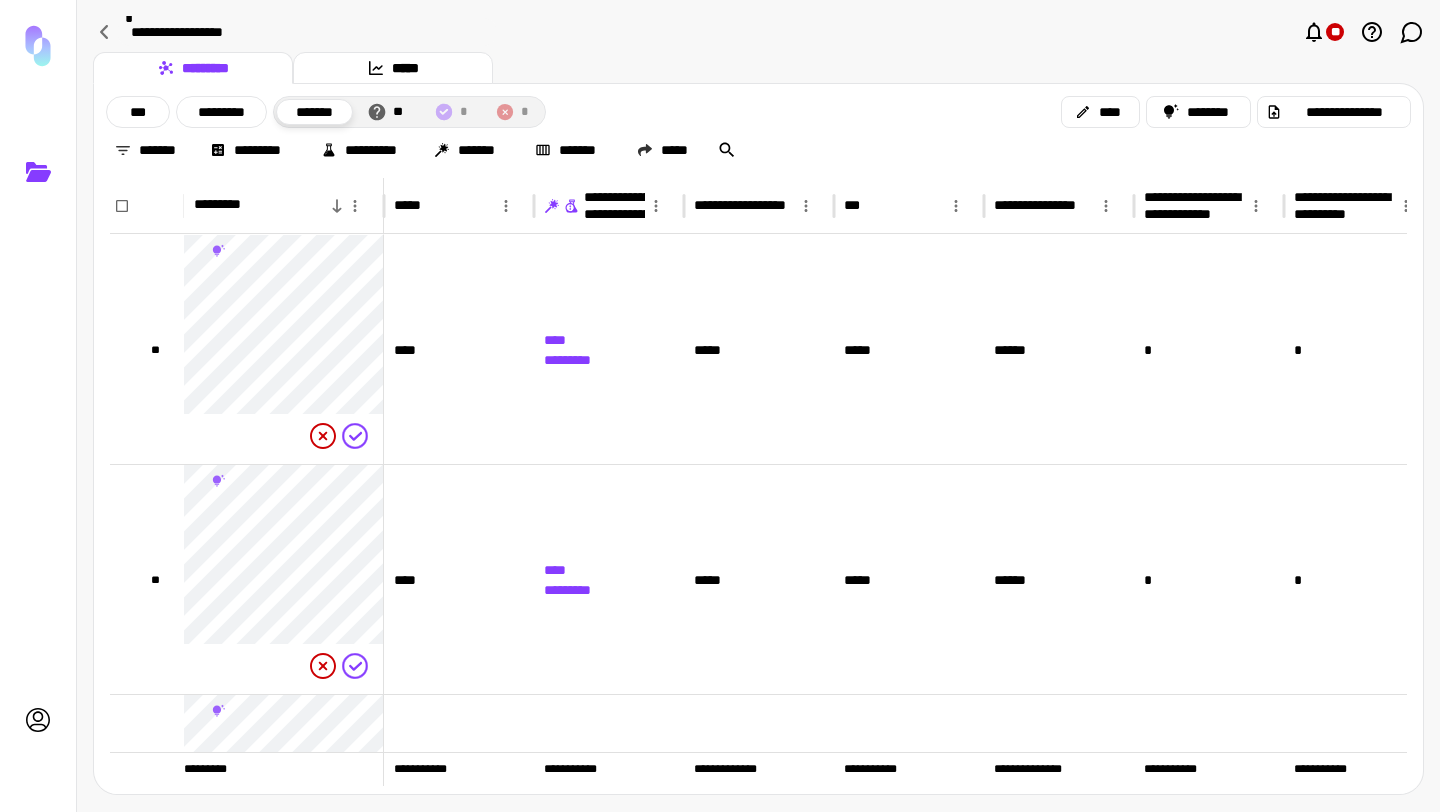click 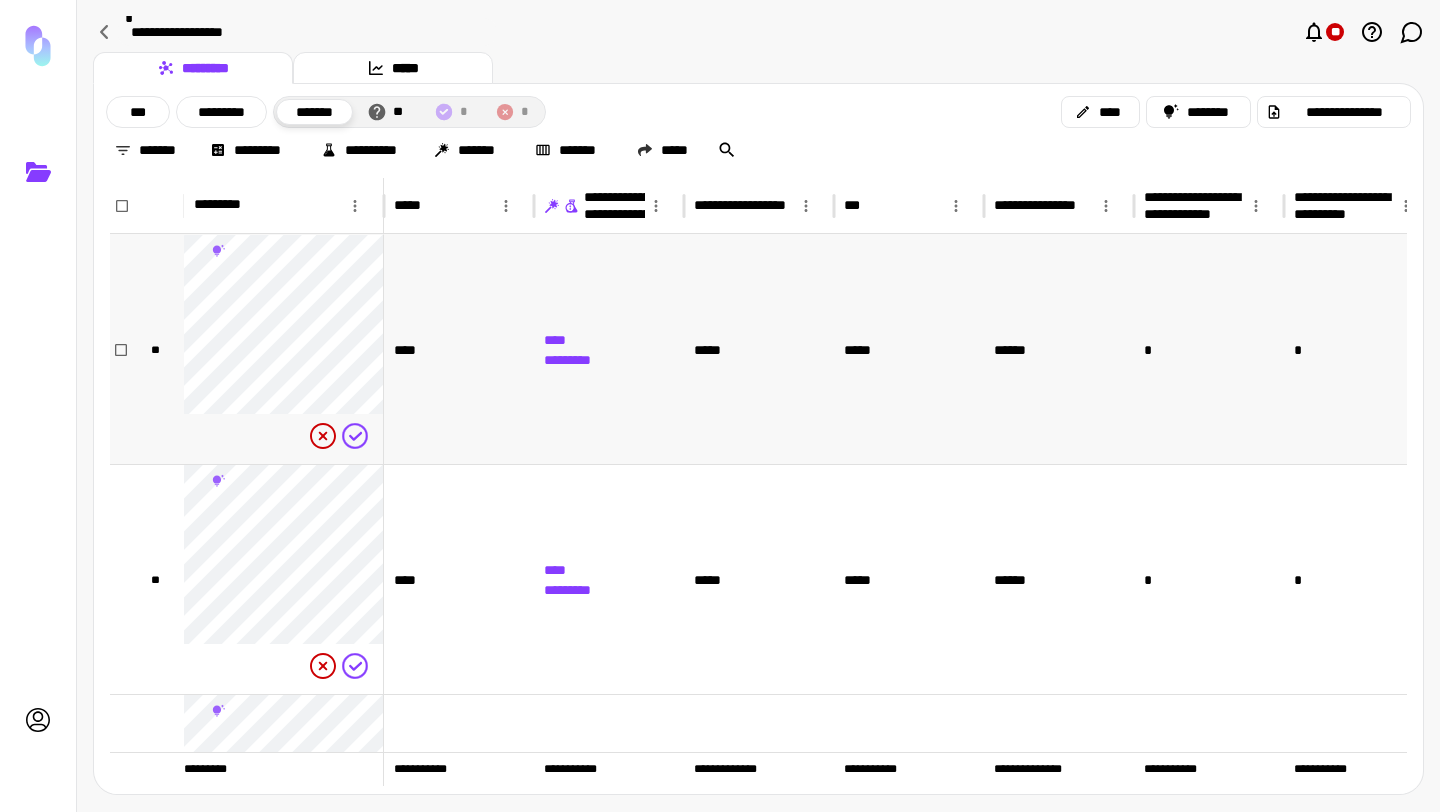 scroll, scrollTop: 141, scrollLeft: 0, axis: vertical 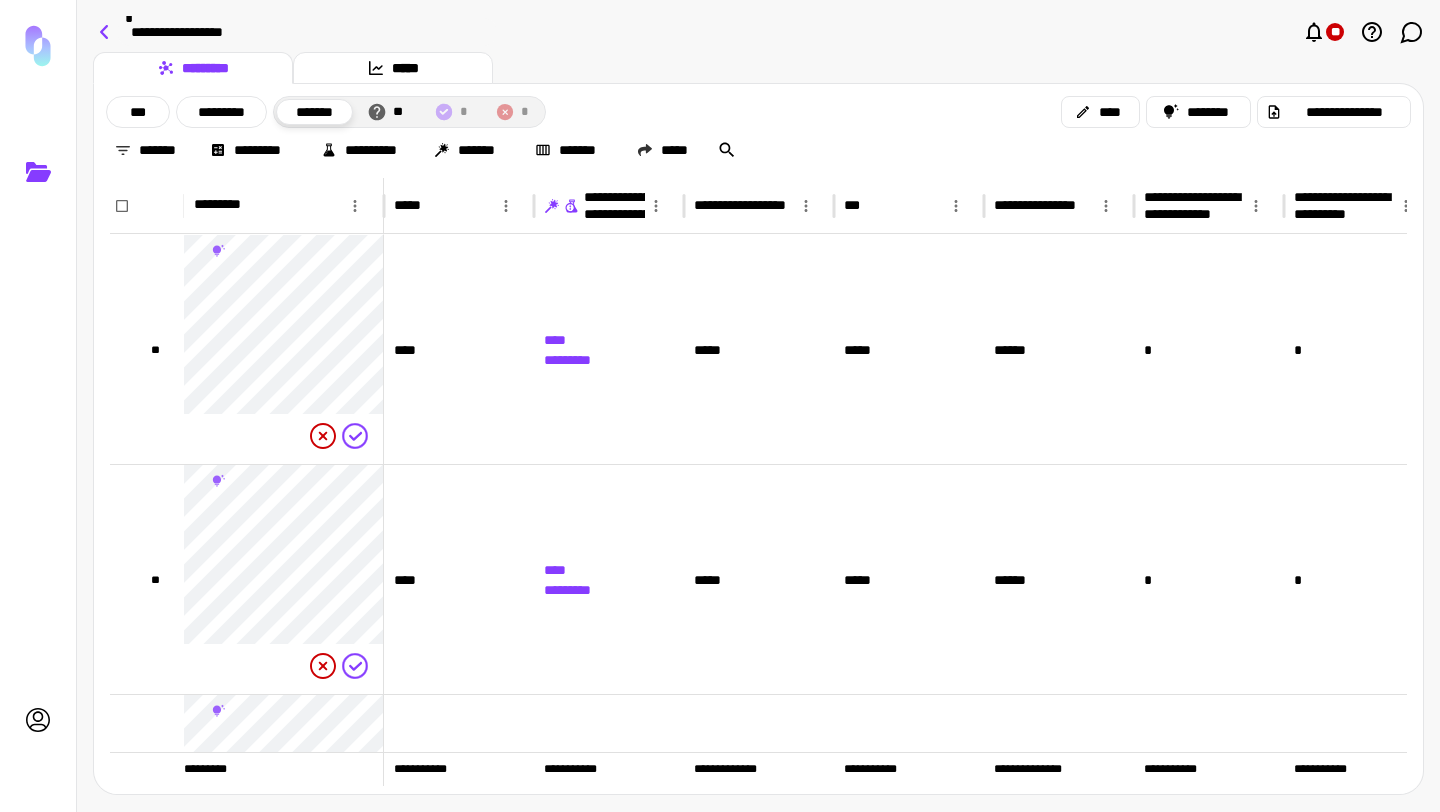 click 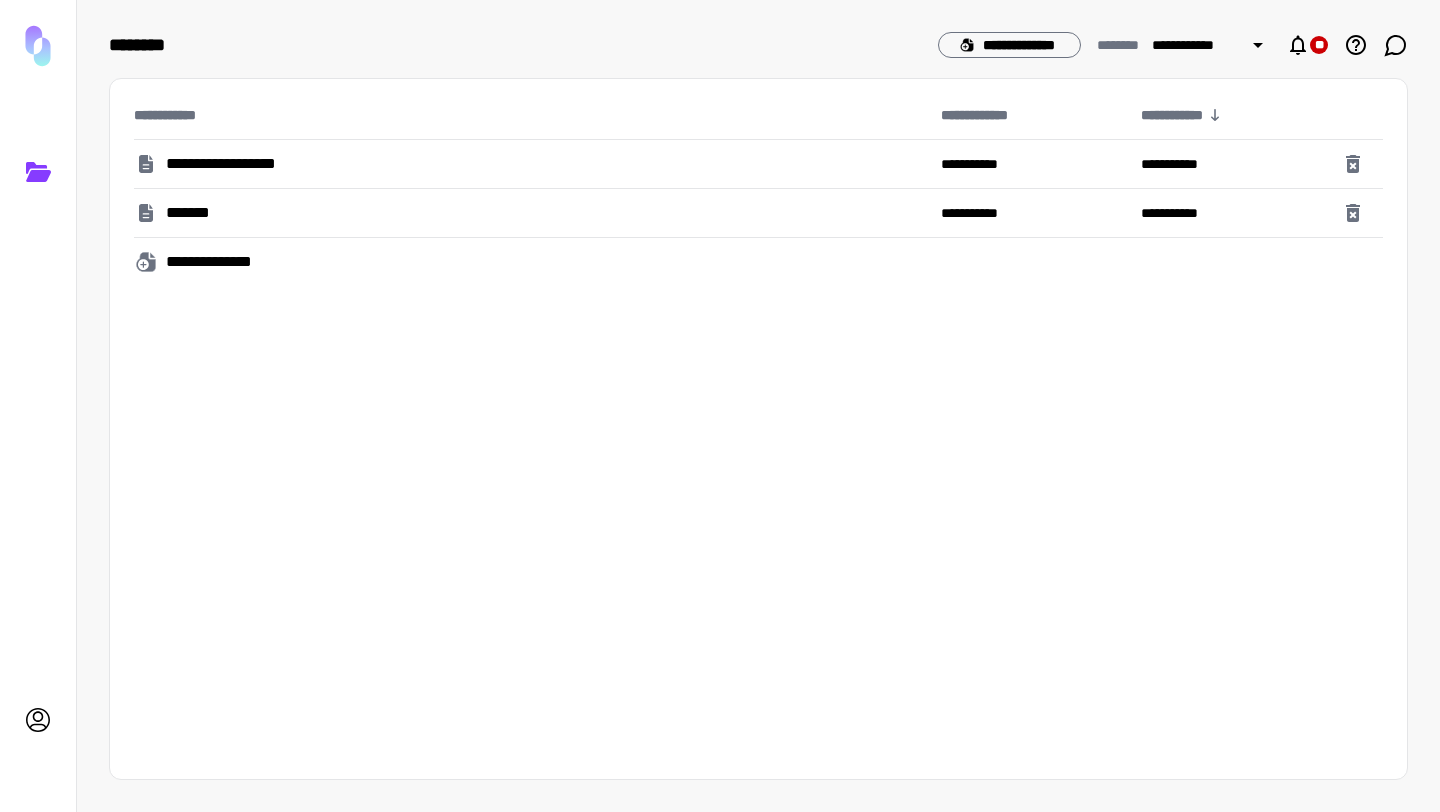 click on "*******" at bounding box center [529, 213] 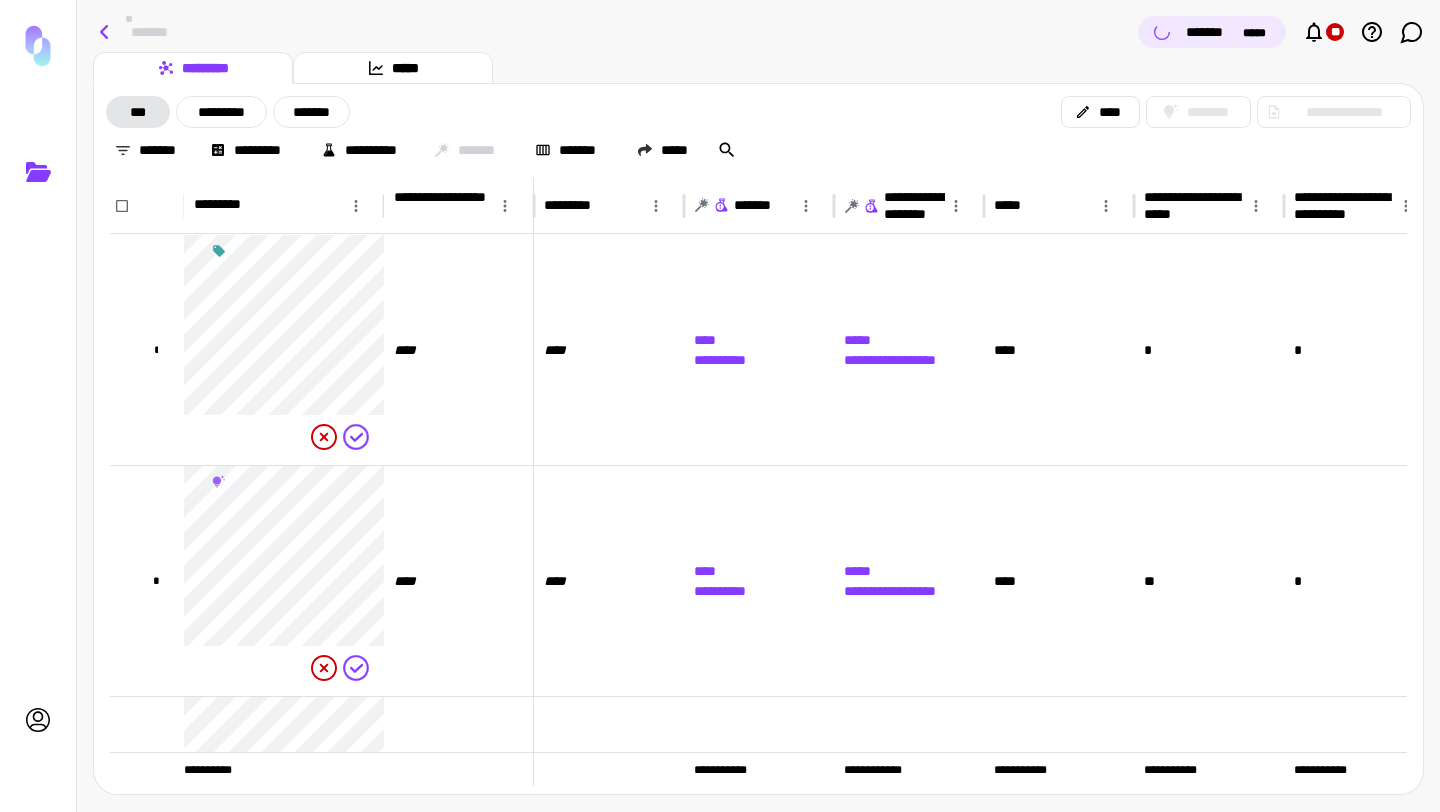 click 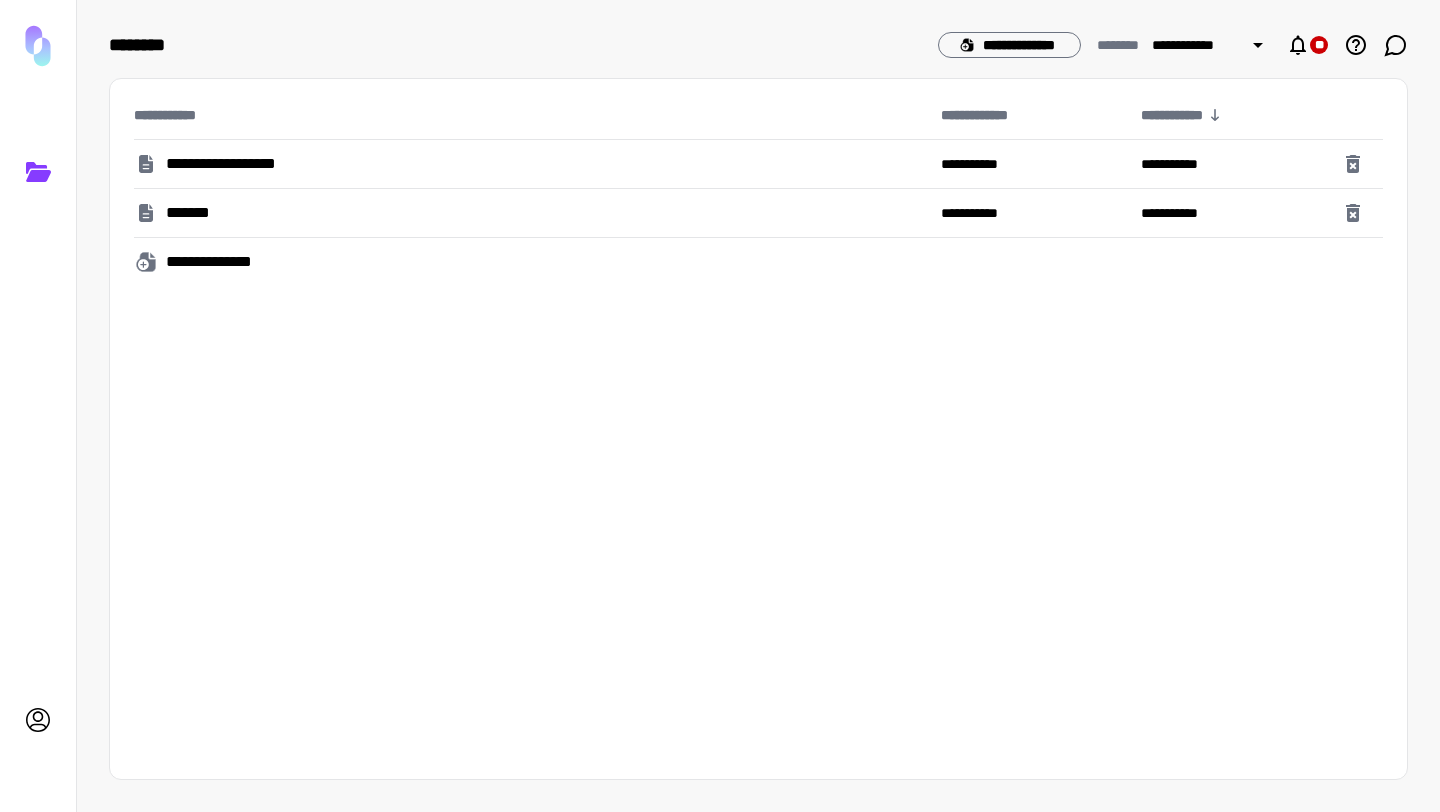 click on "**********" at bounding box center (232, 164) 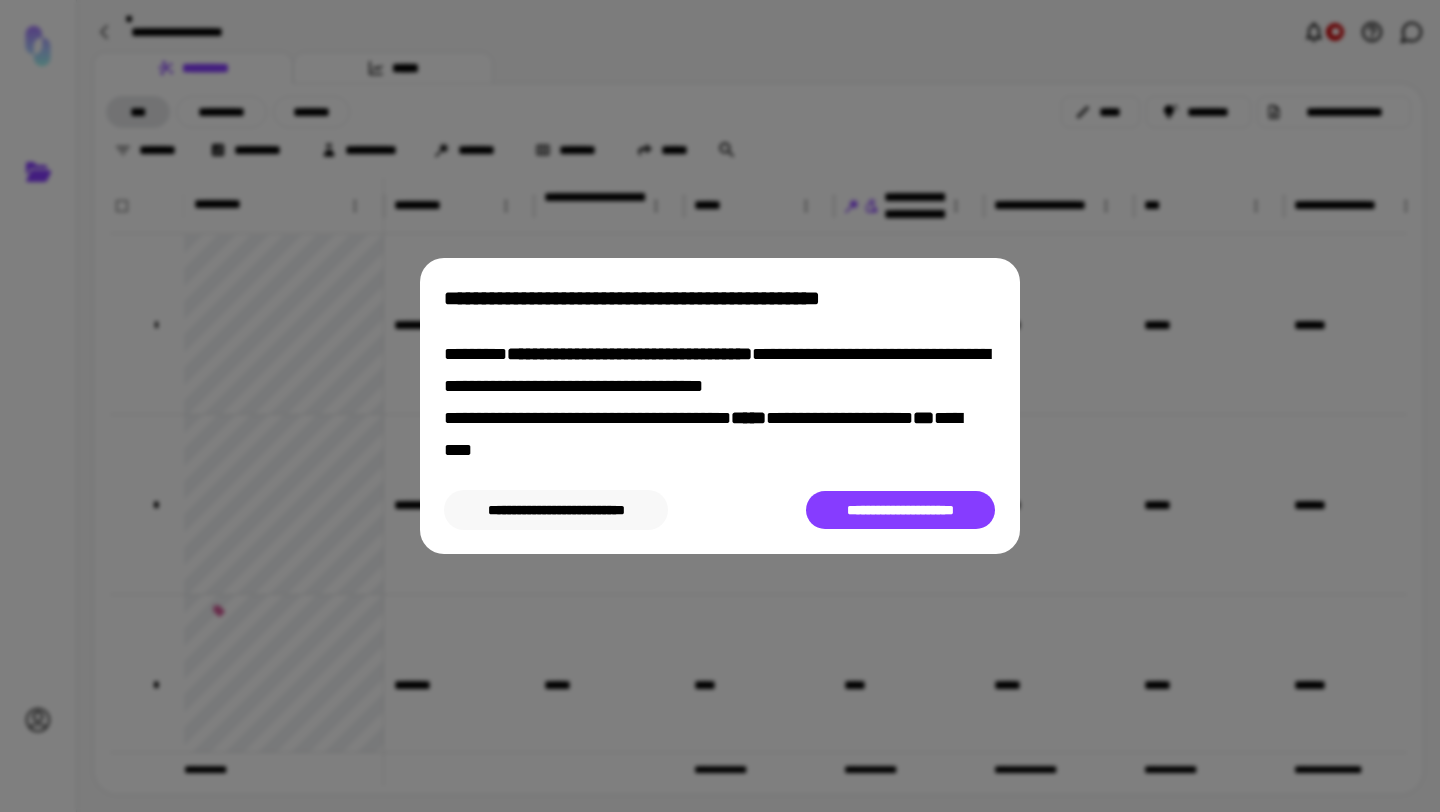 click on "**********" at bounding box center (556, 510) 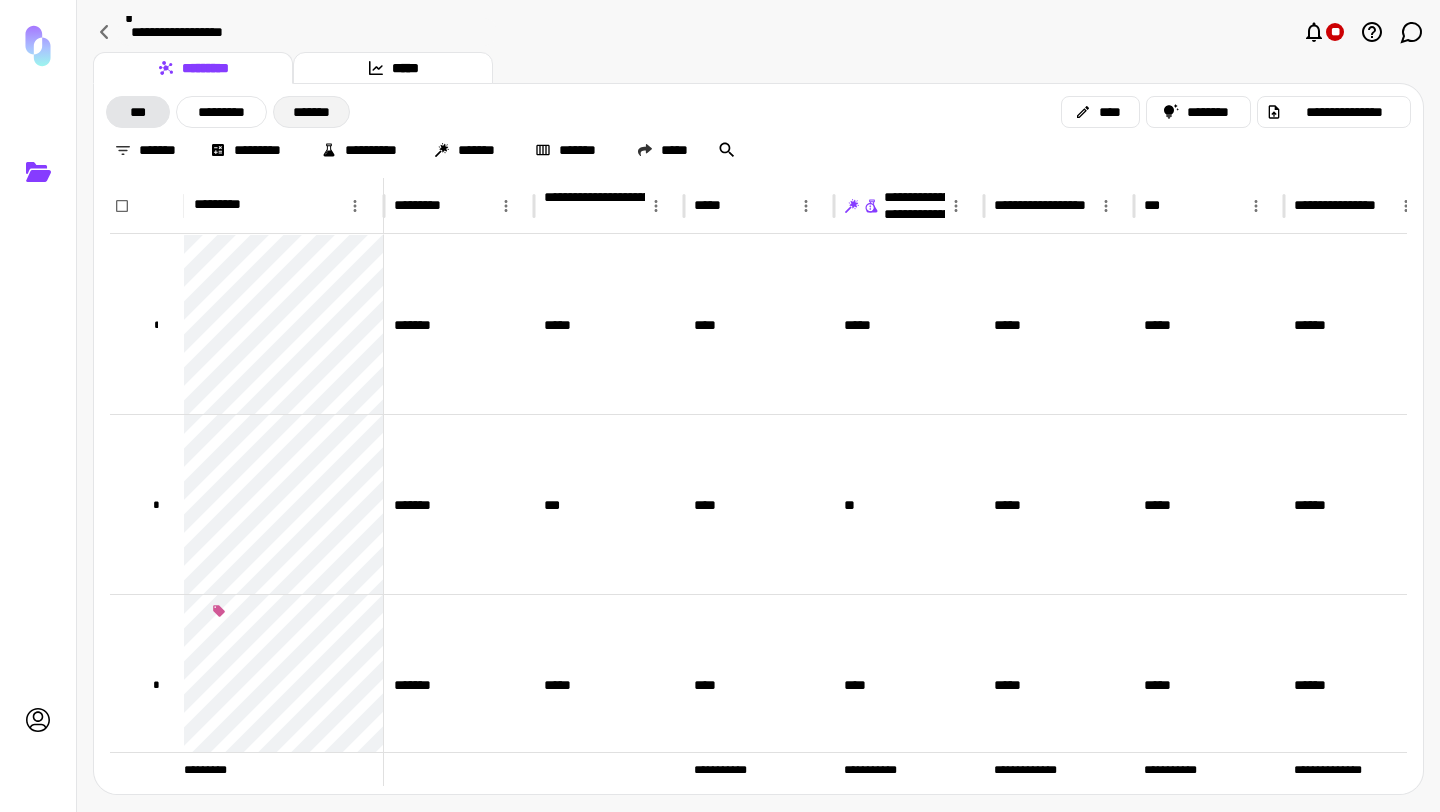 click on "*******" at bounding box center [311, 112] 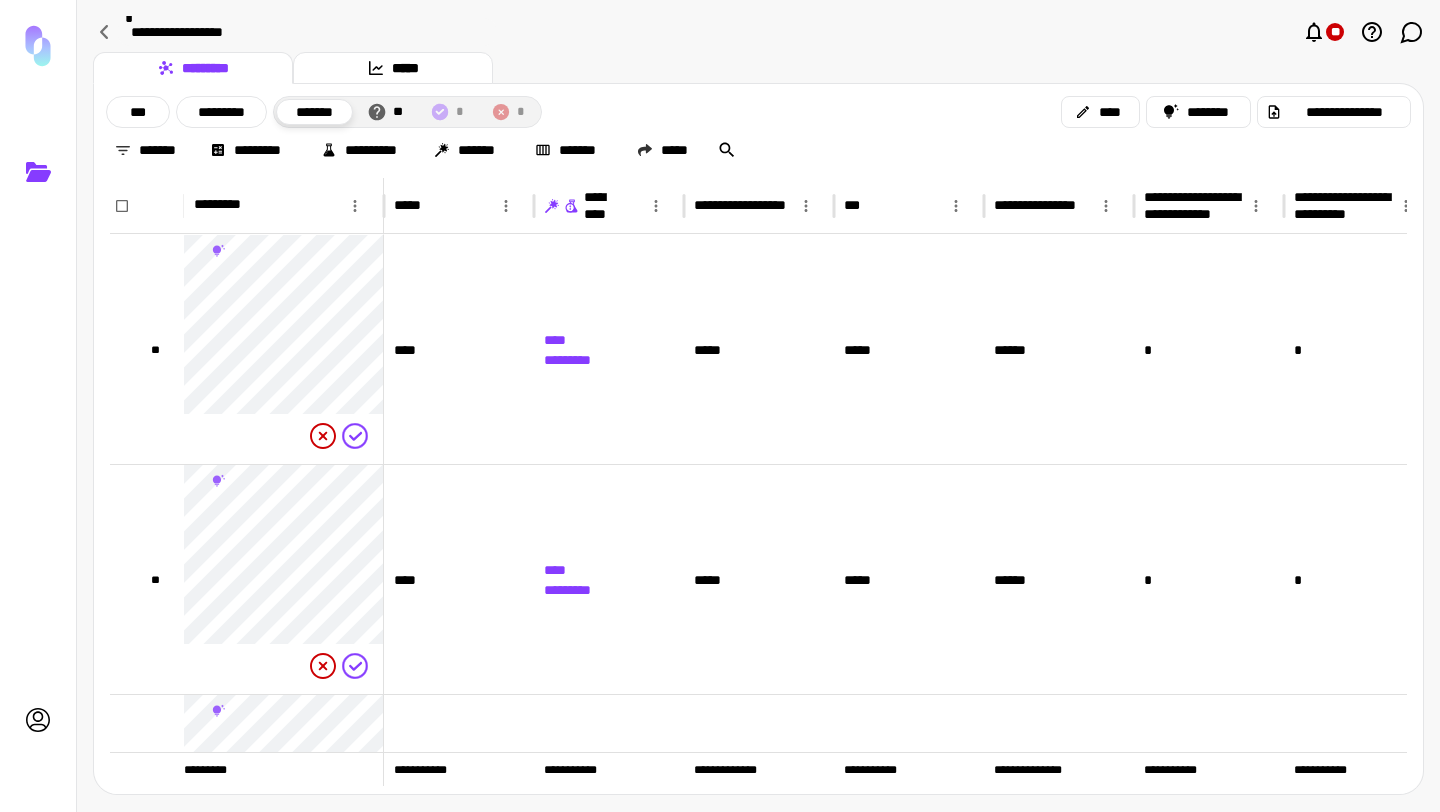click 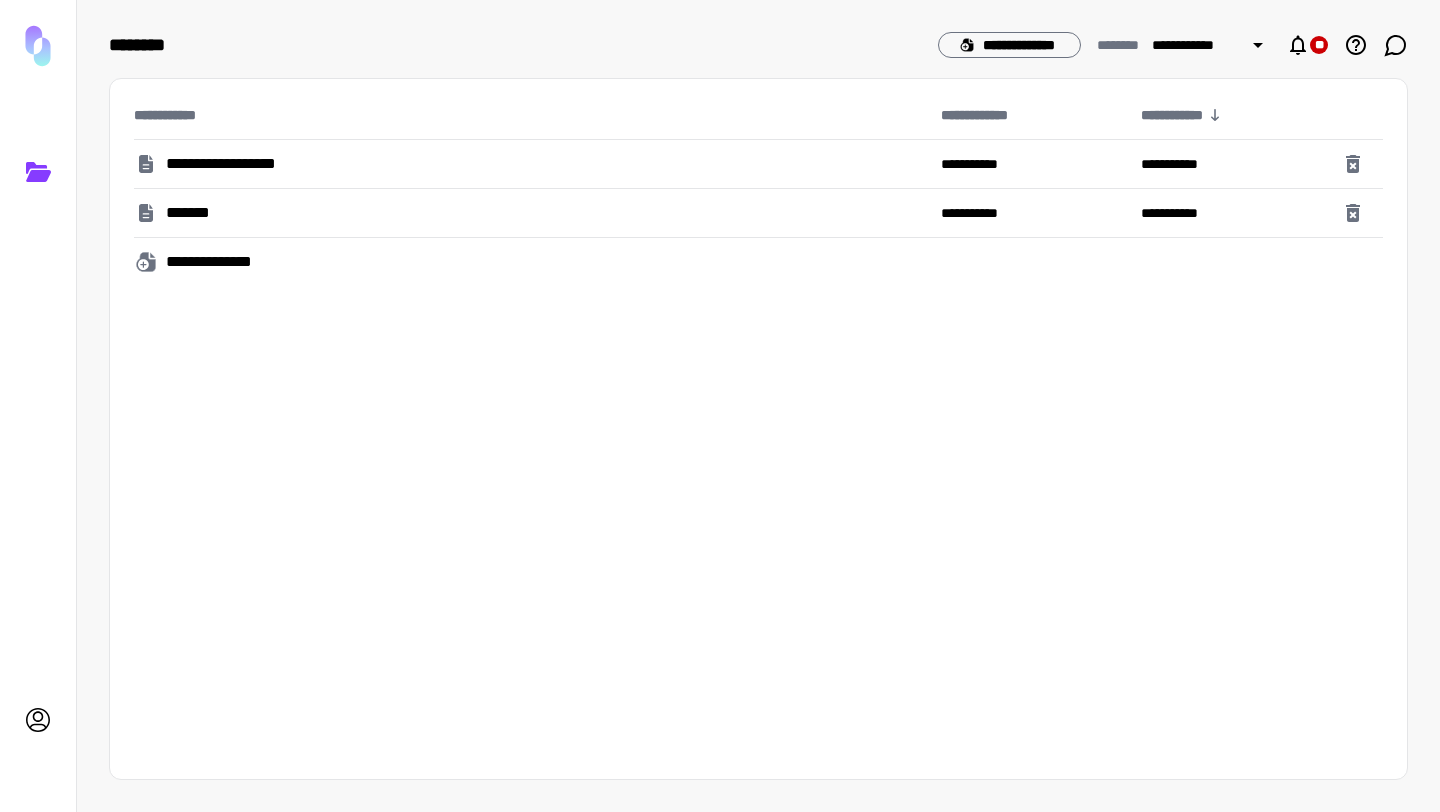 click on "**********" at bounding box center (232, 164) 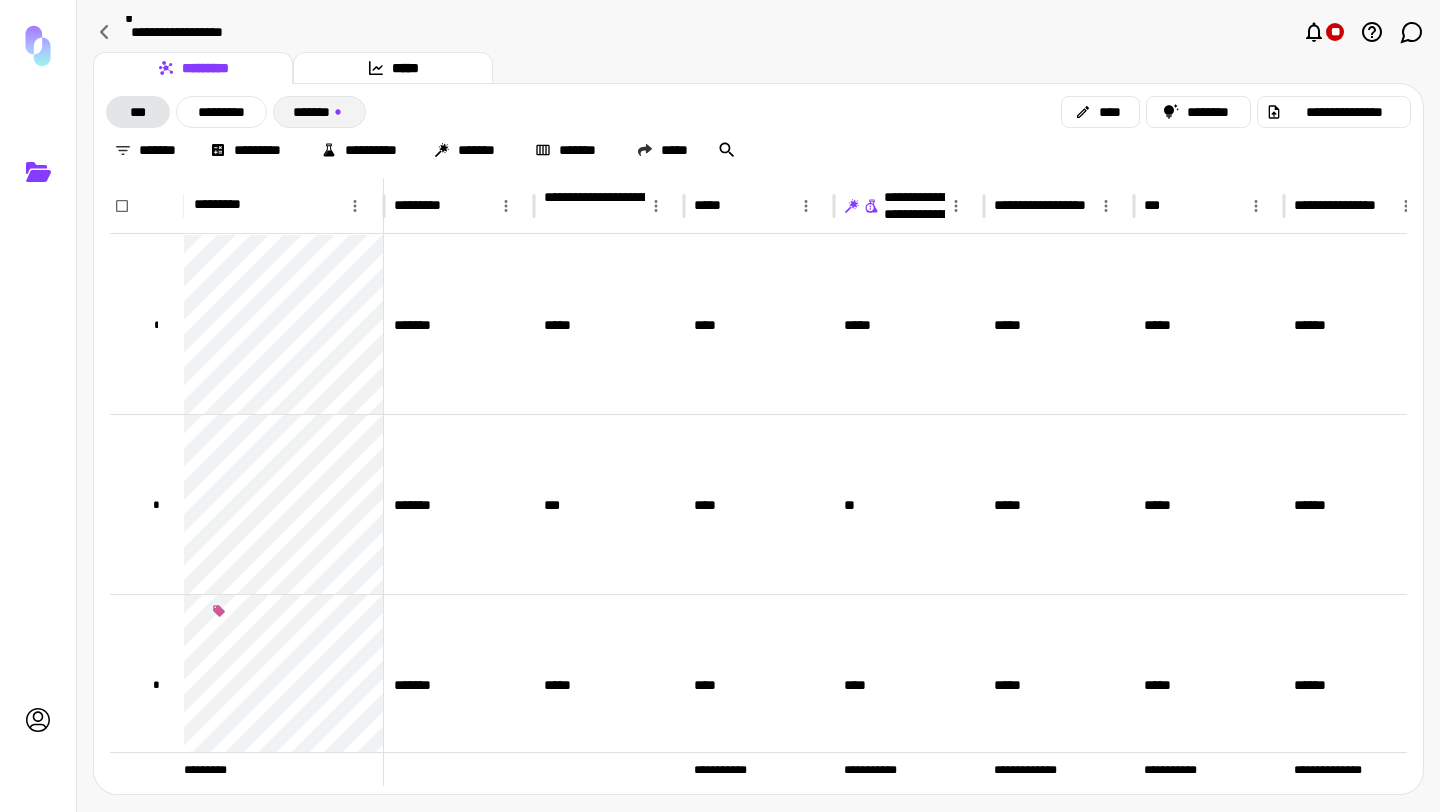 click on "*******" at bounding box center (319, 112) 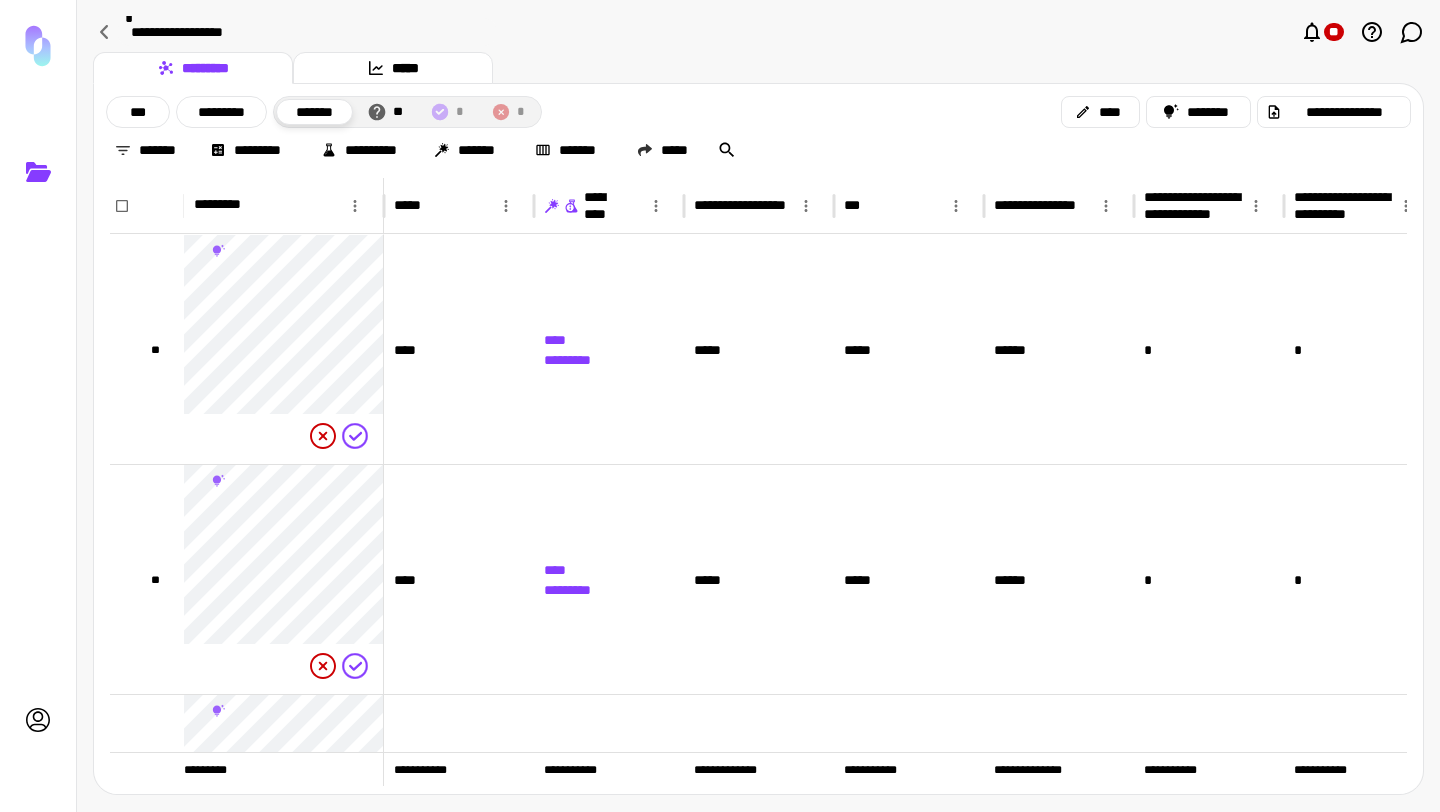 click 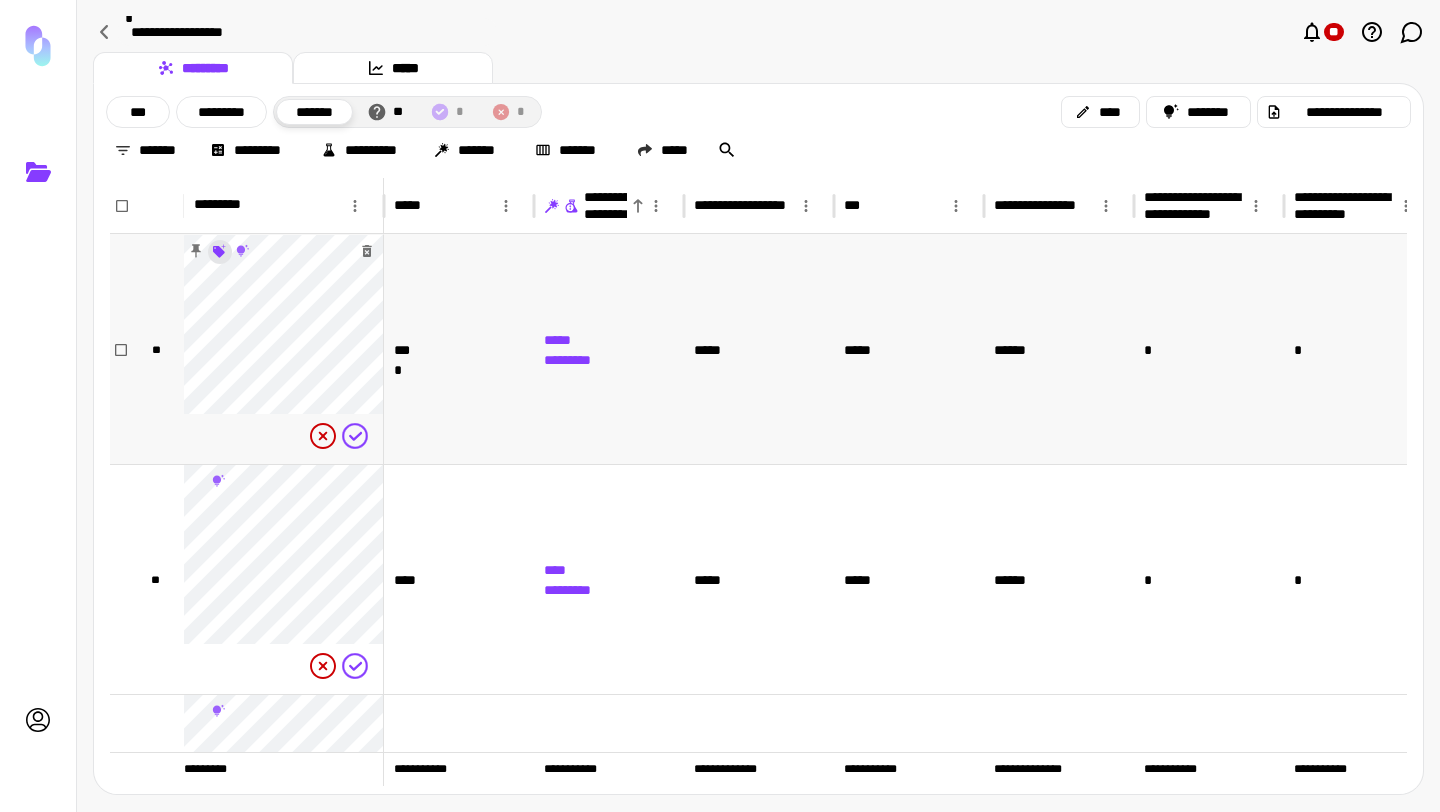 click 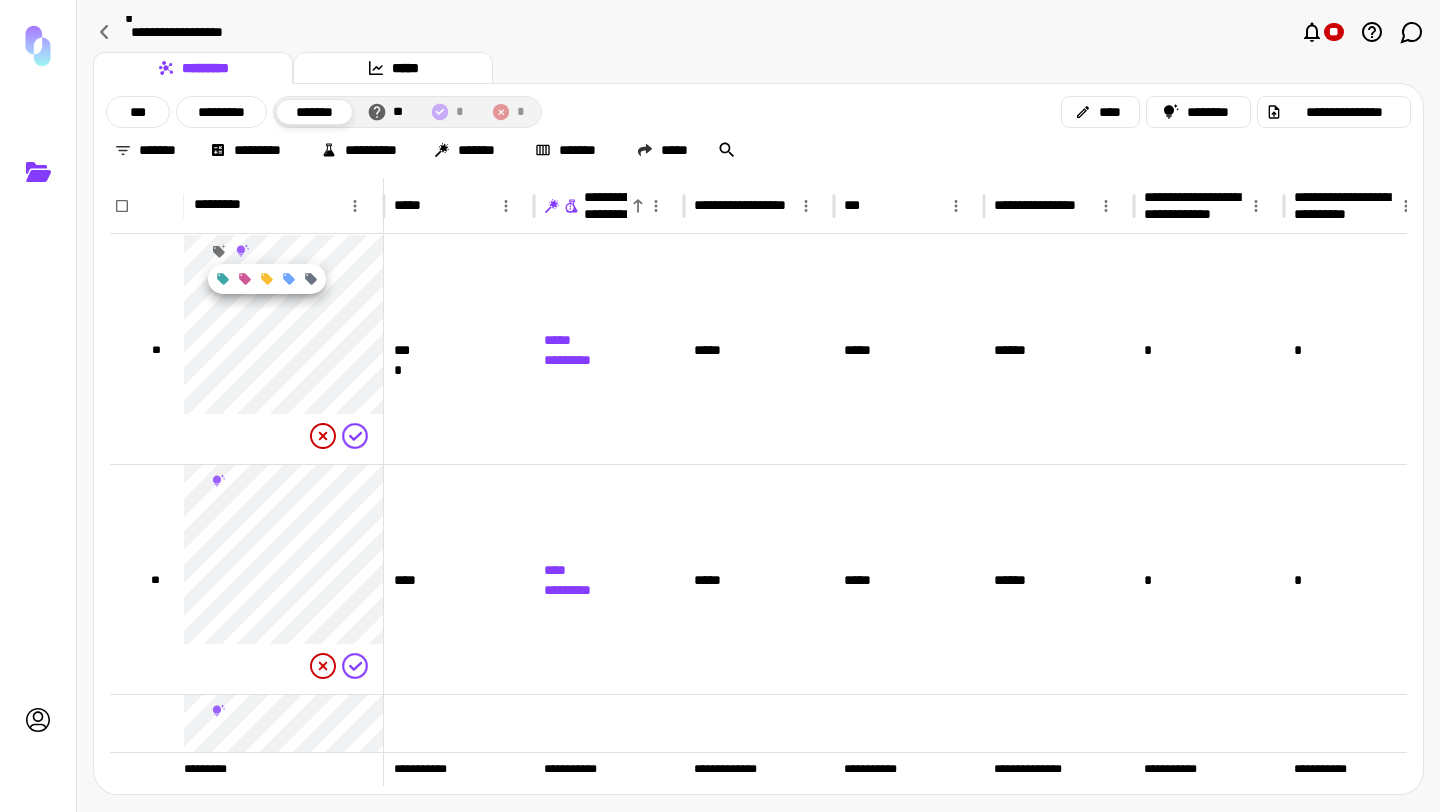 click 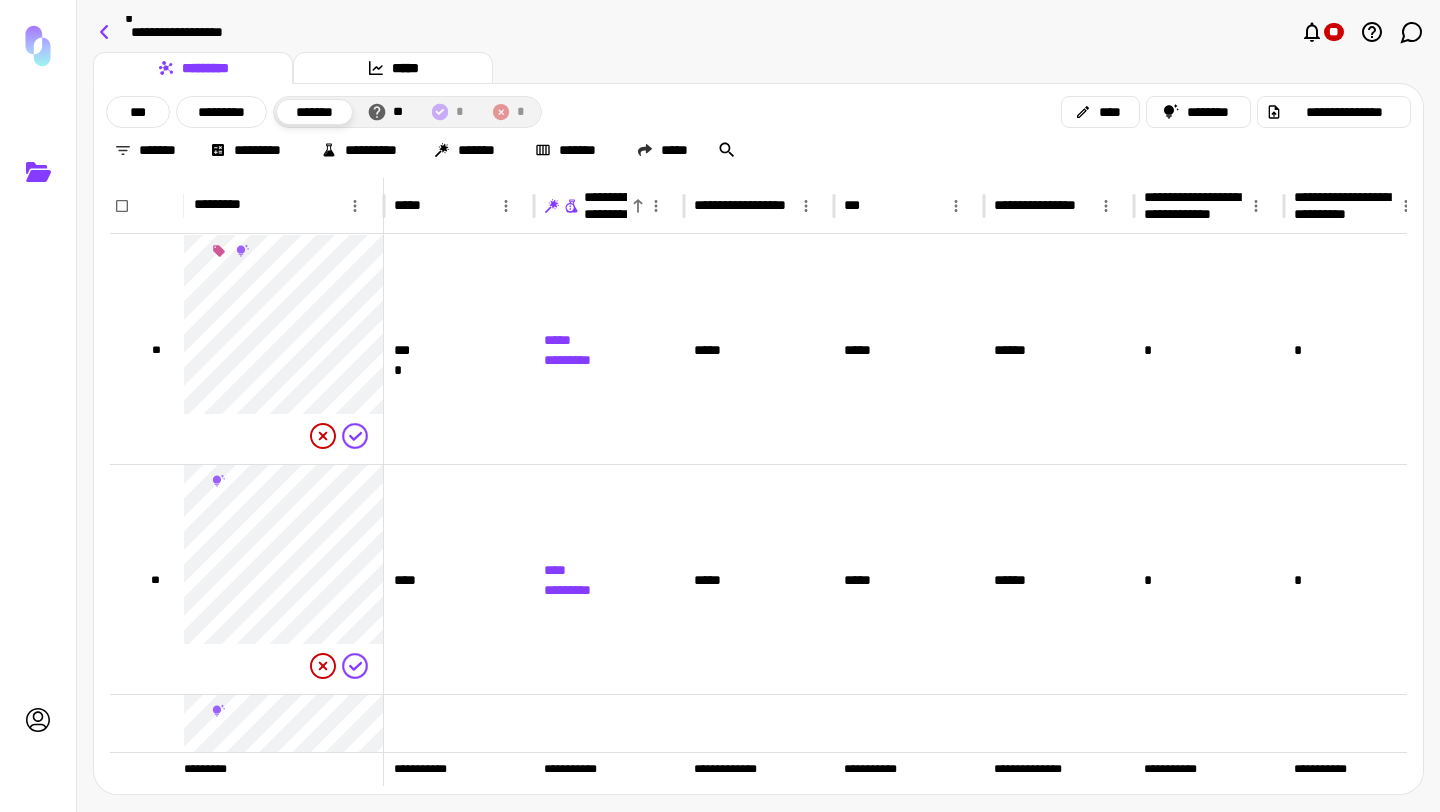 click 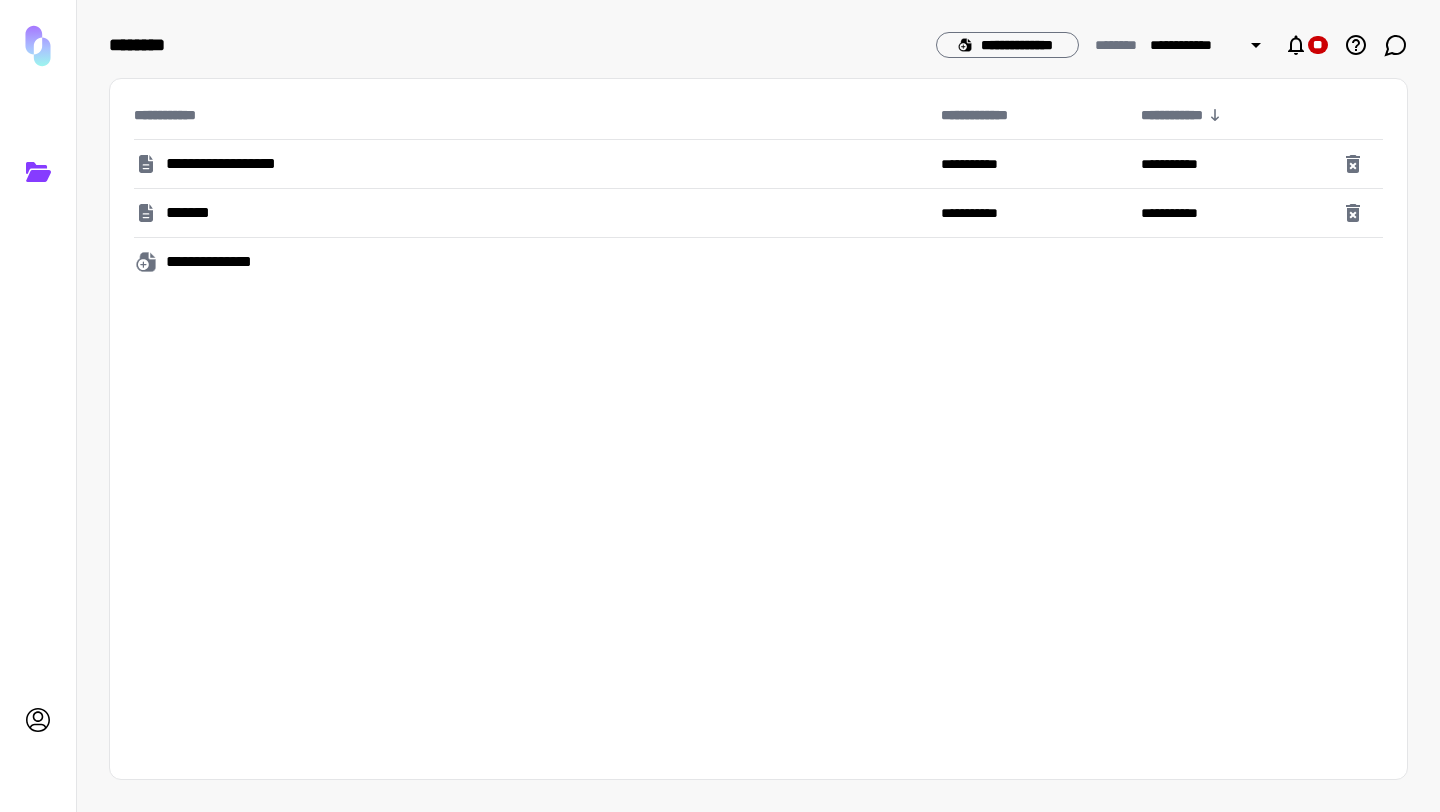 click on "*******" at bounding box center (529, 213) 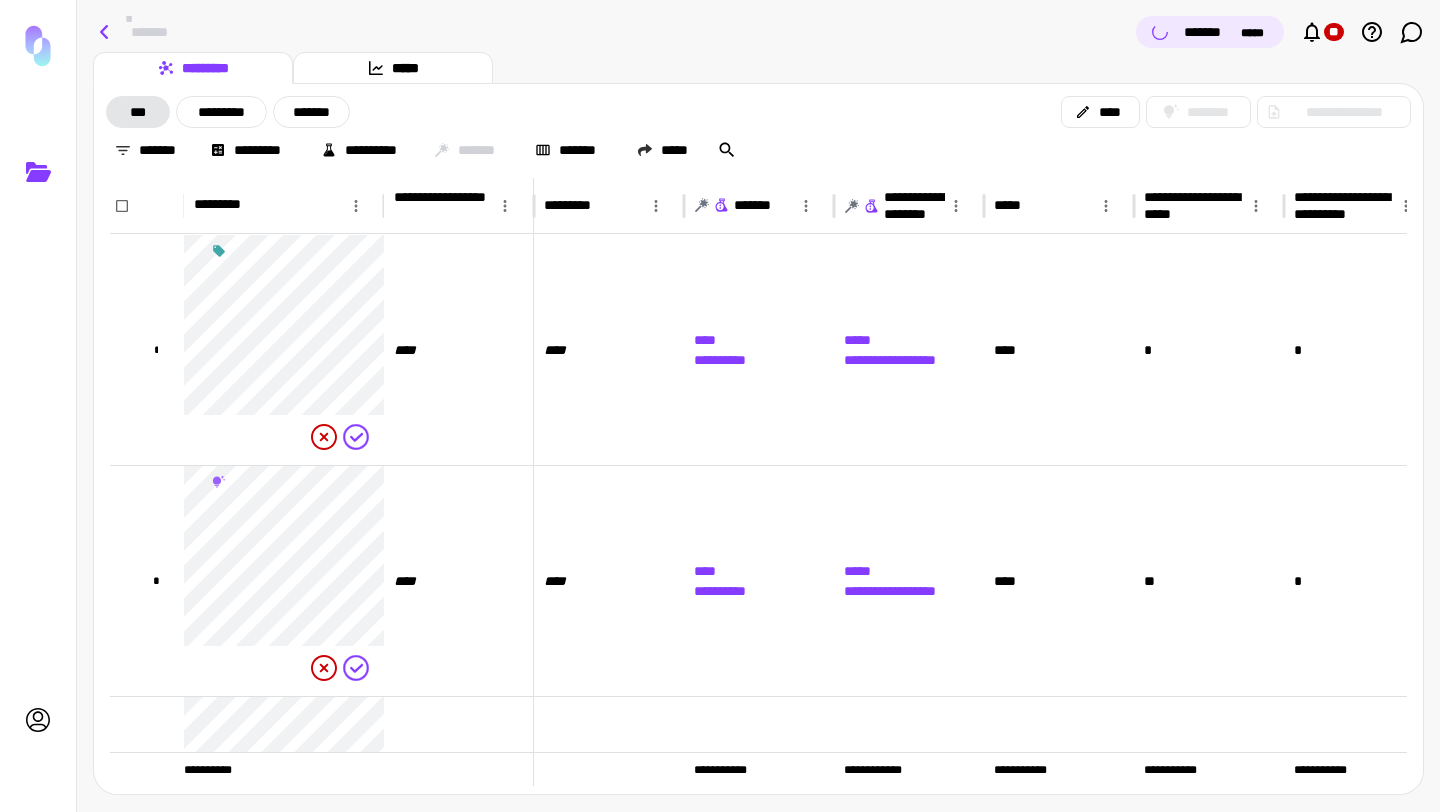 click 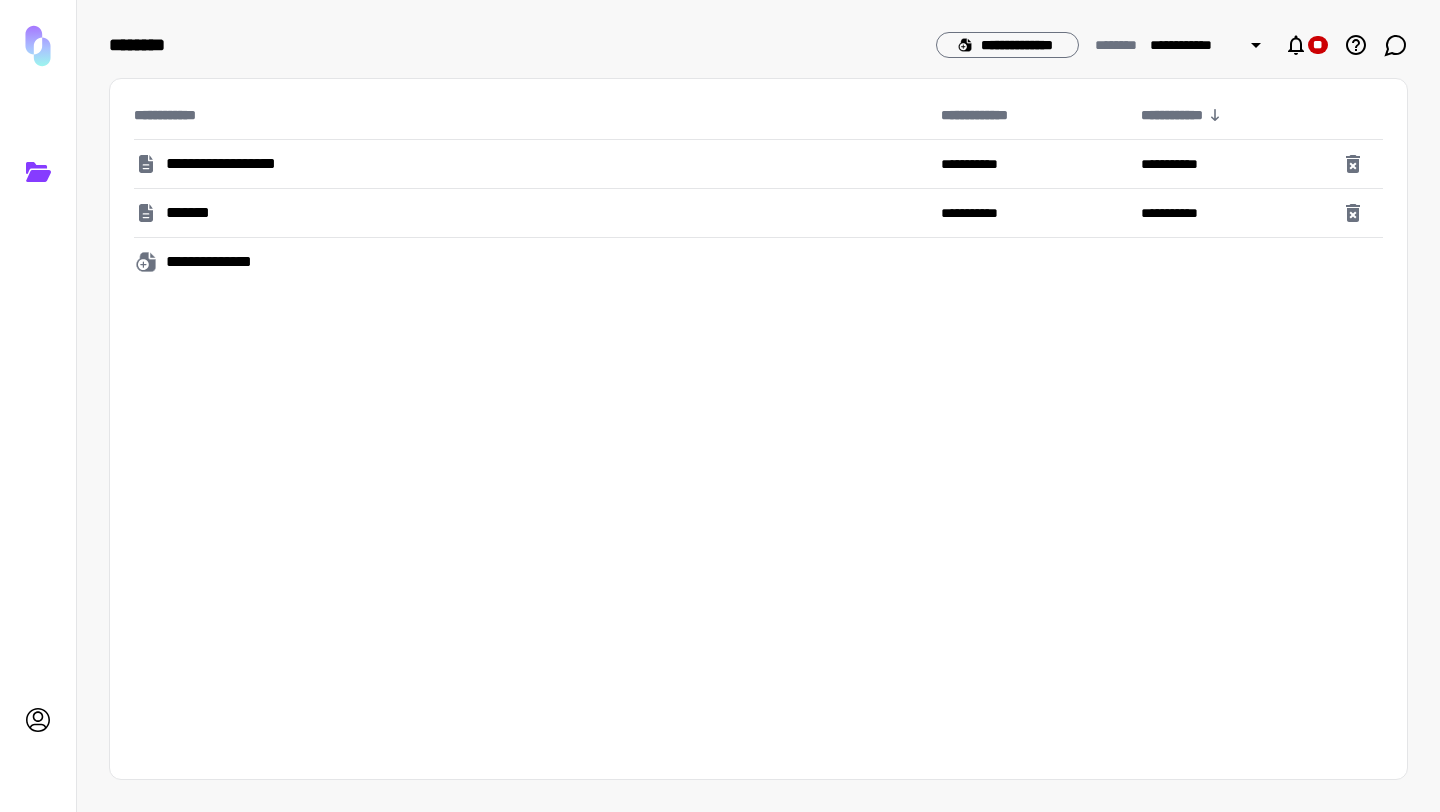 click on "**********" at bounding box center (529, 164) 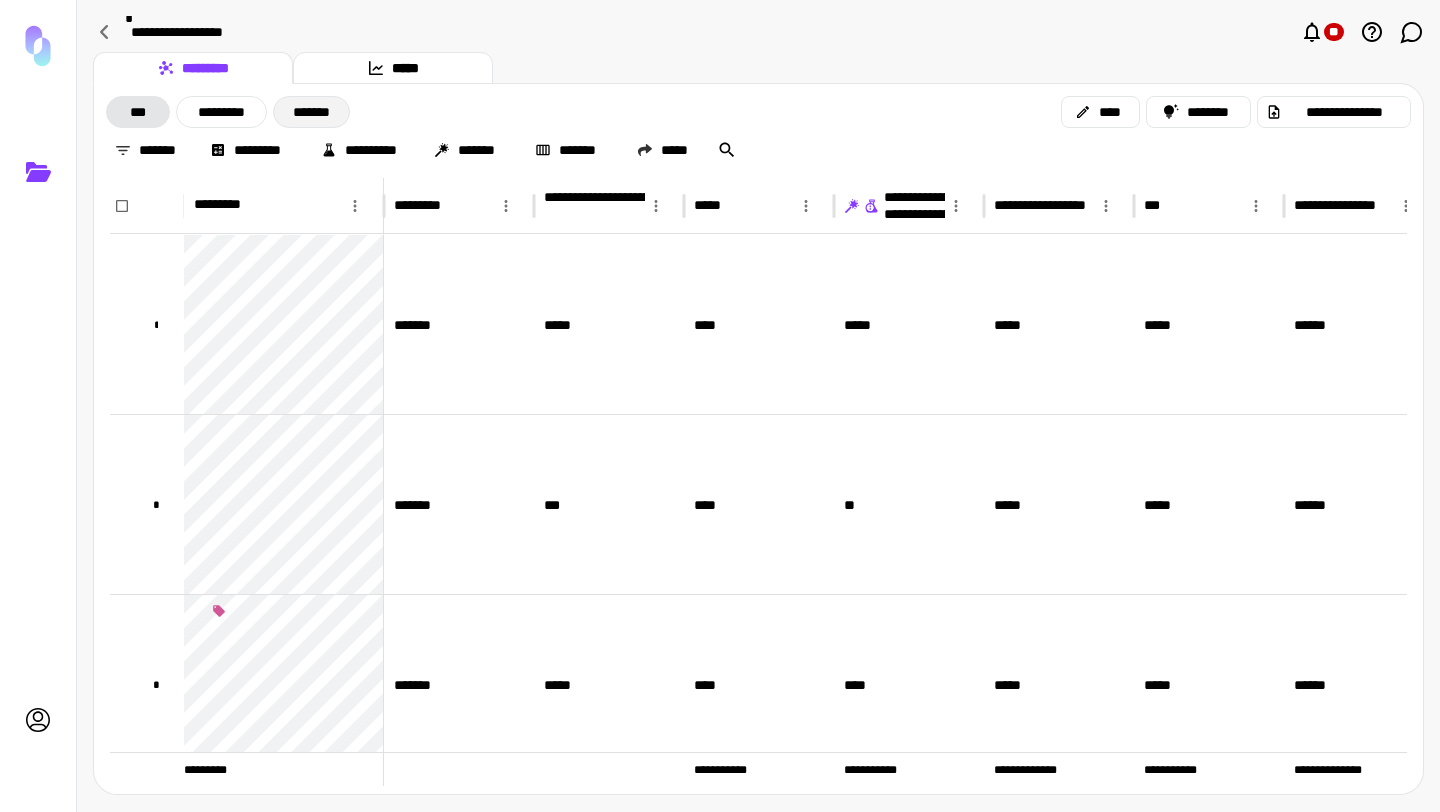 click on "*******" at bounding box center (311, 112) 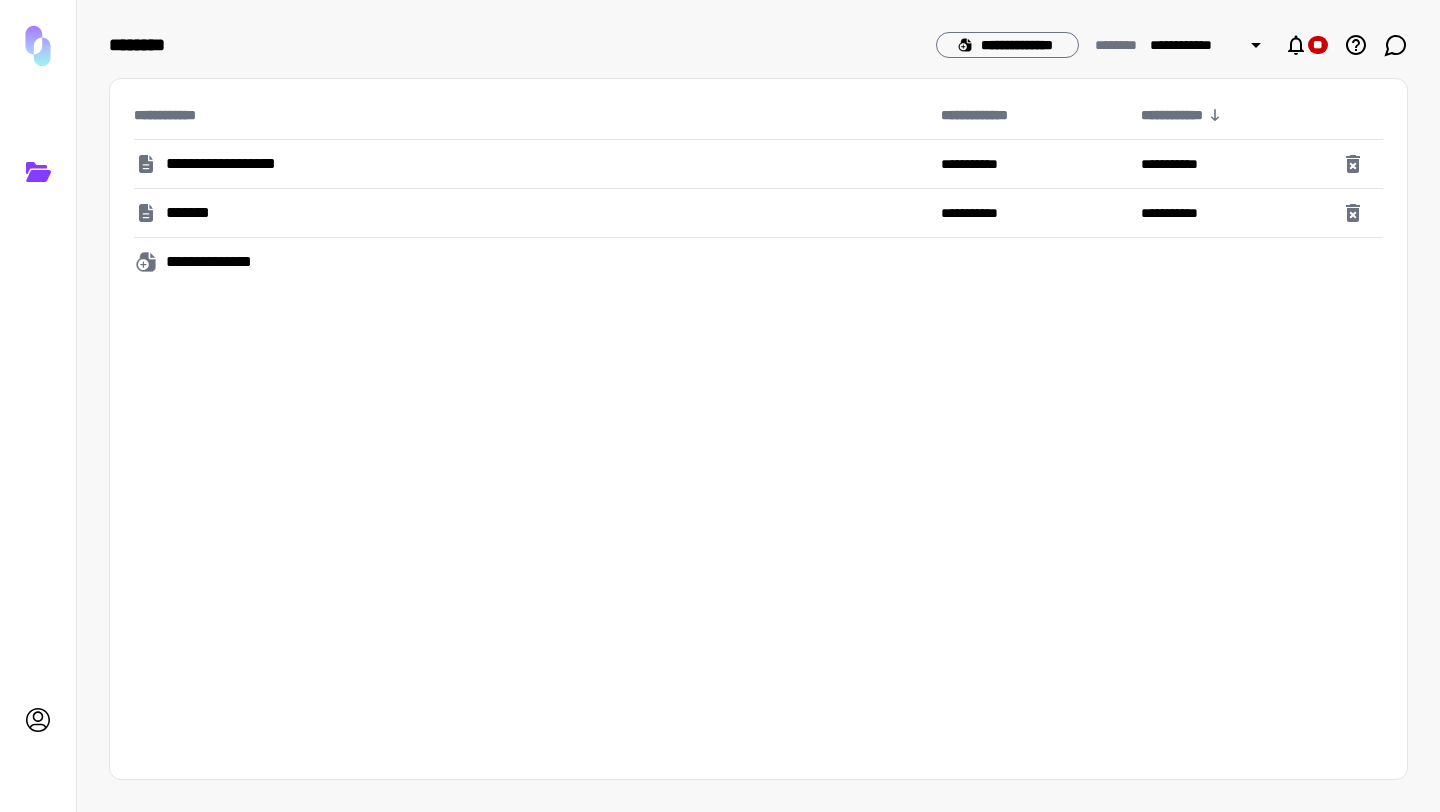 click on "**********" at bounding box center [529, 164] 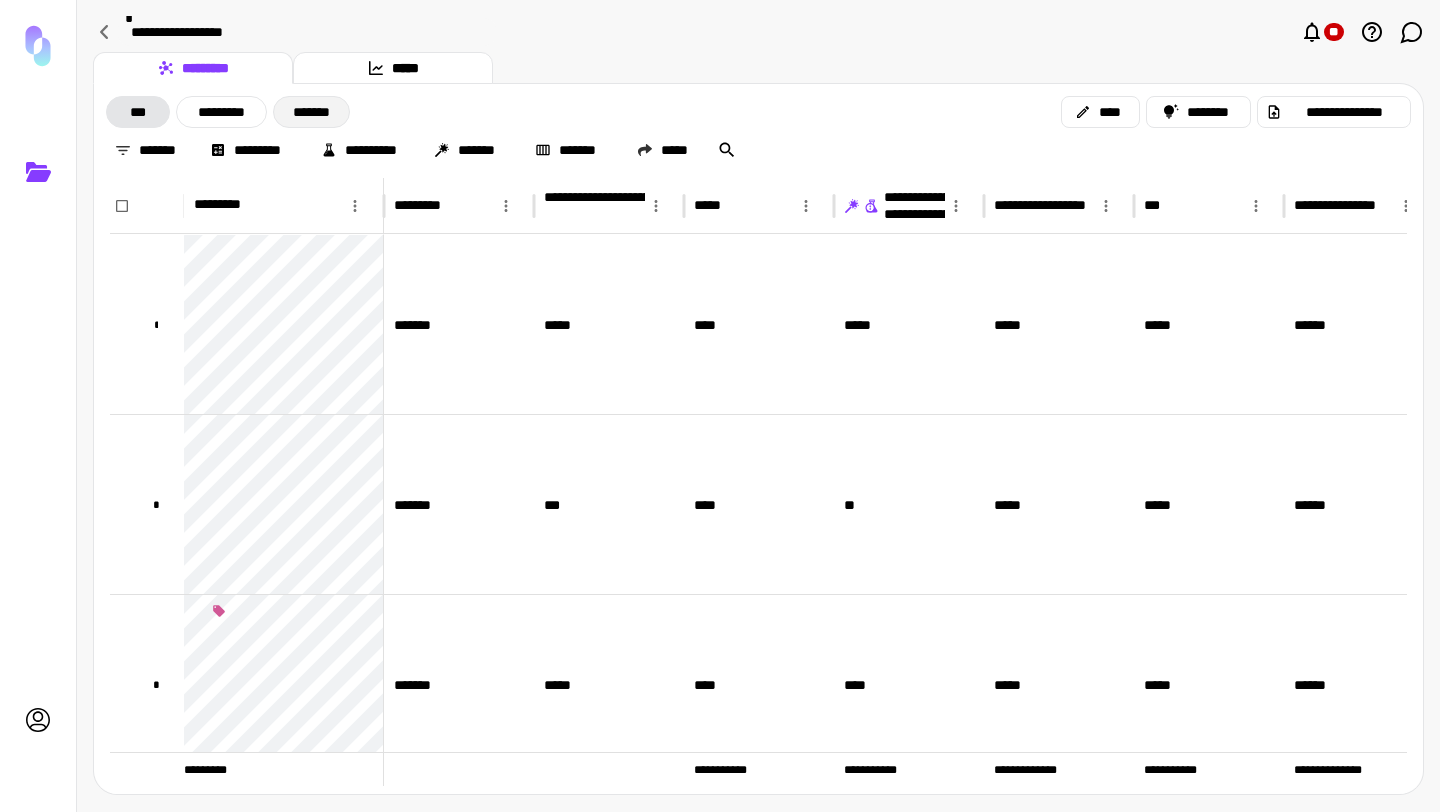 click on "*******" at bounding box center [311, 112] 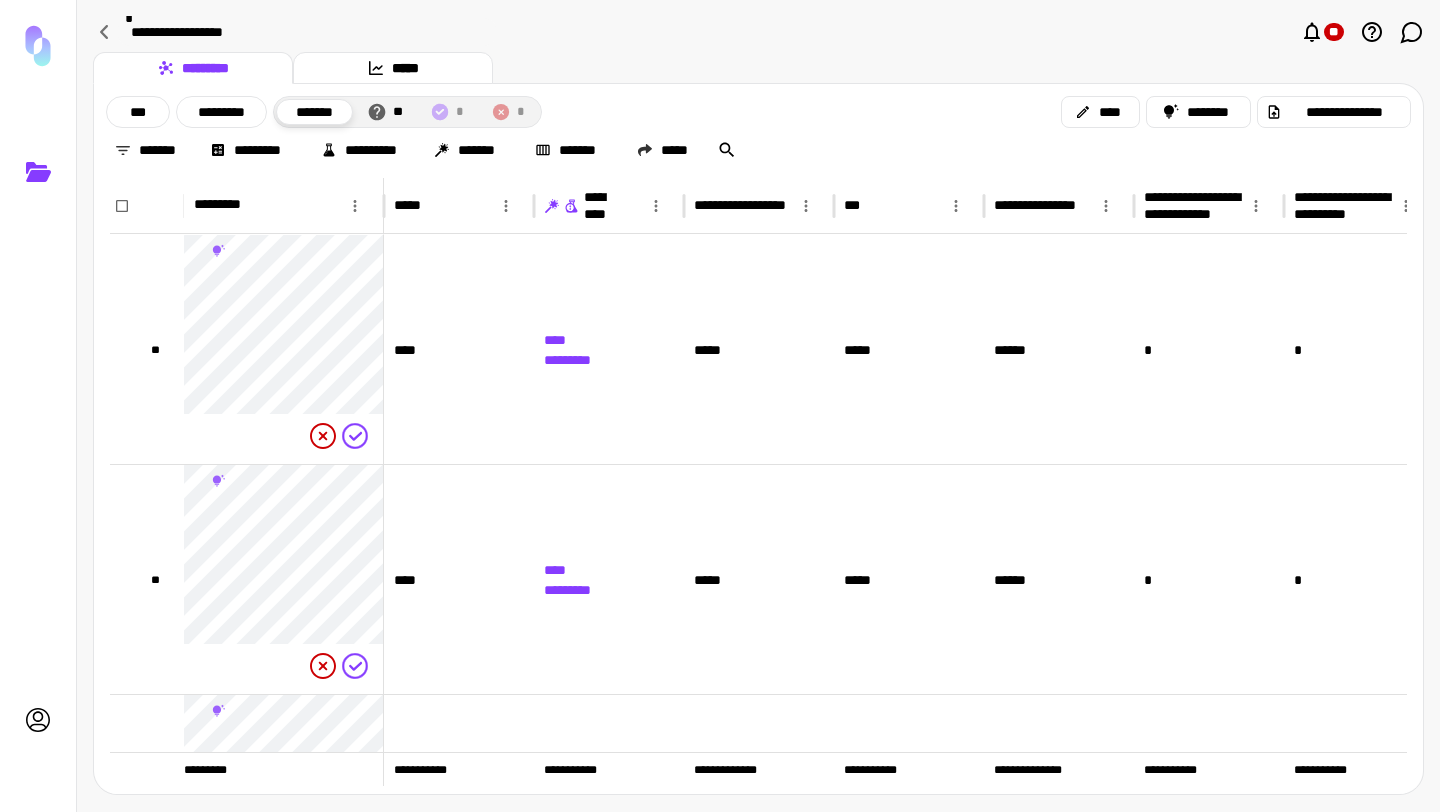 click 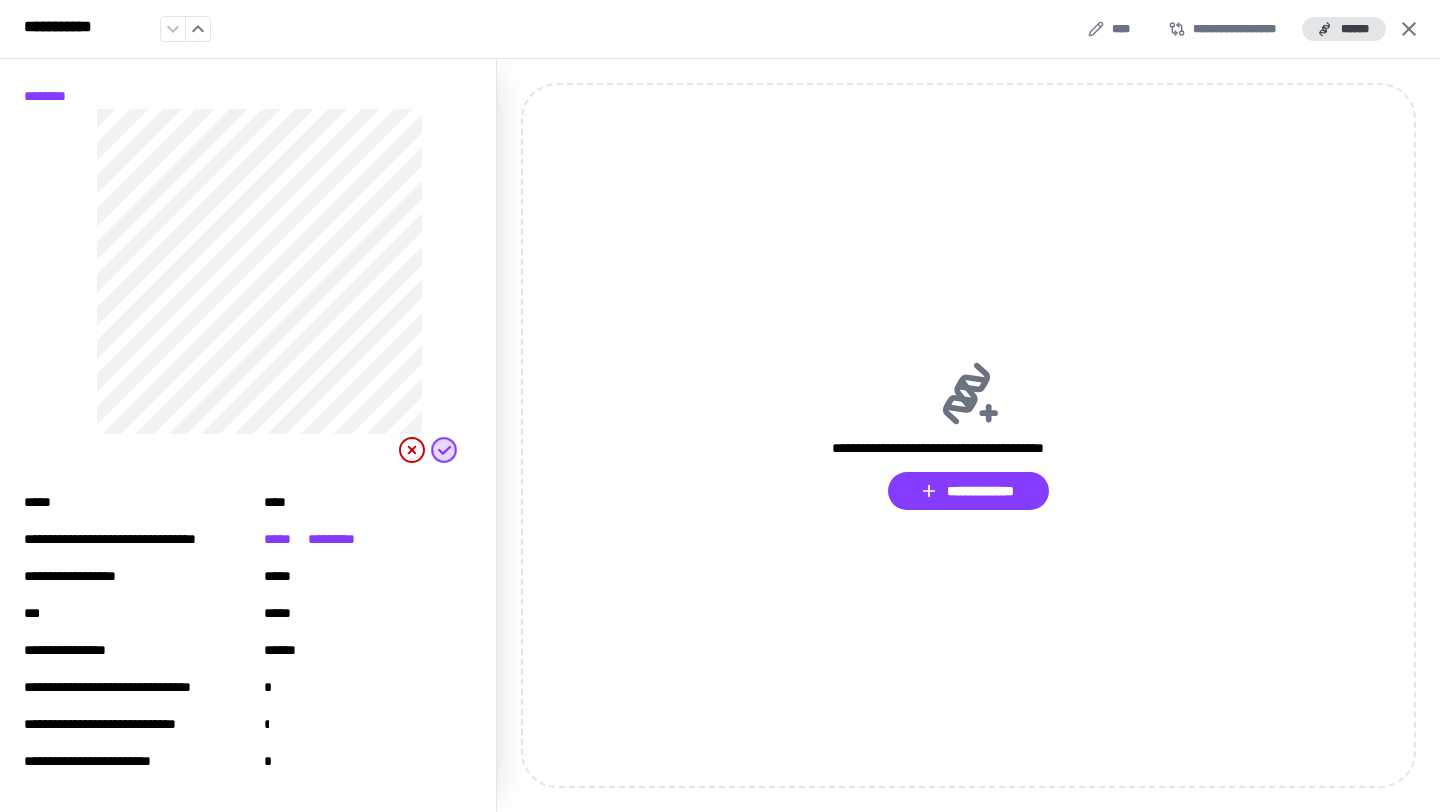 scroll, scrollTop: 0, scrollLeft: 0, axis: both 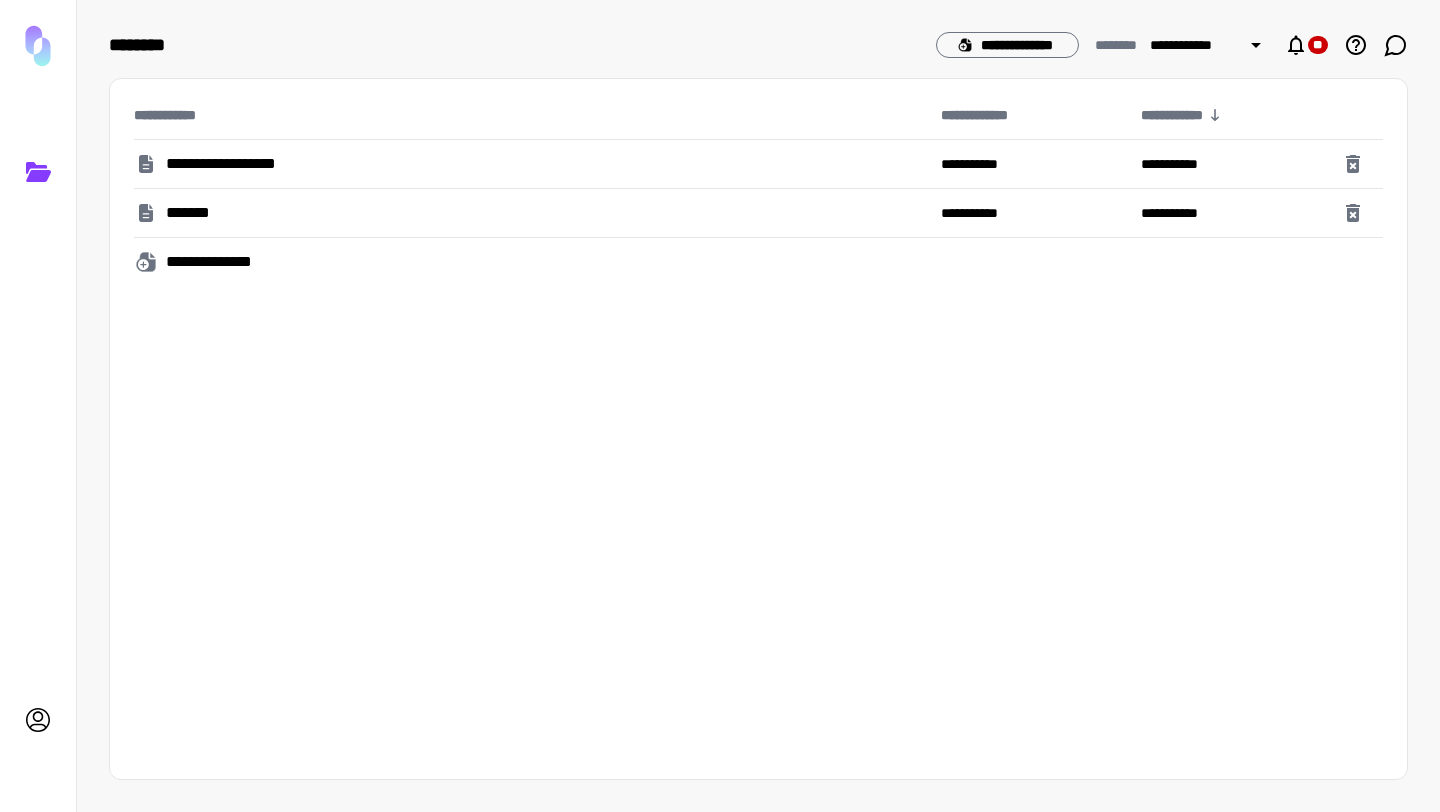 click on "*******" at bounding box center [529, 213] 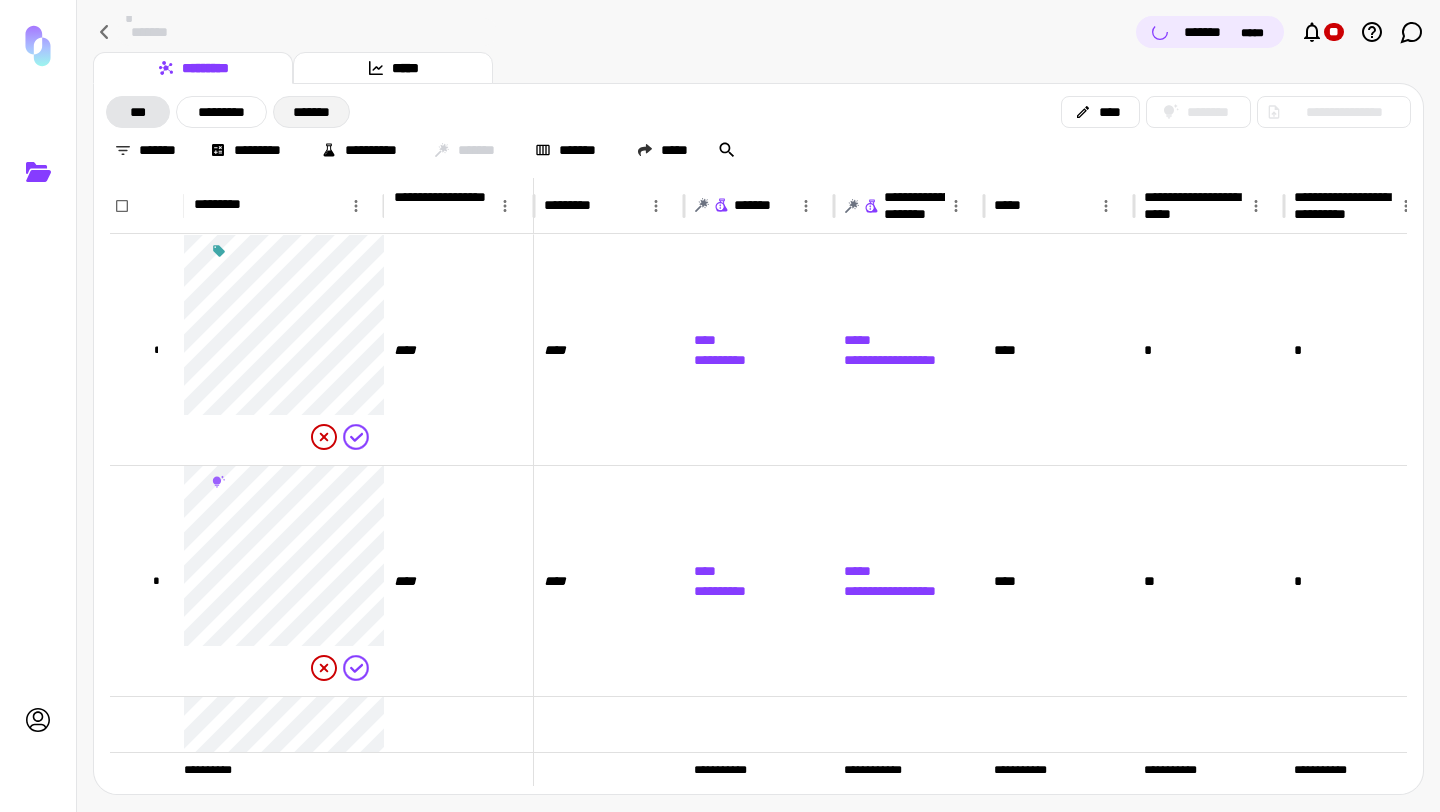 click on "*******" at bounding box center [311, 112] 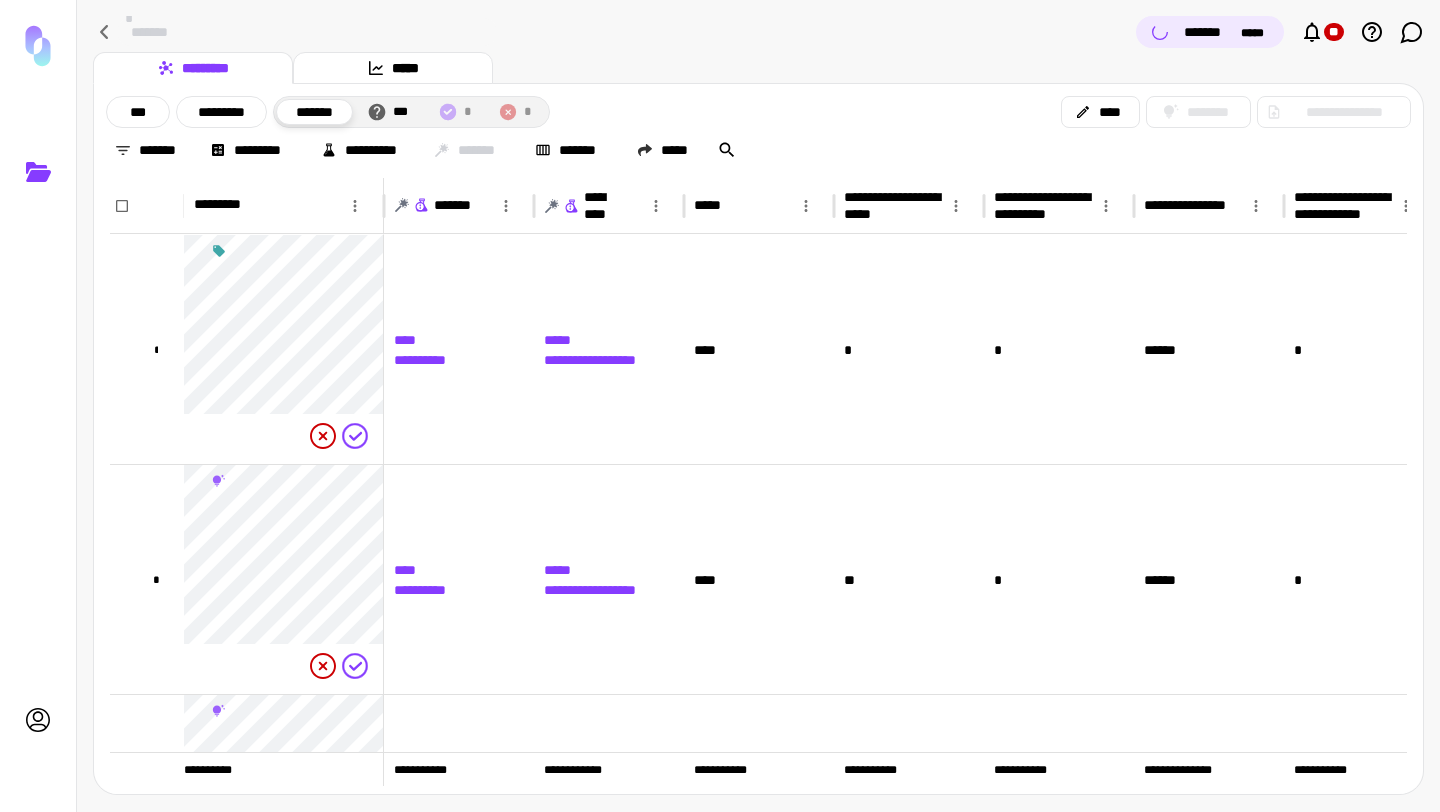 click 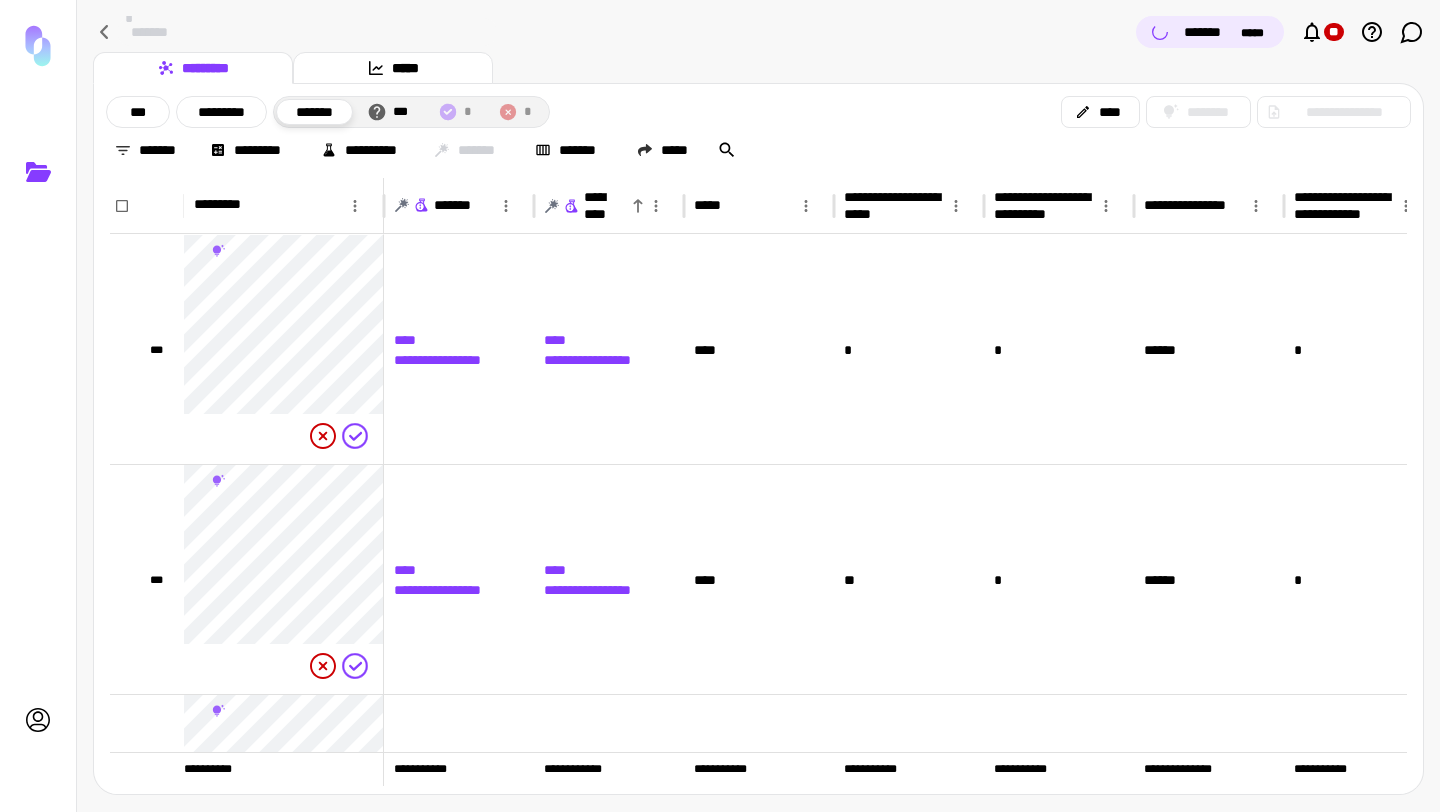 click 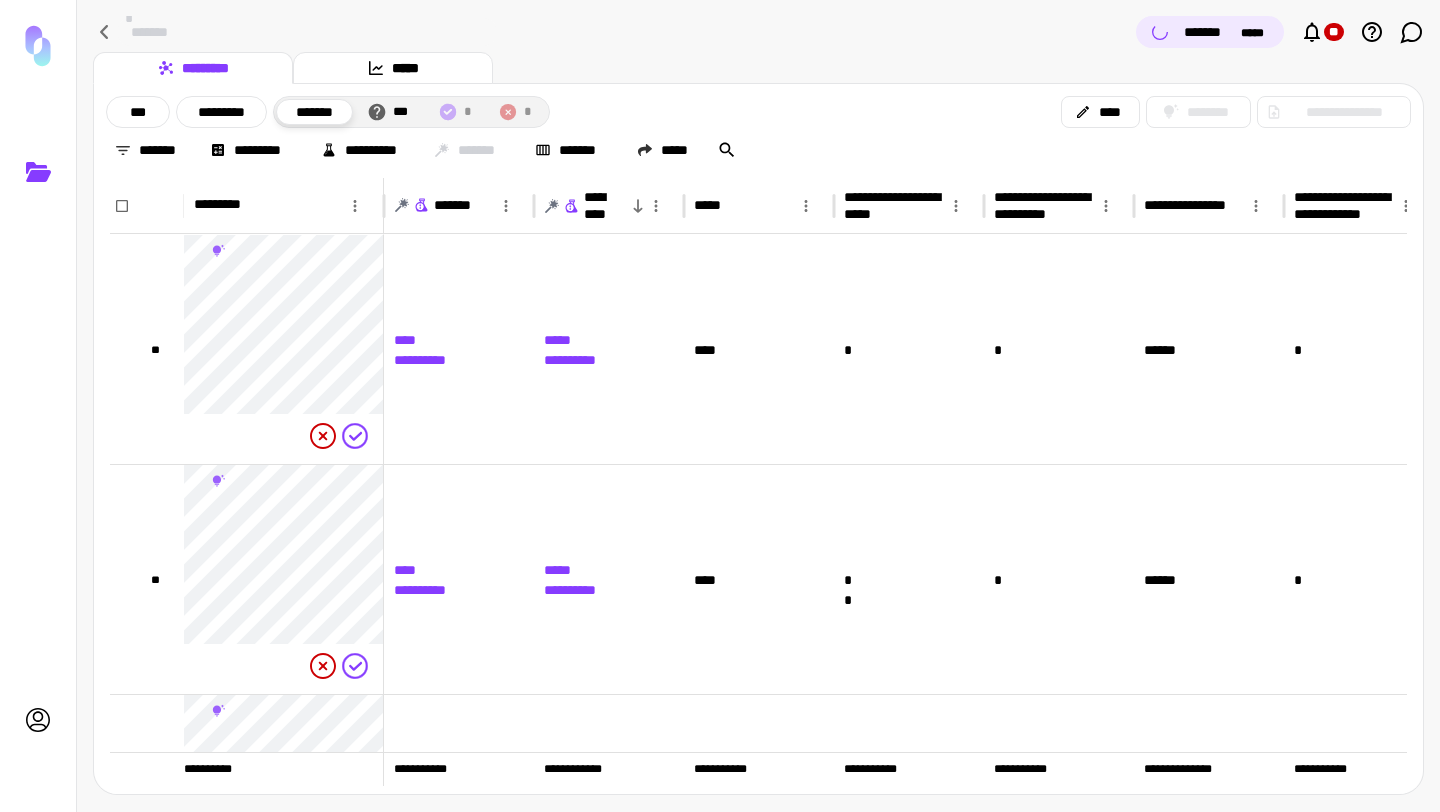 click 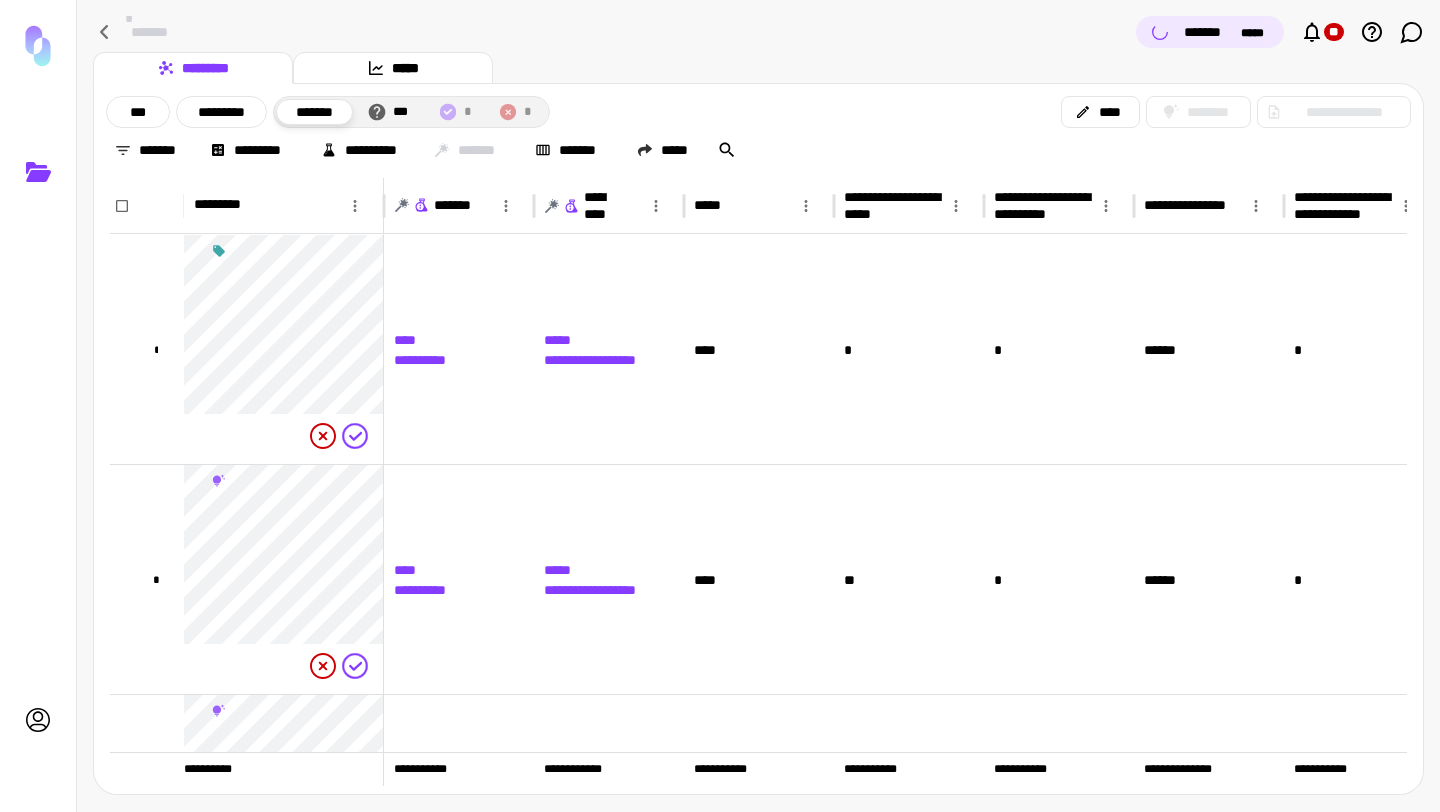 click 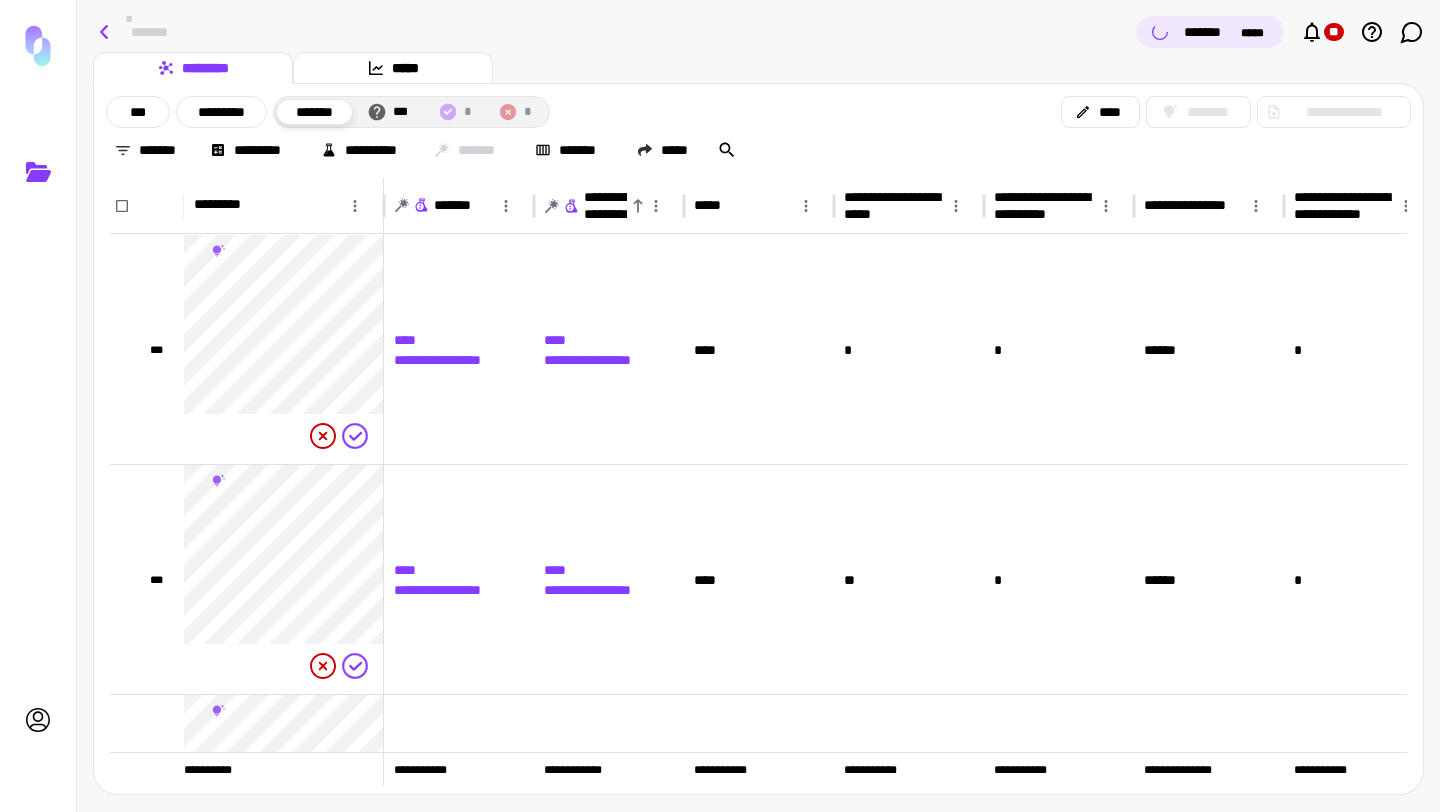 click 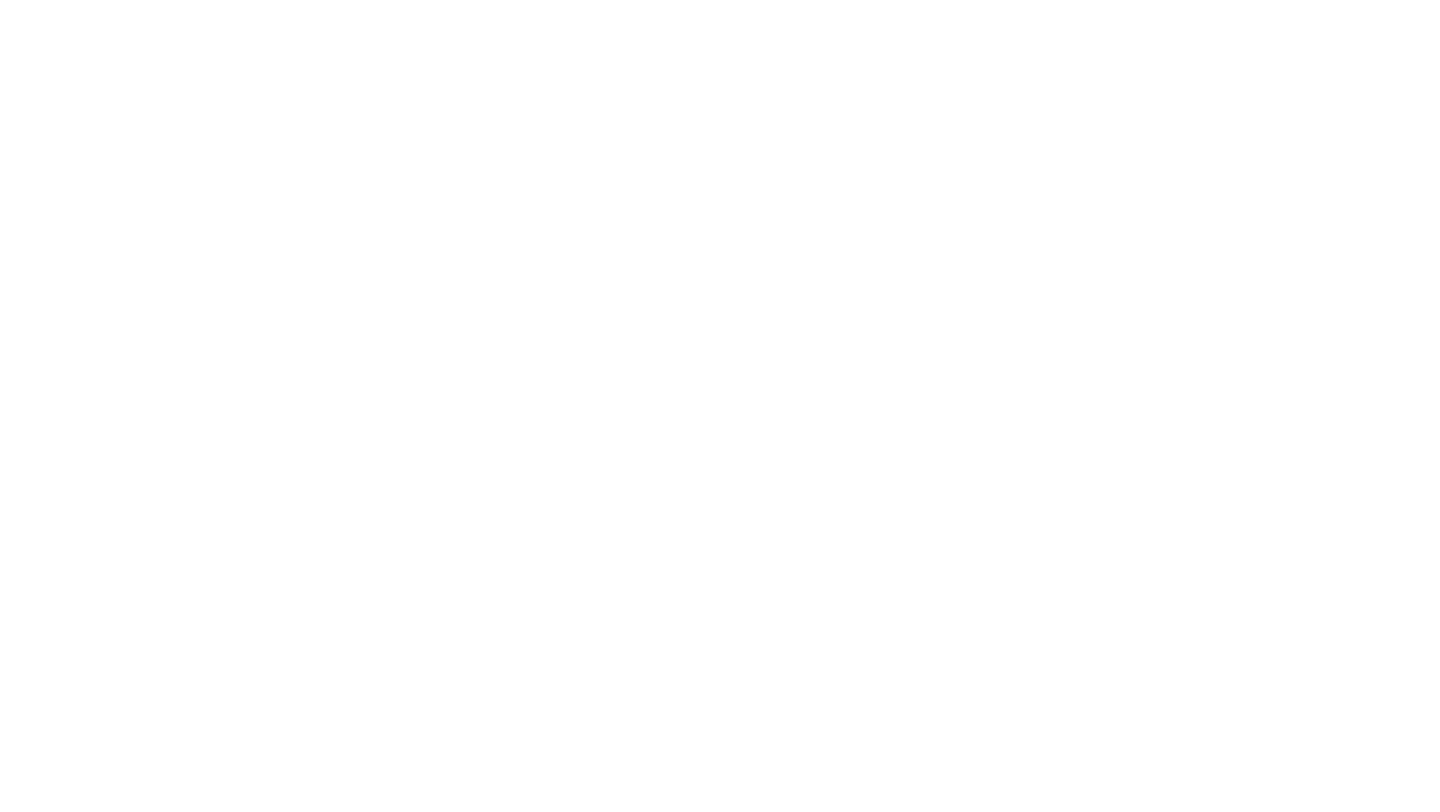 scroll, scrollTop: 0, scrollLeft: 0, axis: both 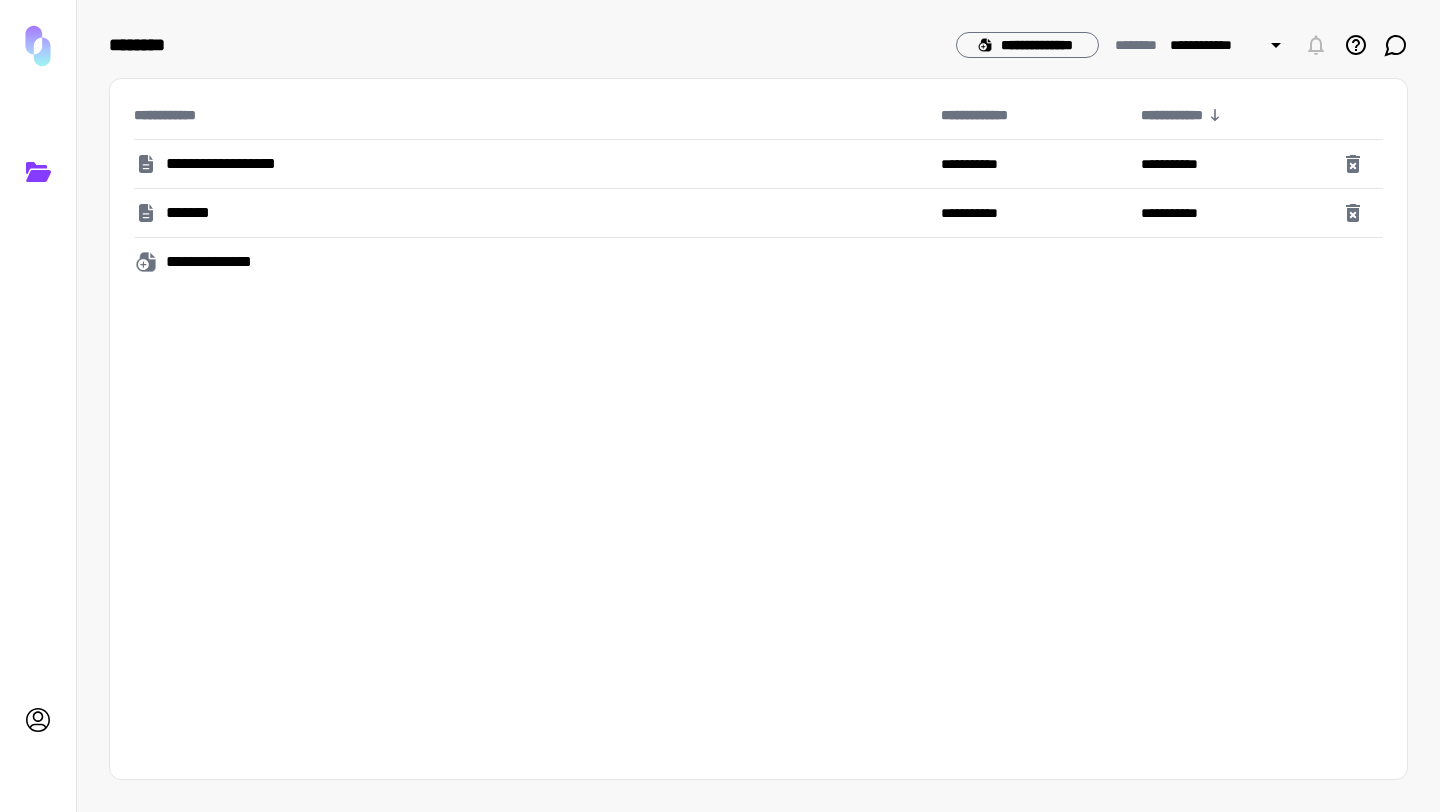 click on "*******" at bounding box center [529, 213] 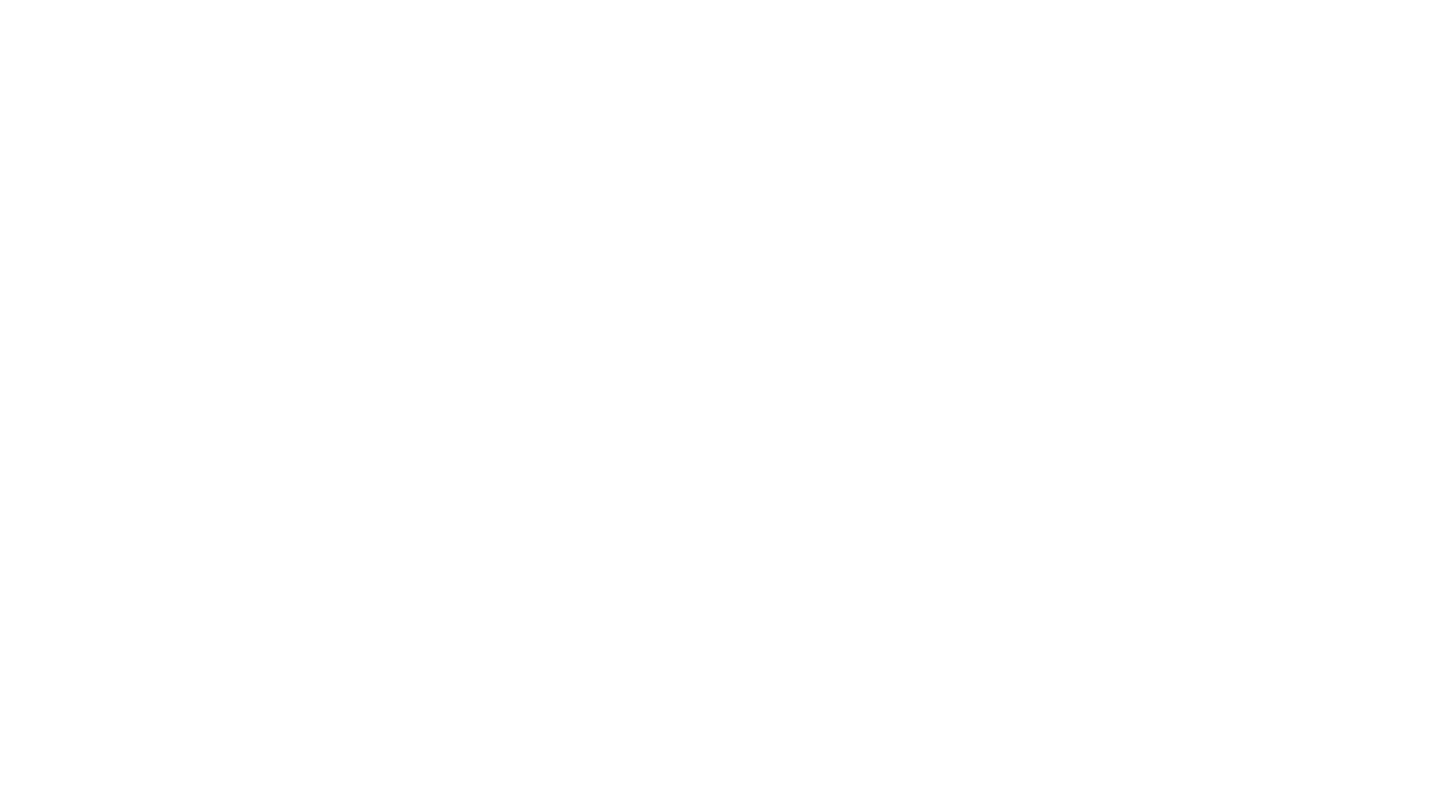 scroll, scrollTop: 0, scrollLeft: 0, axis: both 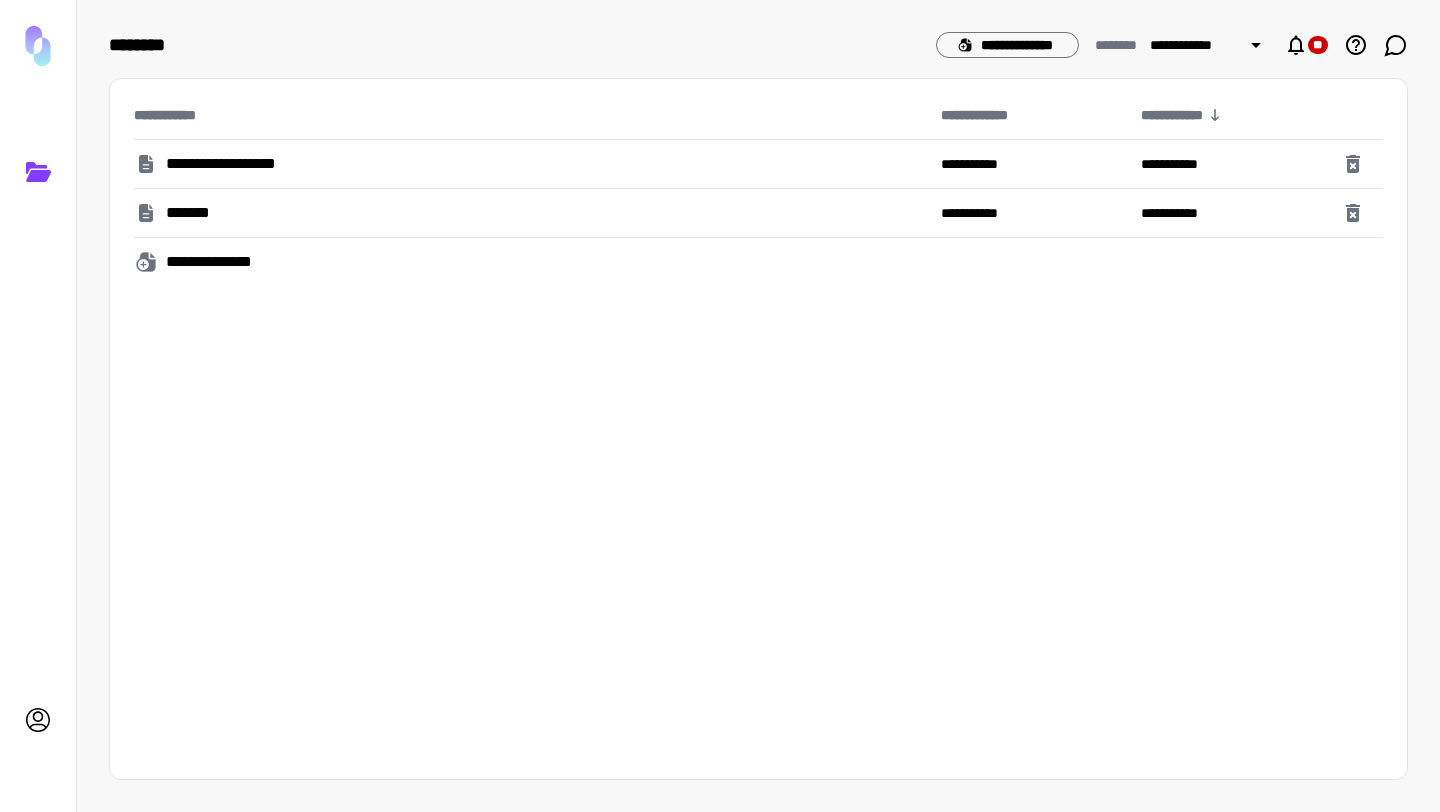 click on "*******" at bounding box center [529, 213] 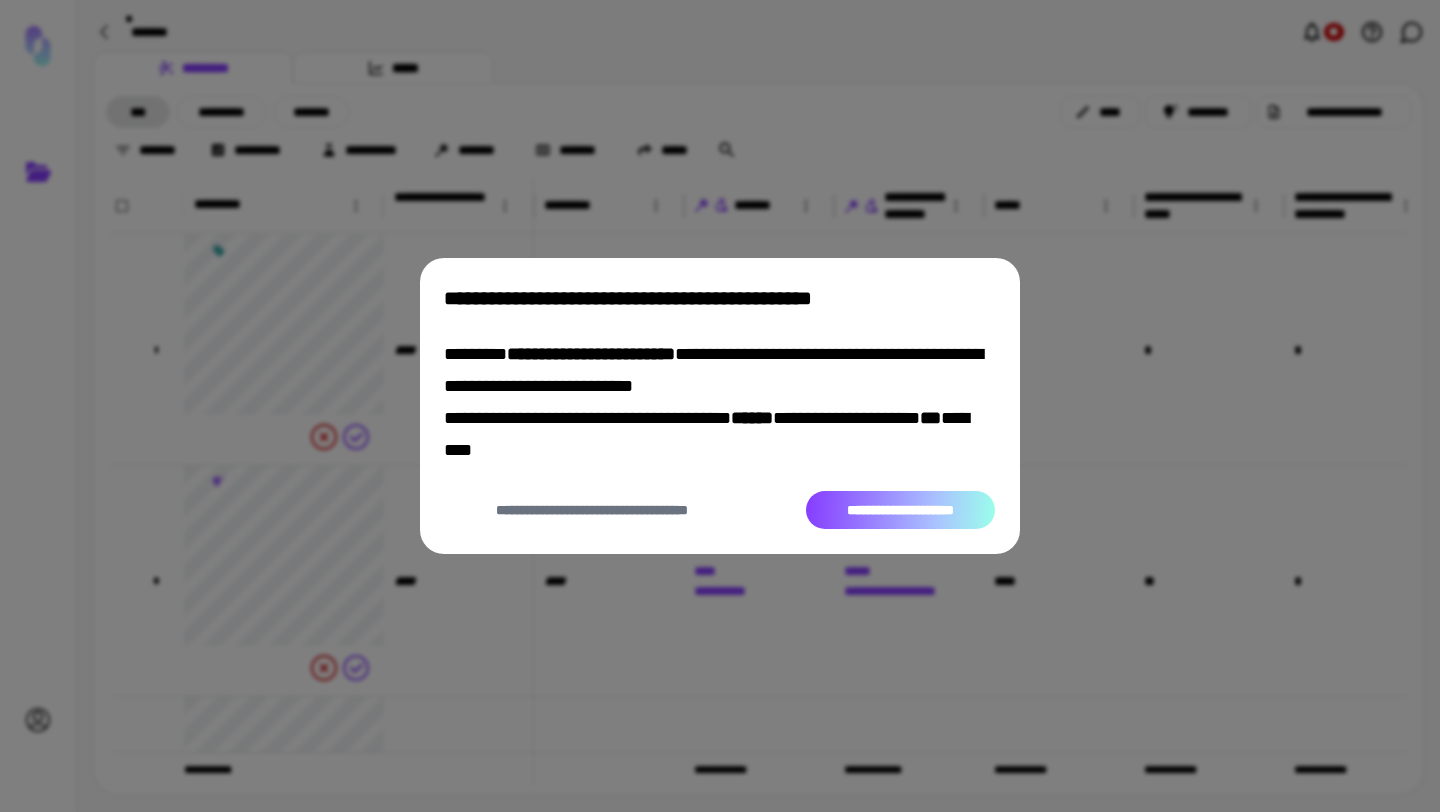 click on "**********" at bounding box center [900, 510] 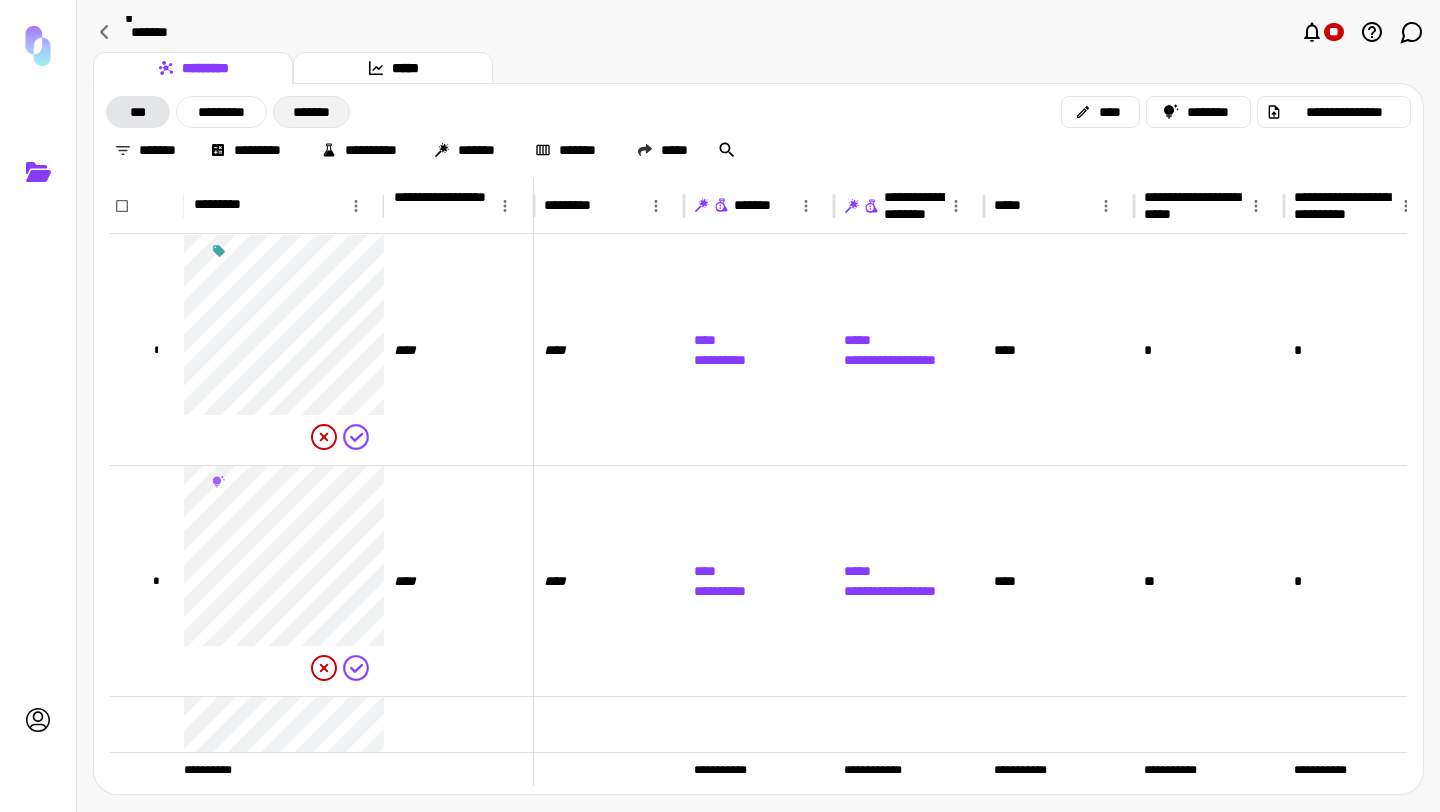 click on "*******" at bounding box center [311, 112] 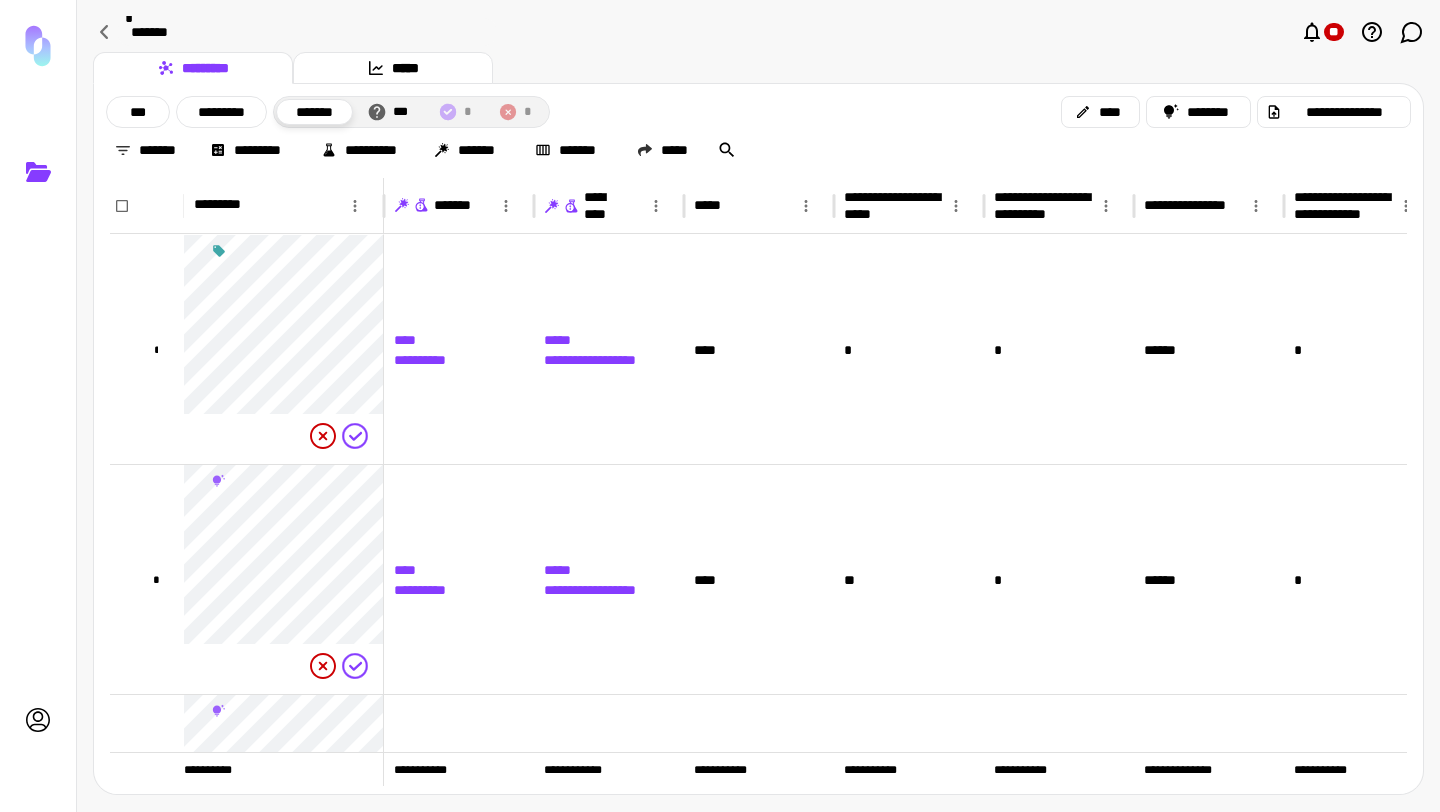 click 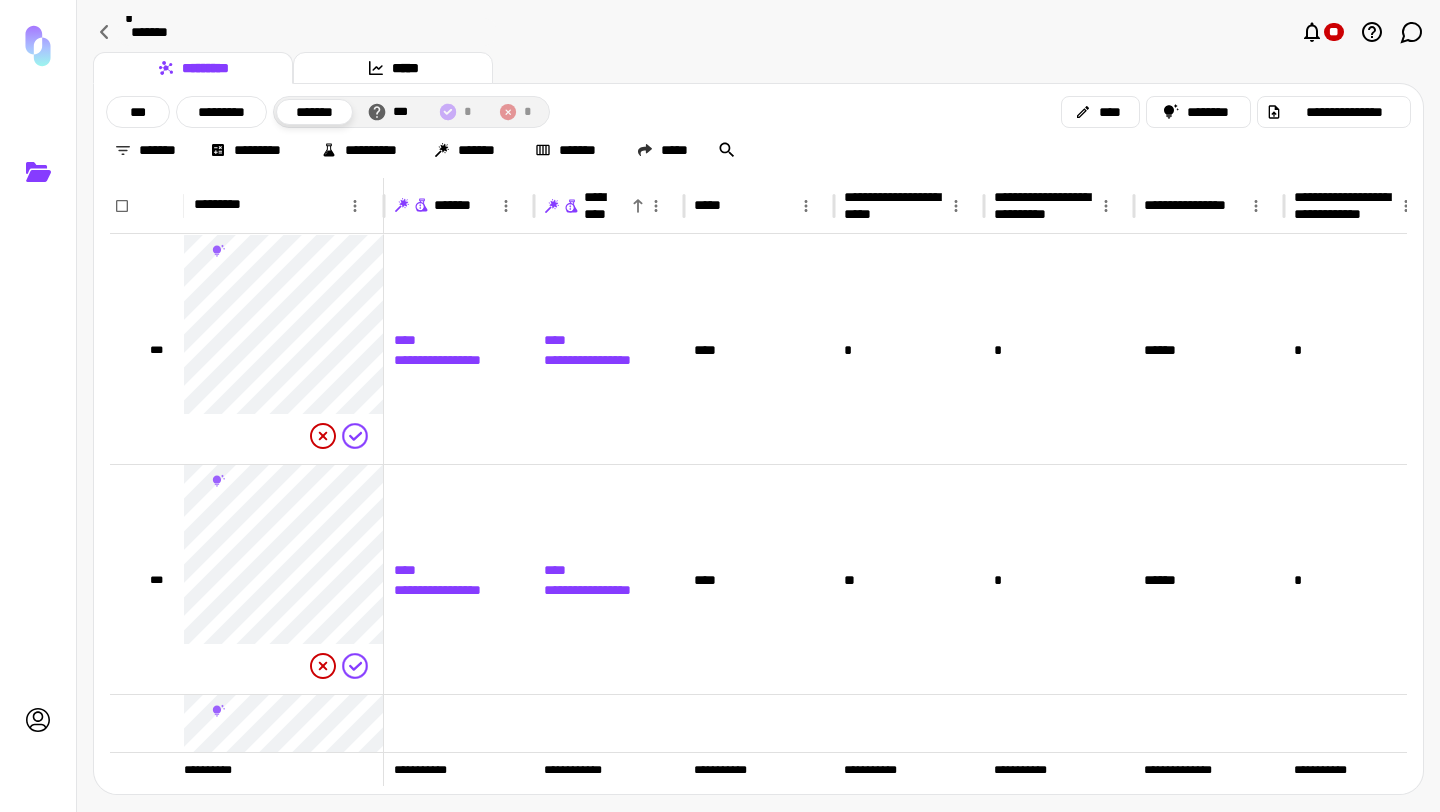 click 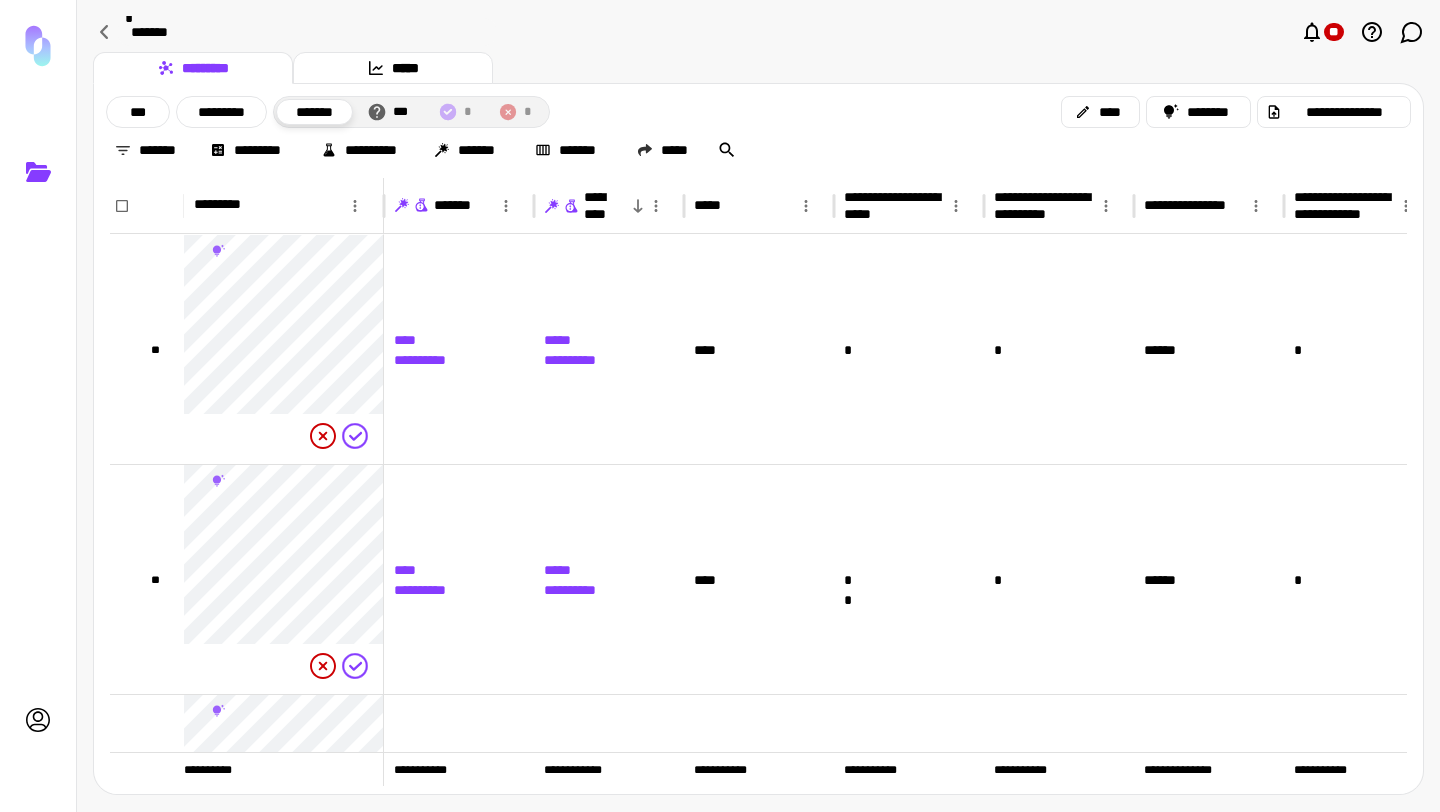 click 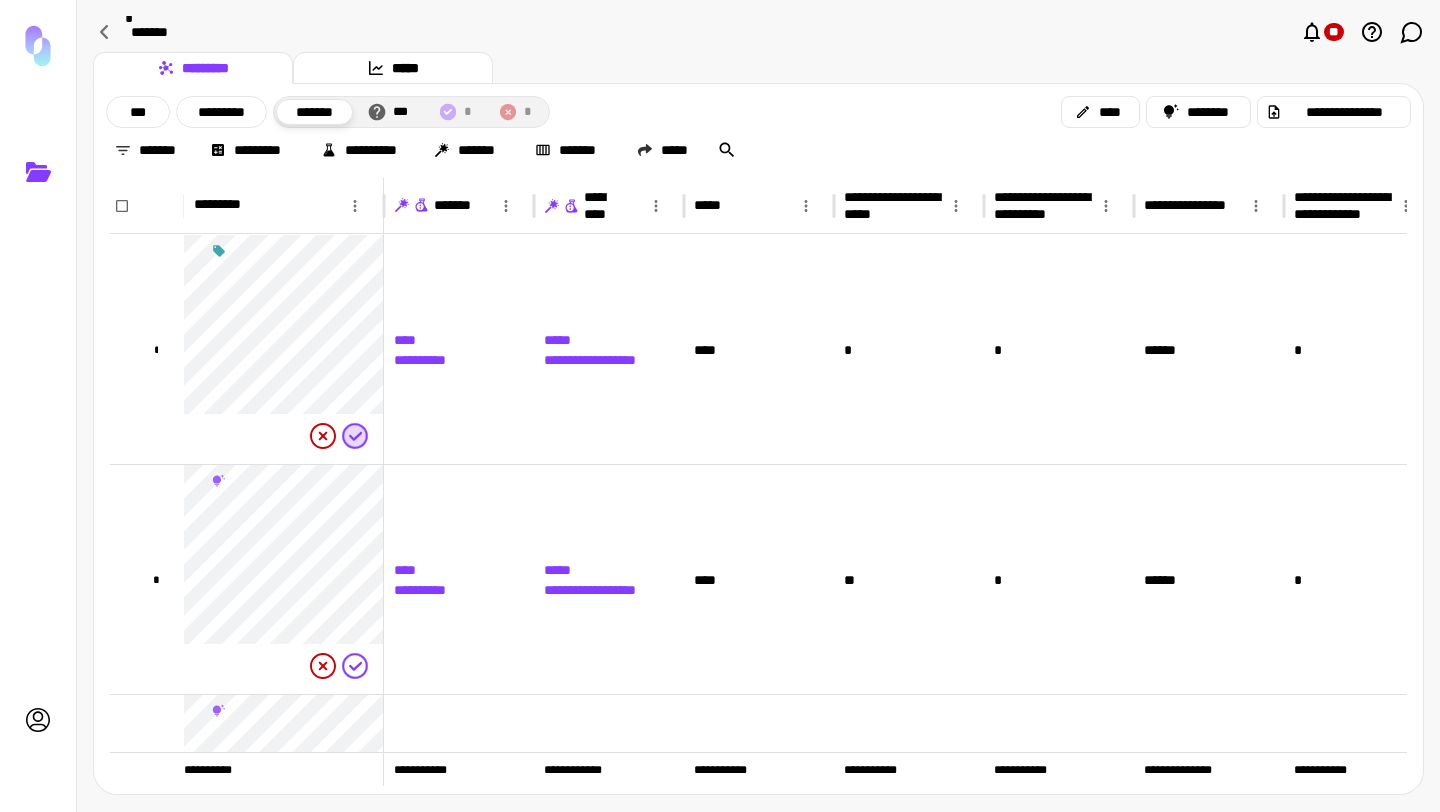 click 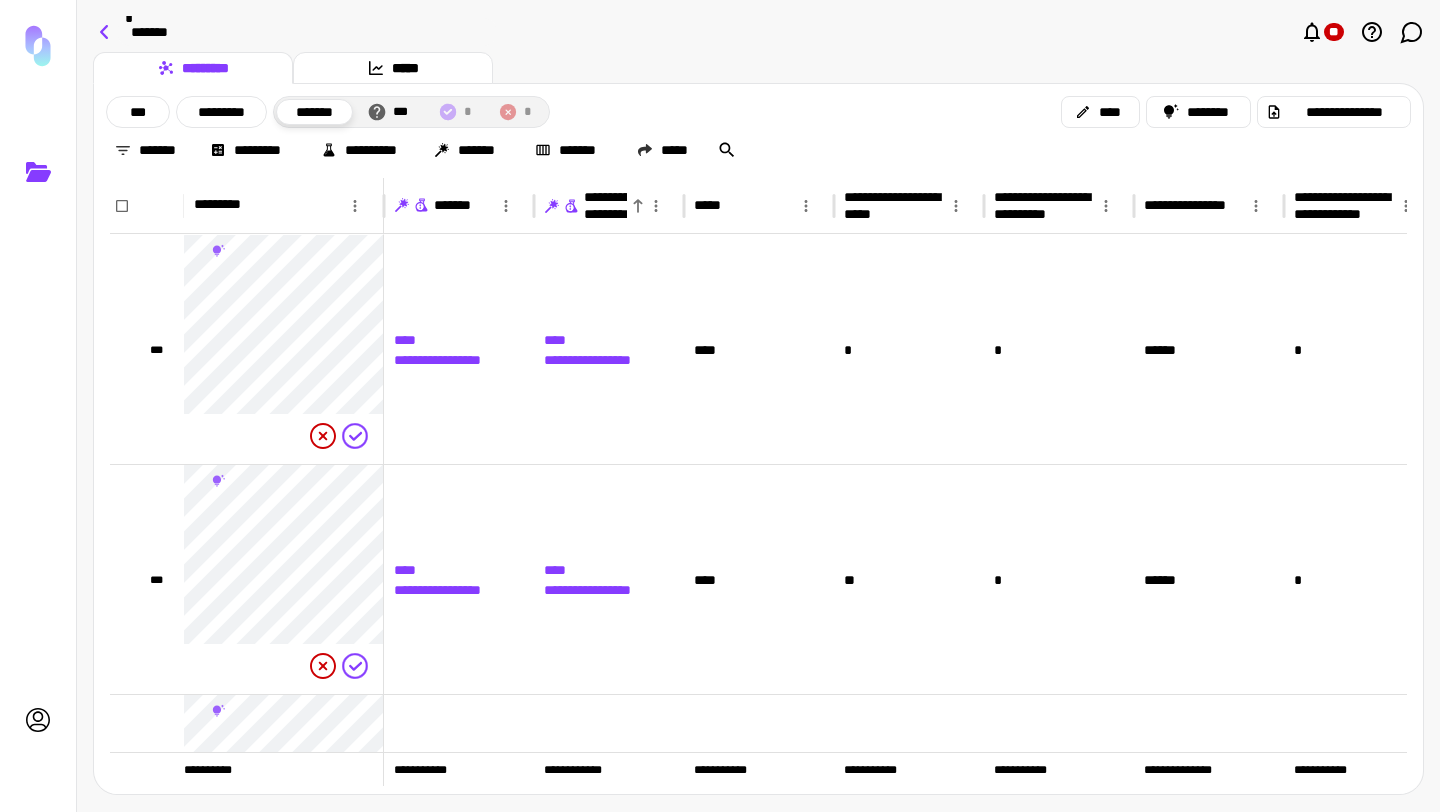 click 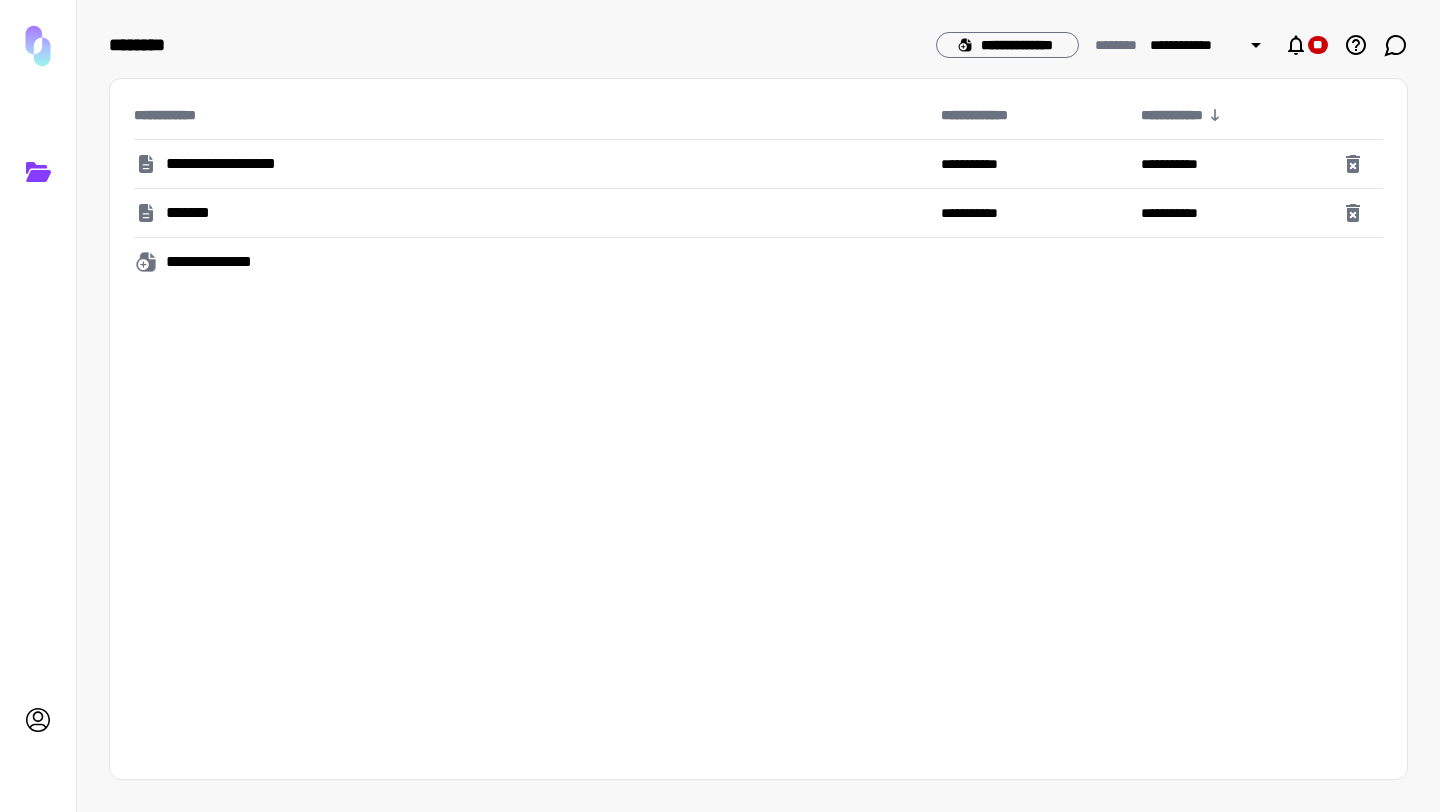 click on "*******" at bounding box center (529, 213) 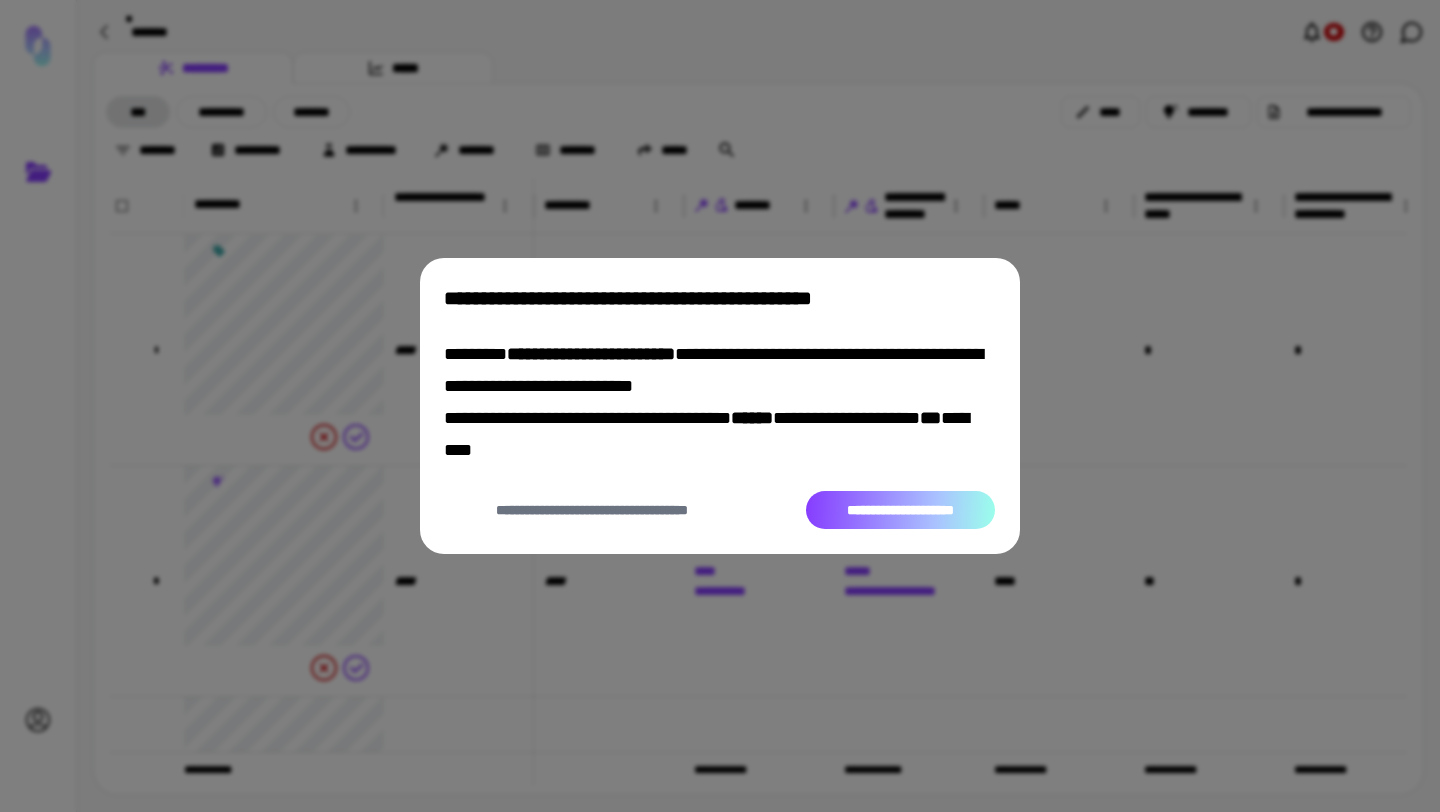 click on "**********" at bounding box center (900, 510) 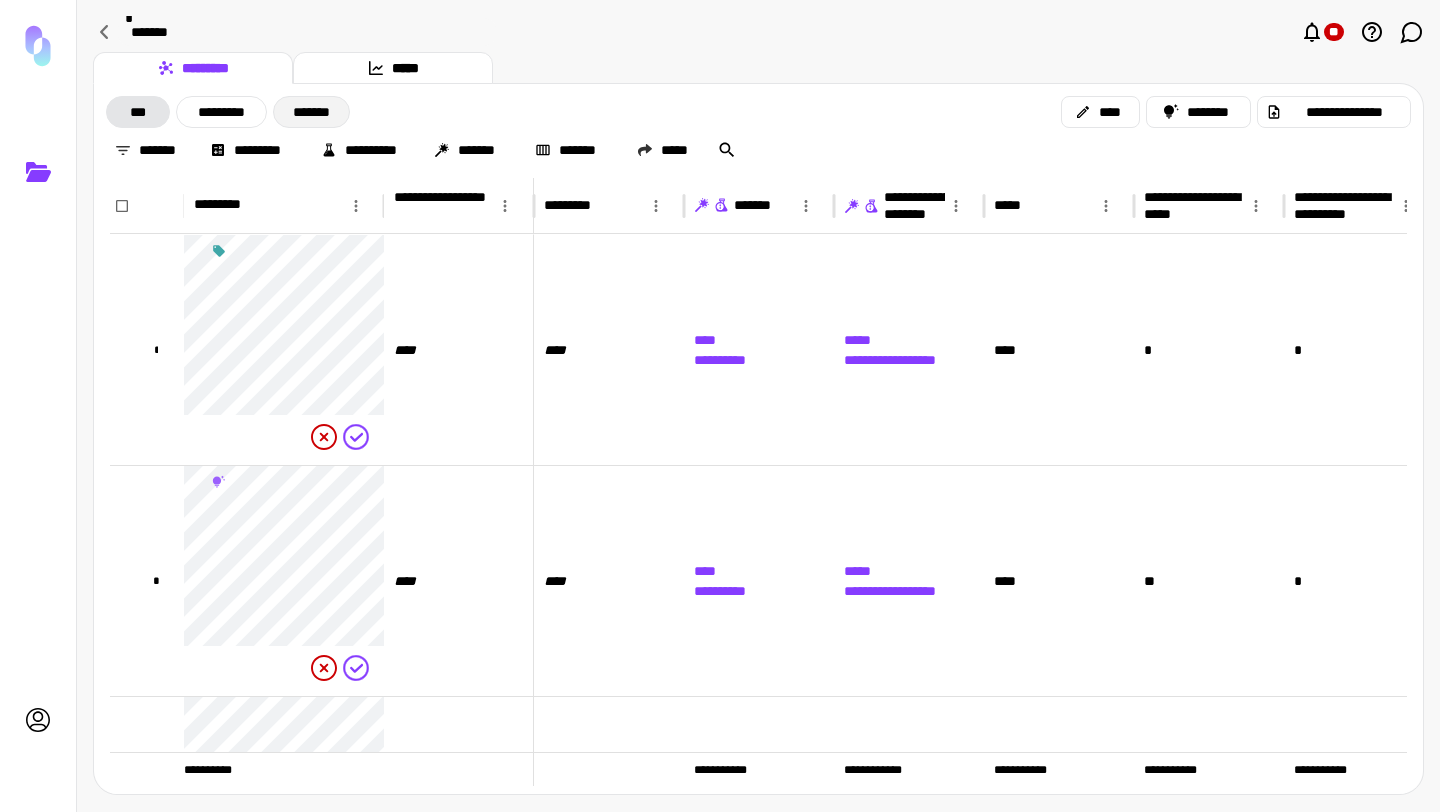 click on "*******" at bounding box center (311, 112) 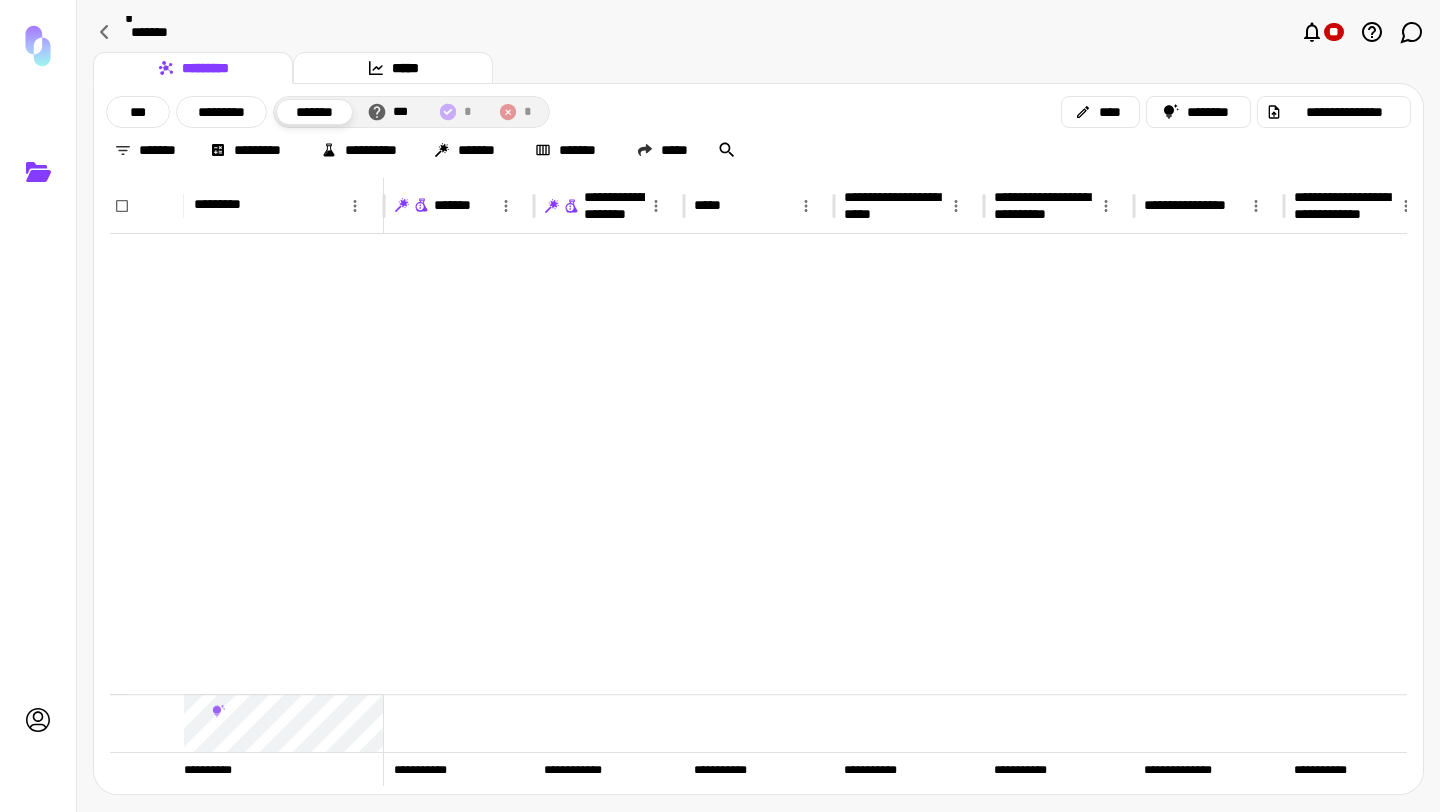 scroll, scrollTop: 1935, scrollLeft: 0, axis: vertical 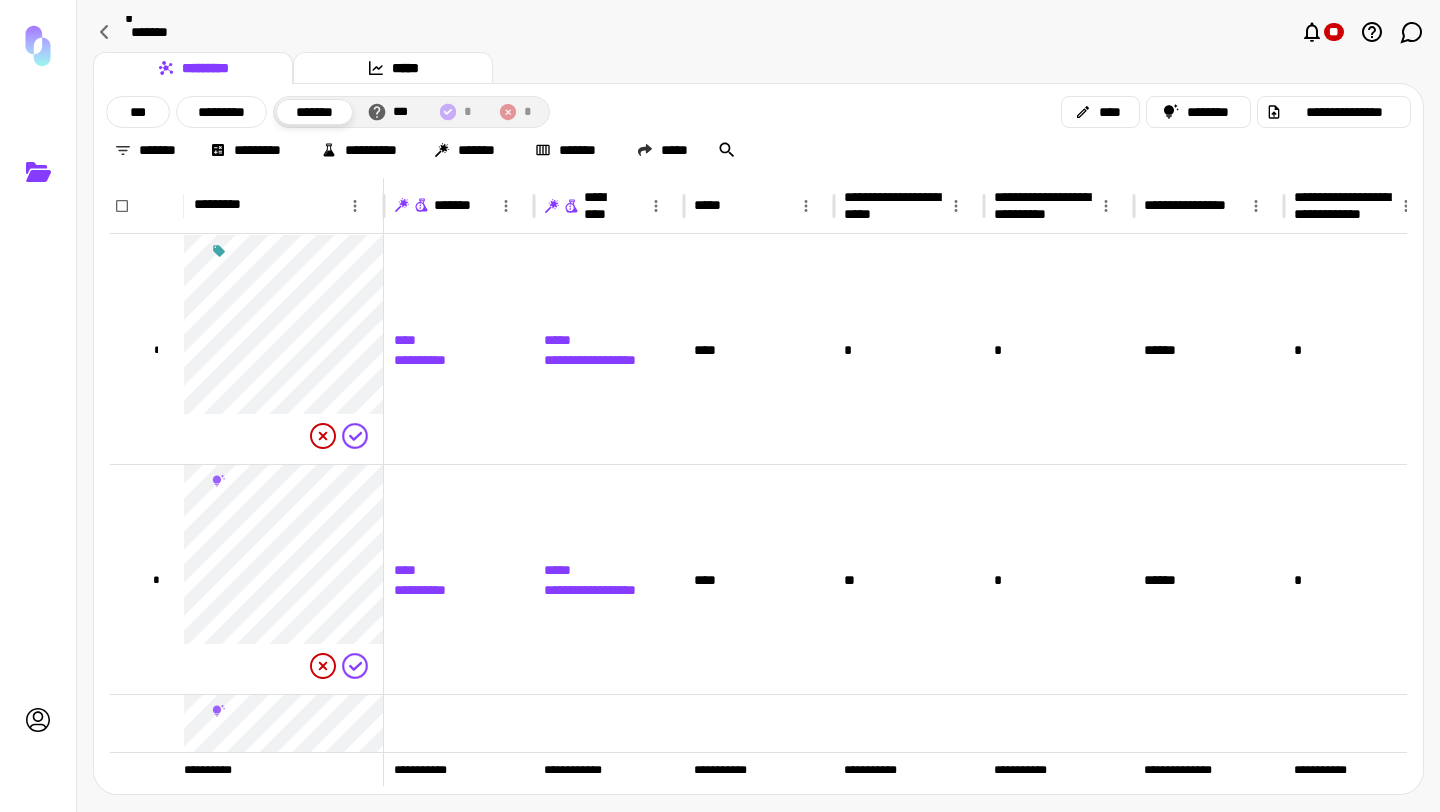 click 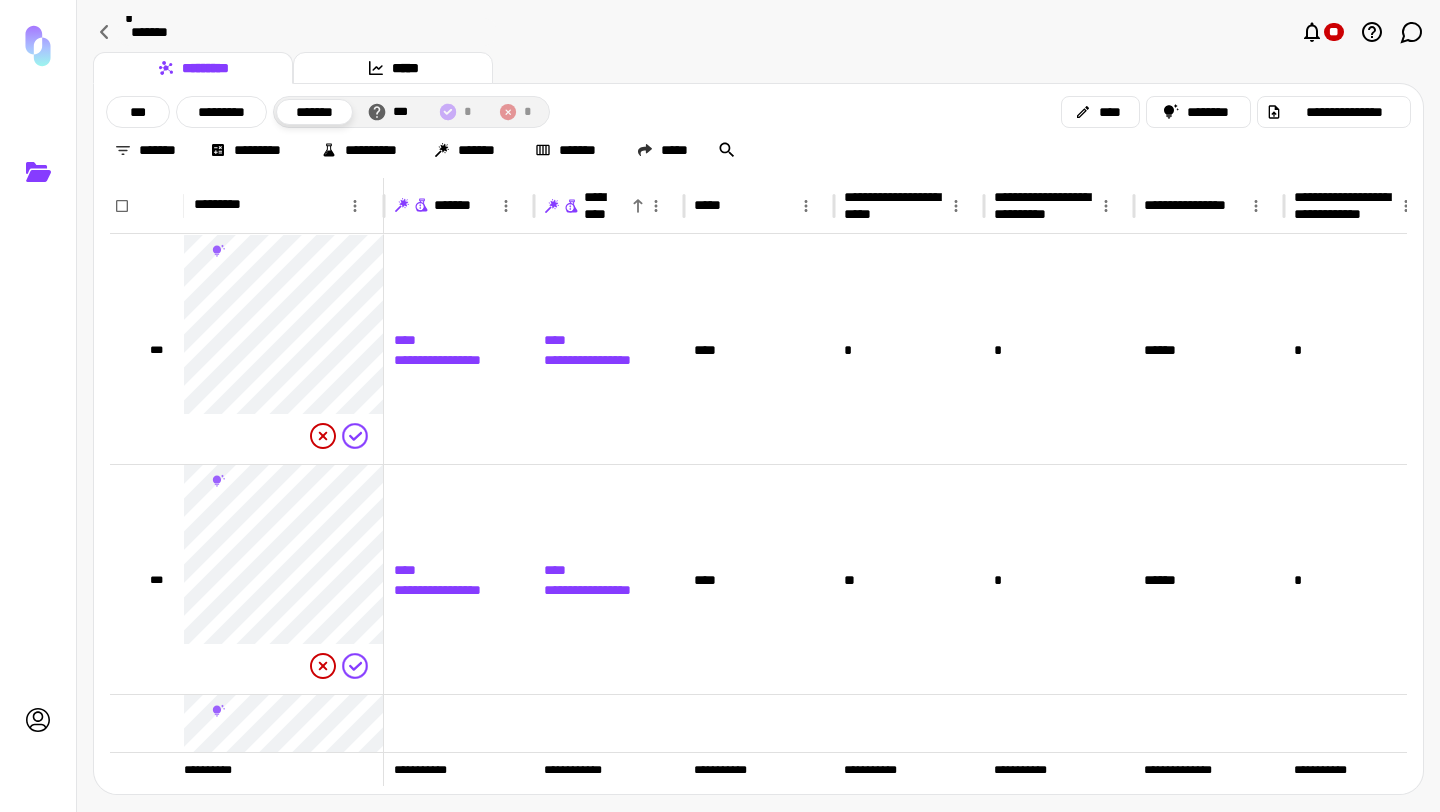 click 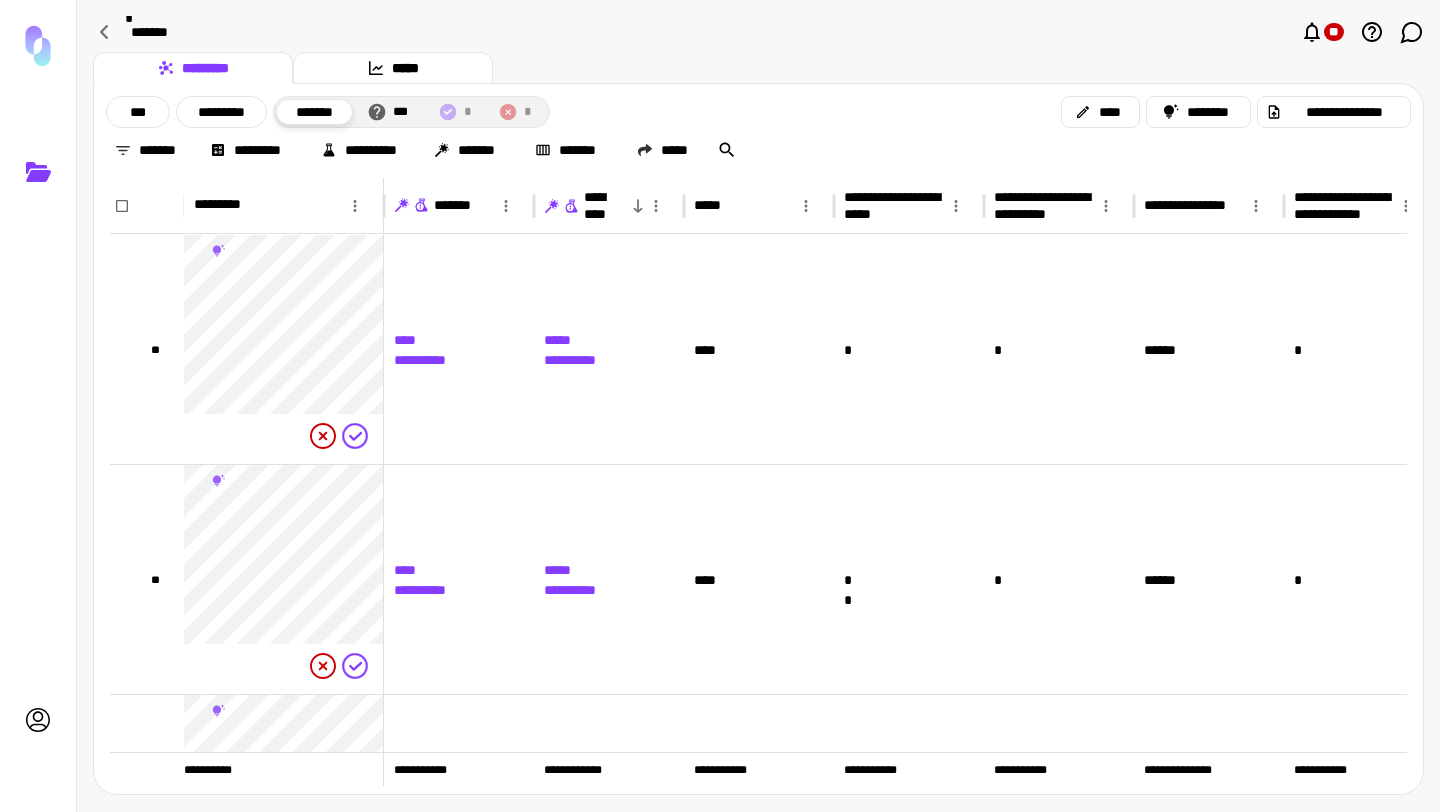 click 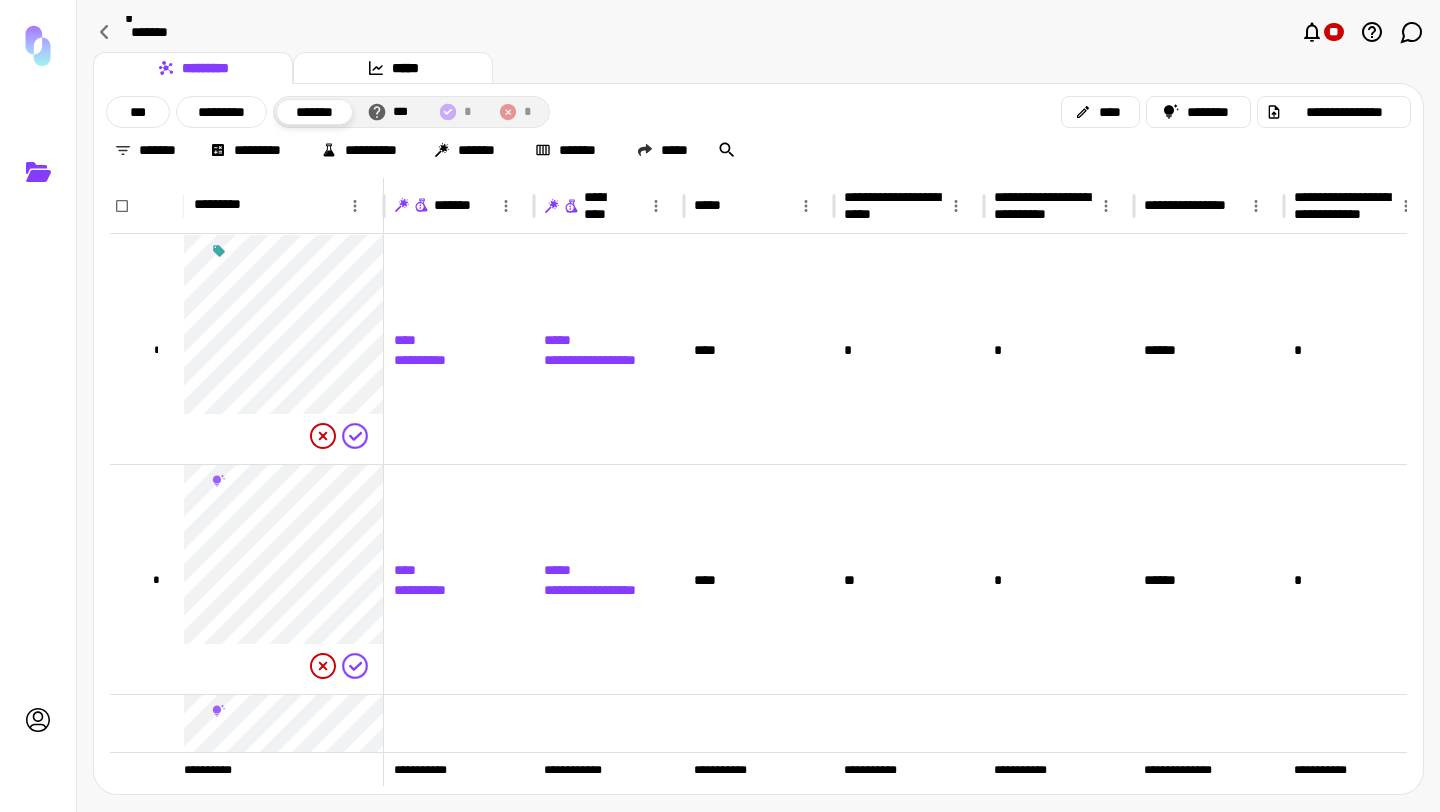 click 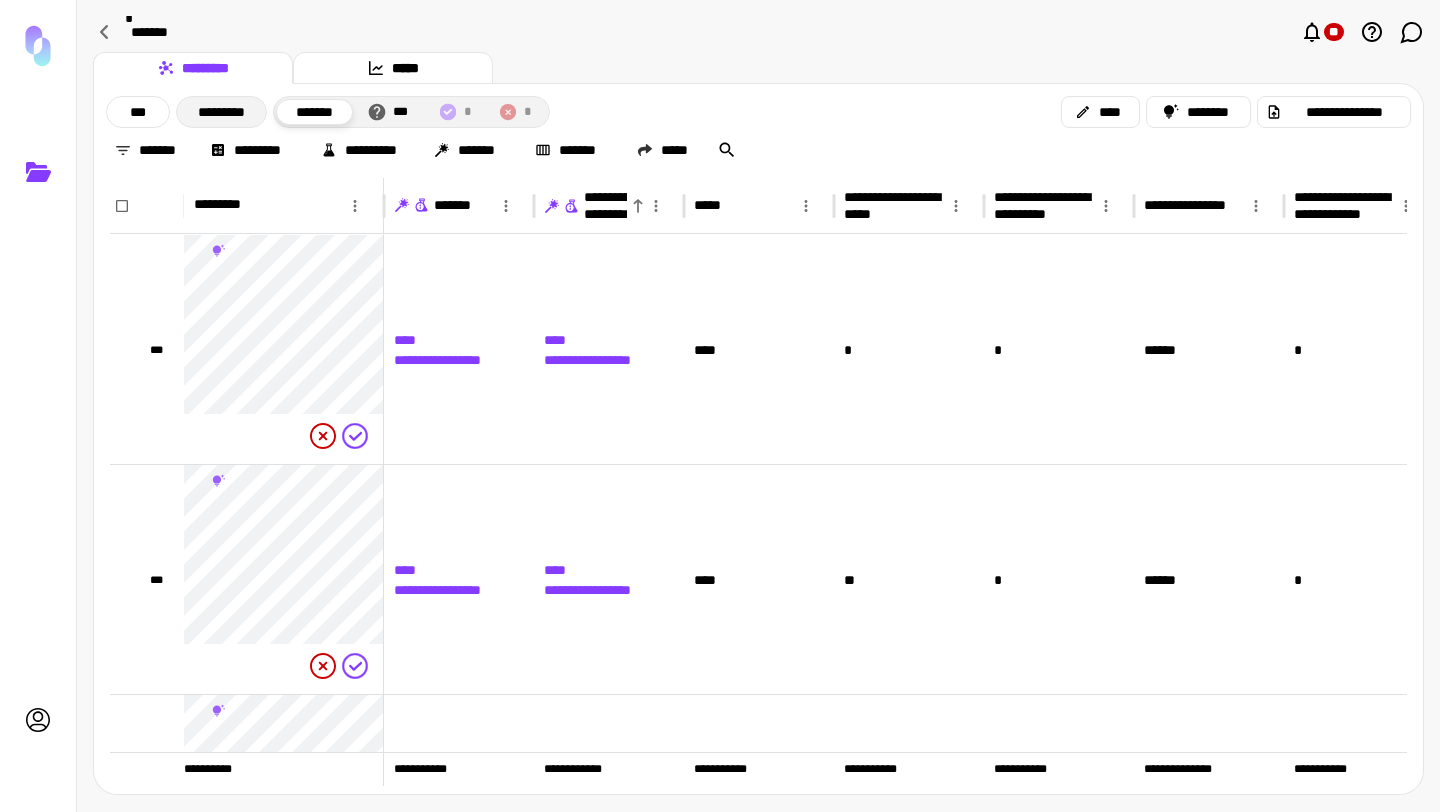 click on "*********" at bounding box center (221, 112) 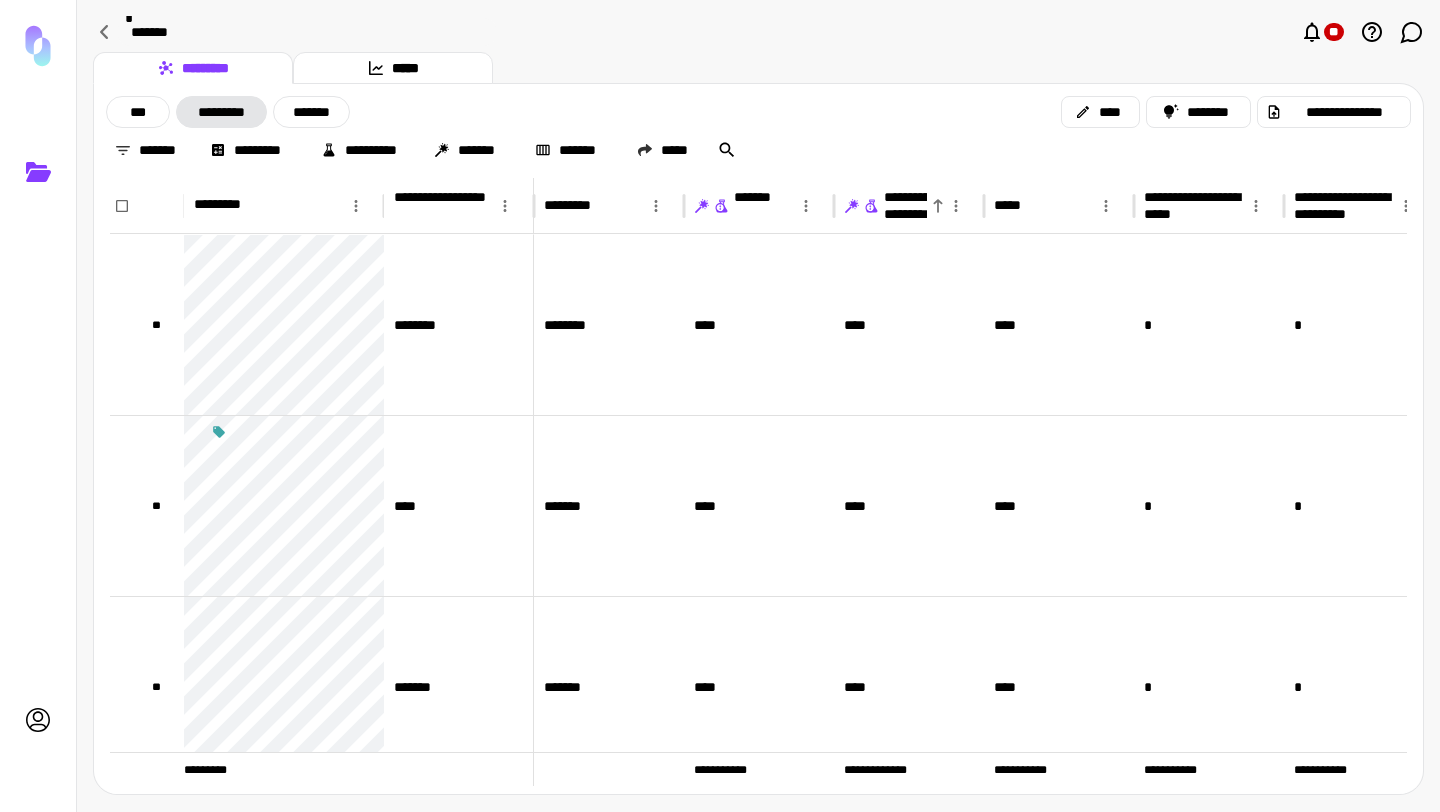 click 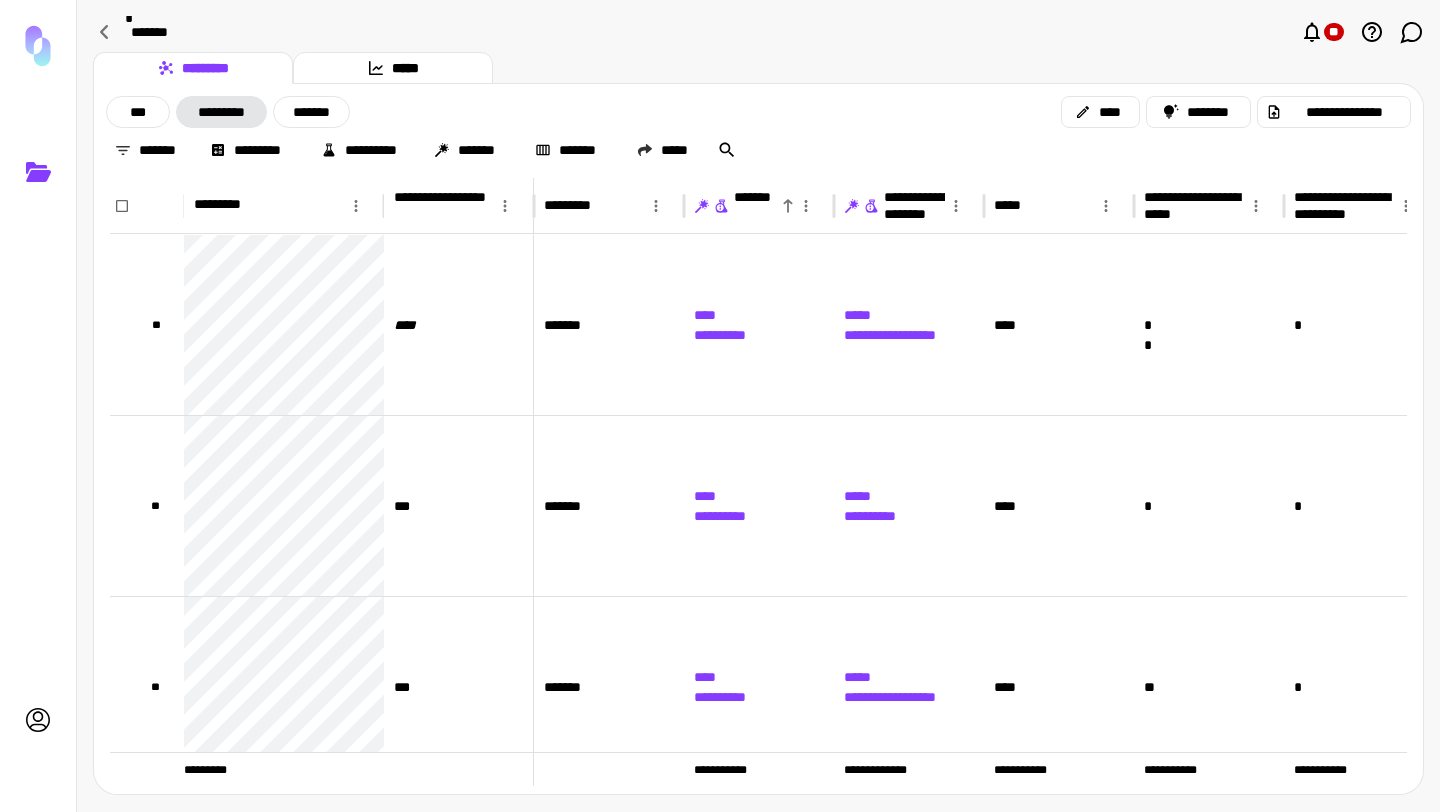click 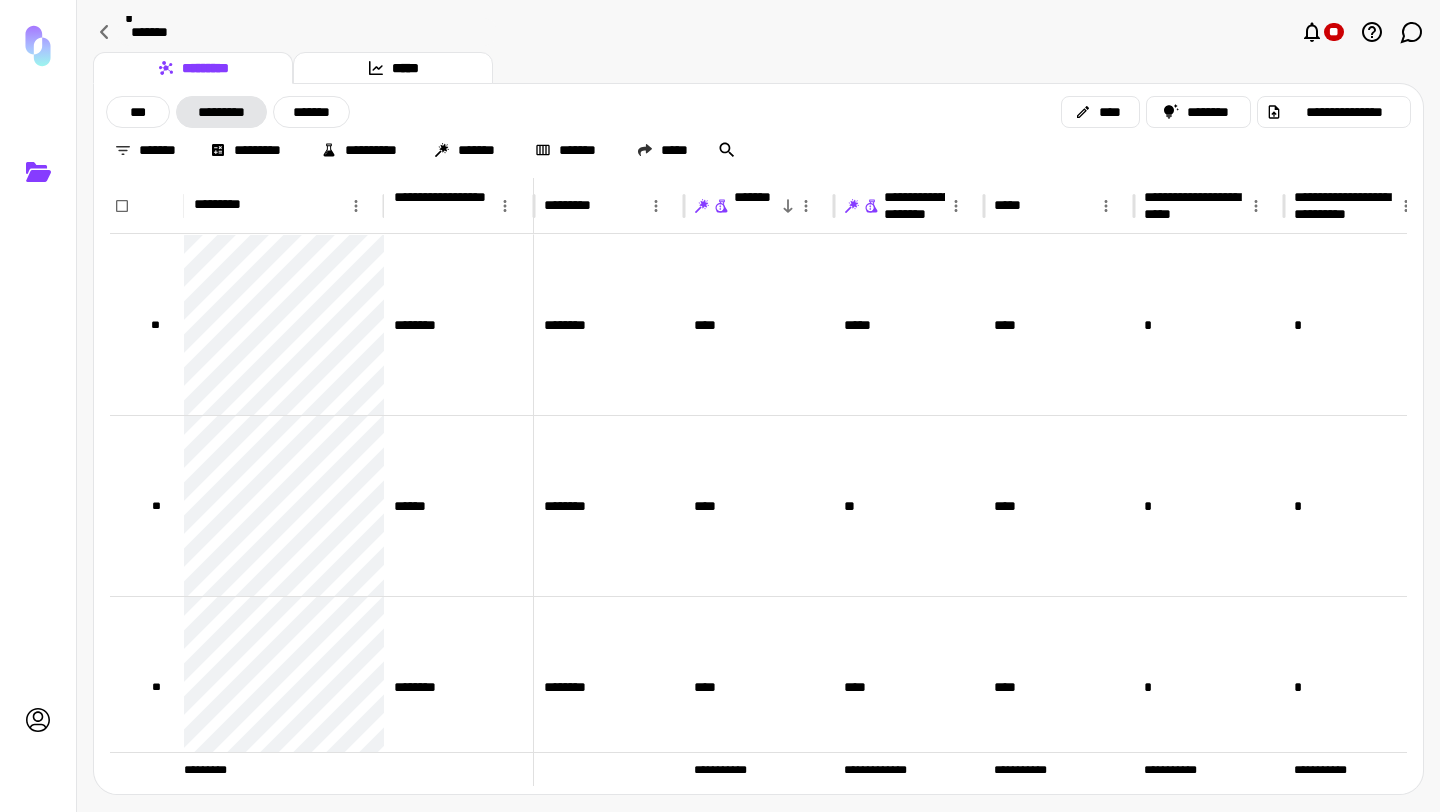click 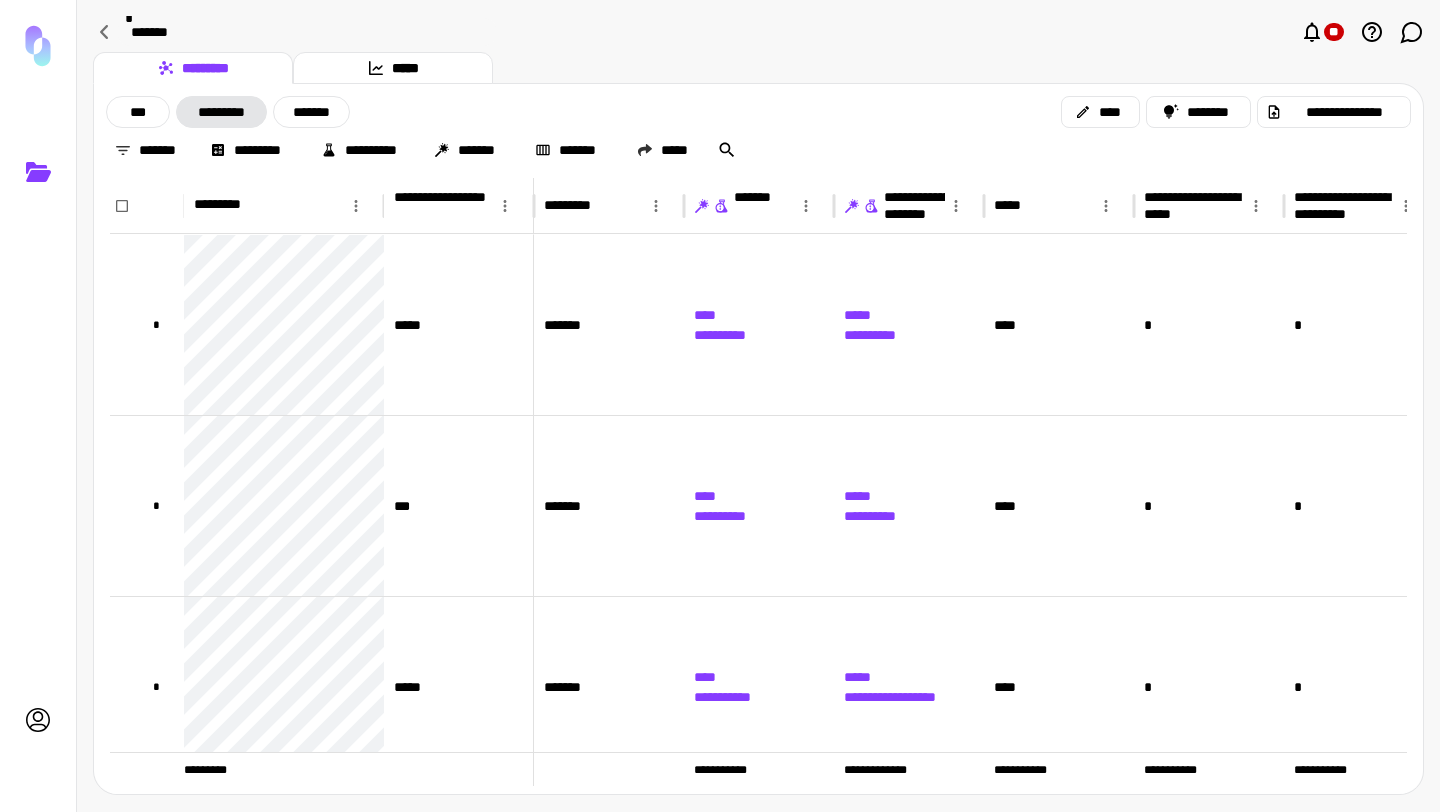 click 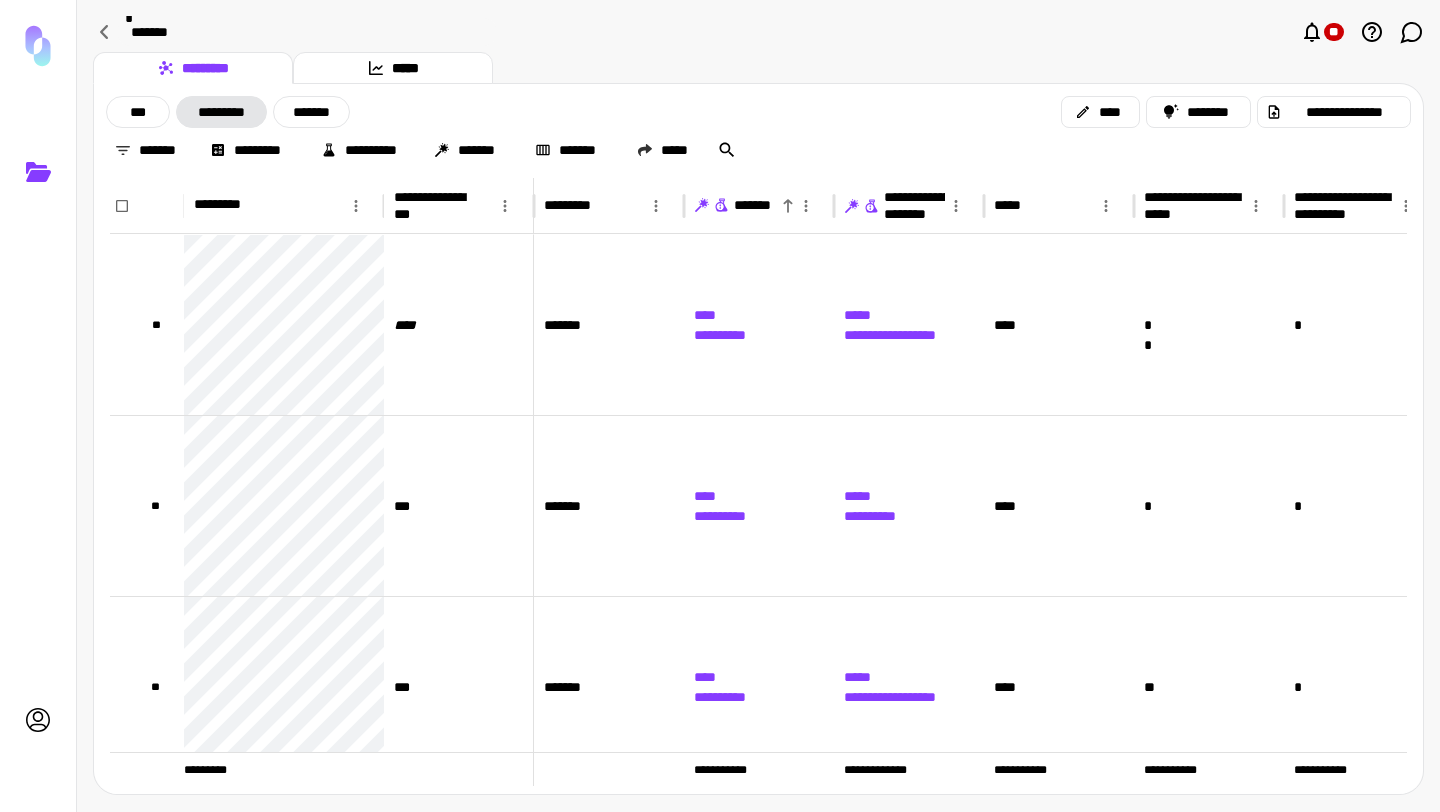 click 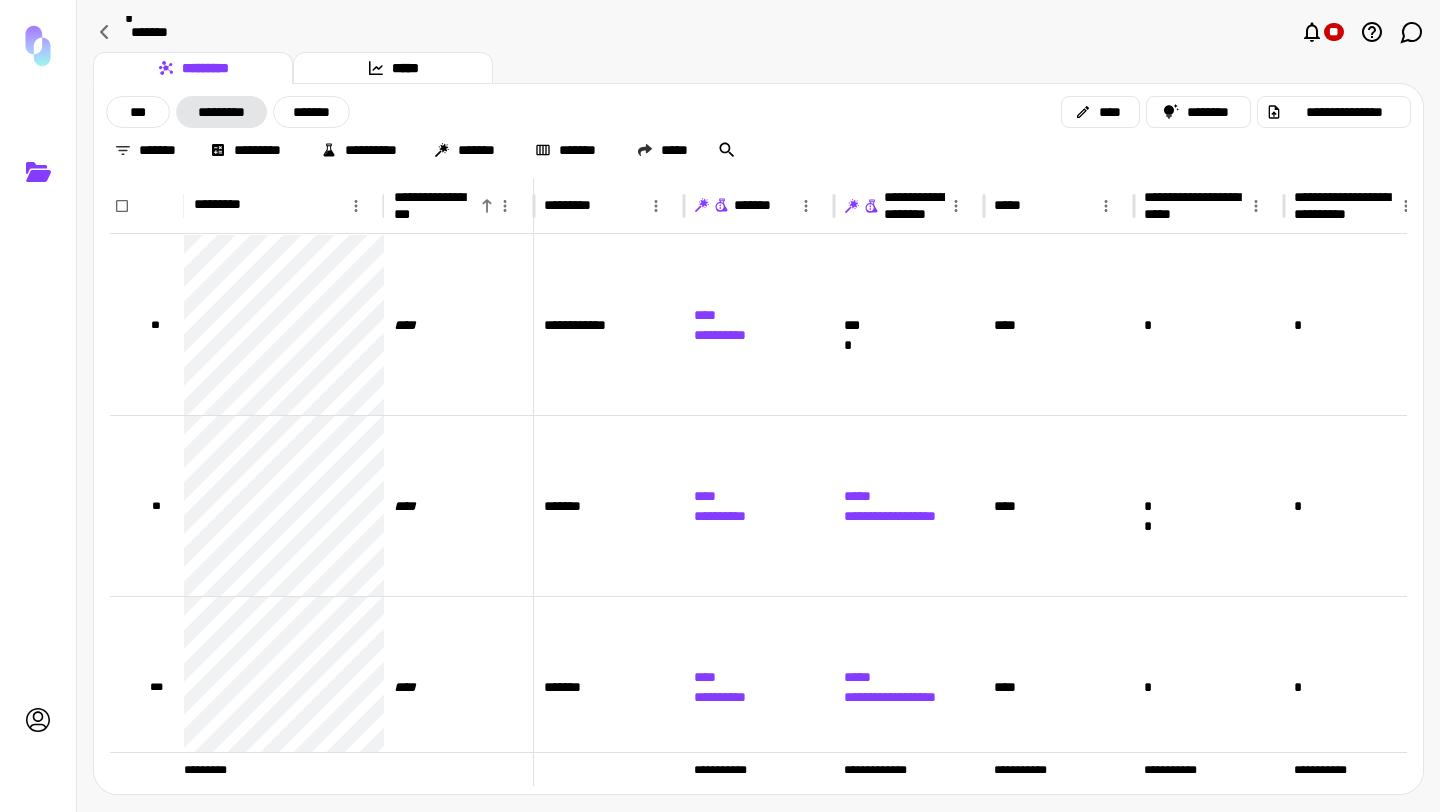 click 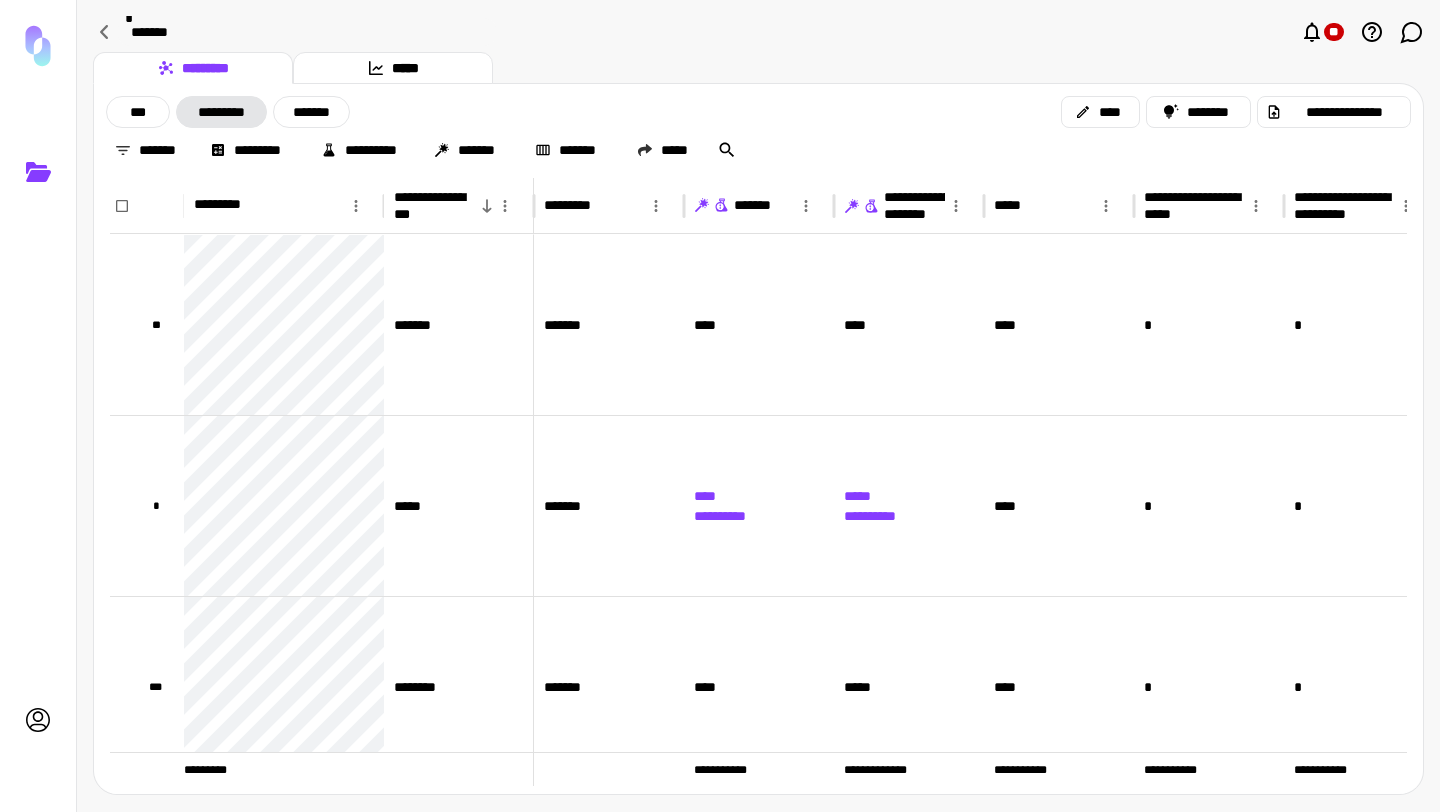 click 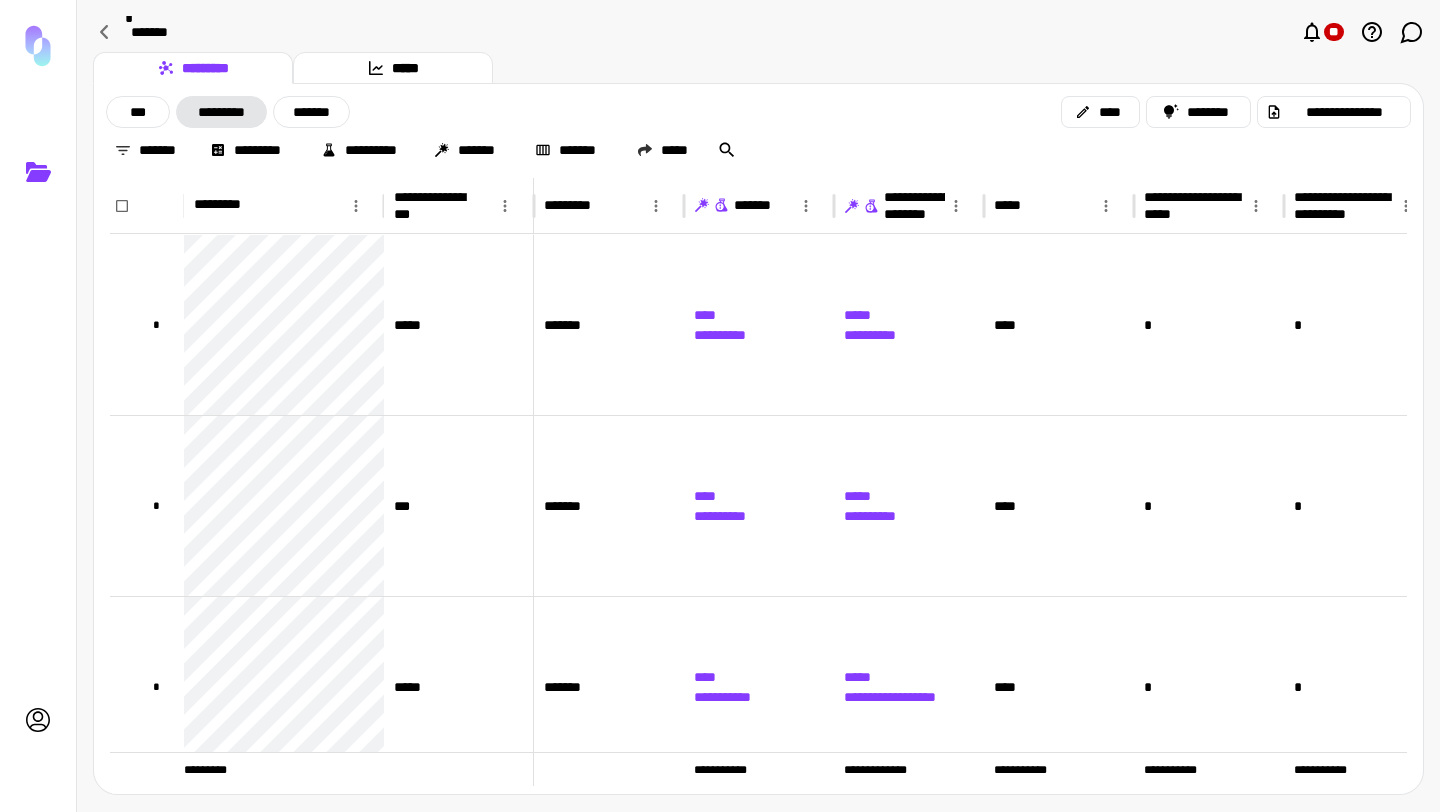 click 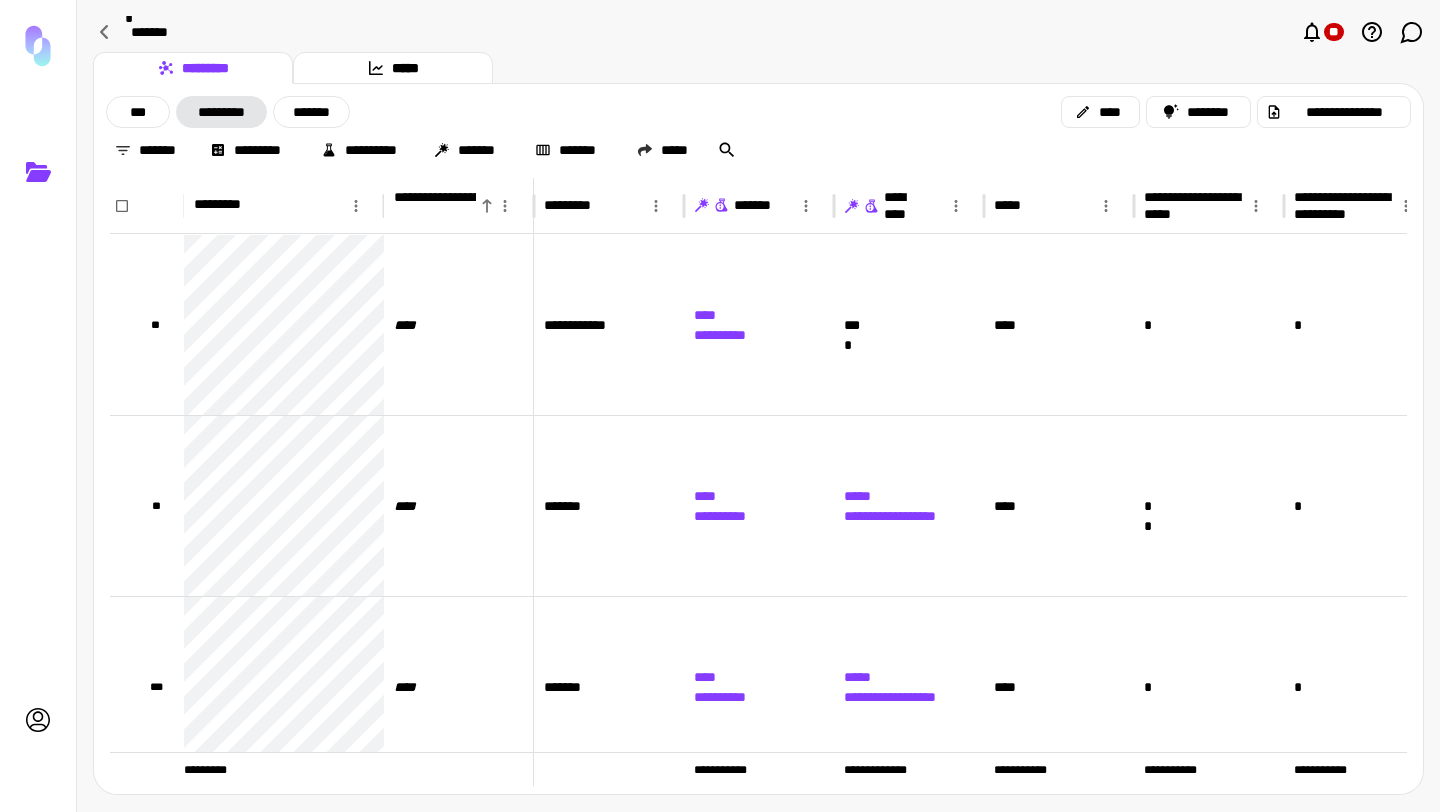 click 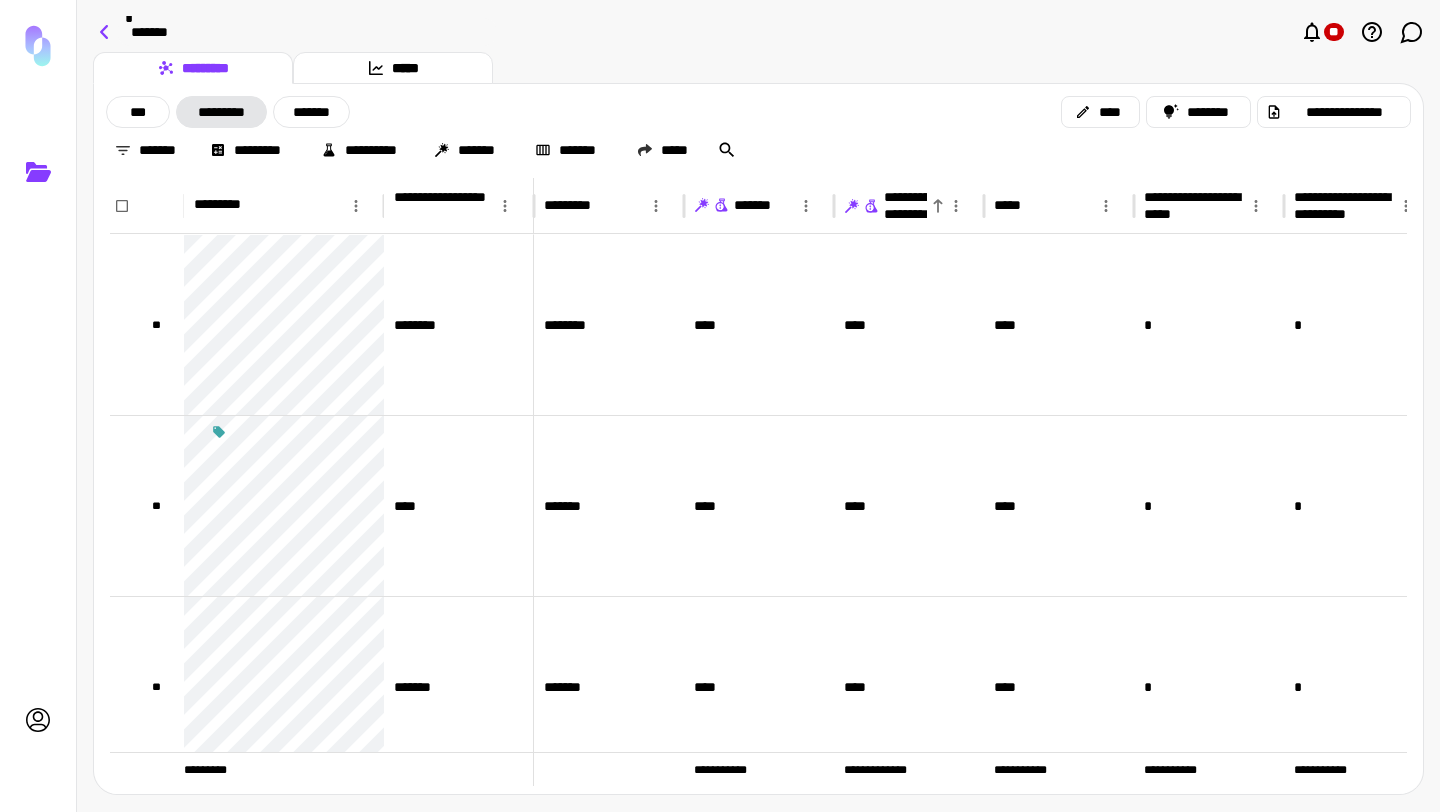 click 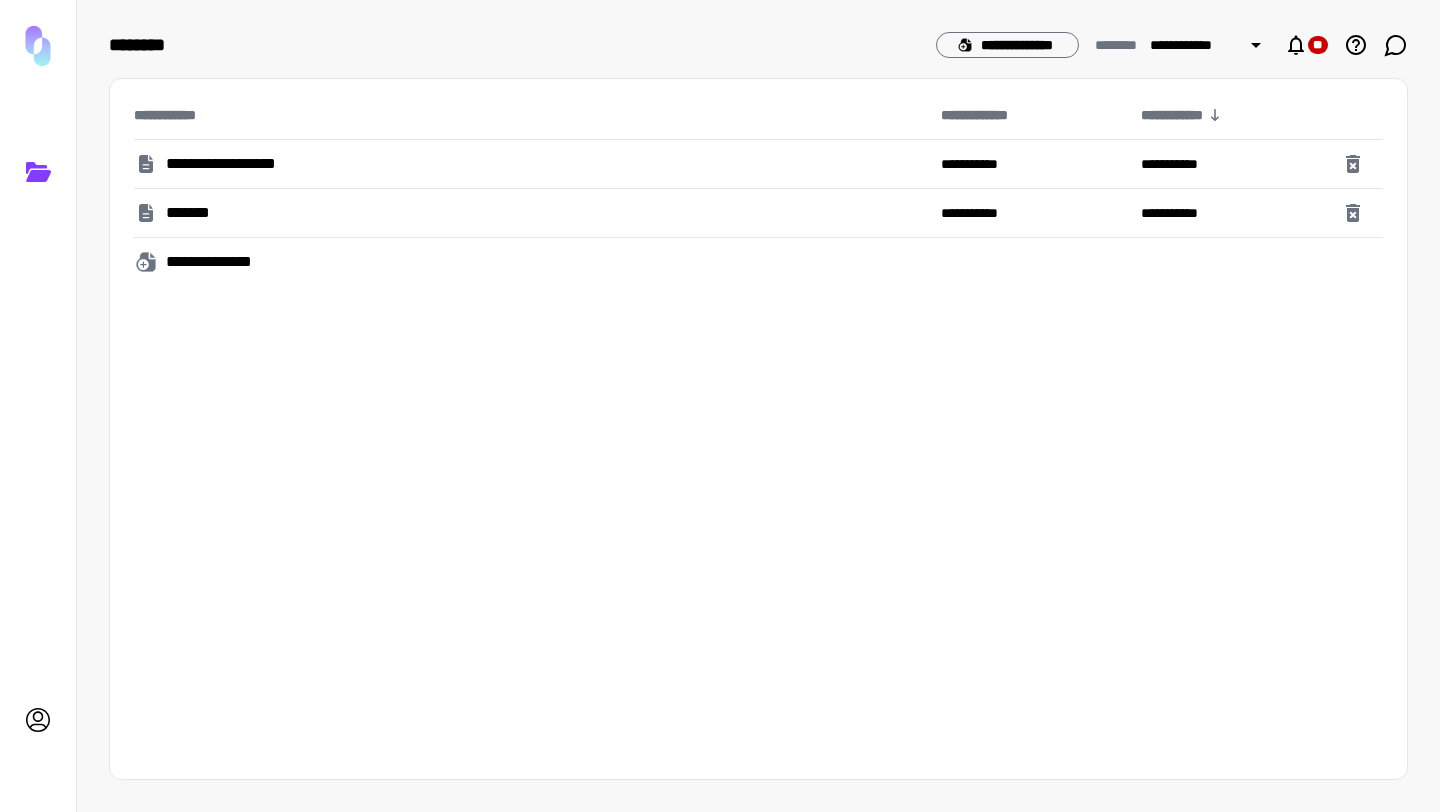 click on "**********" at bounding box center (221, 262) 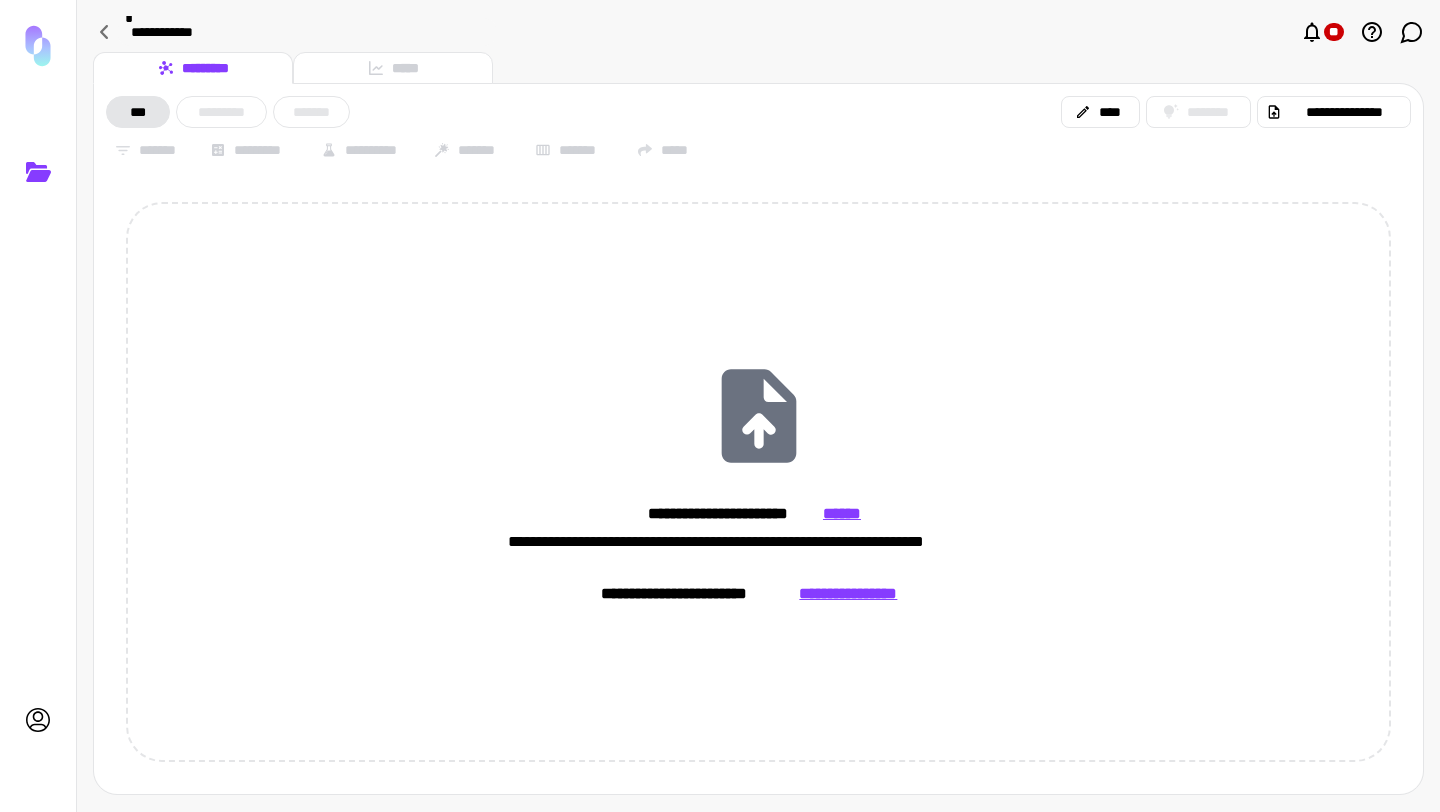 click on "**********" at bounding box center [307, 32] 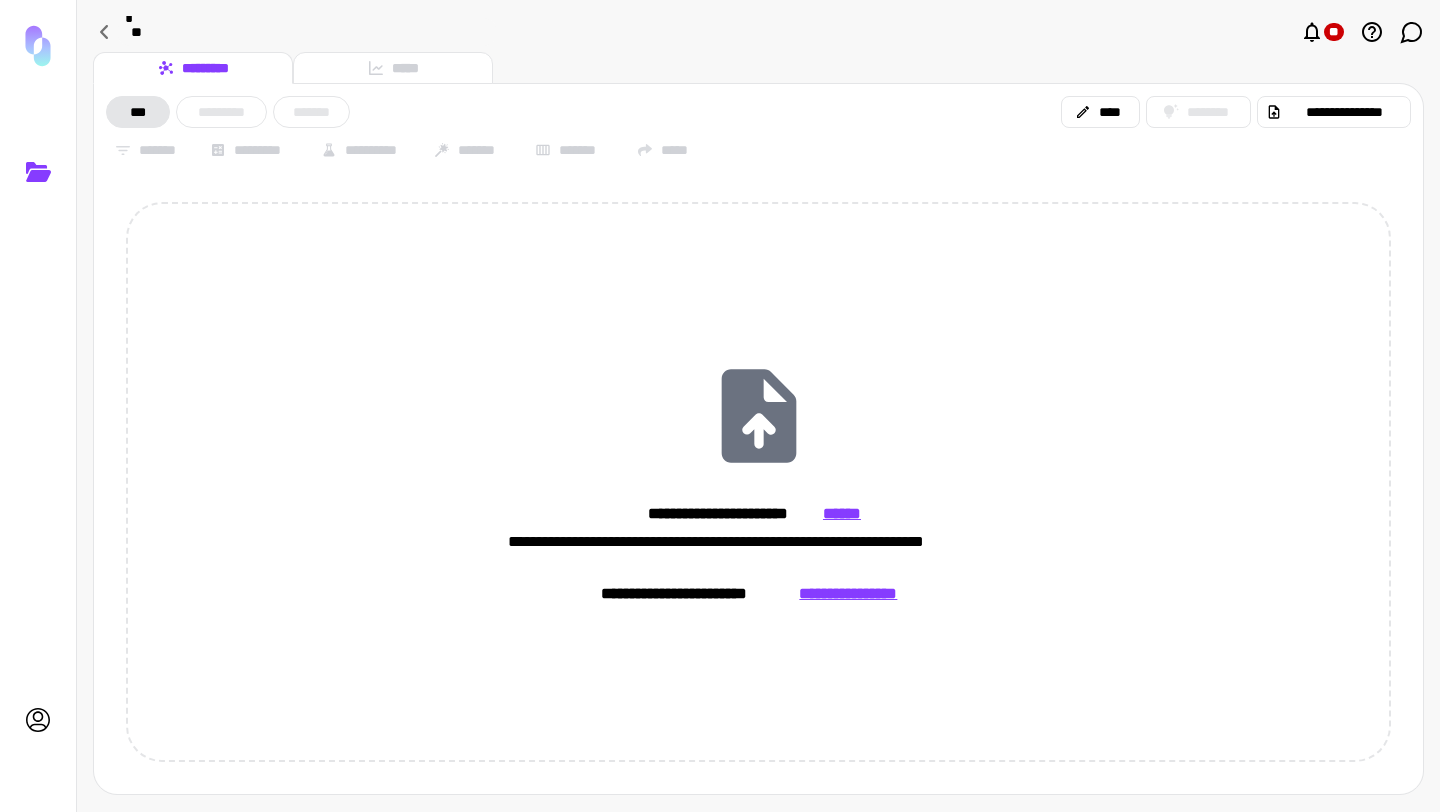 type on "*" 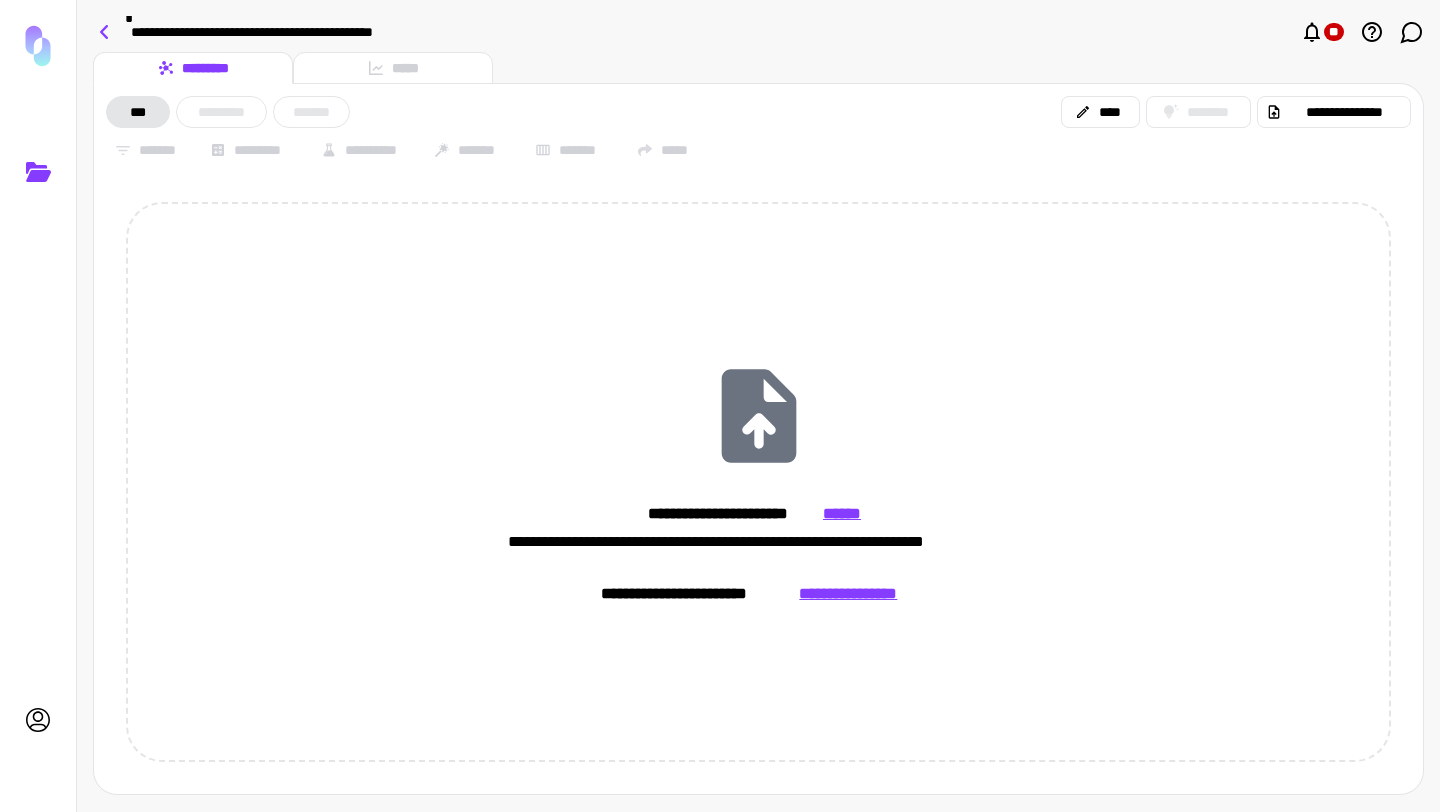type on "**********" 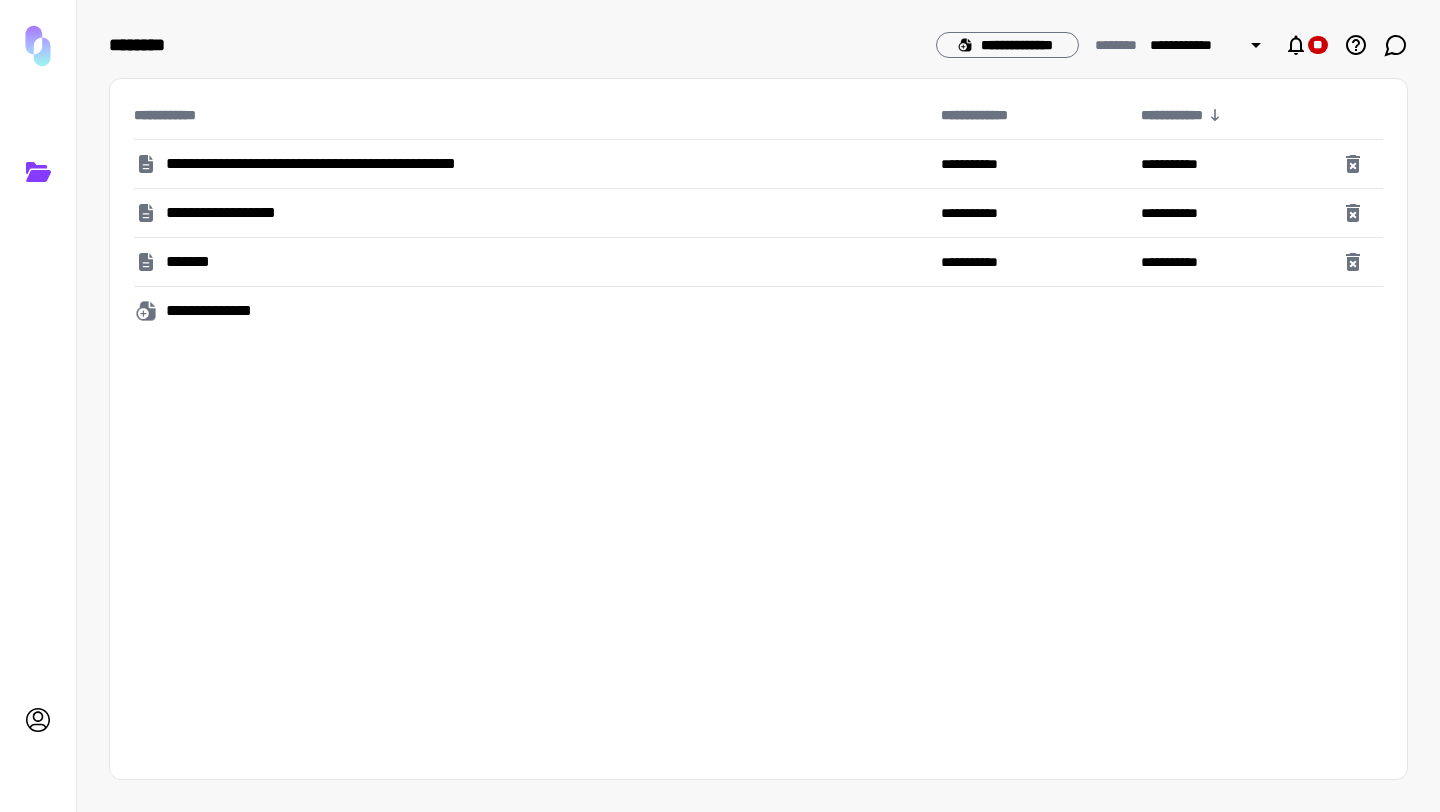 click on "**********" at bounding box center (352, 164) 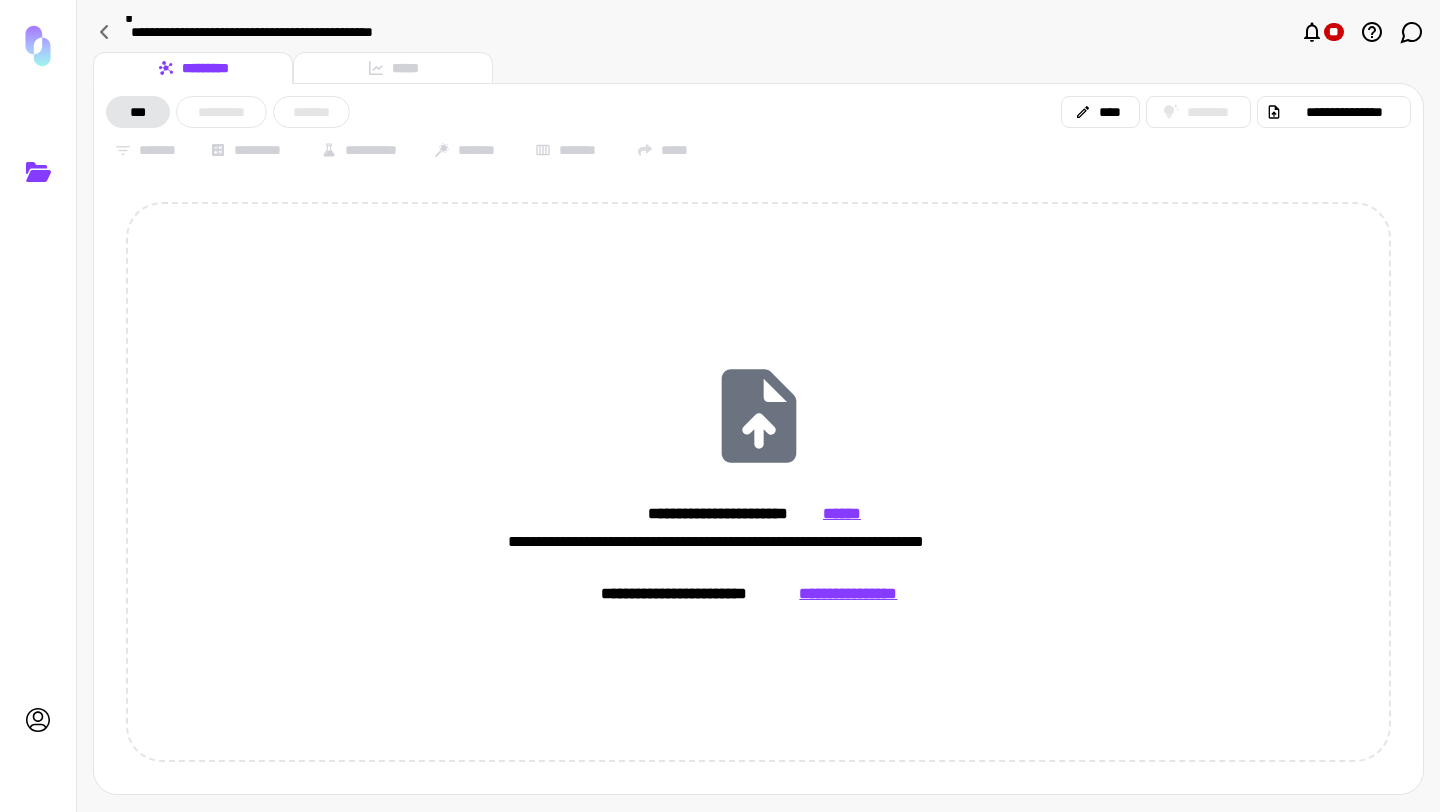 click on "**********" at bounding box center [307, 32] 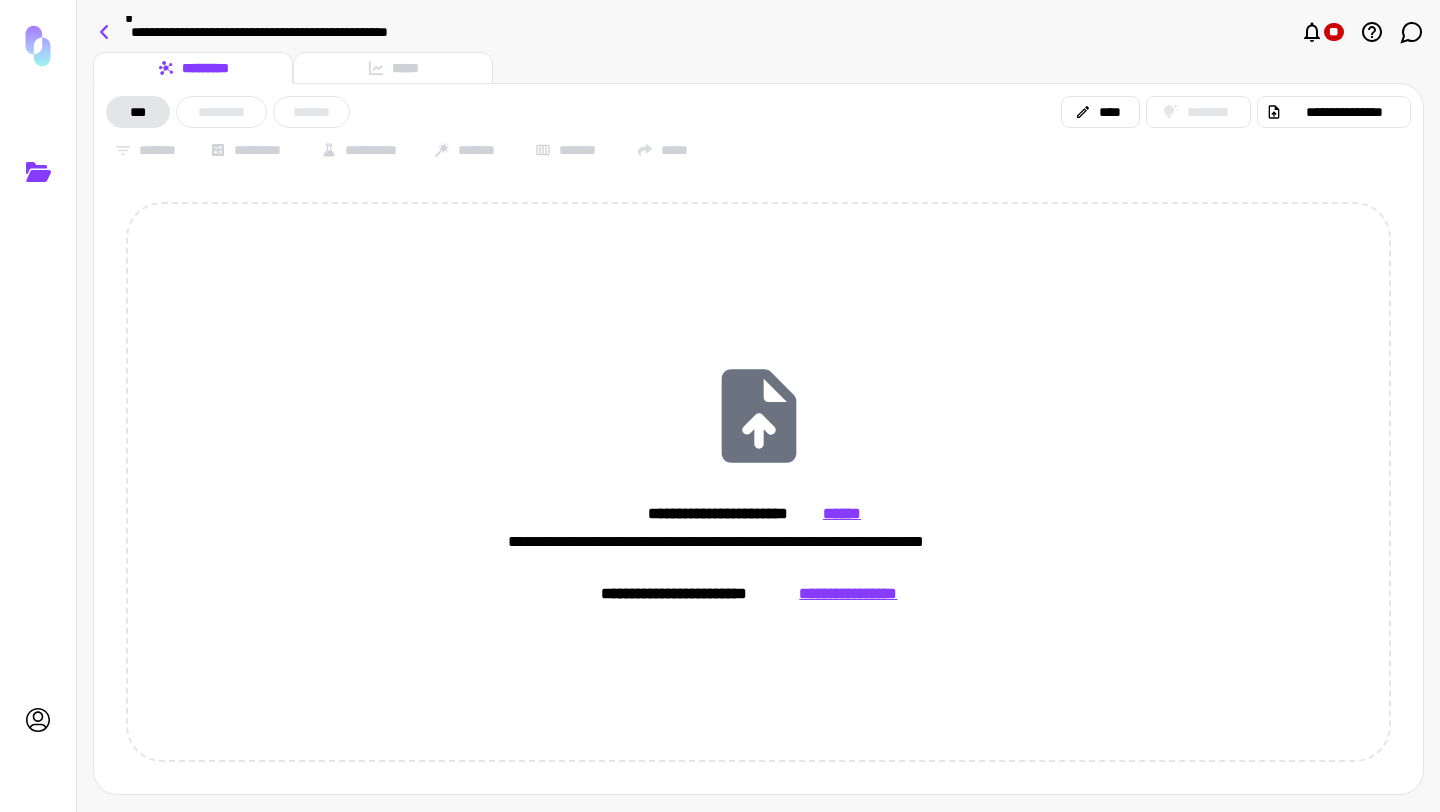 type on "**********" 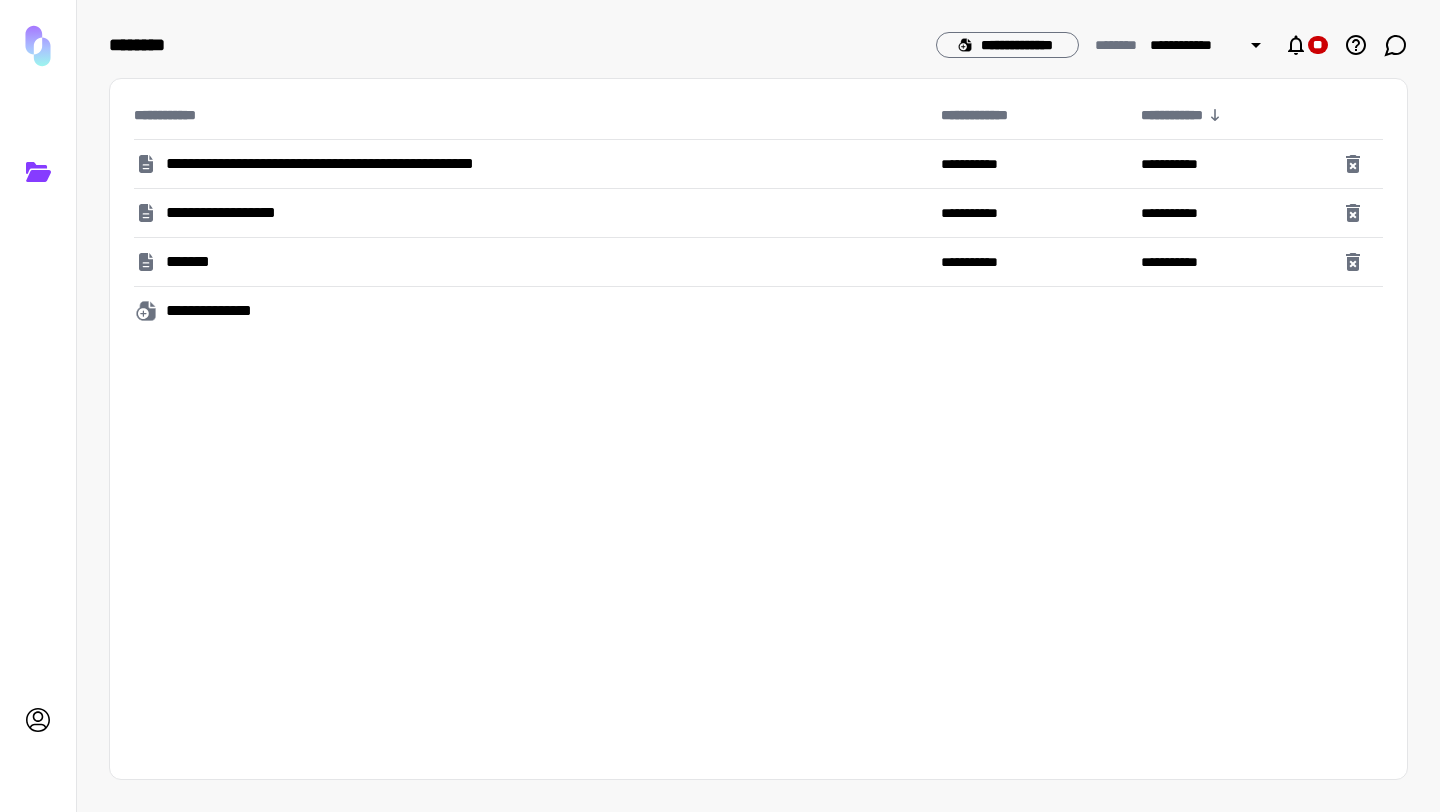 click on "**********" at bounding box center [232, 213] 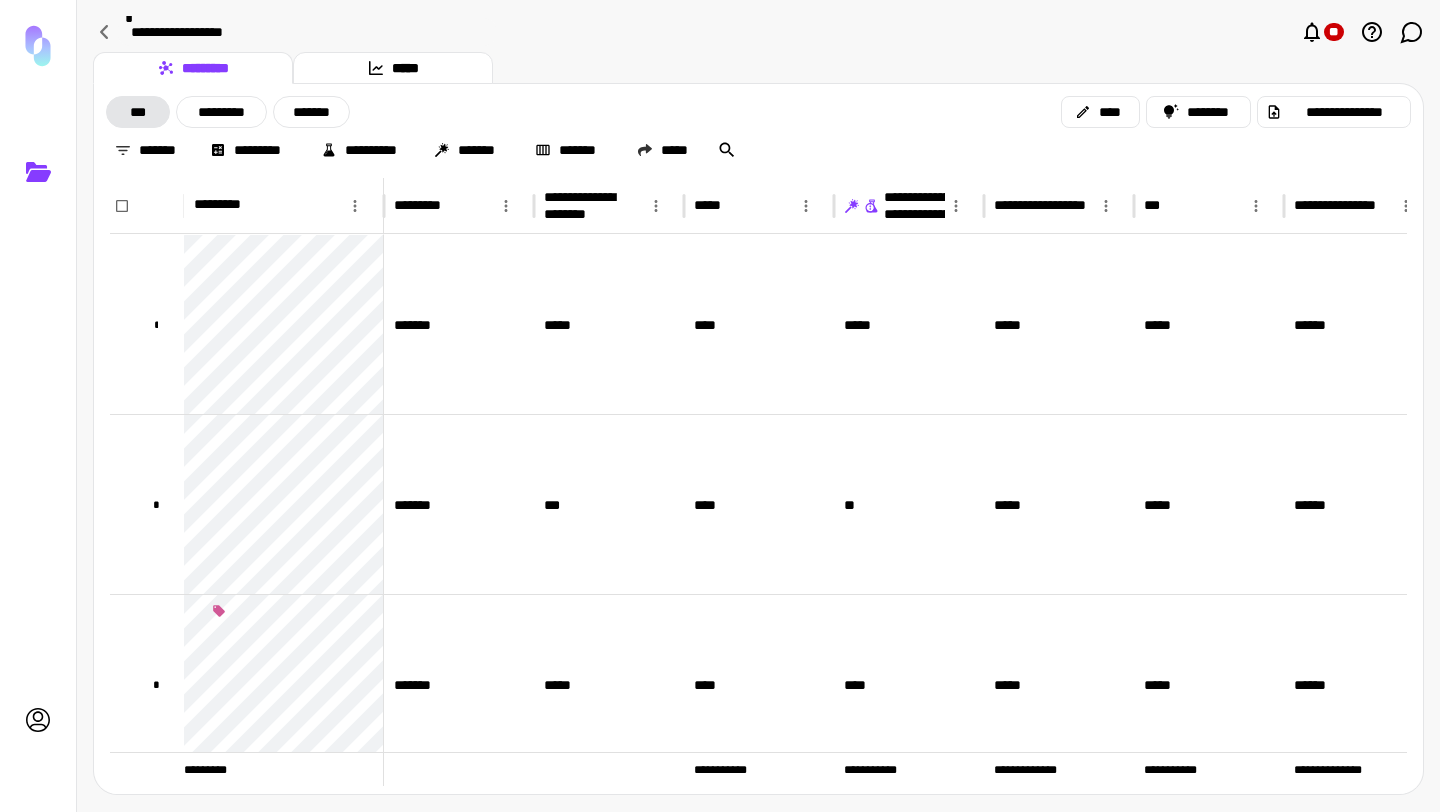 click 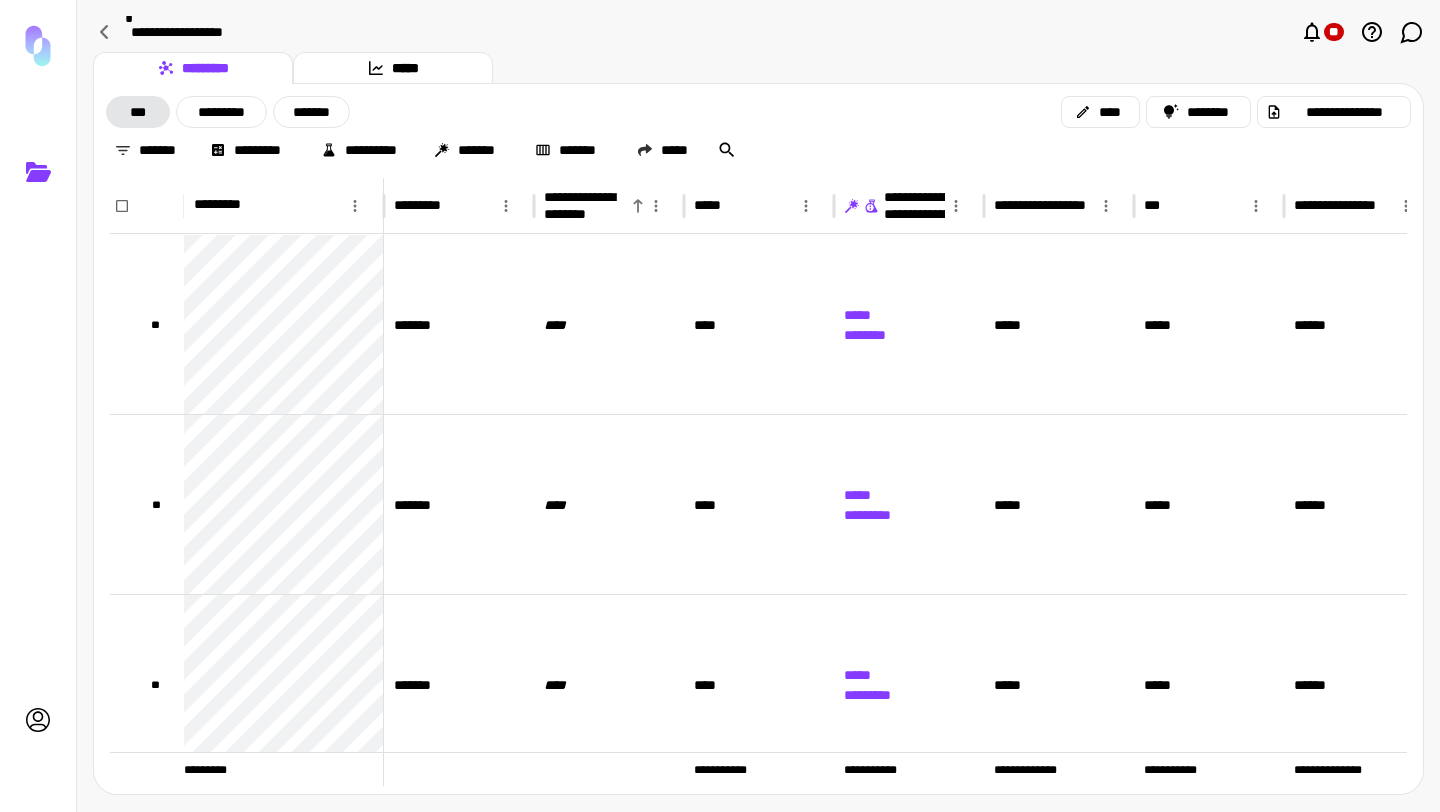 click 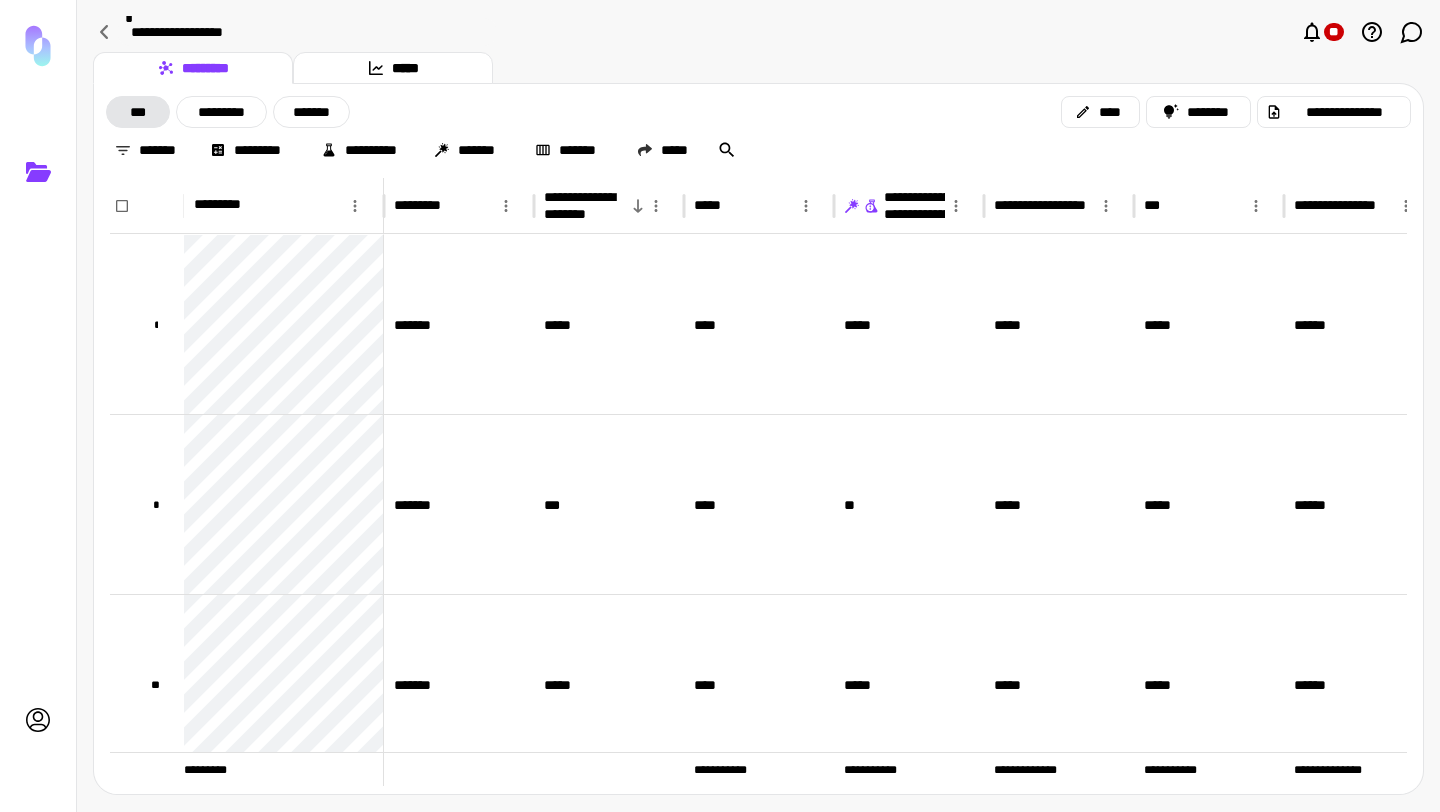 click 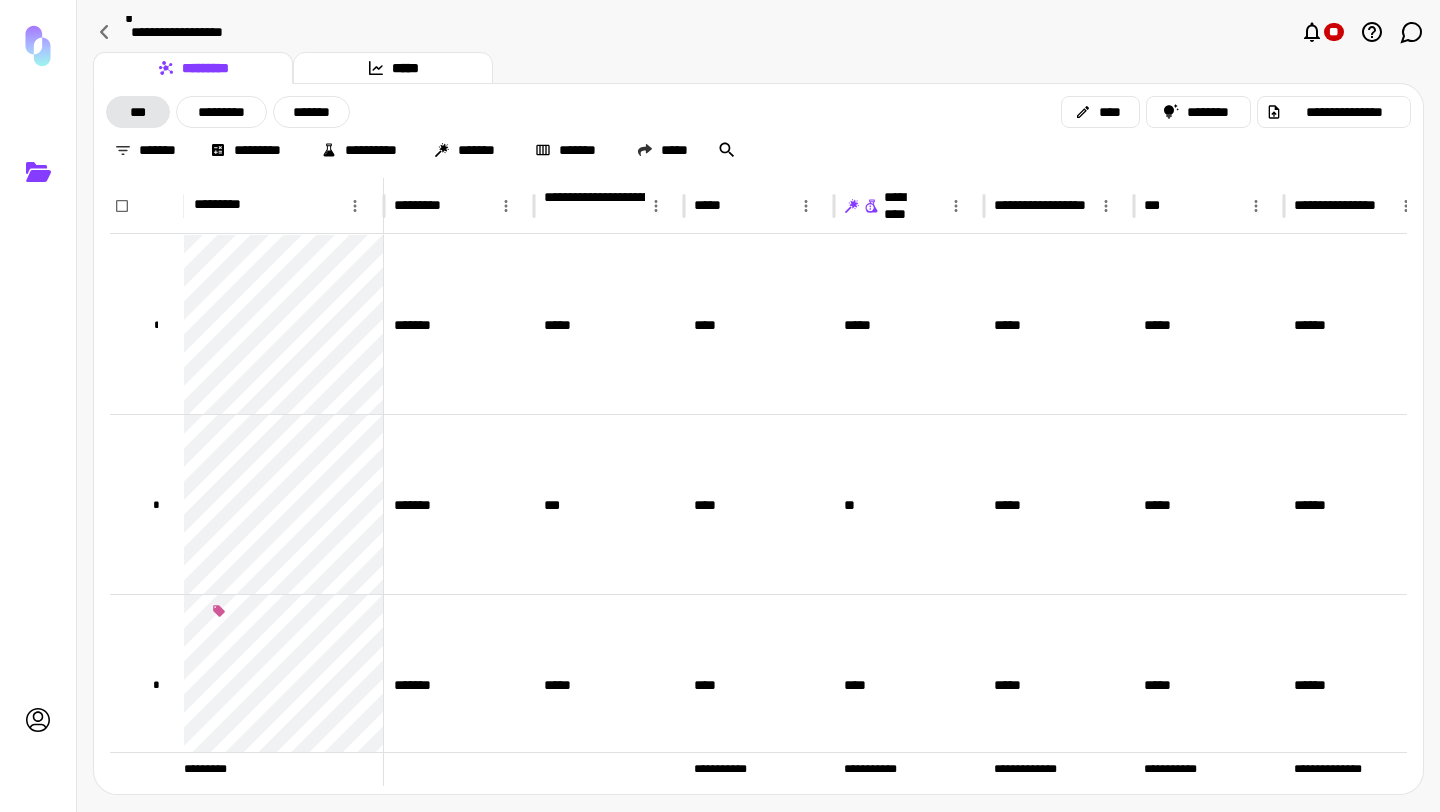 click 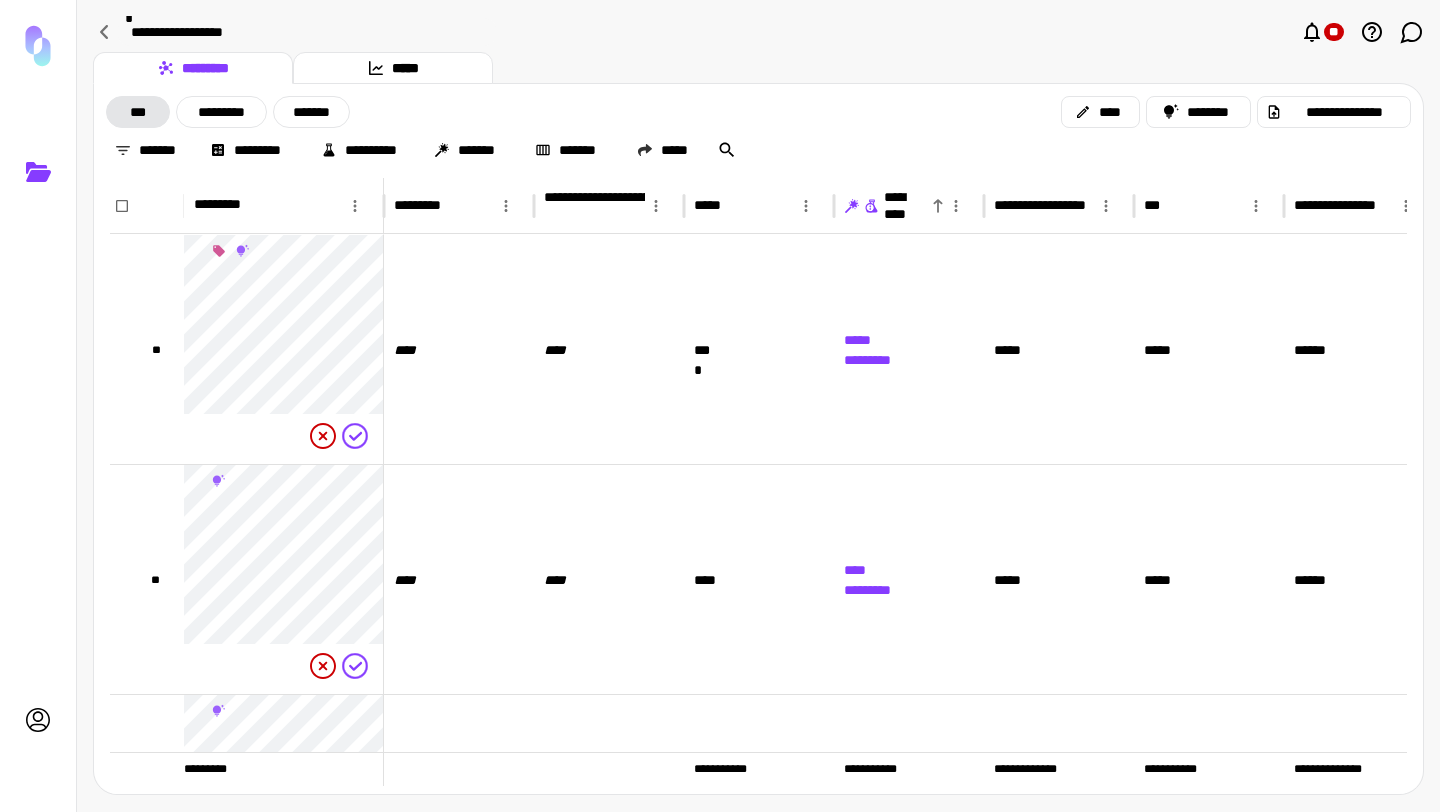click 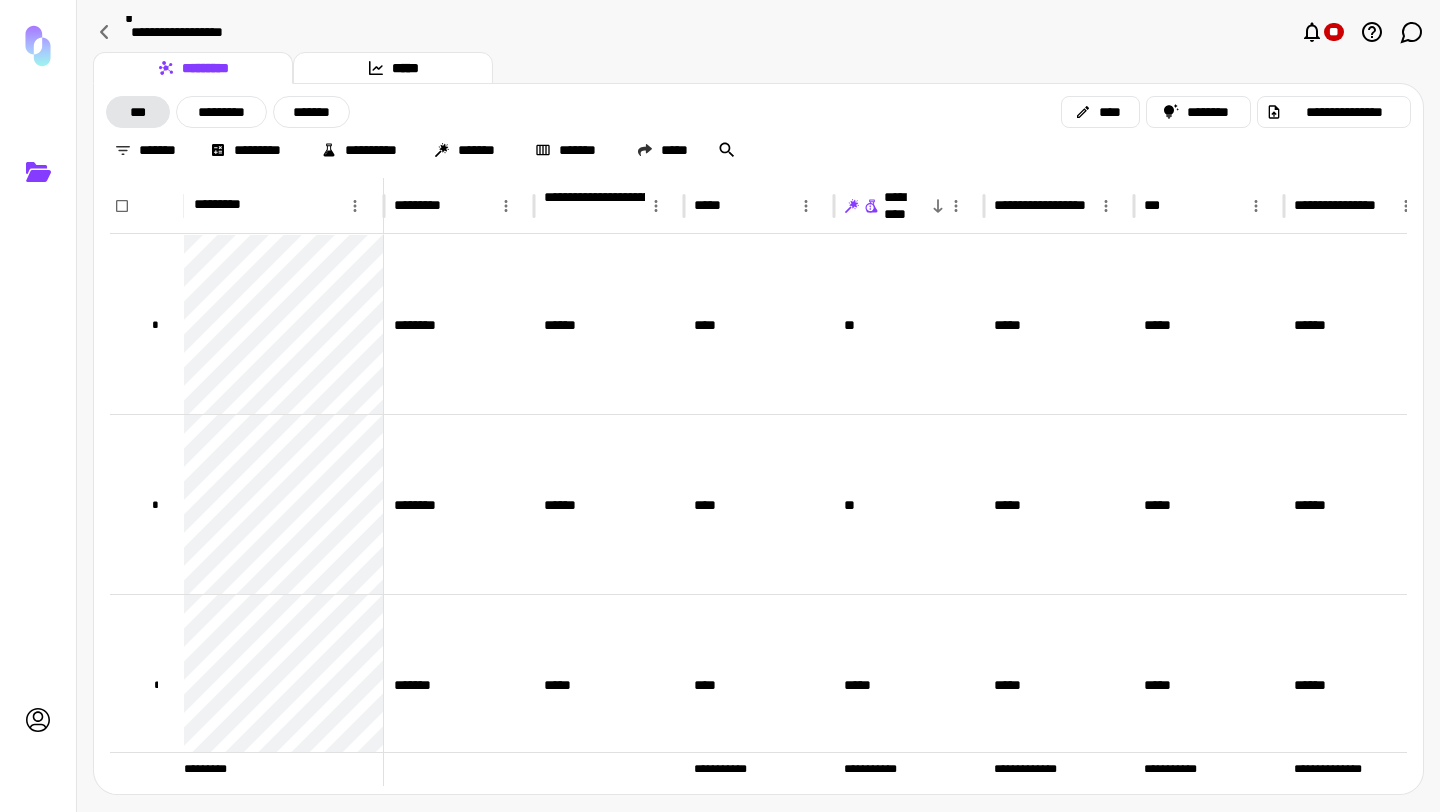 click 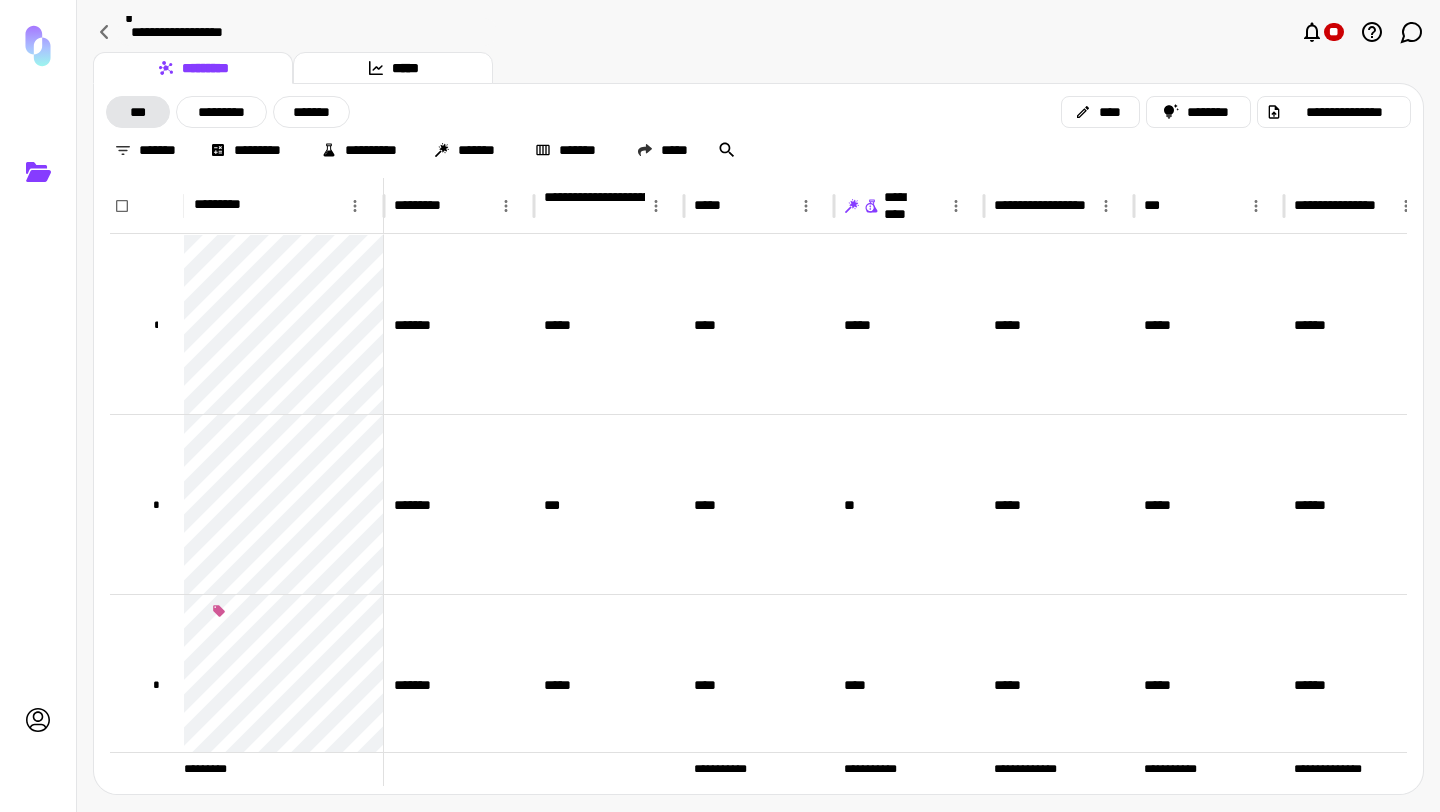 click 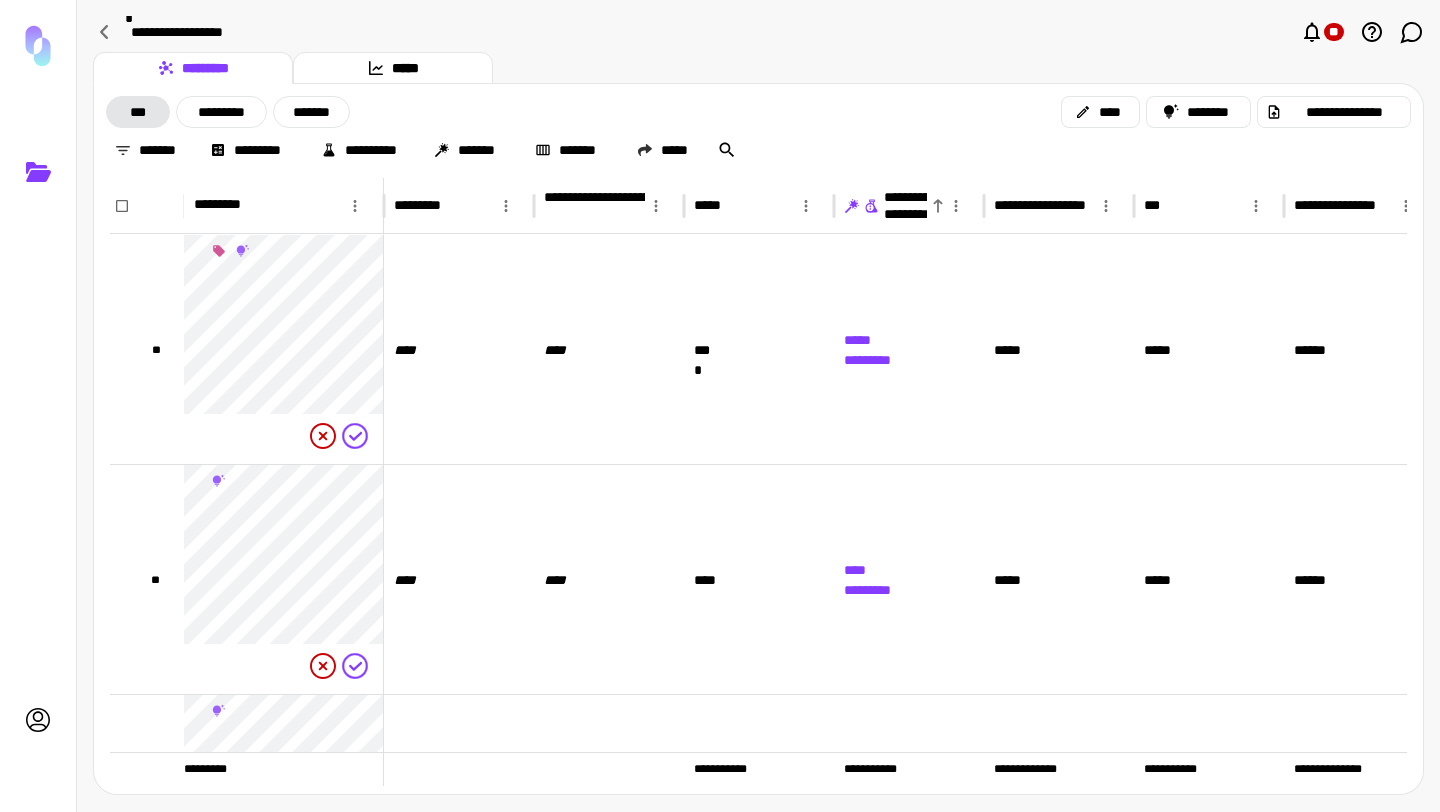 click on "*********" at bounding box center [221, 112] 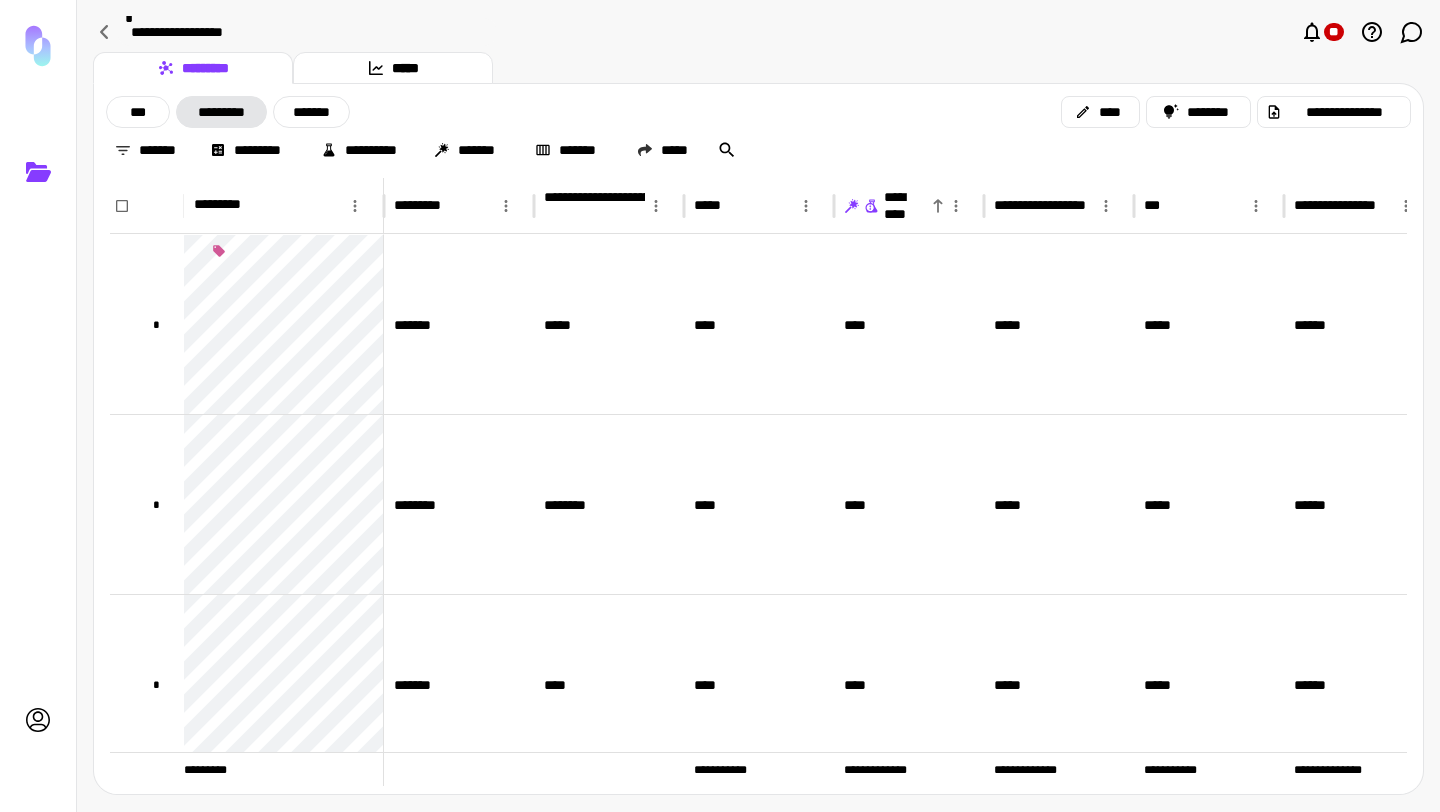 click 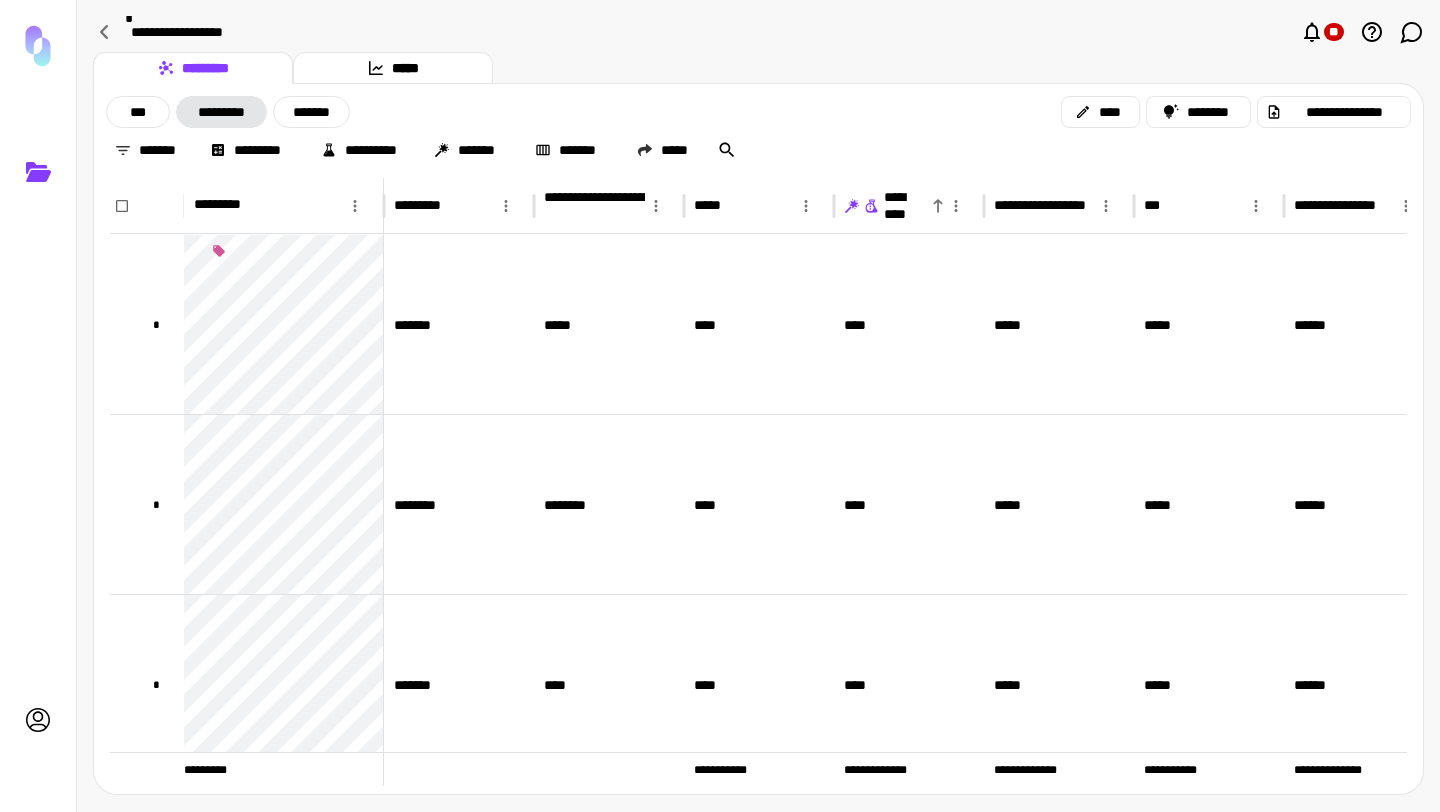 click on "**********" at bounding box center [758, 131] 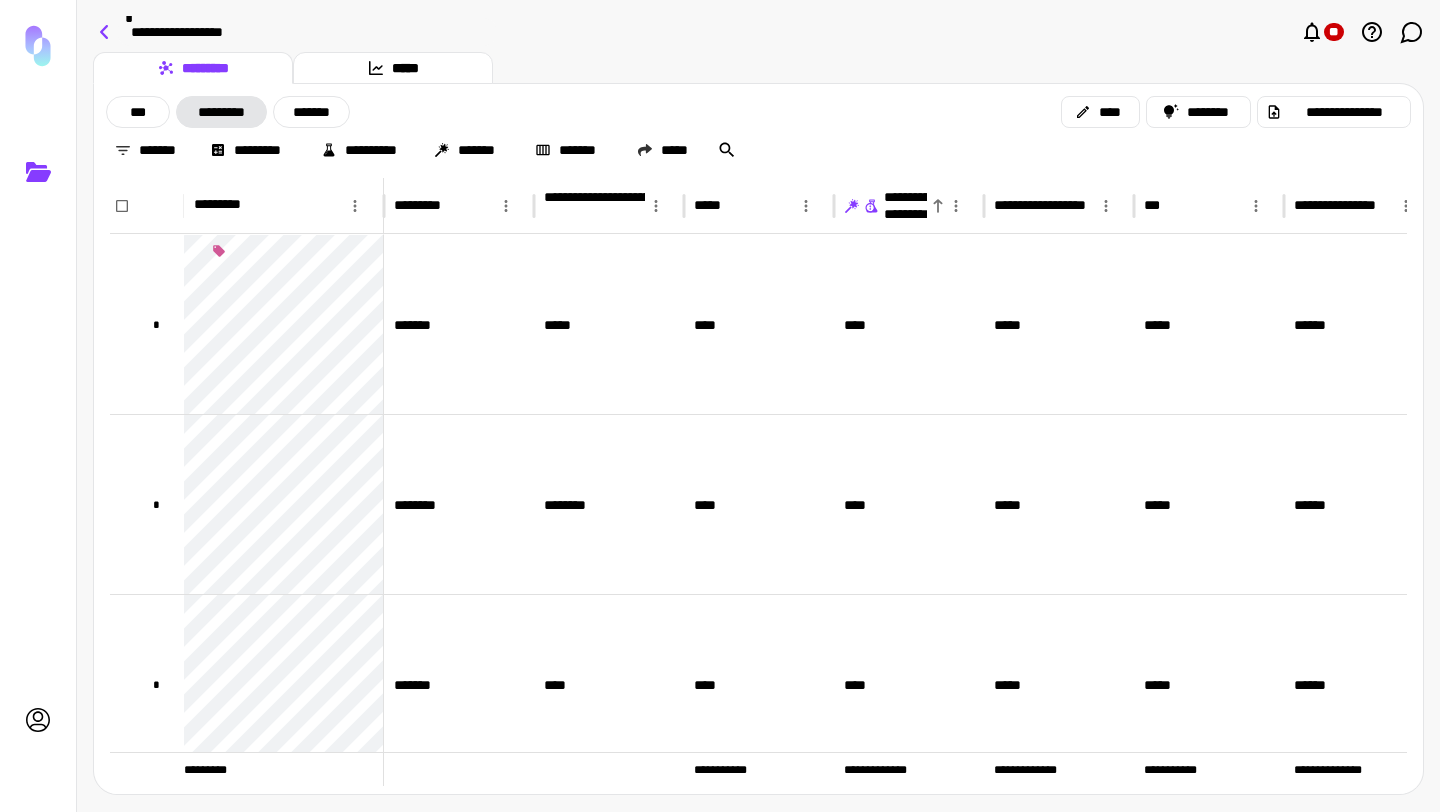 click 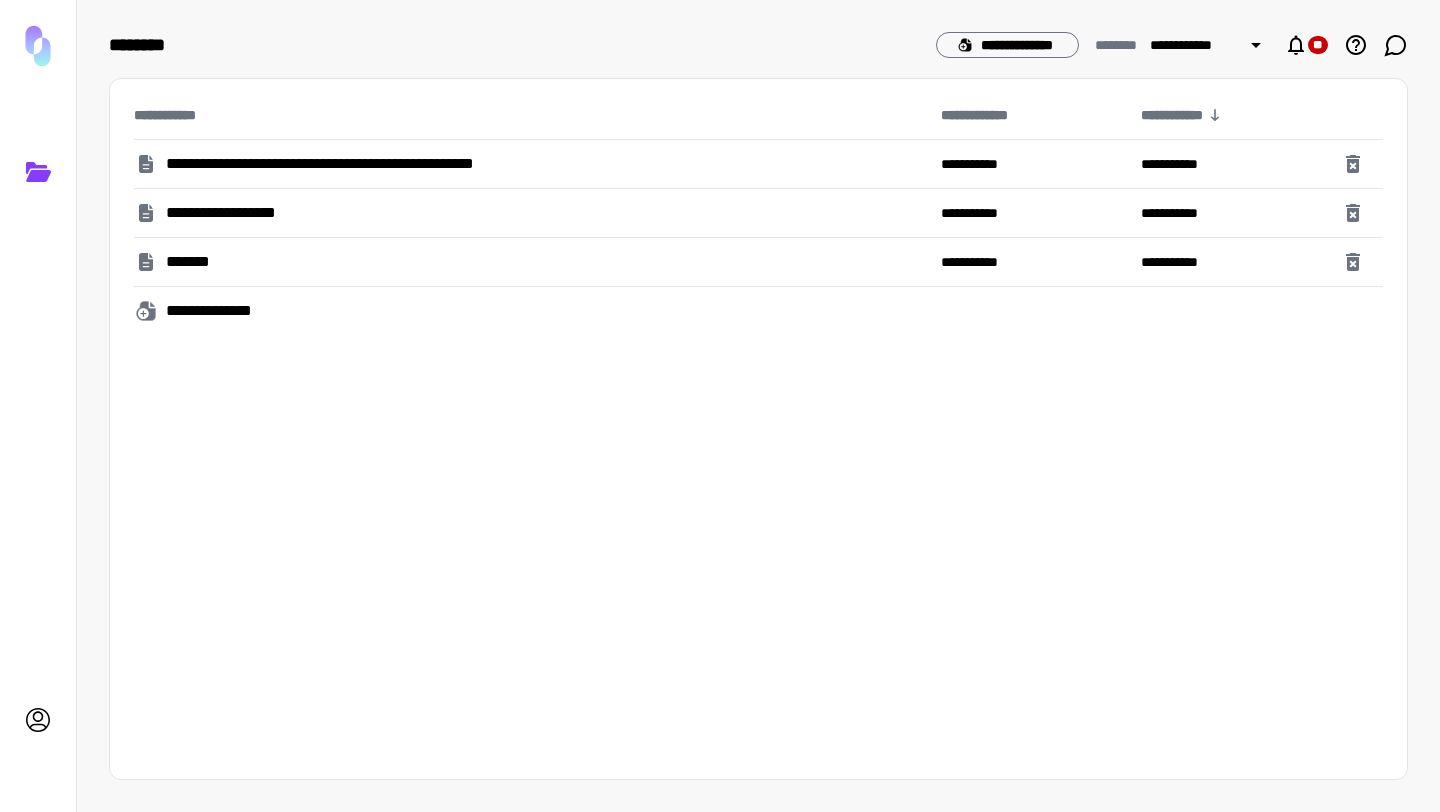 click on "**********" at bounding box center [362, 164] 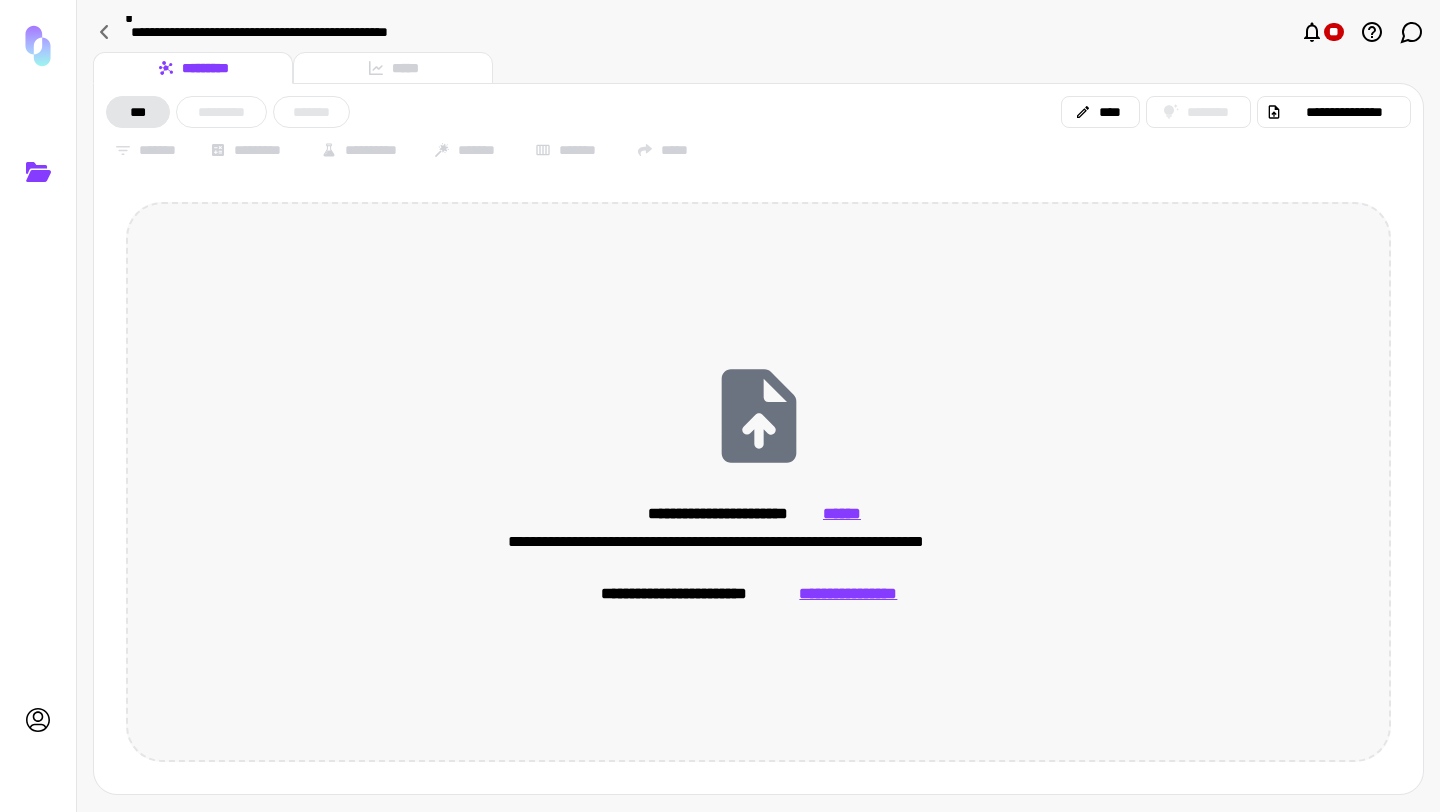 click on "**********" at bounding box center [758, 482] 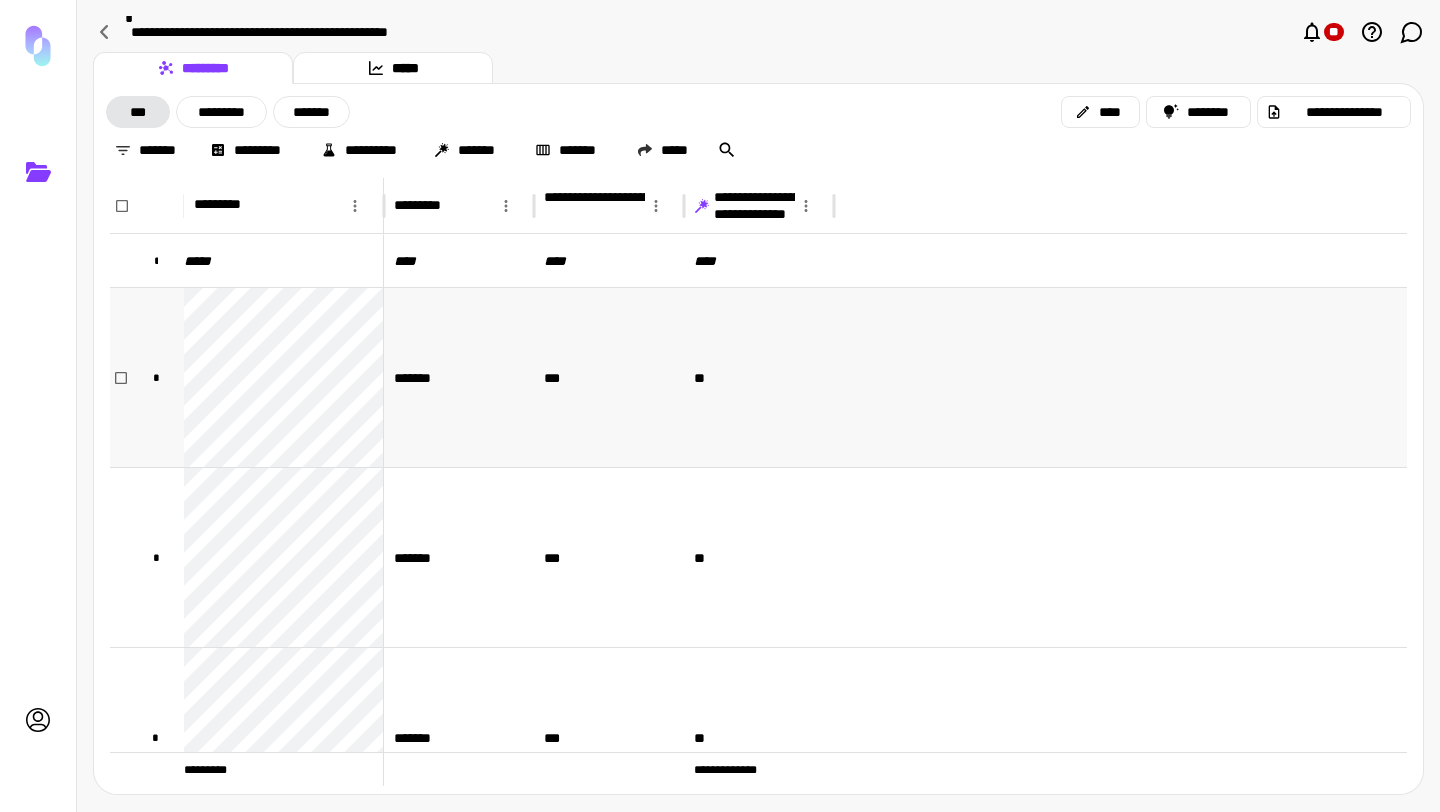 scroll, scrollTop: 30, scrollLeft: 0, axis: vertical 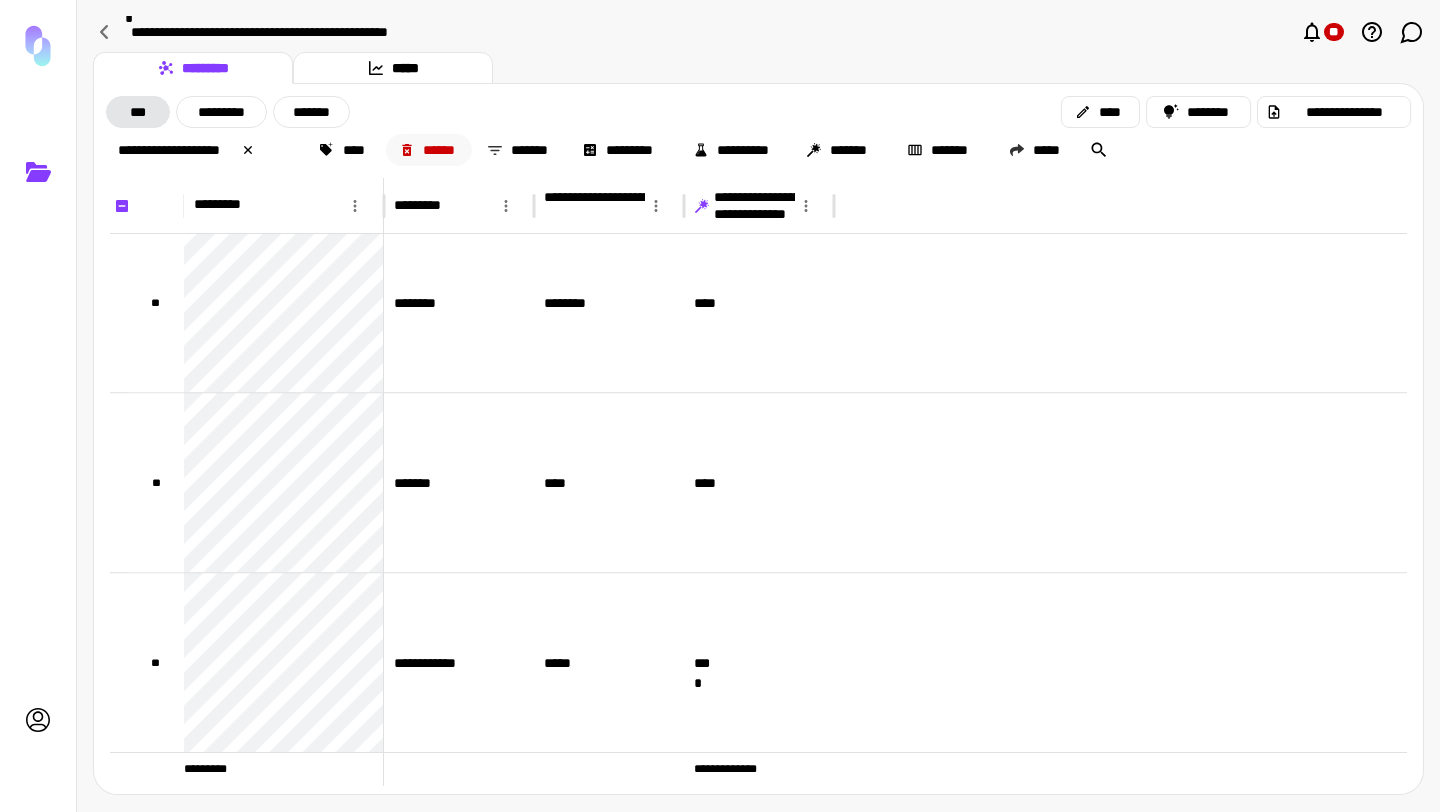 click on "******" at bounding box center (429, 150) 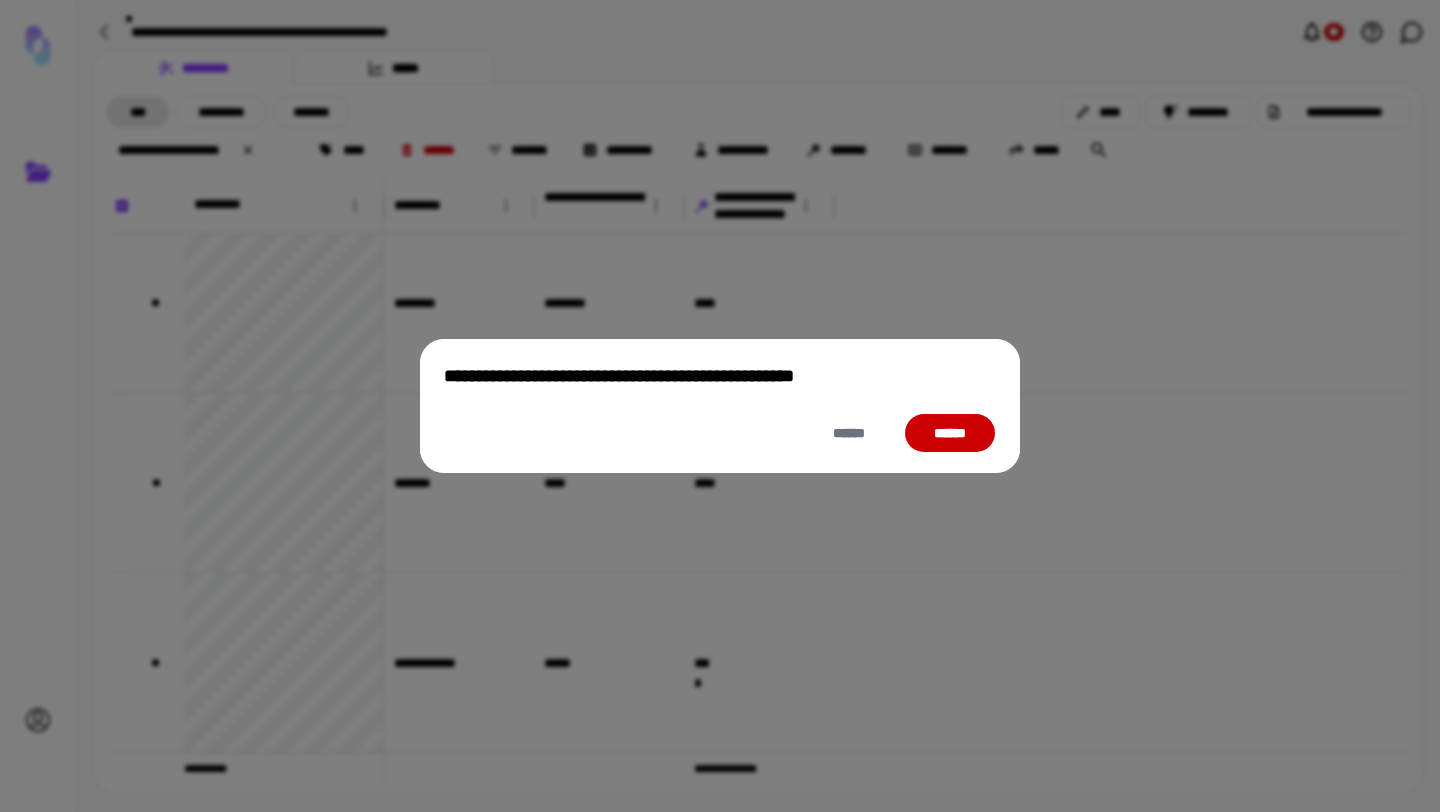 click on "******" at bounding box center (950, 433) 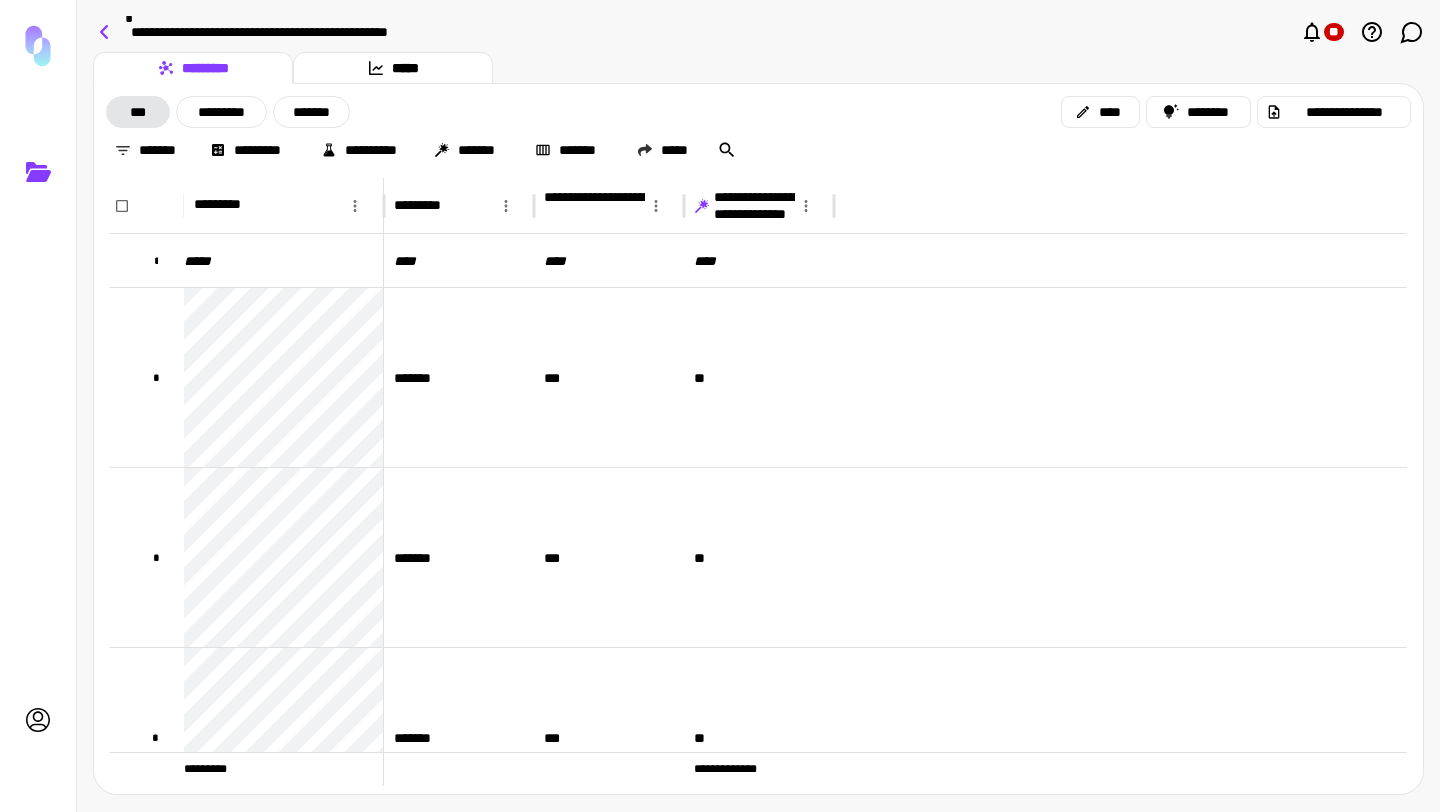 click 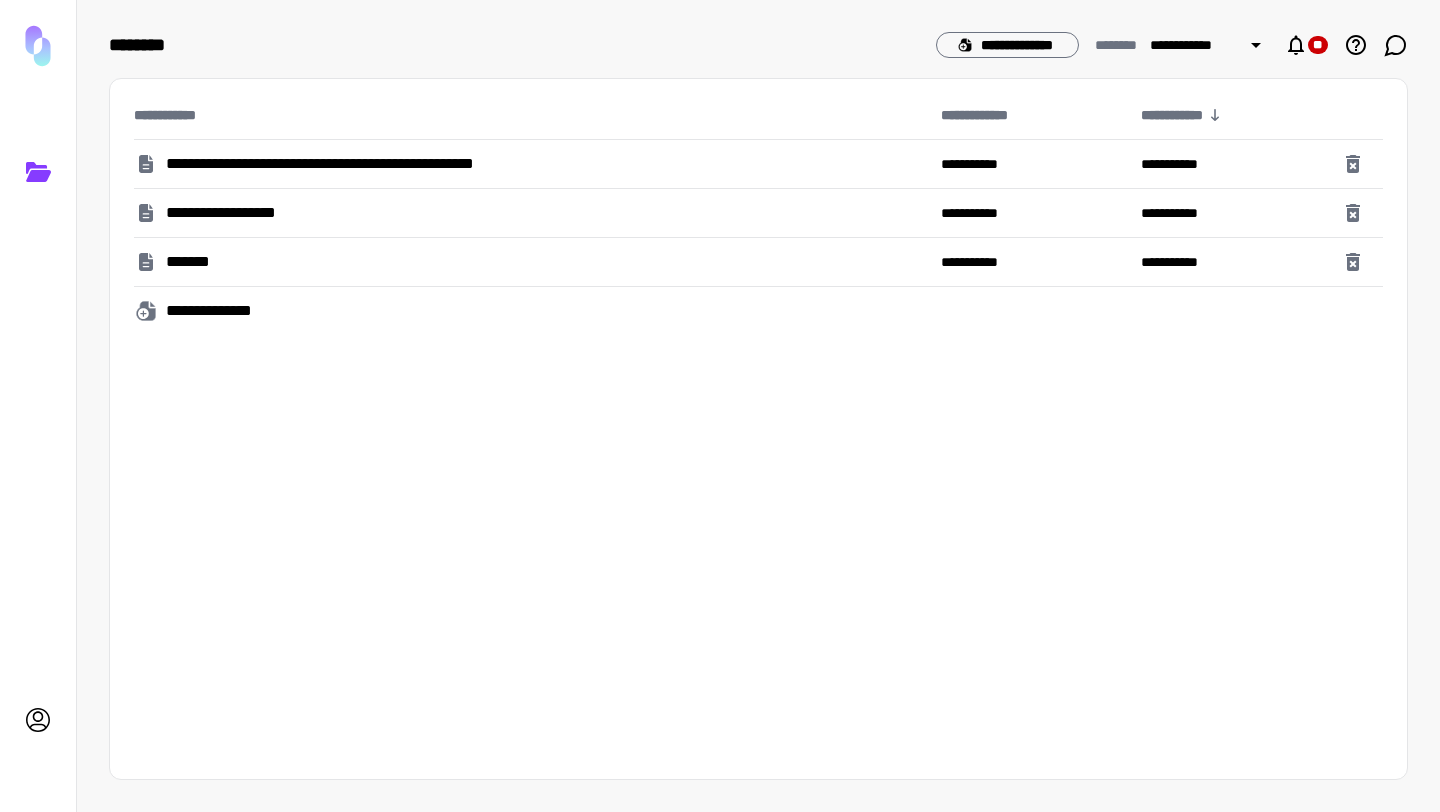 click on "**********" at bounding box center (362, 164) 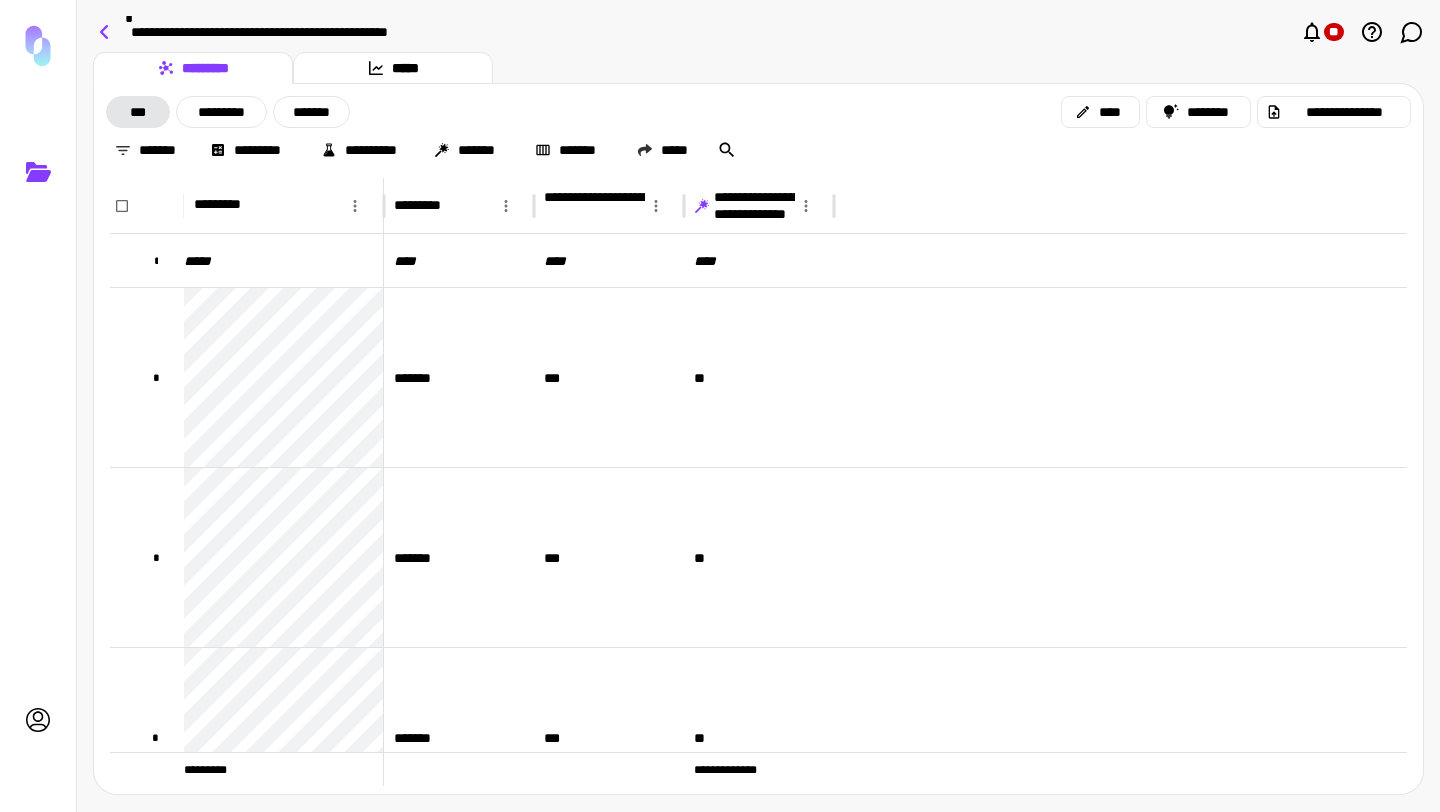 click 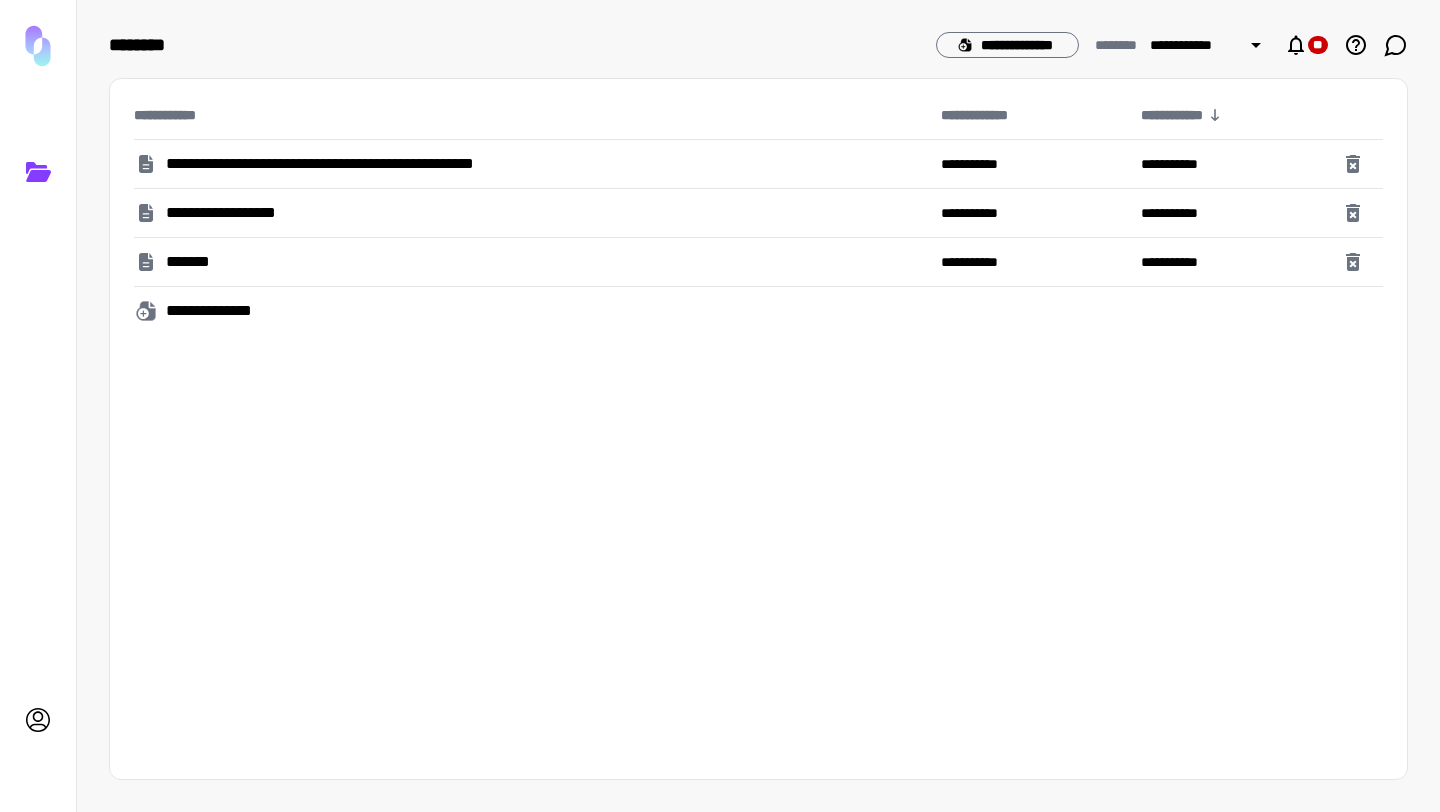 click on "**********" at bounding box center [232, 213] 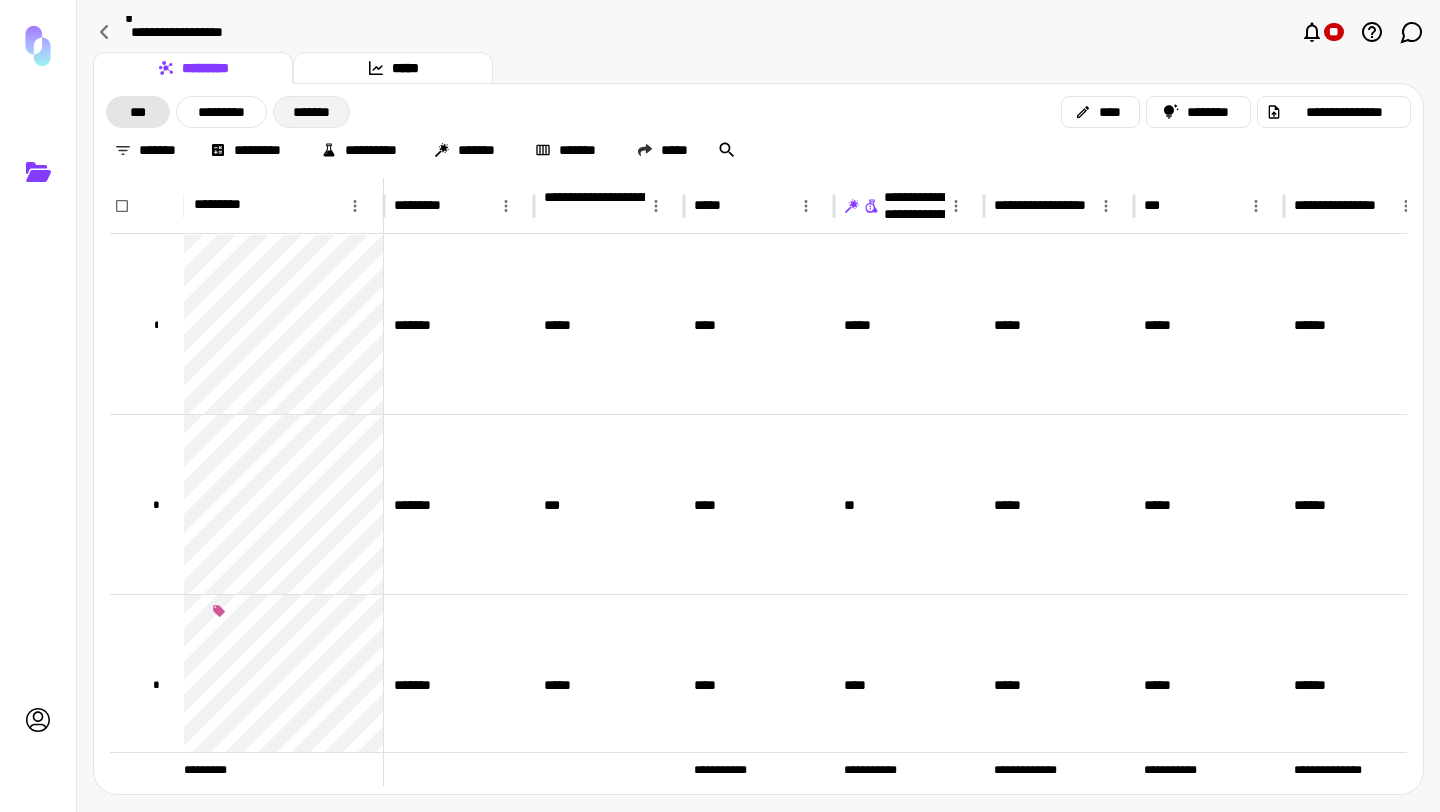 click on "*******" at bounding box center [311, 112] 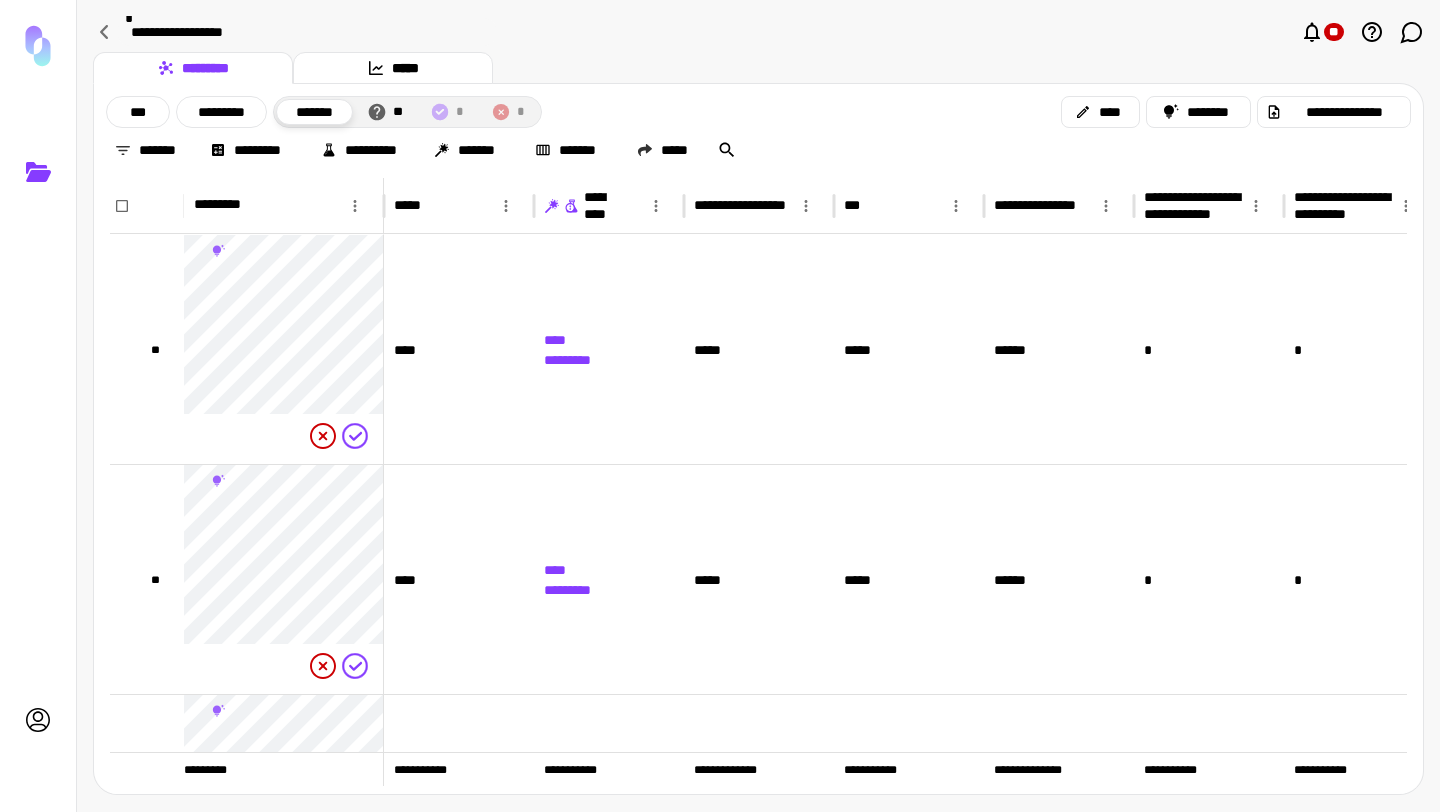 click 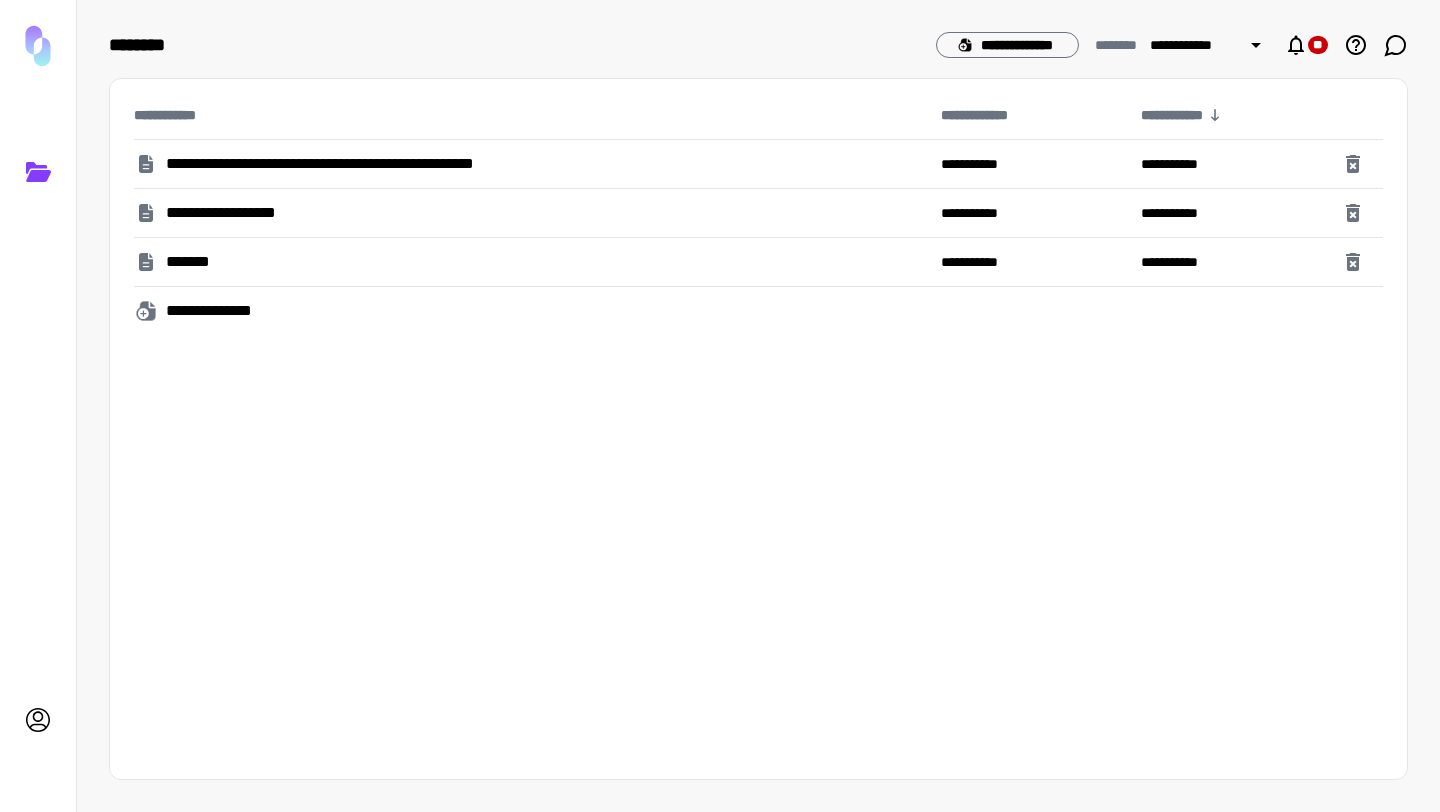 click on "**********" at bounding box center [362, 164] 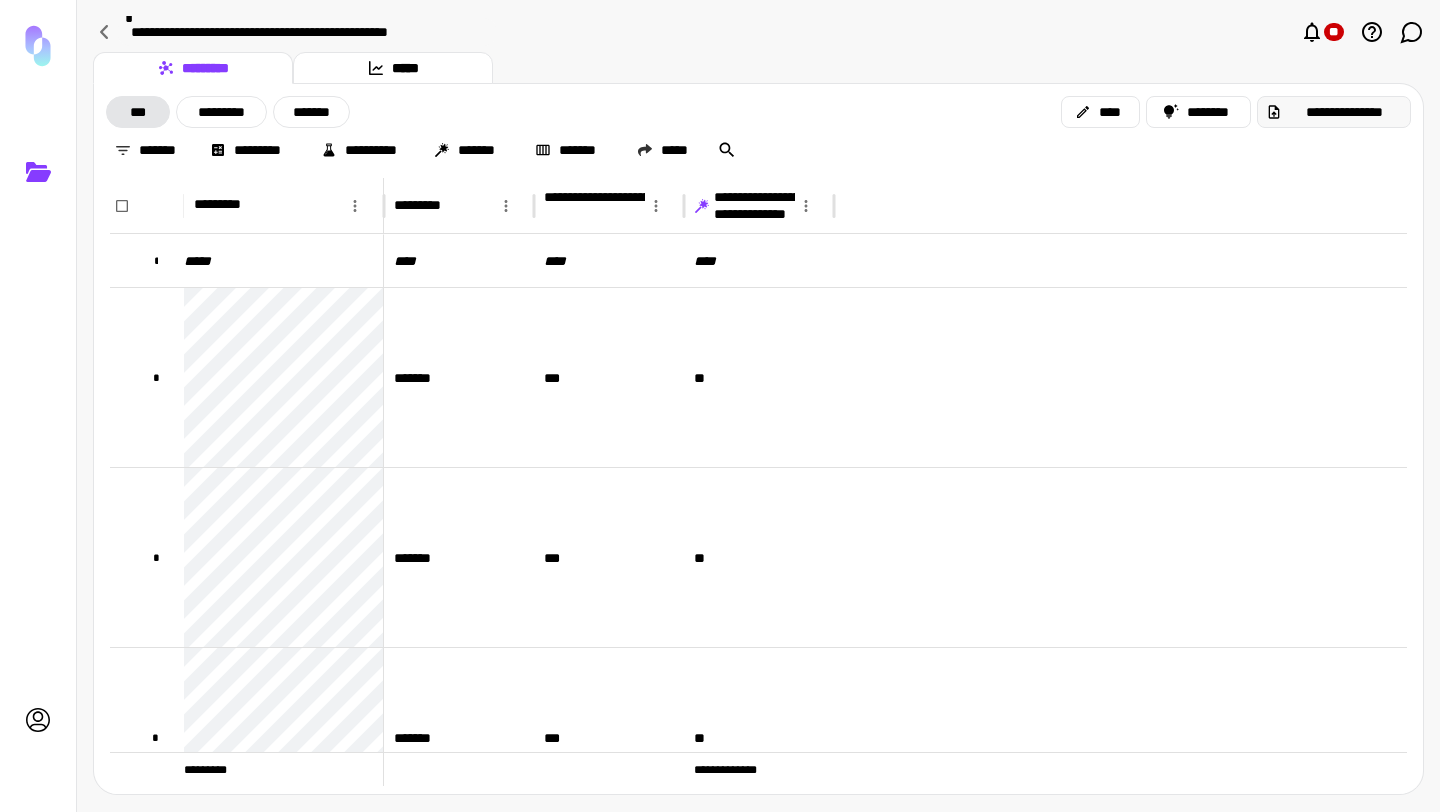 click on "**********" at bounding box center (1344, 112) 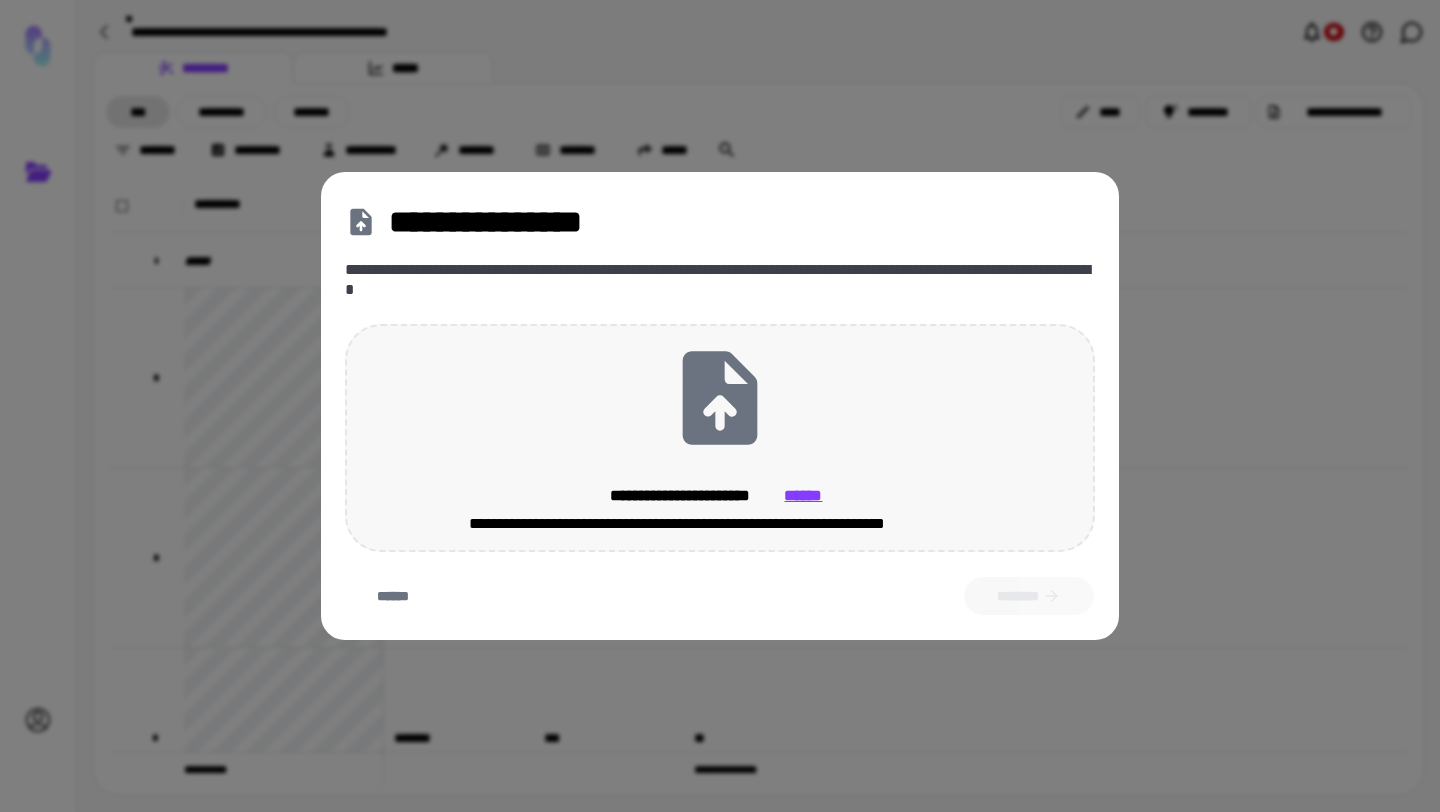 click on "**********" at bounding box center (720, 438) 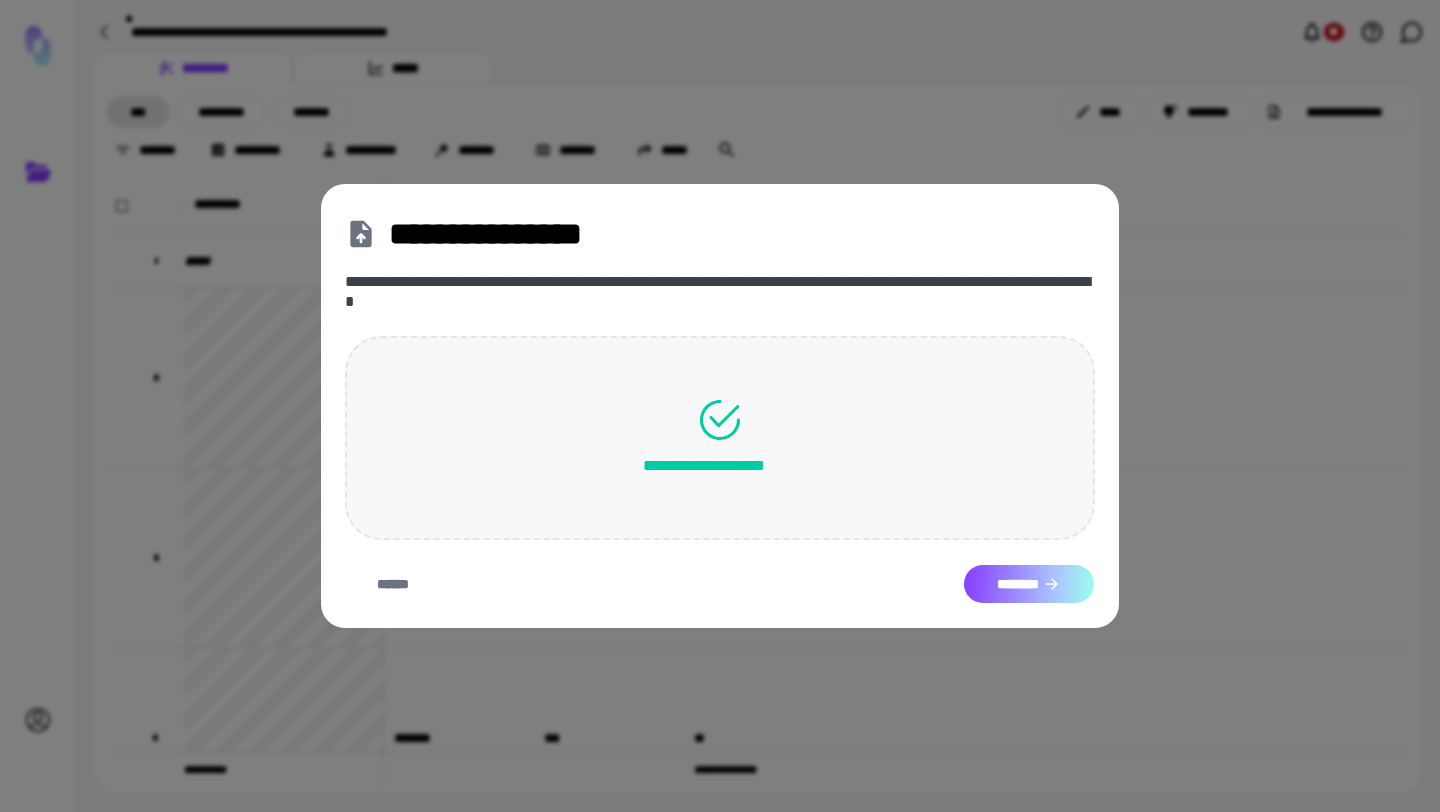 click on "********" at bounding box center [1029, 584] 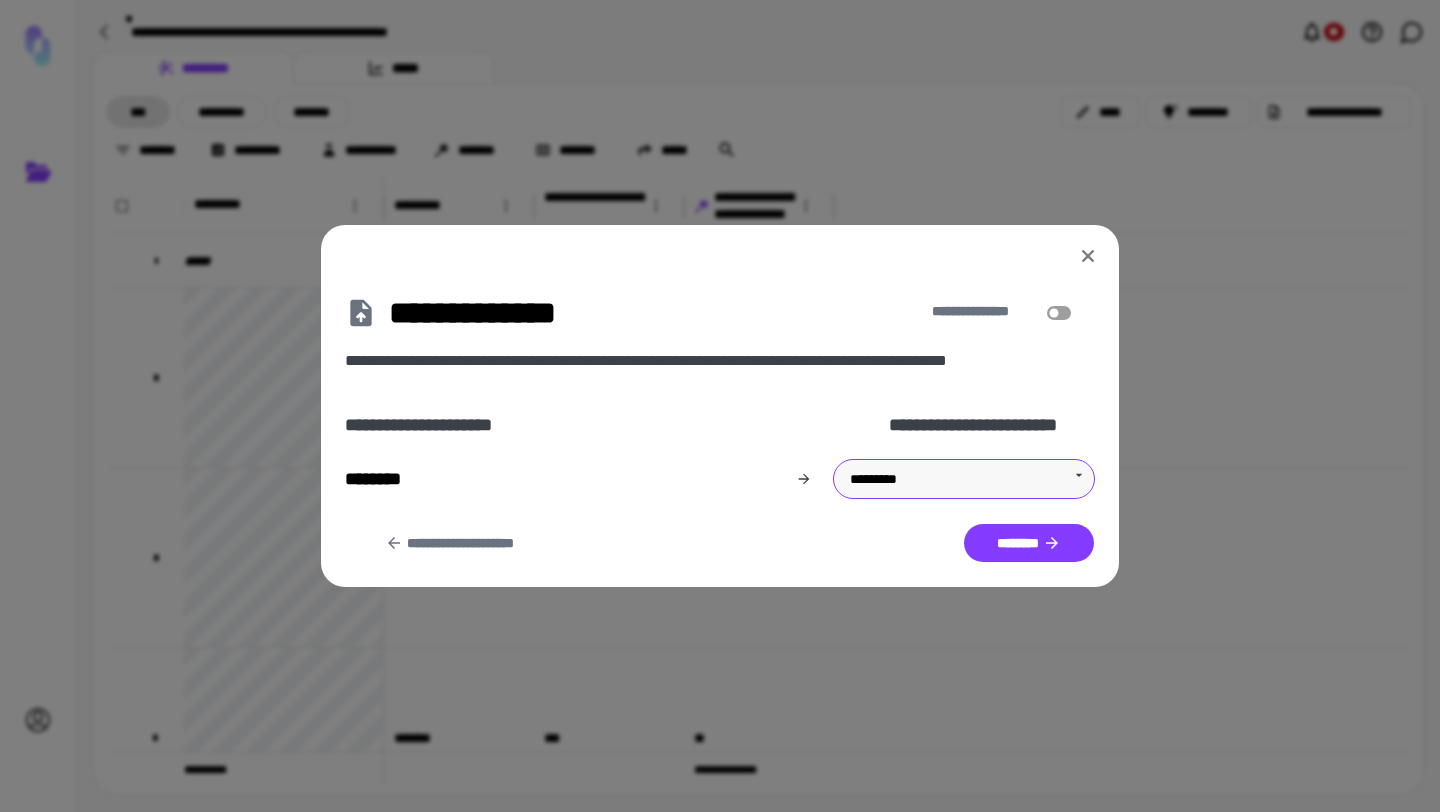click on "**********" at bounding box center (720, 406) 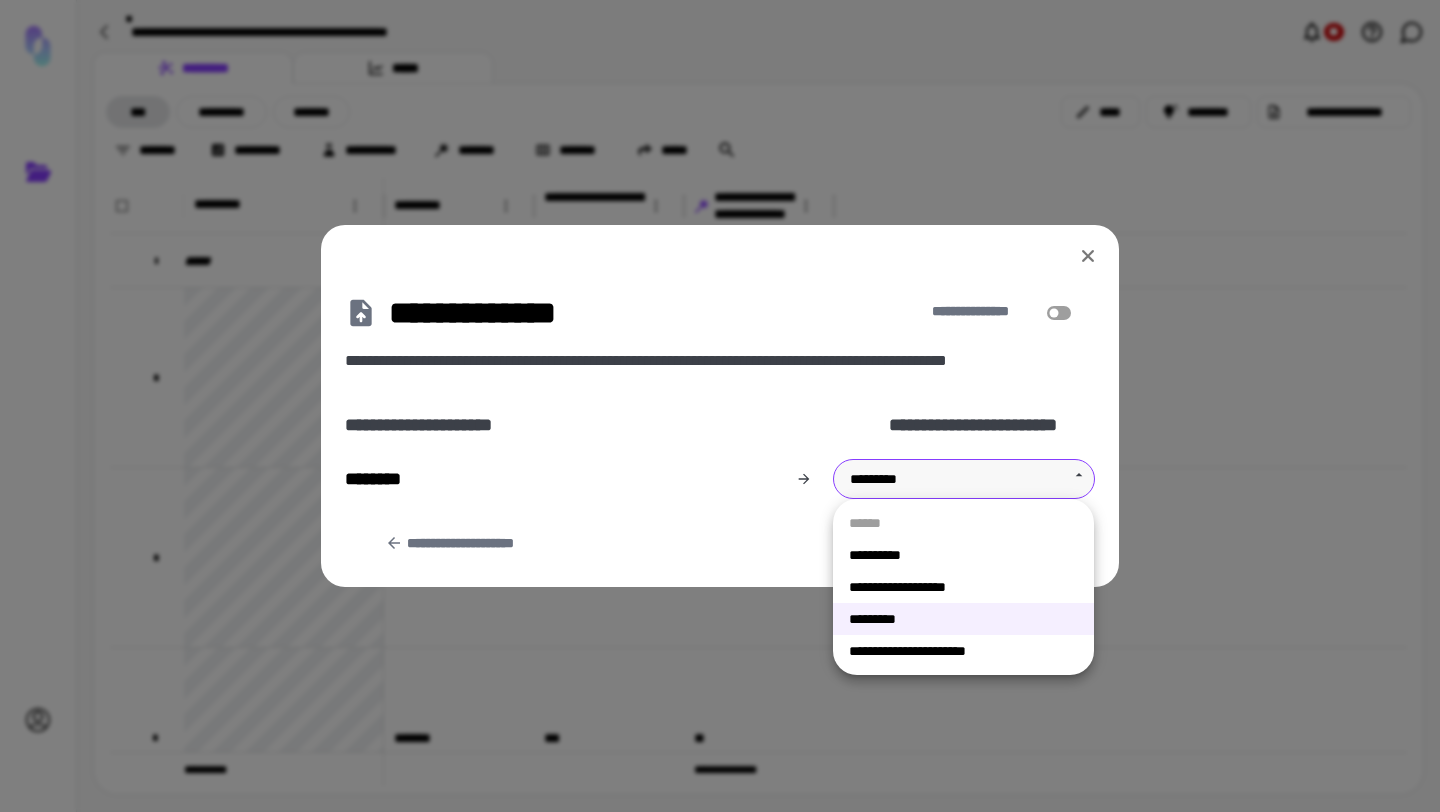 click on "*********" at bounding box center [963, 619] 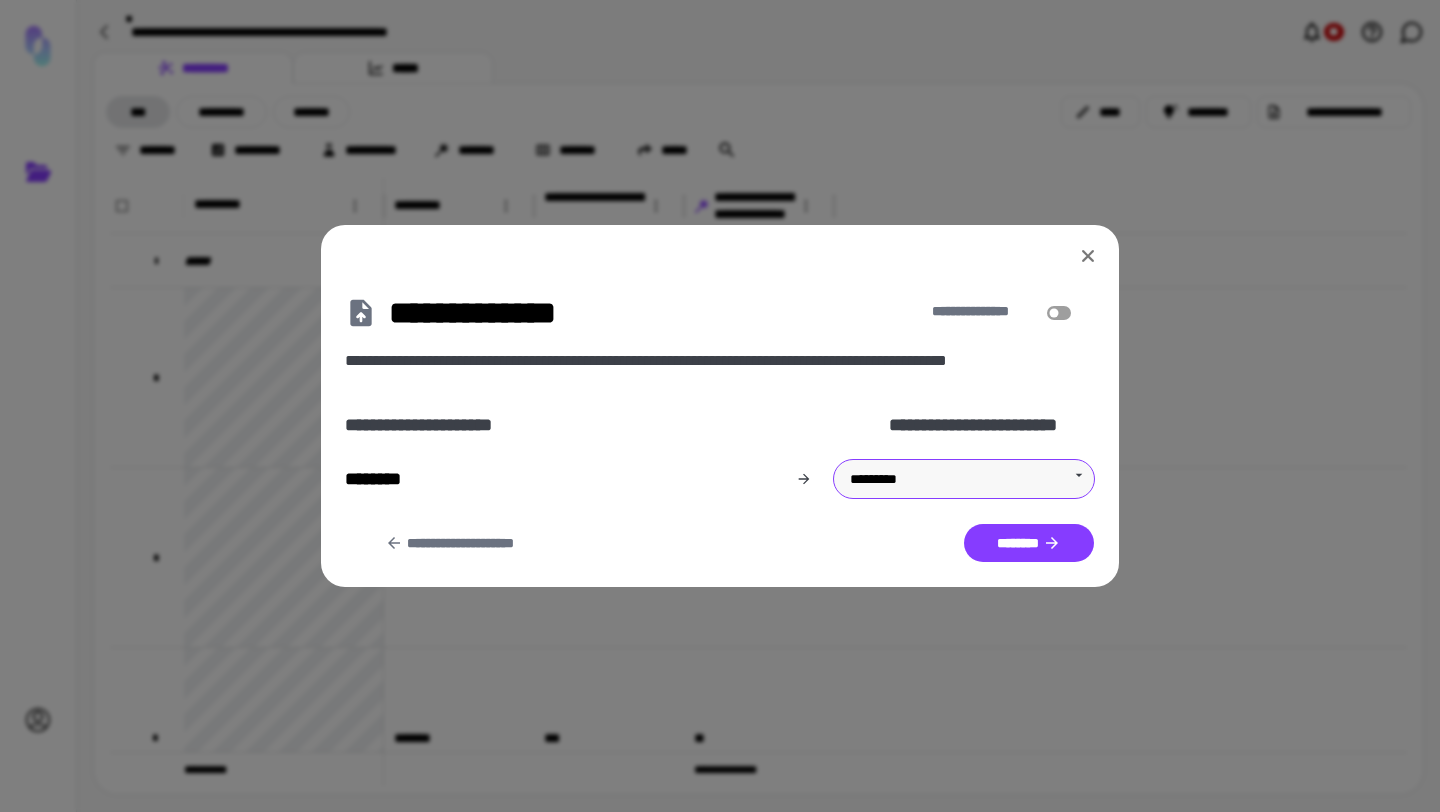 click 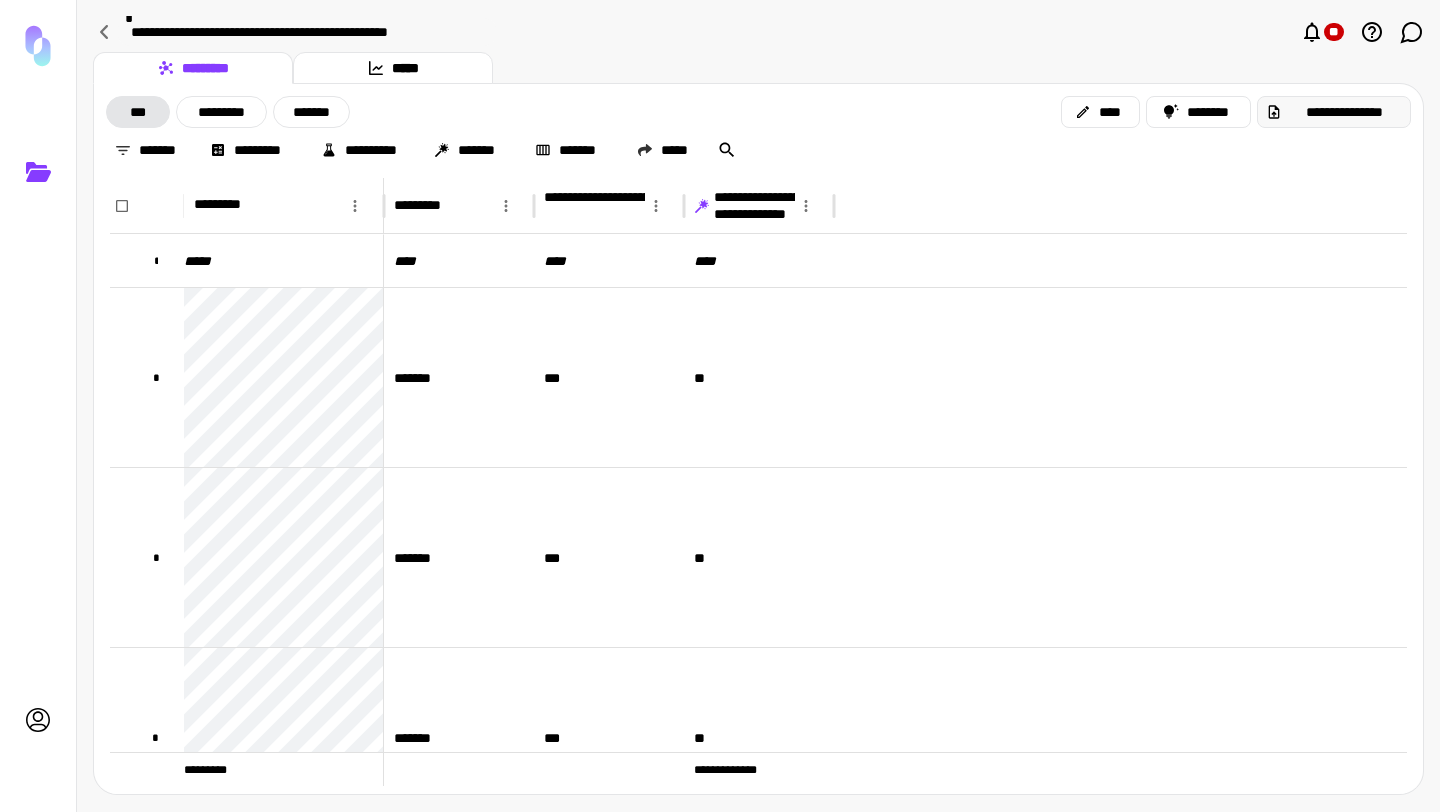 click on "**********" at bounding box center (1344, 112) 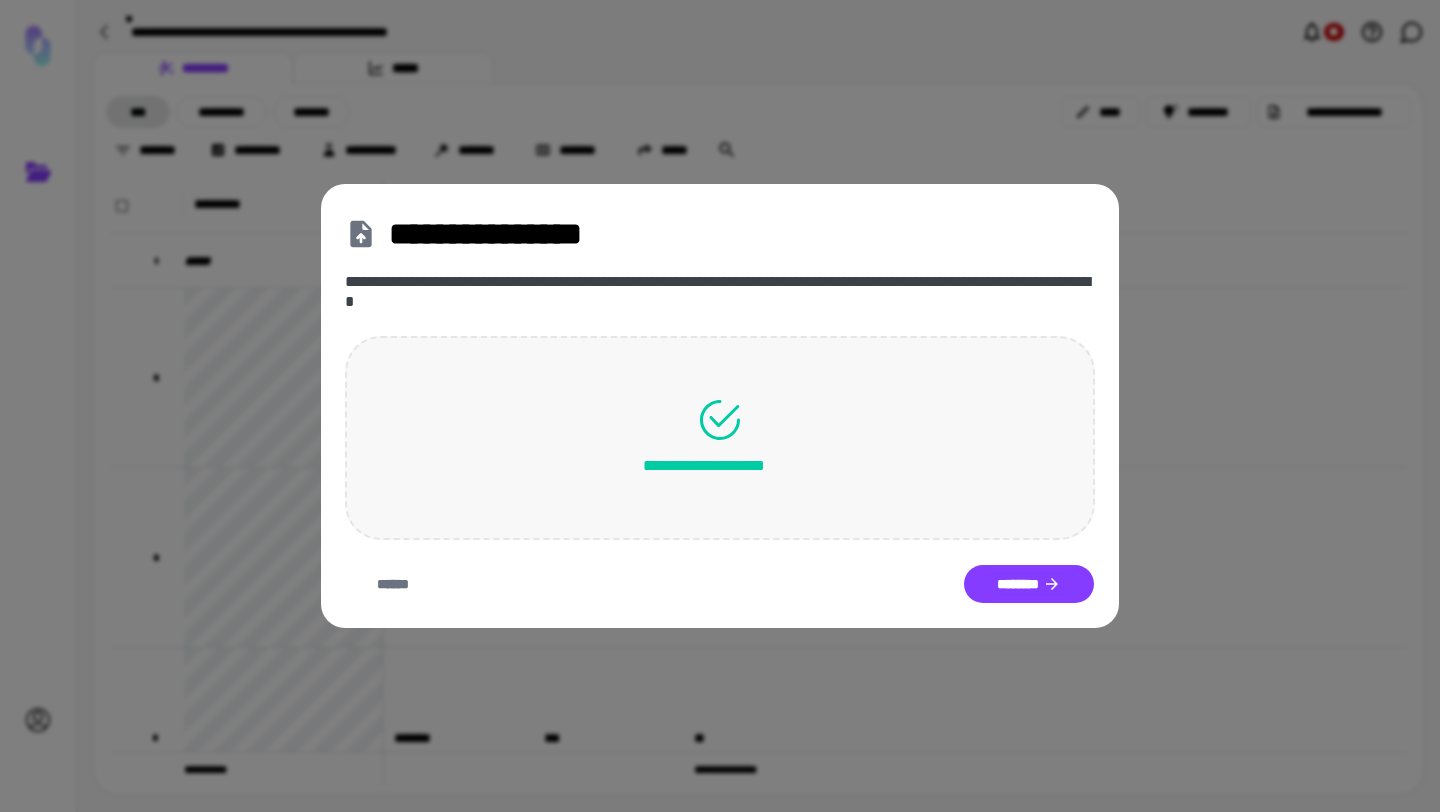 click on "**********" at bounding box center [720, 438] 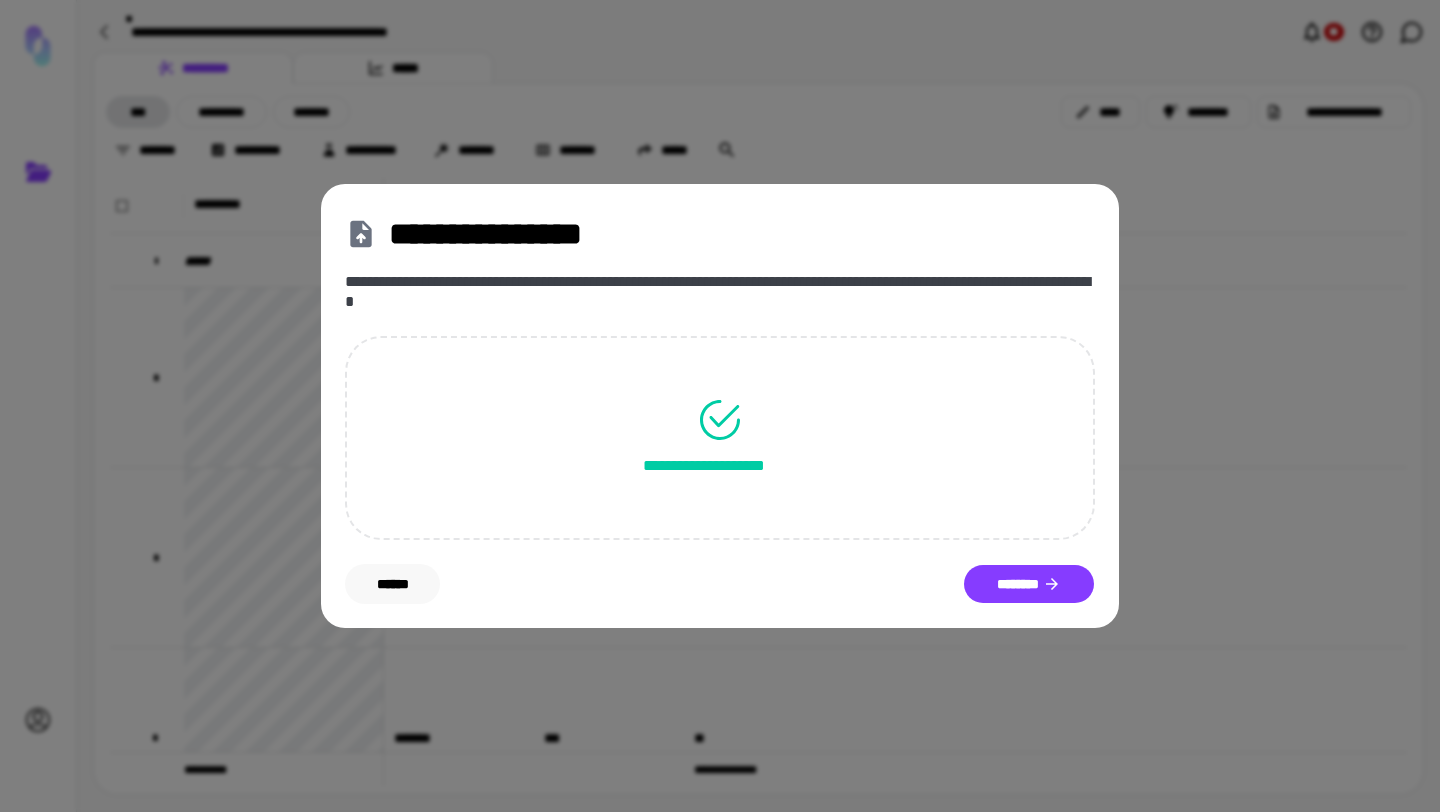 click on "******" at bounding box center [392, 584] 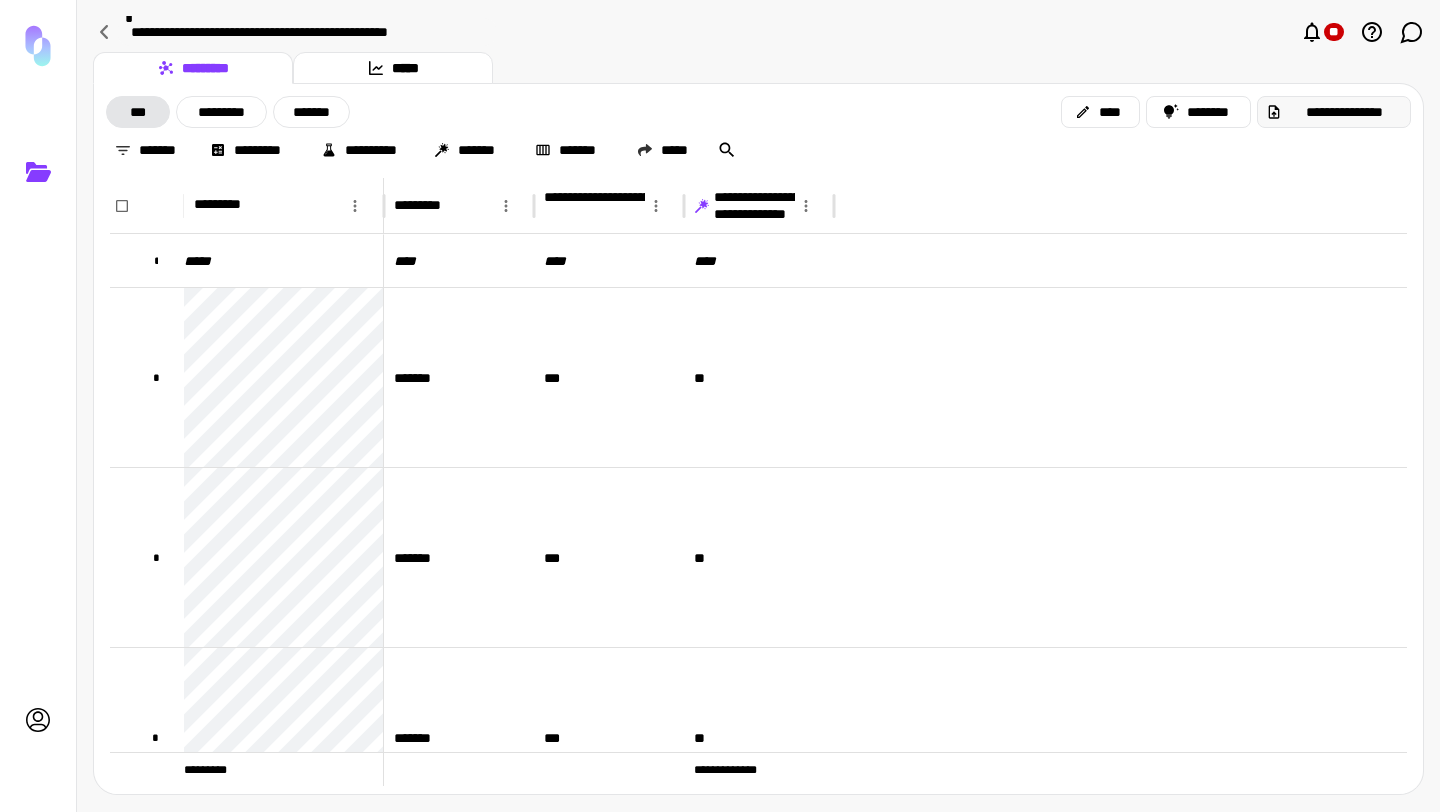 click on "**********" at bounding box center (1344, 112) 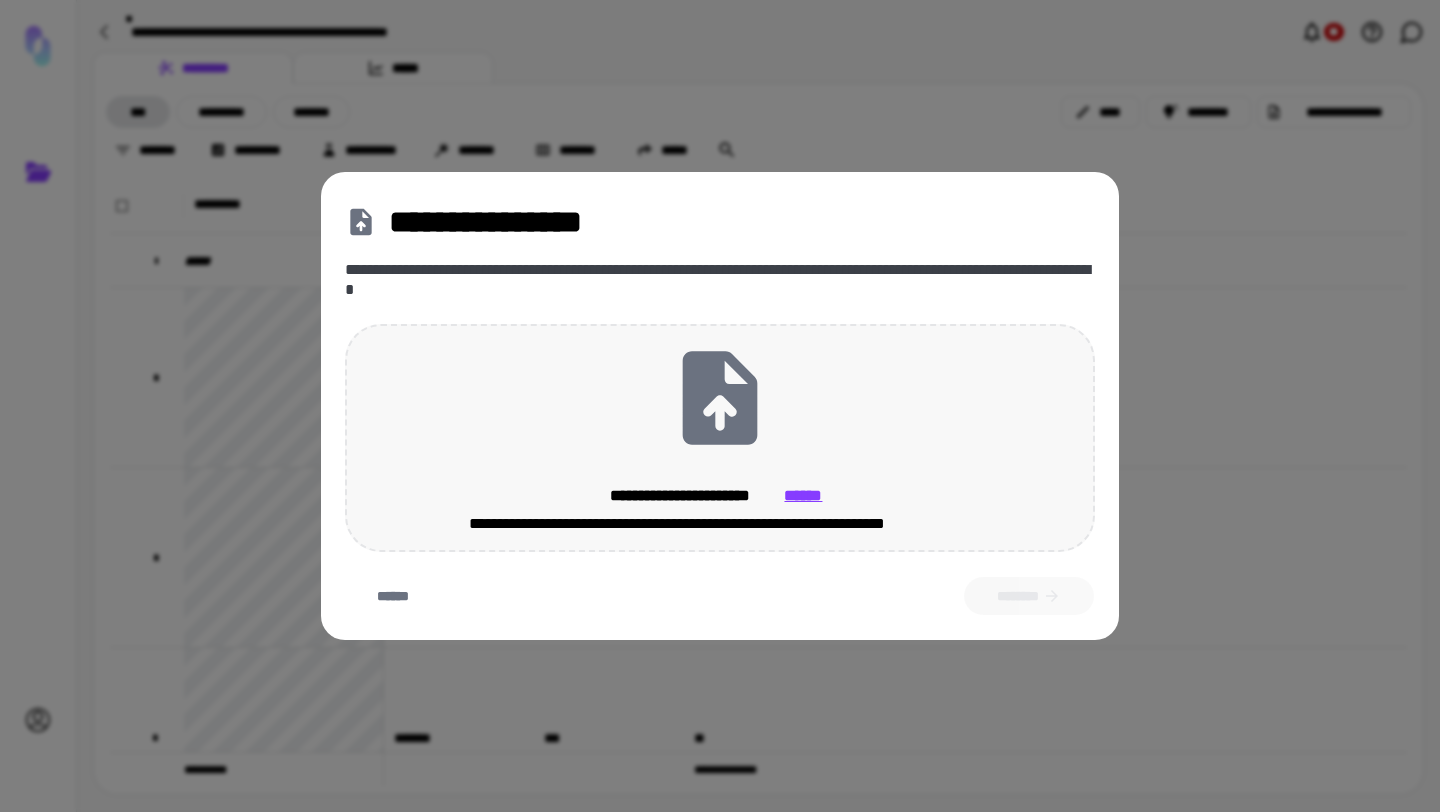 click on "**********" at bounding box center [720, 438] 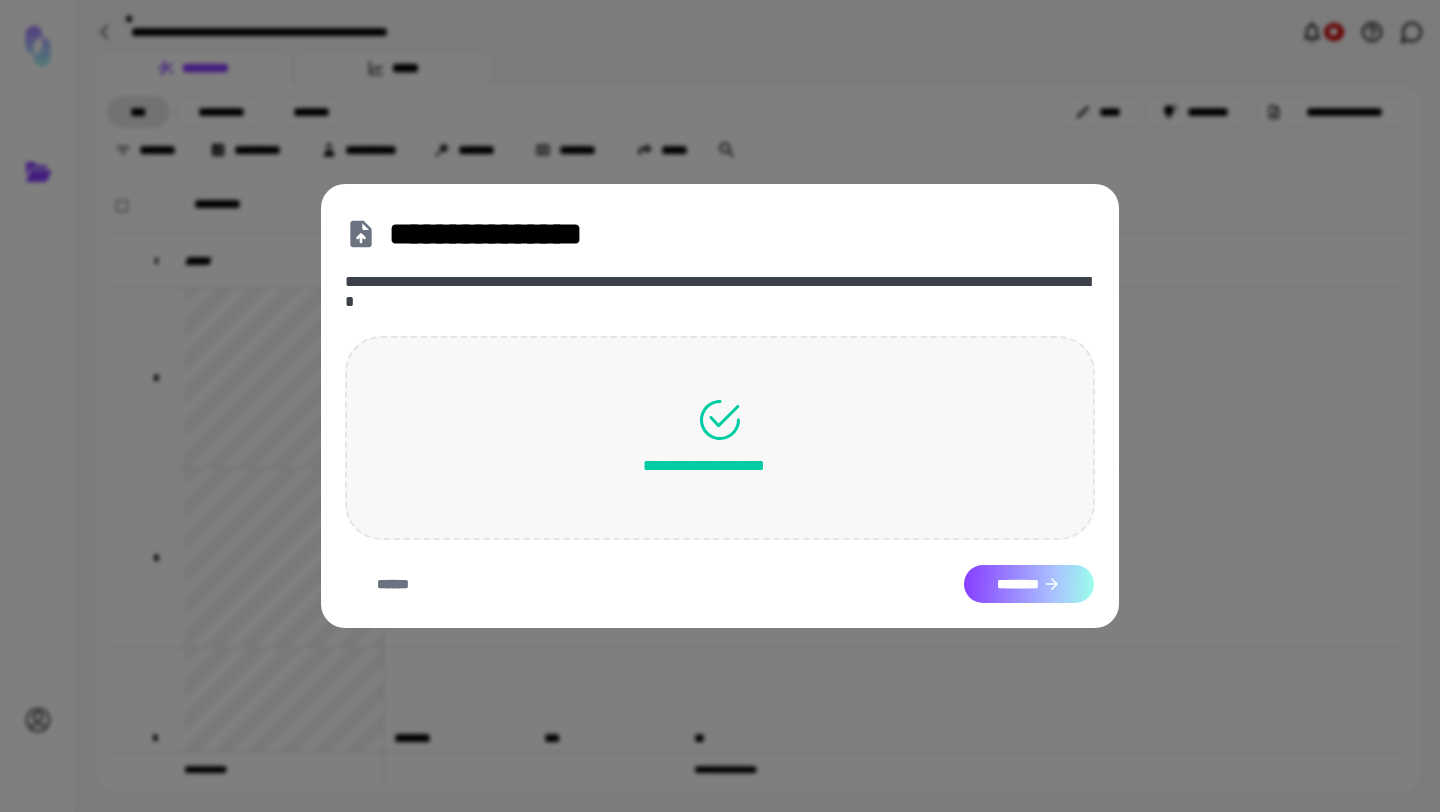 click on "********" at bounding box center (1029, 584) 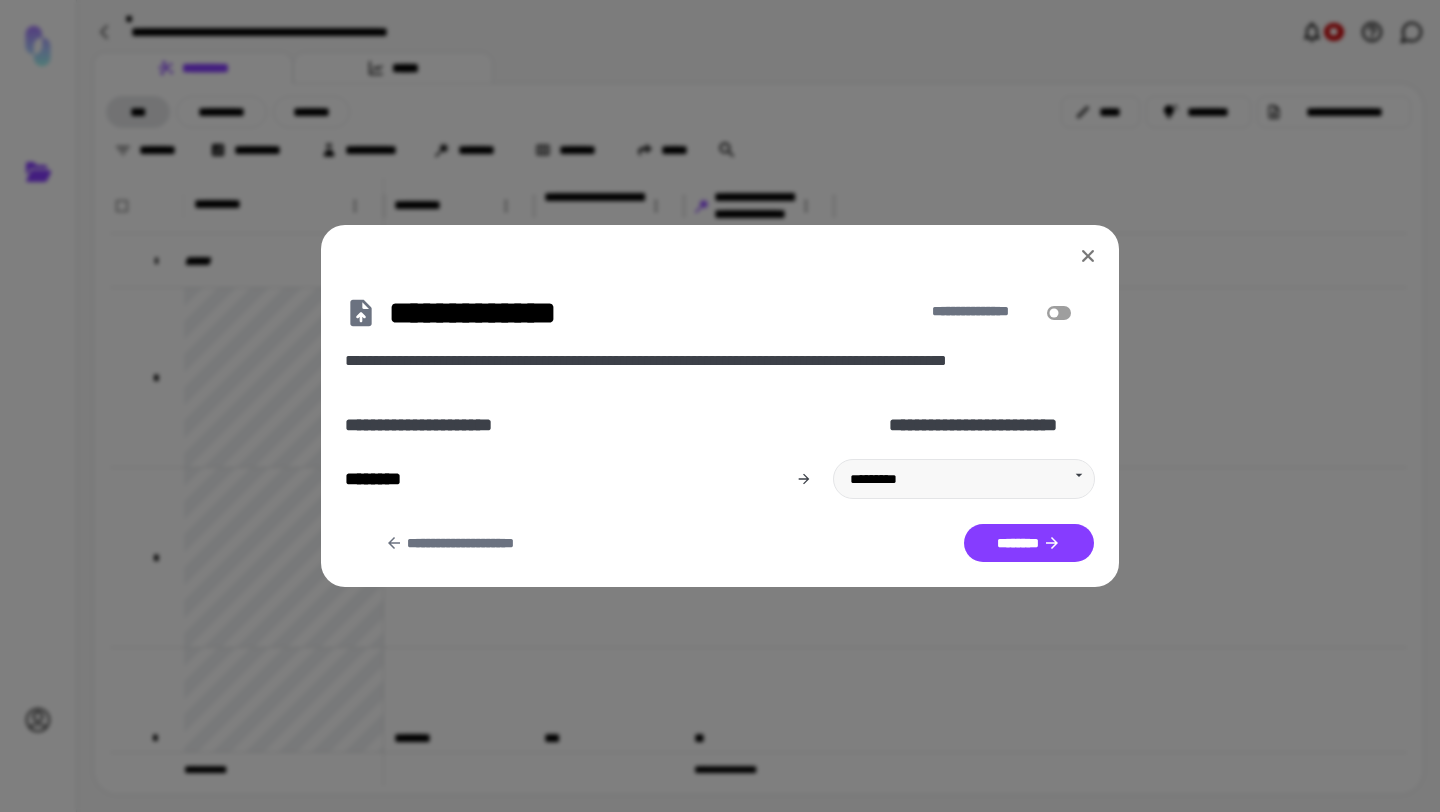 click 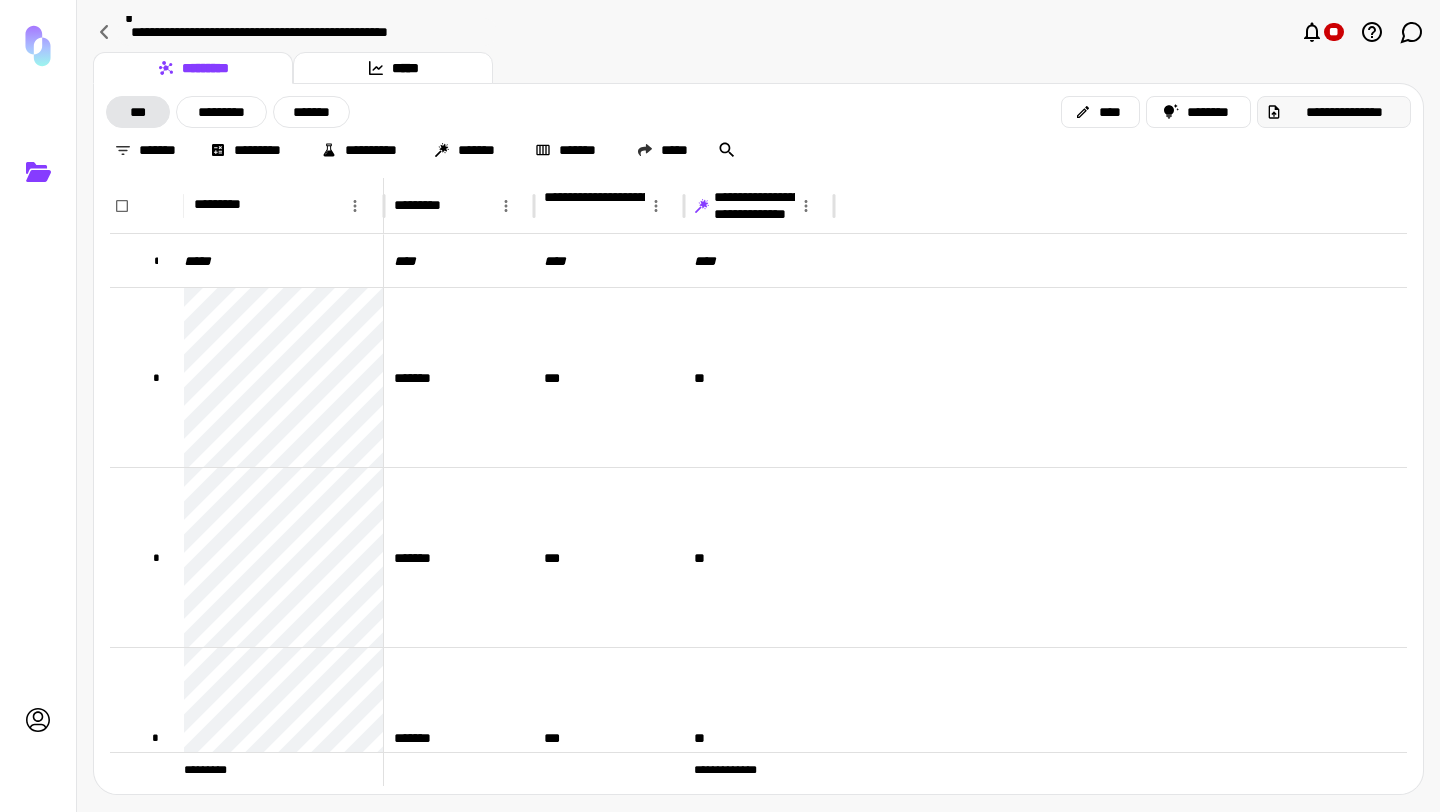 click on "**********" at bounding box center [1334, 112] 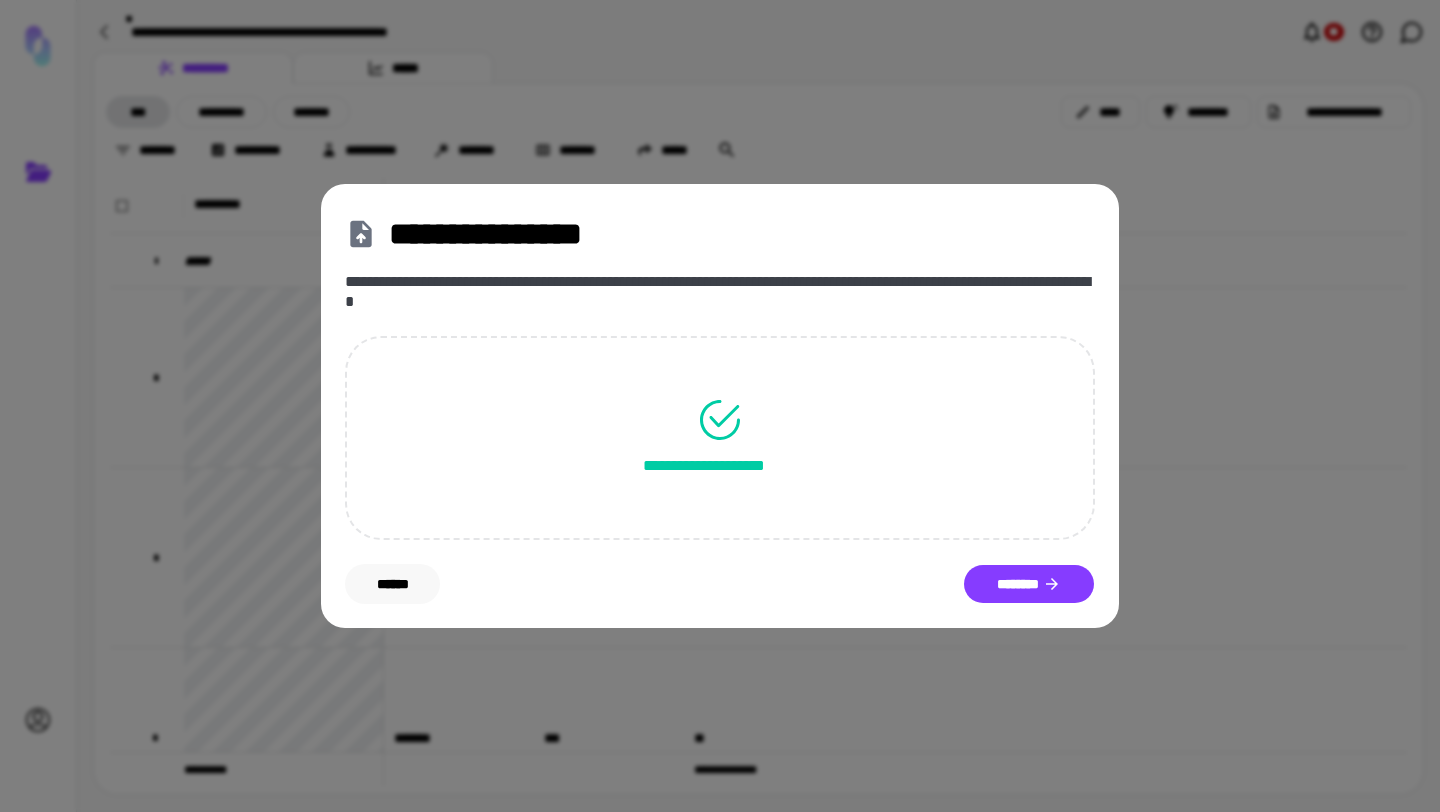 click on "******" at bounding box center (392, 584) 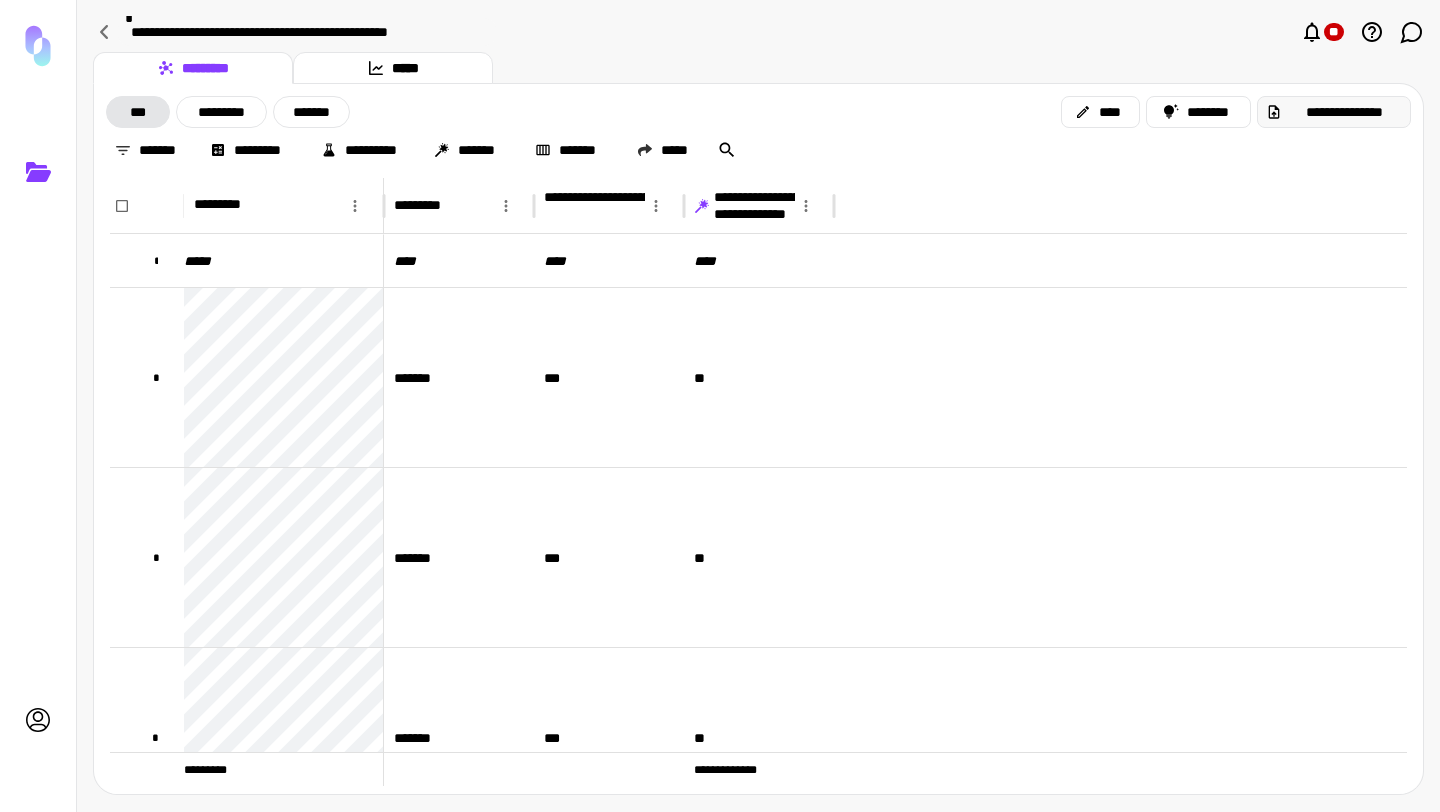 click on "**********" at bounding box center (1344, 112) 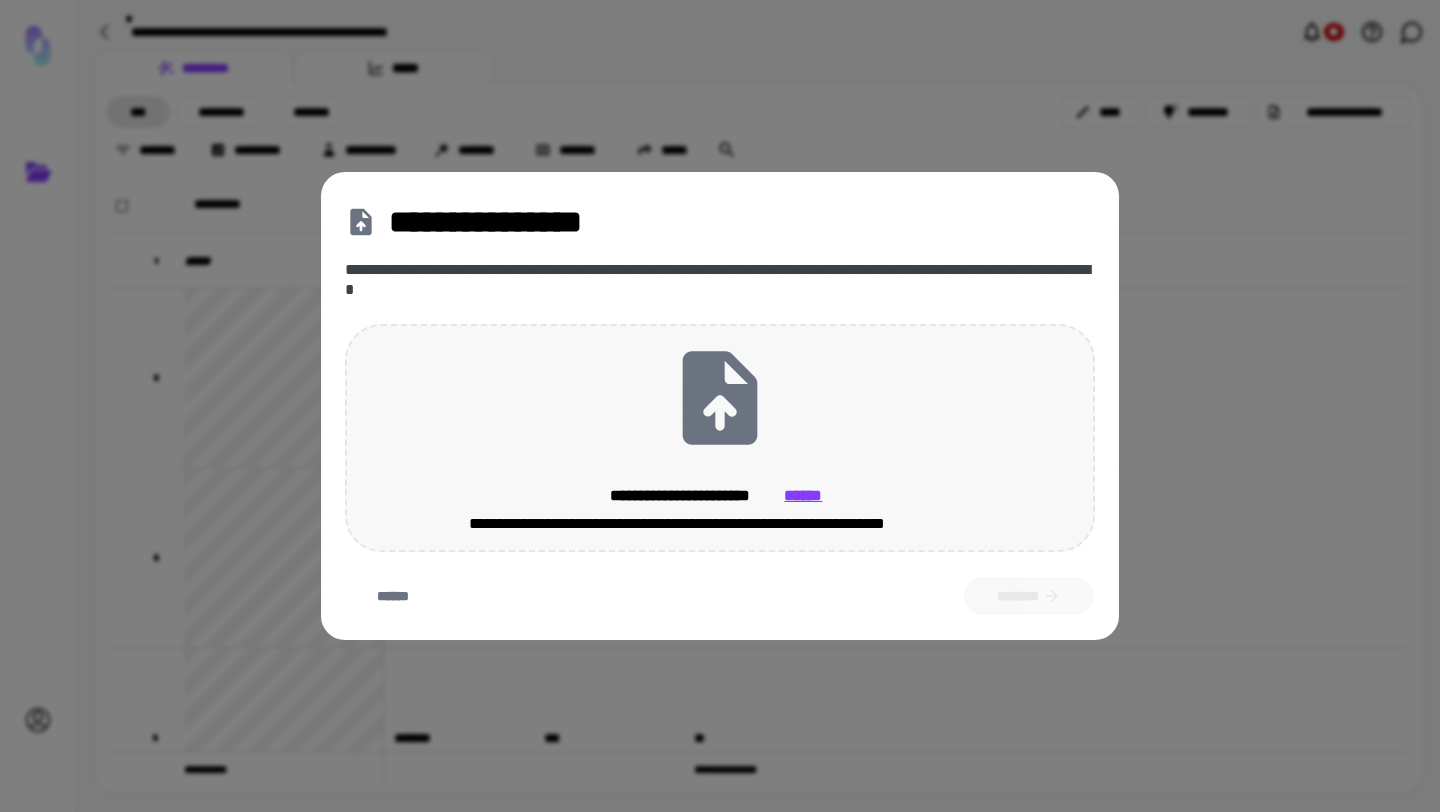 click on "**********" at bounding box center (720, 438) 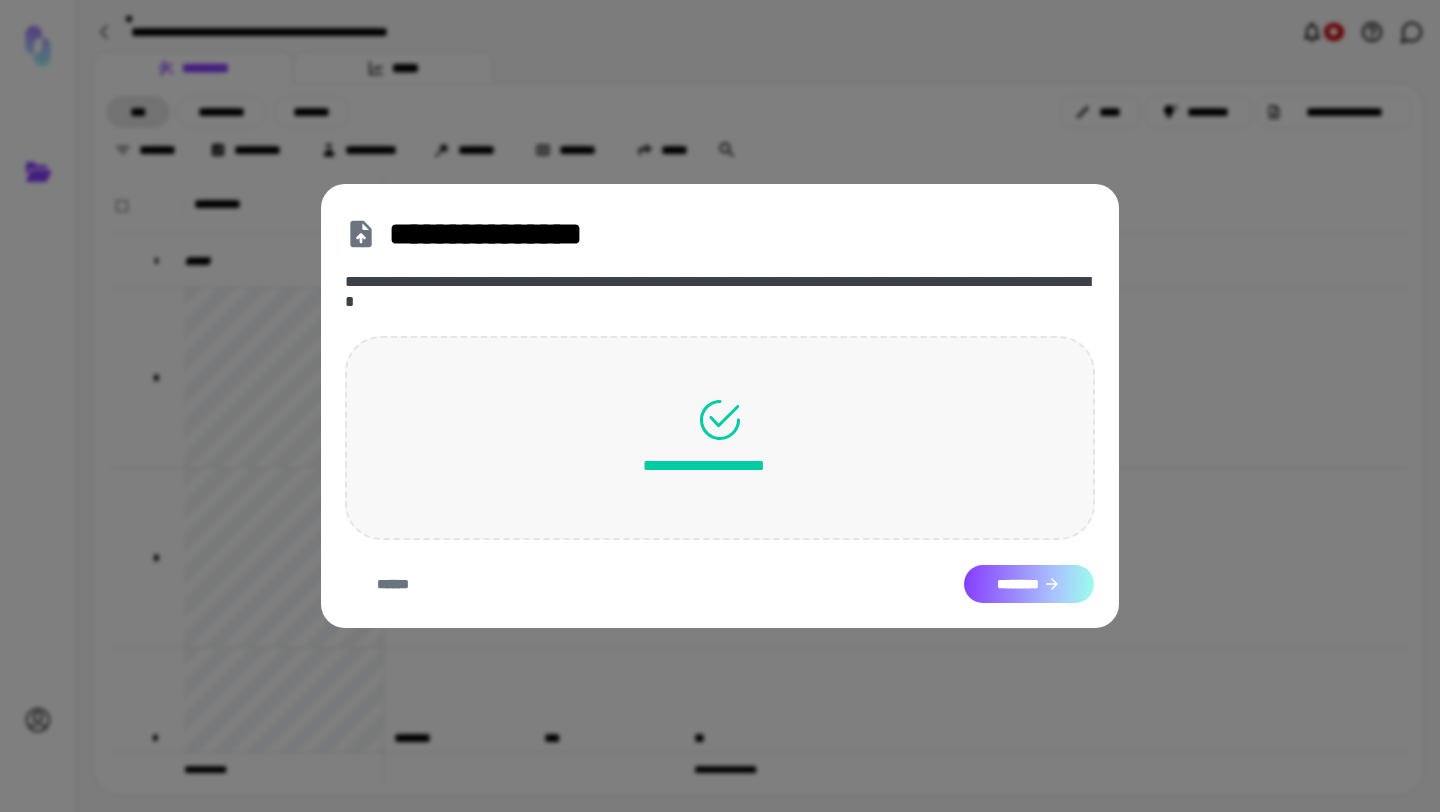 click on "********" at bounding box center (1029, 584) 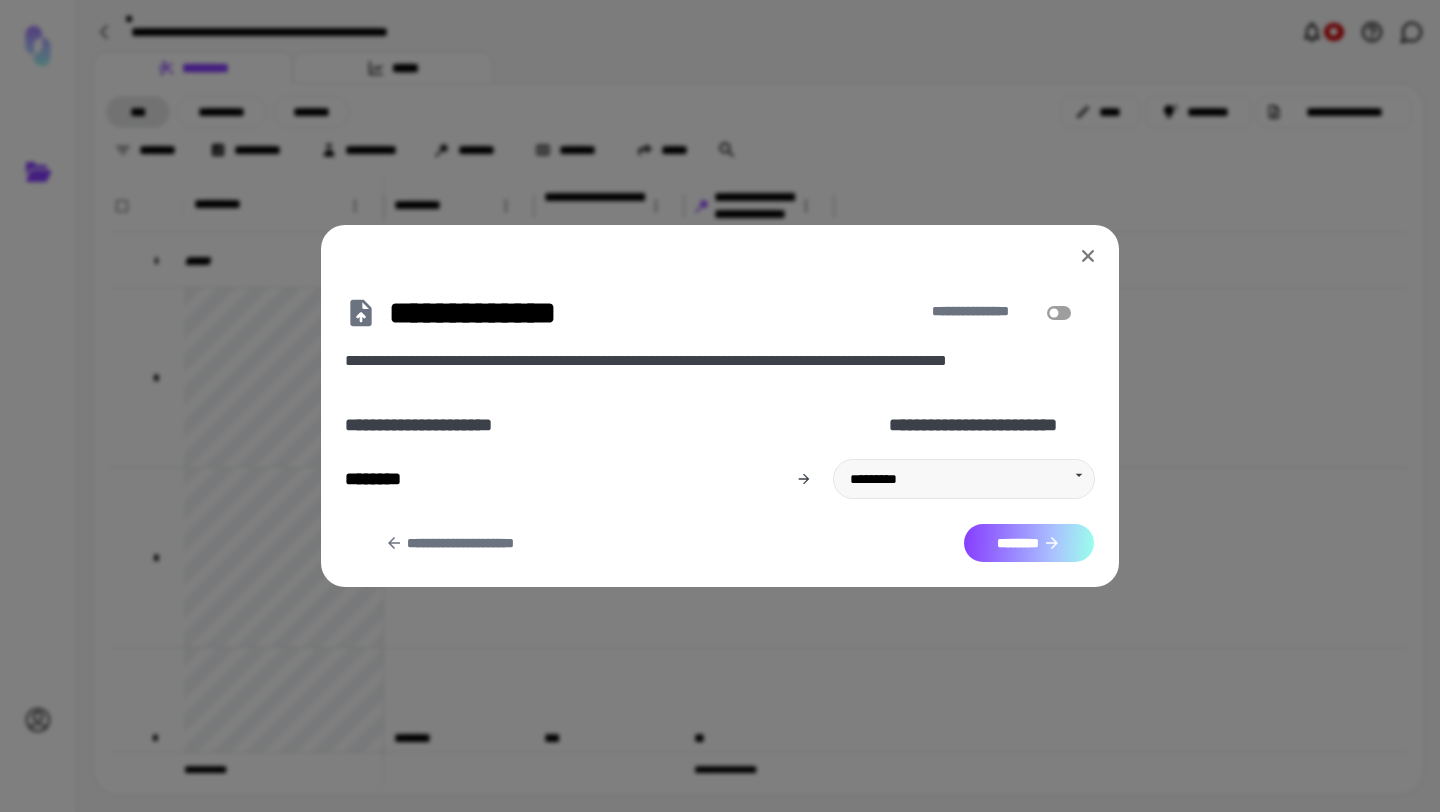 click on "********" at bounding box center [1029, 543] 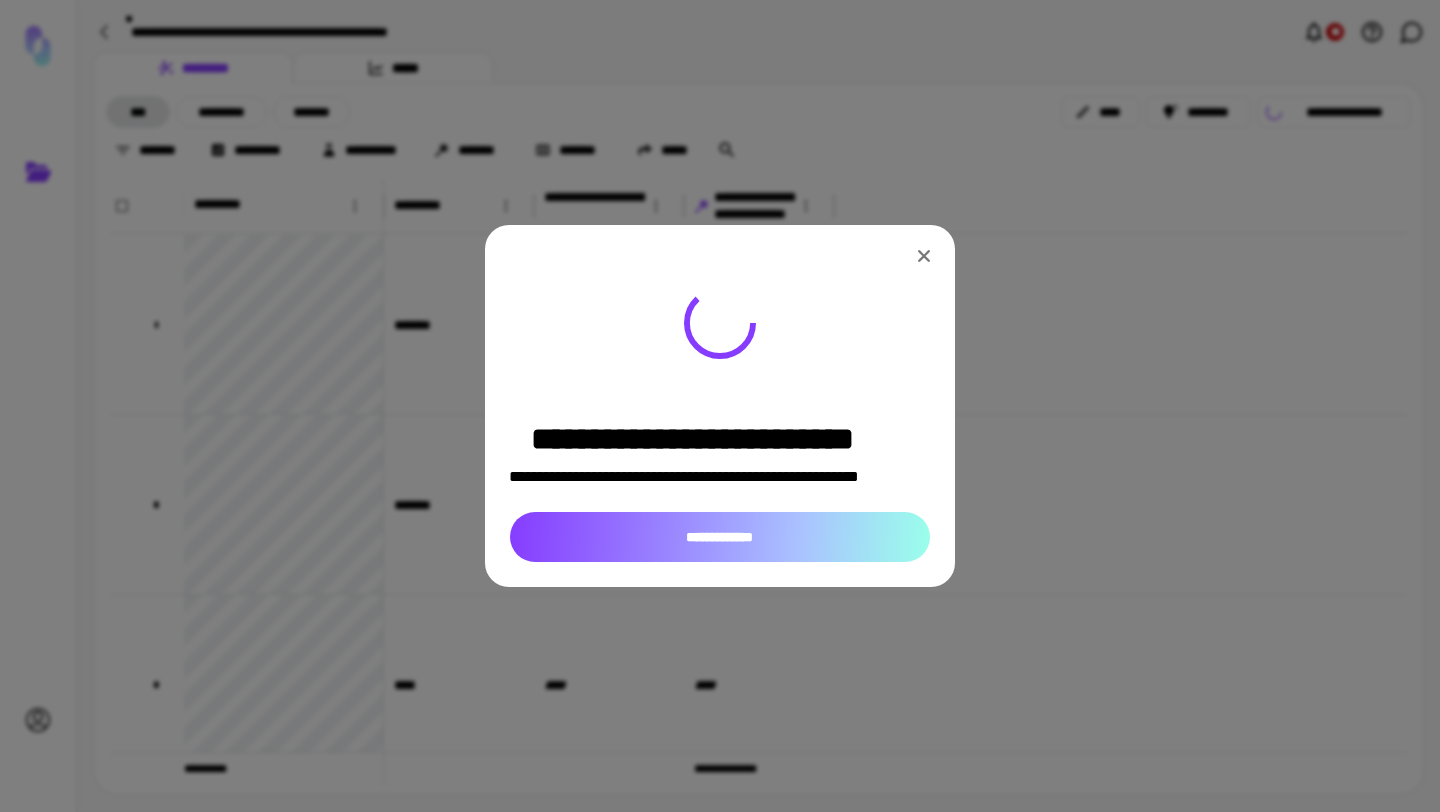 click on "**********" at bounding box center [720, 537] 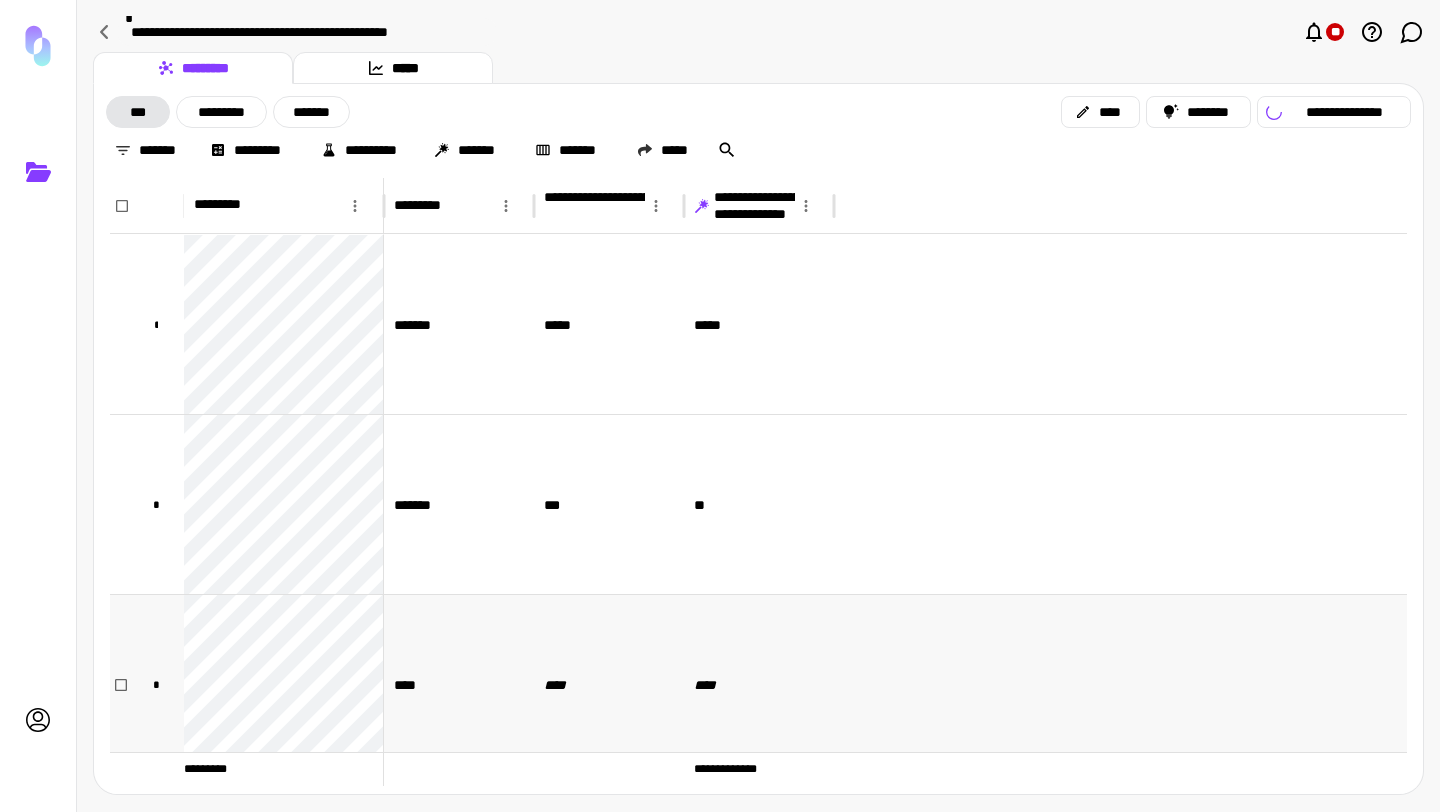 scroll, scrollTop: 43, scrollLeft: 0, axis: vertical 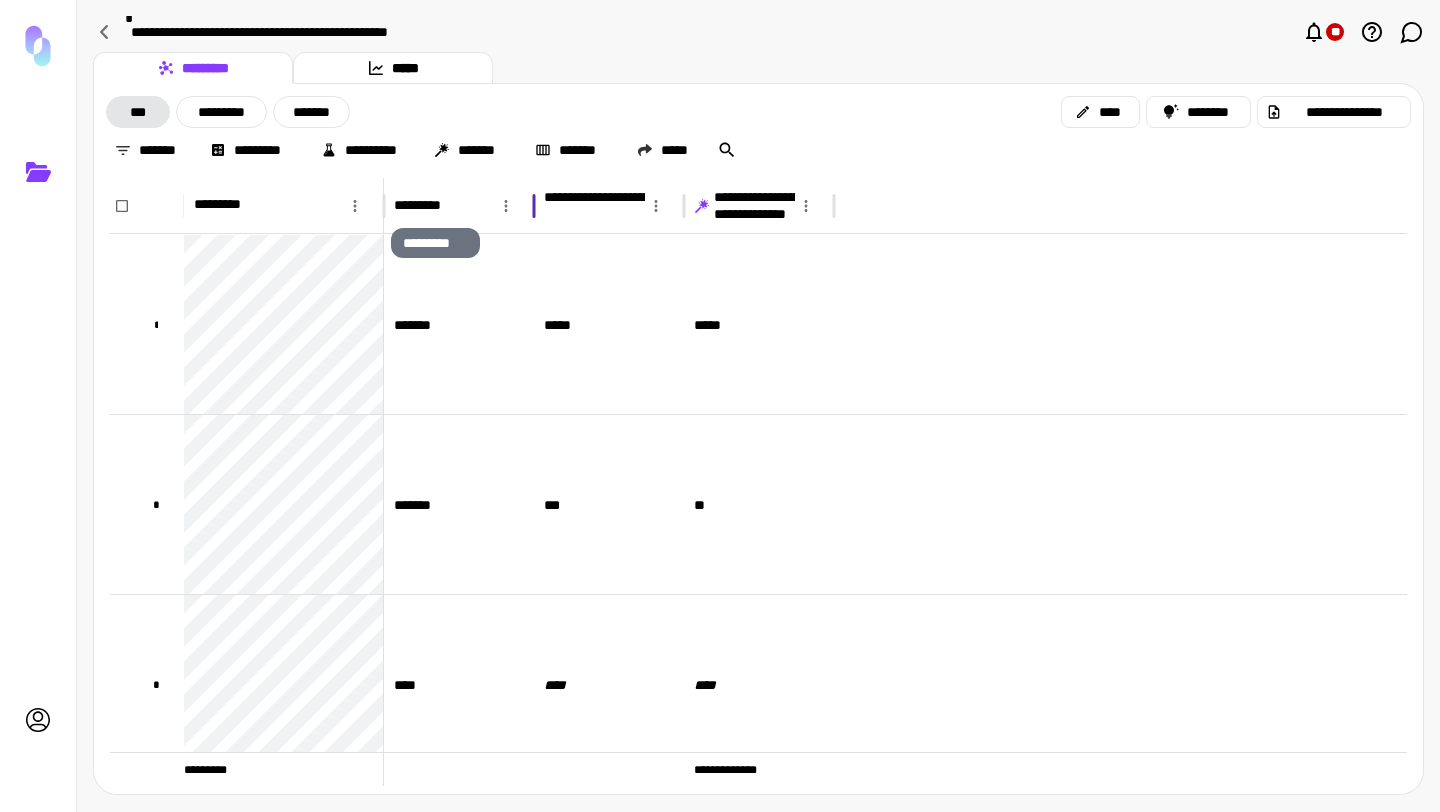 click on "*********" at bounding box center (435, 205) 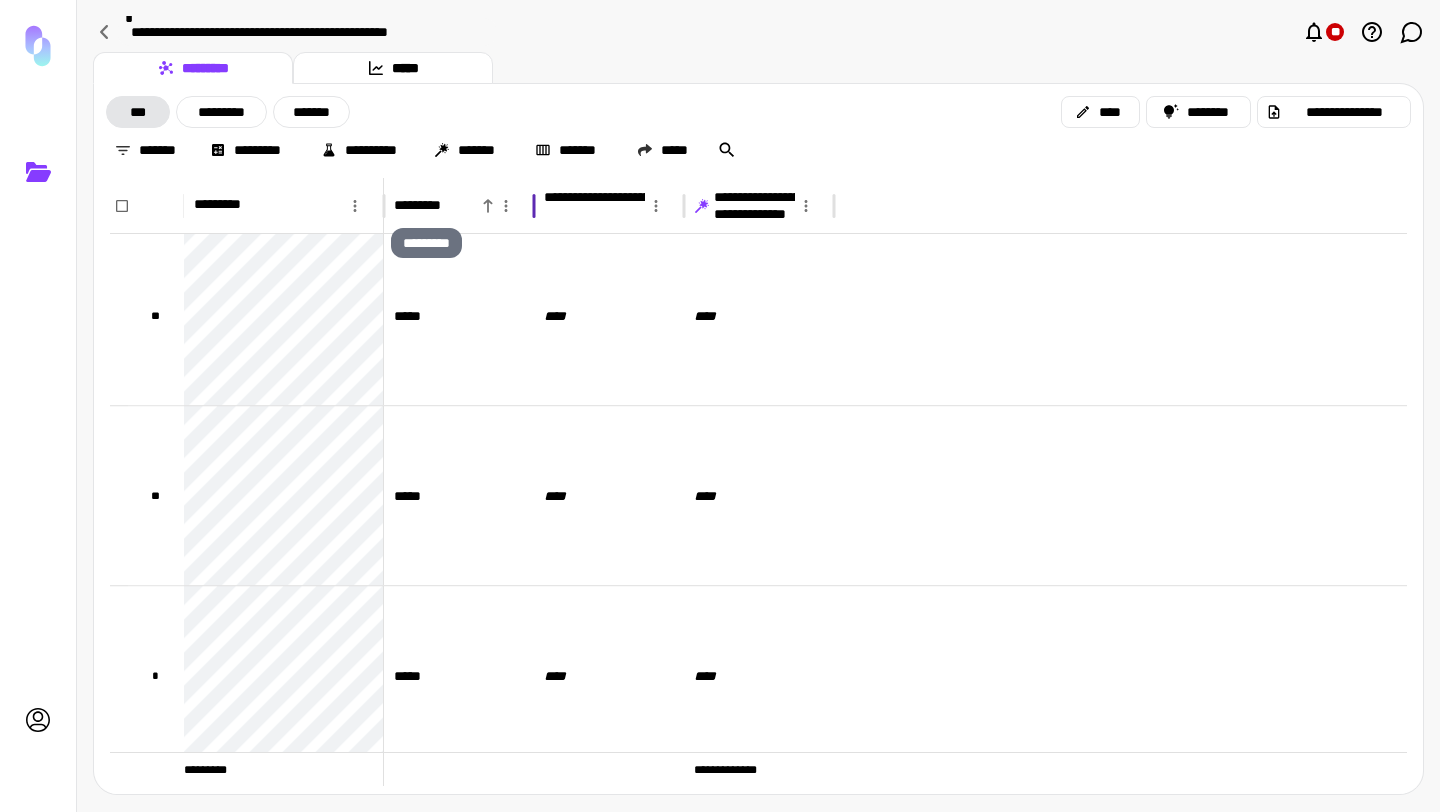 click on "*********" at bounding box center (435, 205) 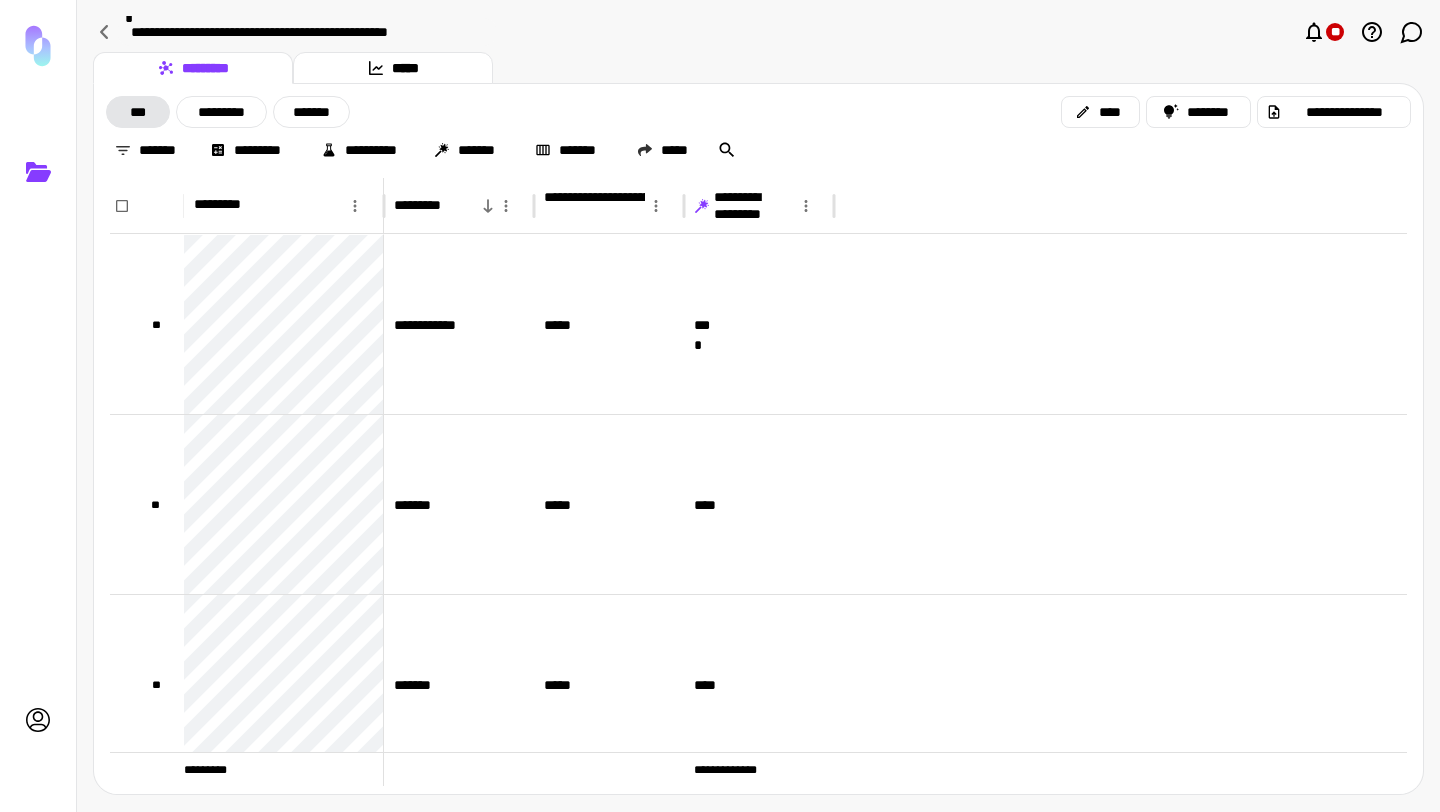 click 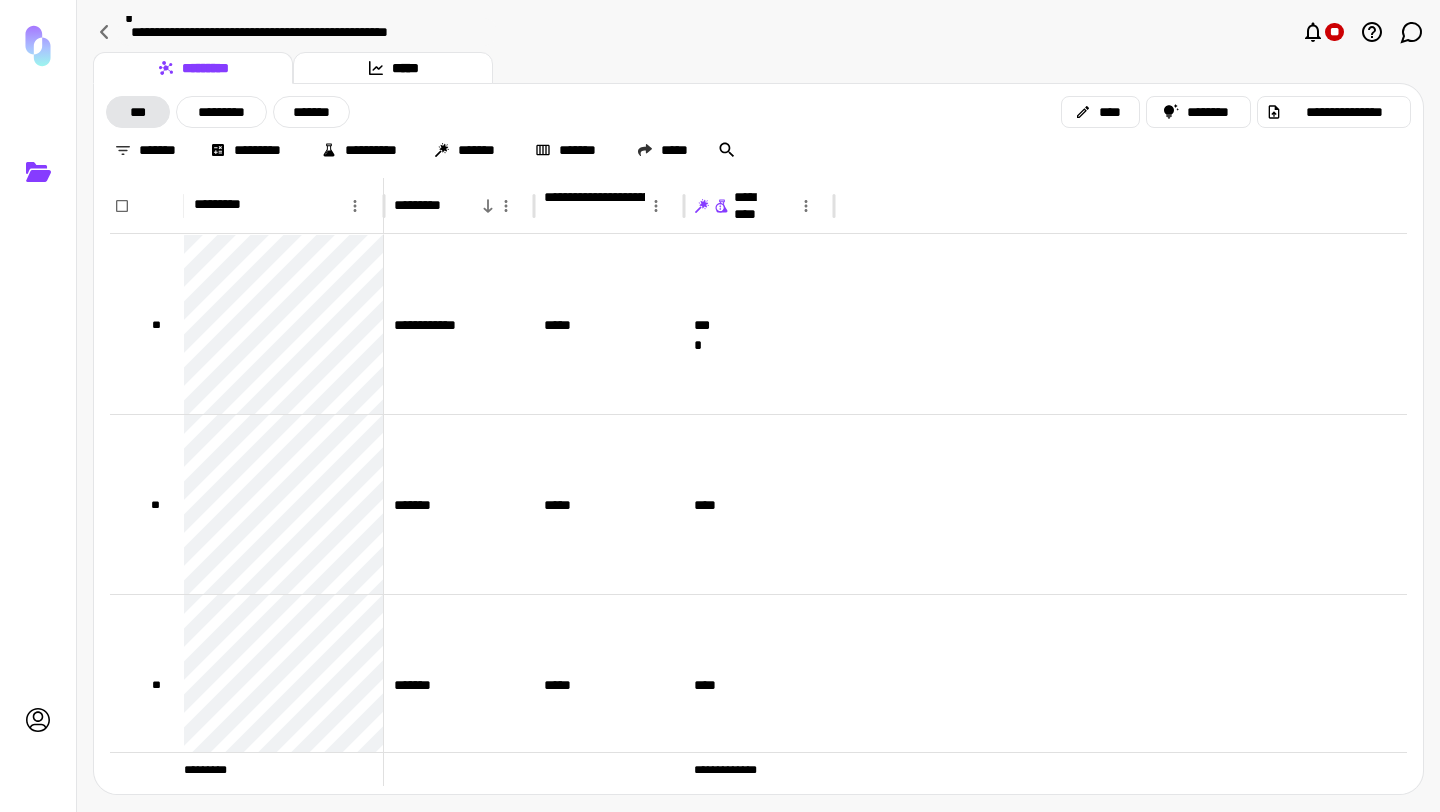 click 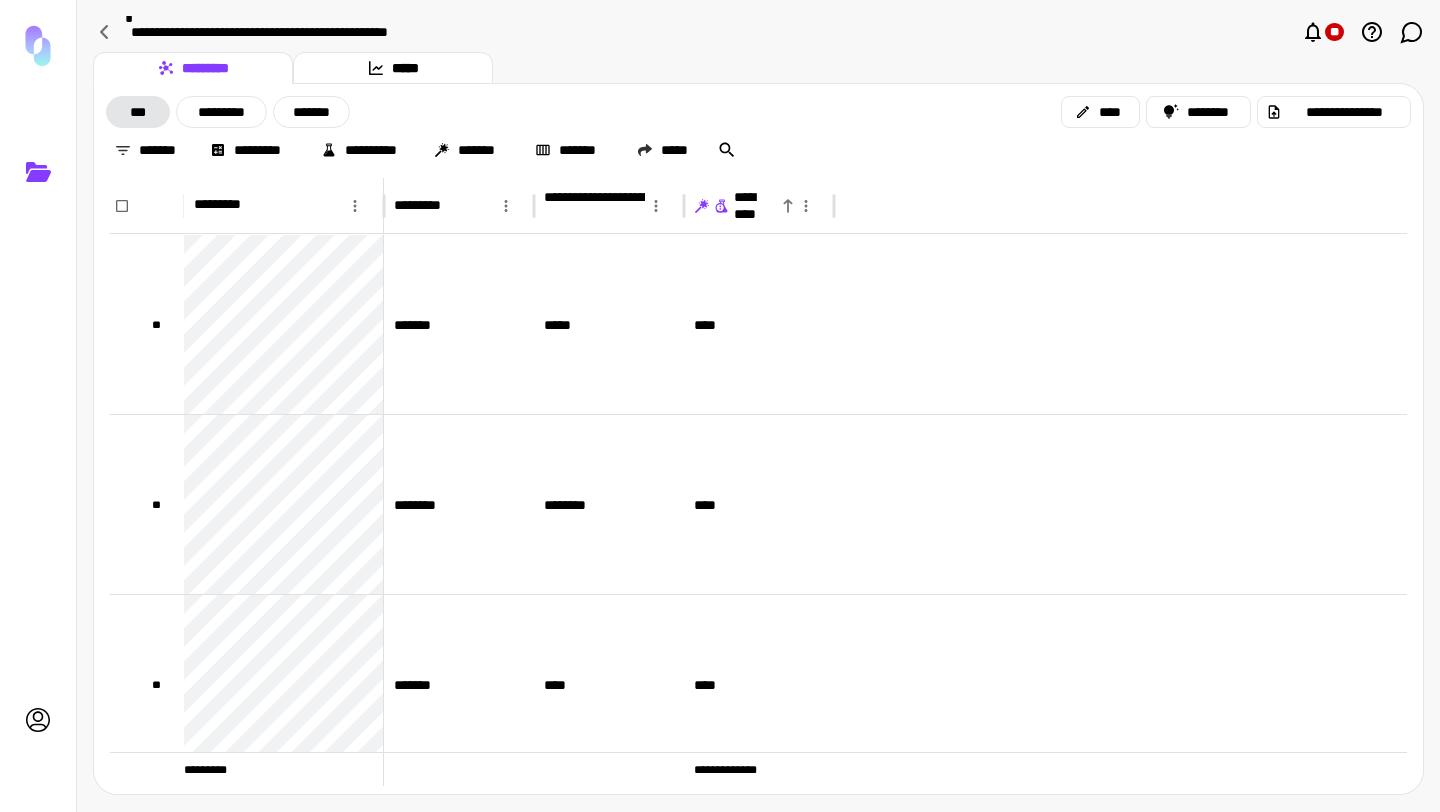 click 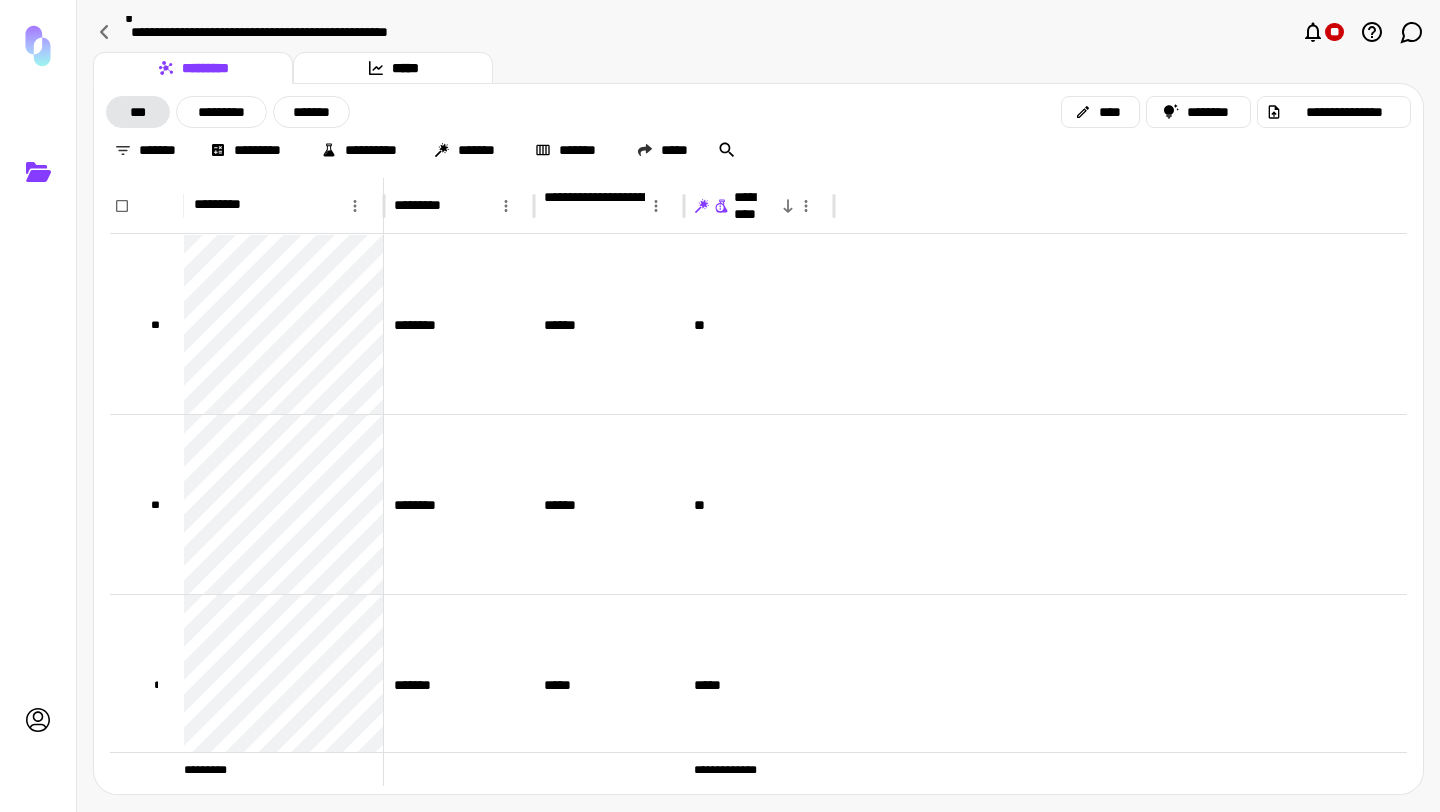 click 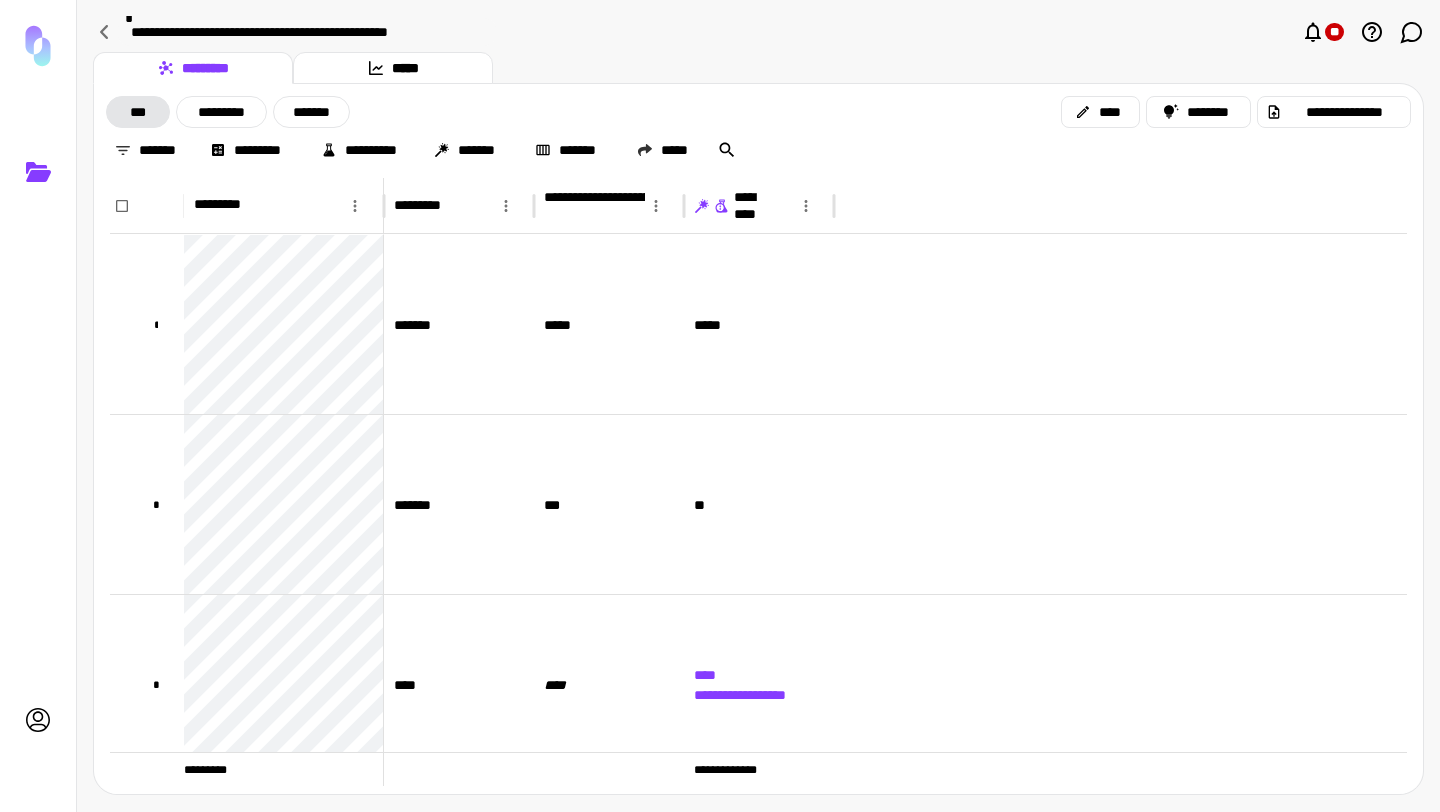 click 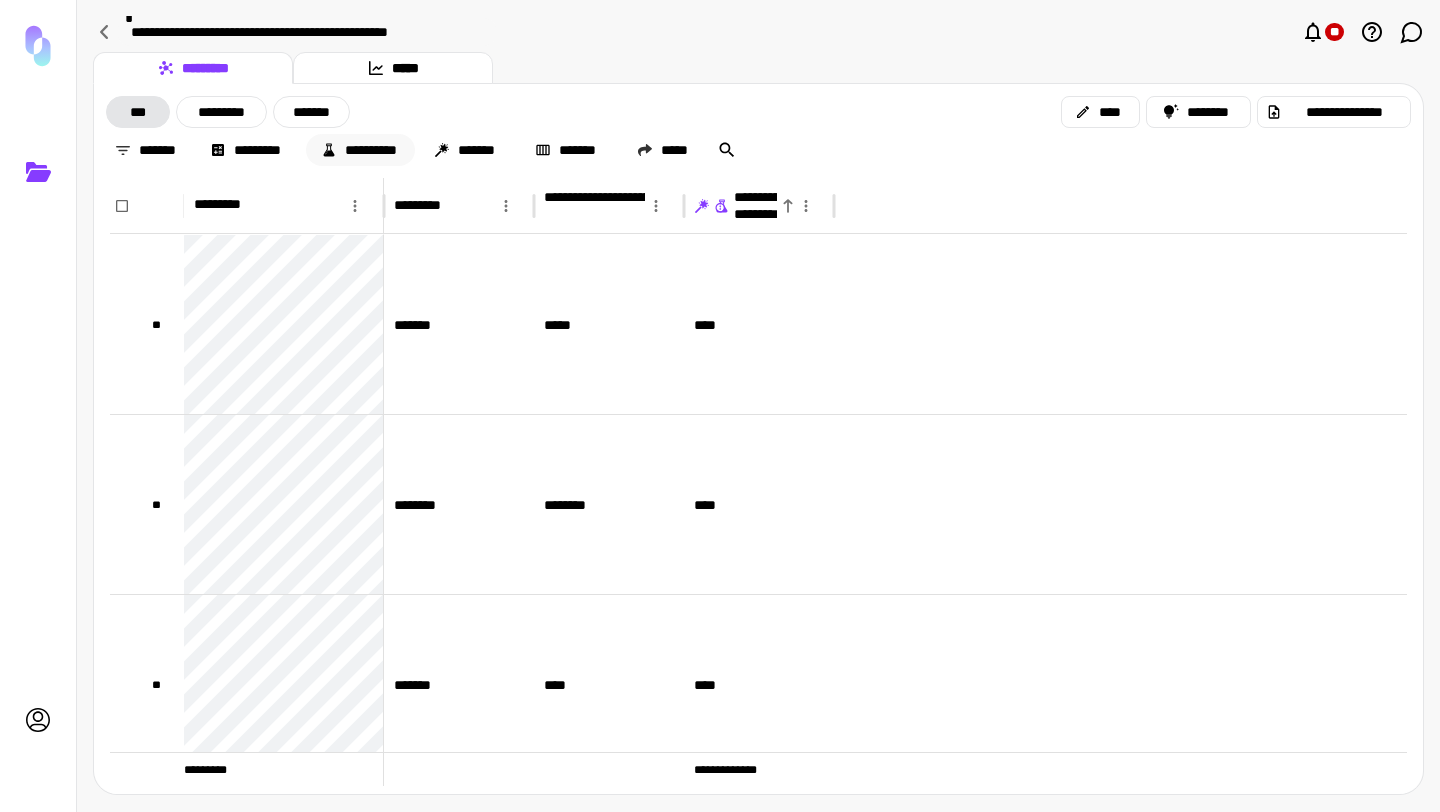 click on "**********" at bounding box center (360, 150) 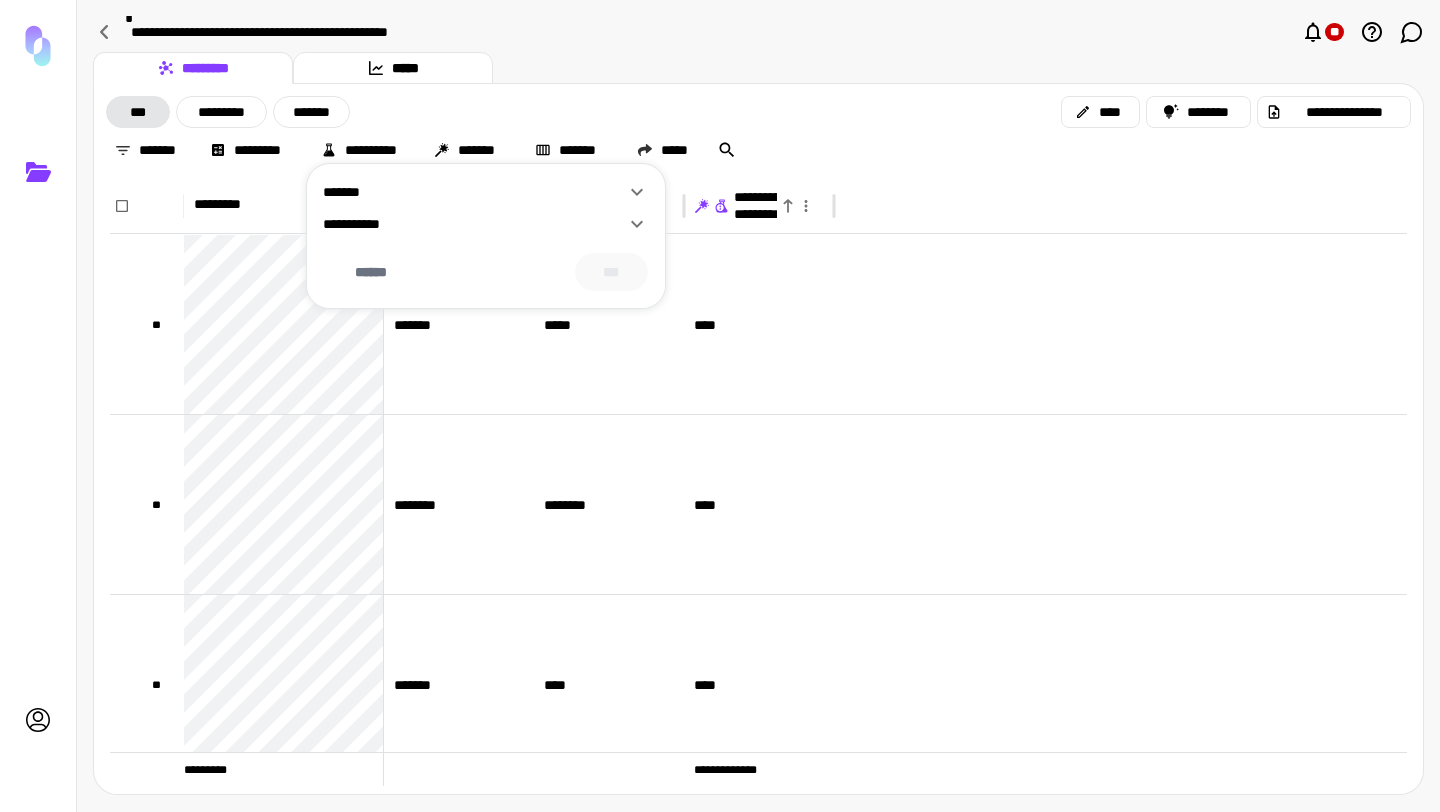 click on "**********" at bounding box center (474, 224) 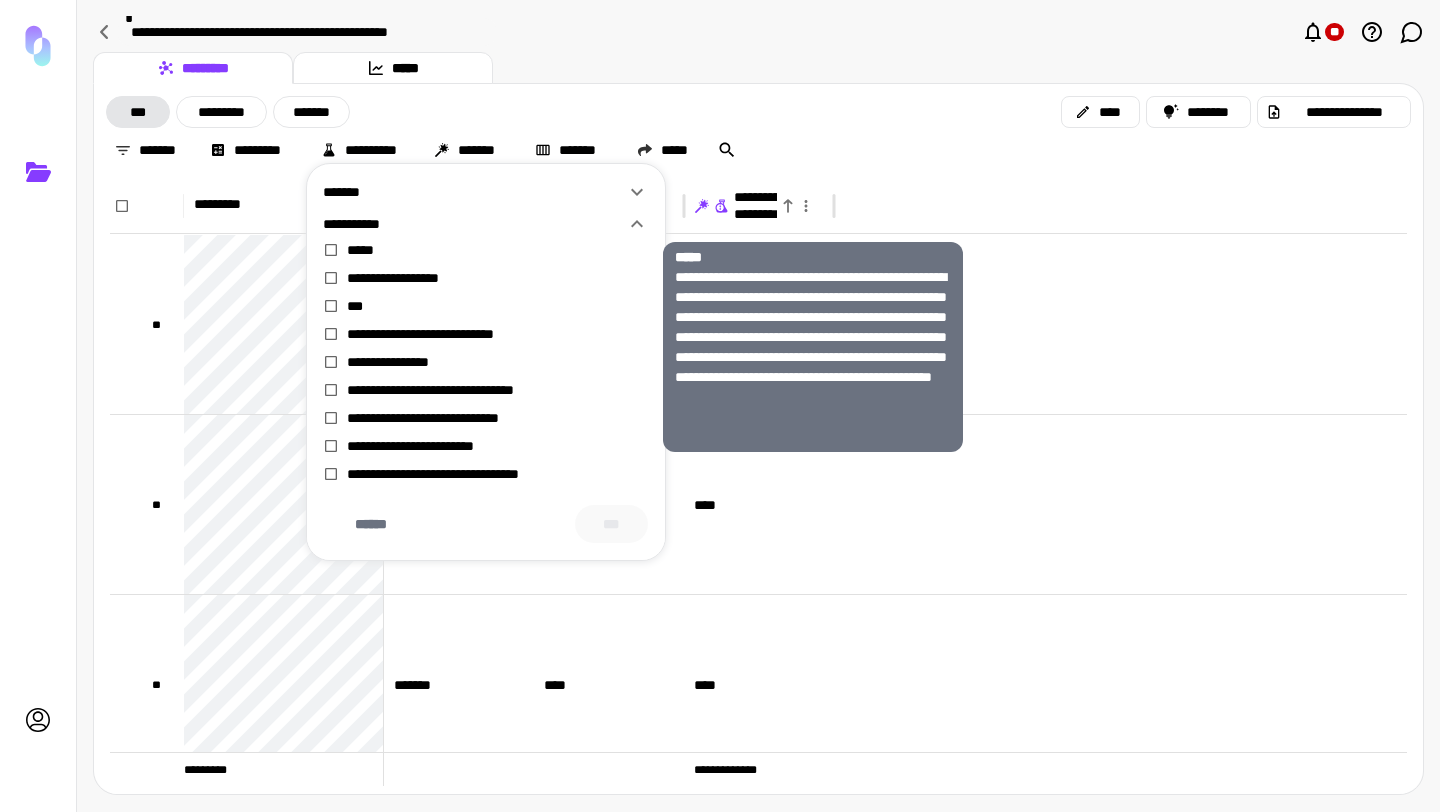 click on "*****" at bounding box center [498, 250] 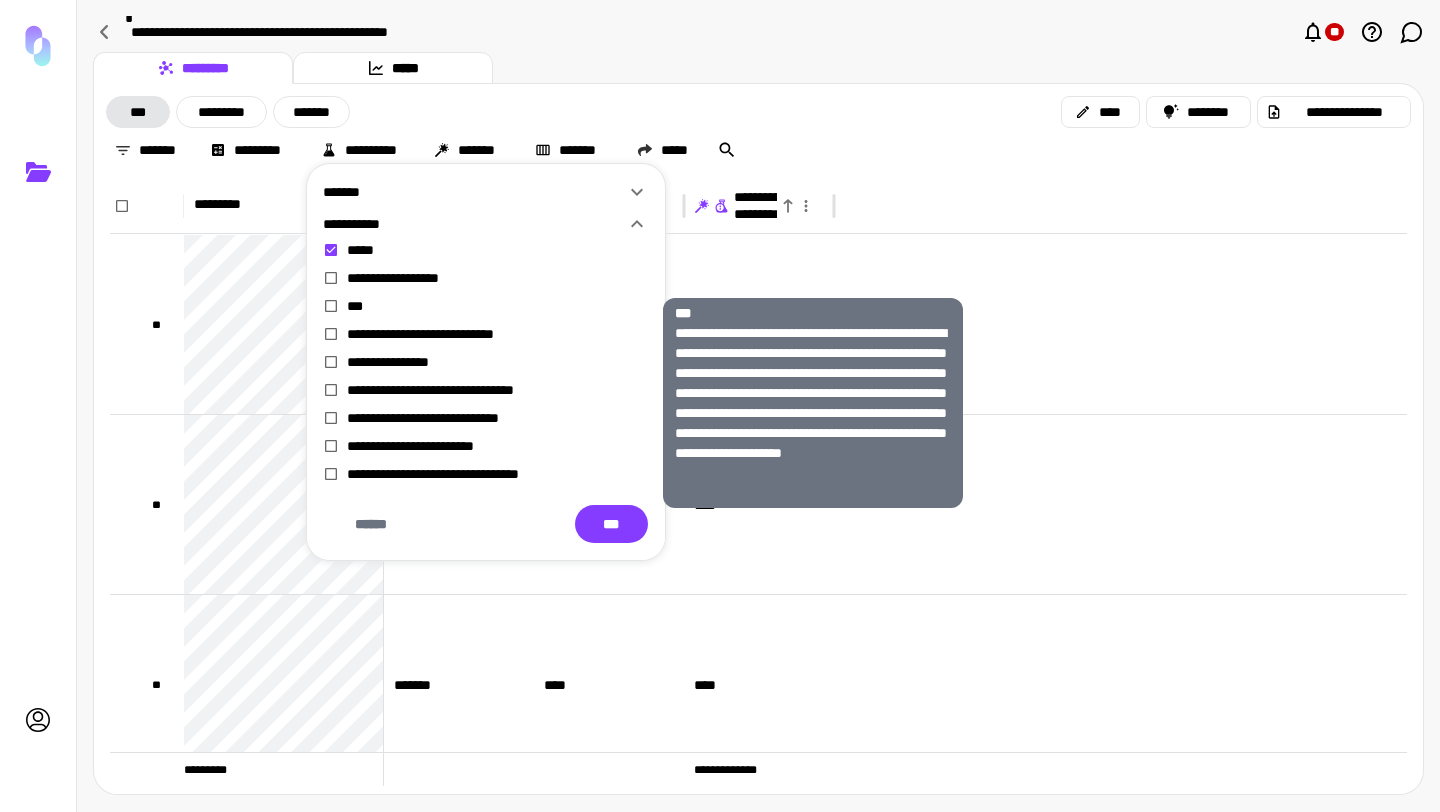 click on "***" at bounding box center (498, 306) 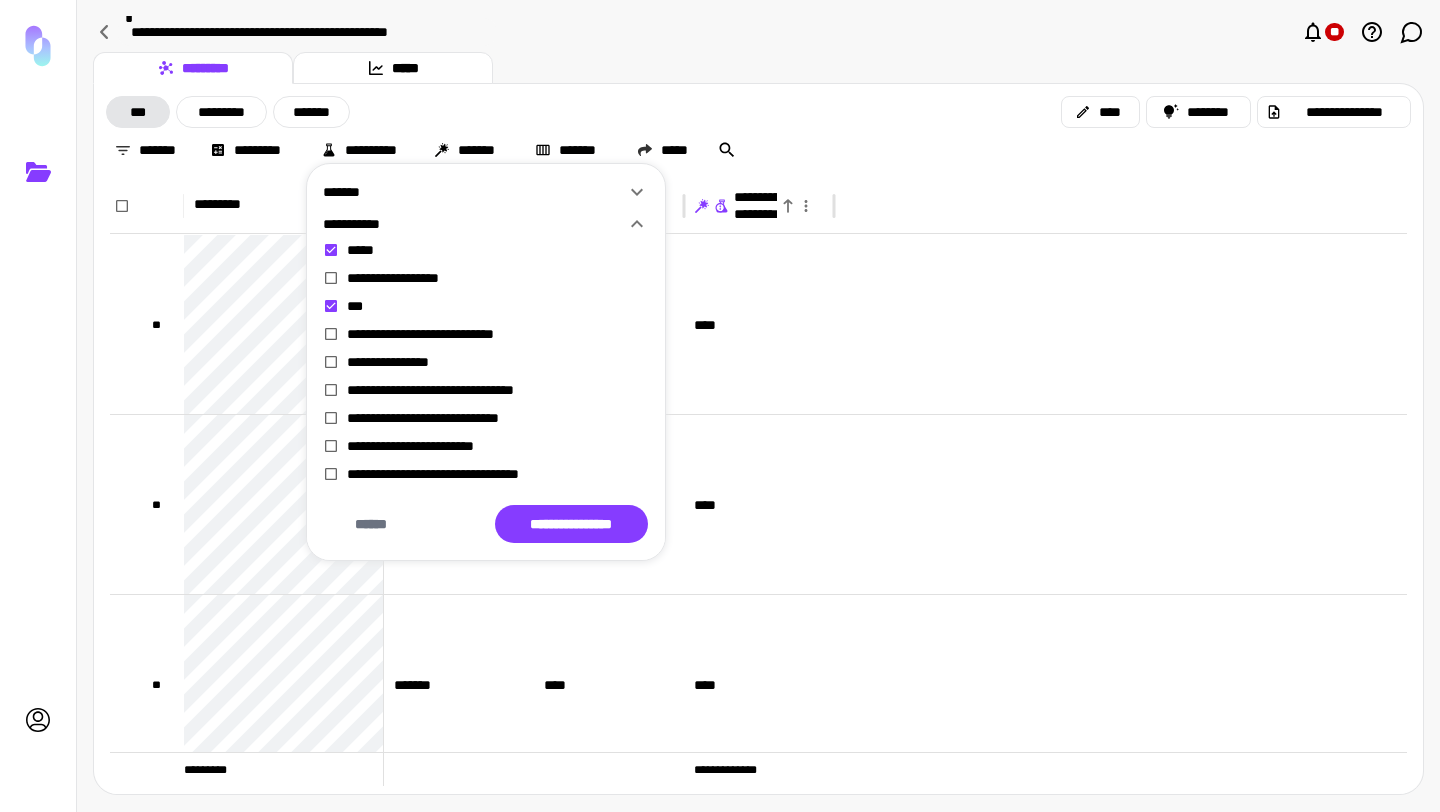 click on "**********" at bounding box center (486, 362) 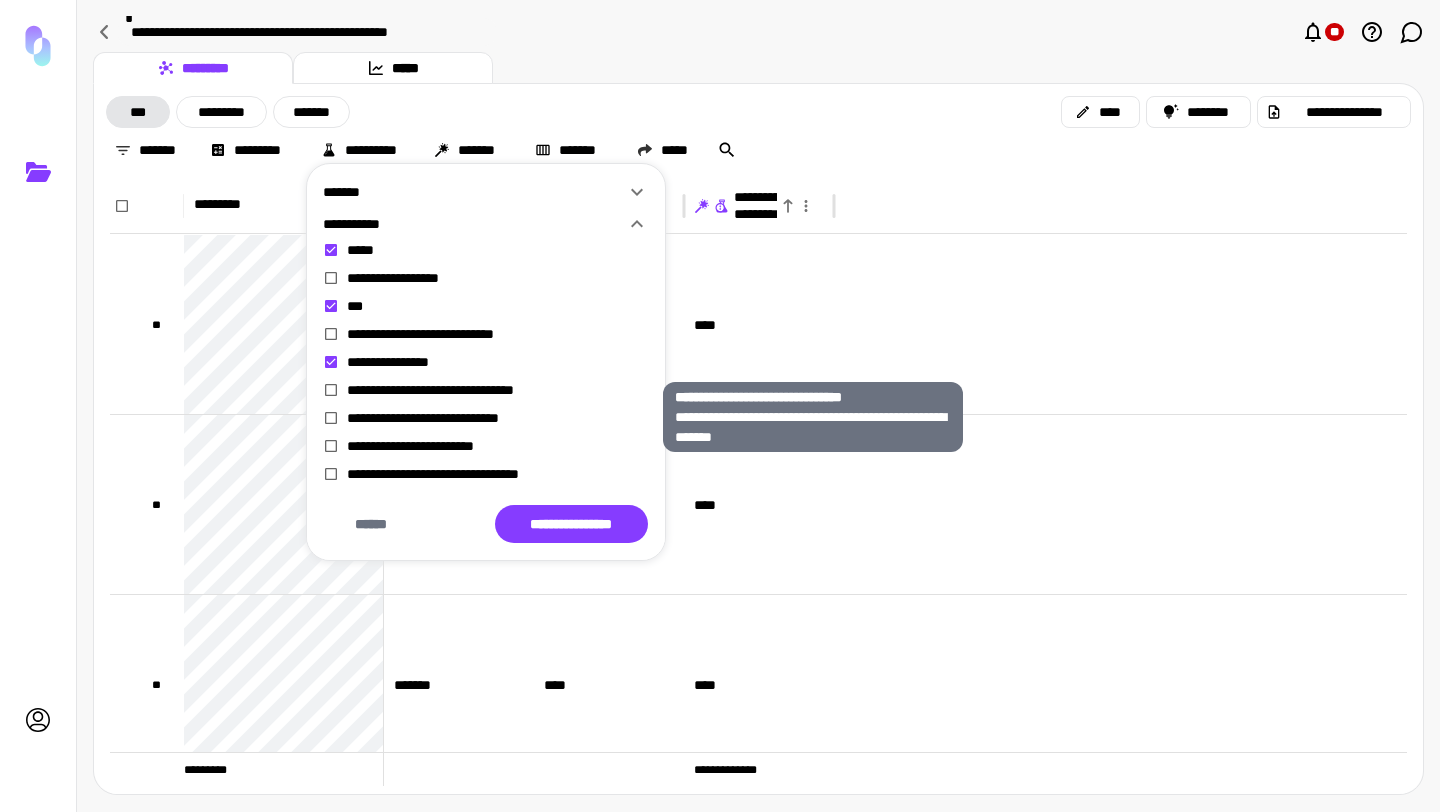 click on "**********" at bounding box center [498, 390] 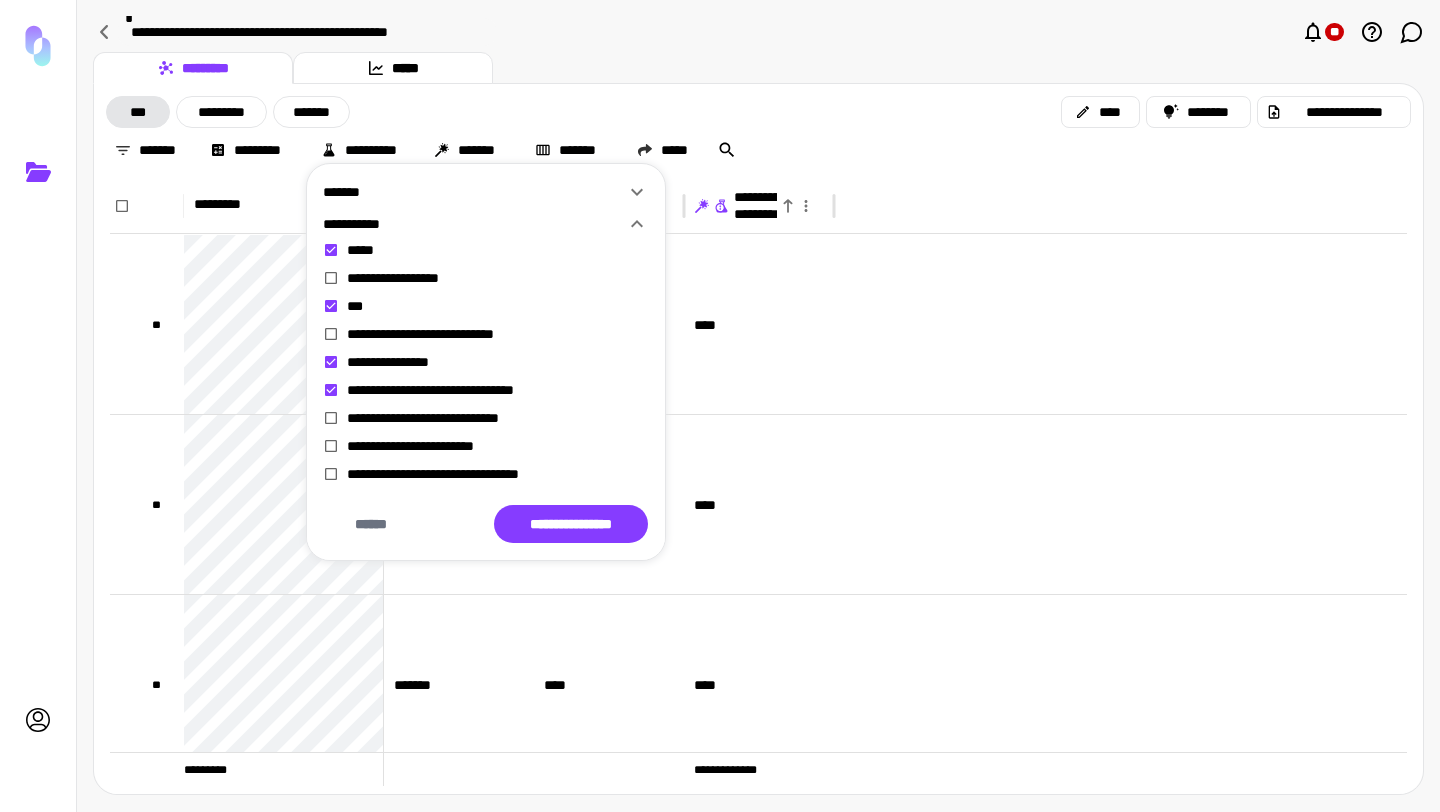click on "**********" at bounding box center (486, 418) 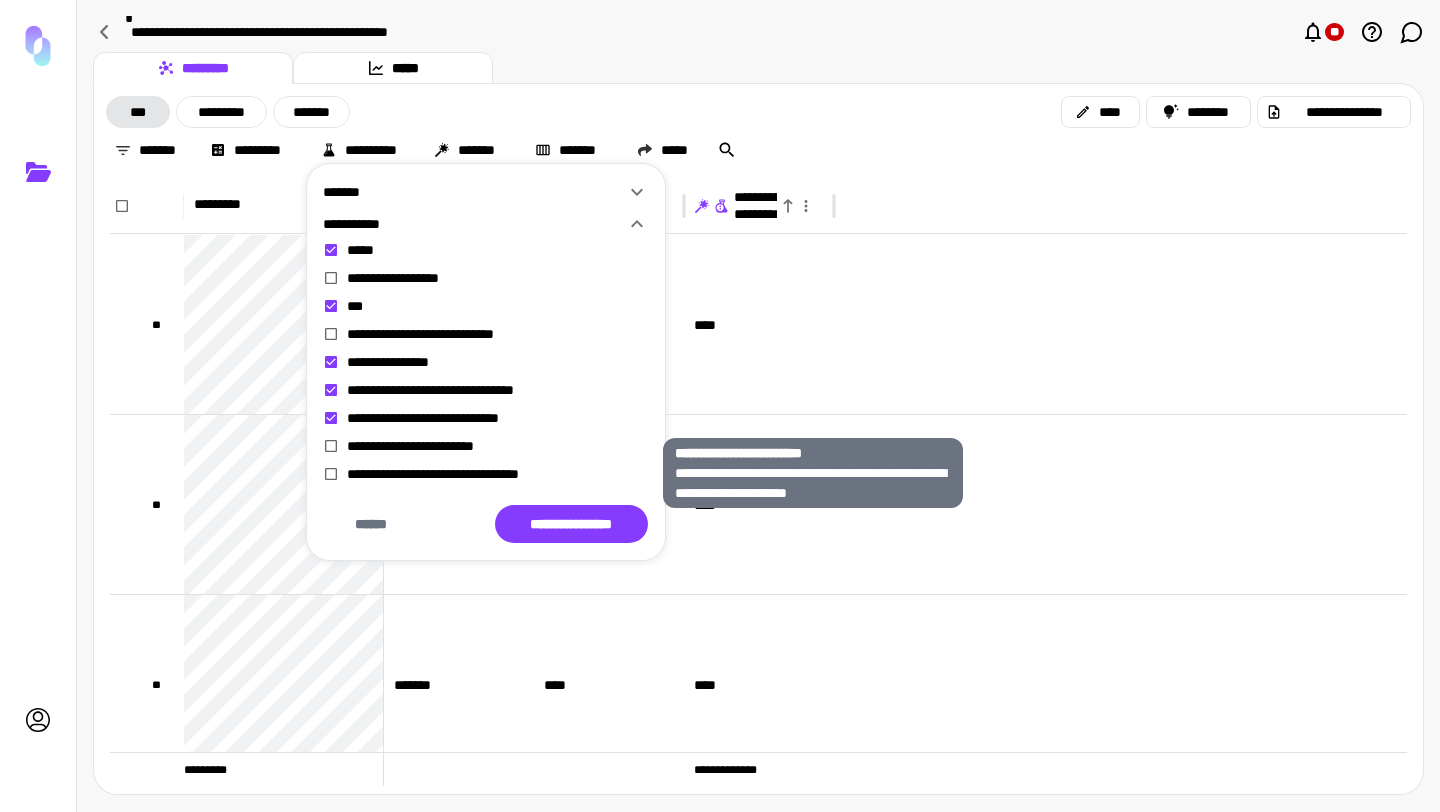 click on "**********" at bounding box center [498, 446] 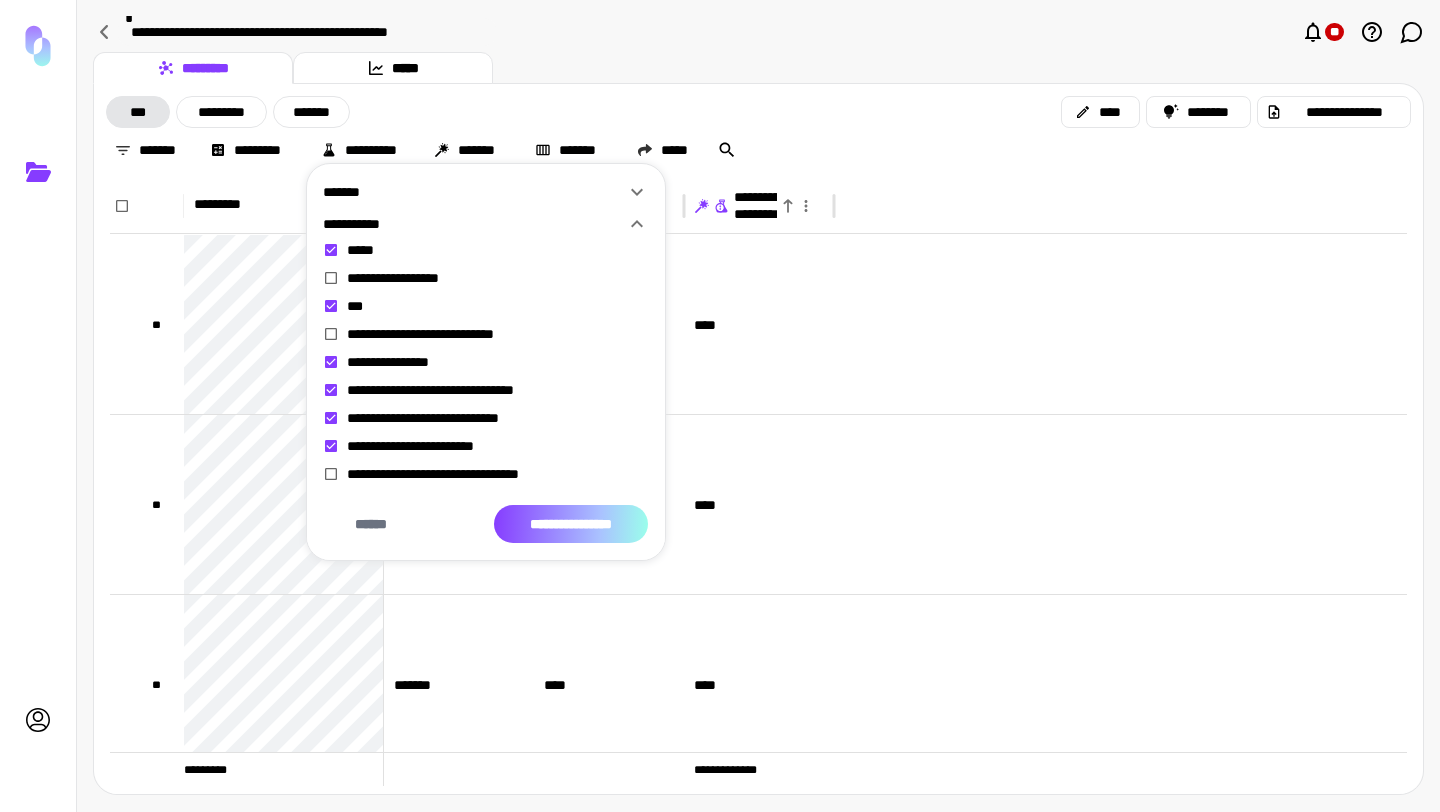 click on "**********" at bounding box center (571, 524) 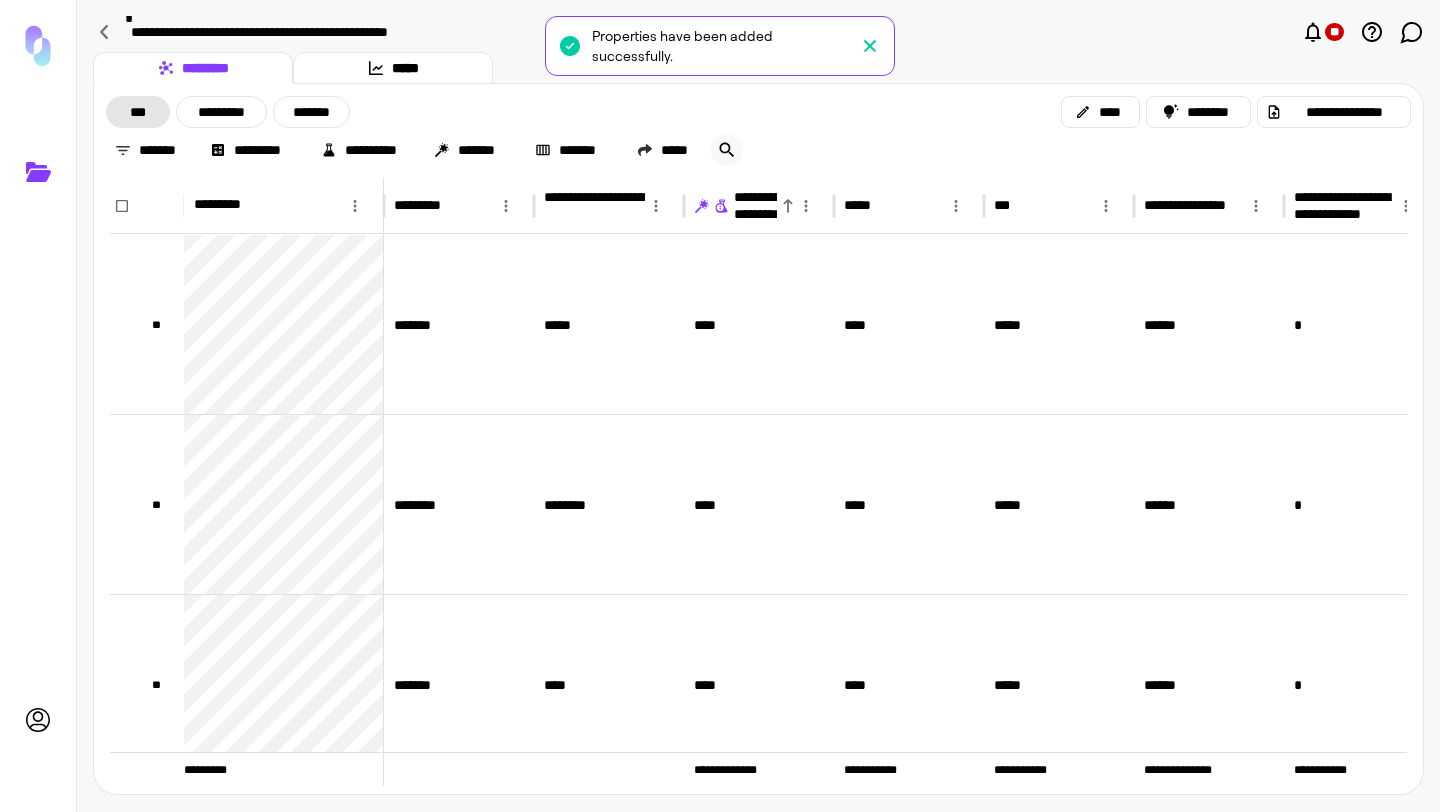 click 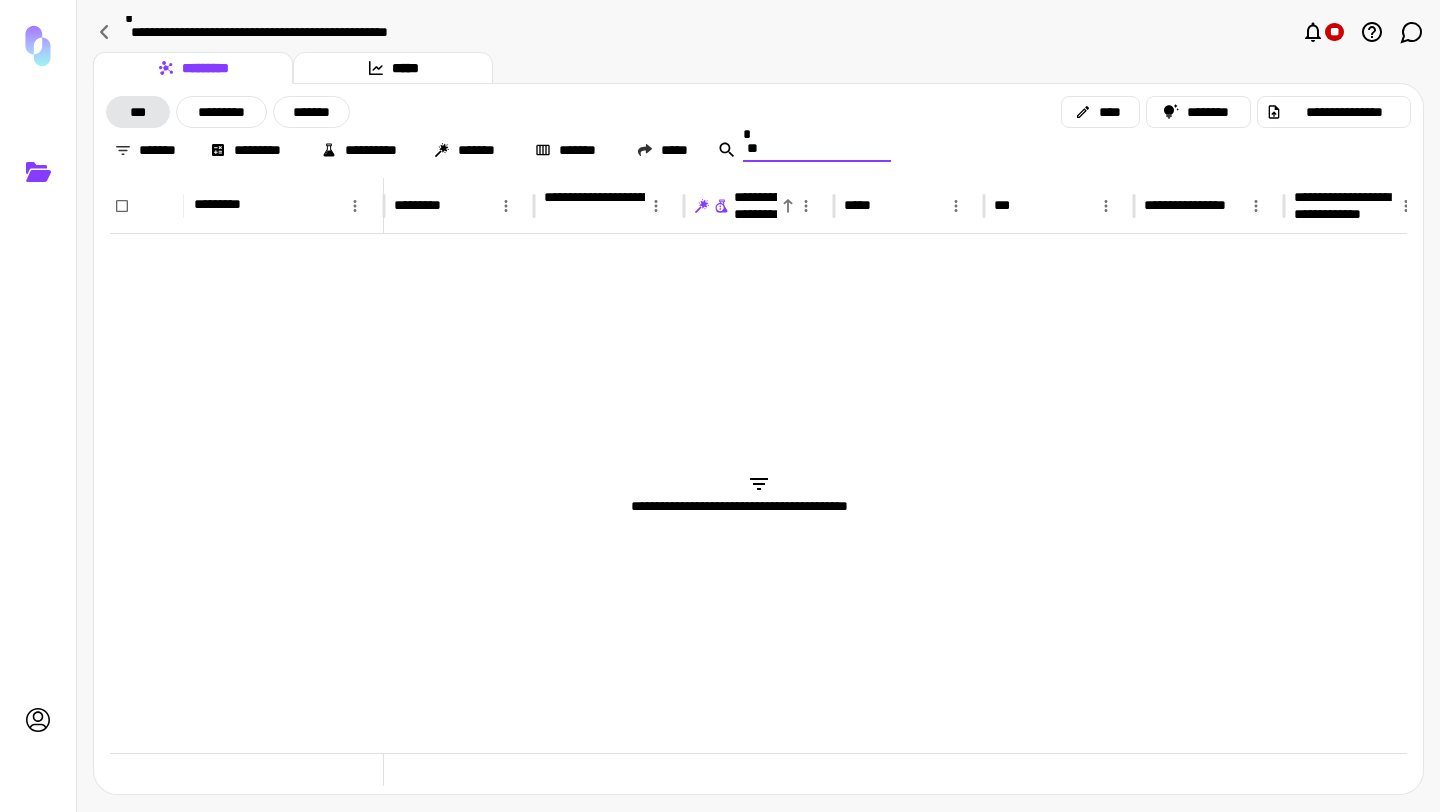 type on "*" 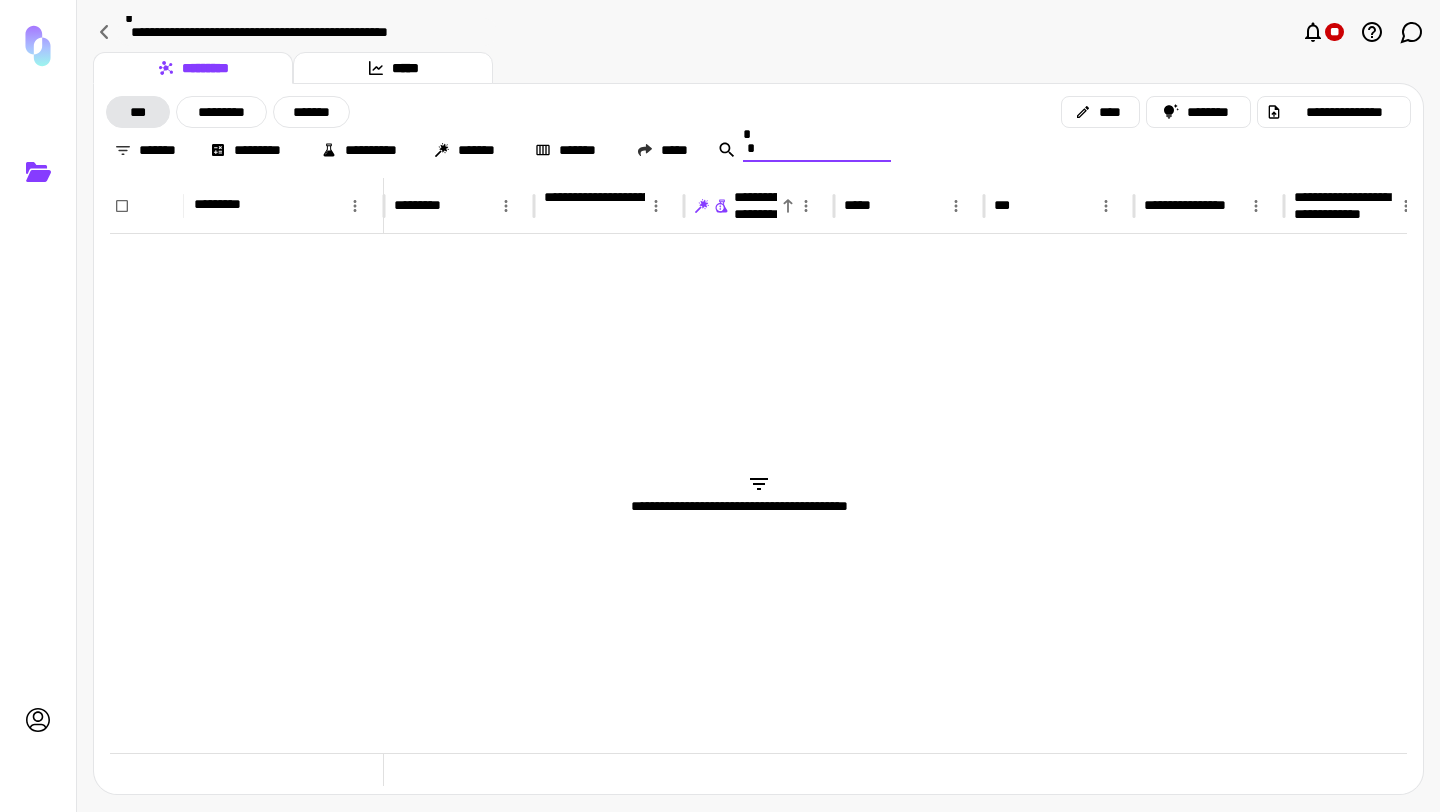 type 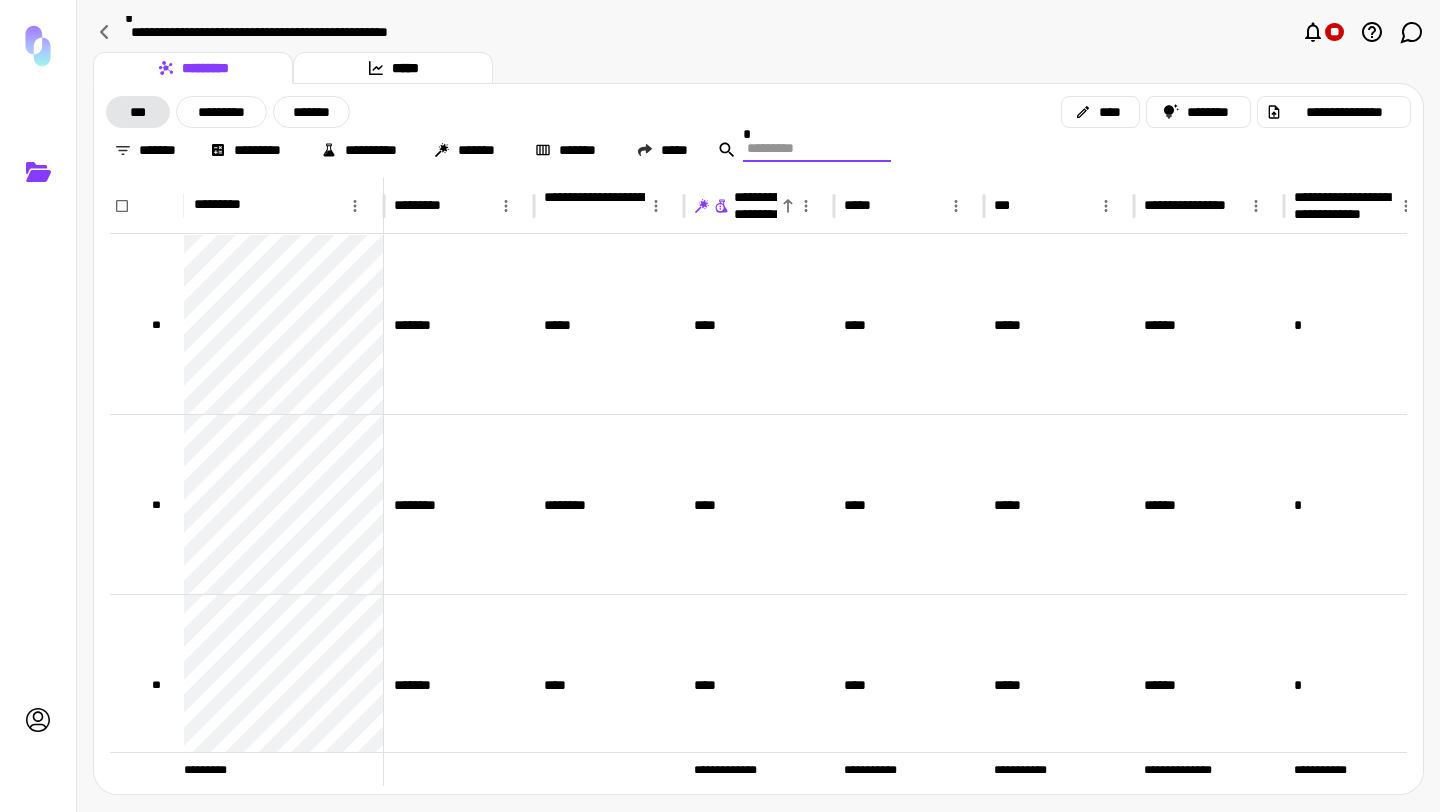 click on "**********" at bounding box center (758, 131) 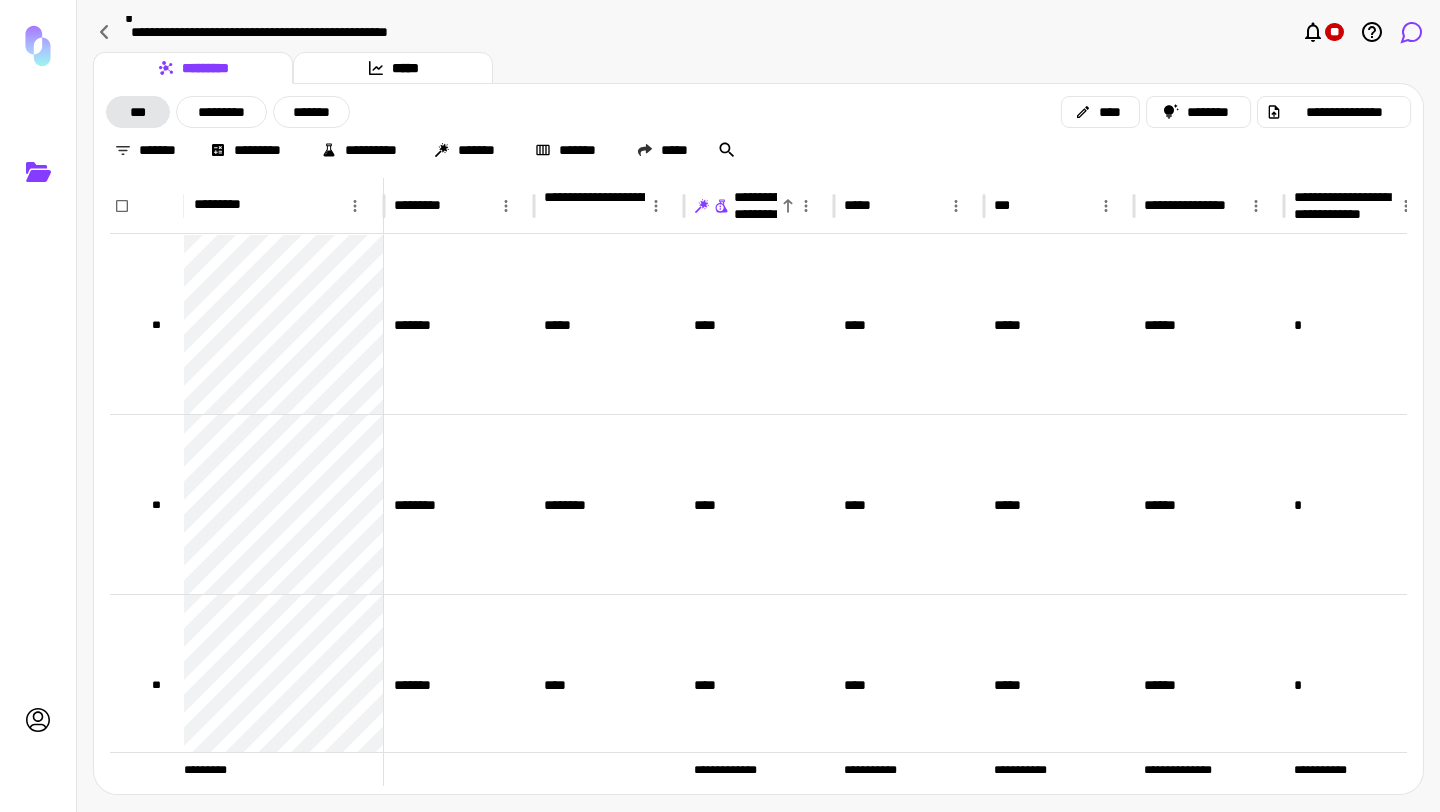 click 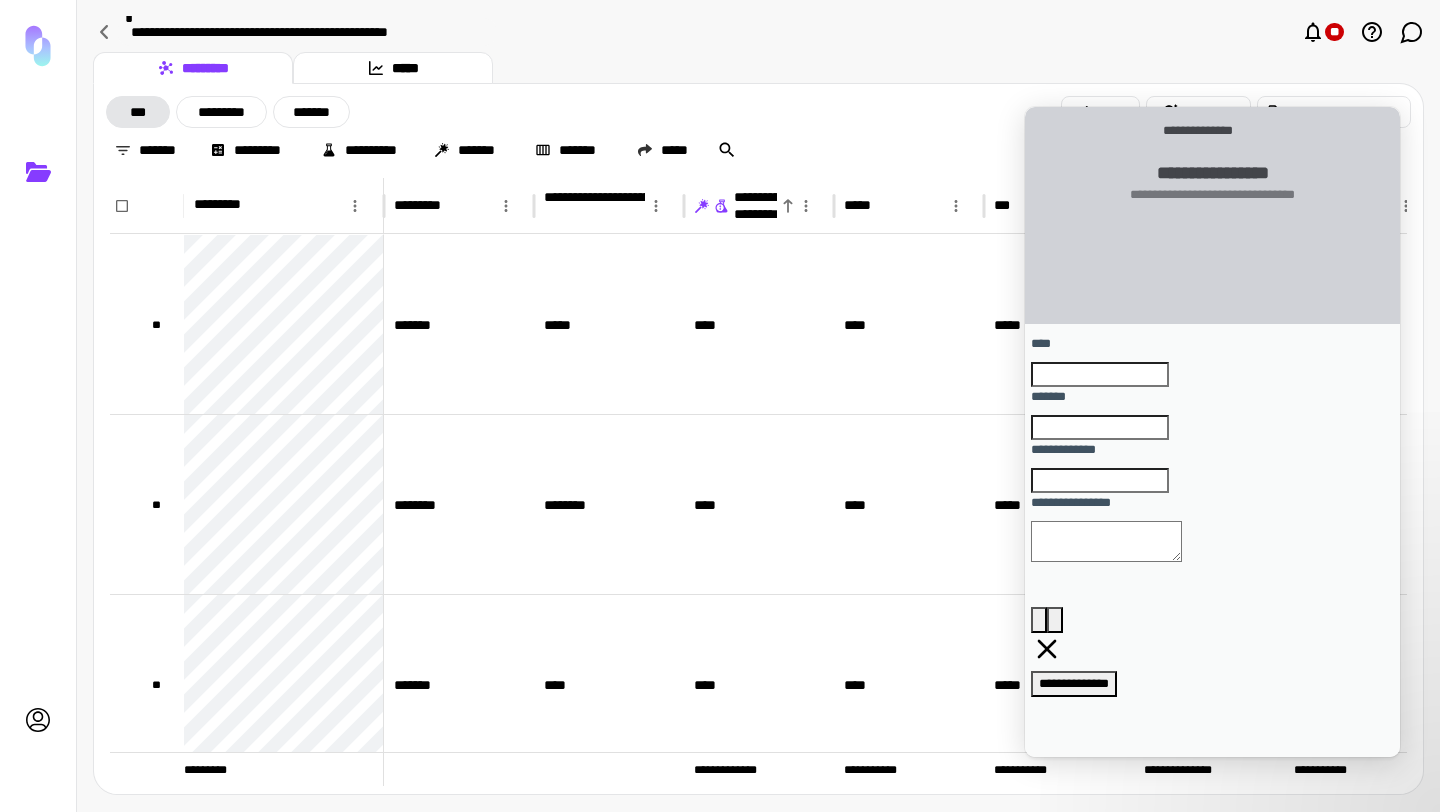 click on "********* *****" at bounding box center (758, 68) 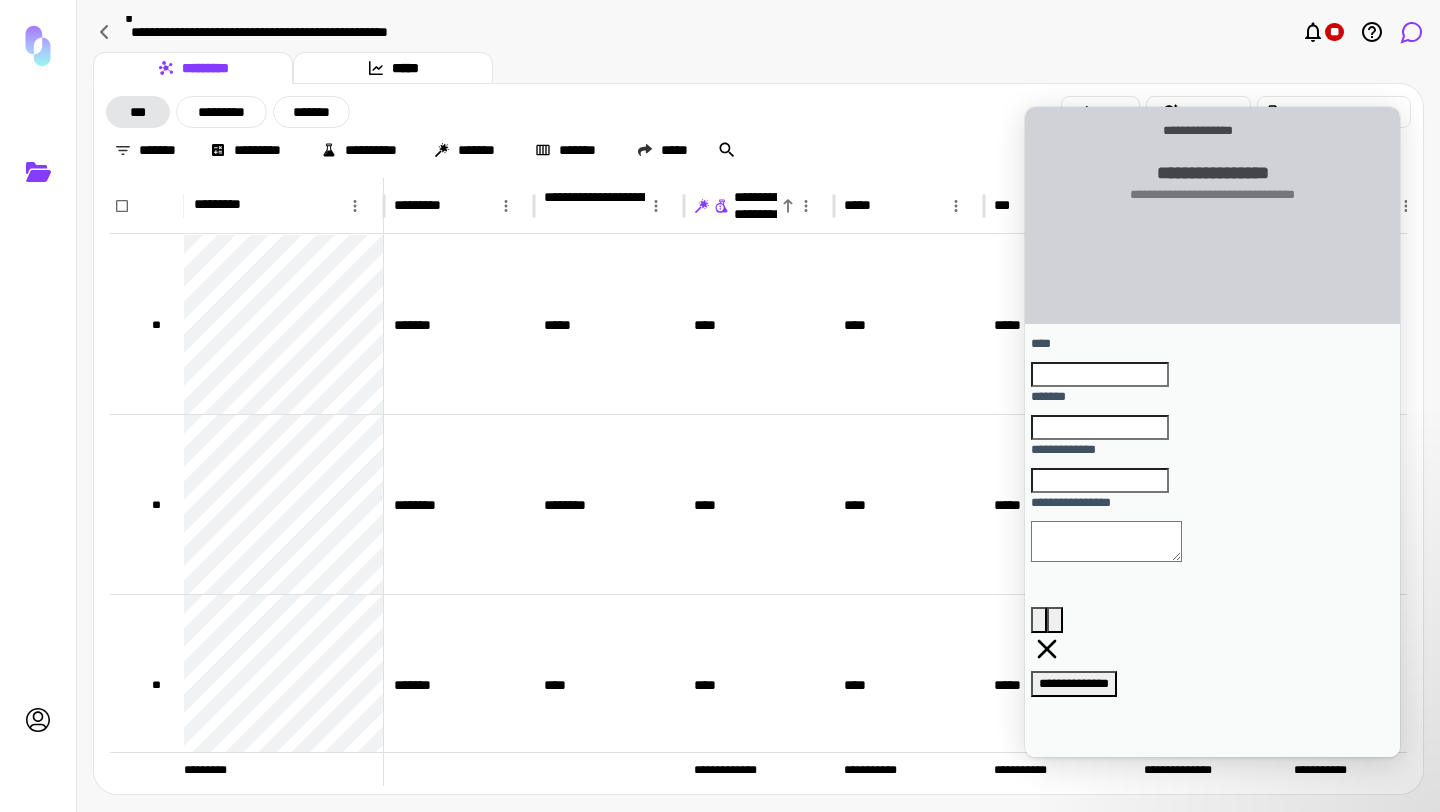 click 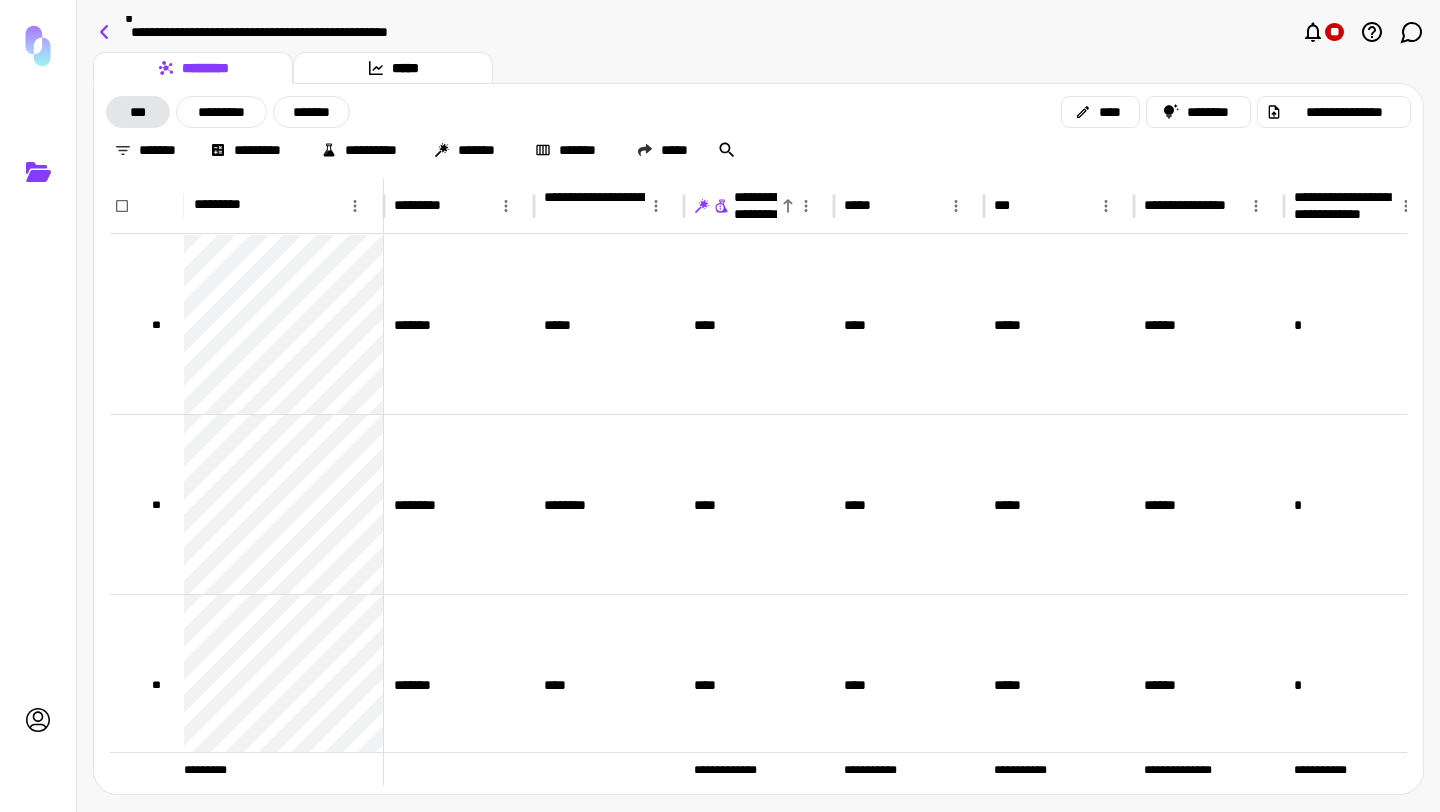 click 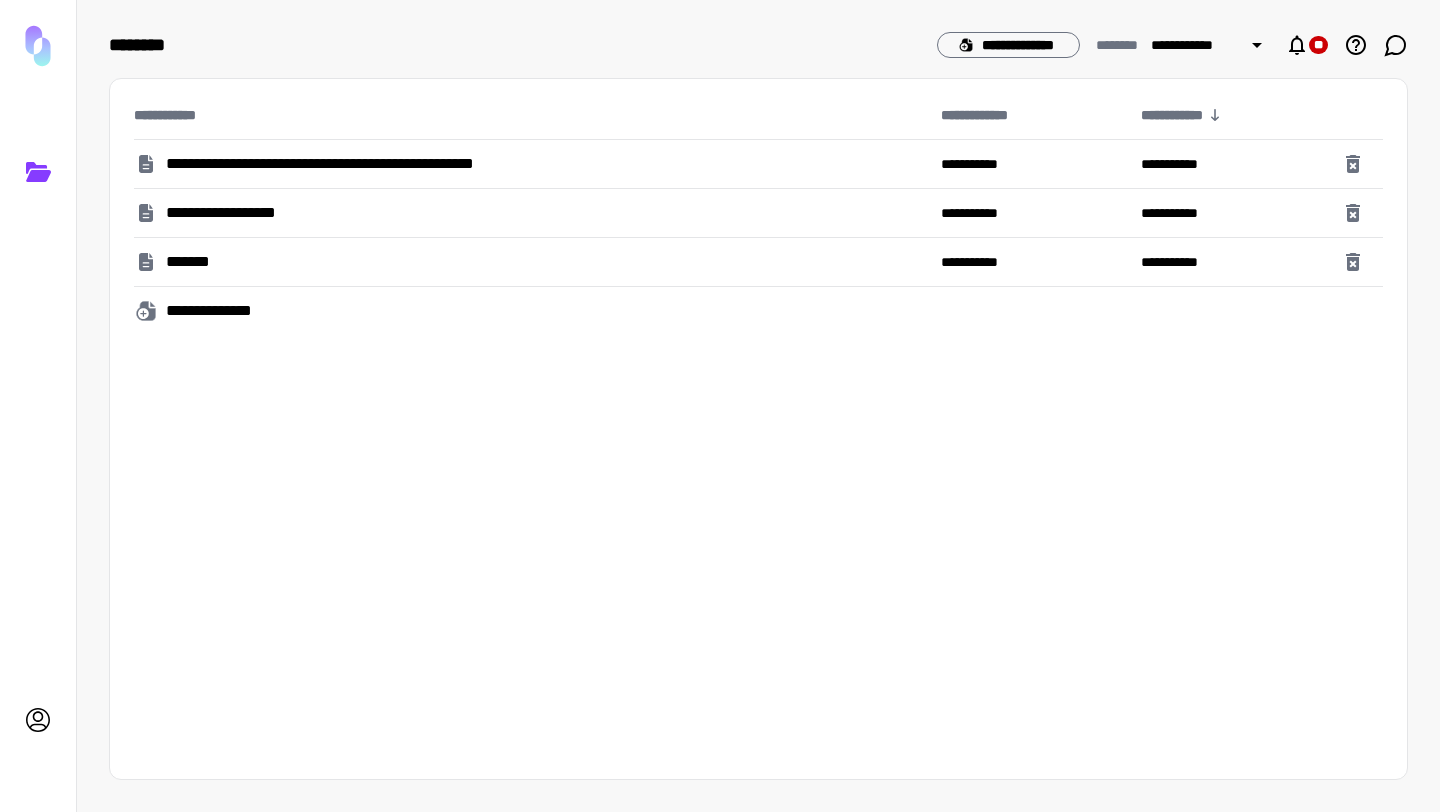 click on "**********" at bounding box center (529, 213) 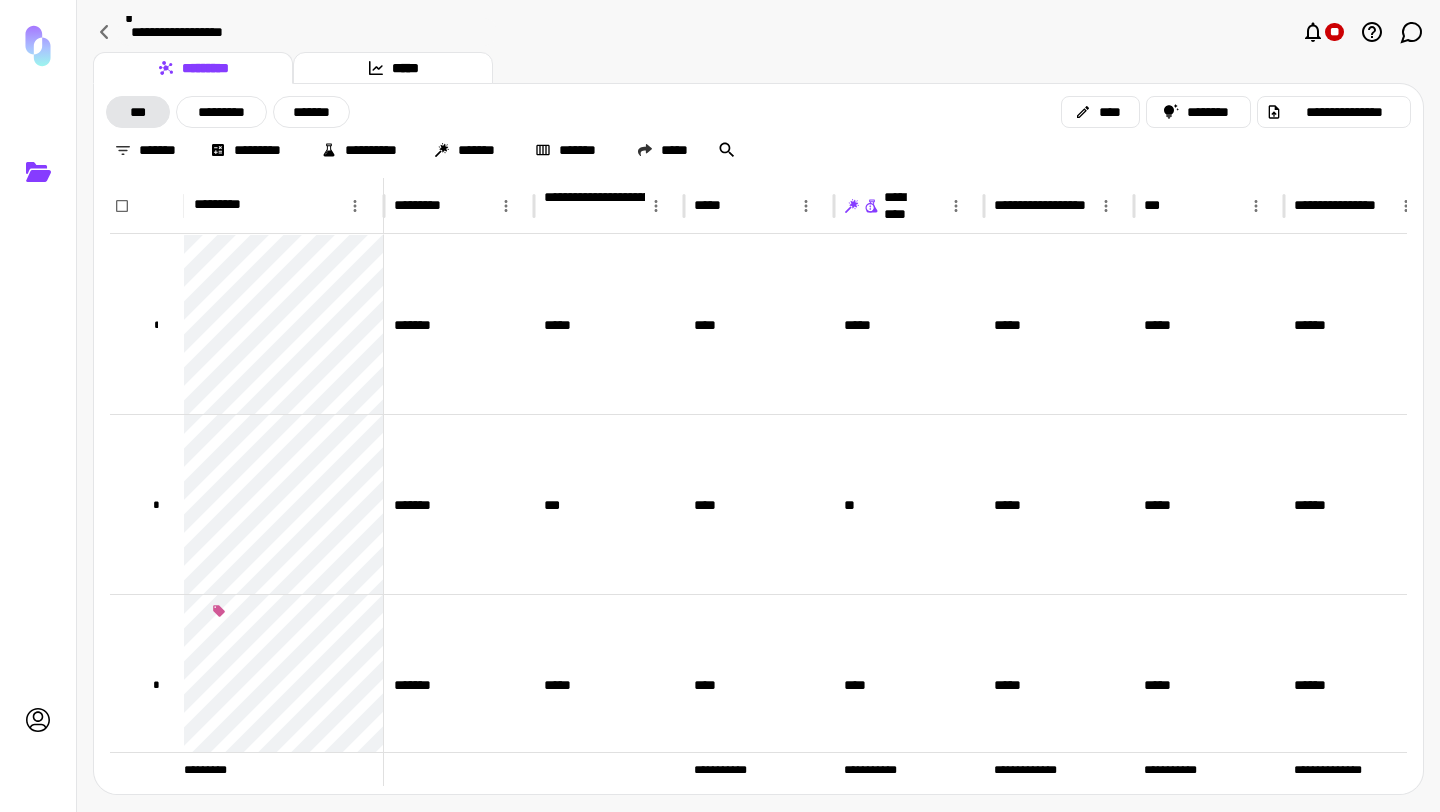click 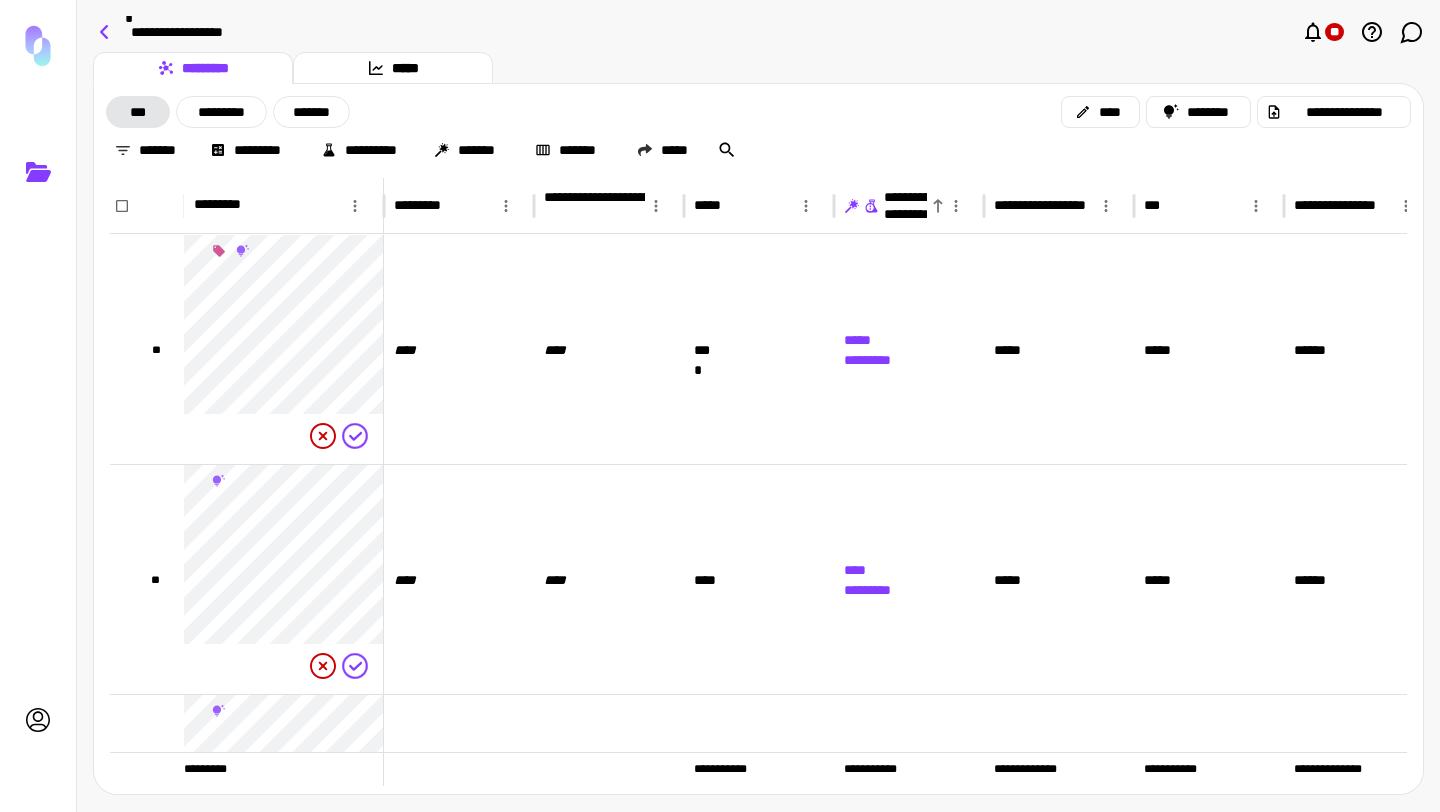 click 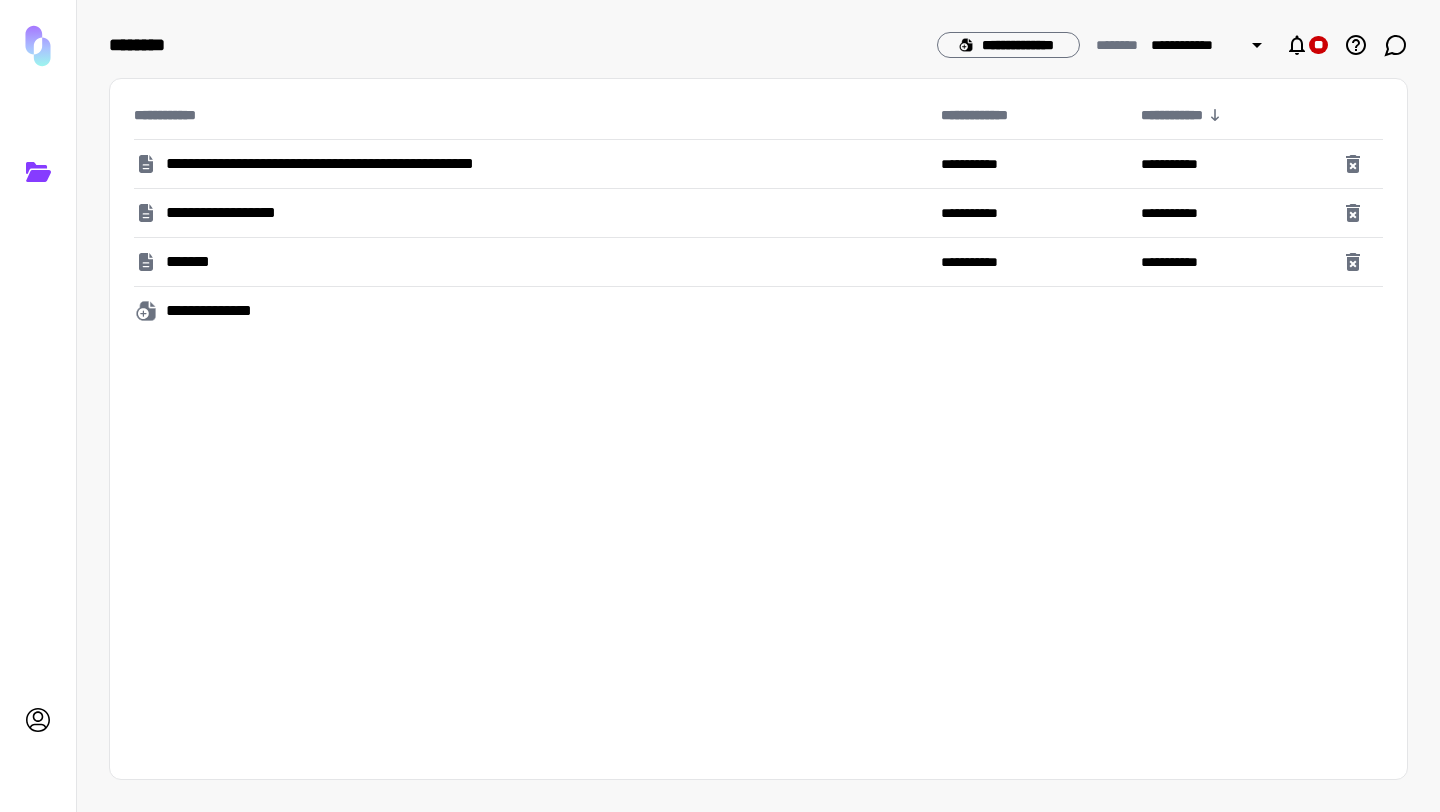 click on "**********" at bounding box center (362, 164) 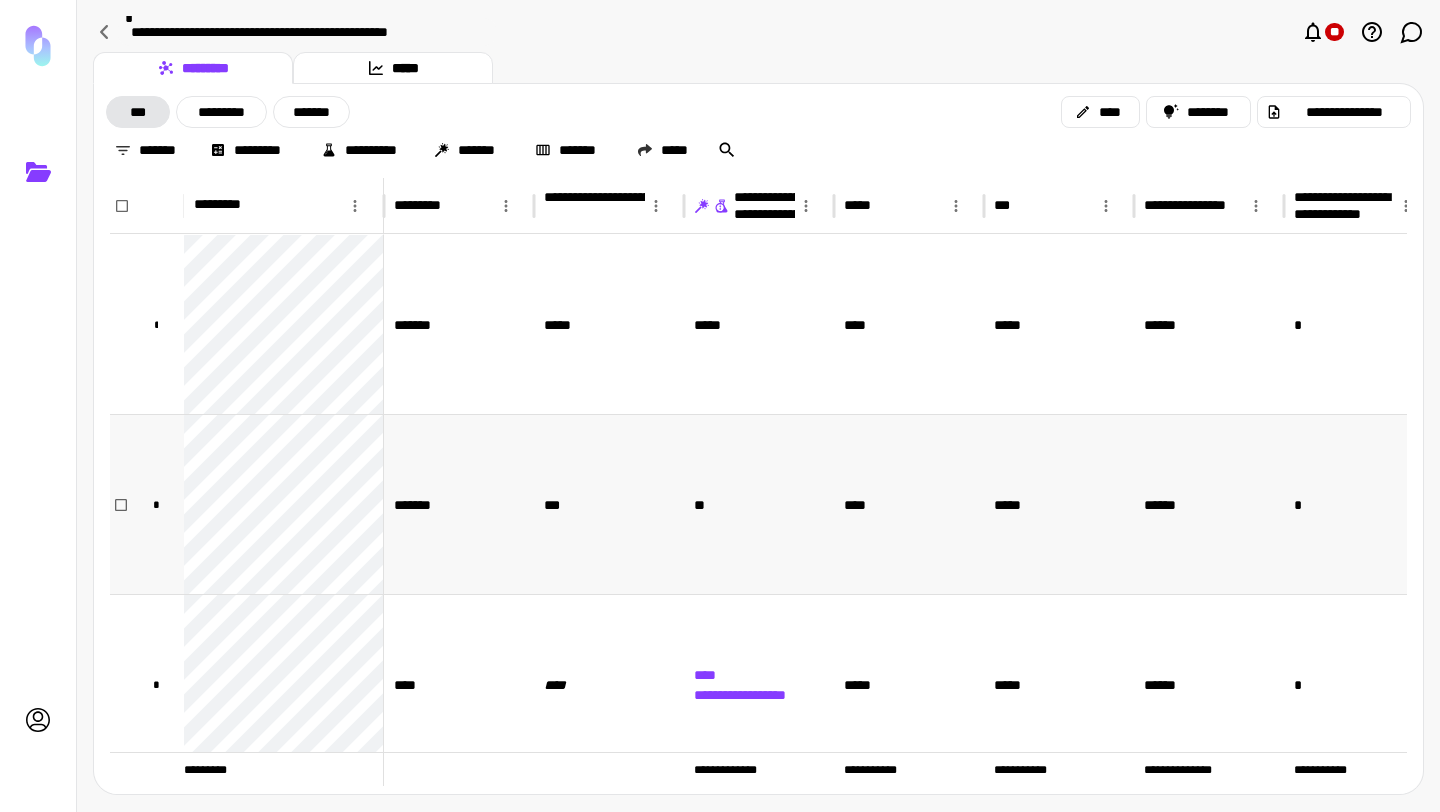 scroll, scrollTop: 88, scrollLeft: 0, axis: vertical 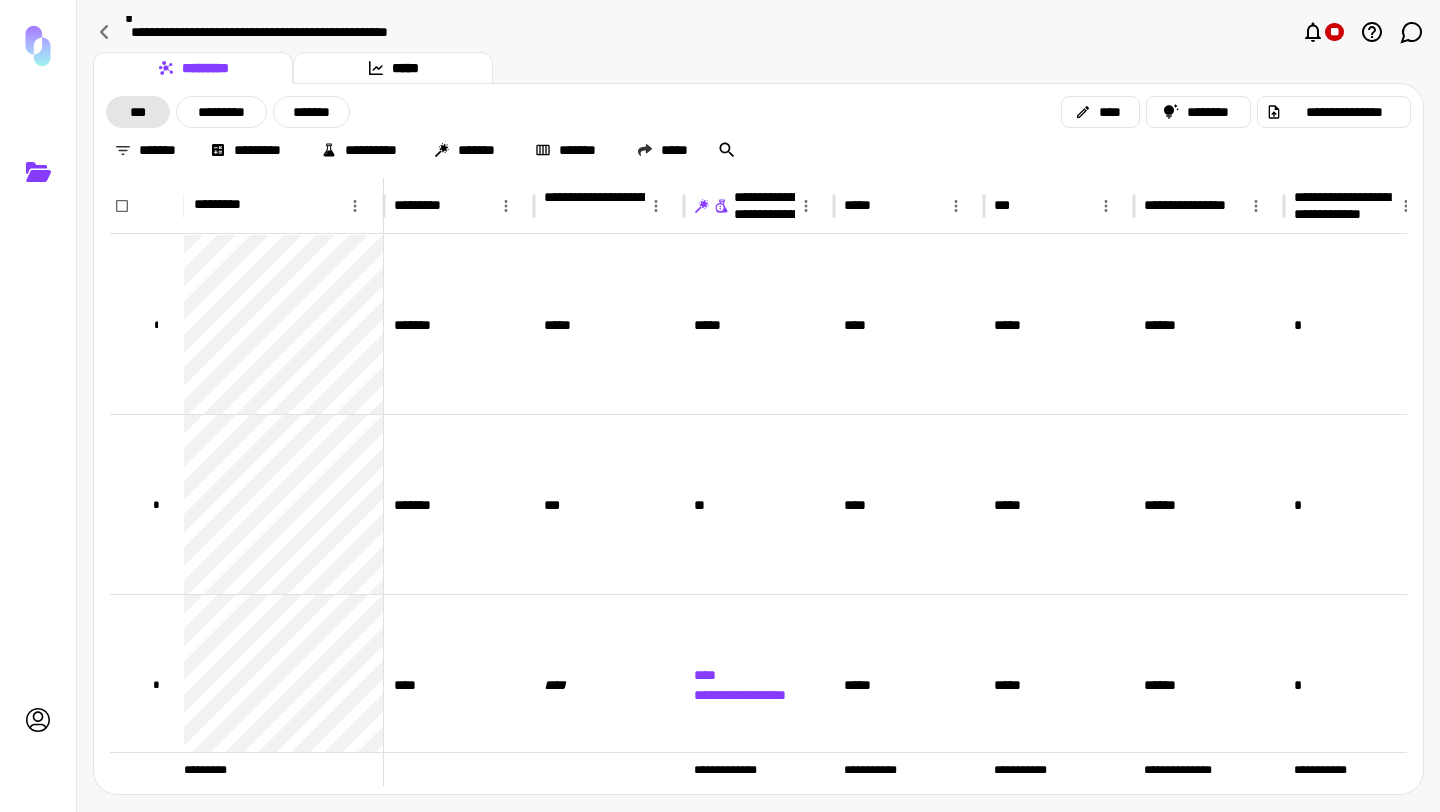 click 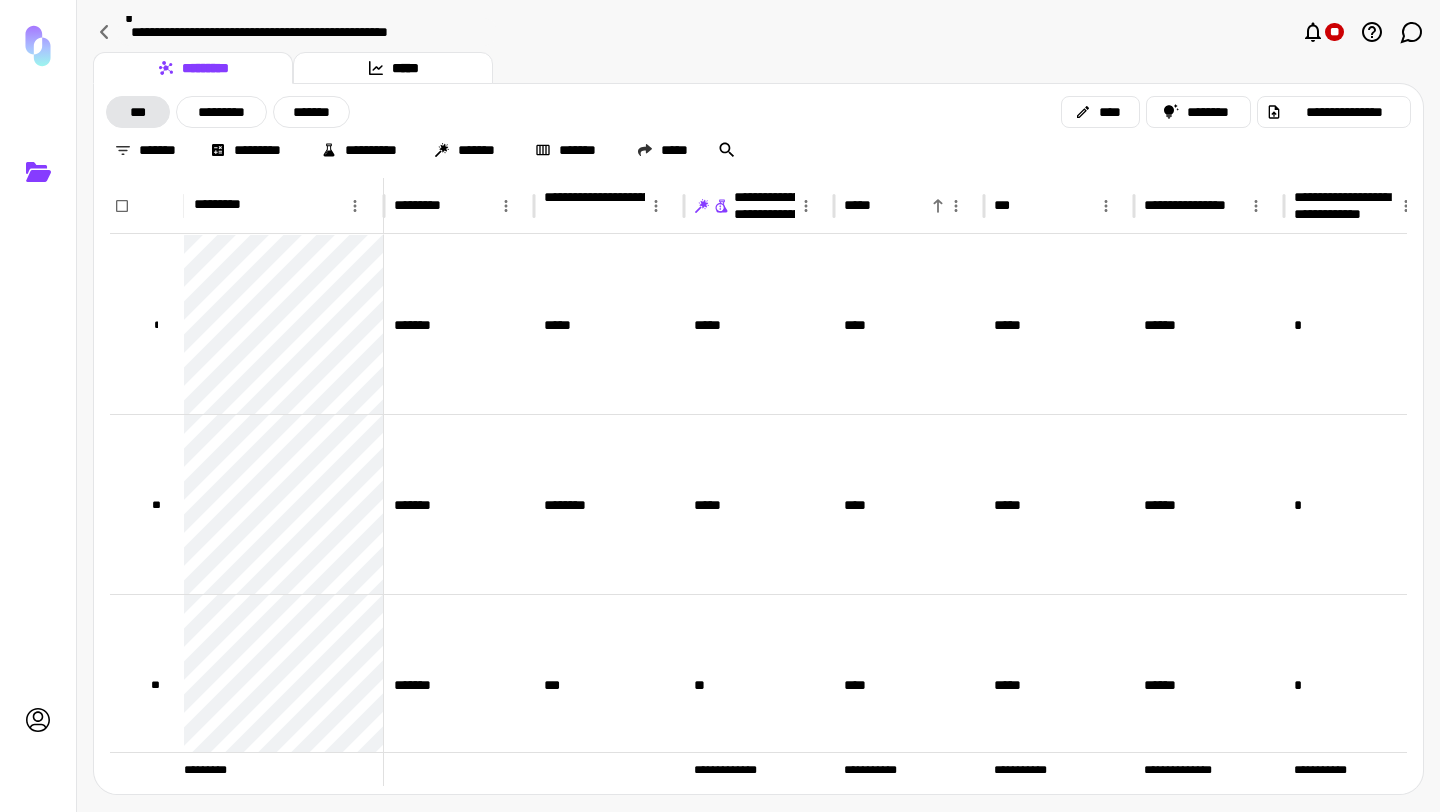 click 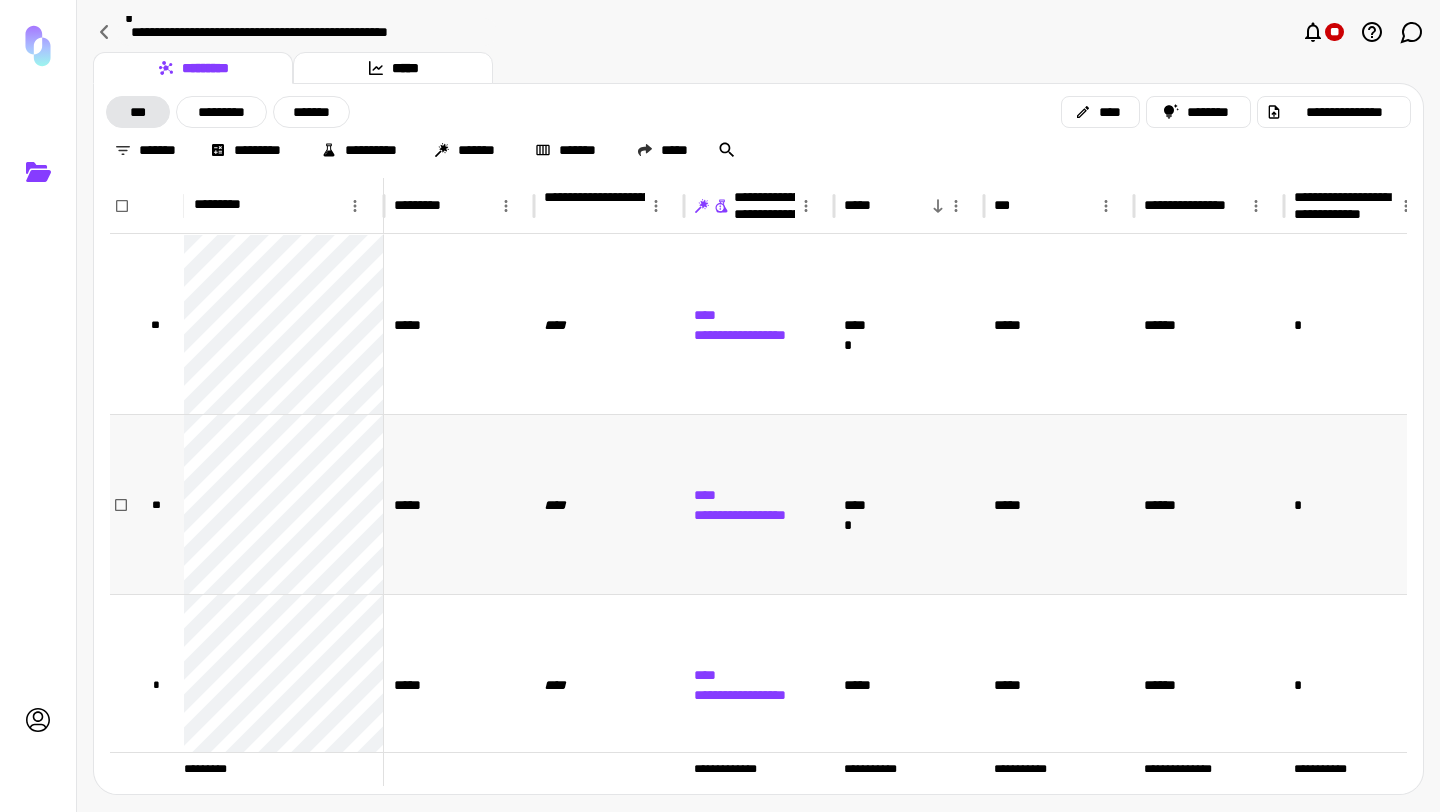 scroll, scrollTop: 31, scrollLeft: 0, axis: vertical 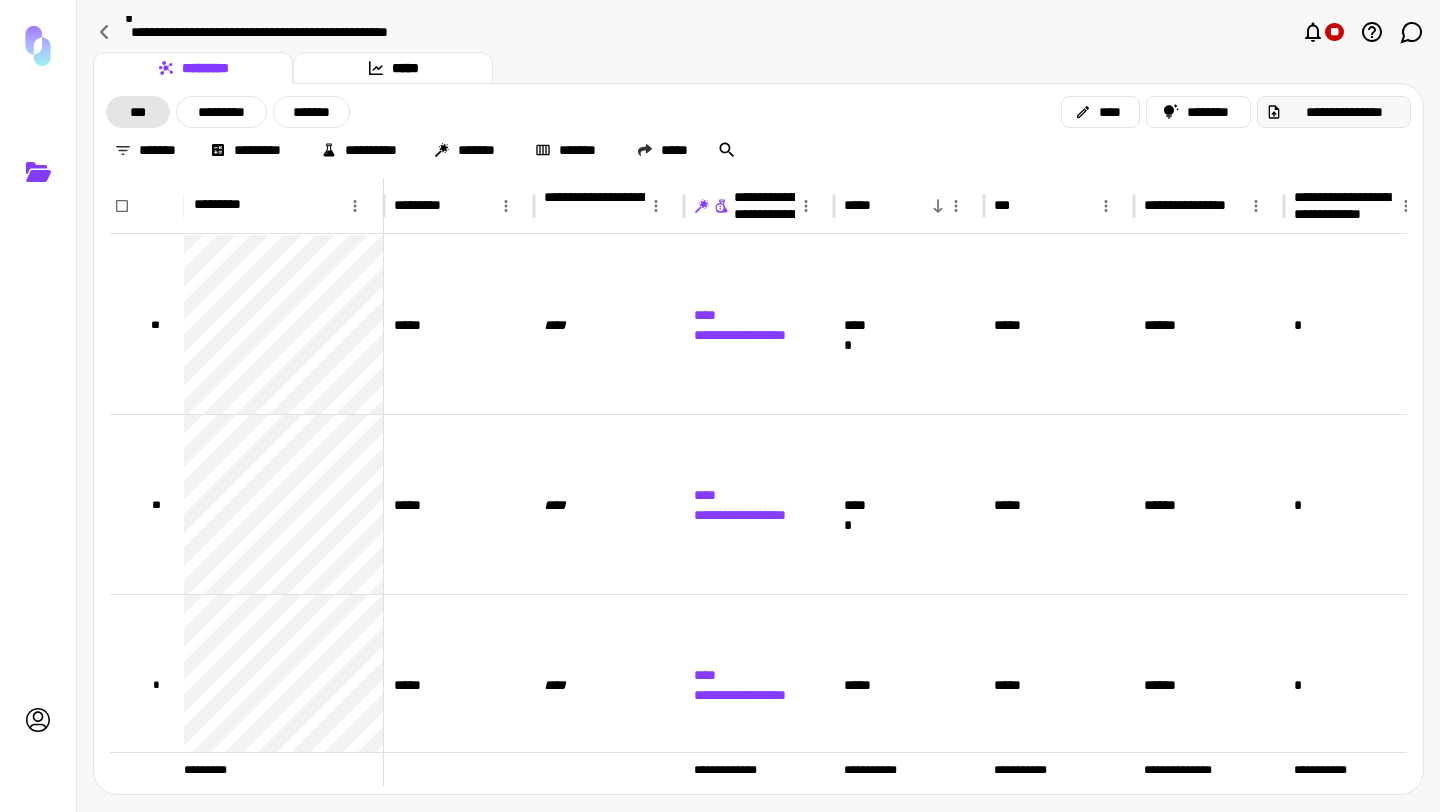 click on "**********" at bounding box center (1344, 112) 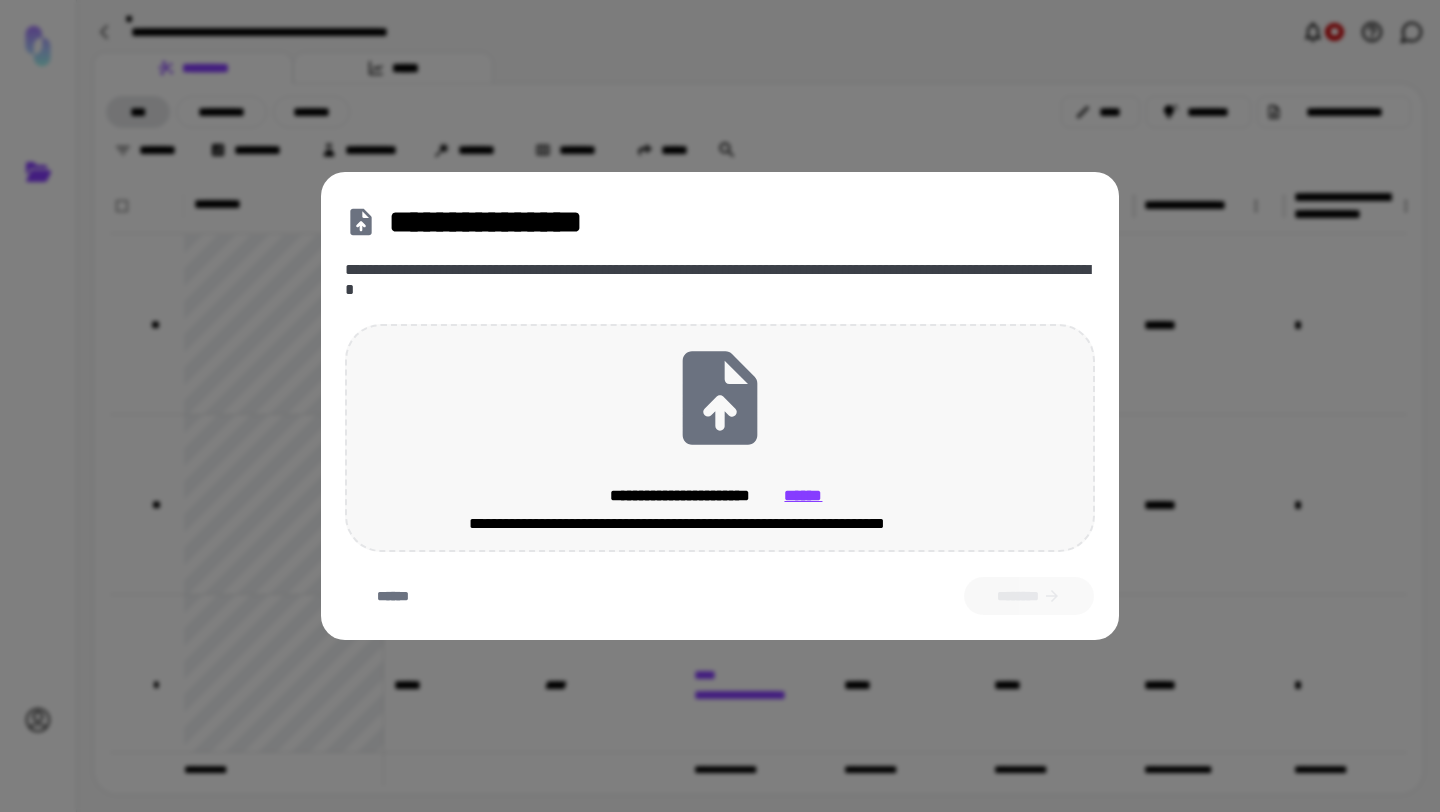 click 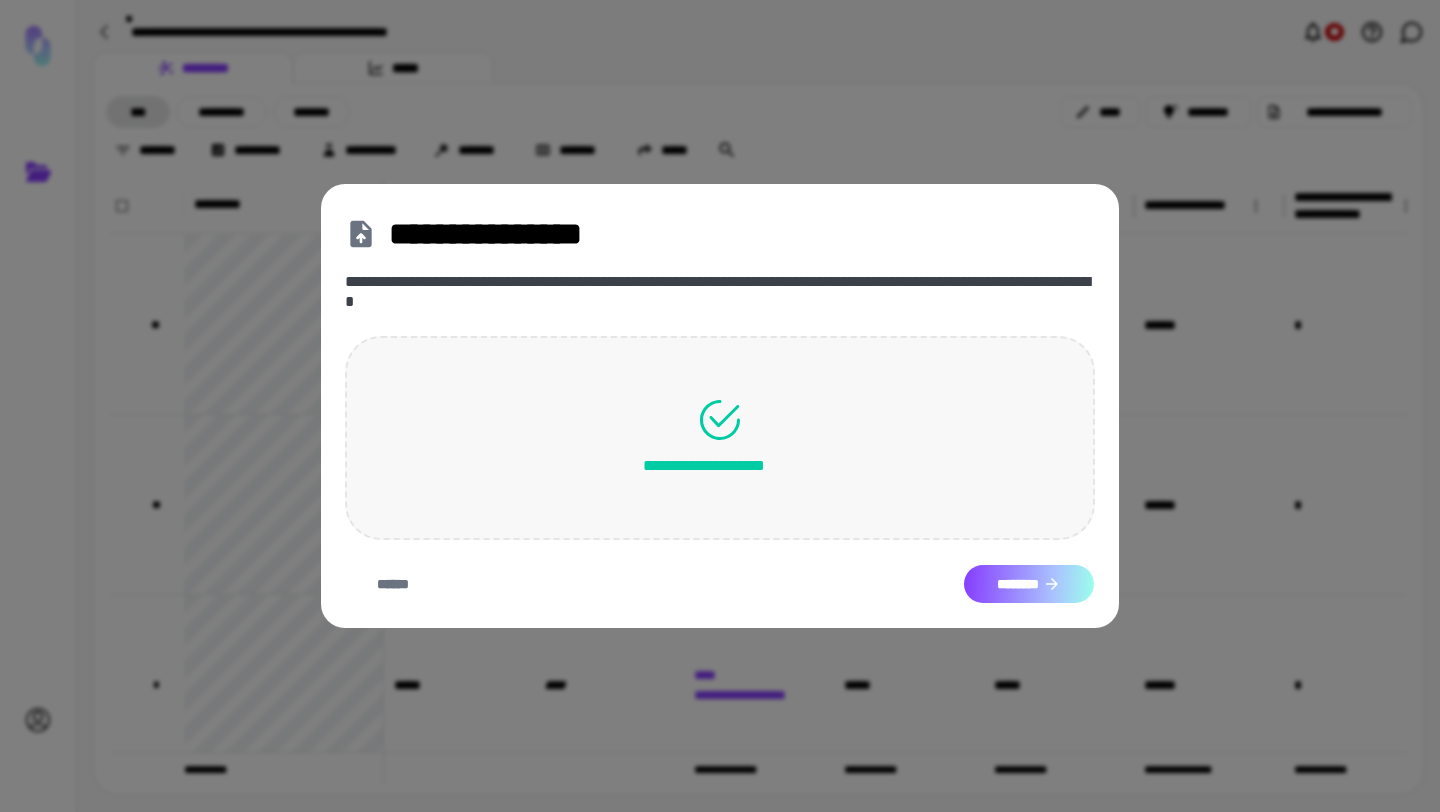 click on "********" at bounding box center (1029, 584) 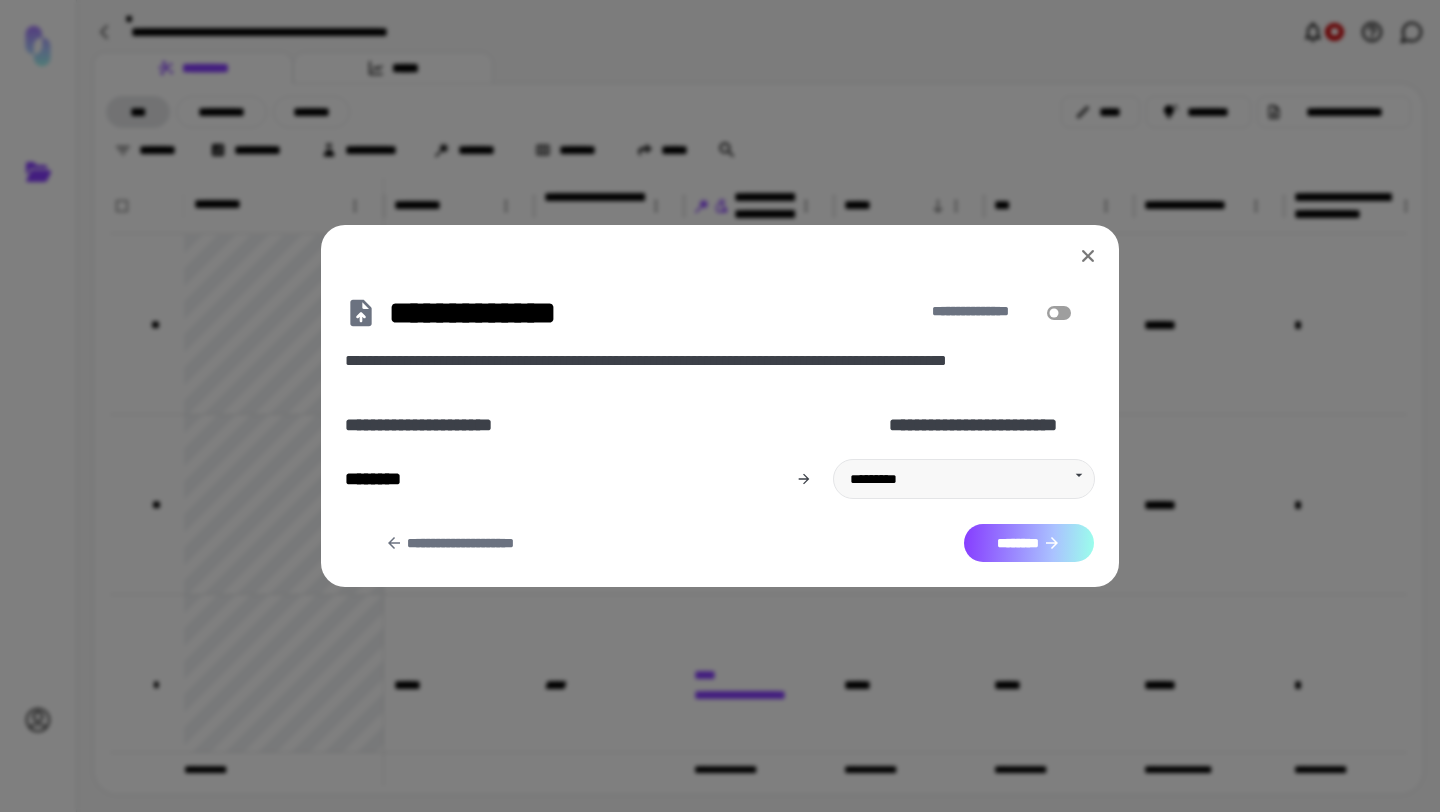 click on "********" at bounding box center [1029, 543] 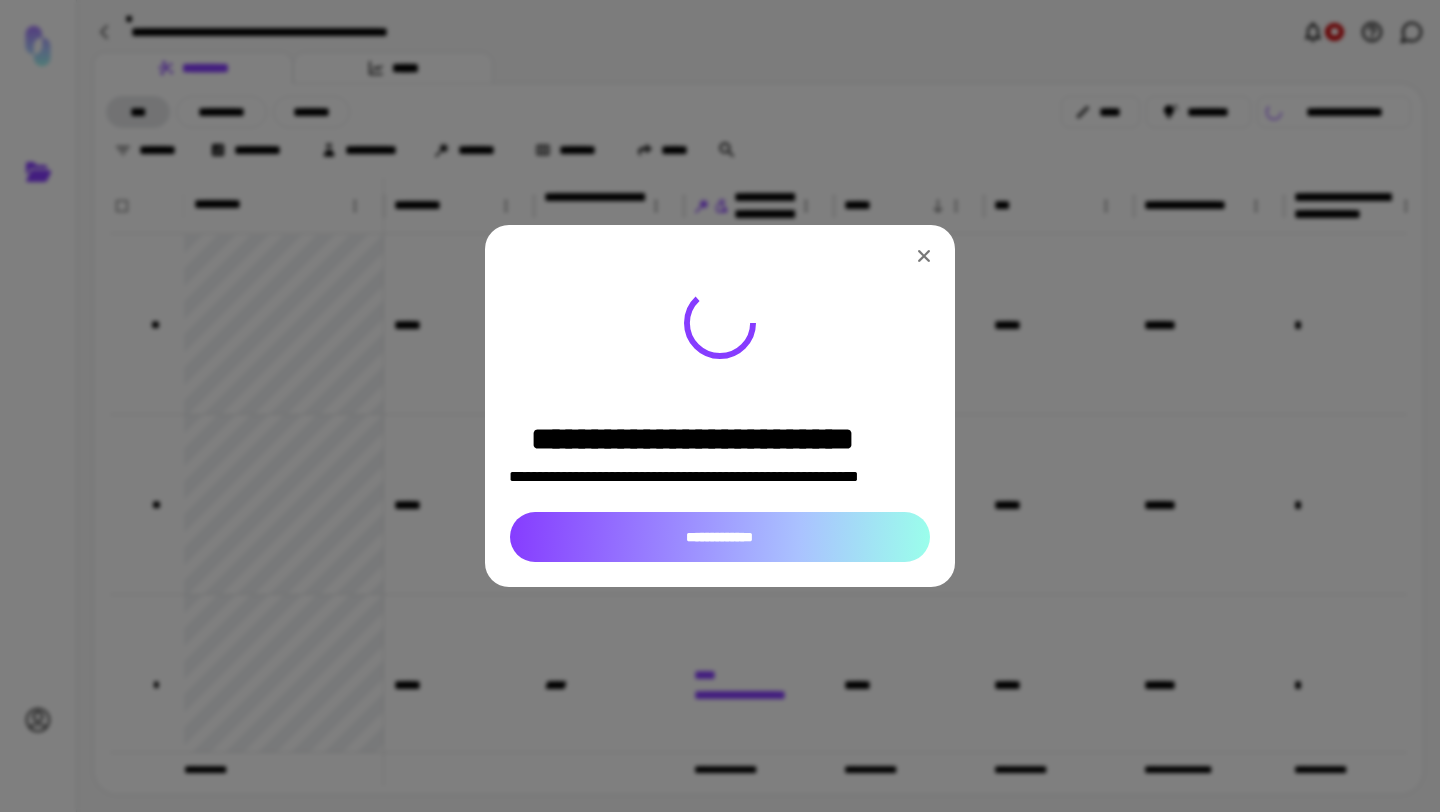 click on "**********" at bounding box center (720, 537) 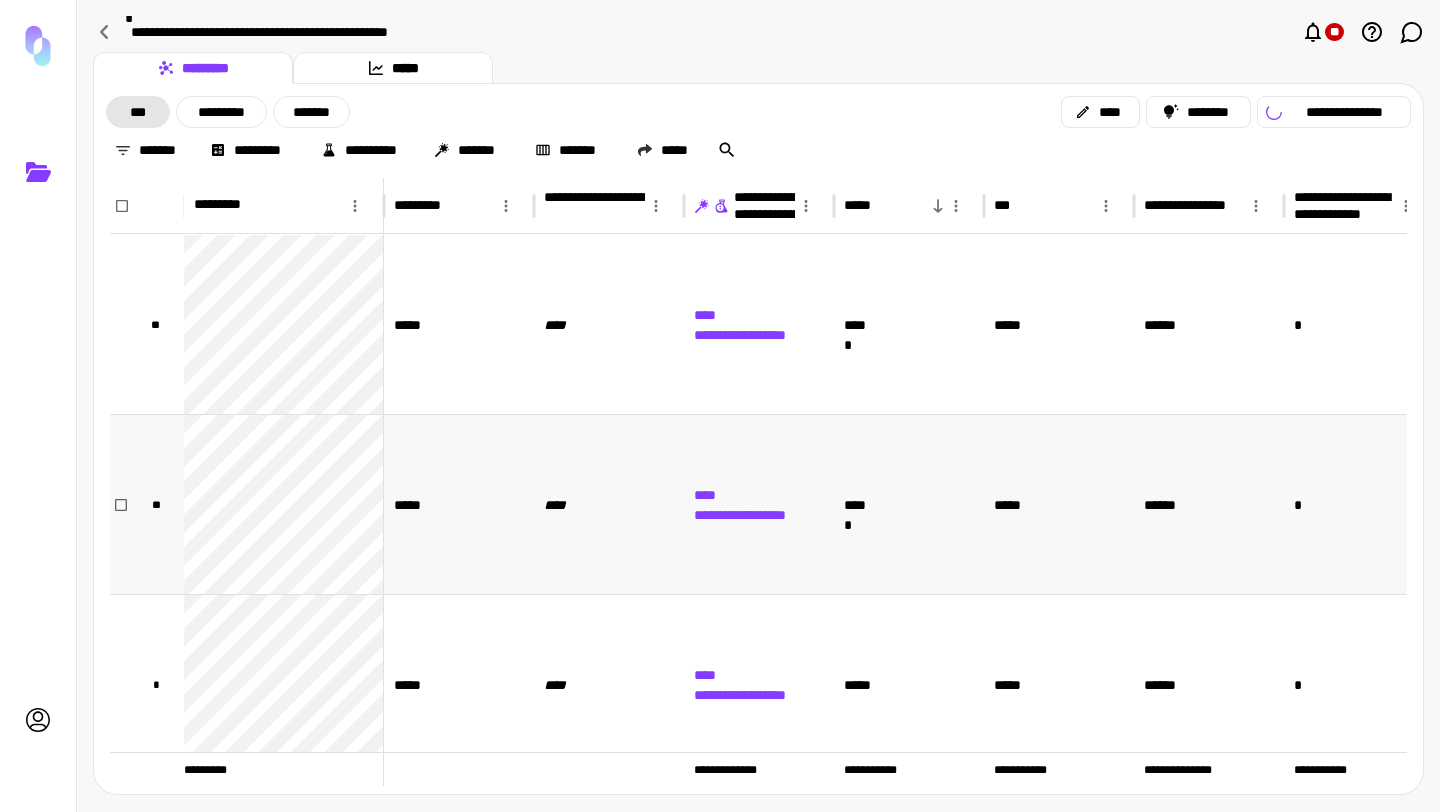 scroll, scrollTop: 329, scrollLeft: 0, axis: vertical 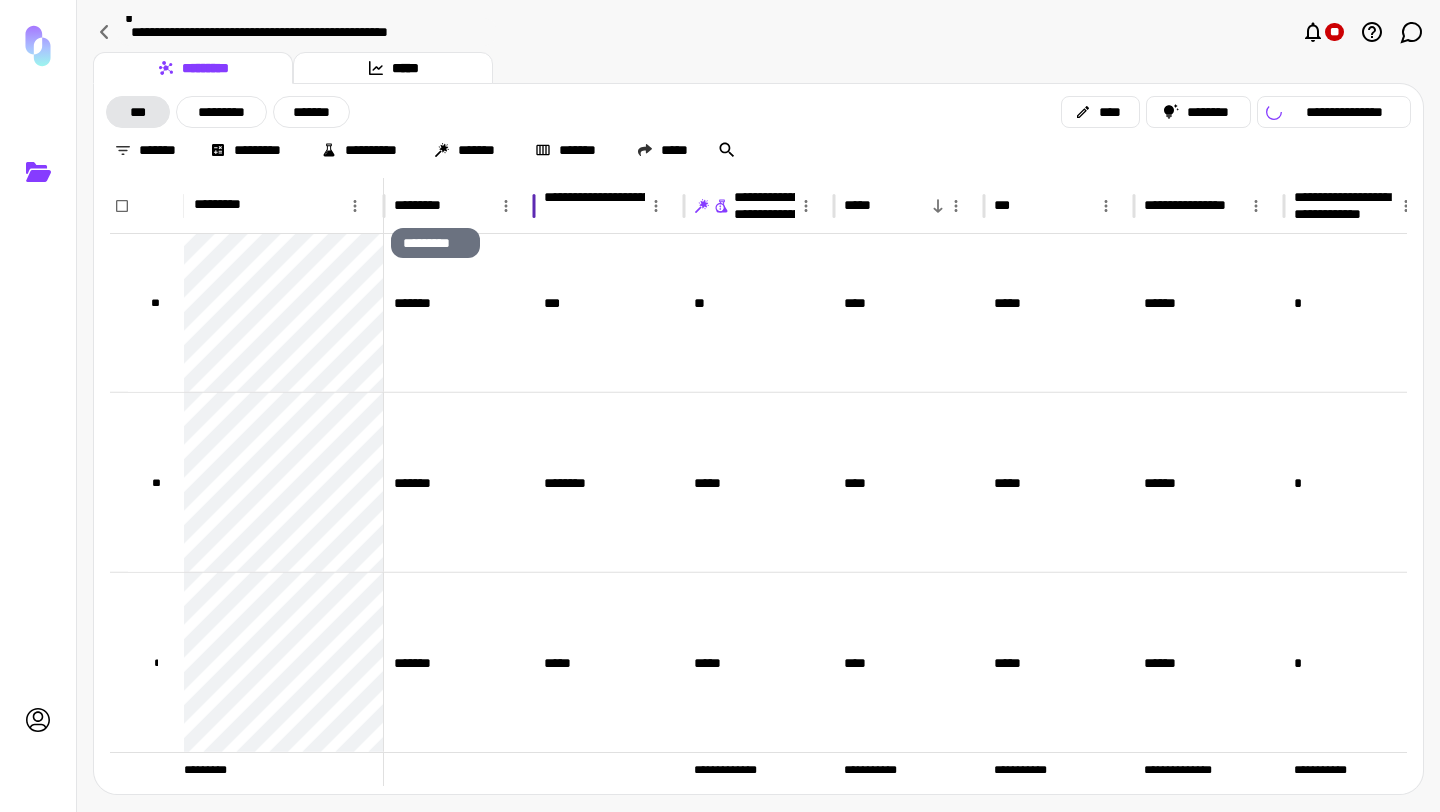 click on "*********" at bounding box center (435, 205) 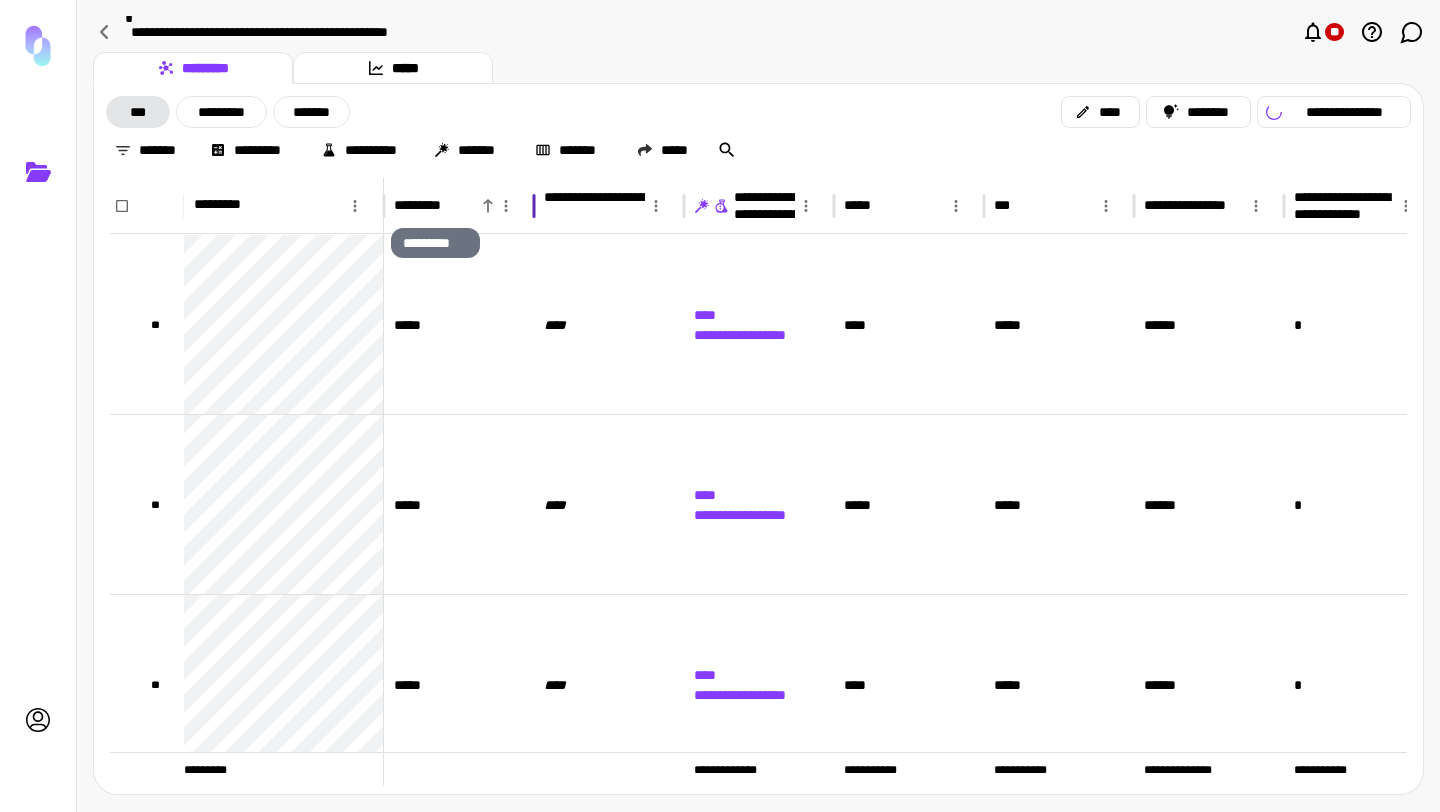 click on "*********" at bounding box center [435, 205] 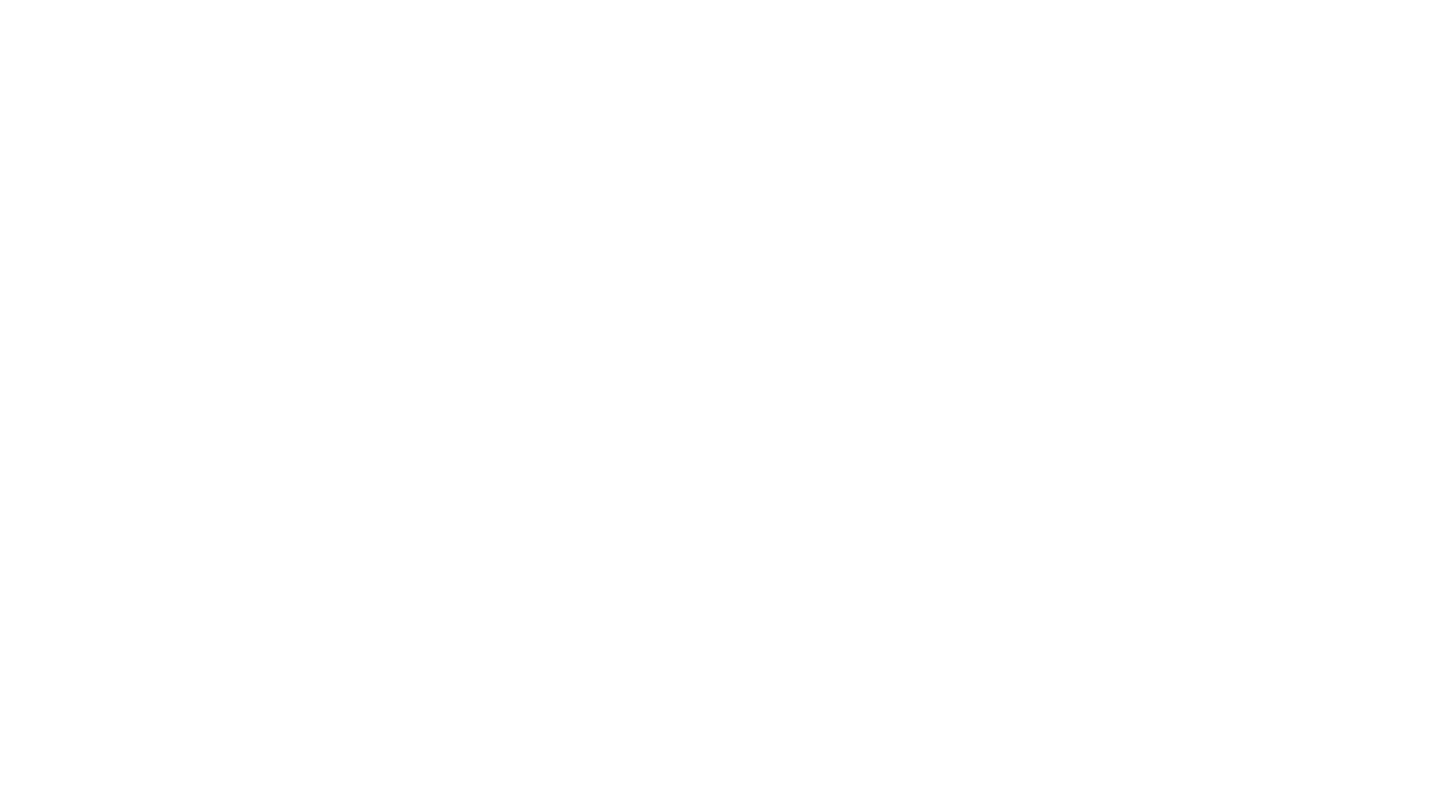 scroll, scrollTop: 0, scrollLeft: 0, axis: both 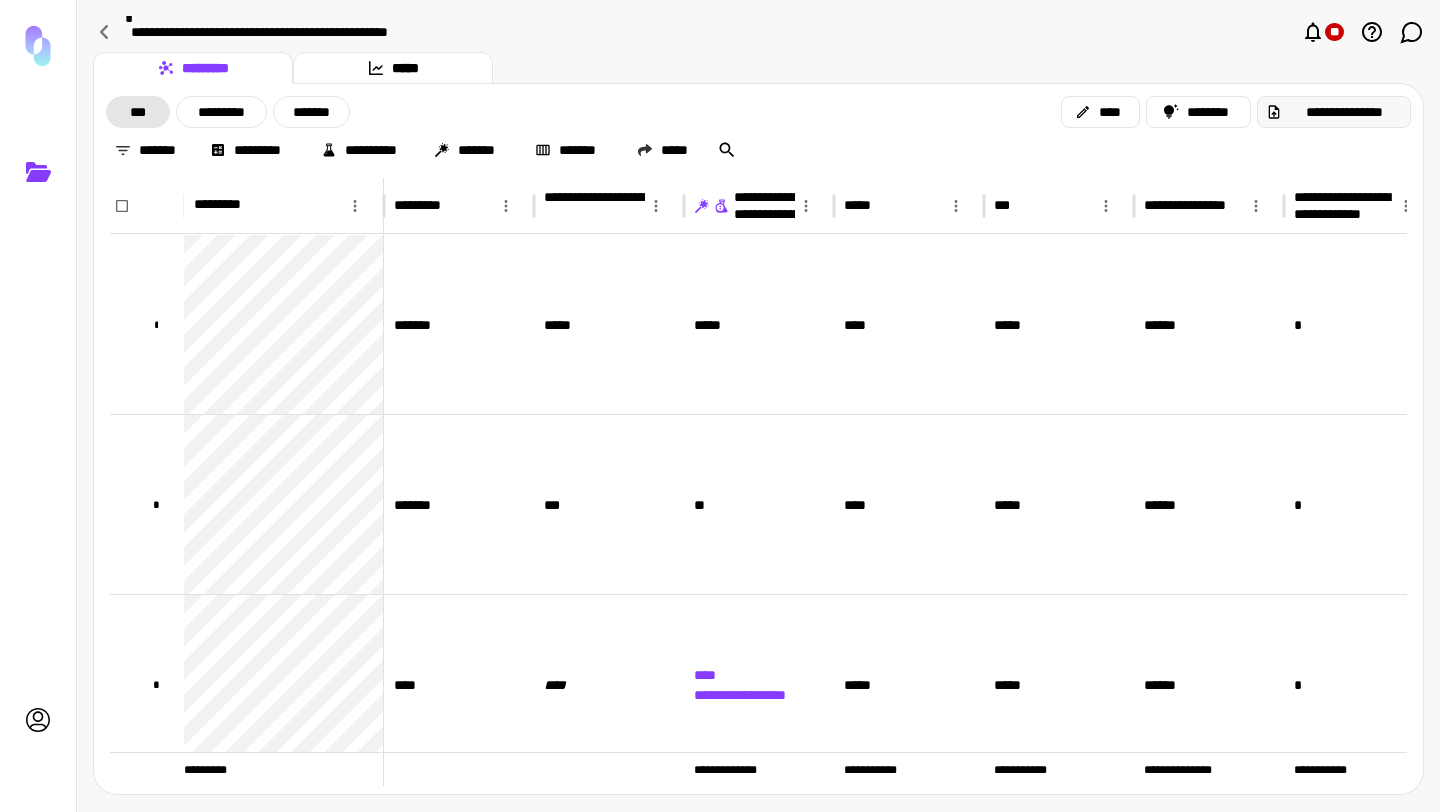 click on "**********" at bounding box center [1344, 112] 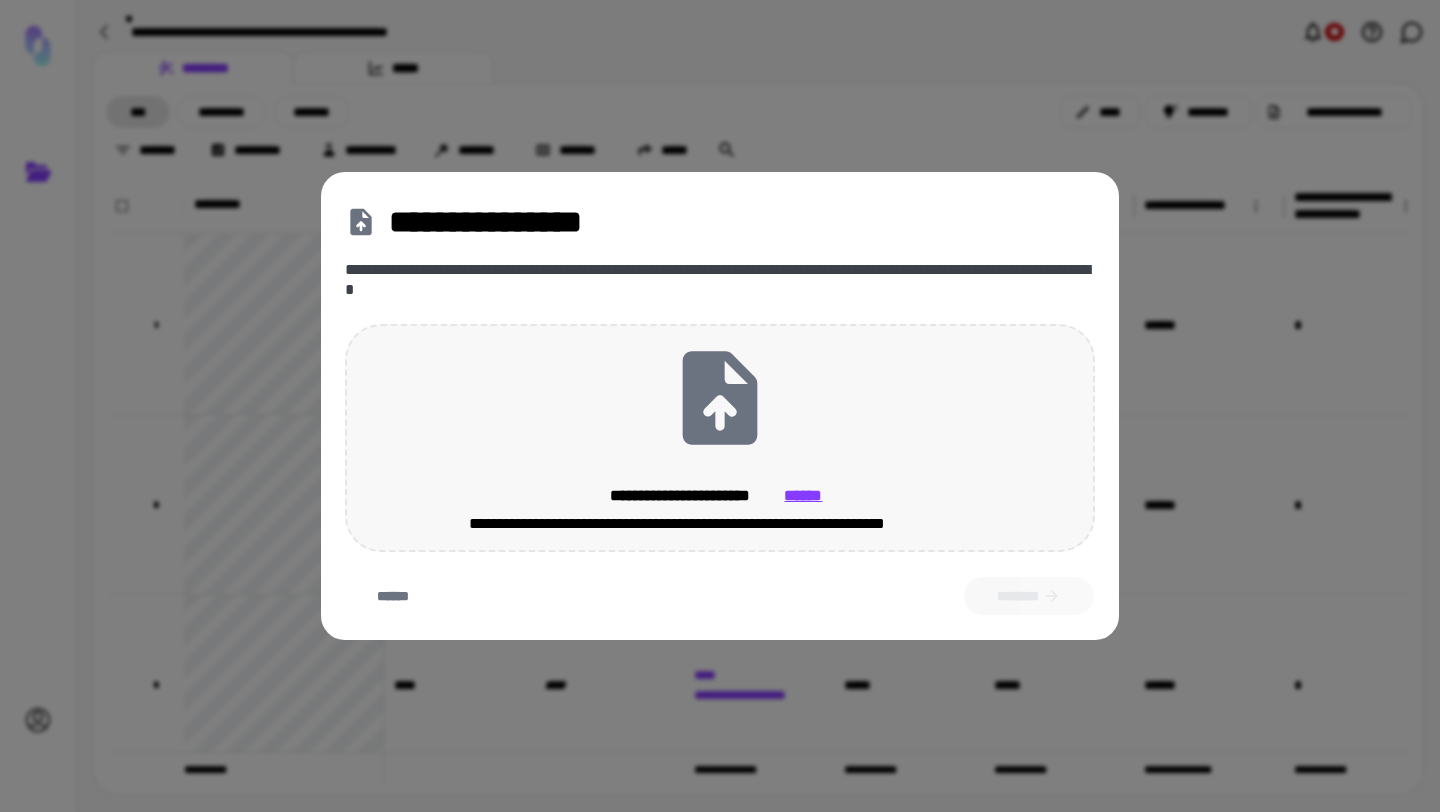 click on "**********" at bounding box center (720, 438) 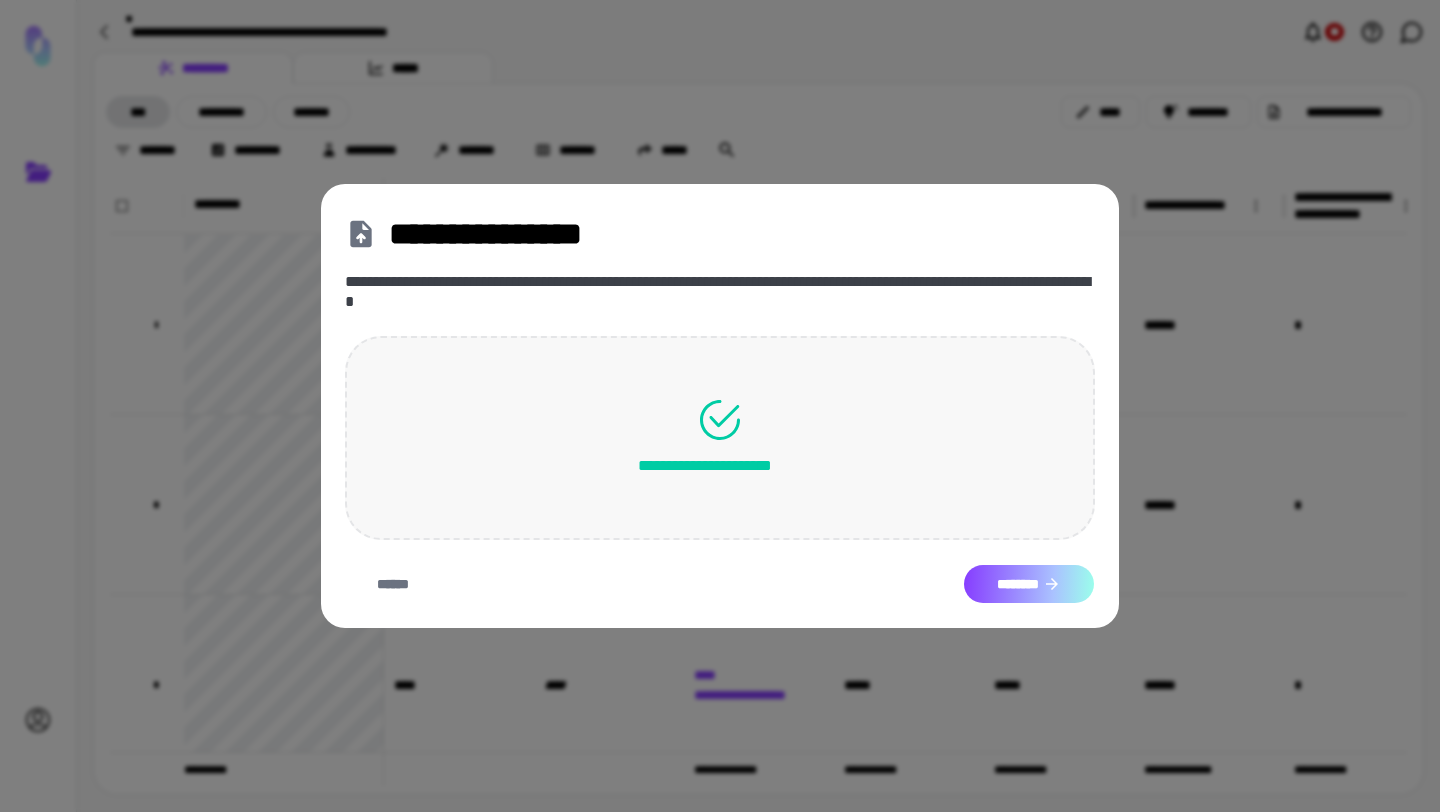 click on "********" at bounding box center [1029, 584] 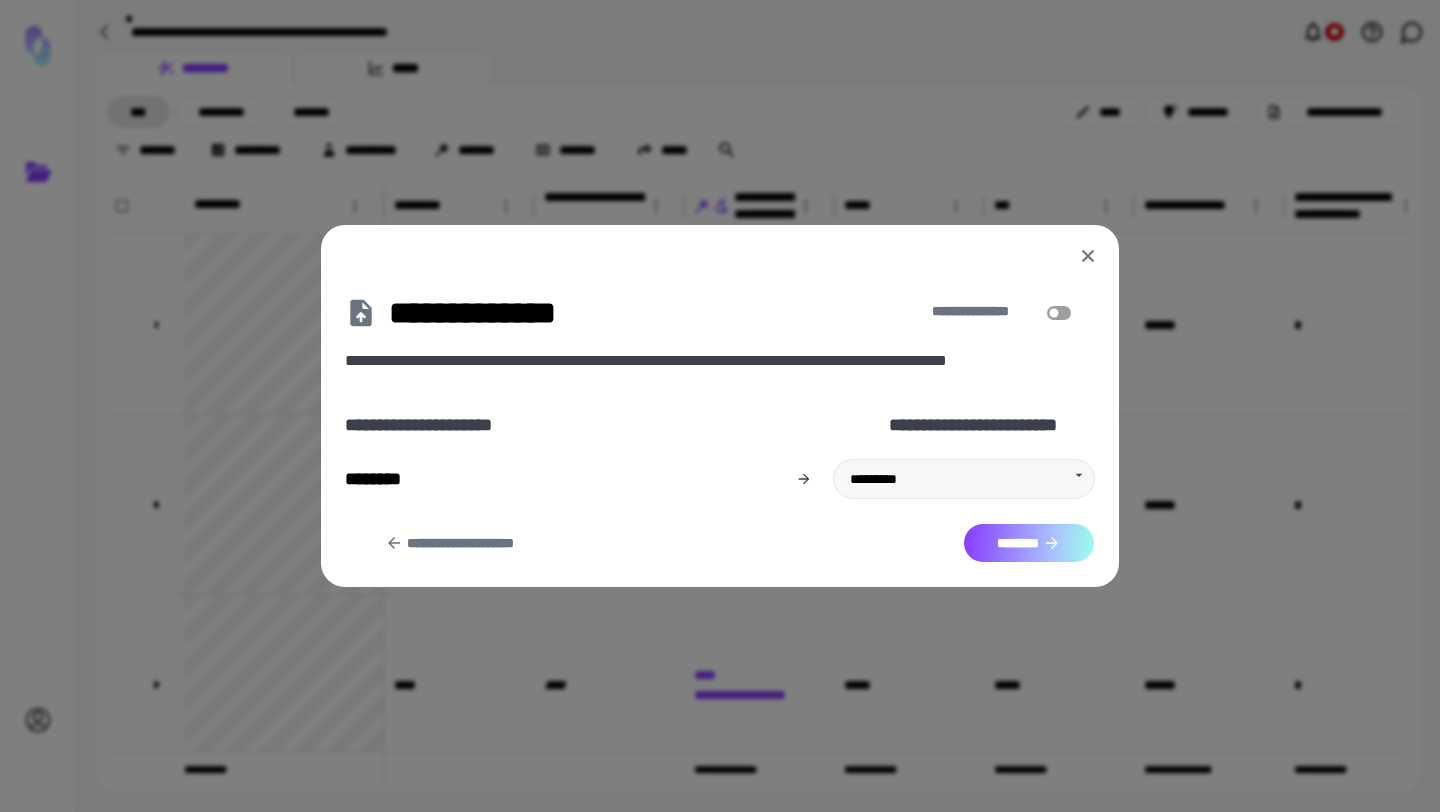 click on "********" at bounding box center (1029, 543) 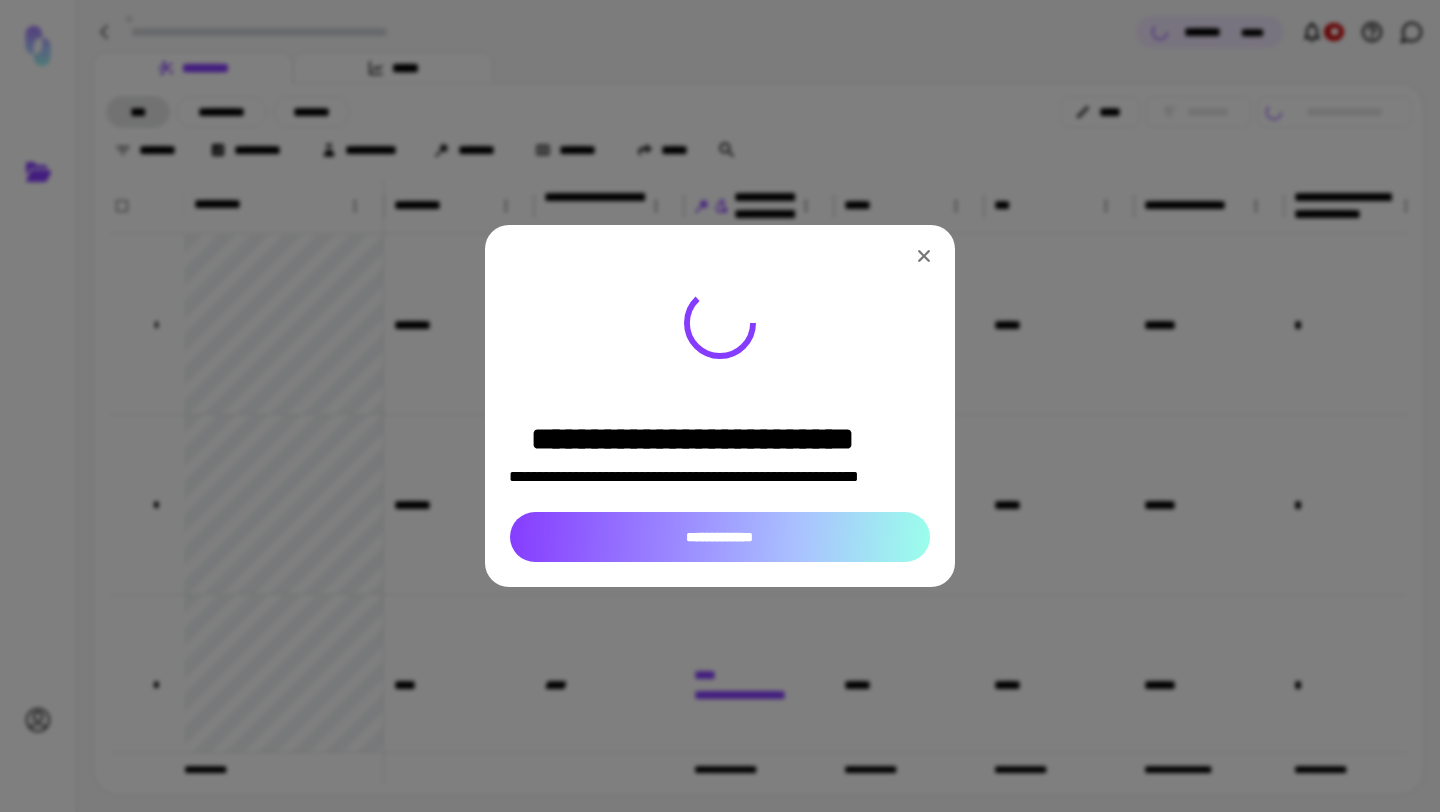 click on "**********" at bounding box center [720, 537] 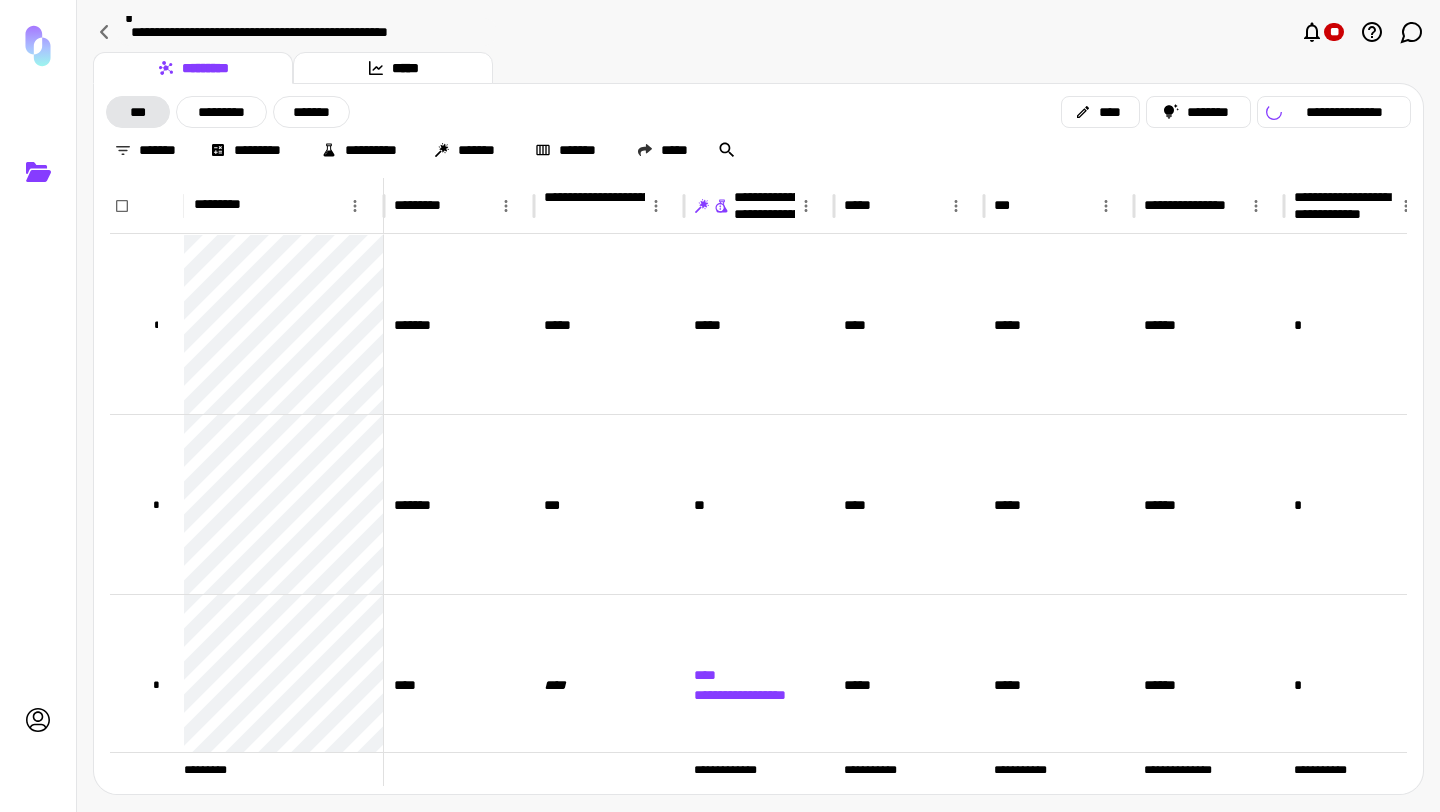 click on "***" at bounding box center (138, 112) 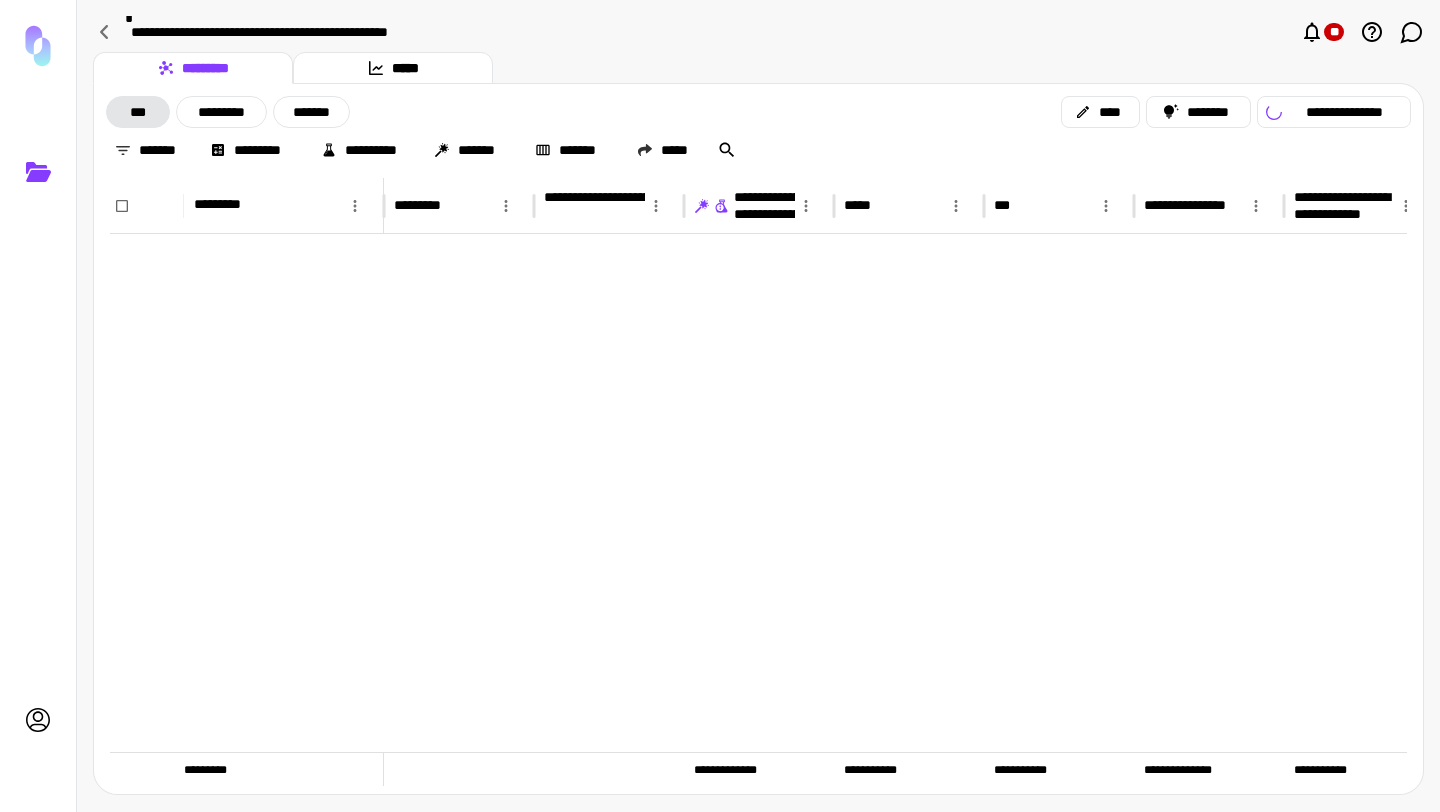 scroll, scrollTop: 1338, scrollLeft: 0, axis: vertical 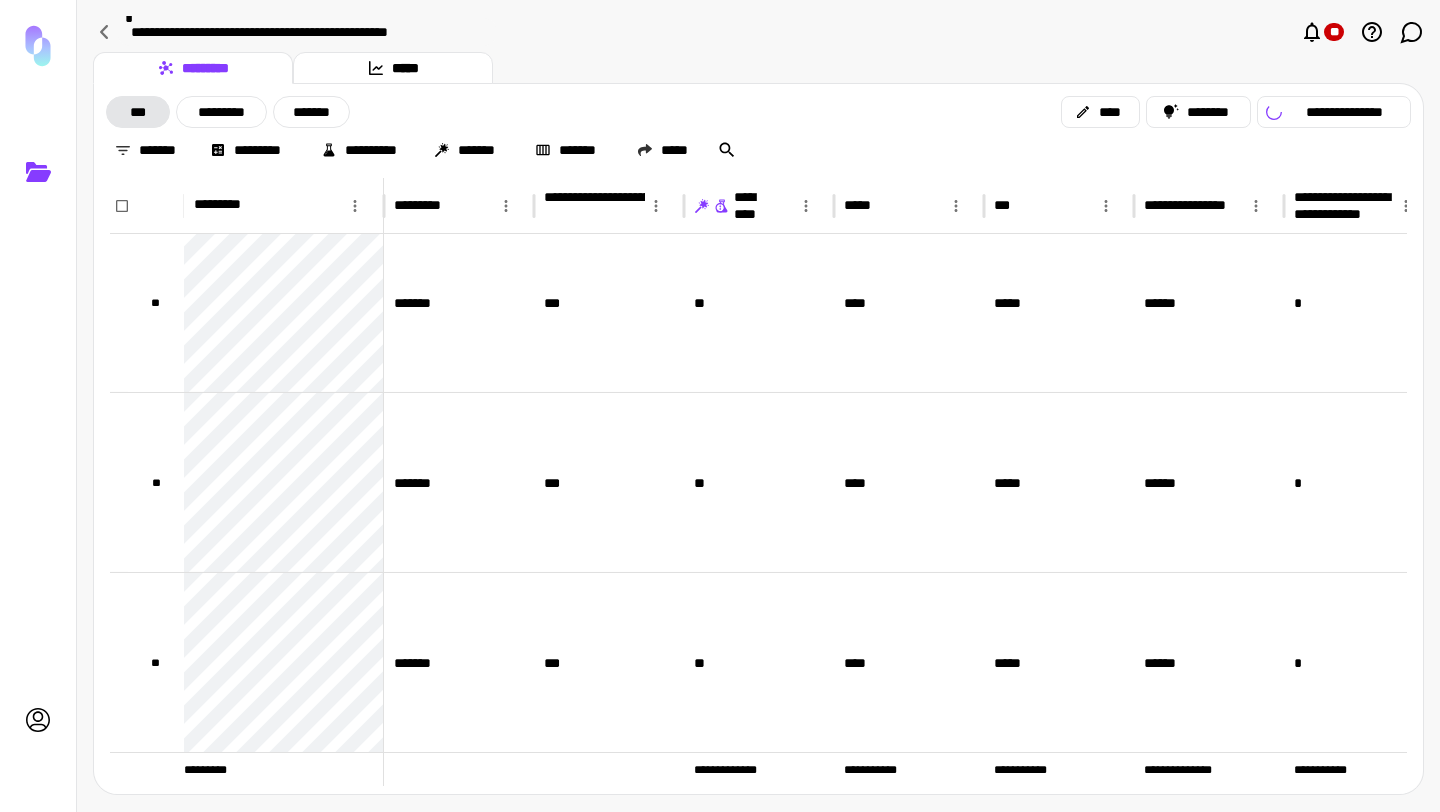 click 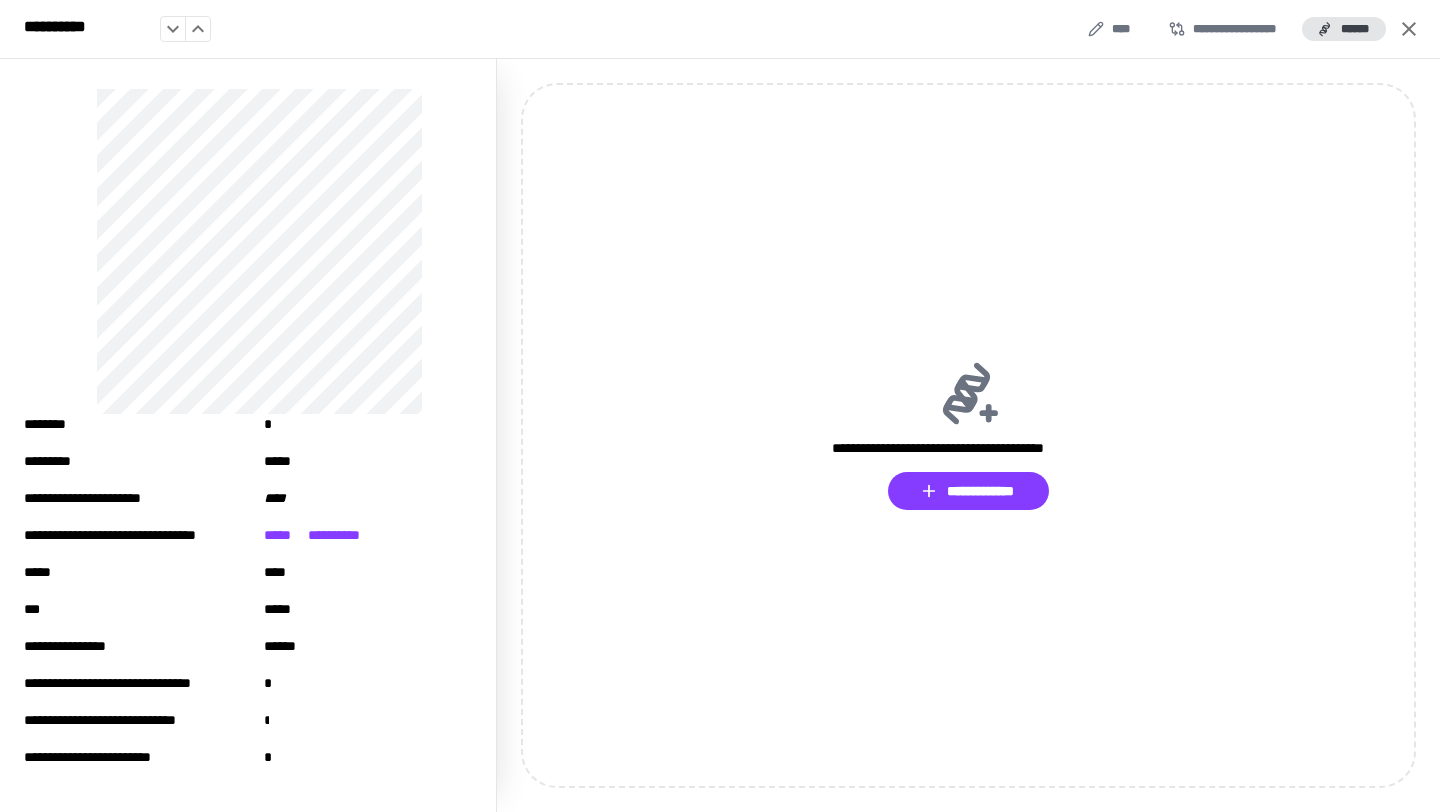 click 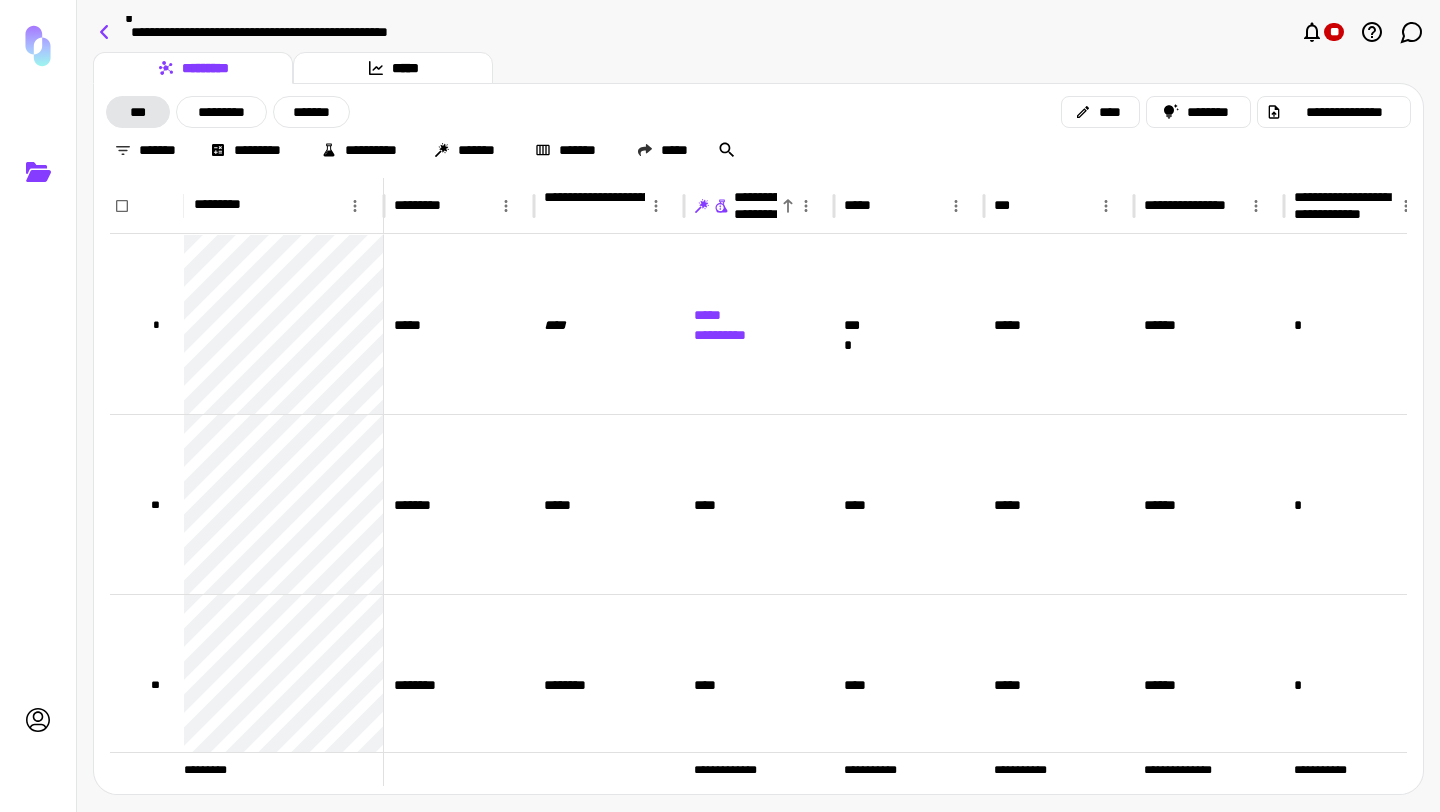 click 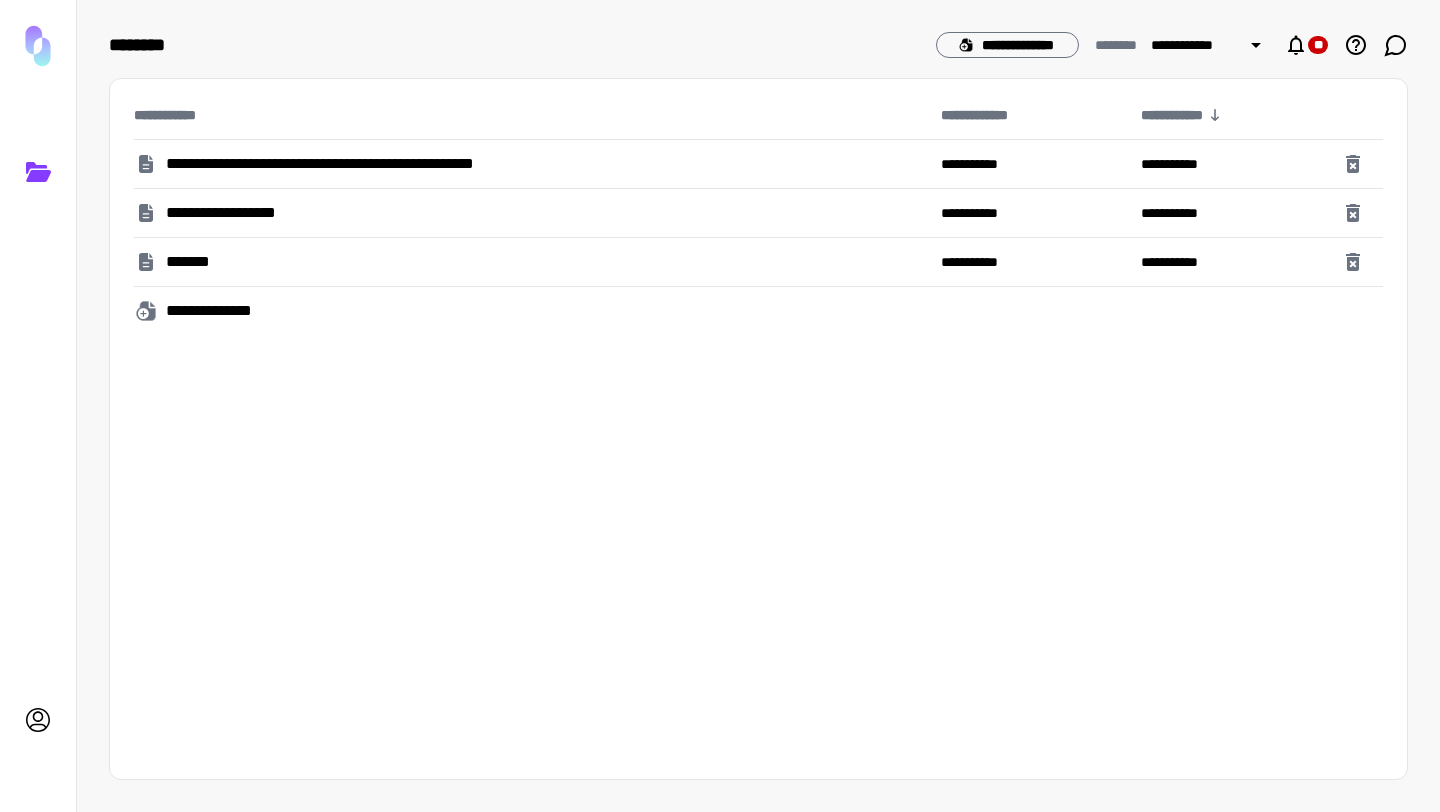 click on "**********" at bounding box center [232, 213] 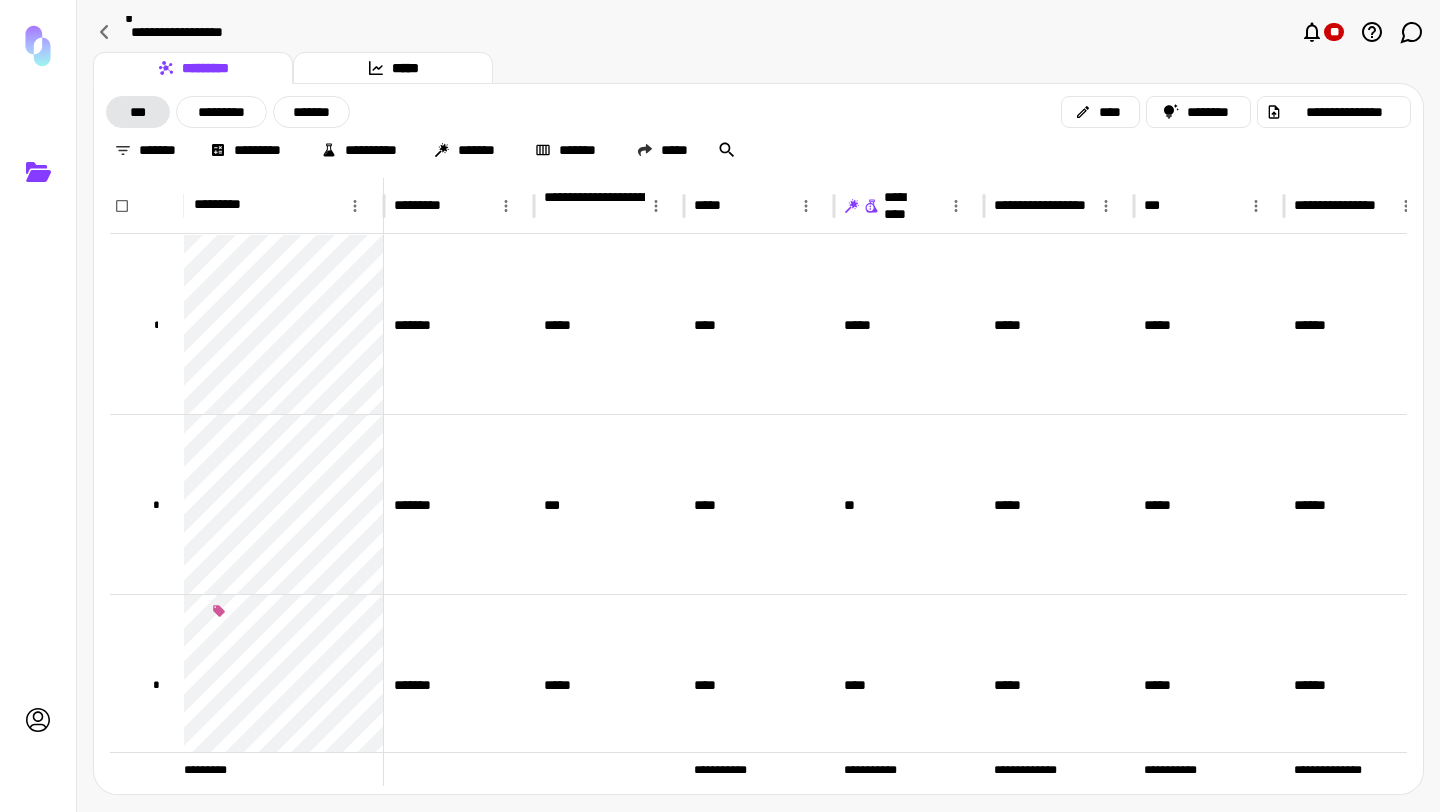 click 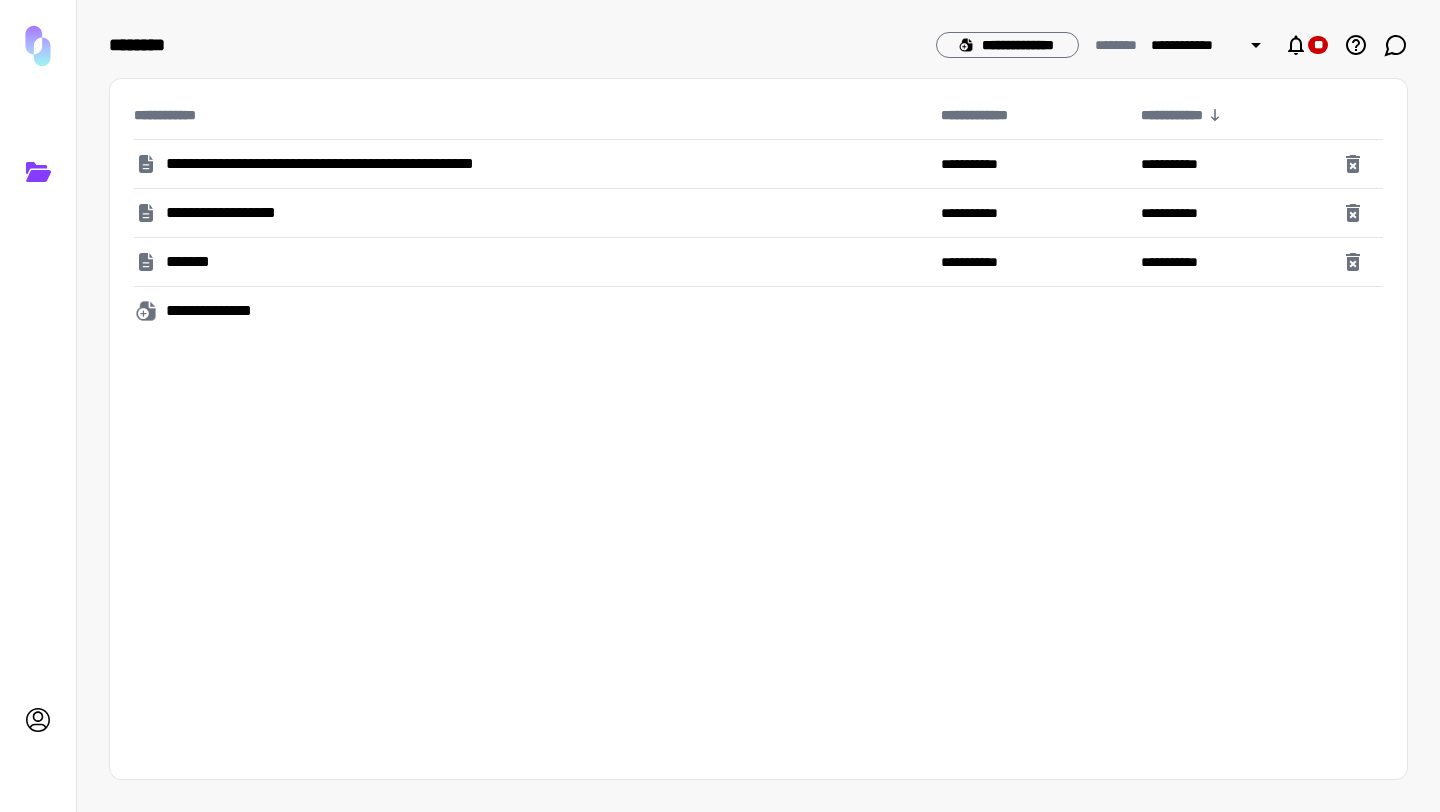 click on "**********" at bounding box center (362, 164) 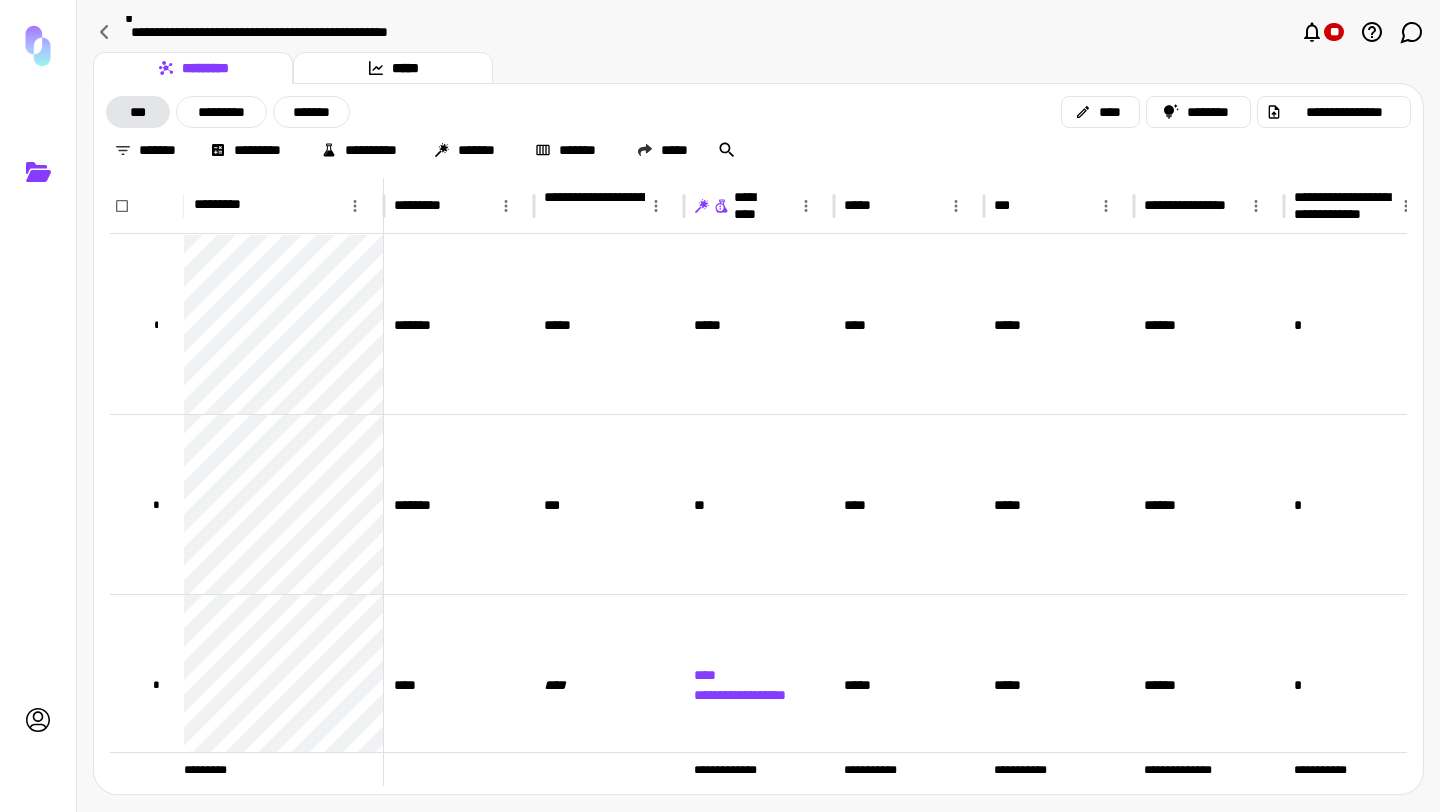click 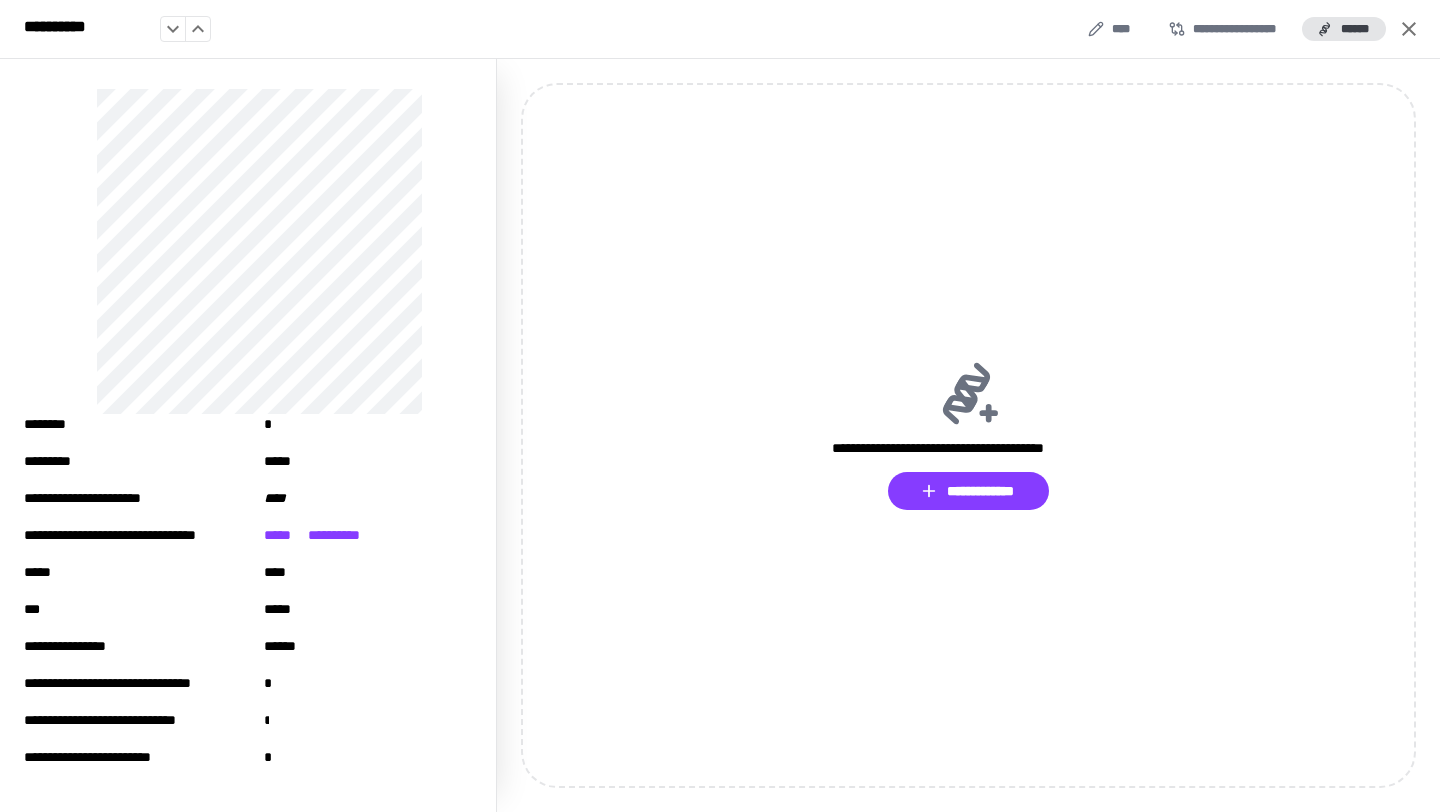click 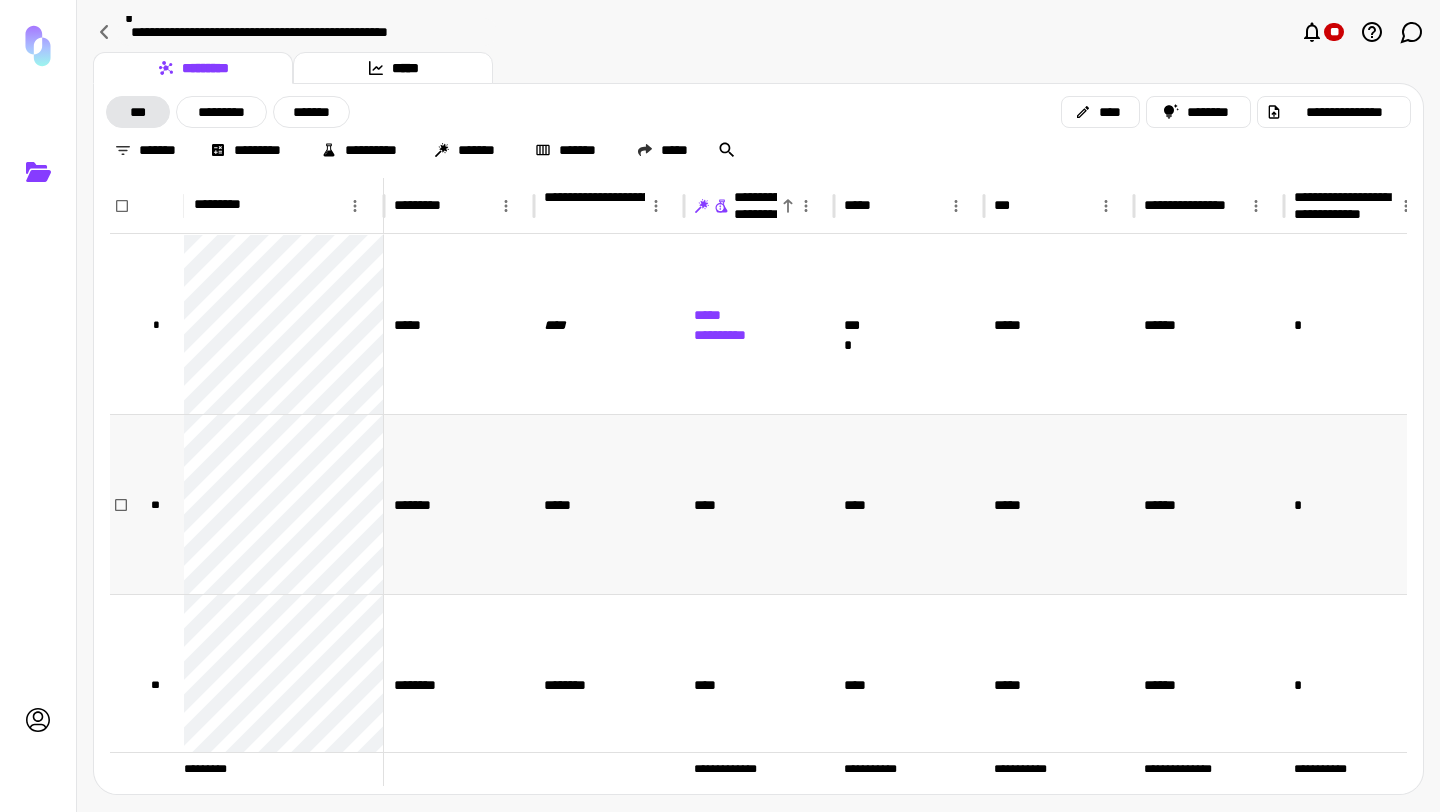 scroll, scrollTop: 24, scrollLeft: 0, axis: vertical 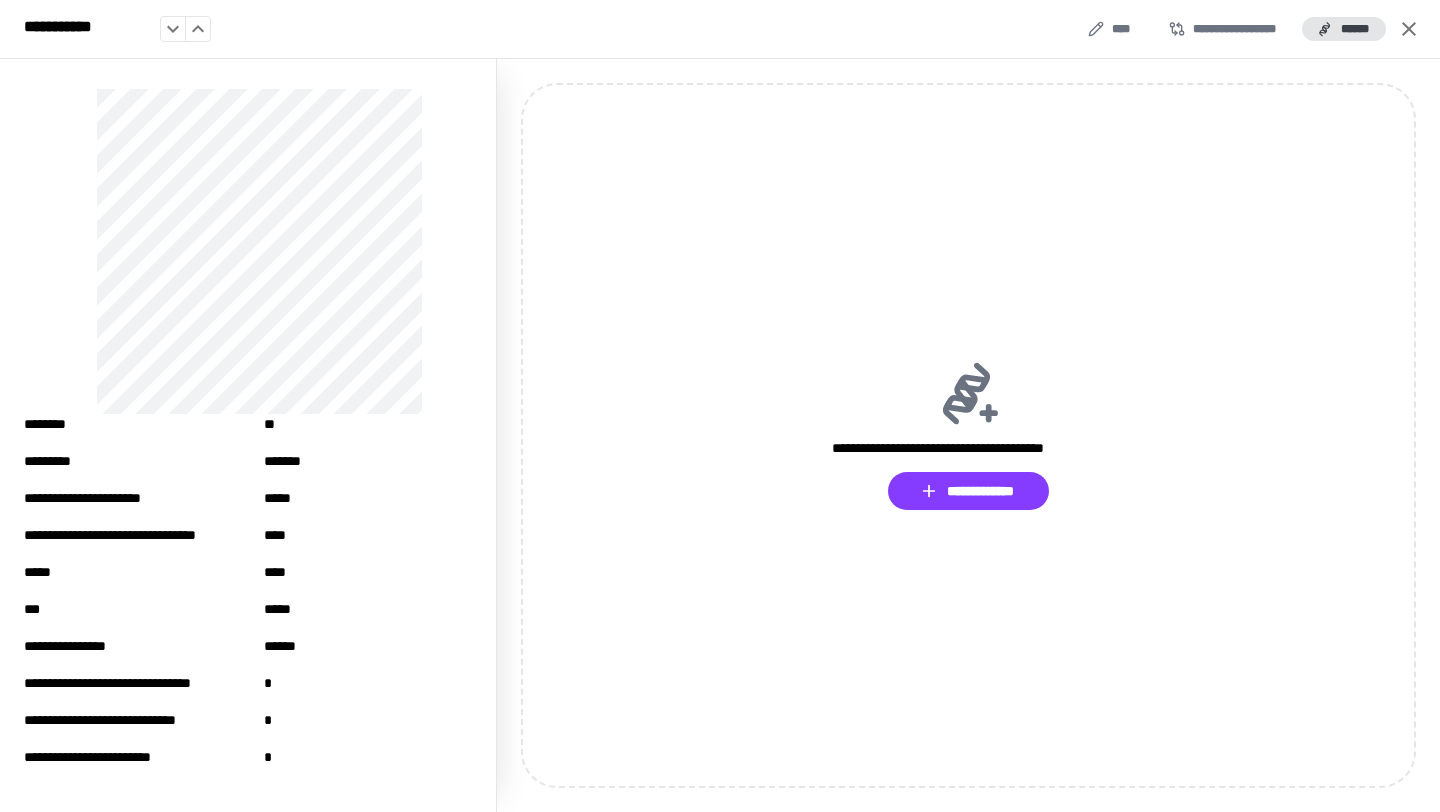 click 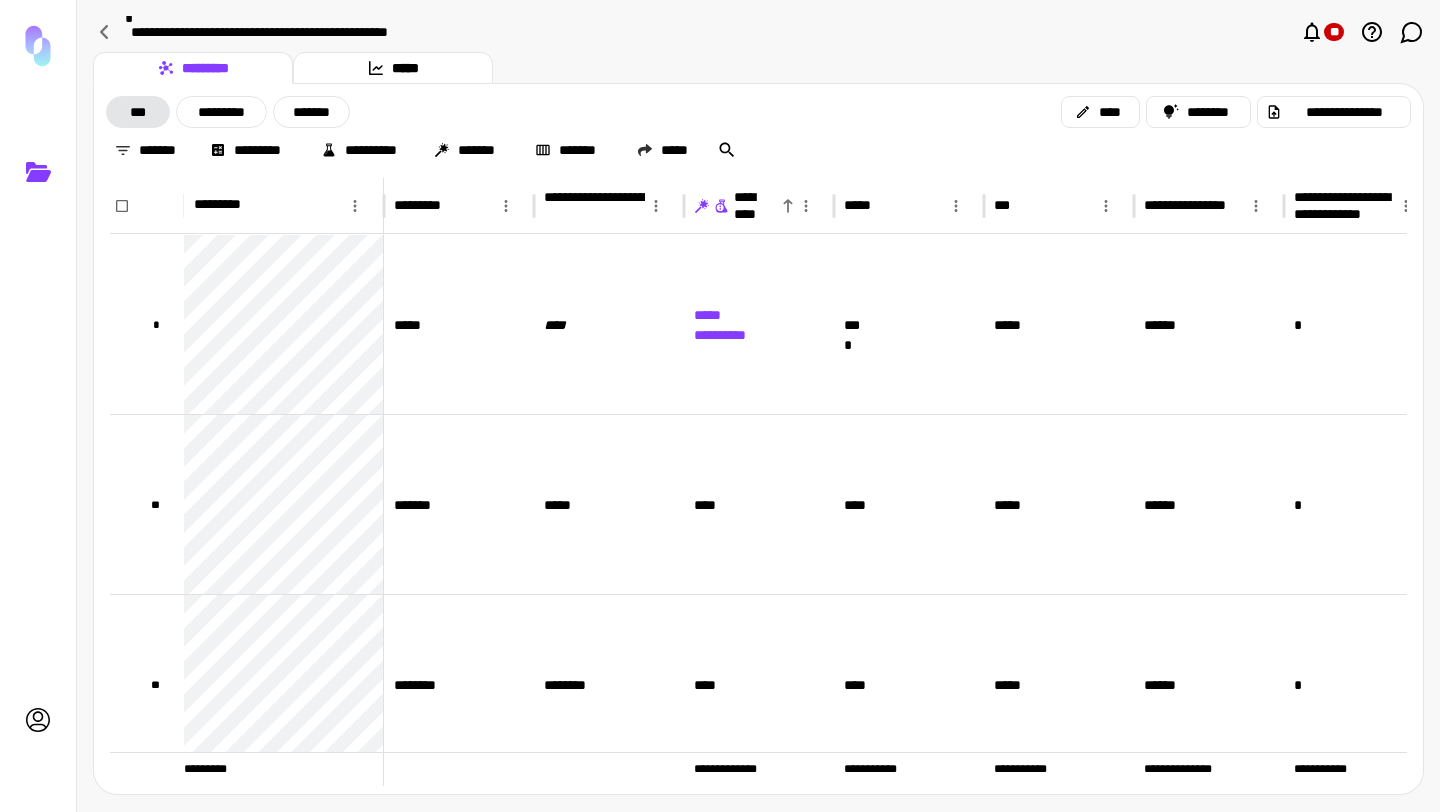 scroll, scrollTop: 0, scrollLeft: 92, axis: horizontal 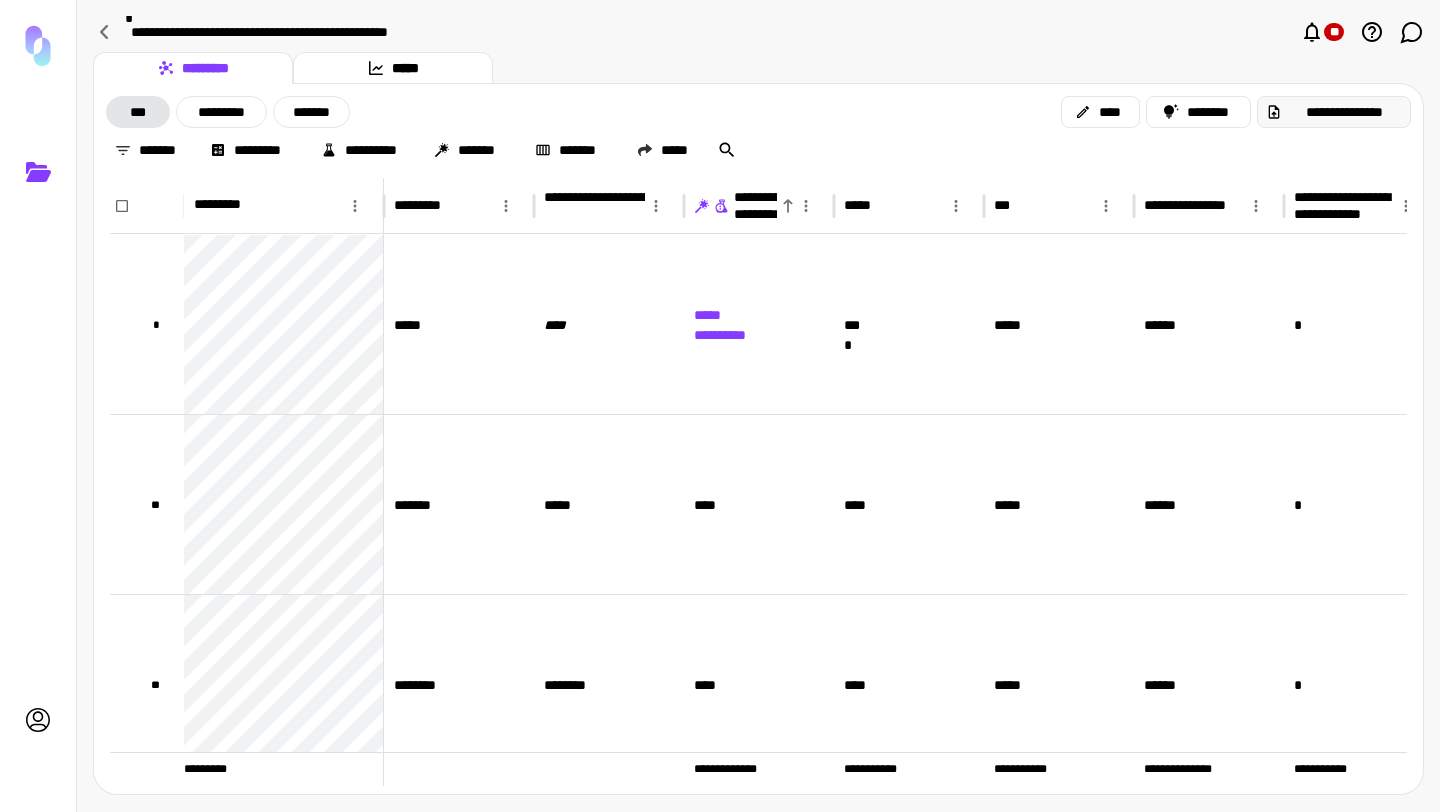 click on "**********" at bounding box center (1334, 112) 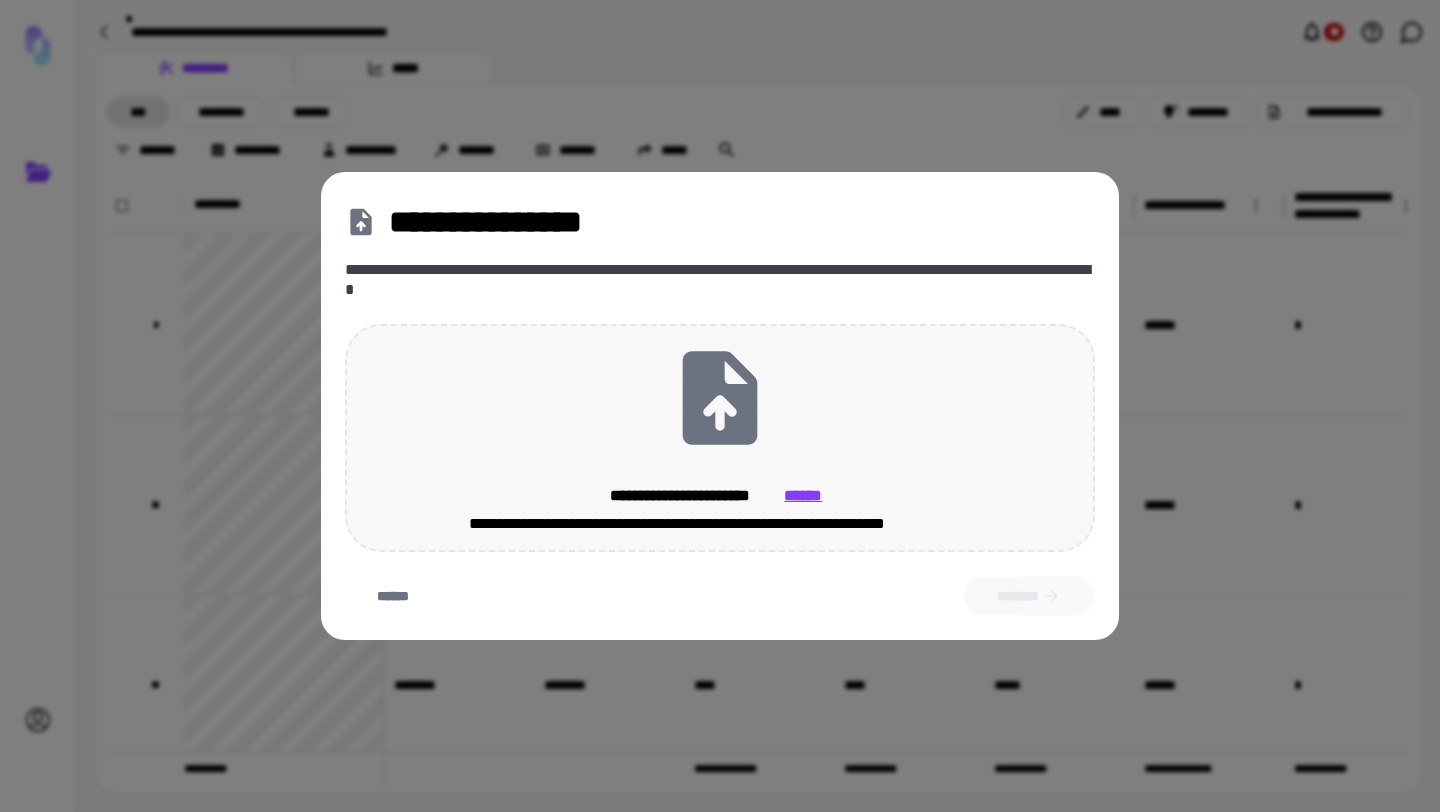 click on "**********" at bounding box center [720, 438] 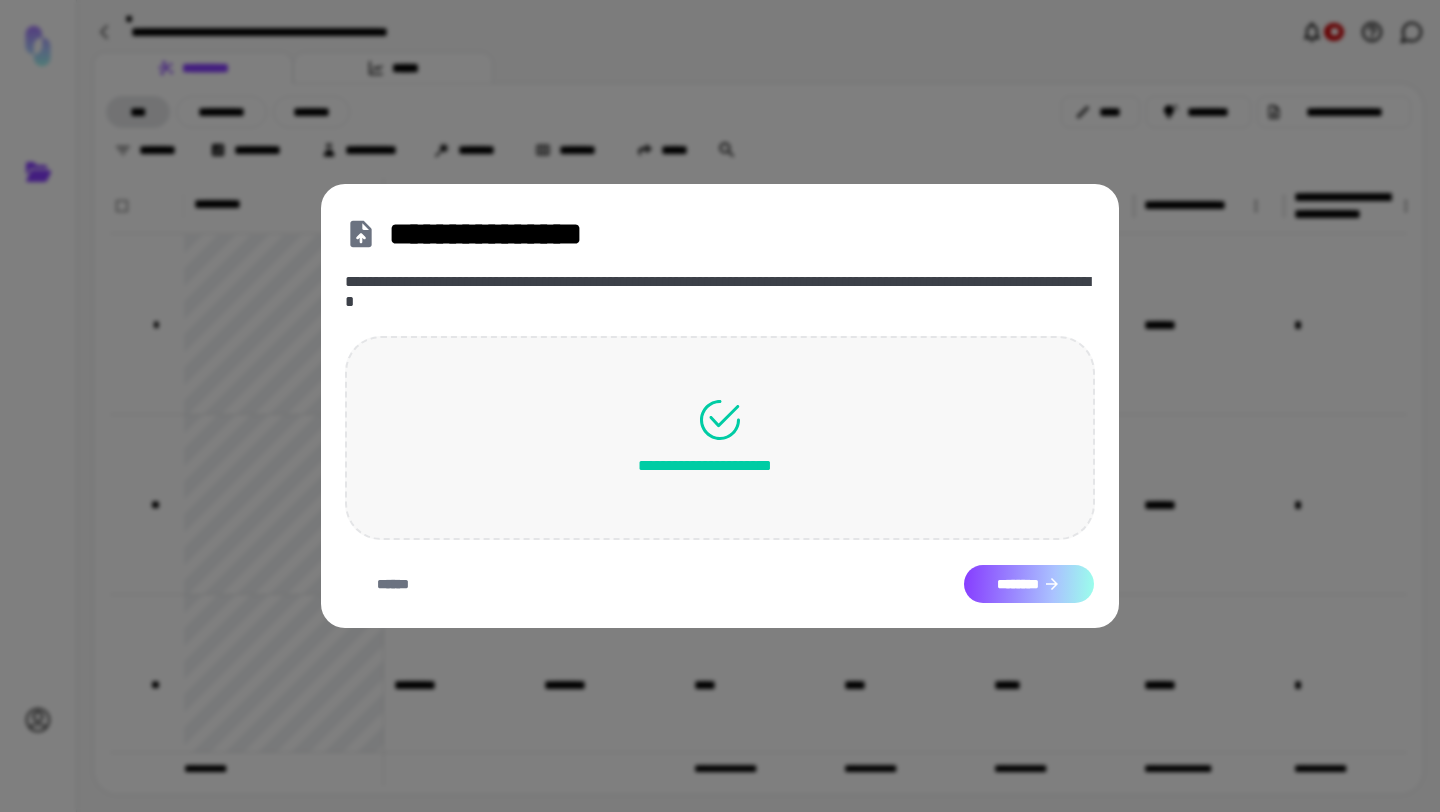 click on "********" at bounding box center (1029, 584) 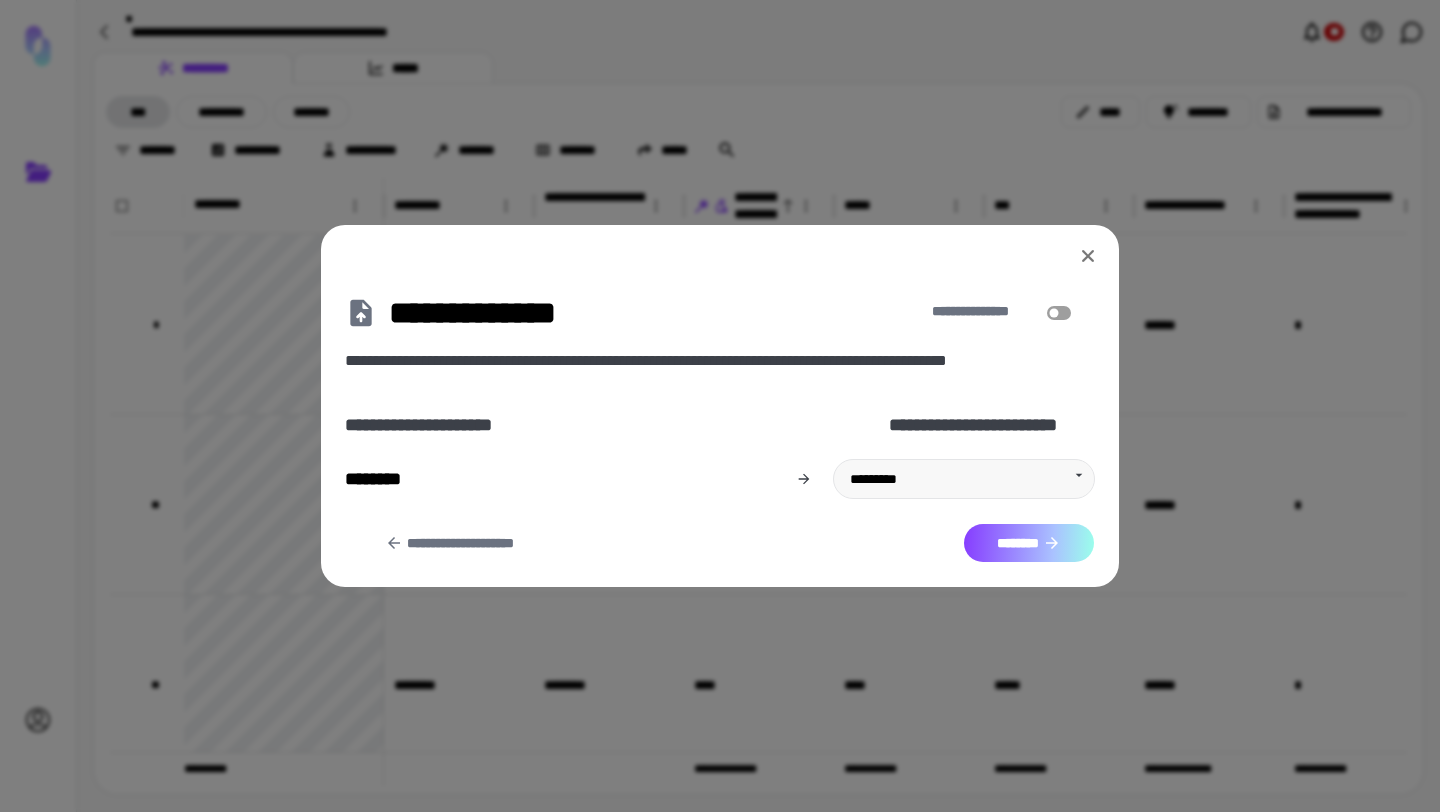click on "********" at bounding box center (1029, 543) 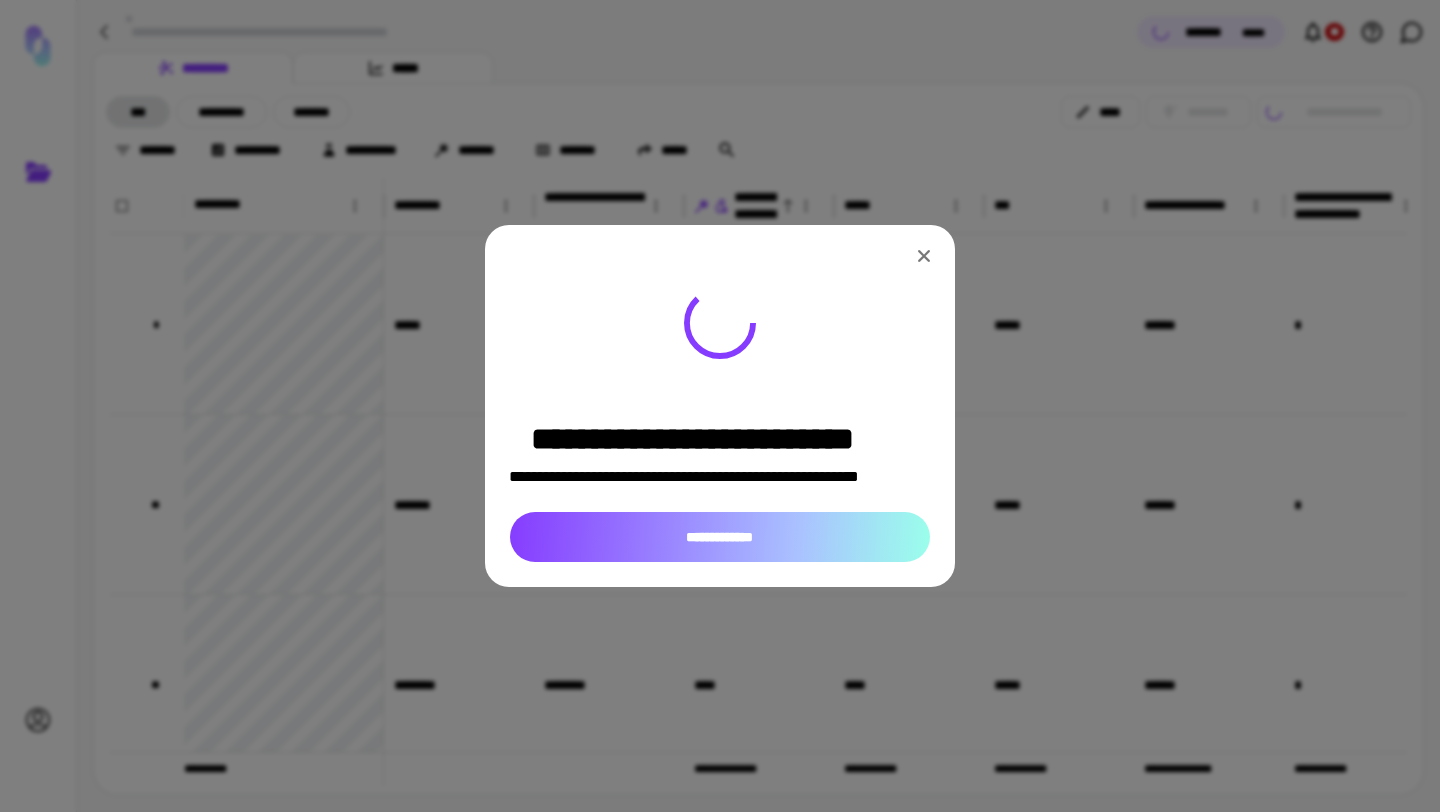 click on "**********" at bounding box center [720, 537] 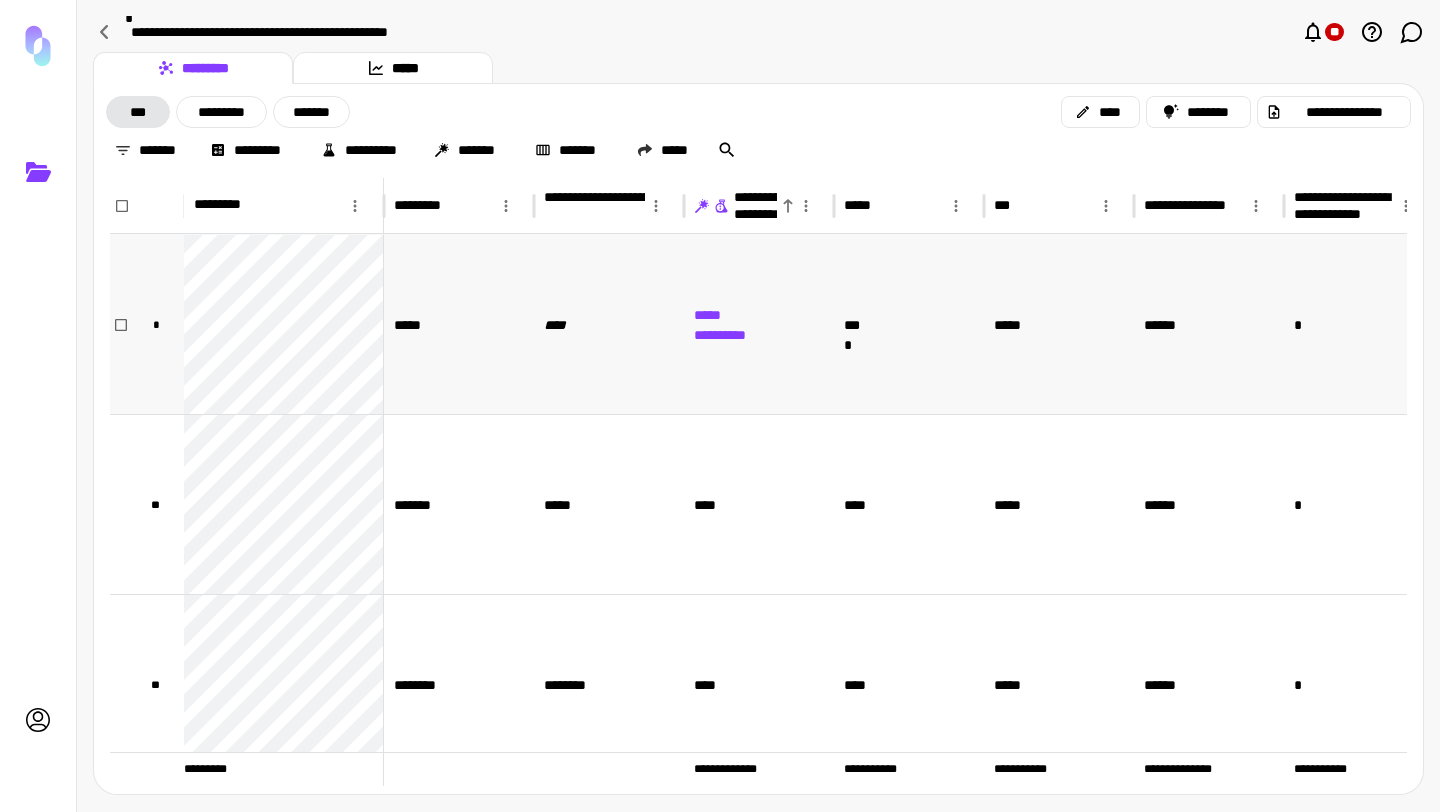 scroll, scrollTop: 21, scrollLeft: 0, axis: vertical 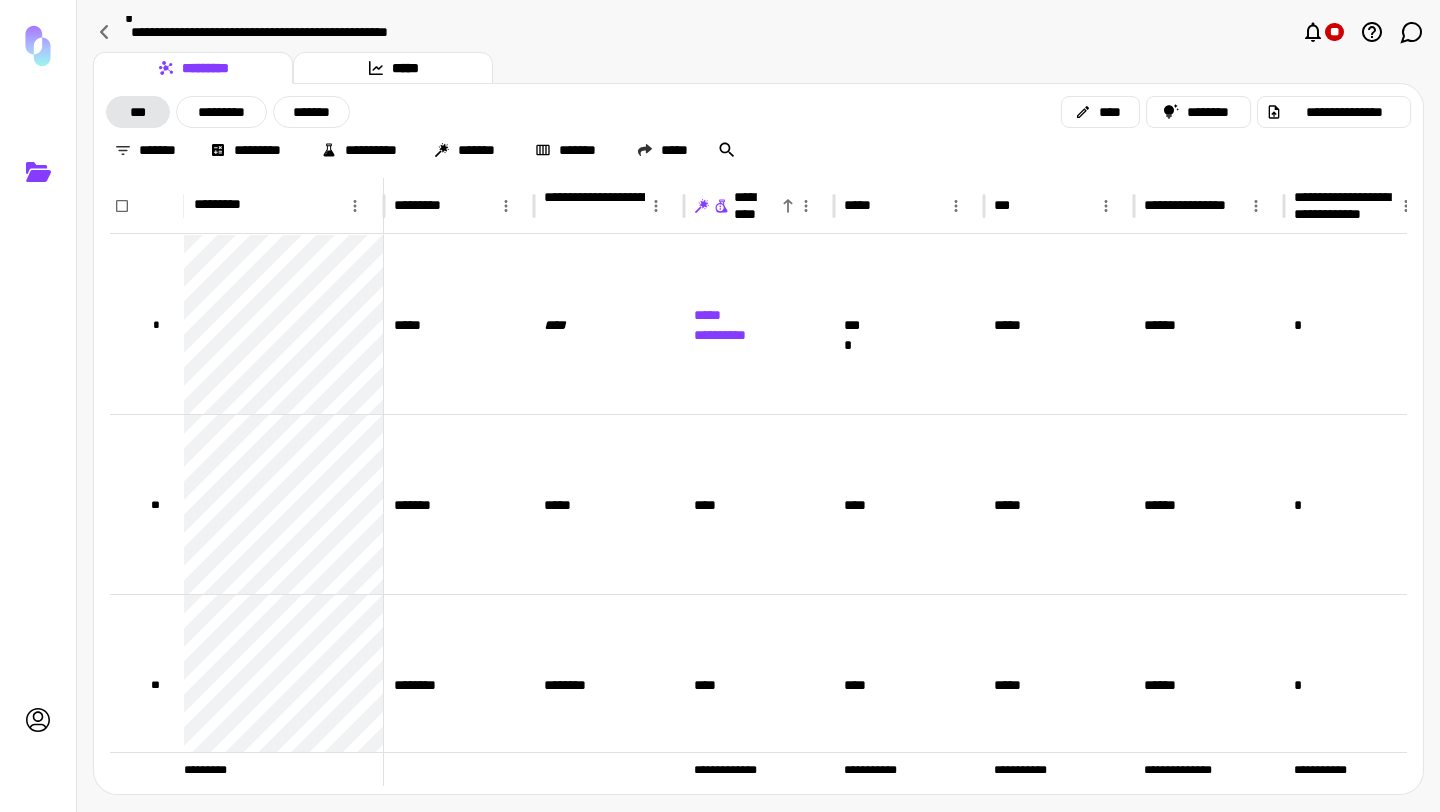 click 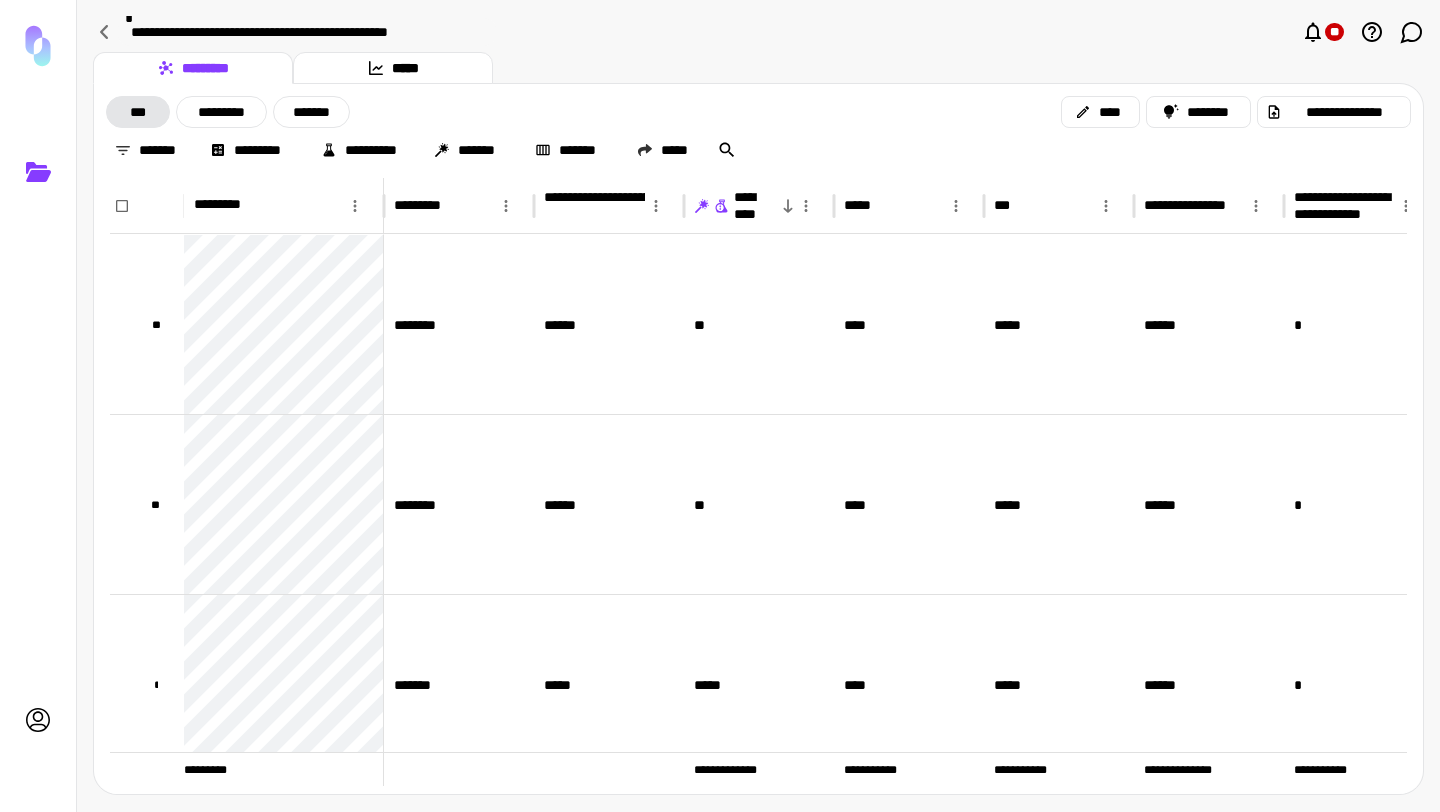 click 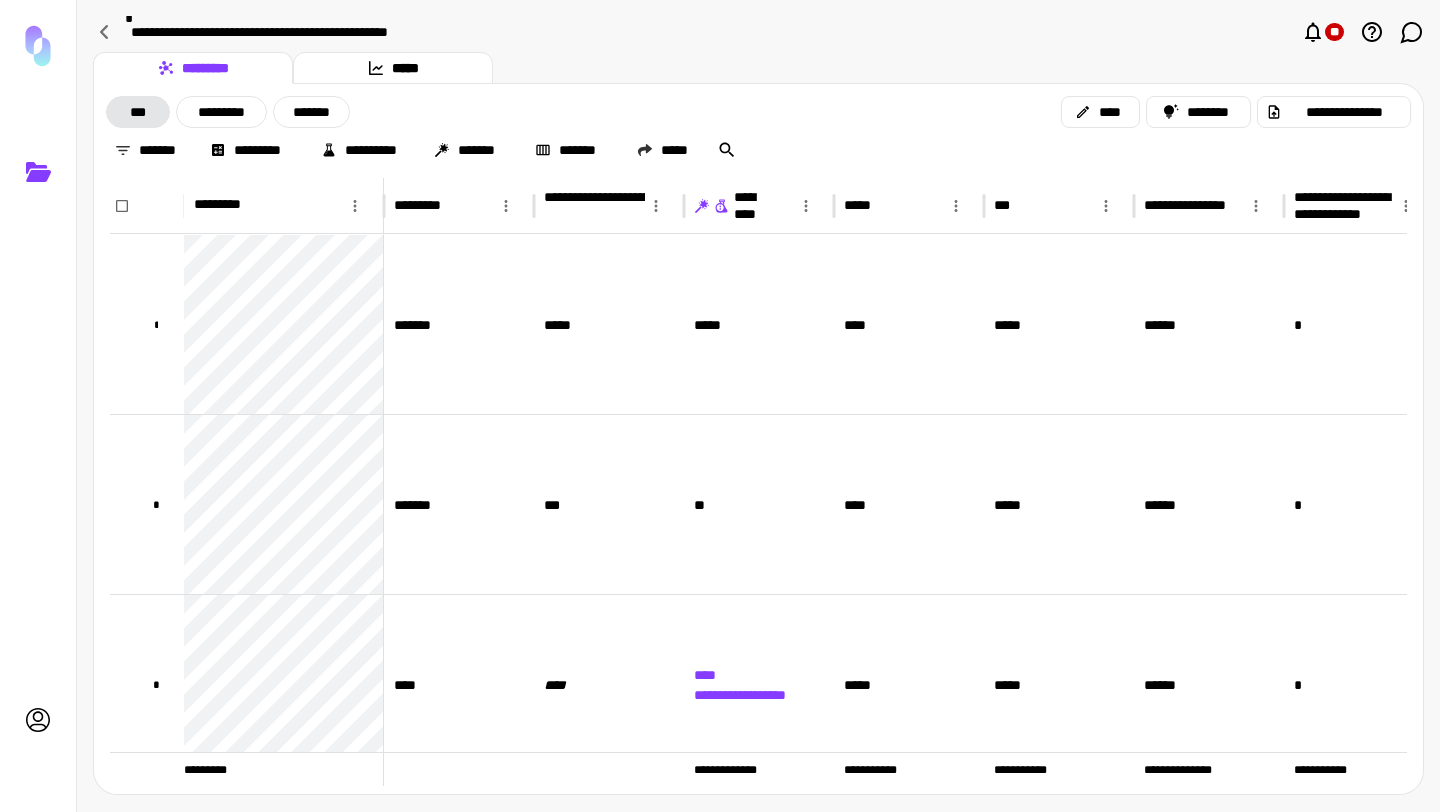 click 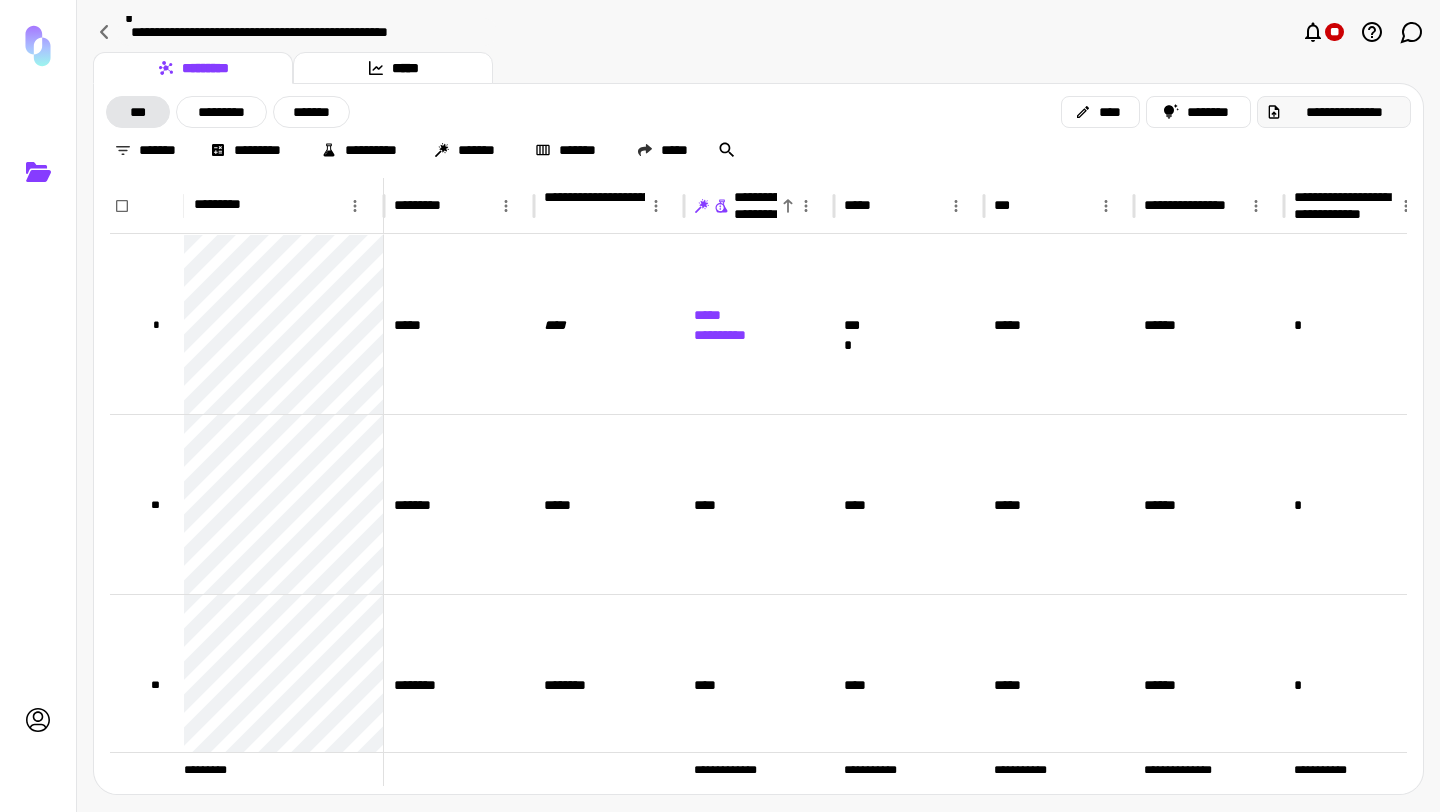 click on "**********" at bounding box center [1344, 112] 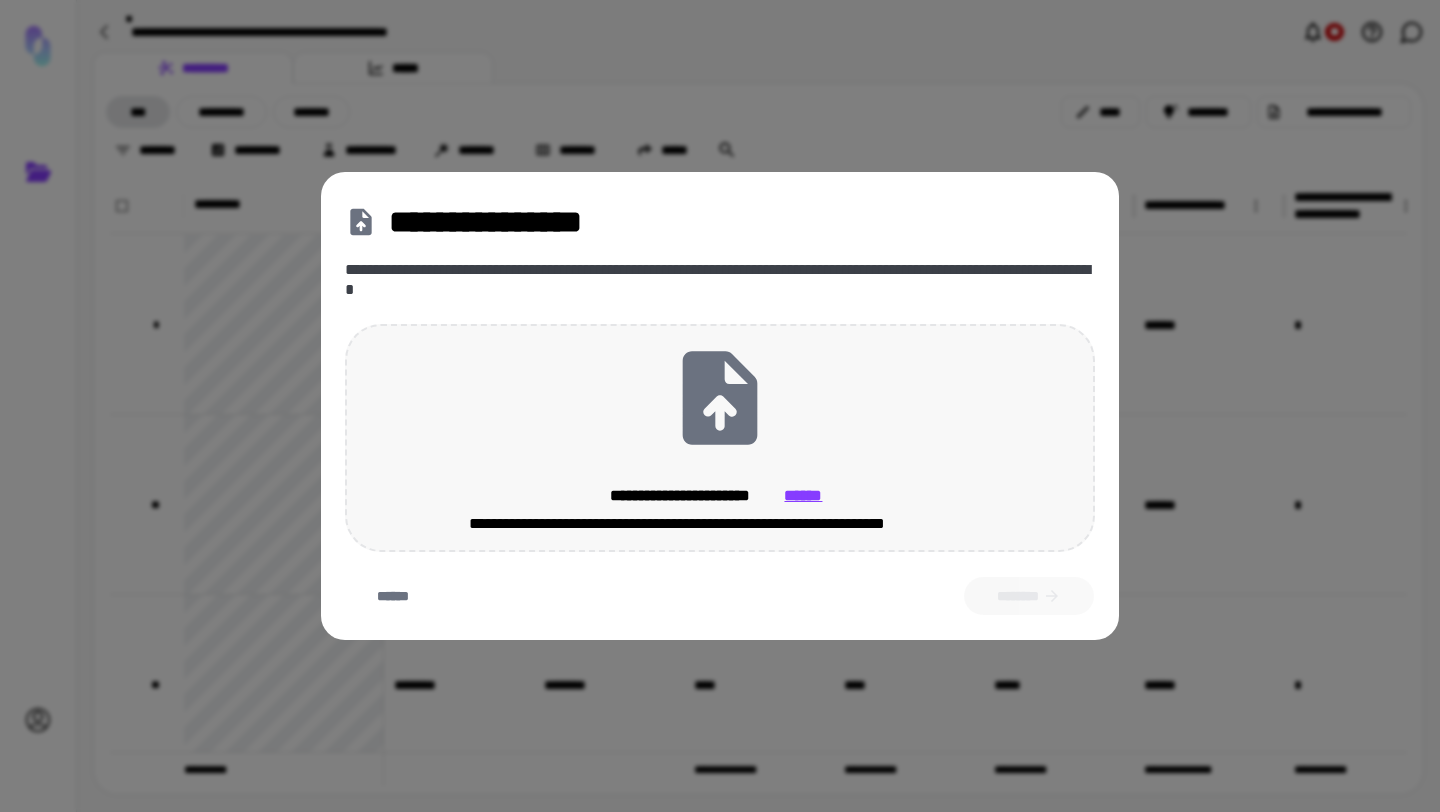 click on "**********" at bounding box center [720, 438] 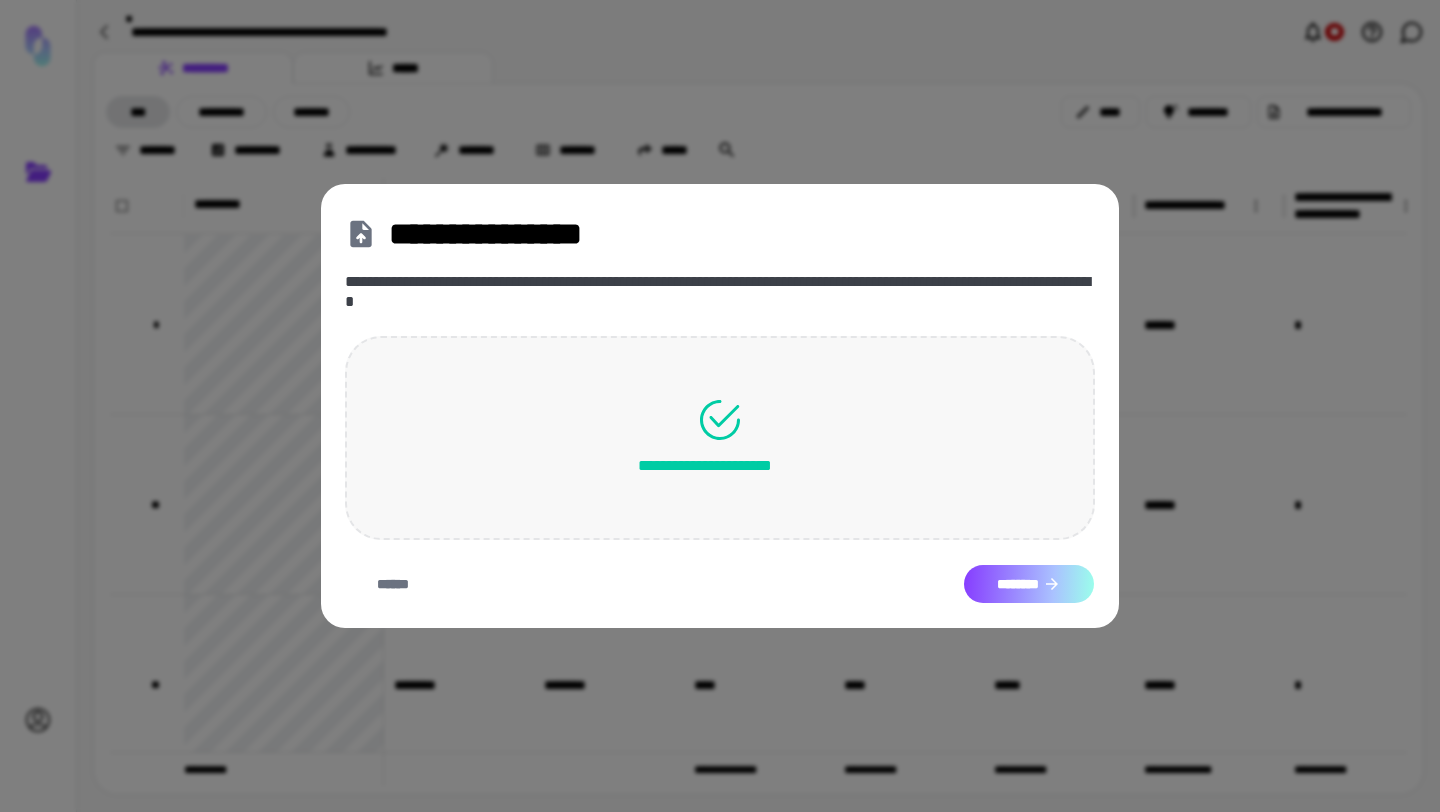 click on "********" at bounding box center [1029, 584] 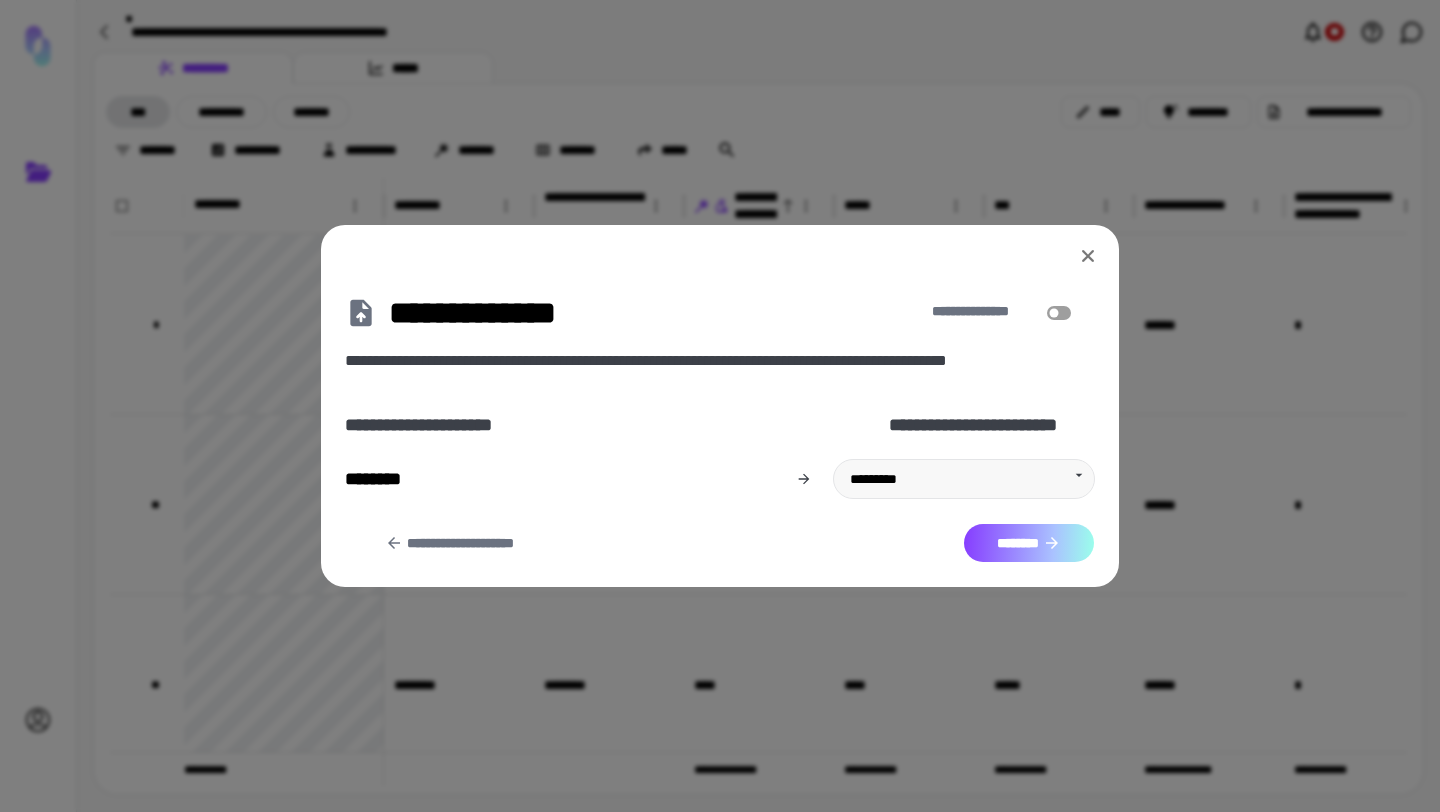 click on "********" at bounding box center (1029, 543) 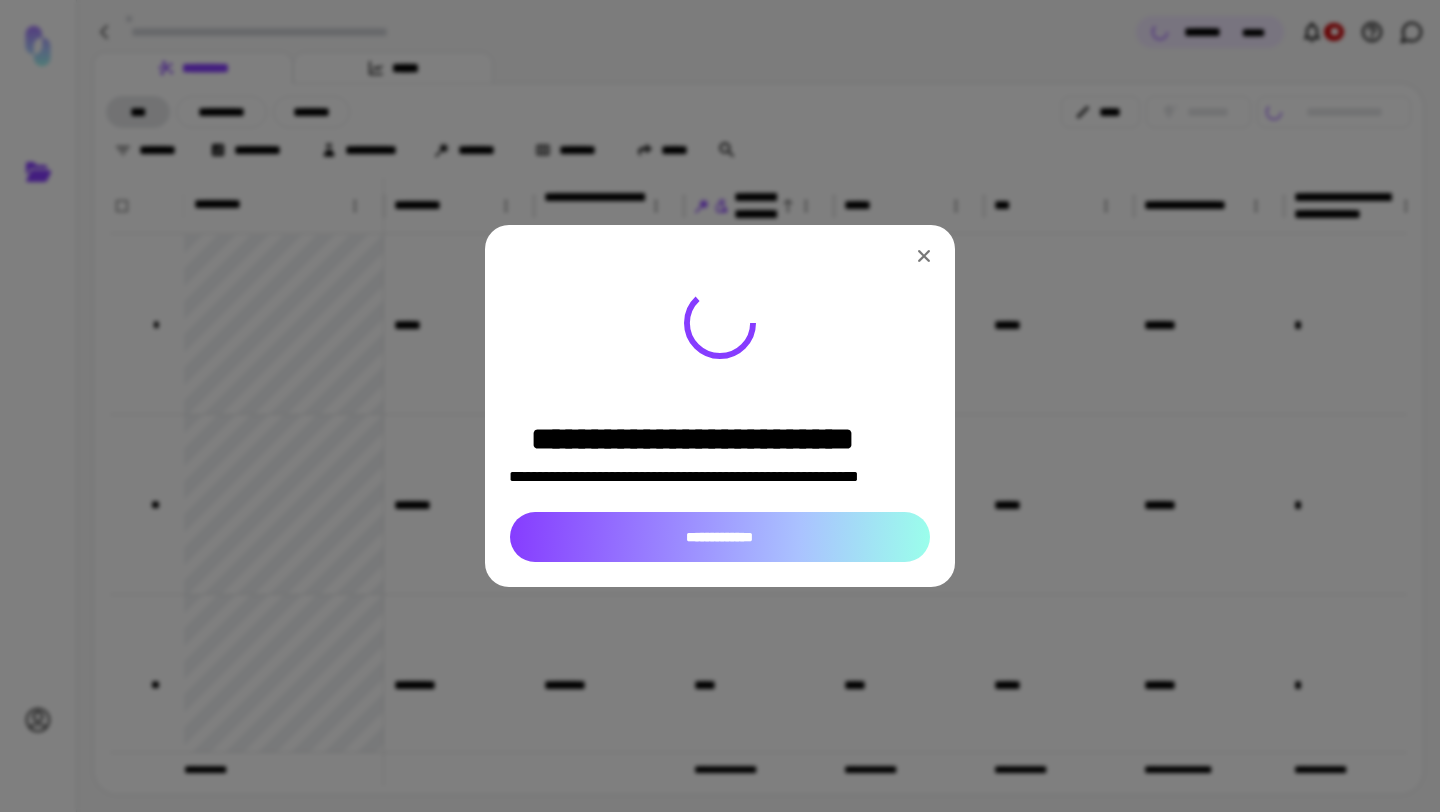 click on "**********" at bounding box center [720, 537] 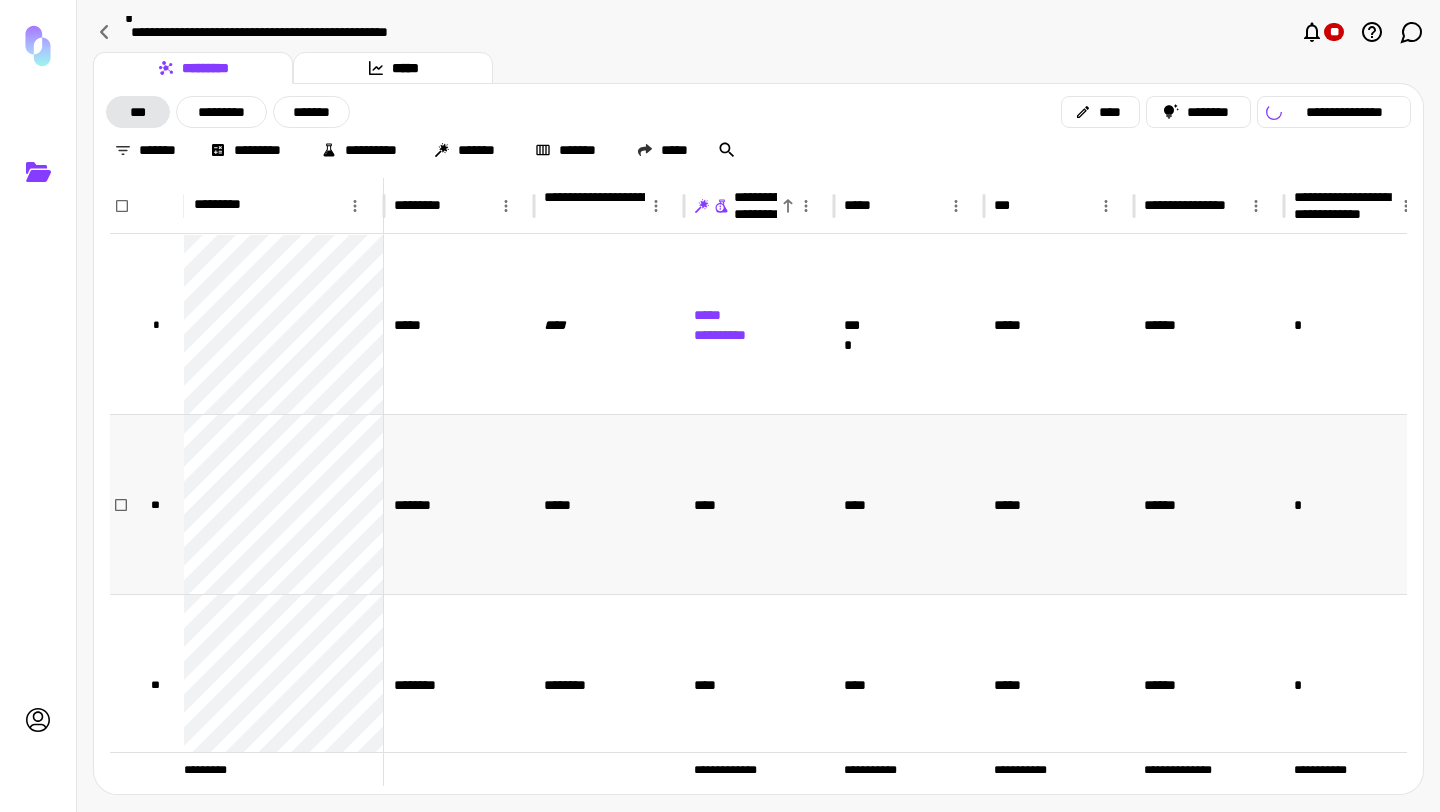scroll, scrollTop: 263, scrollLeft: 0, axis: vertical 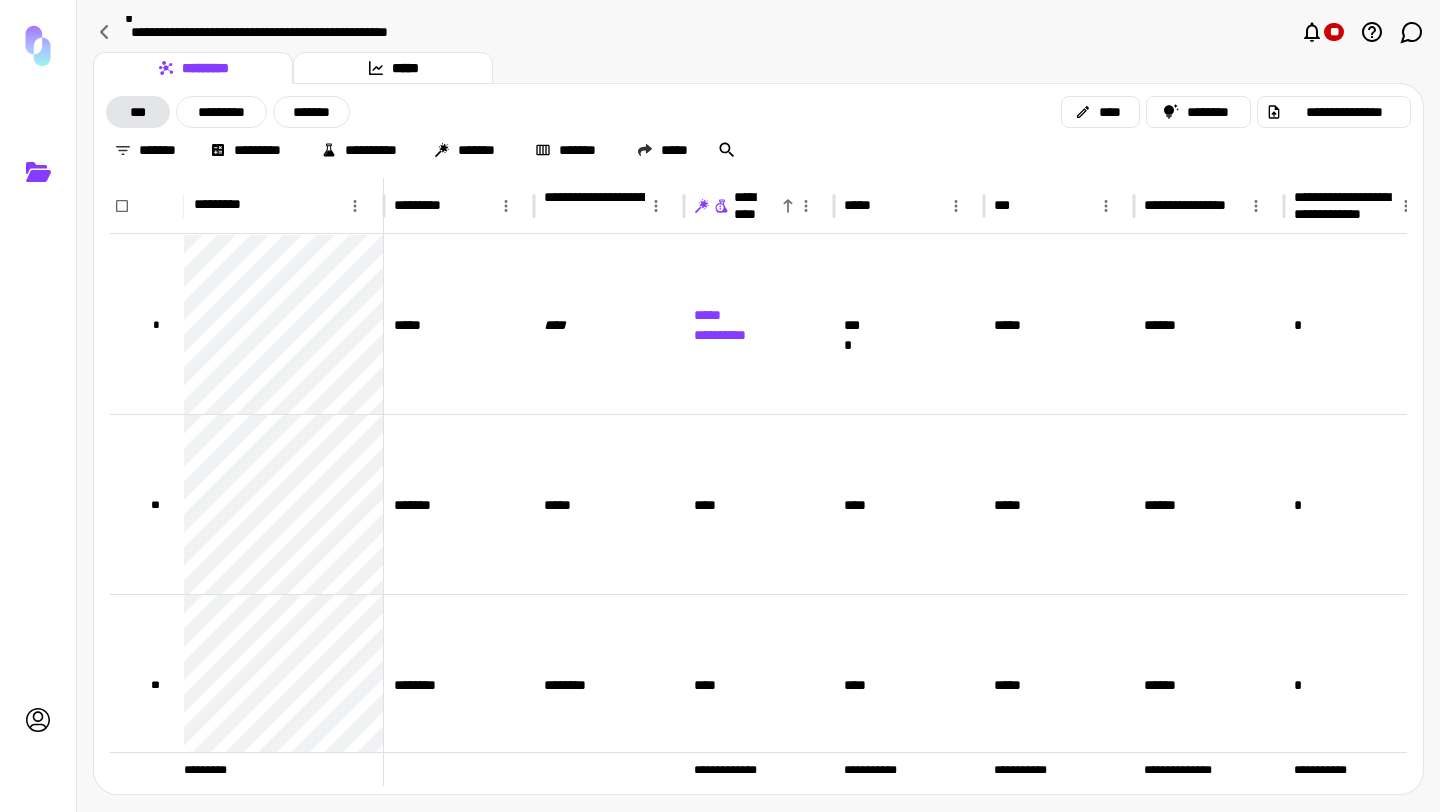 click 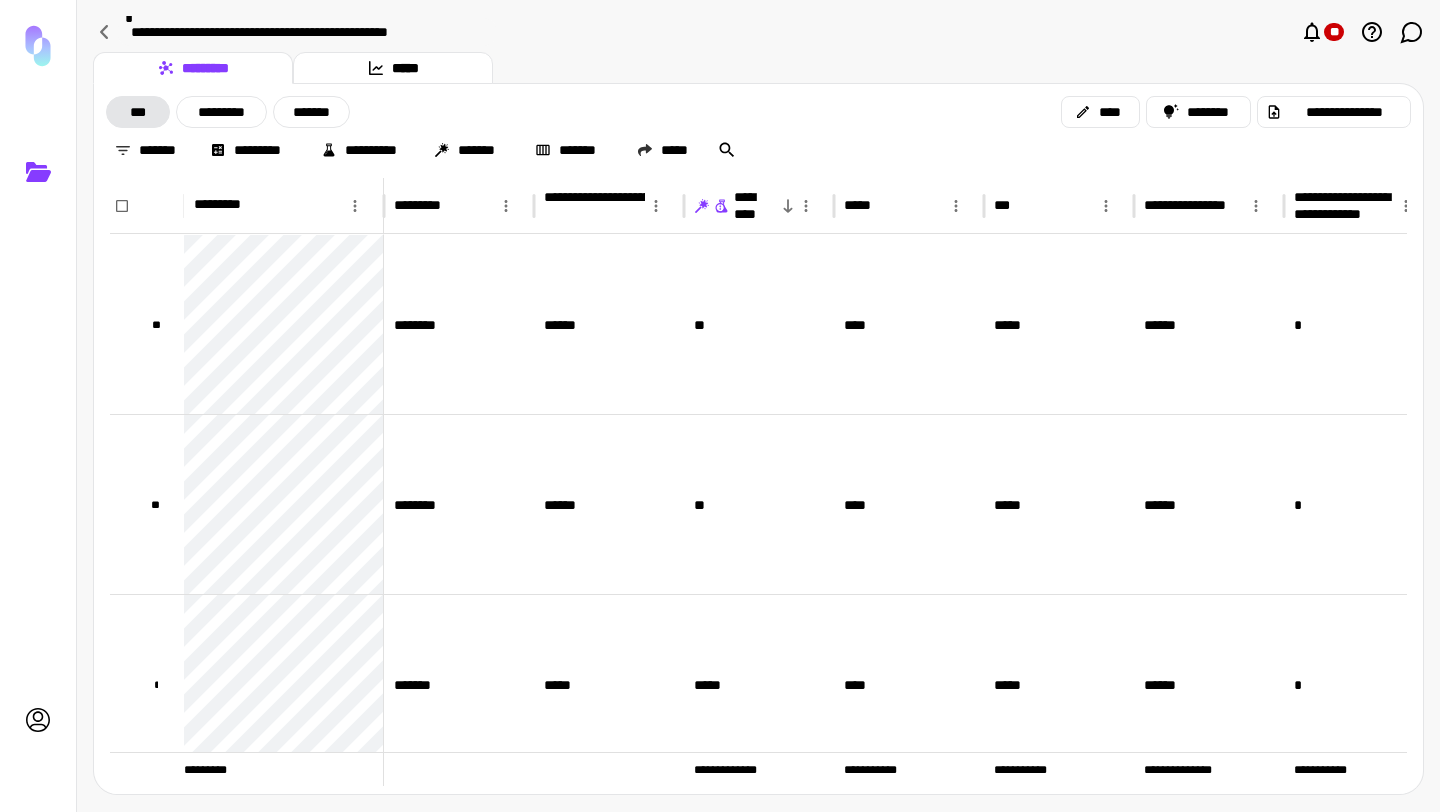 click 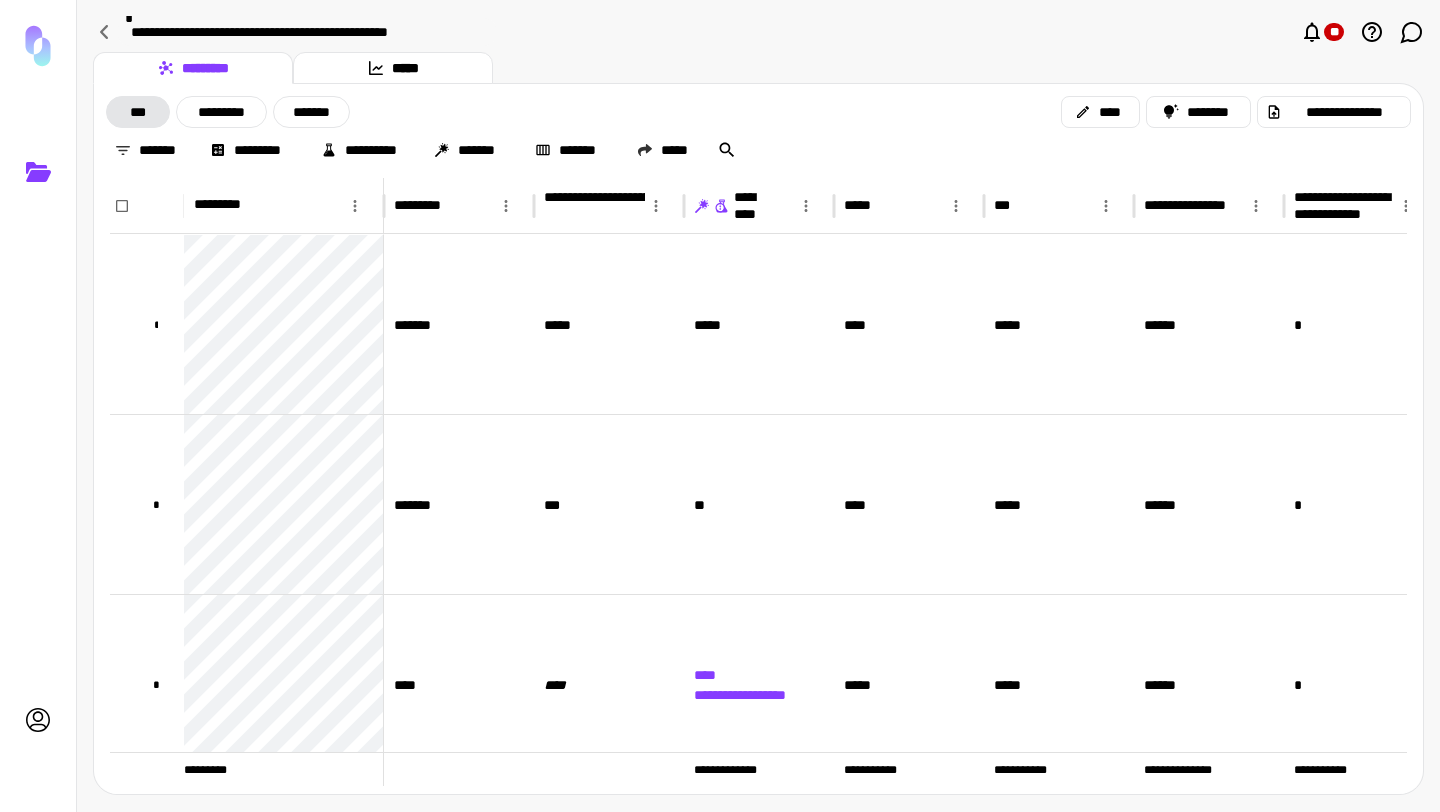 click 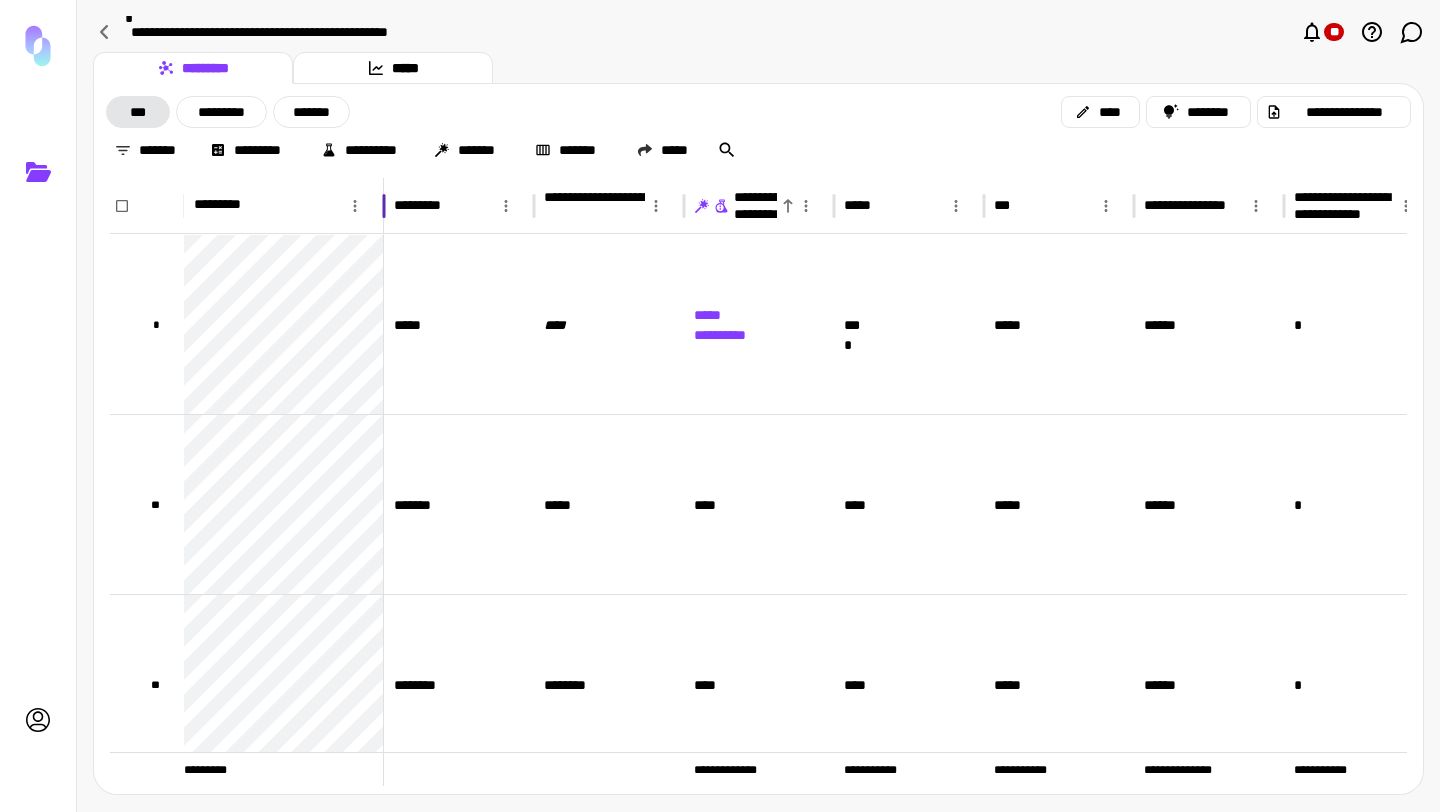 click on "**********" at bounding box center (270, 205) 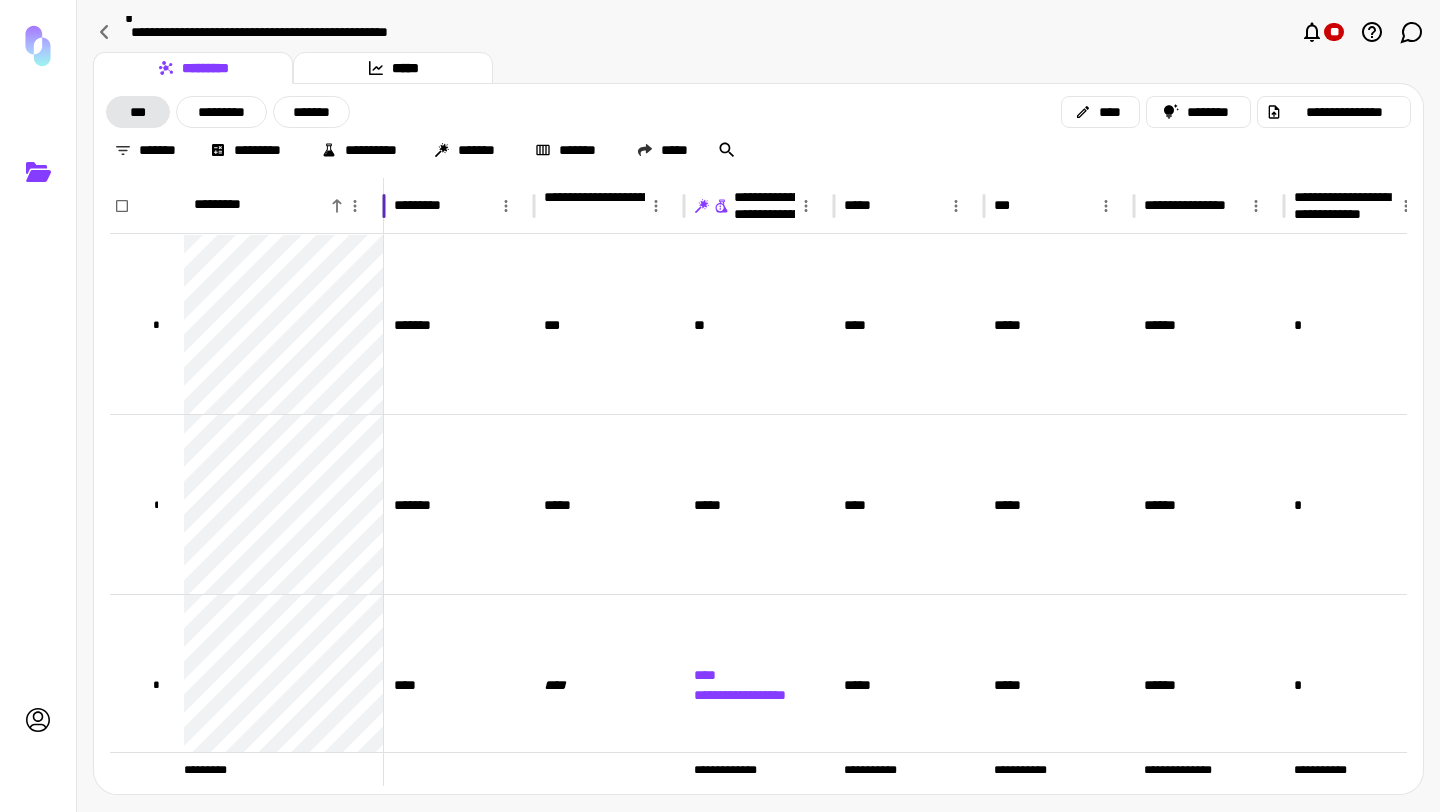 click on "*********" at bounding box center [260, 206] 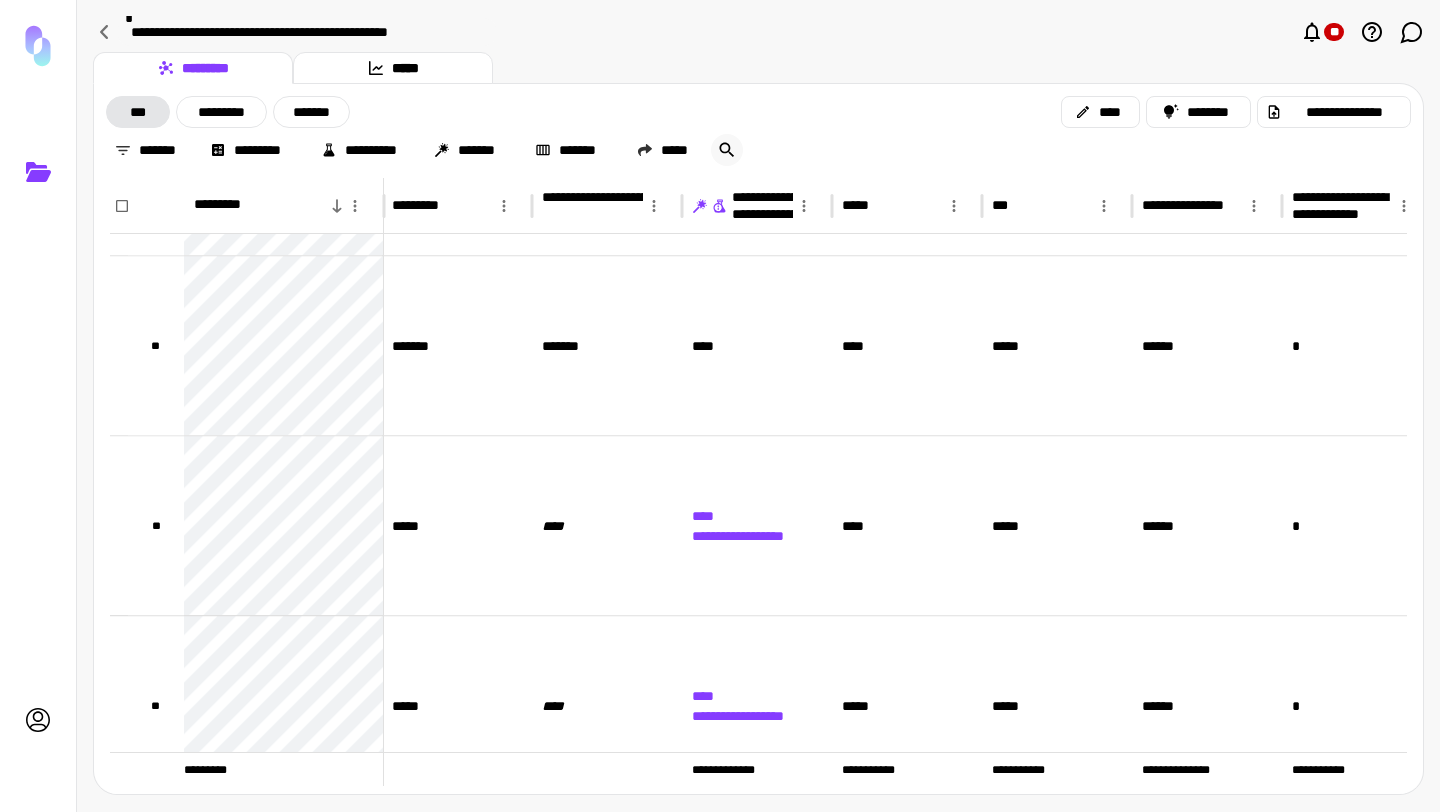 click 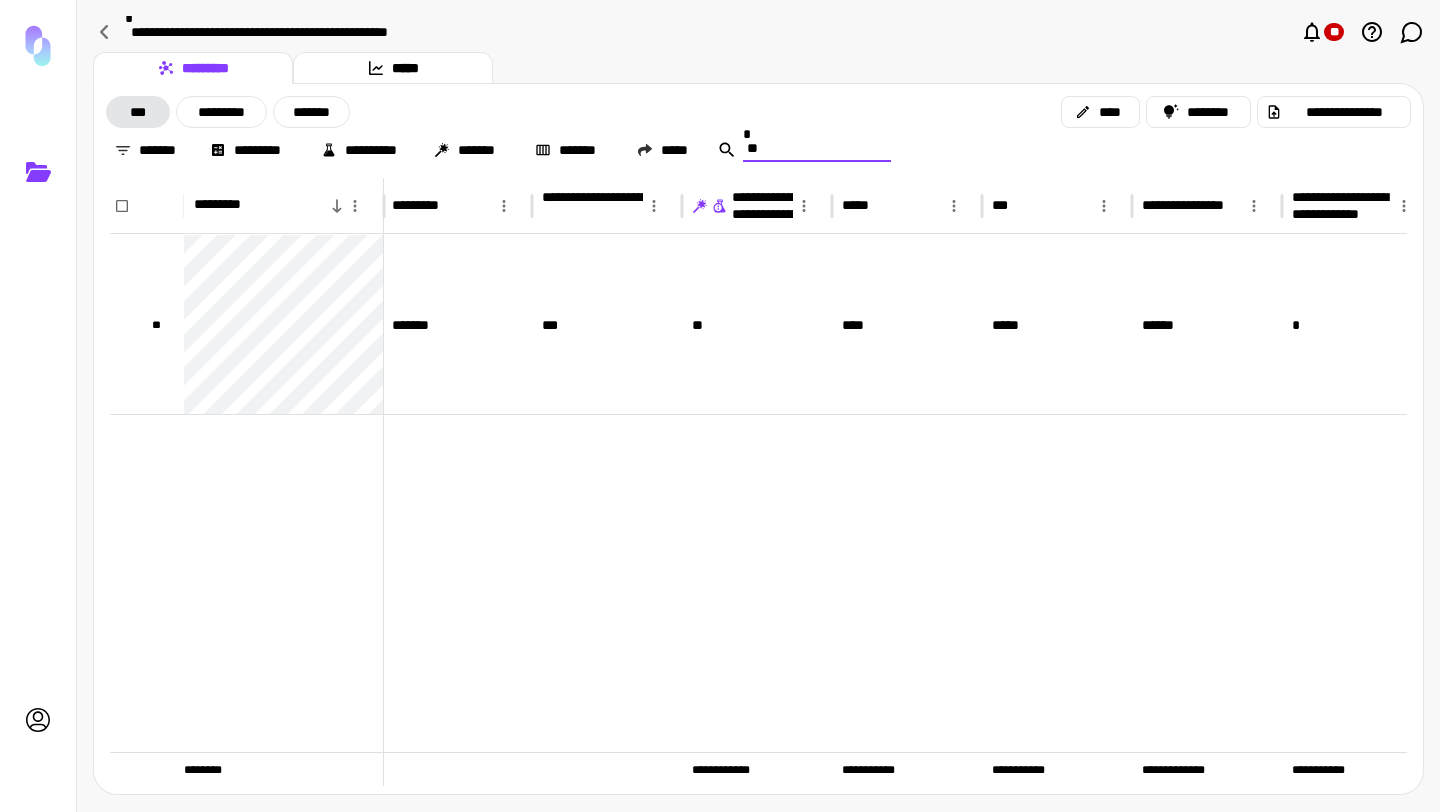 type on "*" 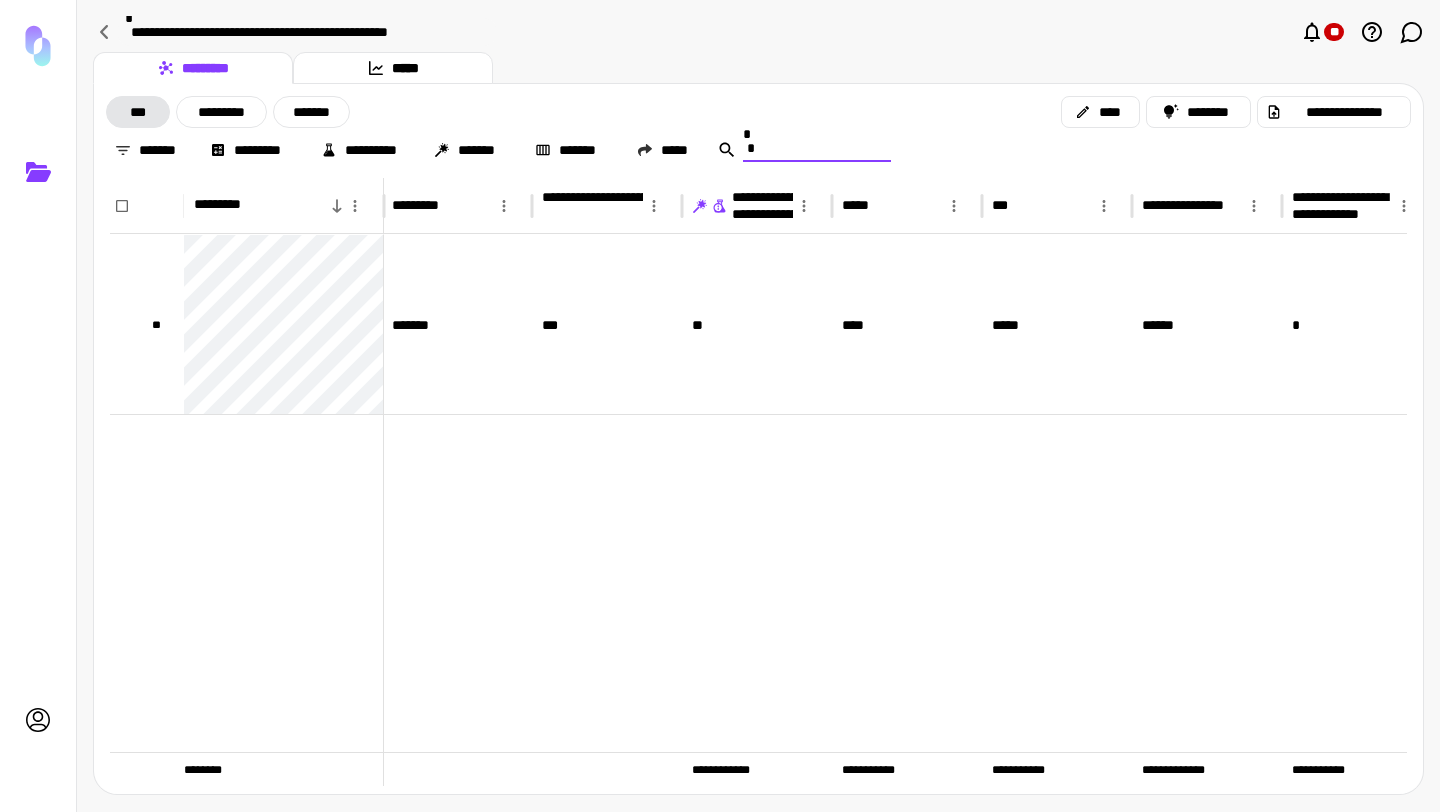 type 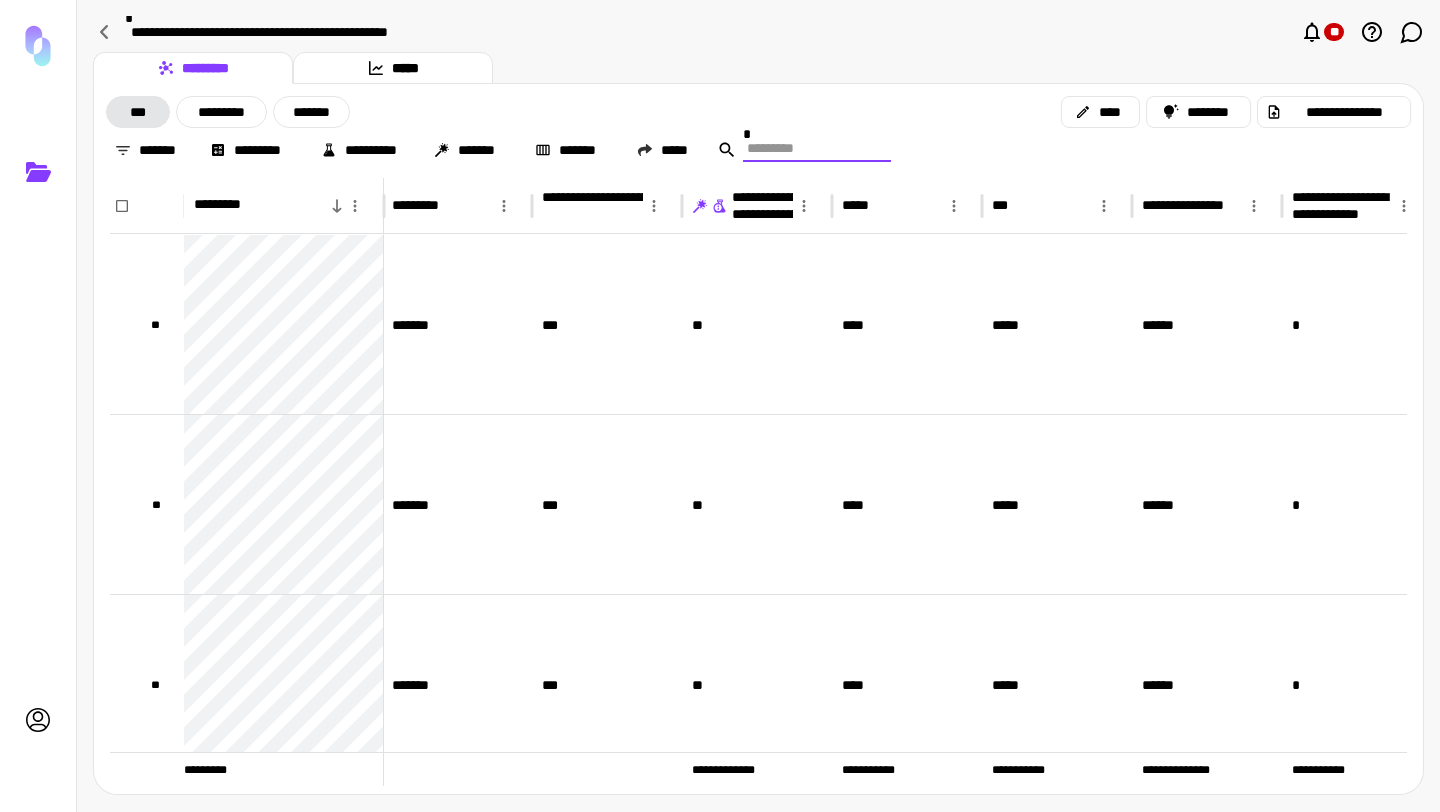 click on "********* *****" at bounding box center (758, 68) 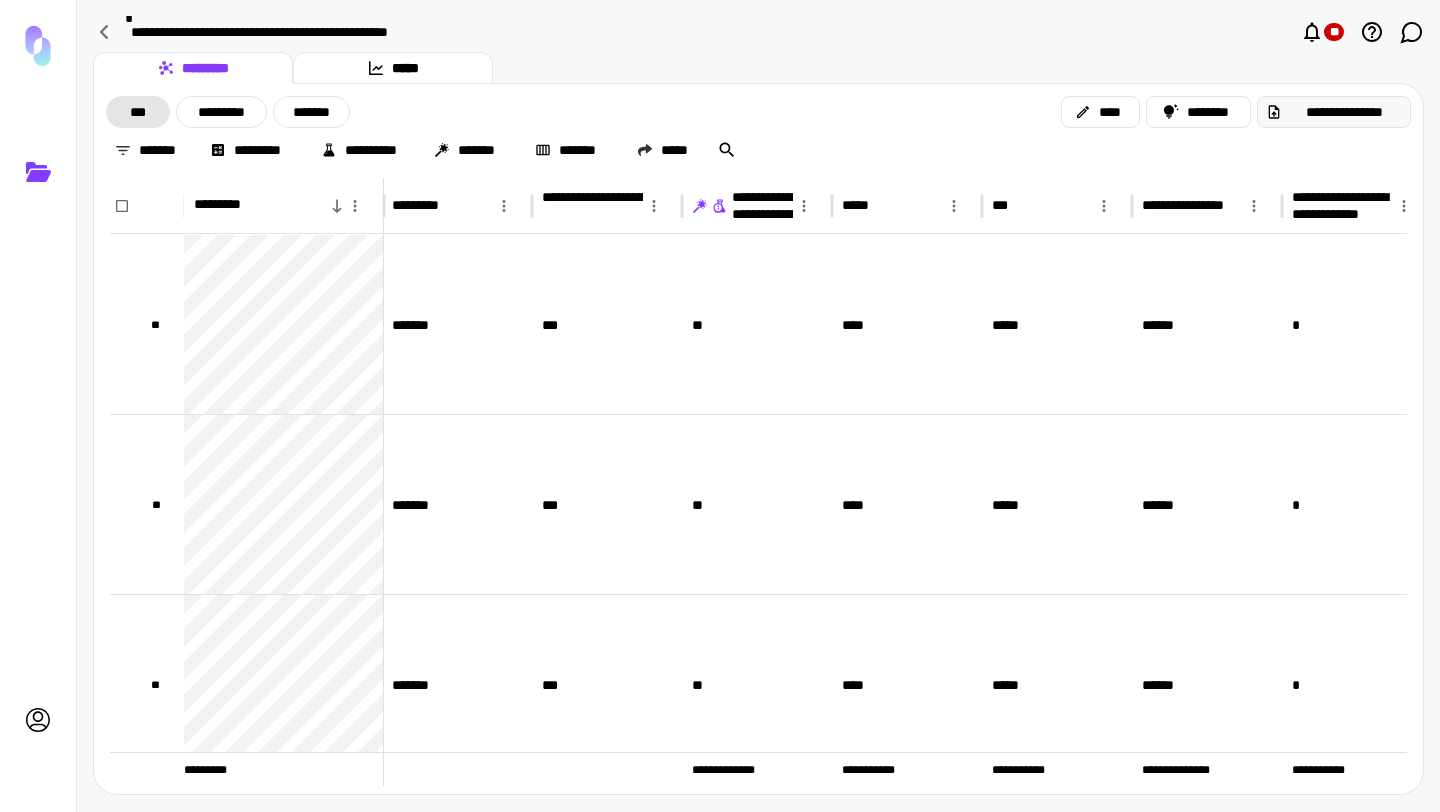 click on "**********" at bounding box center [1334, 112] 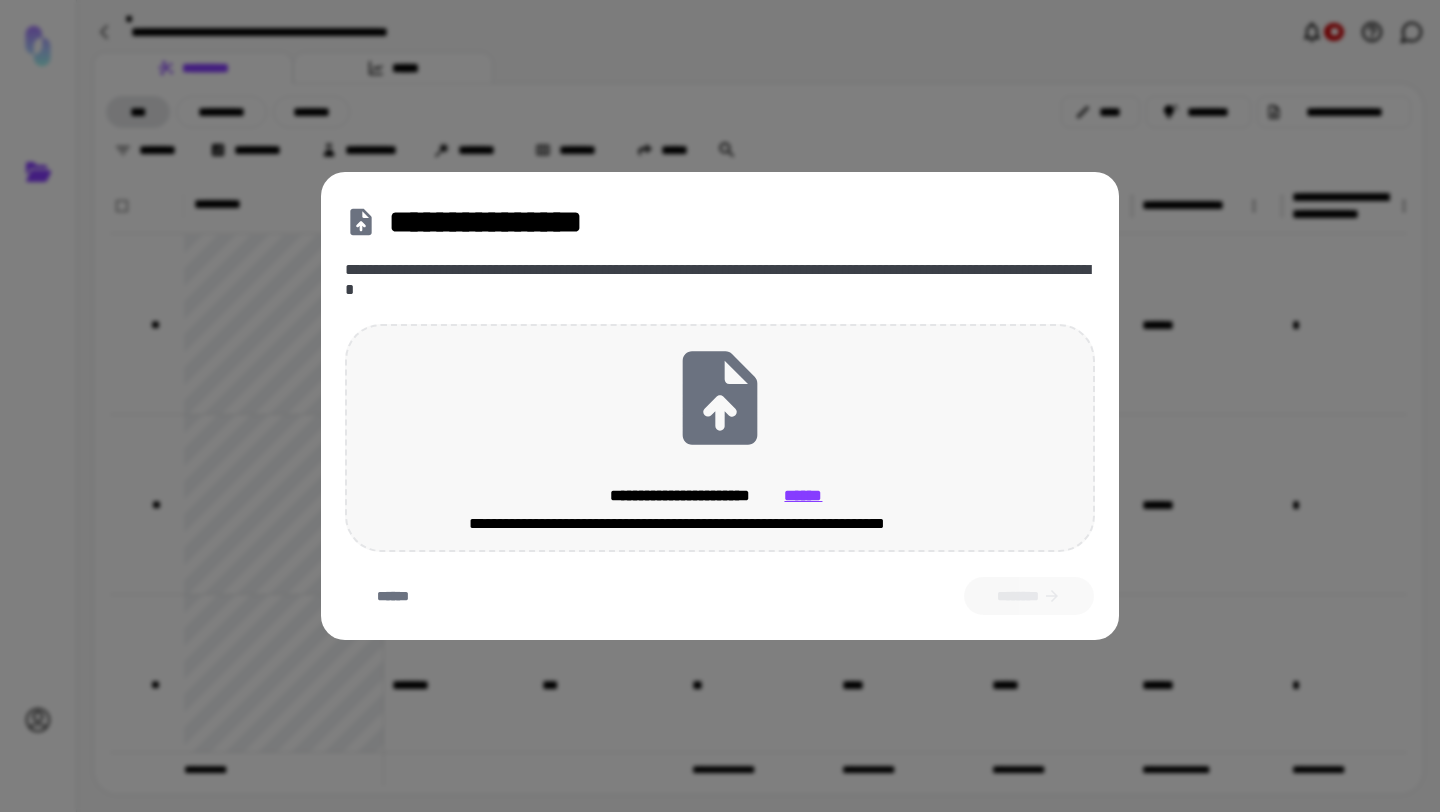 click on "**********" at bounding box center (720, 438) 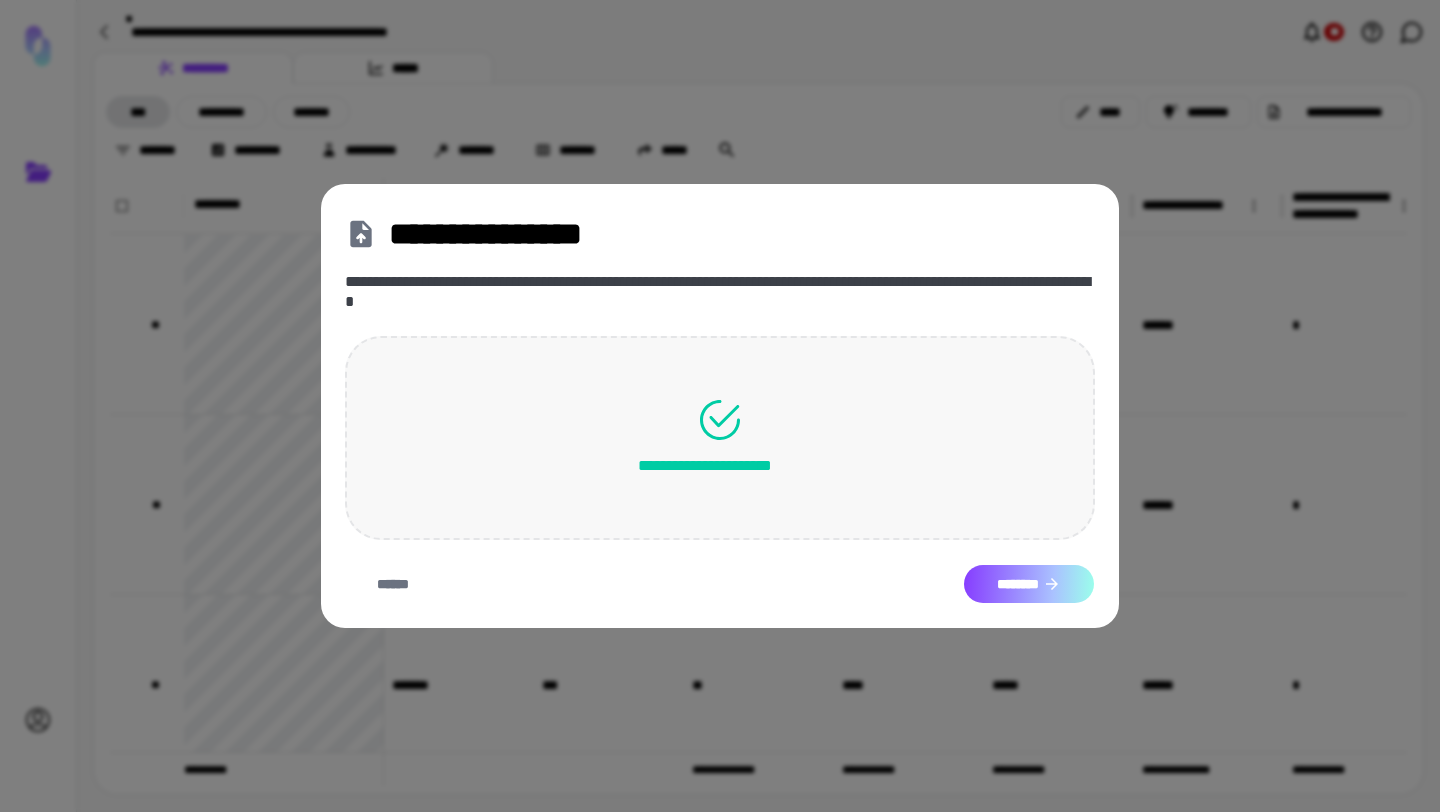 click on "********" at bounding box center (1029, 584) 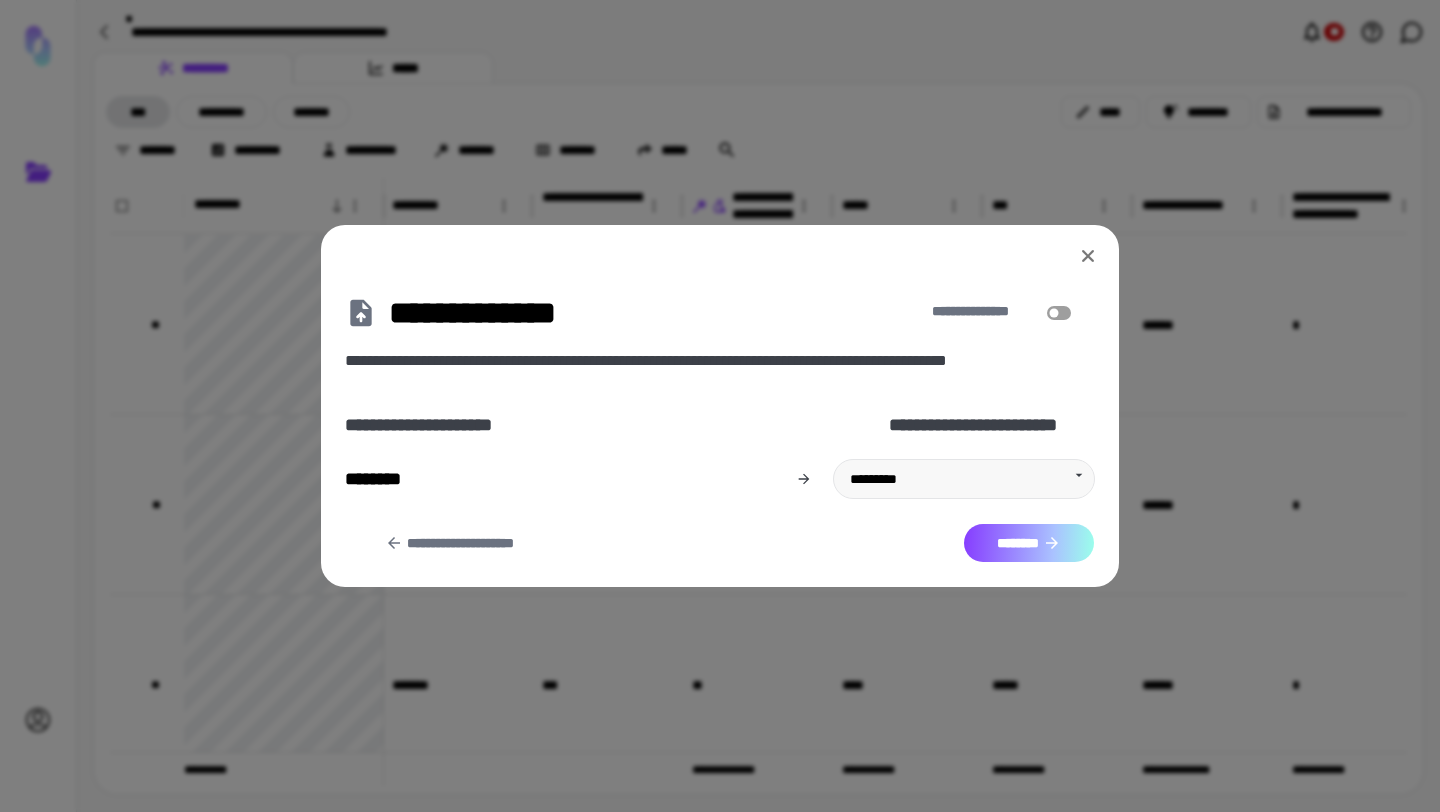 click on "********" at bounding box center (1029, 543) 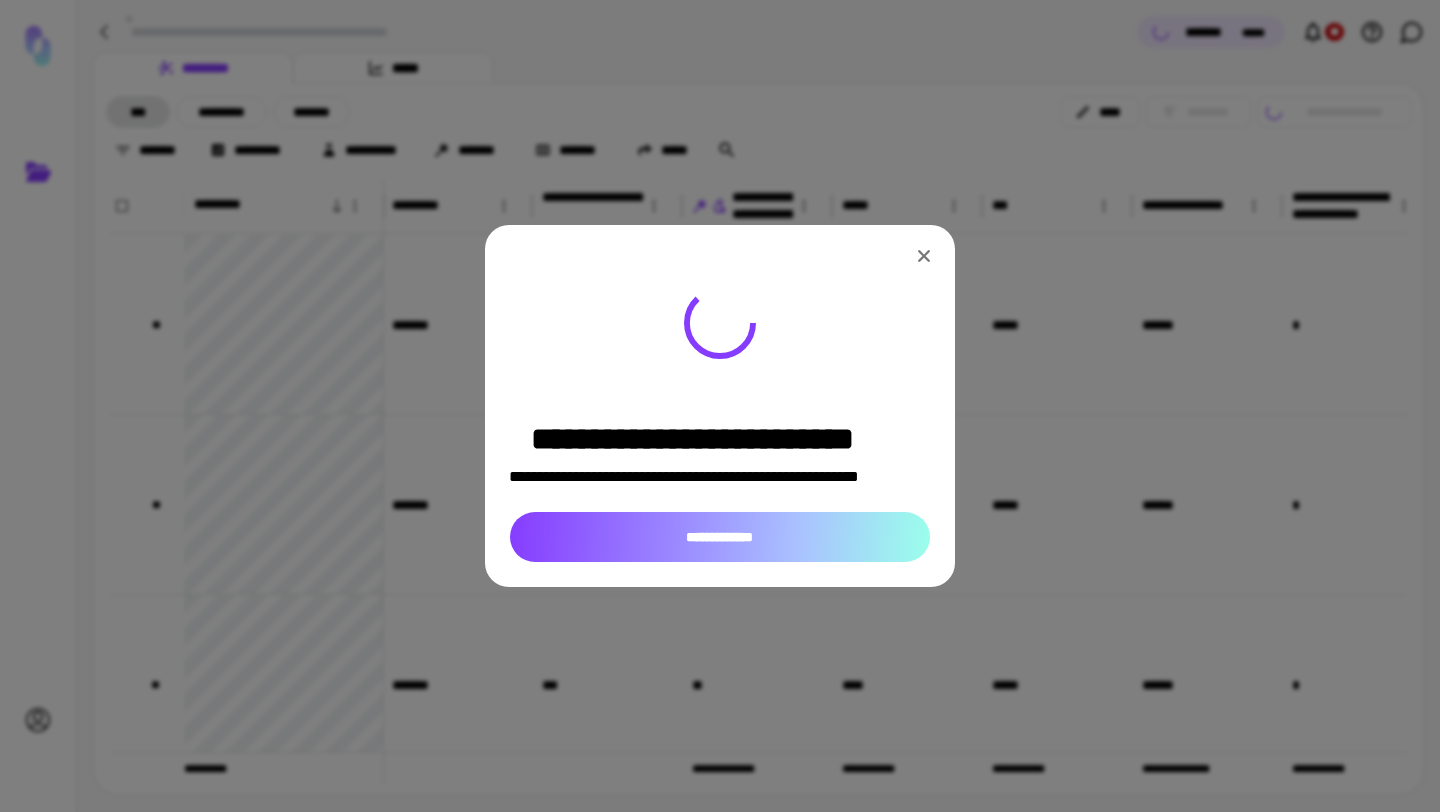 click on "**********" at bounding box center (720, 537) 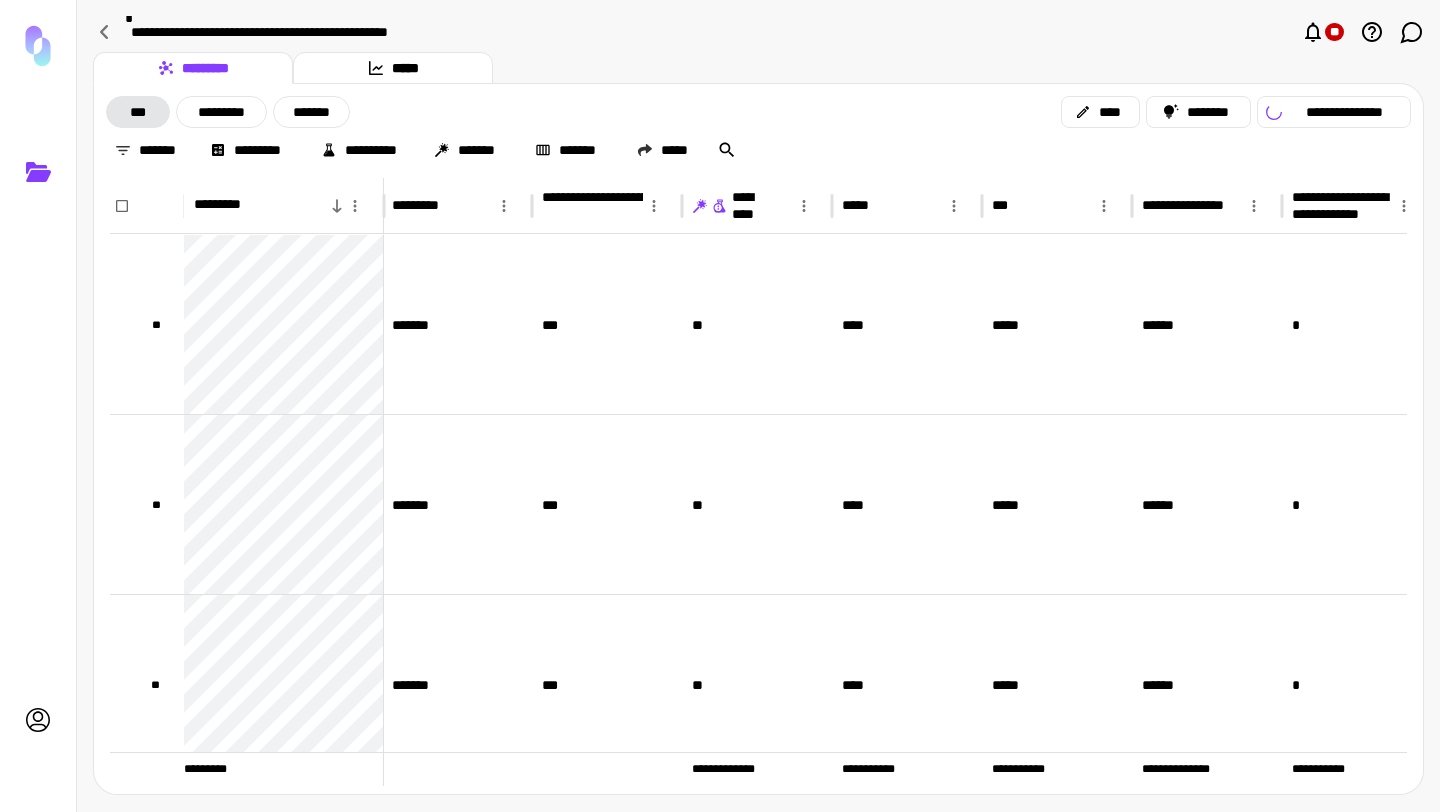click 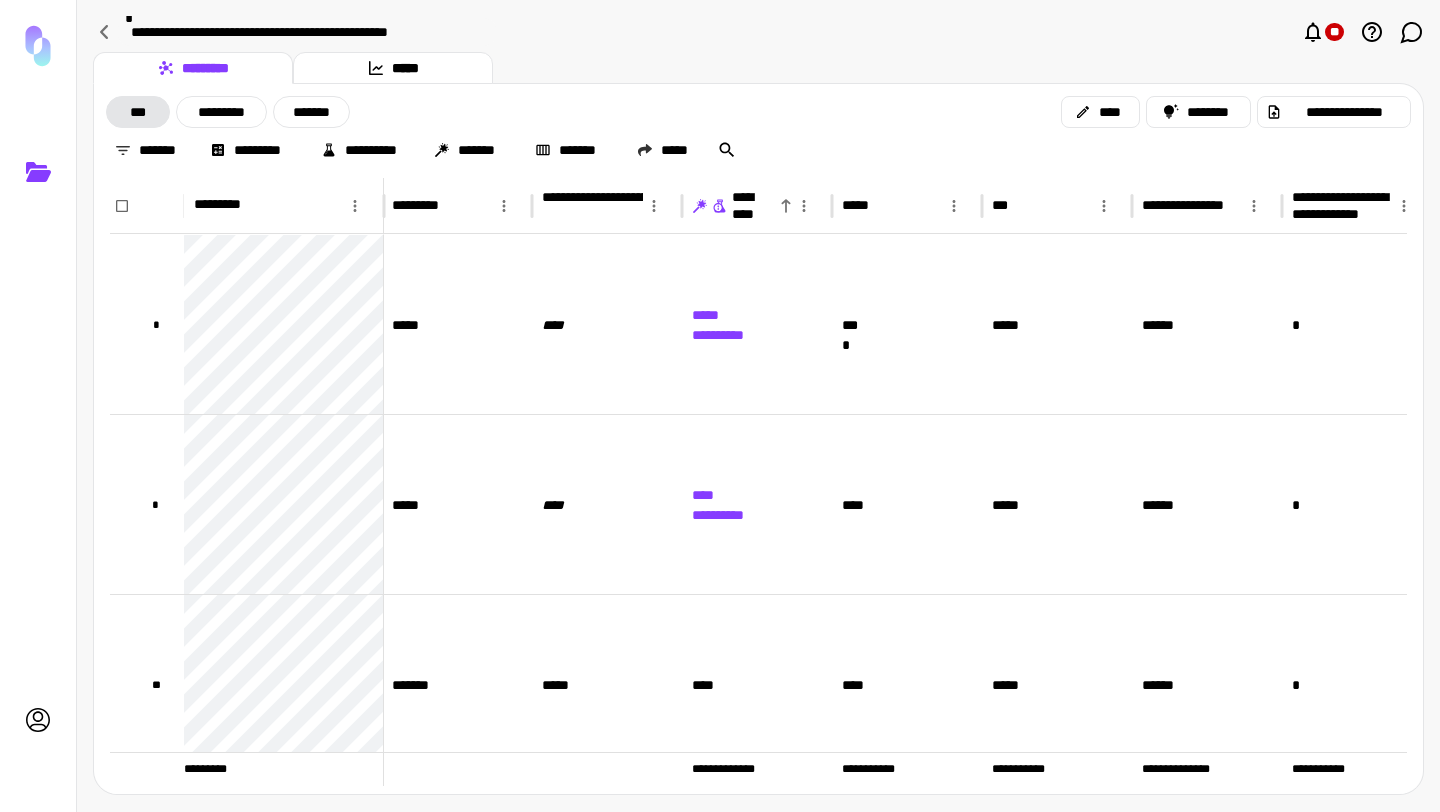 click 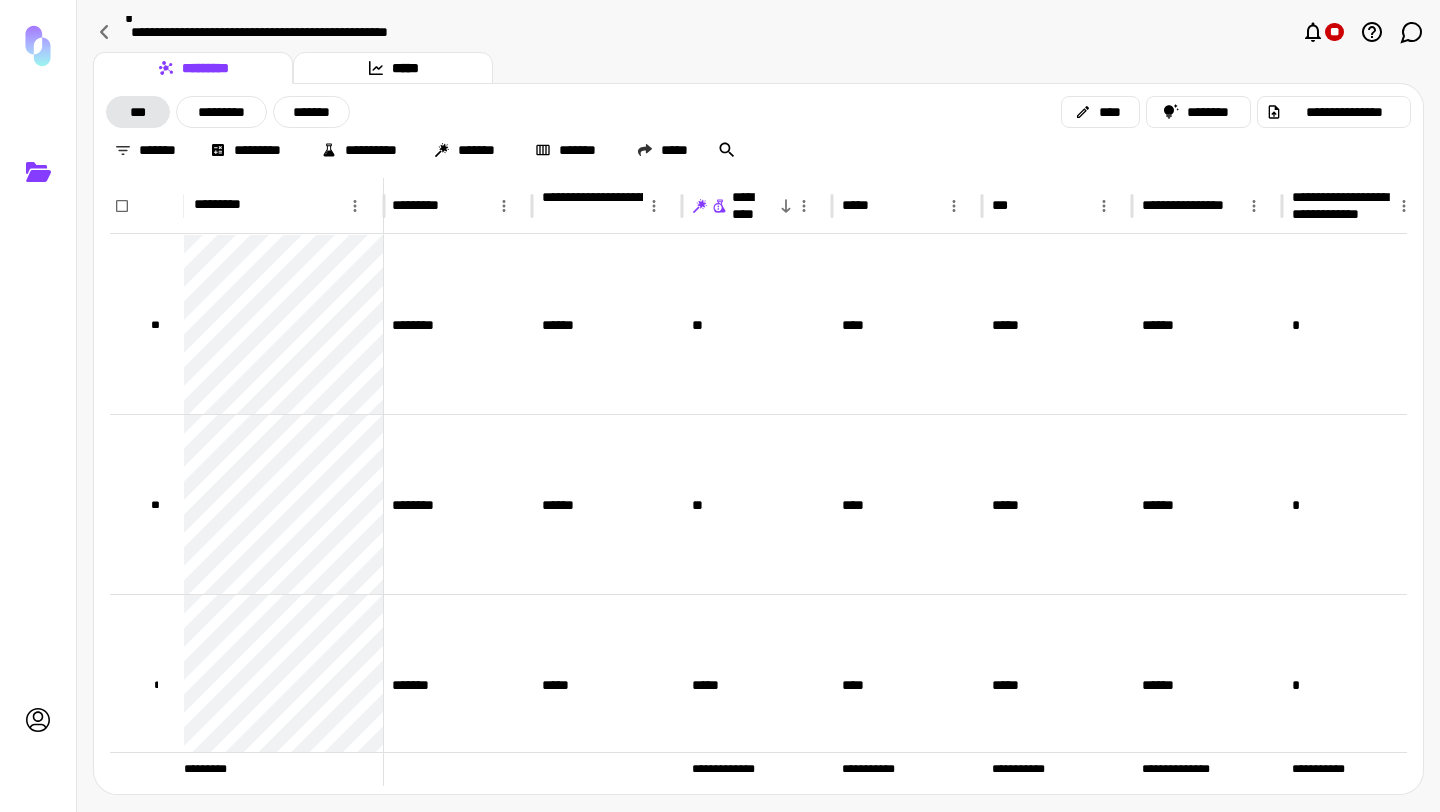 click 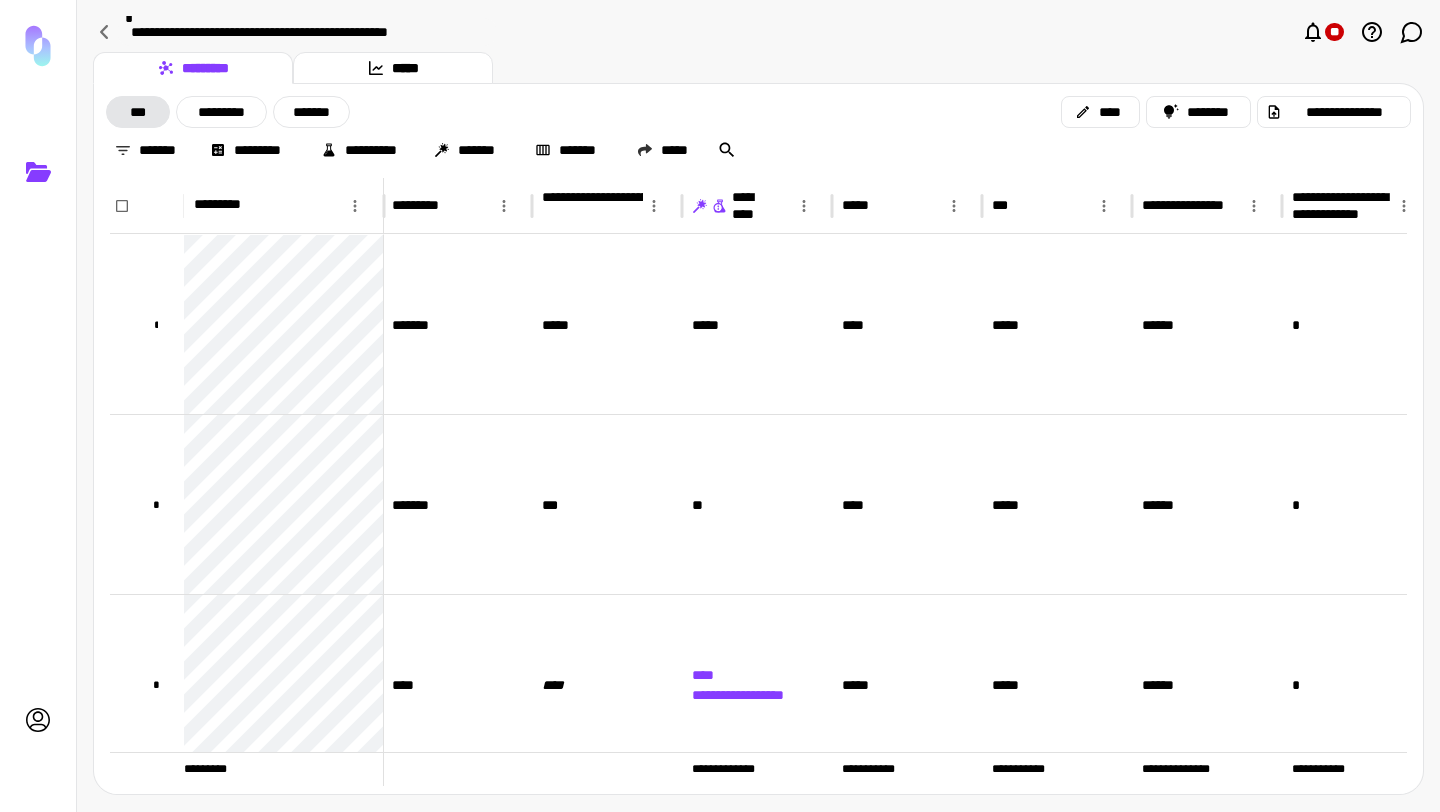 click 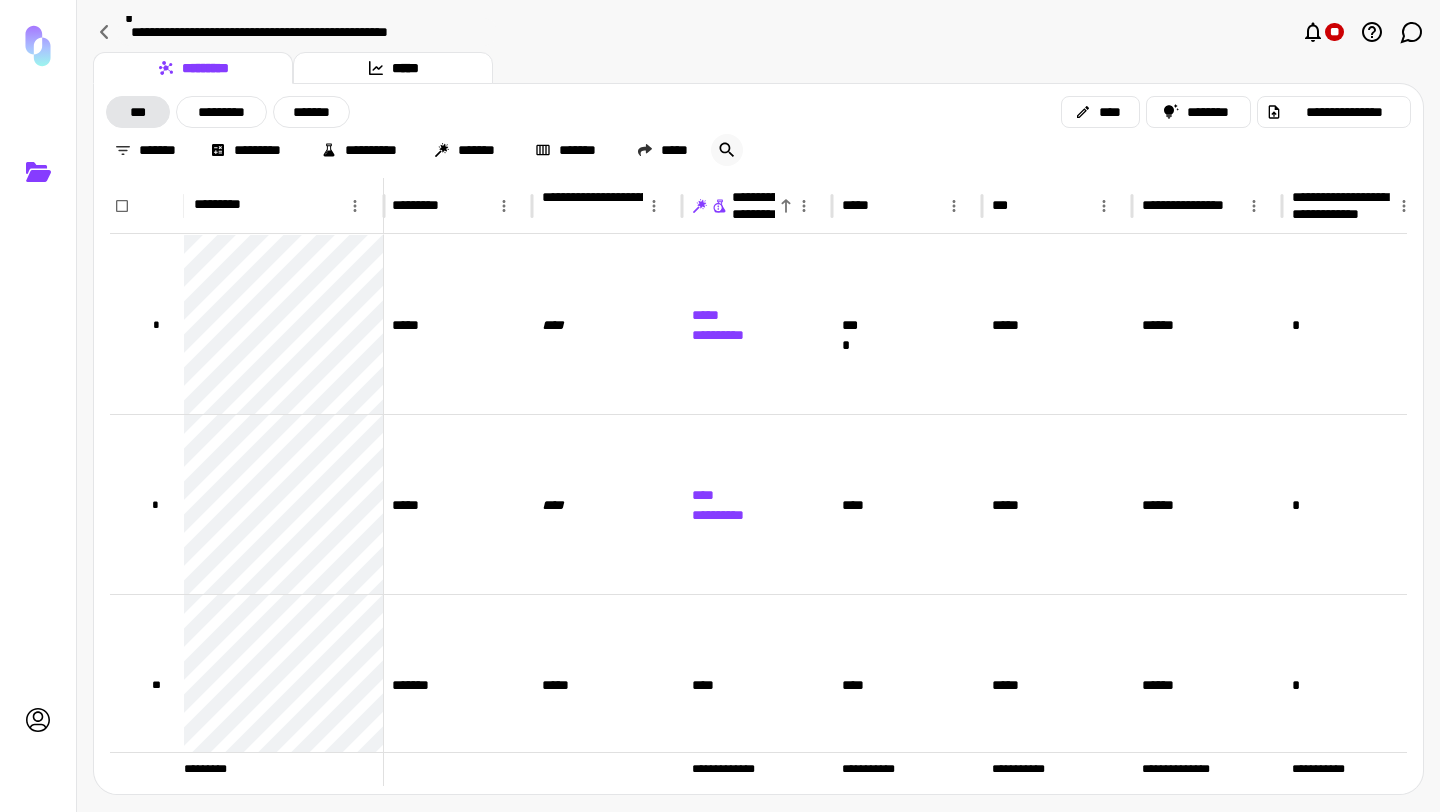 click 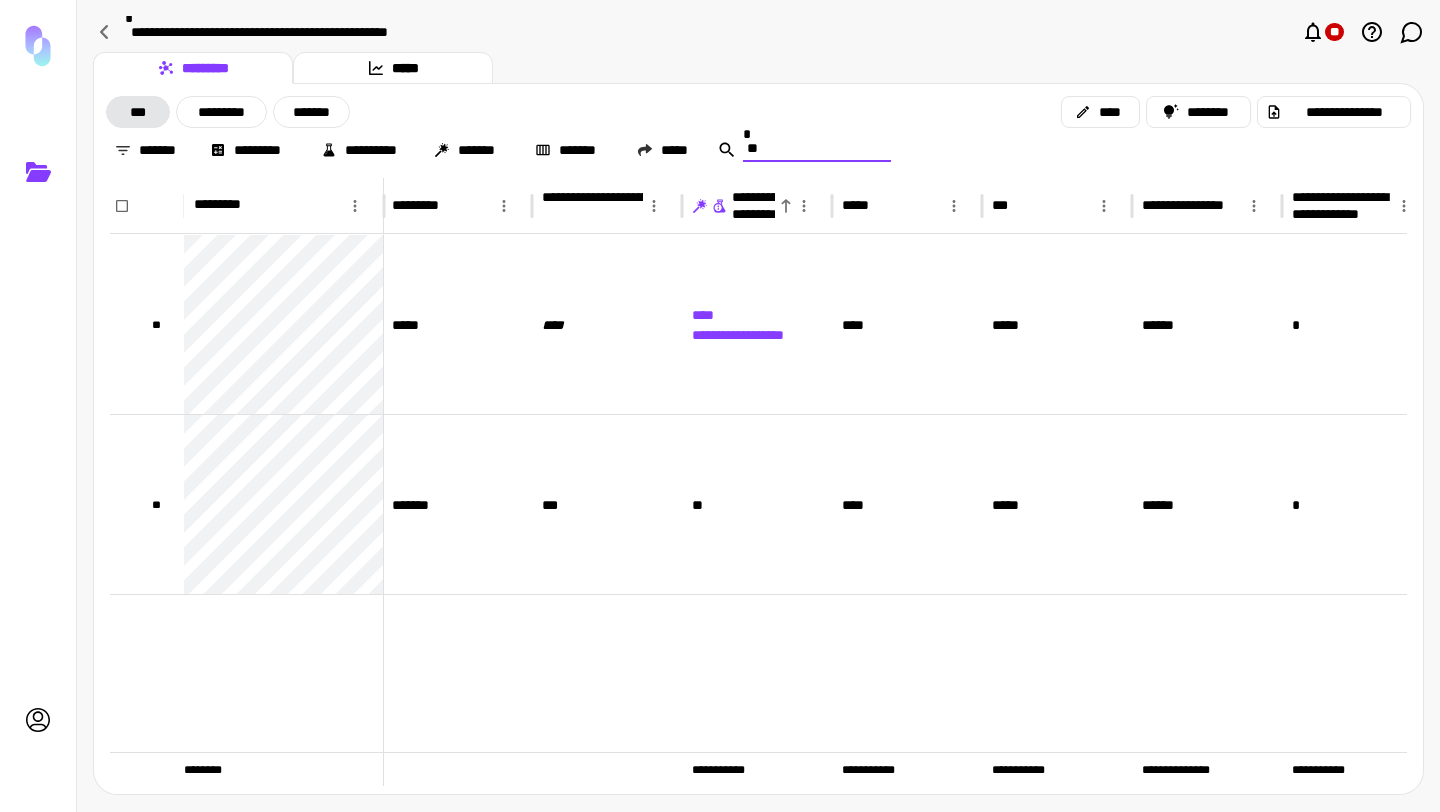type on "*" 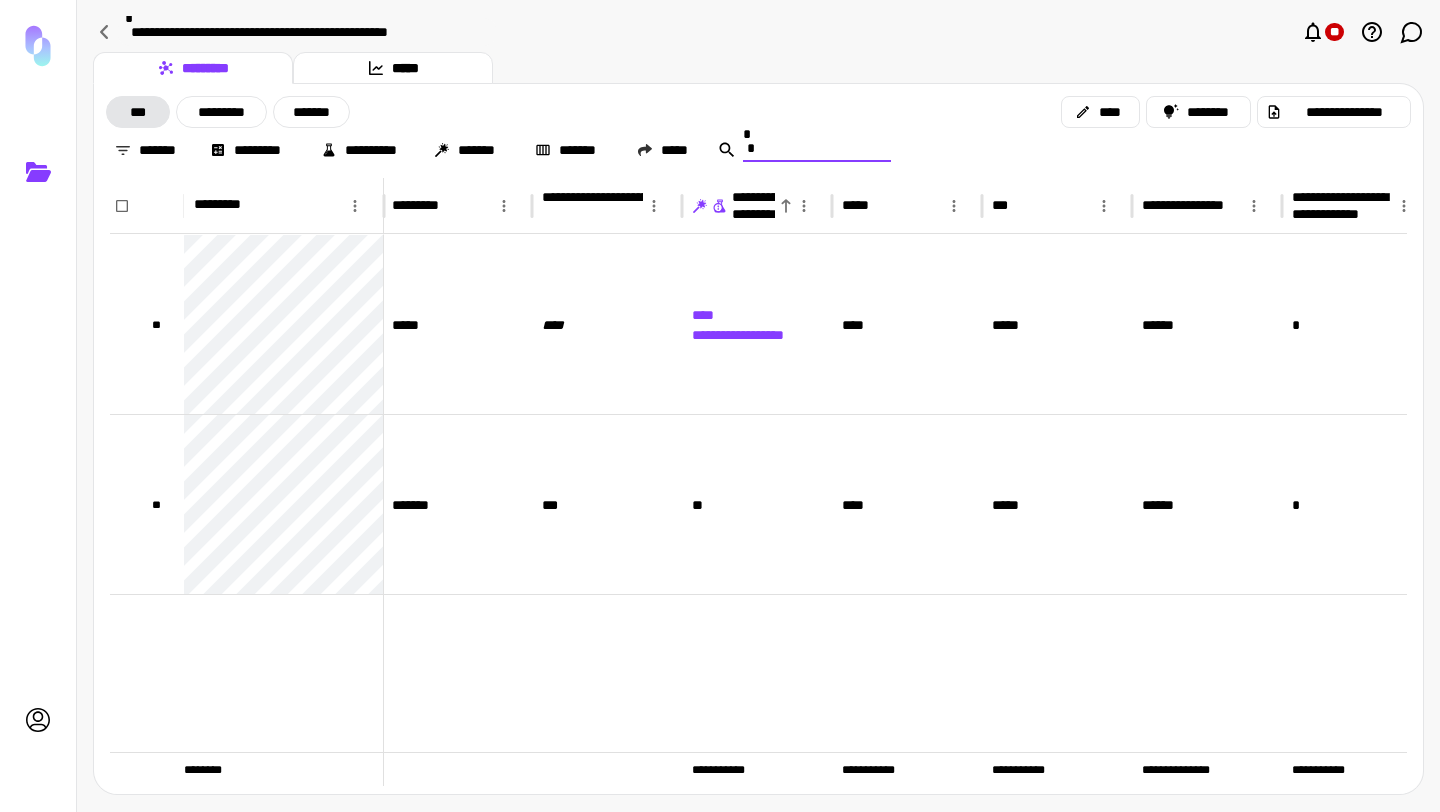 type 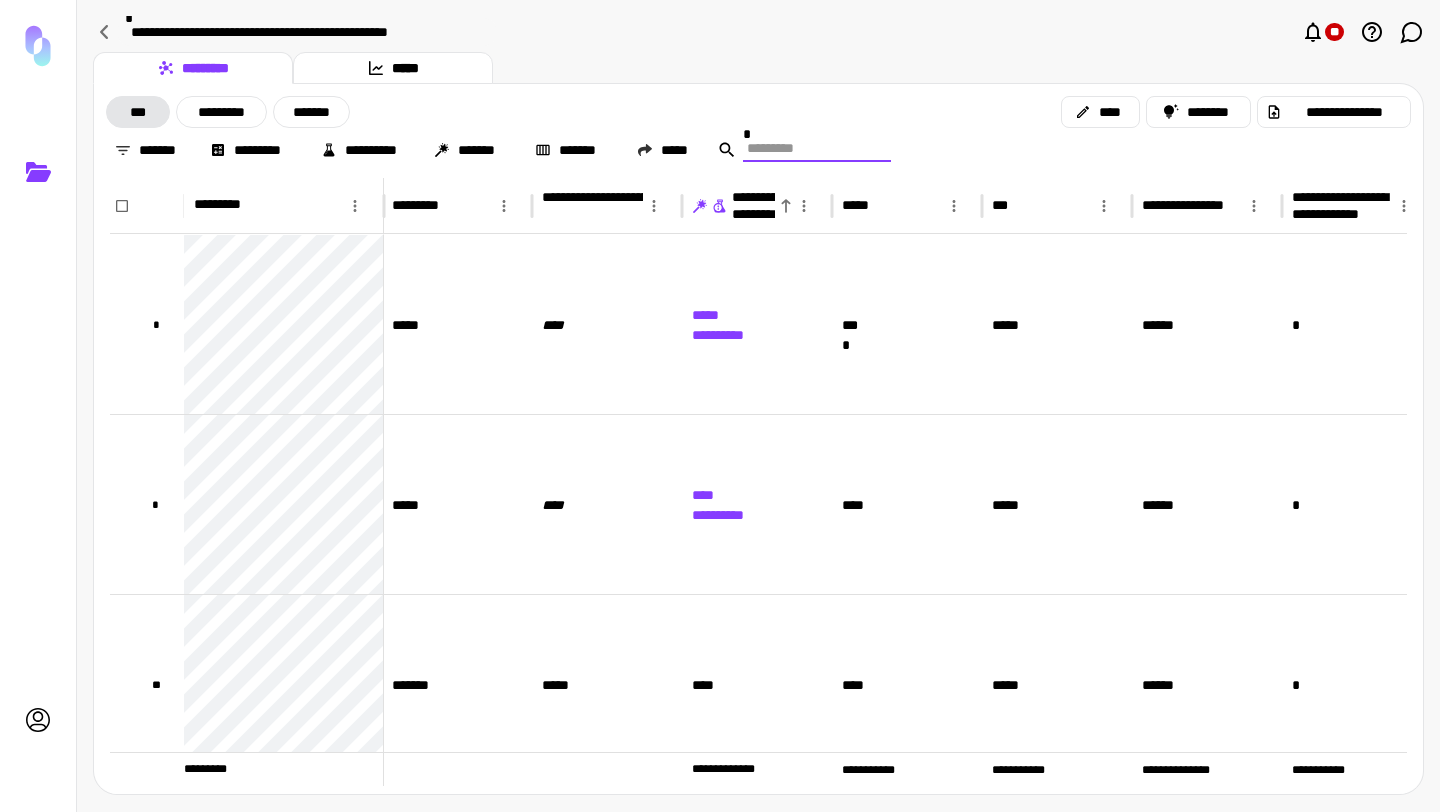 click on "********* *****" at bounding box center [758, 68] 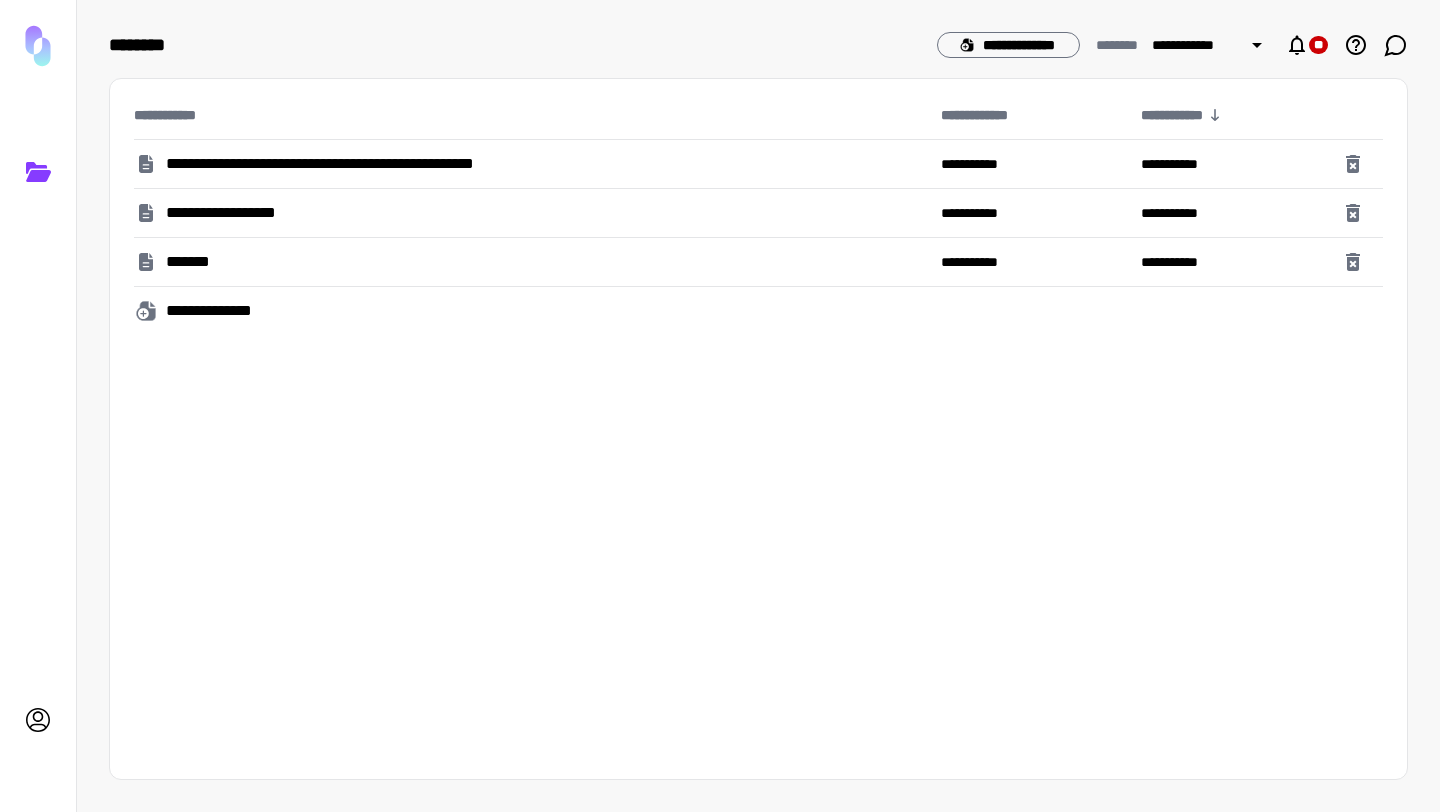 click on "**********" at bounding box center (362, 164) 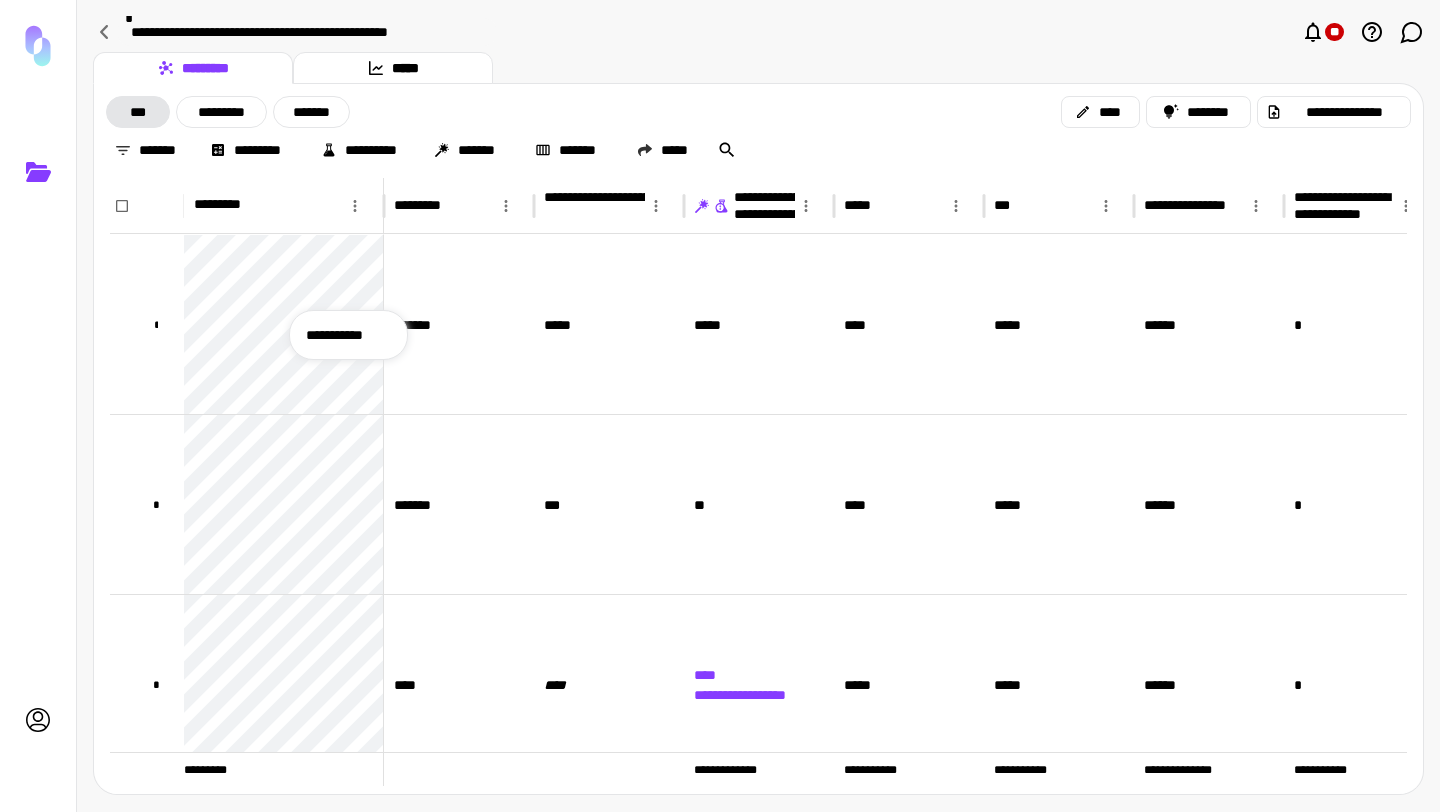 click on "**********" at bounding box center [348, 335] 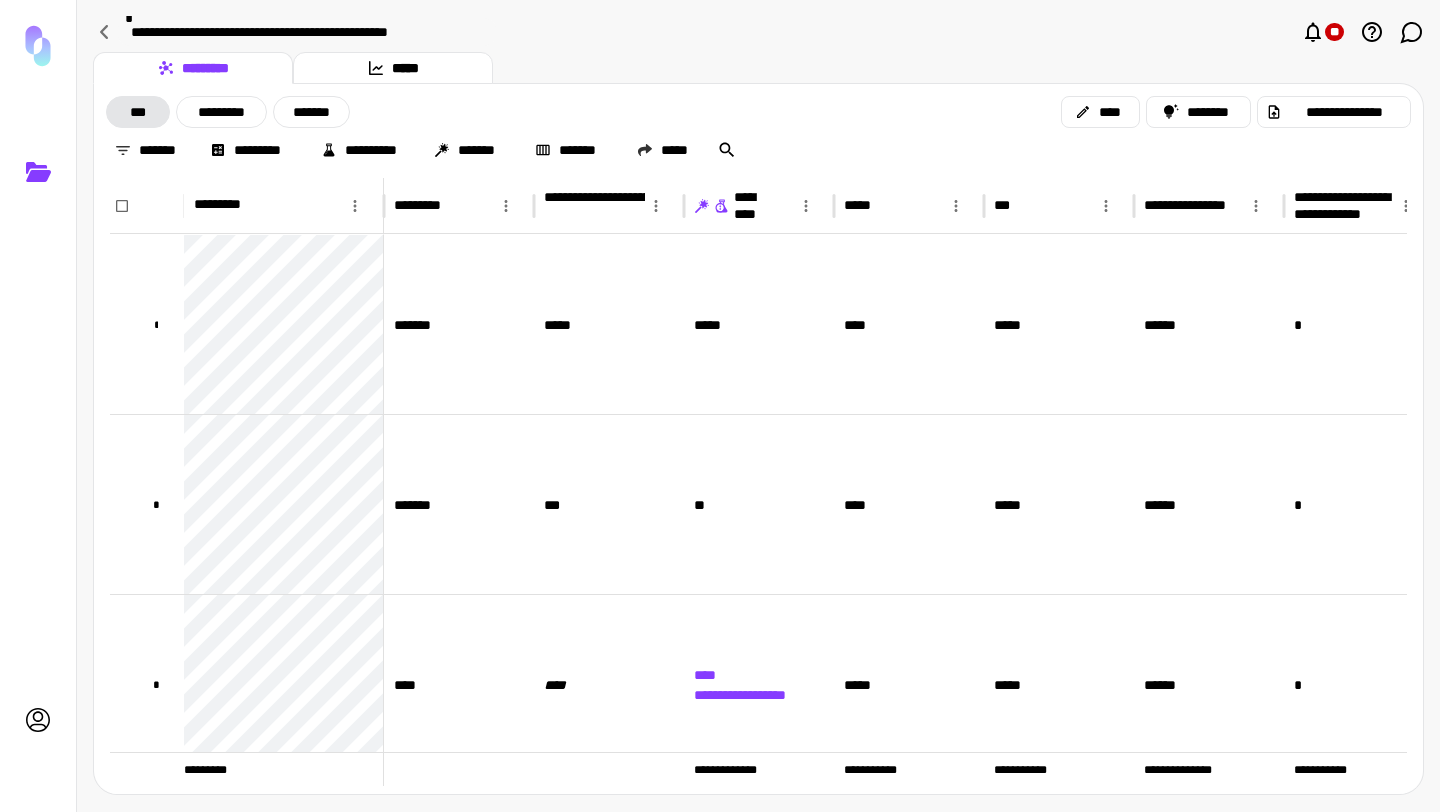 click 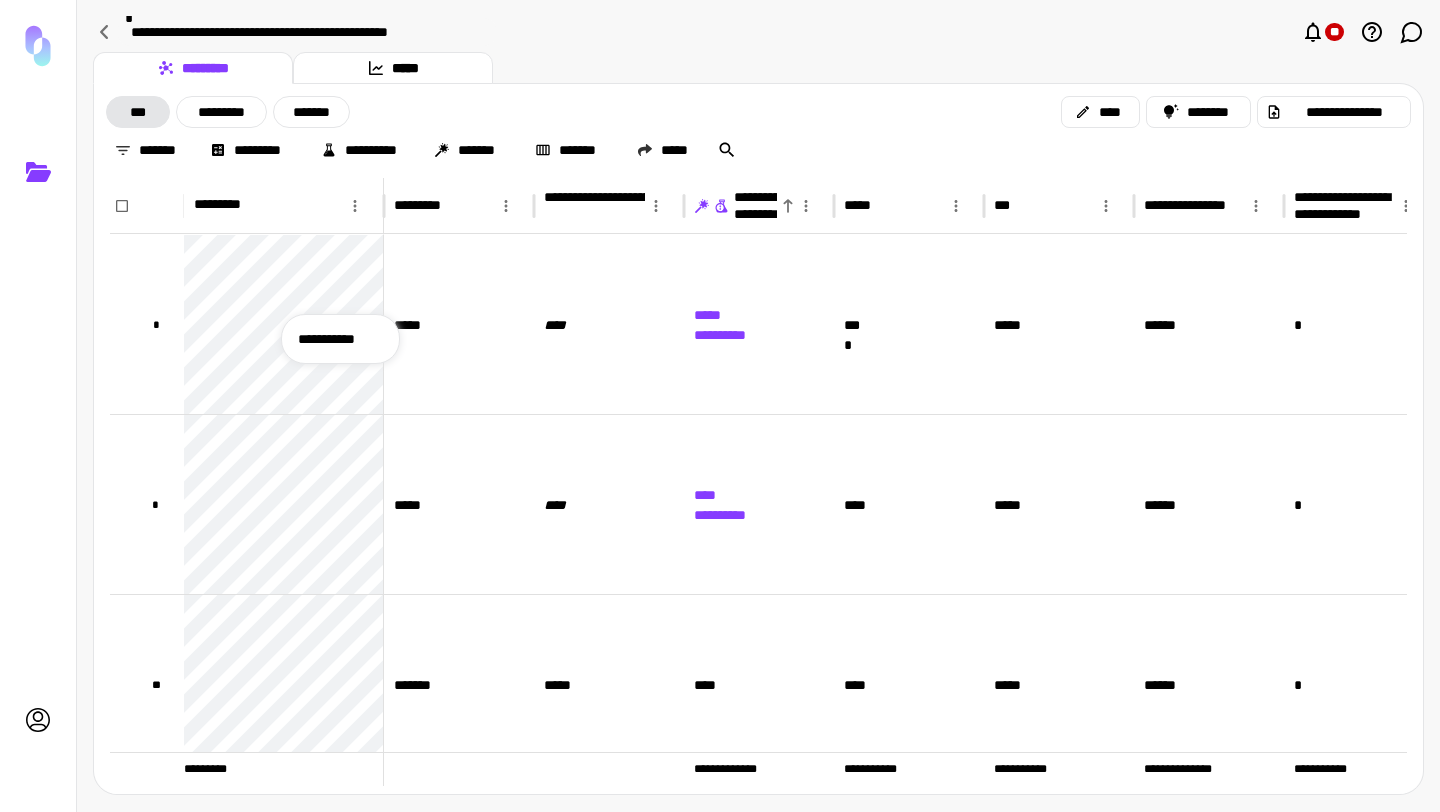click on "**********" at bounding box center [340, 339] 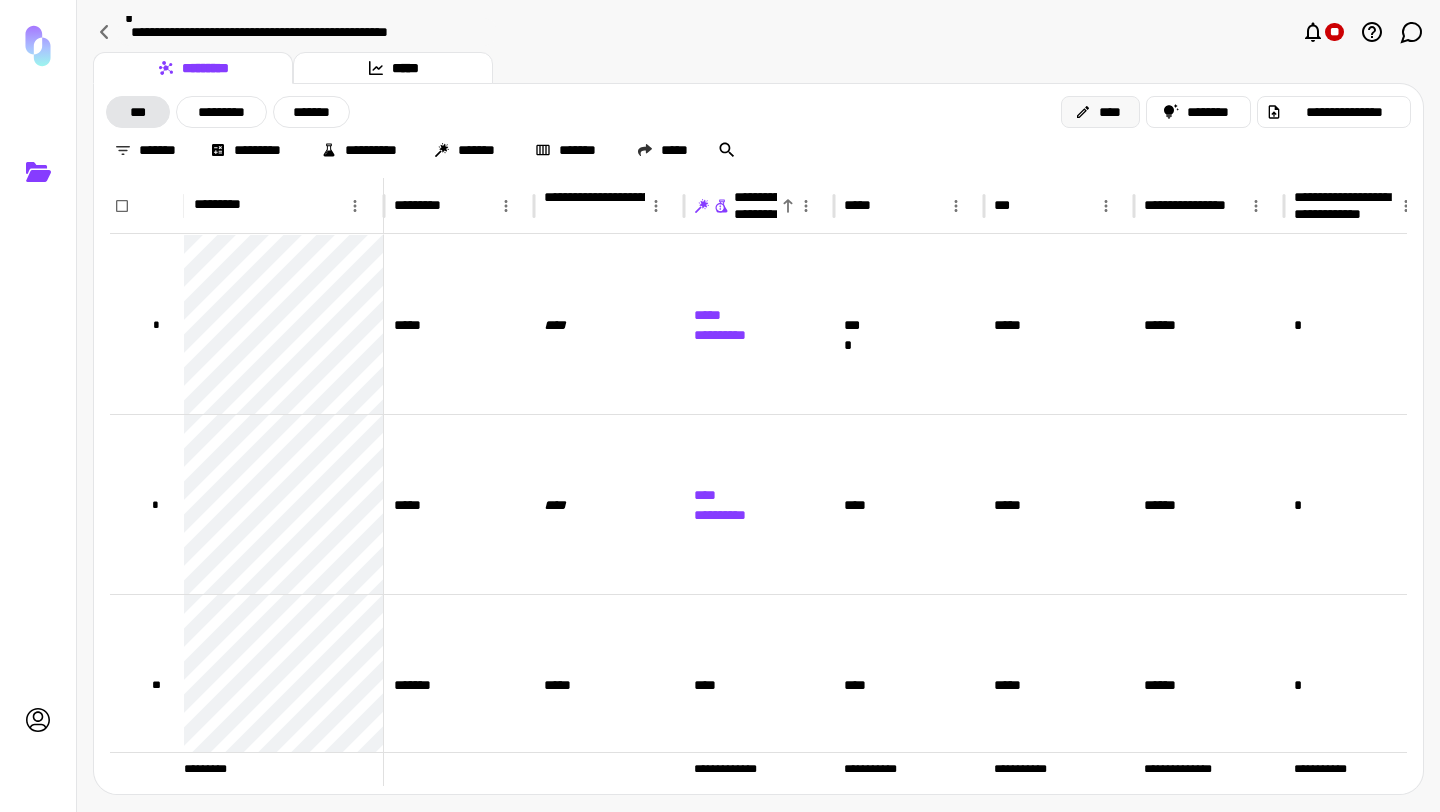 click on "****" at bounding box center (1100, 112) 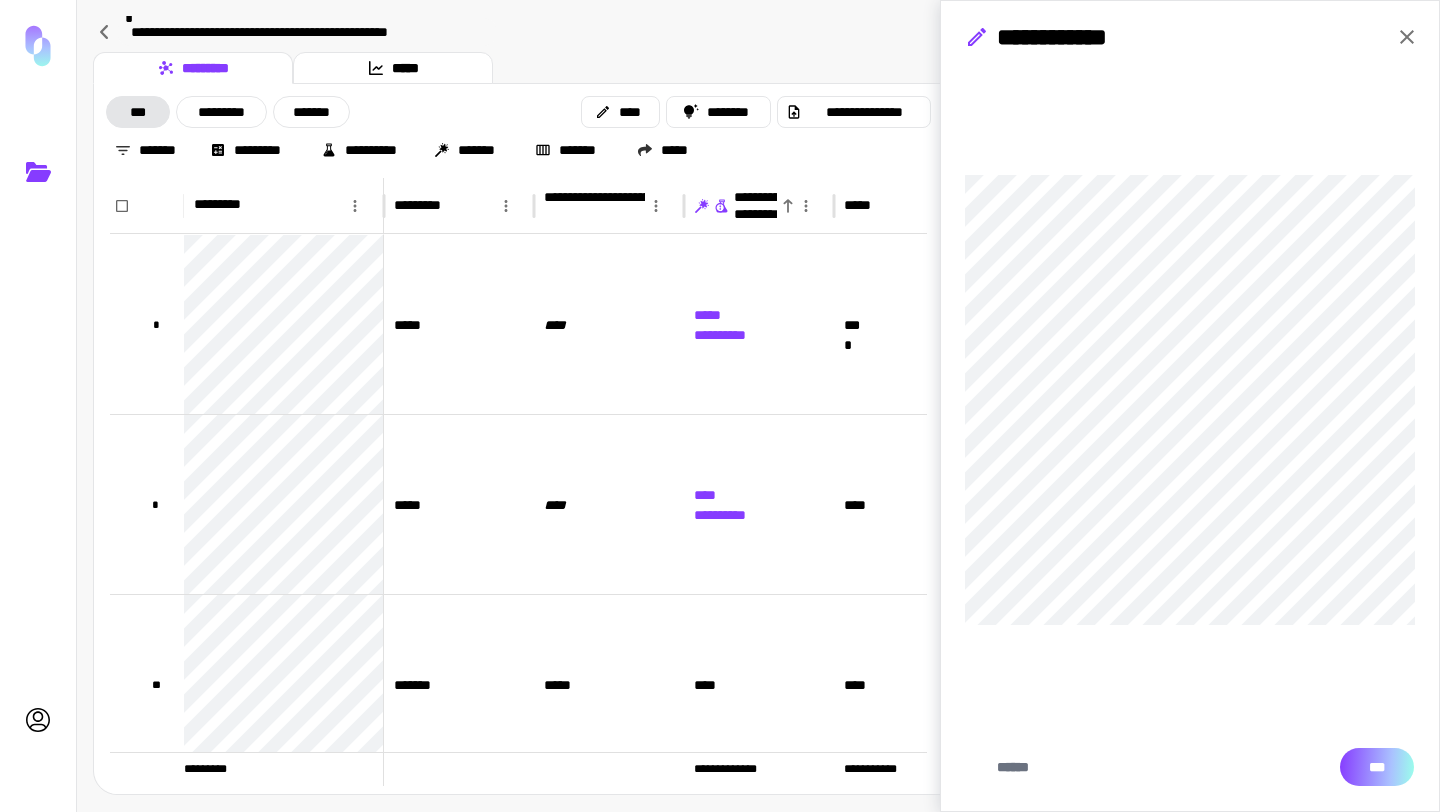 click on "***" at bounding box center (1377, 767) 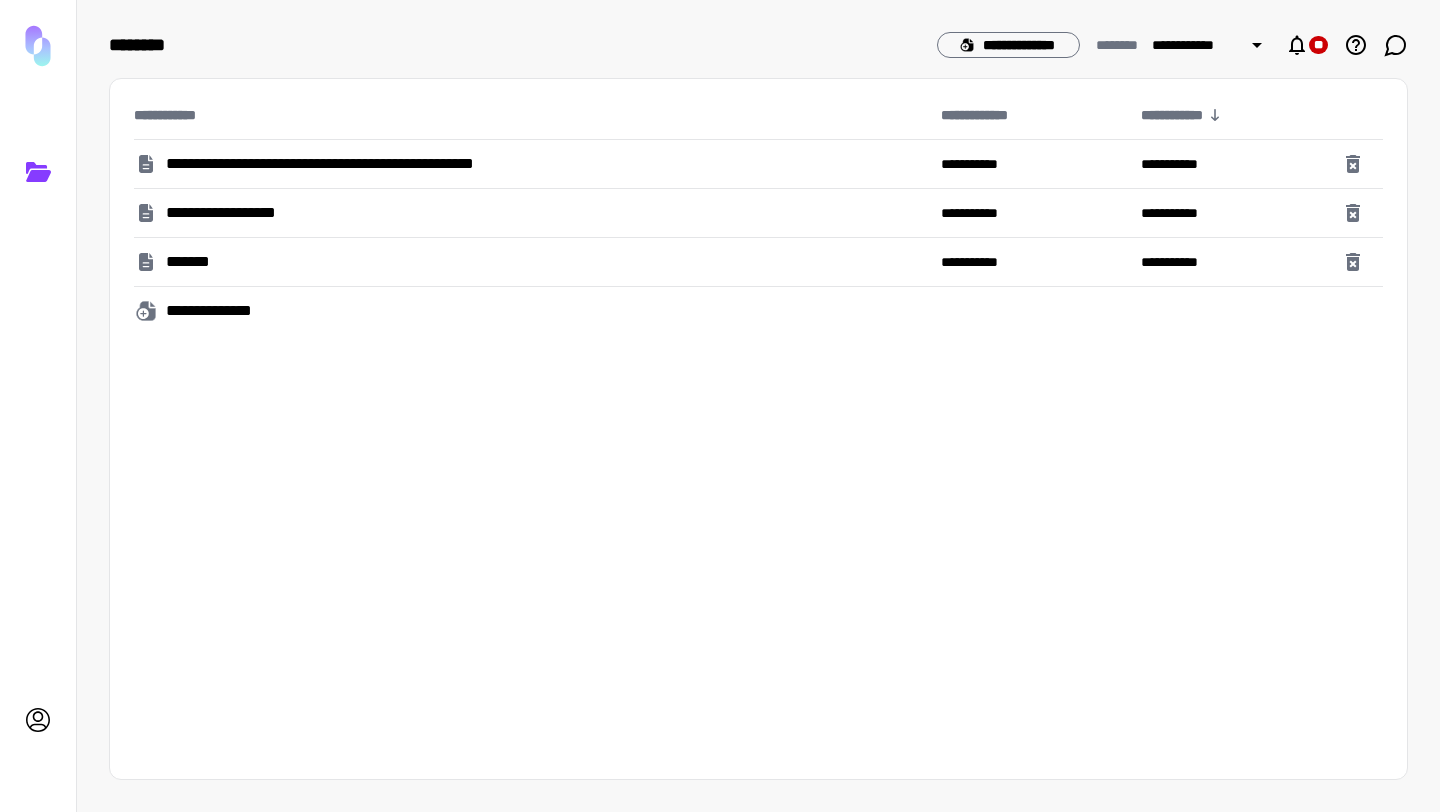 click on "**********" at bounding box center (362, 164) 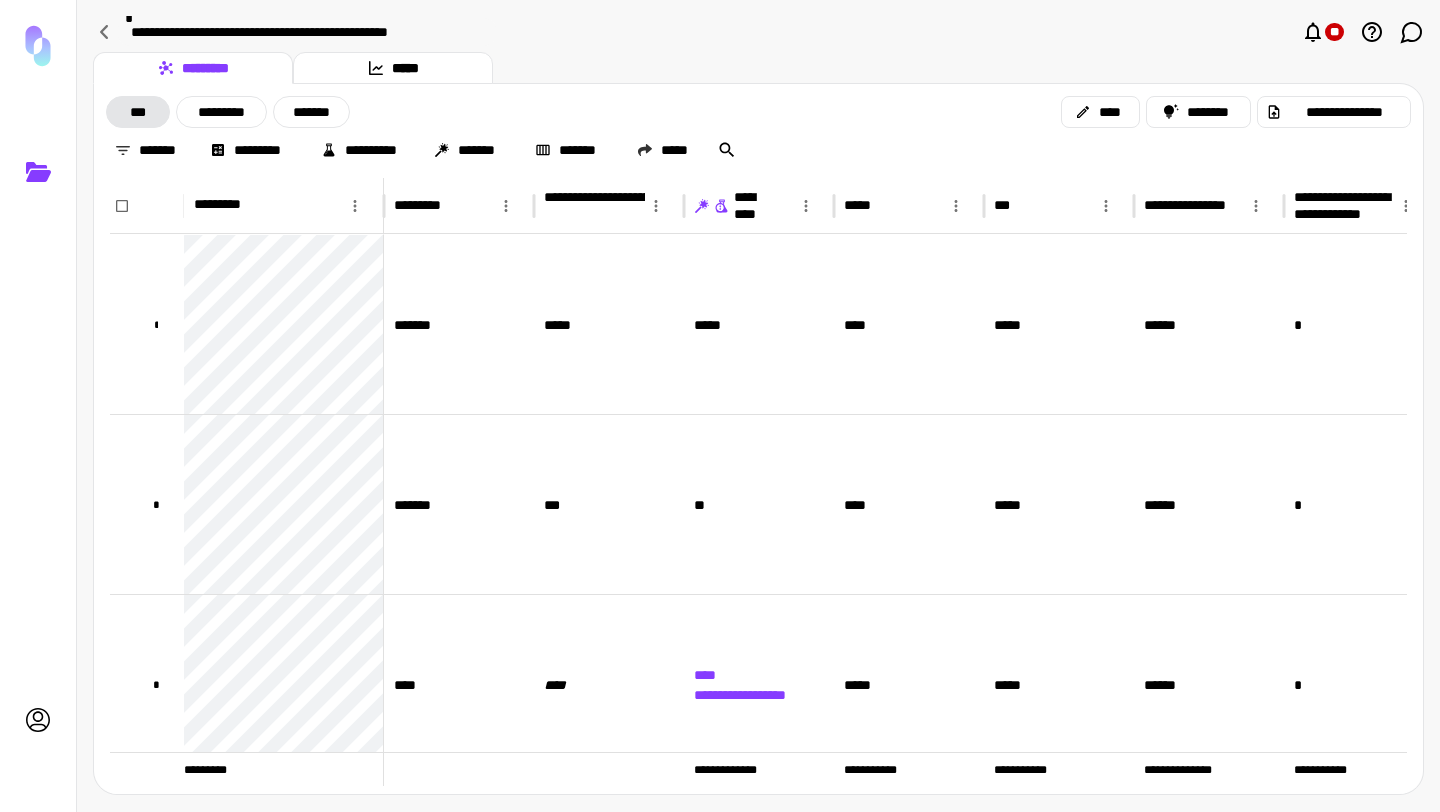 click 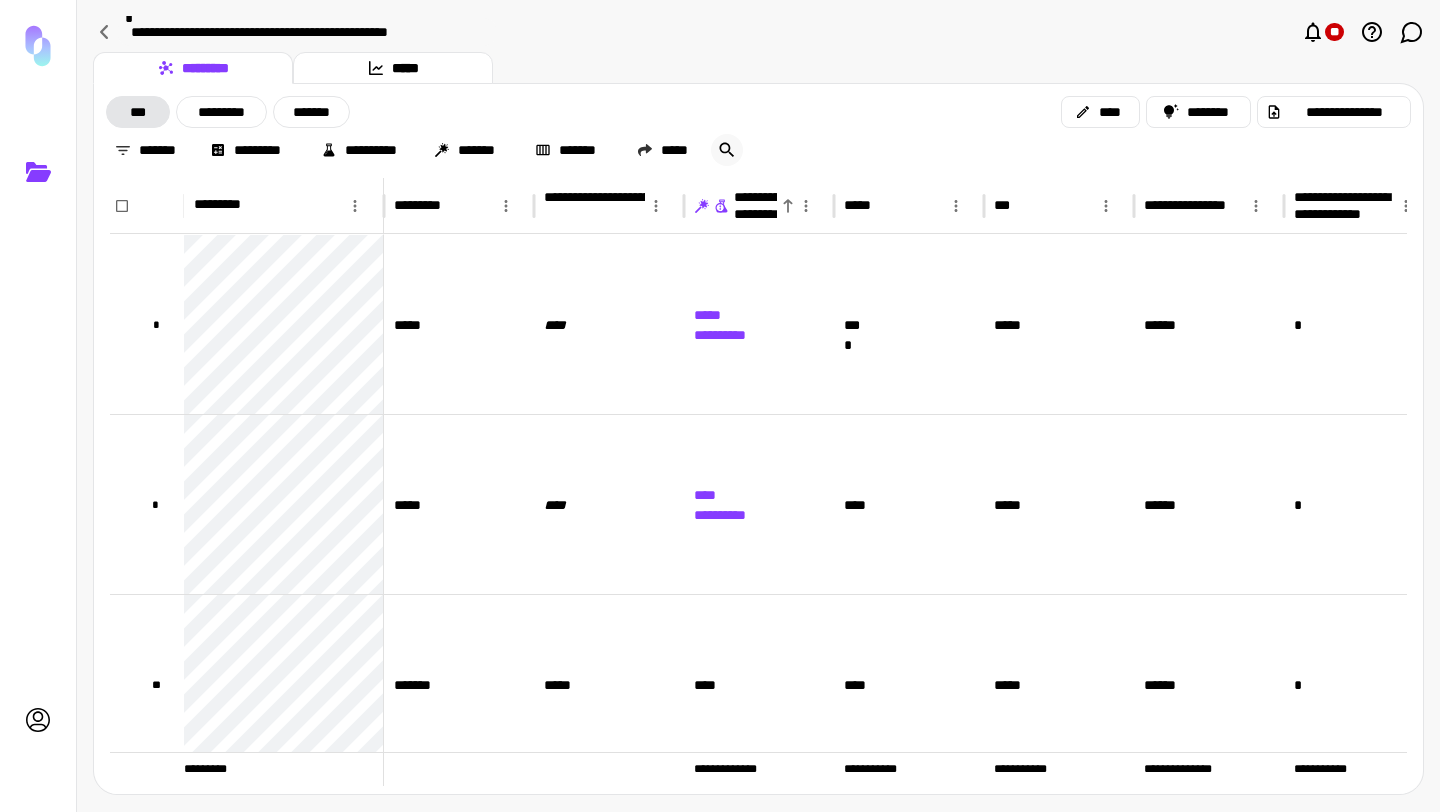 click 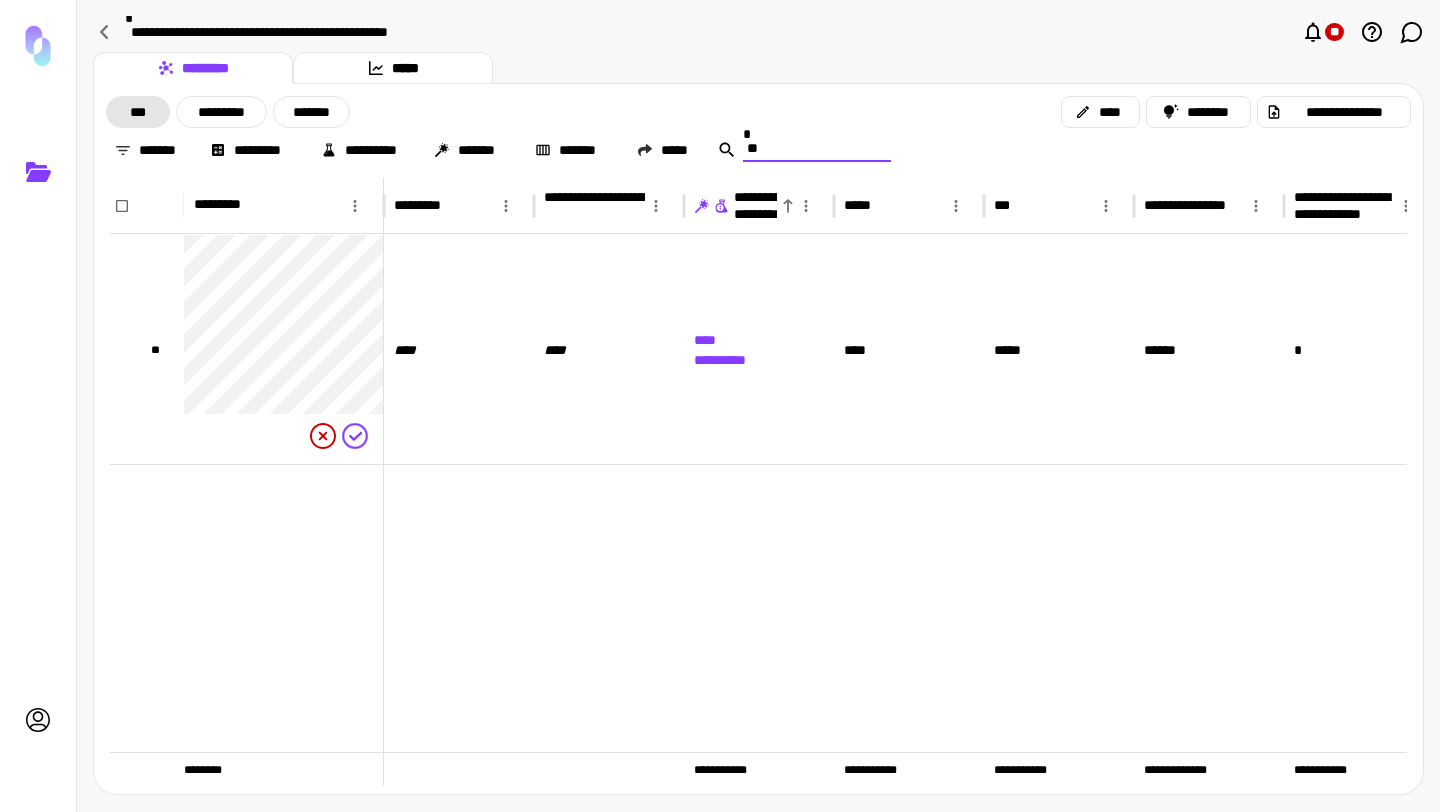 type on "*" 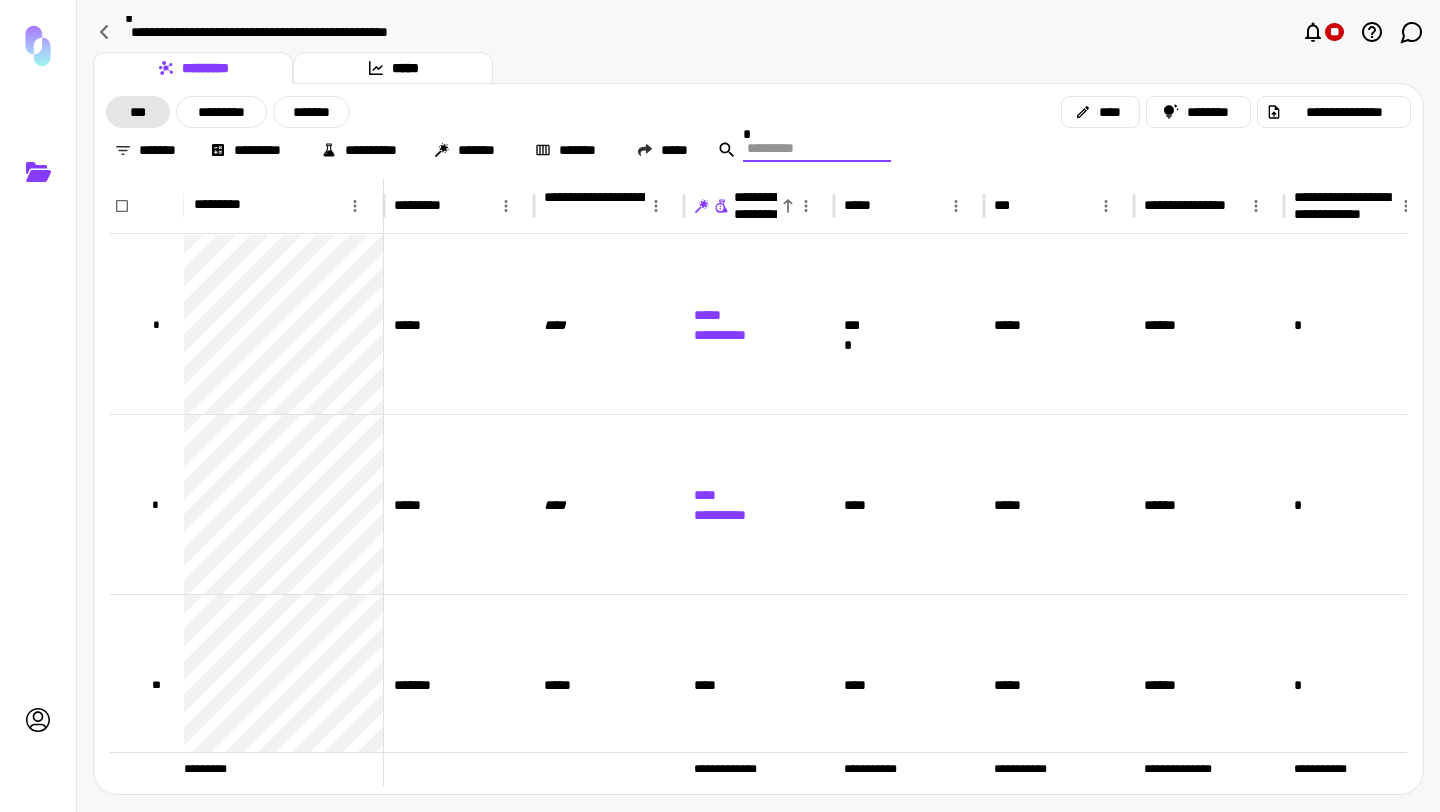 type 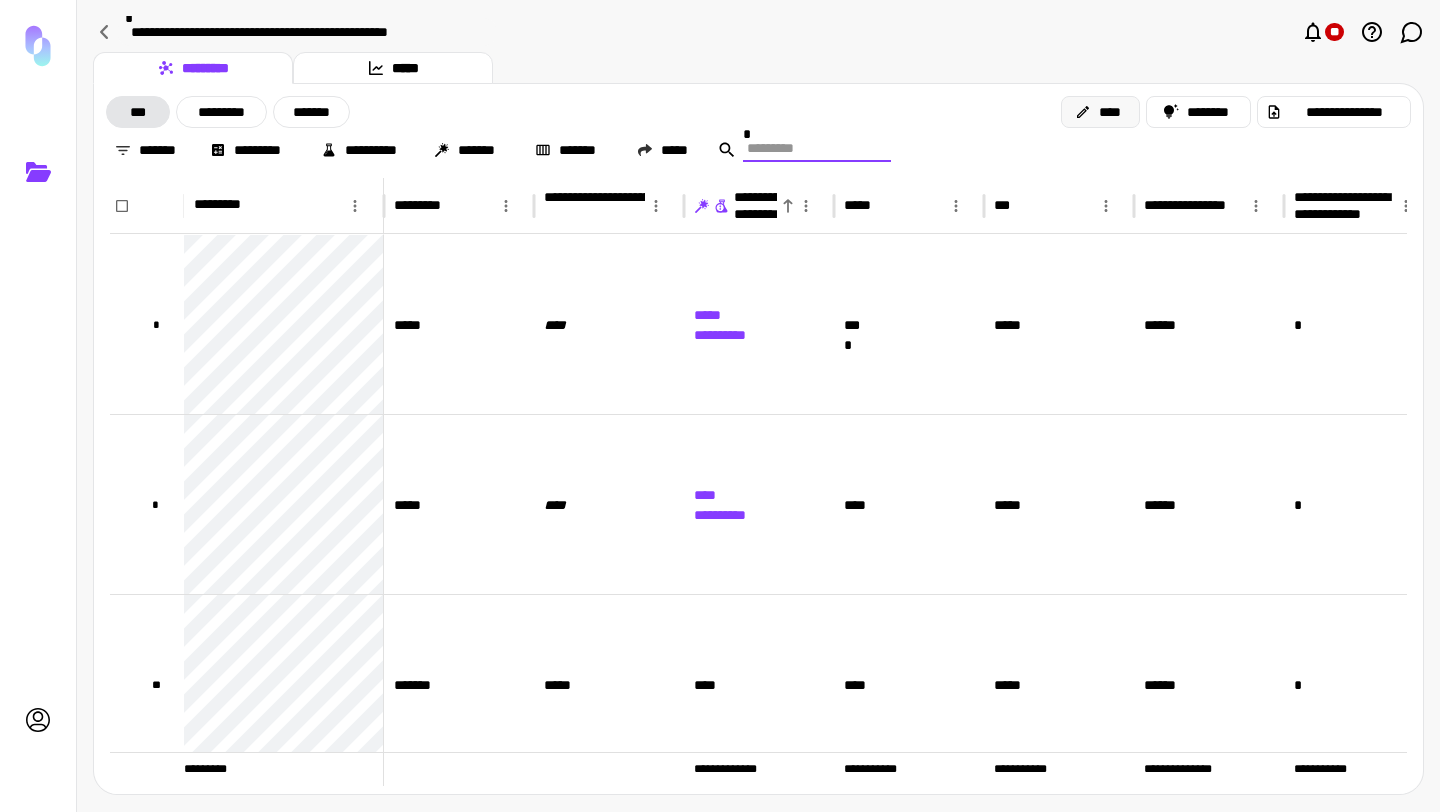 click on "****" at bounding box center [1100, 112] 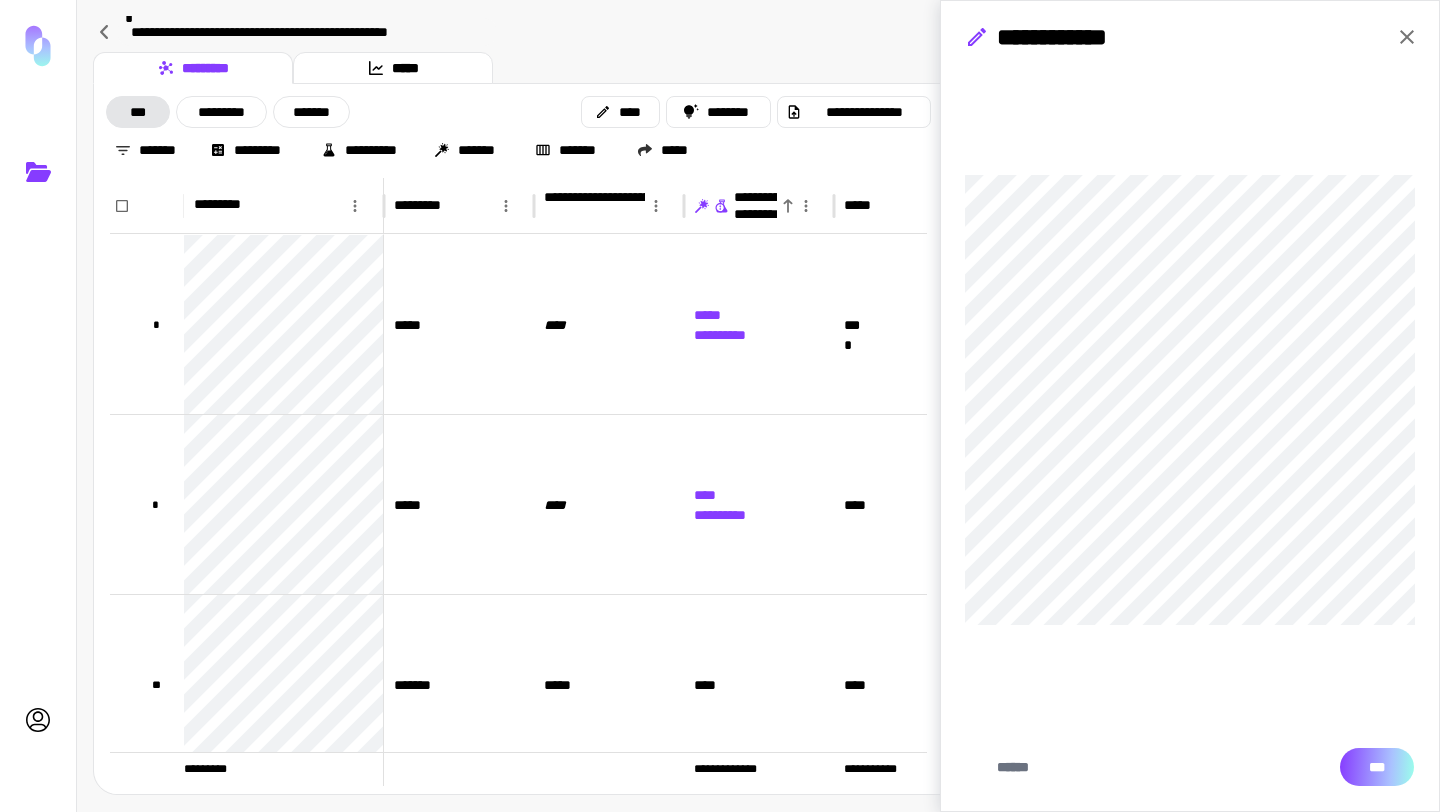 click on "***" at bounding box center [1377, 767] 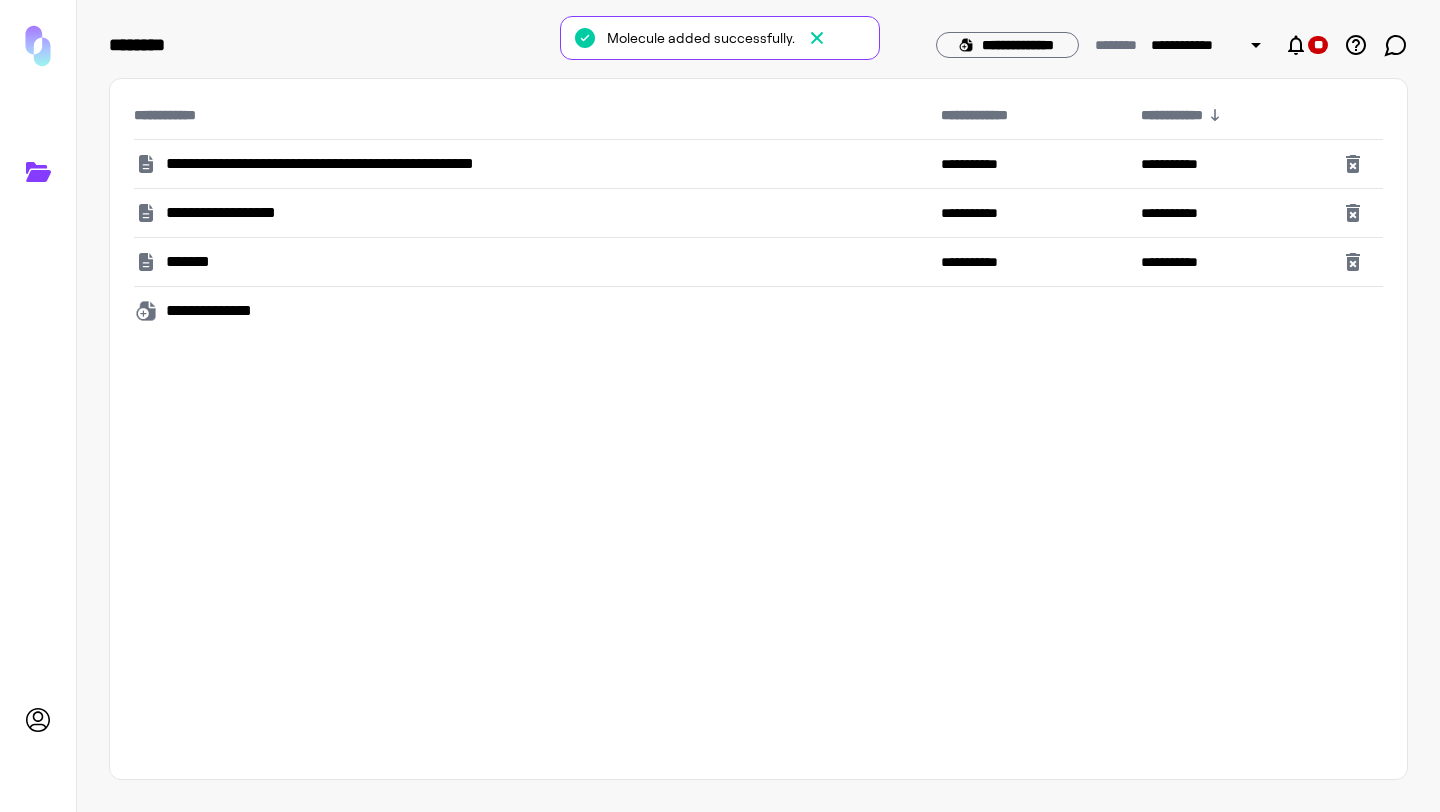 click on "**********" at bounding box center (362, 164) 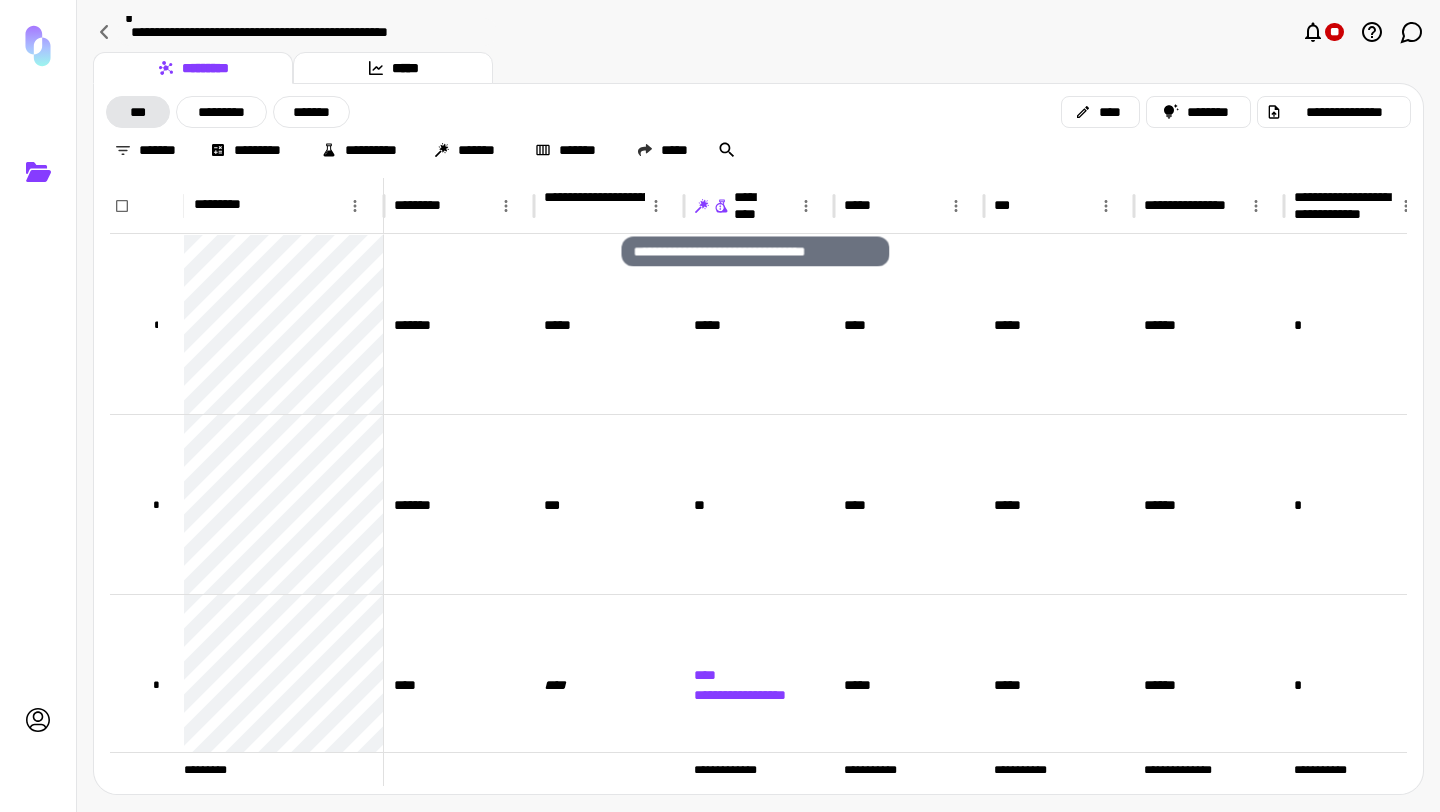 click on "**********" at bounding box center (755, 206) 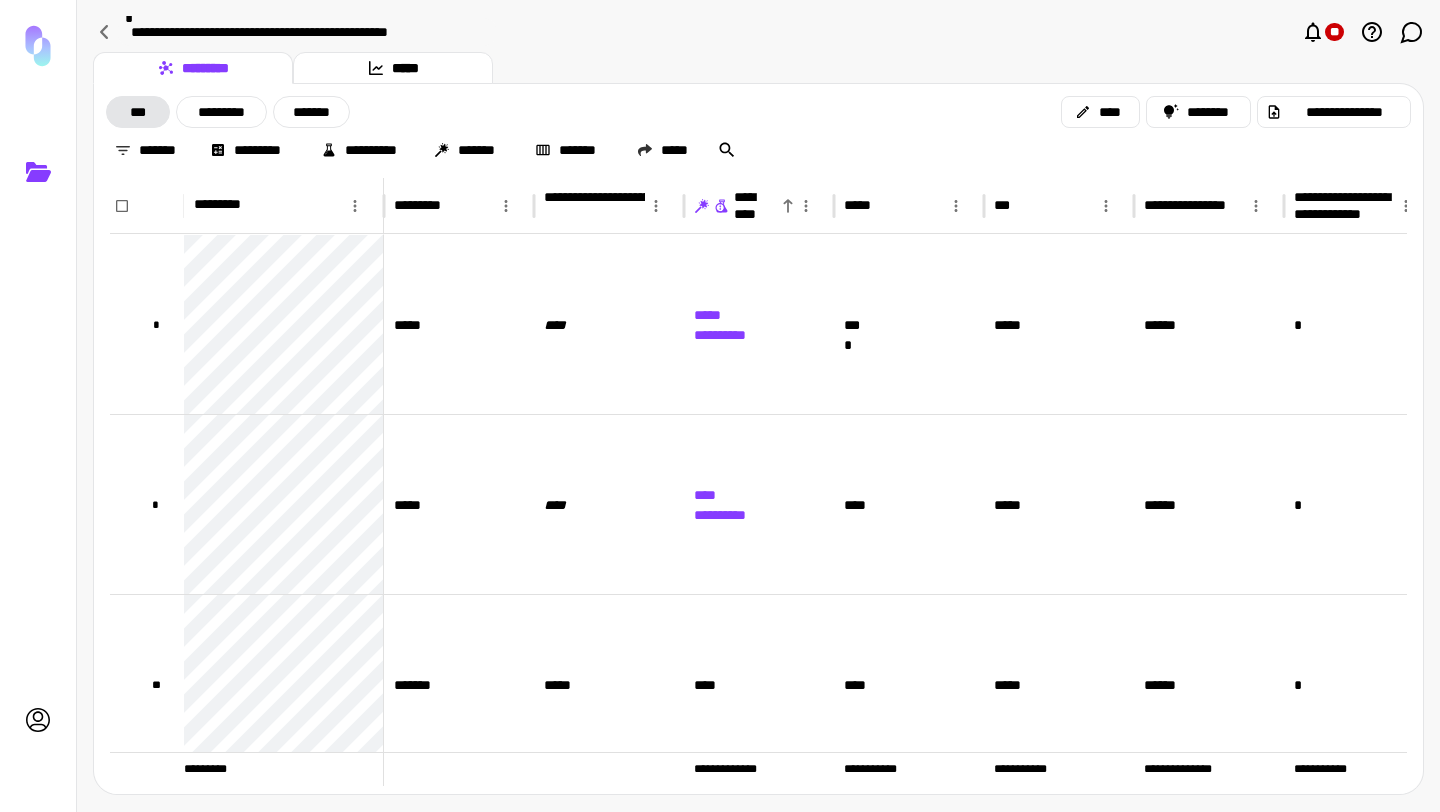 click 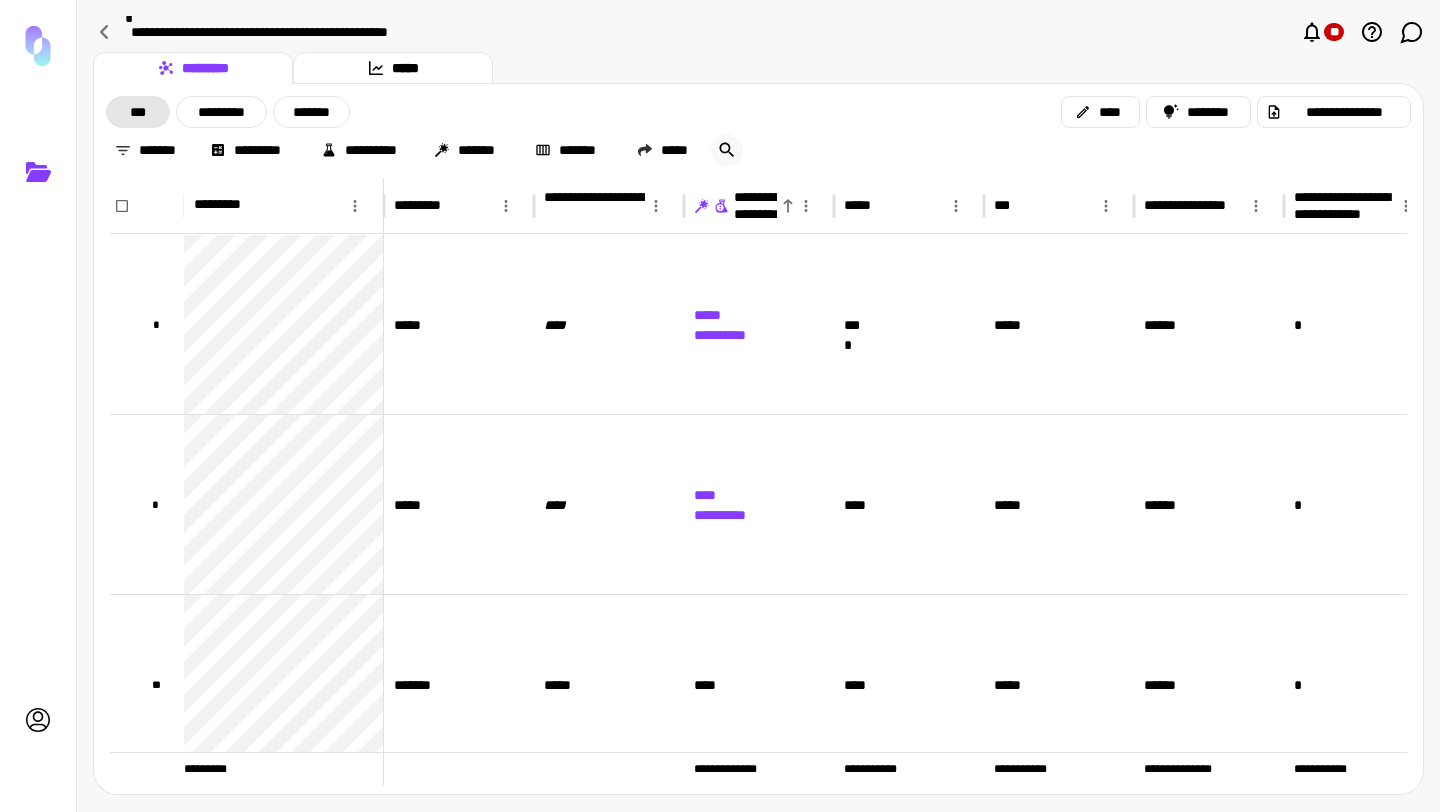 click 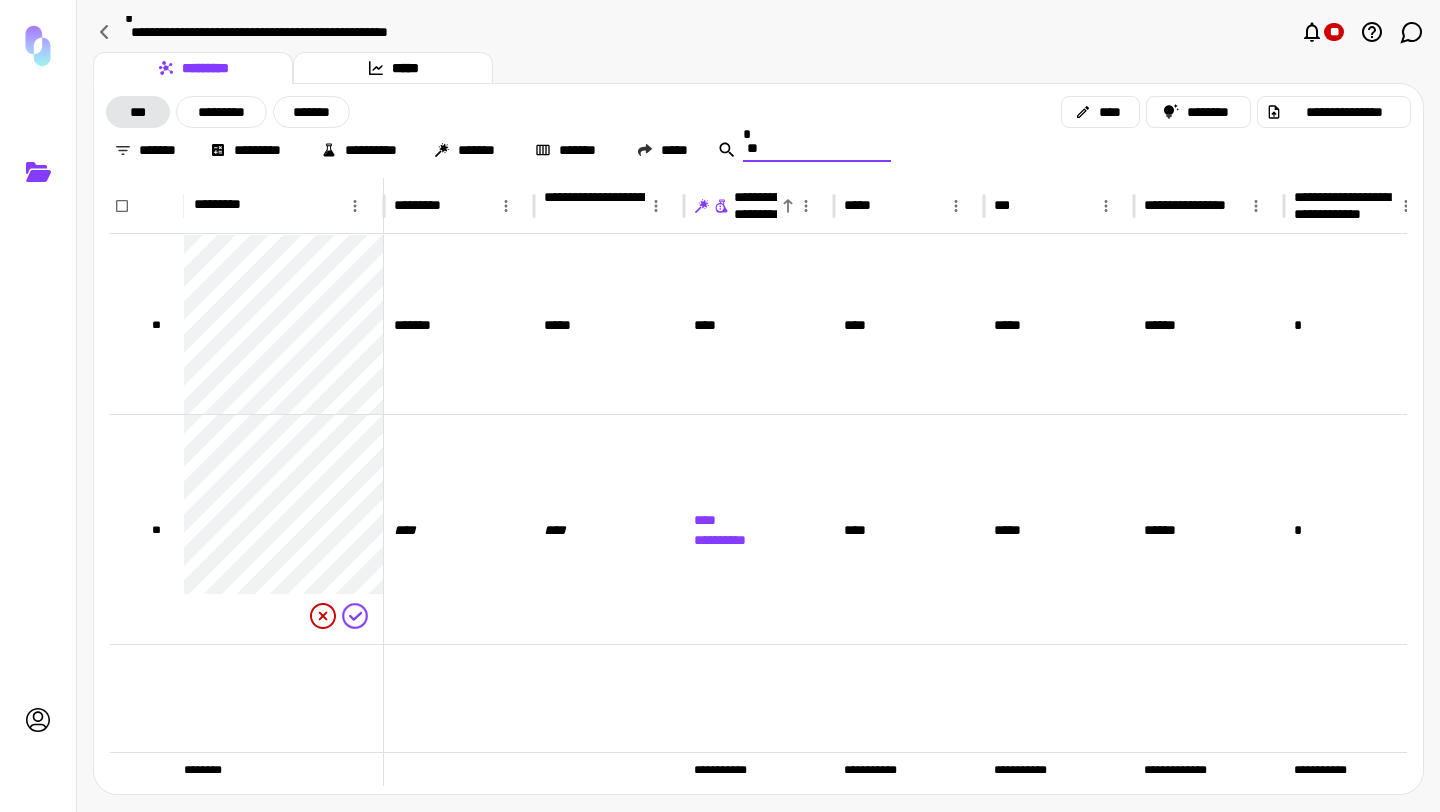 type on "*" 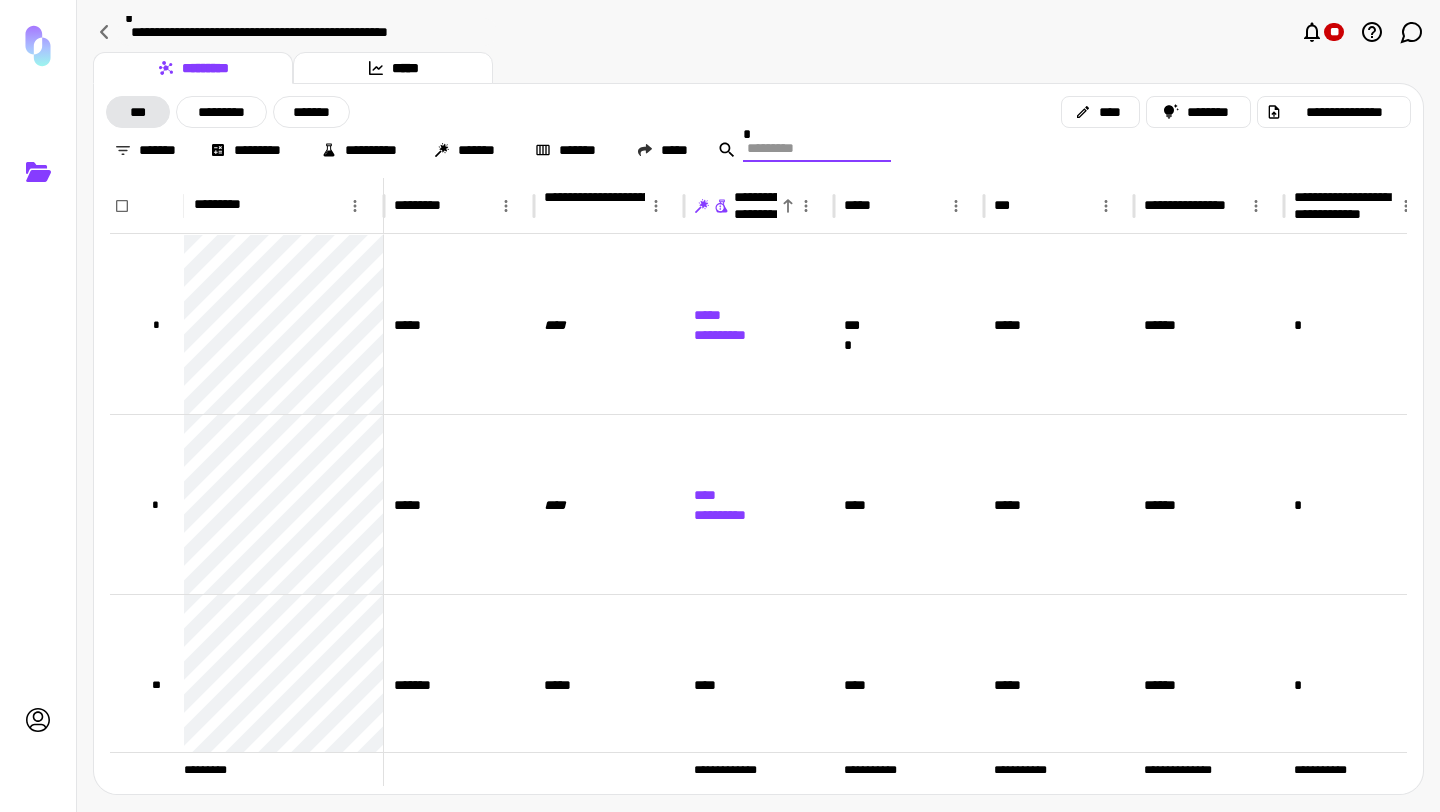 type 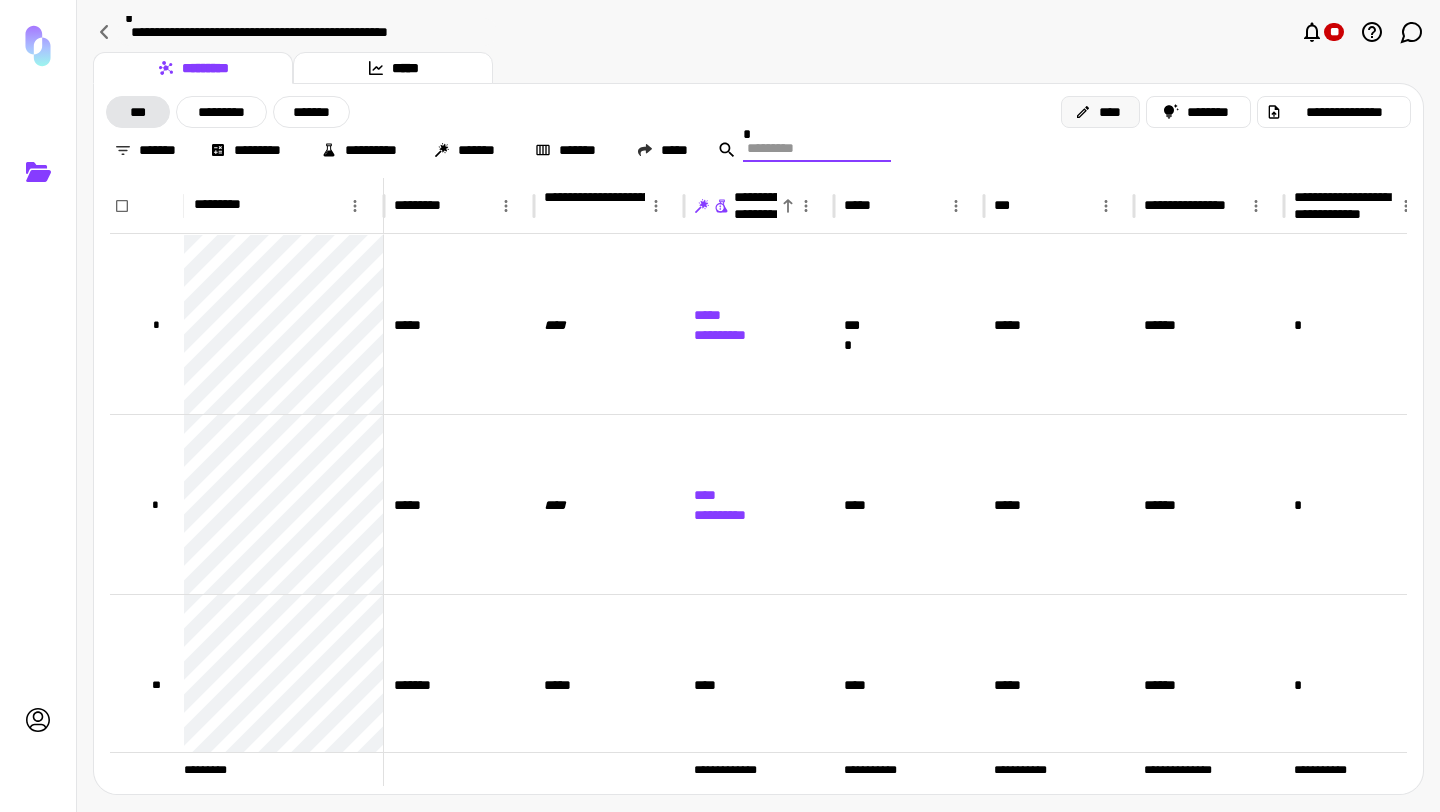 click on "****" at bounding box center [1100, 112] 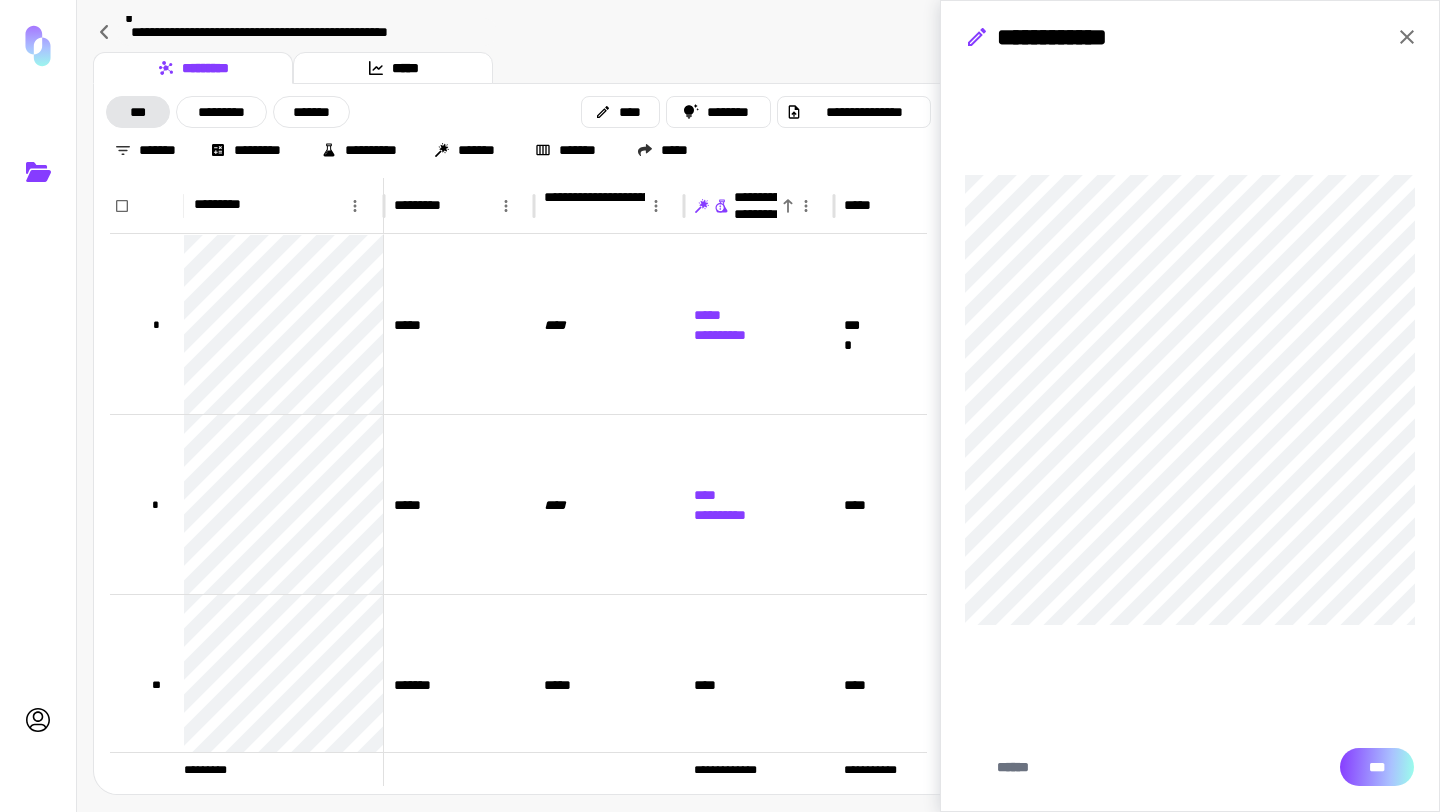 click on "***" at bounding box center [1377, 767] 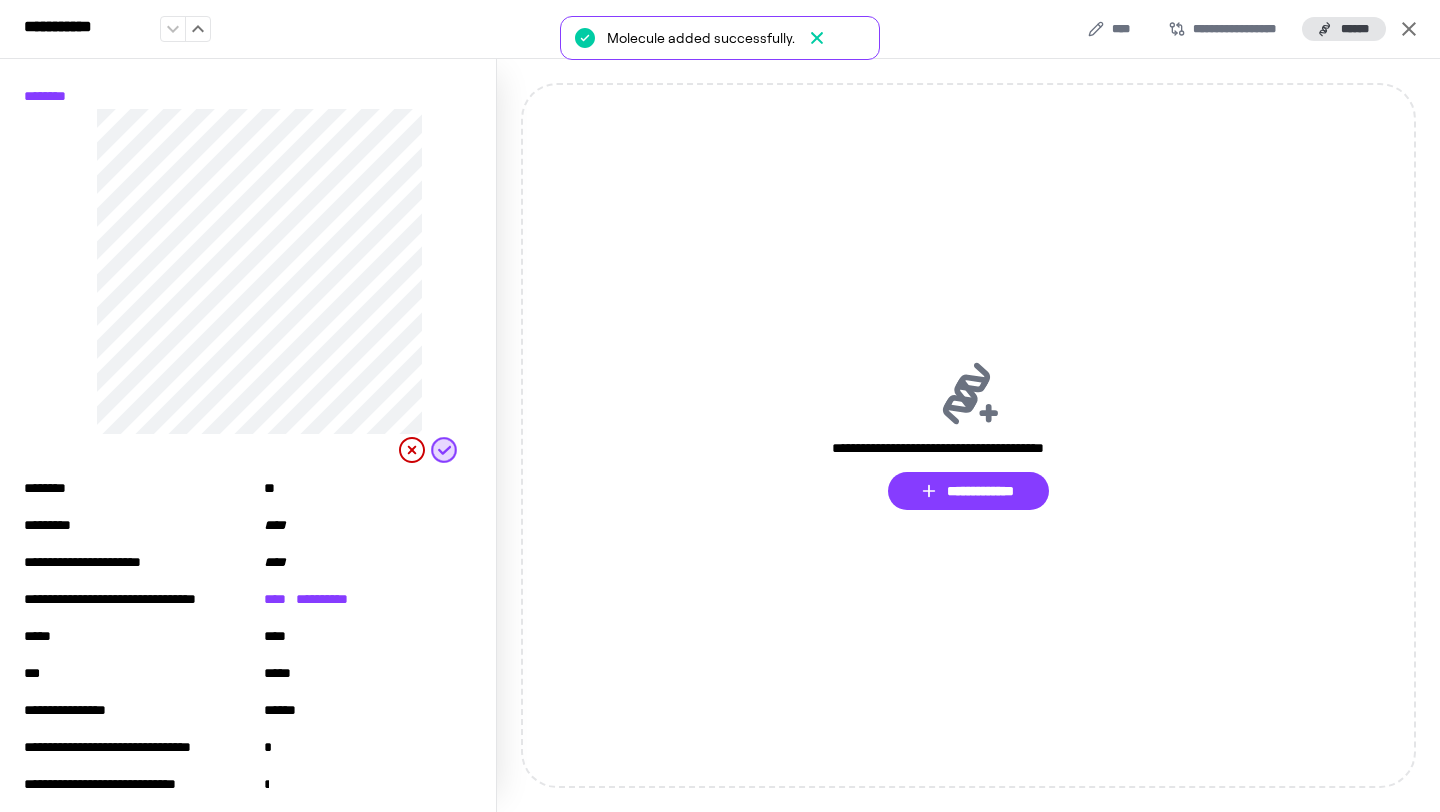 click 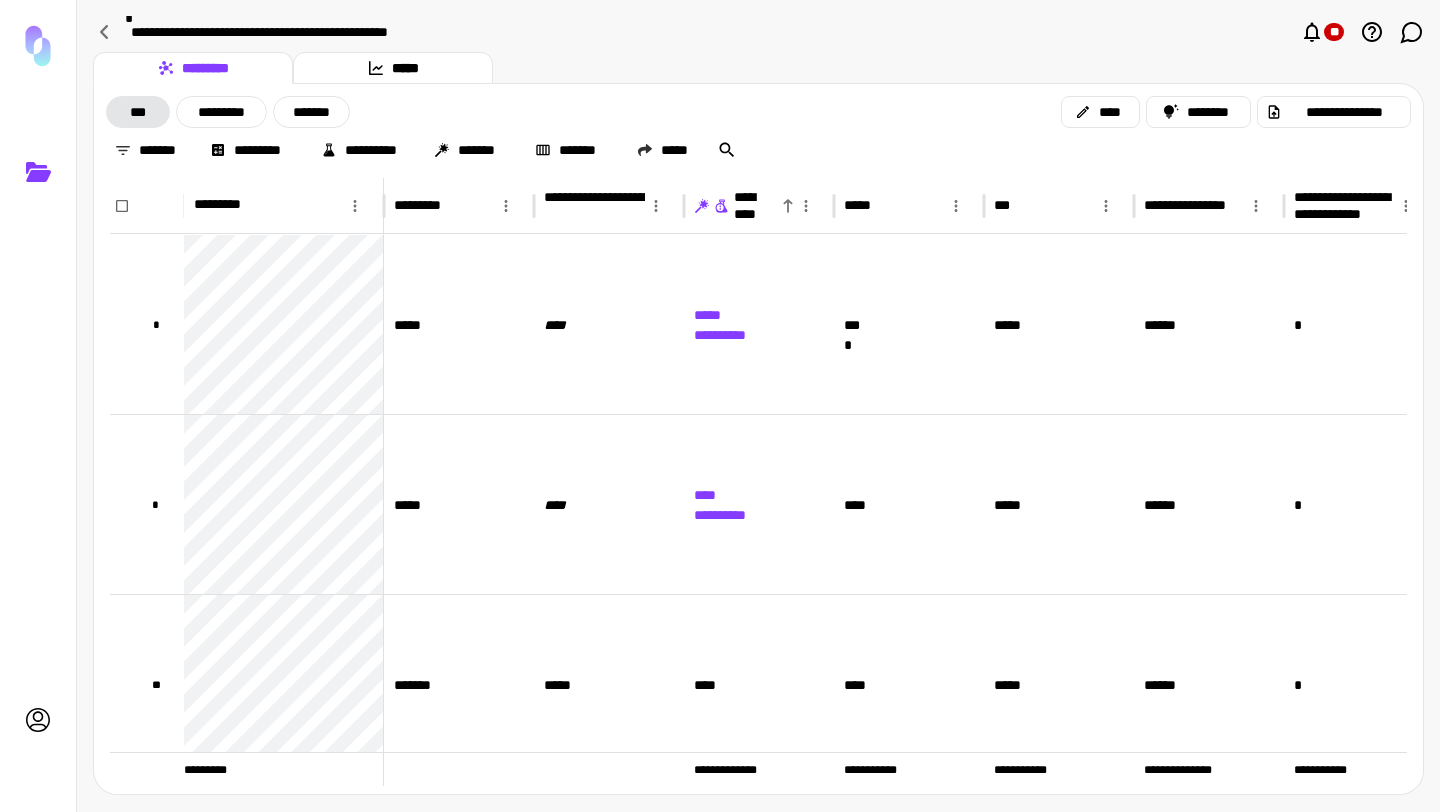 click 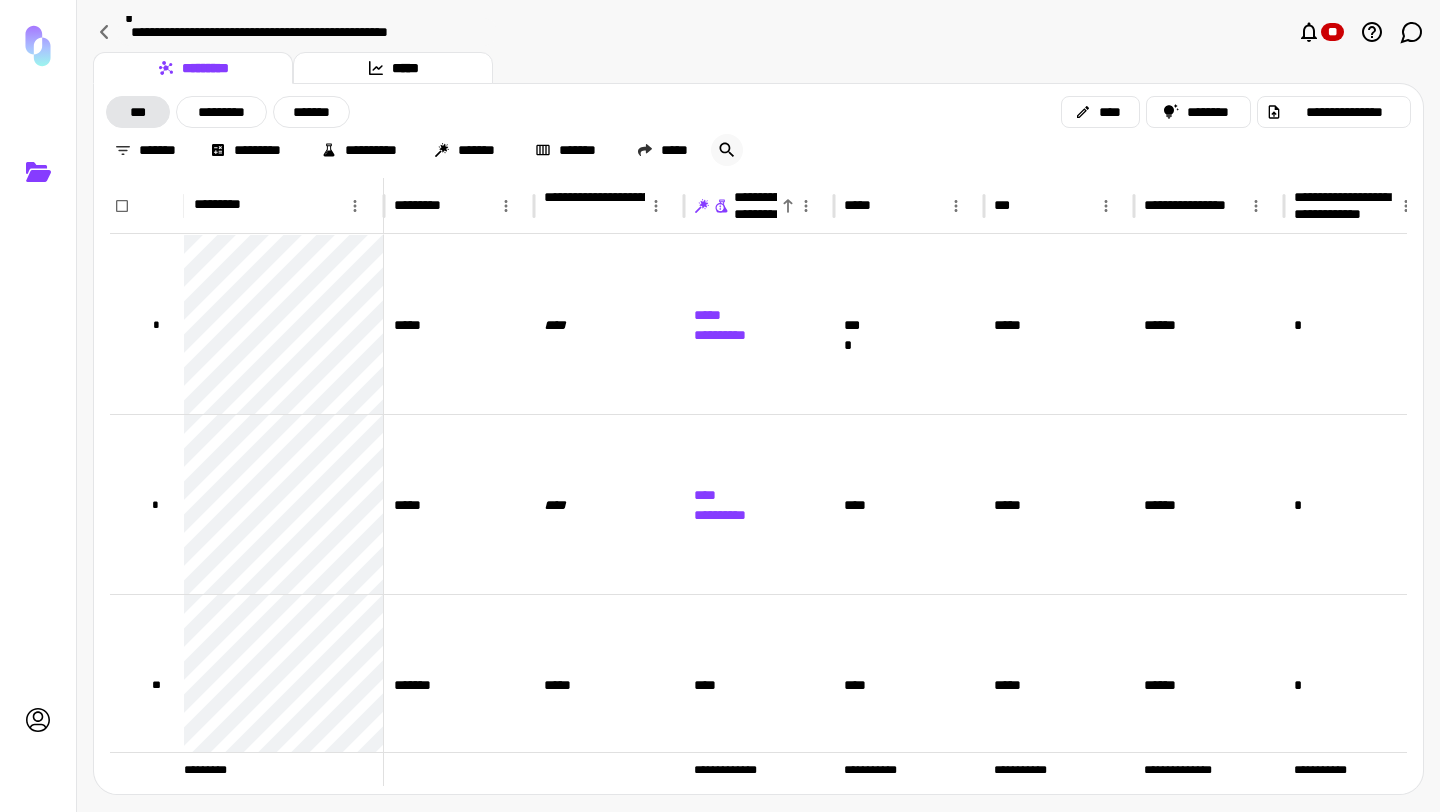 click at bounding box center (727, 150) 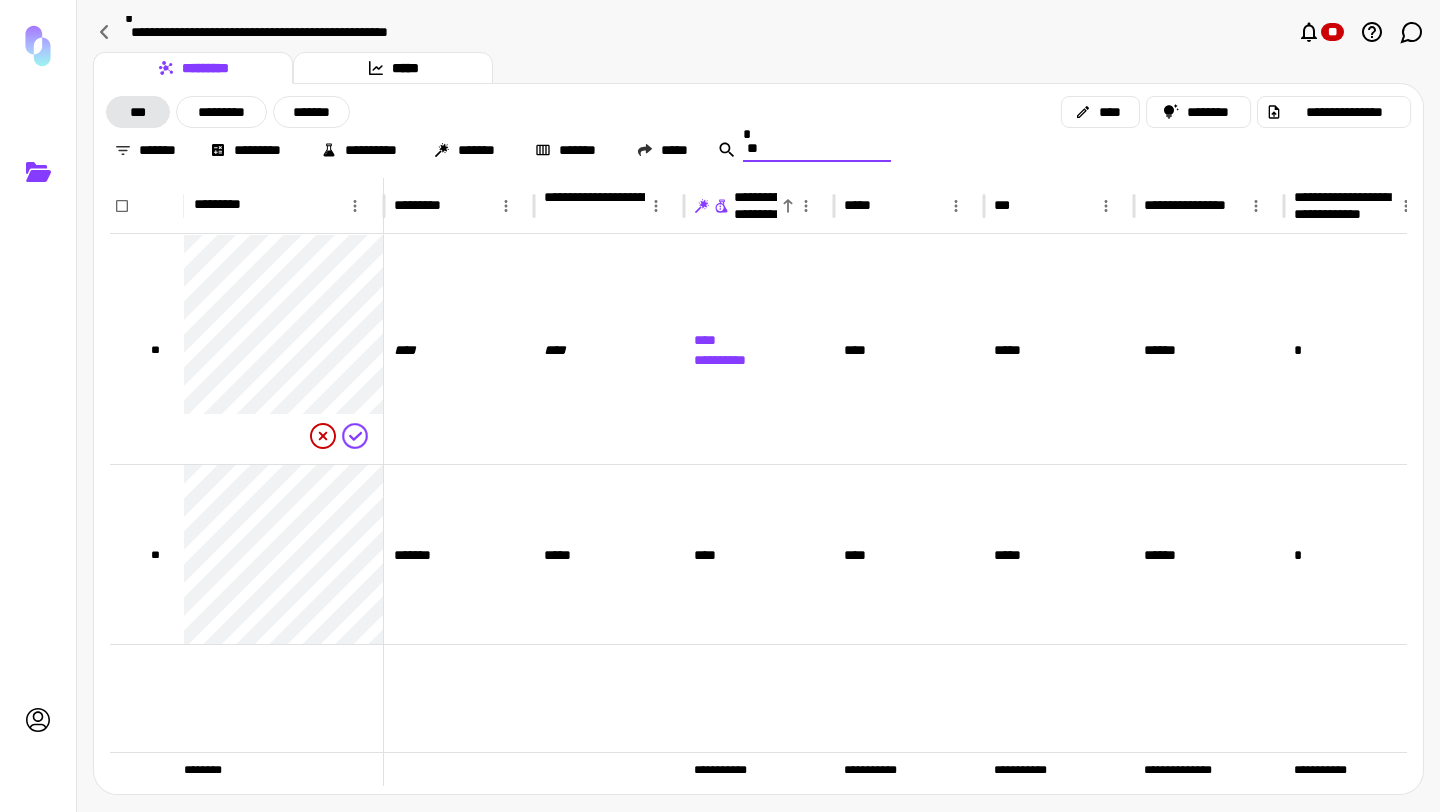 type on "*" 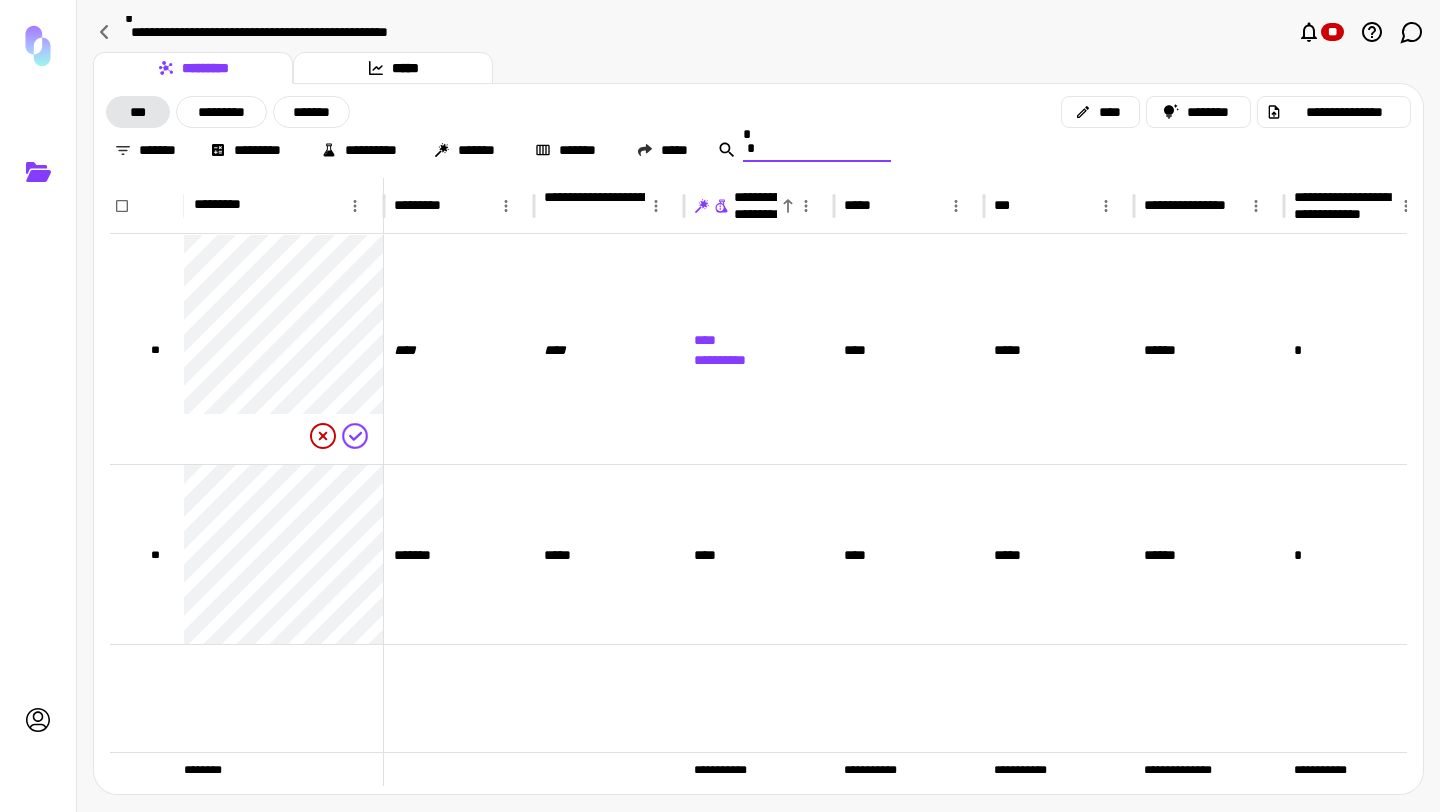 type 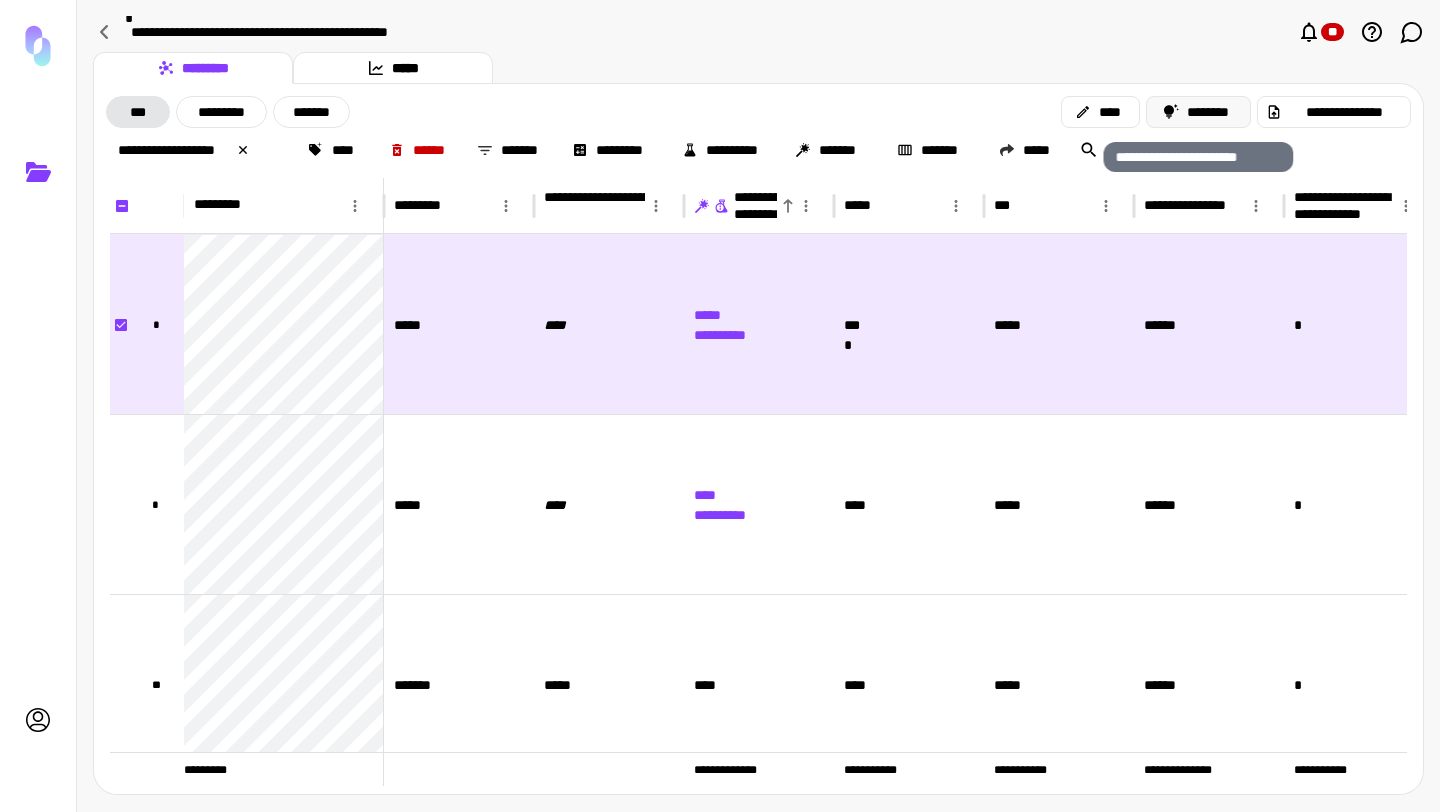 click on "********" at bounding box center (1199, 112) 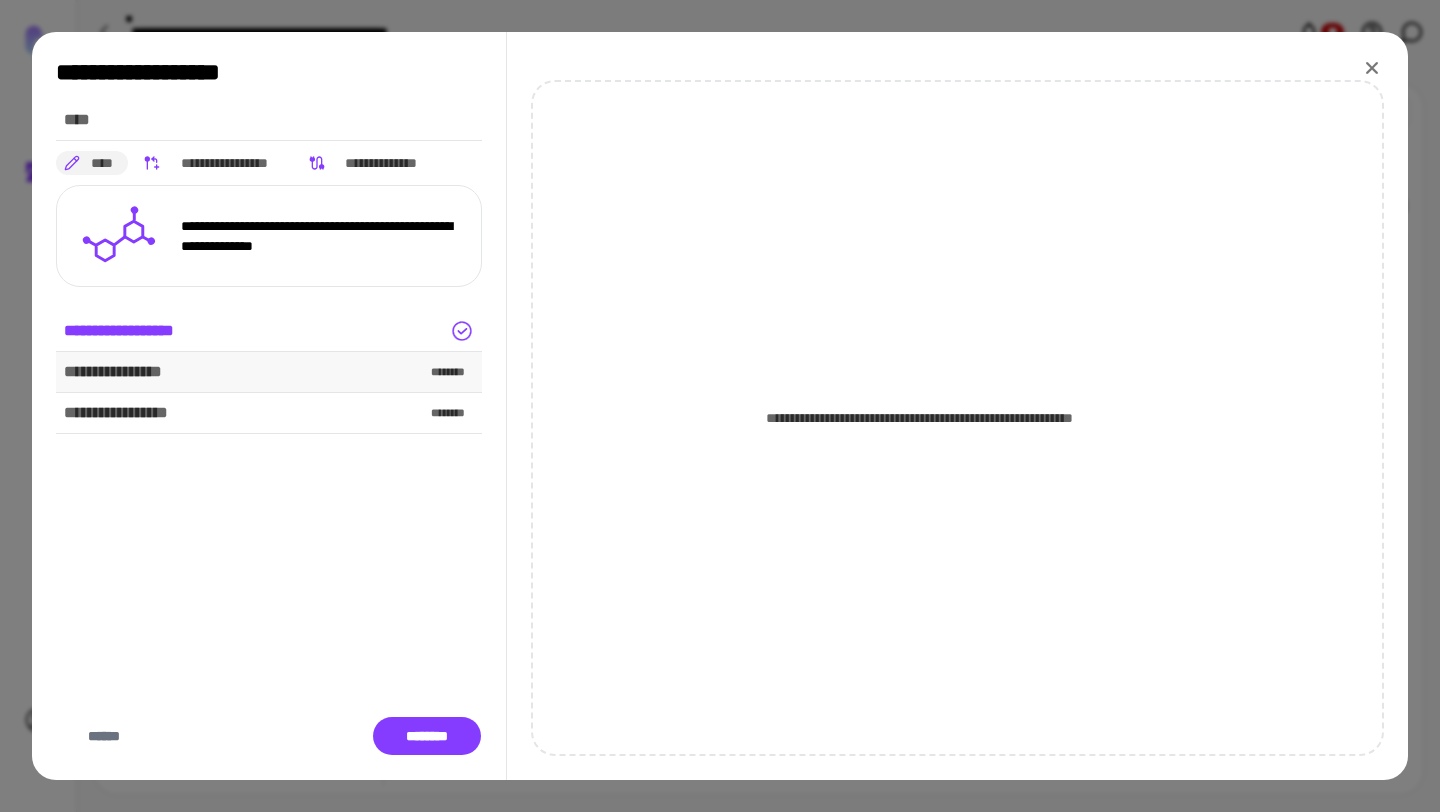 click on "**********" at bounding box center [269, 372] 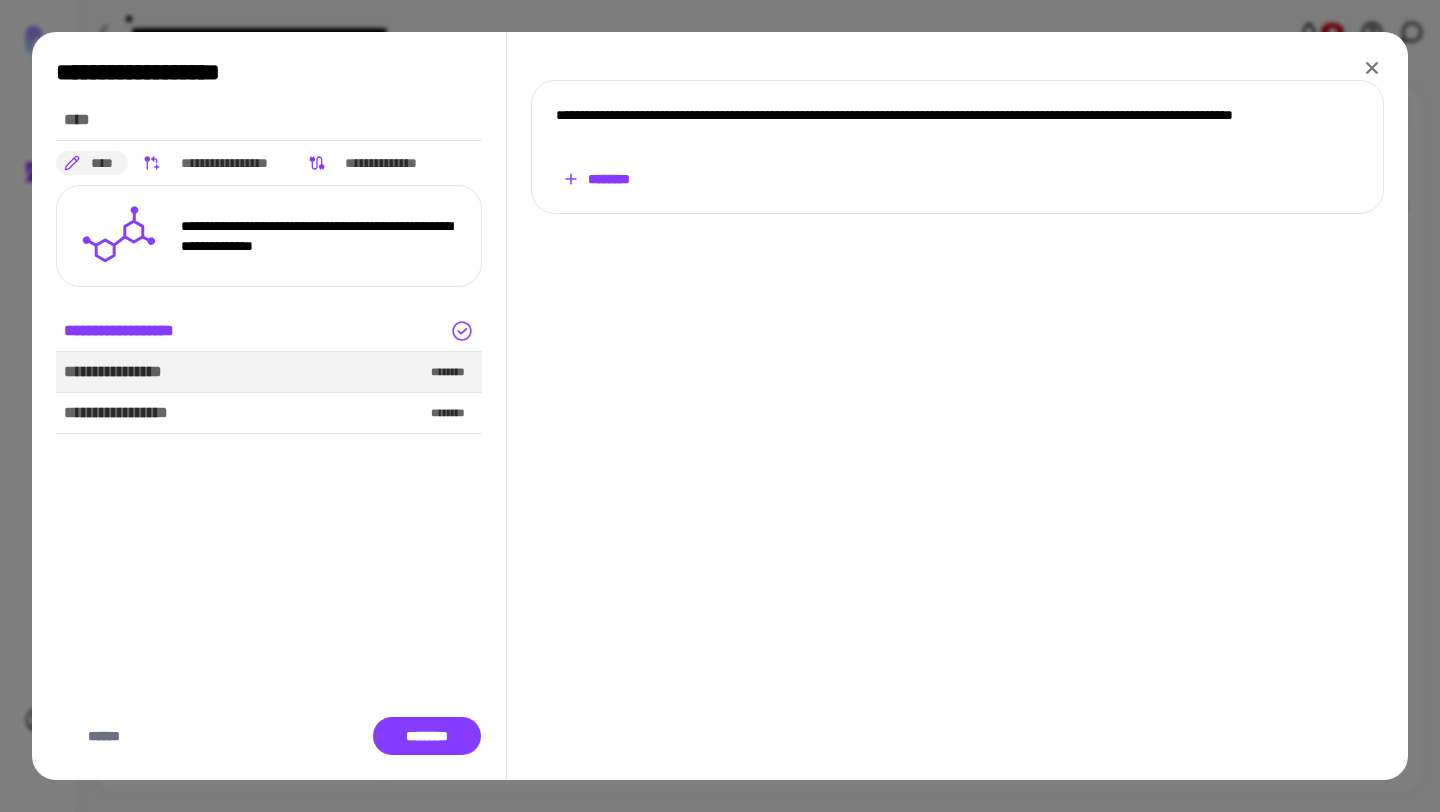 click on "********" at bounding box center [596, 179] 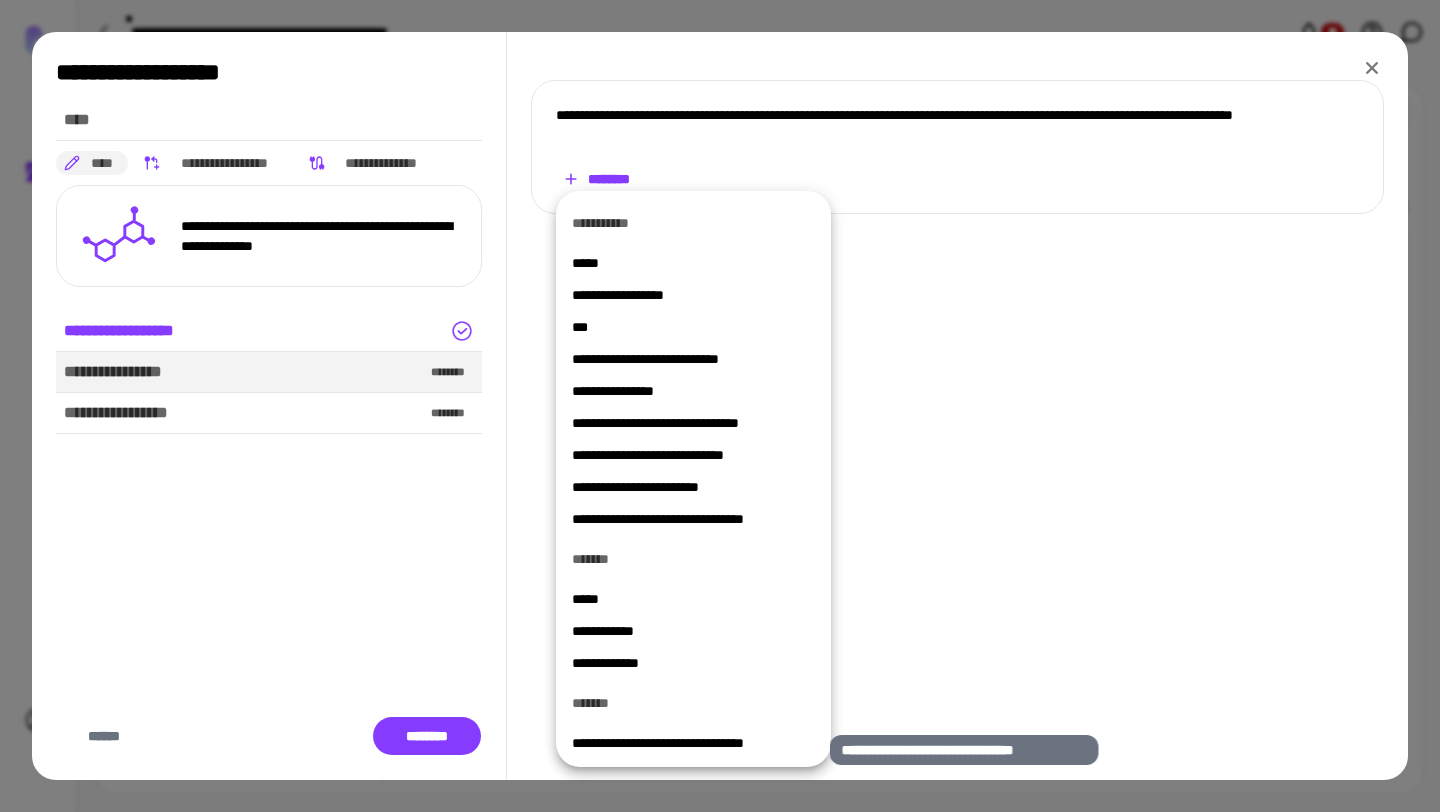 click on "**********" at bounding box center [693, 743] 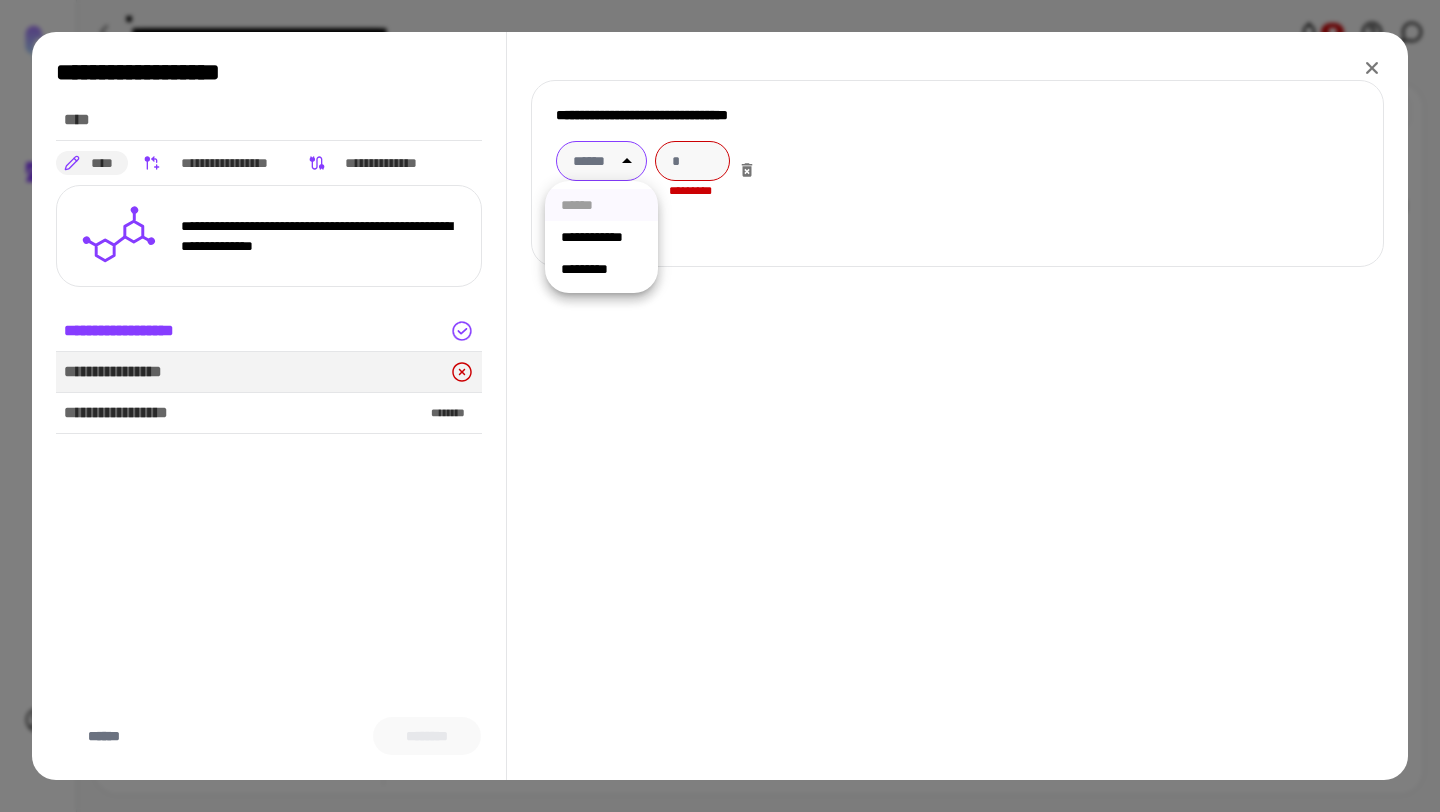 click on "**********" at bounding box center [720, 406] 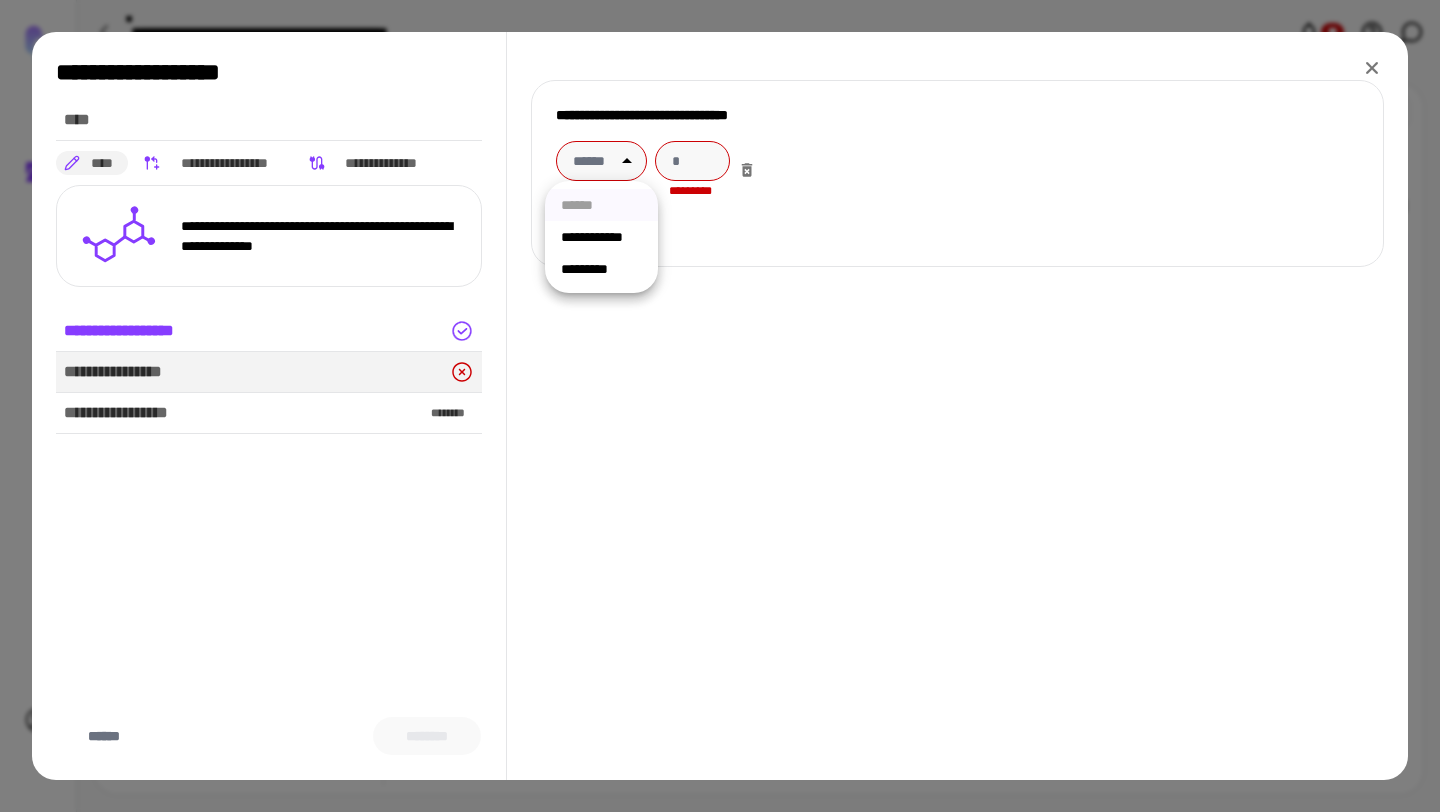 click on "*********" at bounding box center [601, 269] 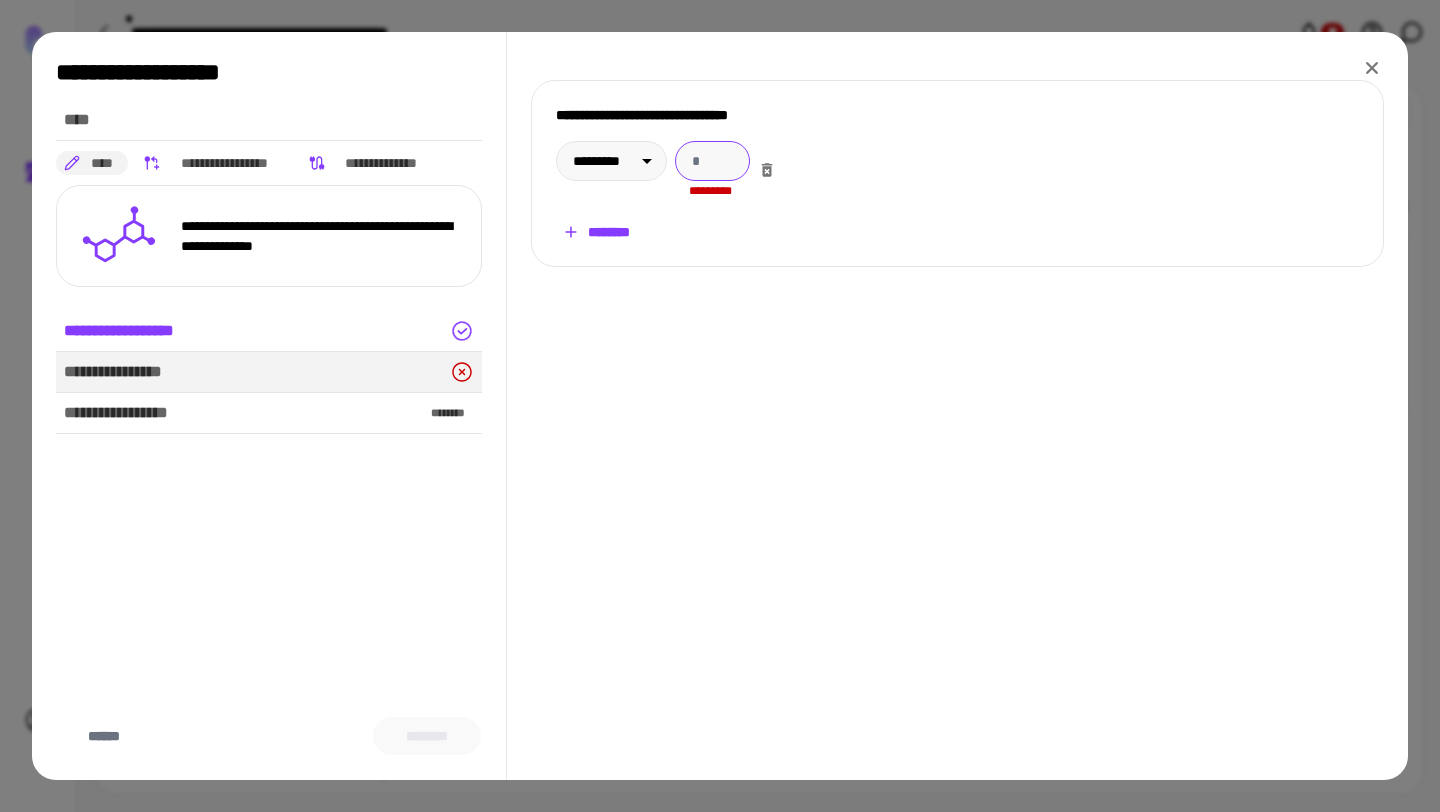click at bounding box center (712, 161) 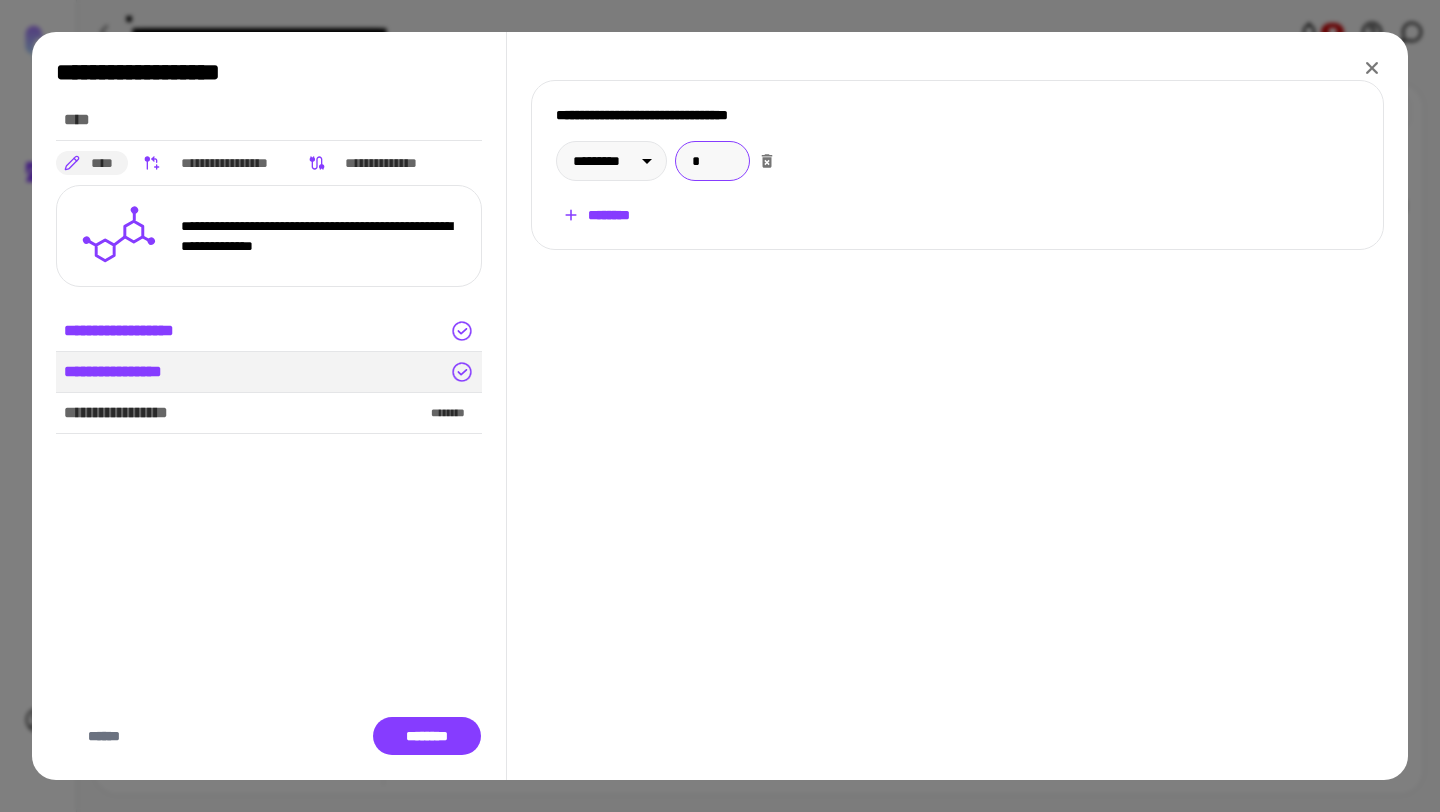 type on "*" 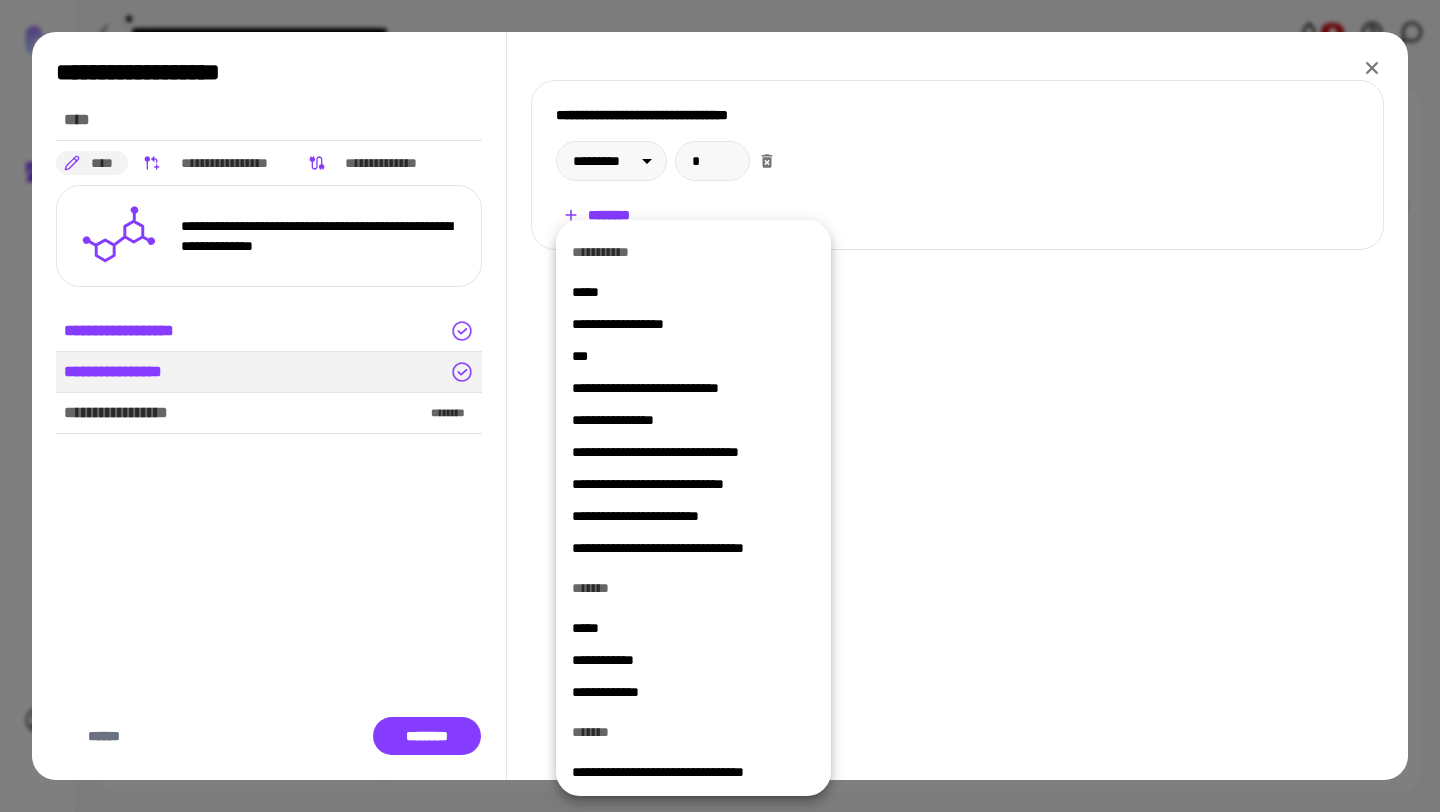 click on "*****" at bounding box center [693, 292] 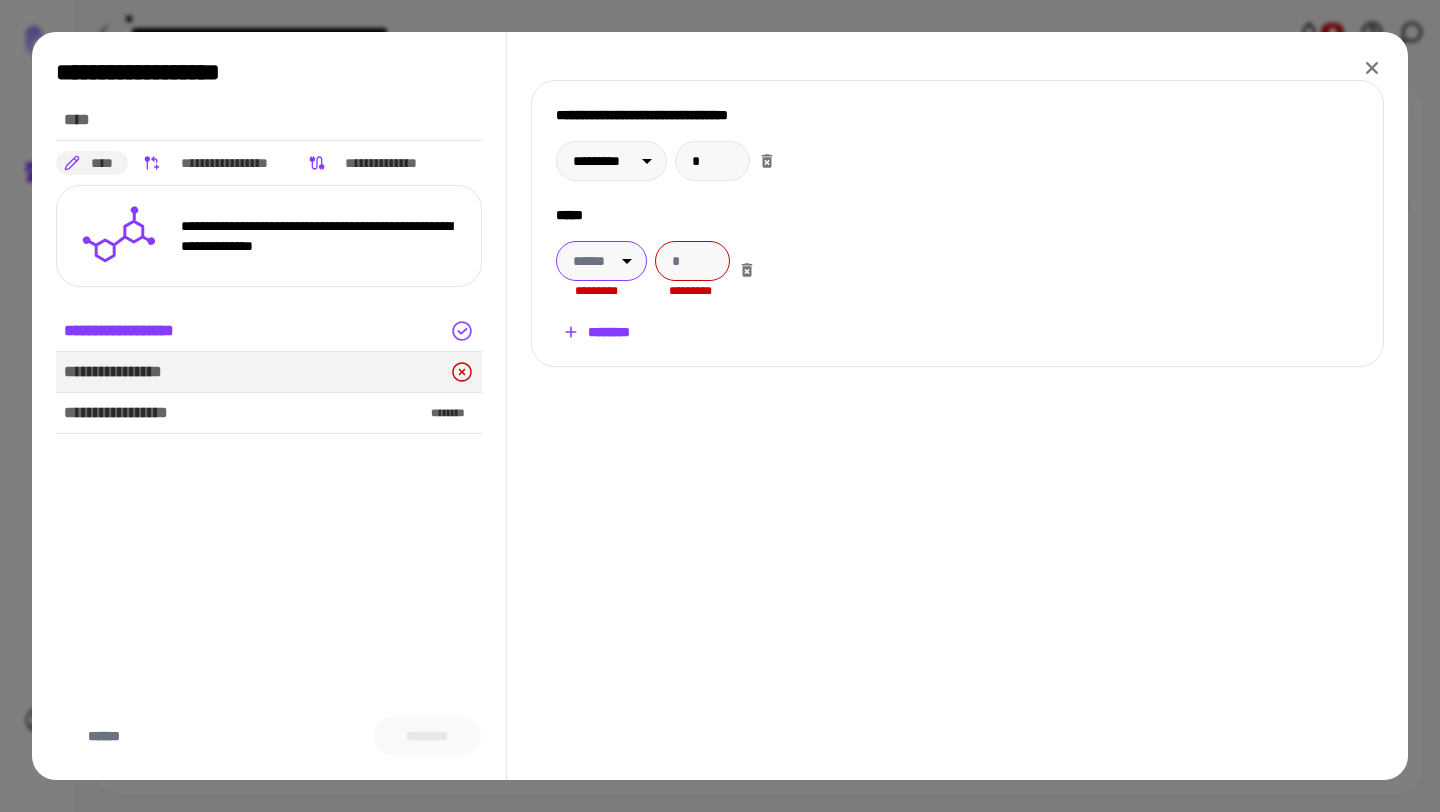 click on "**********" at bounding box center [720, 406] 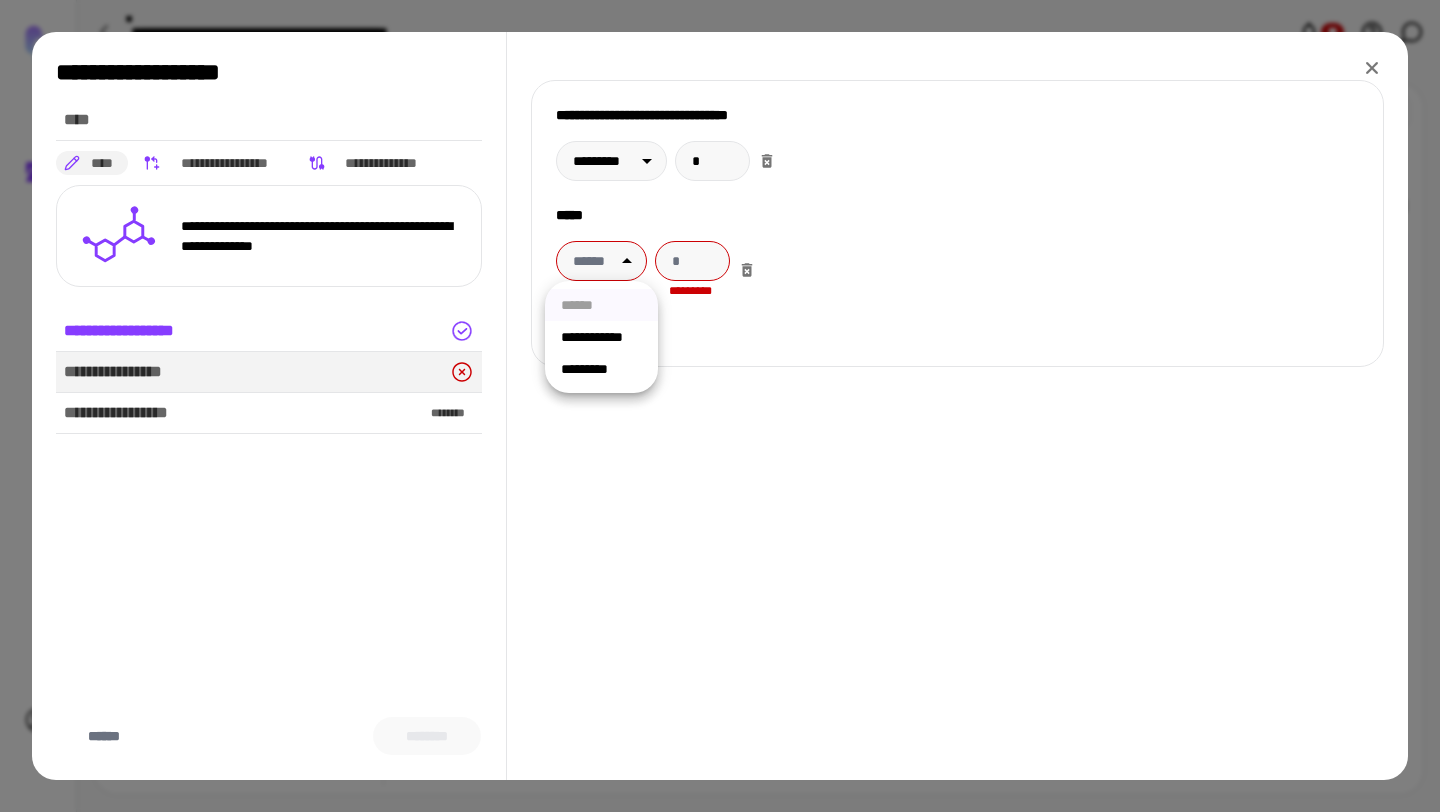 click on "**********" at bounding box center [601, 337] 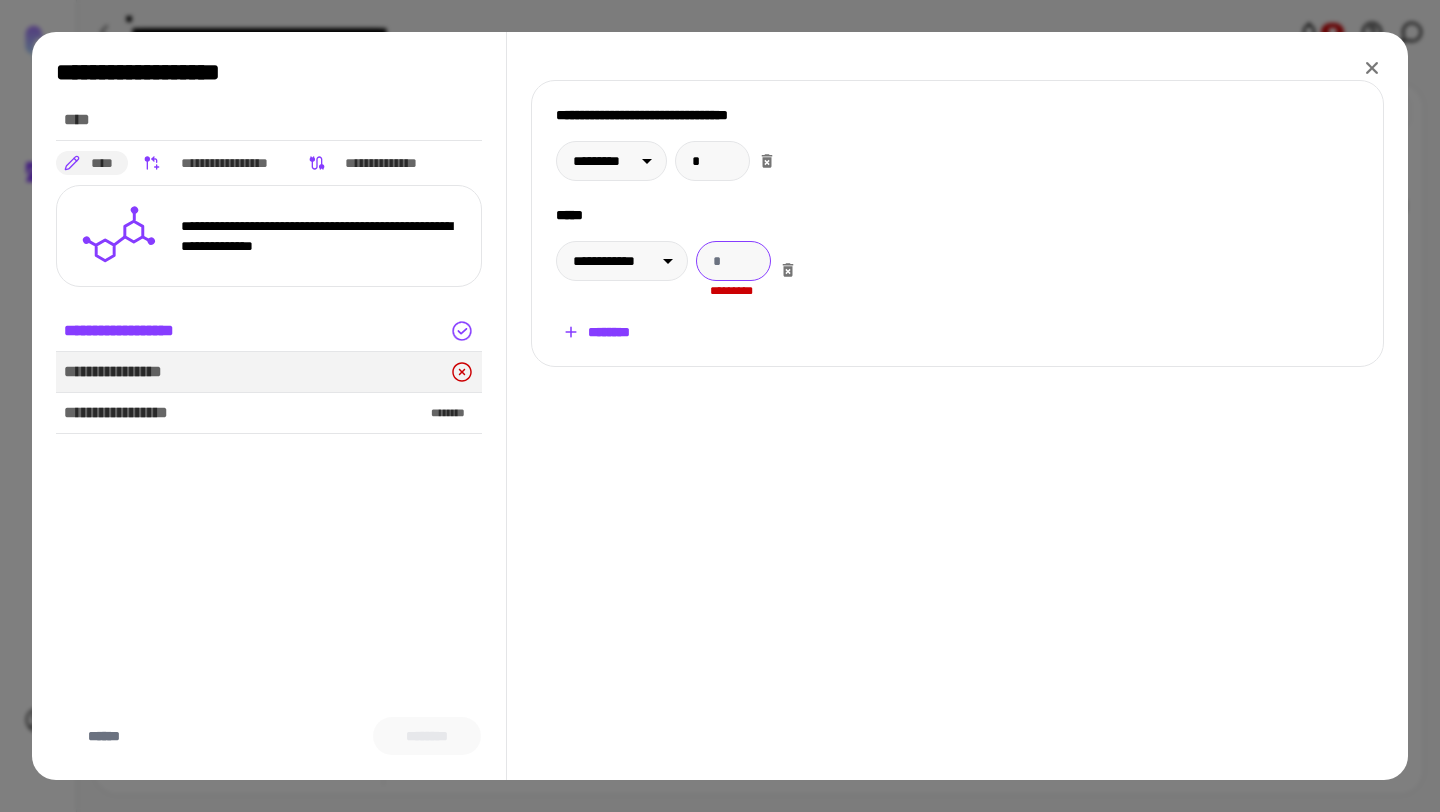 click at bounding box center [733, 261] 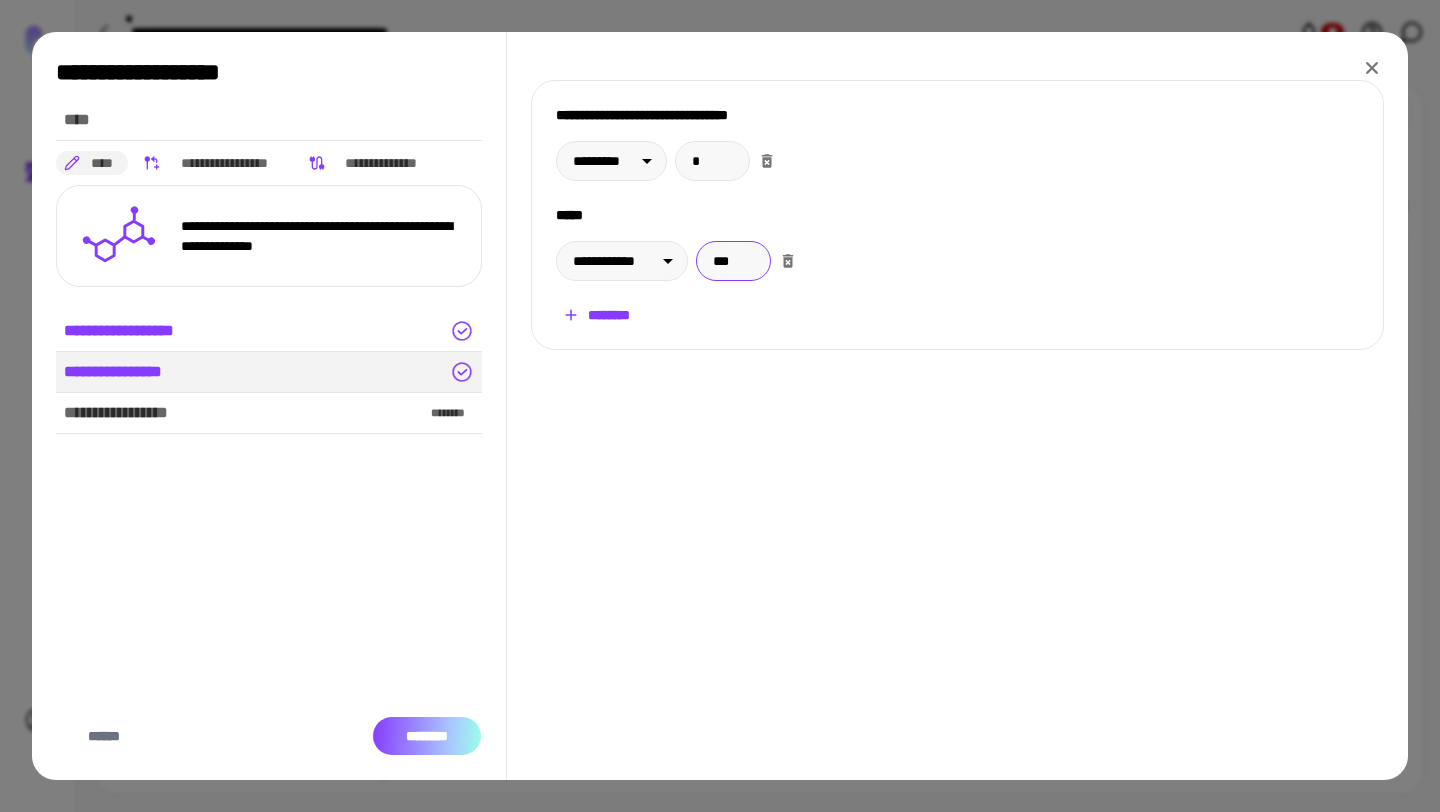 type on "***" 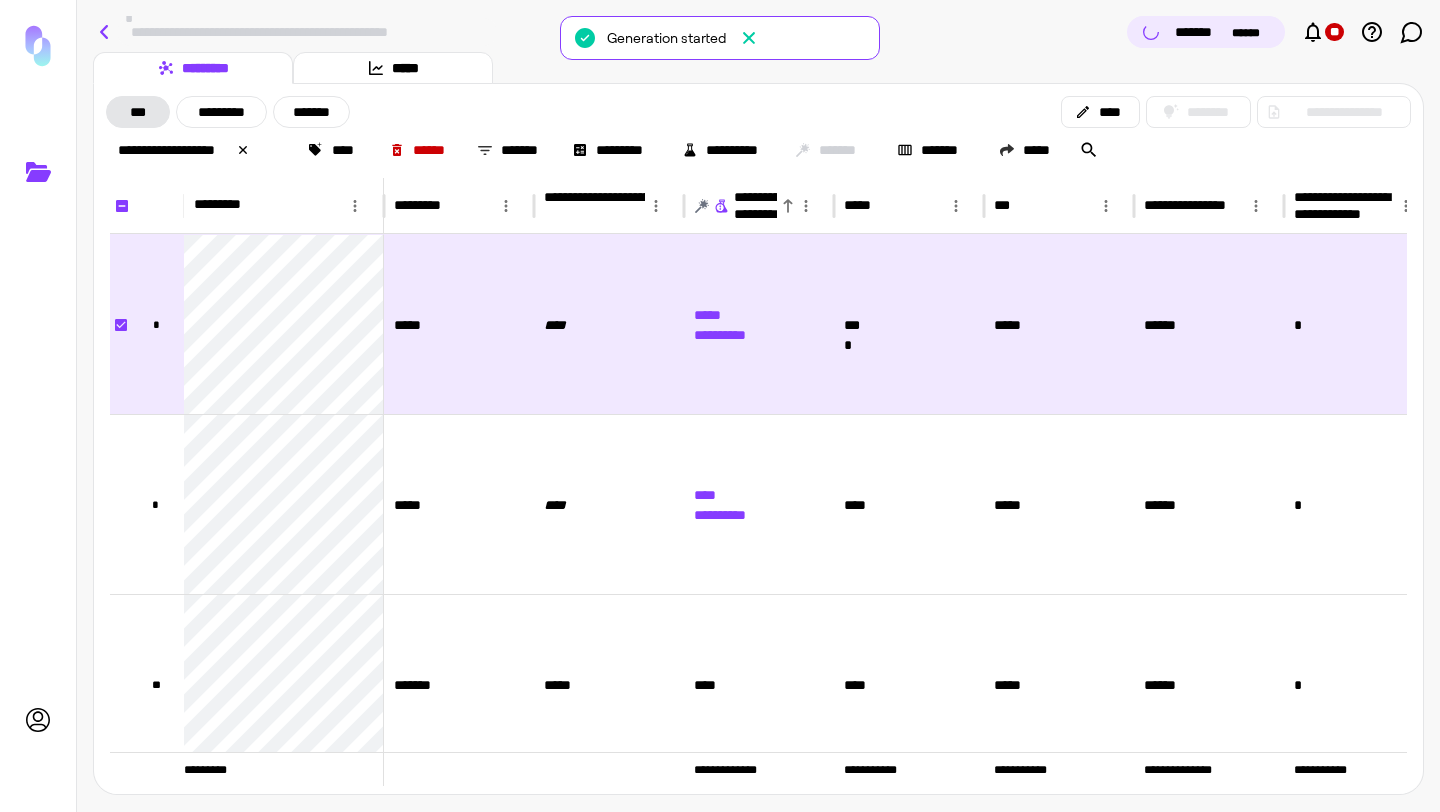 click 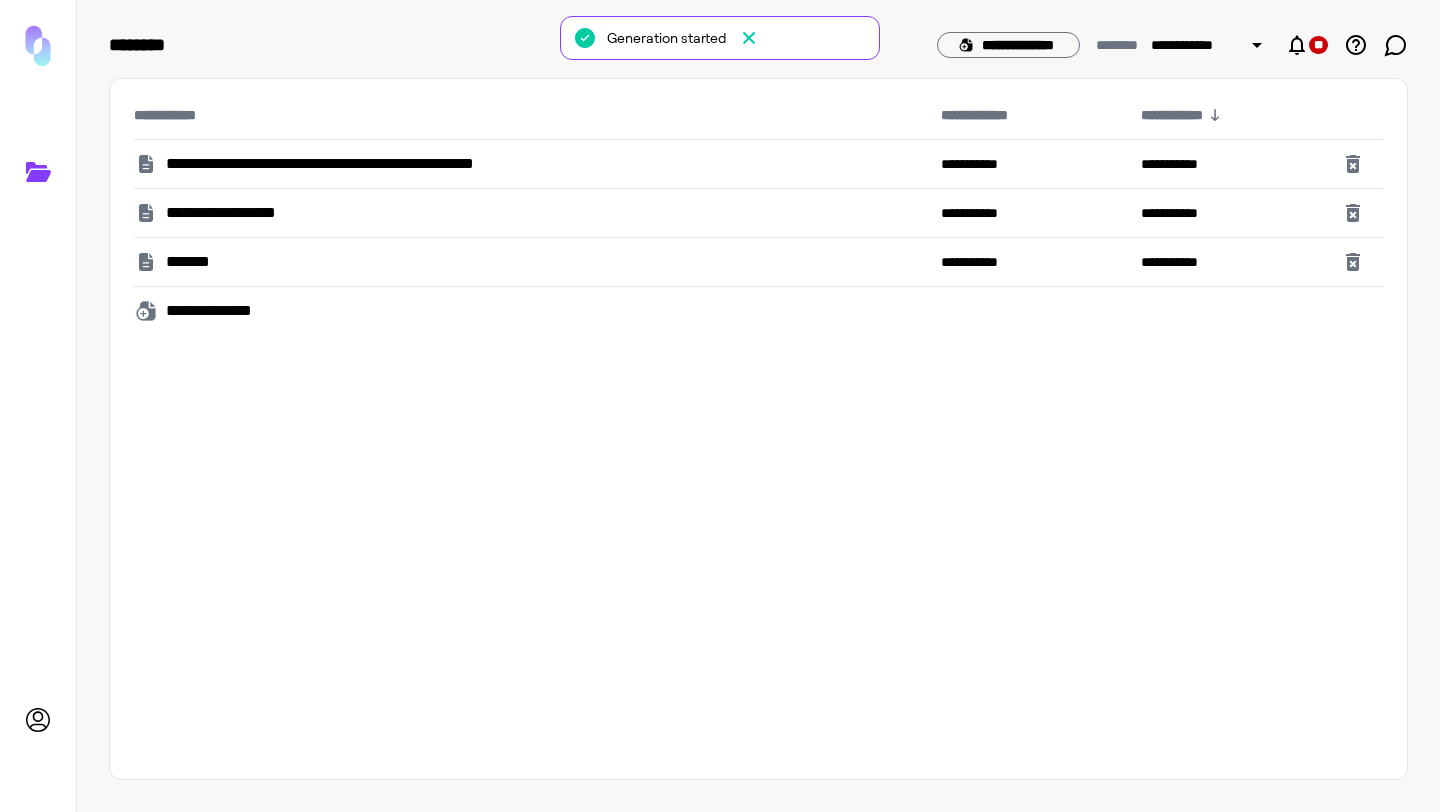 click on "**********" at bounding box center [362, 164] 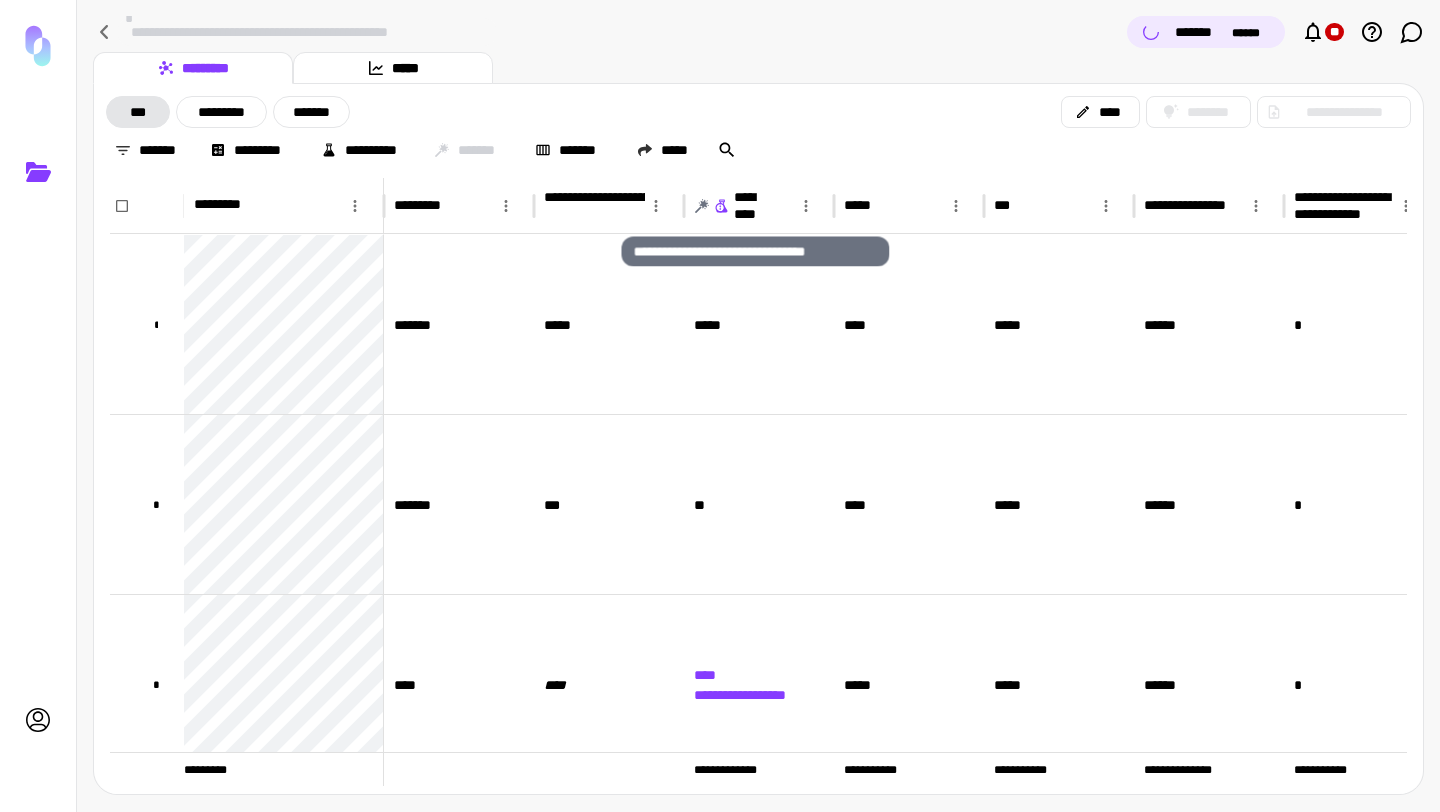 click 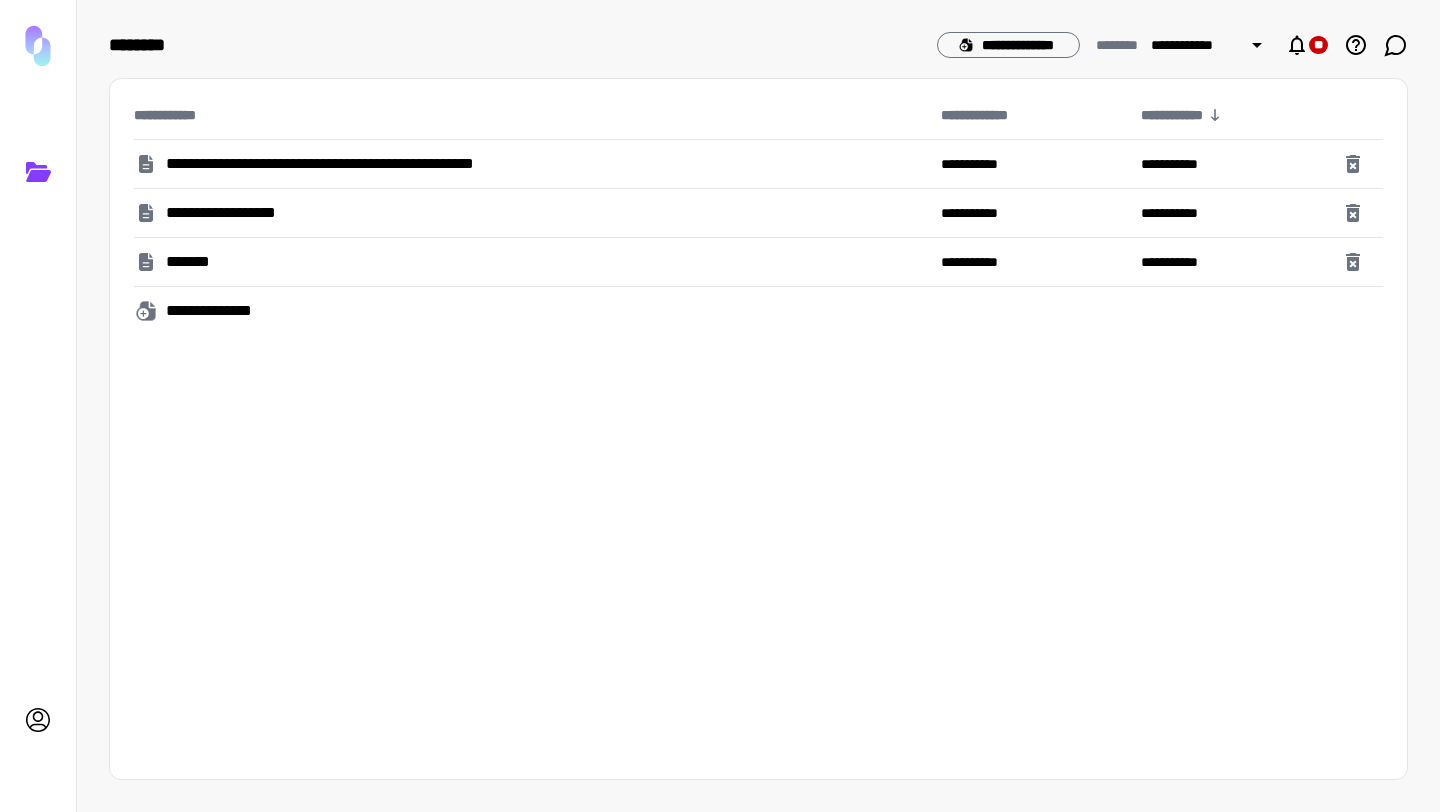 click on "**********" at bounding box center (362, 164) 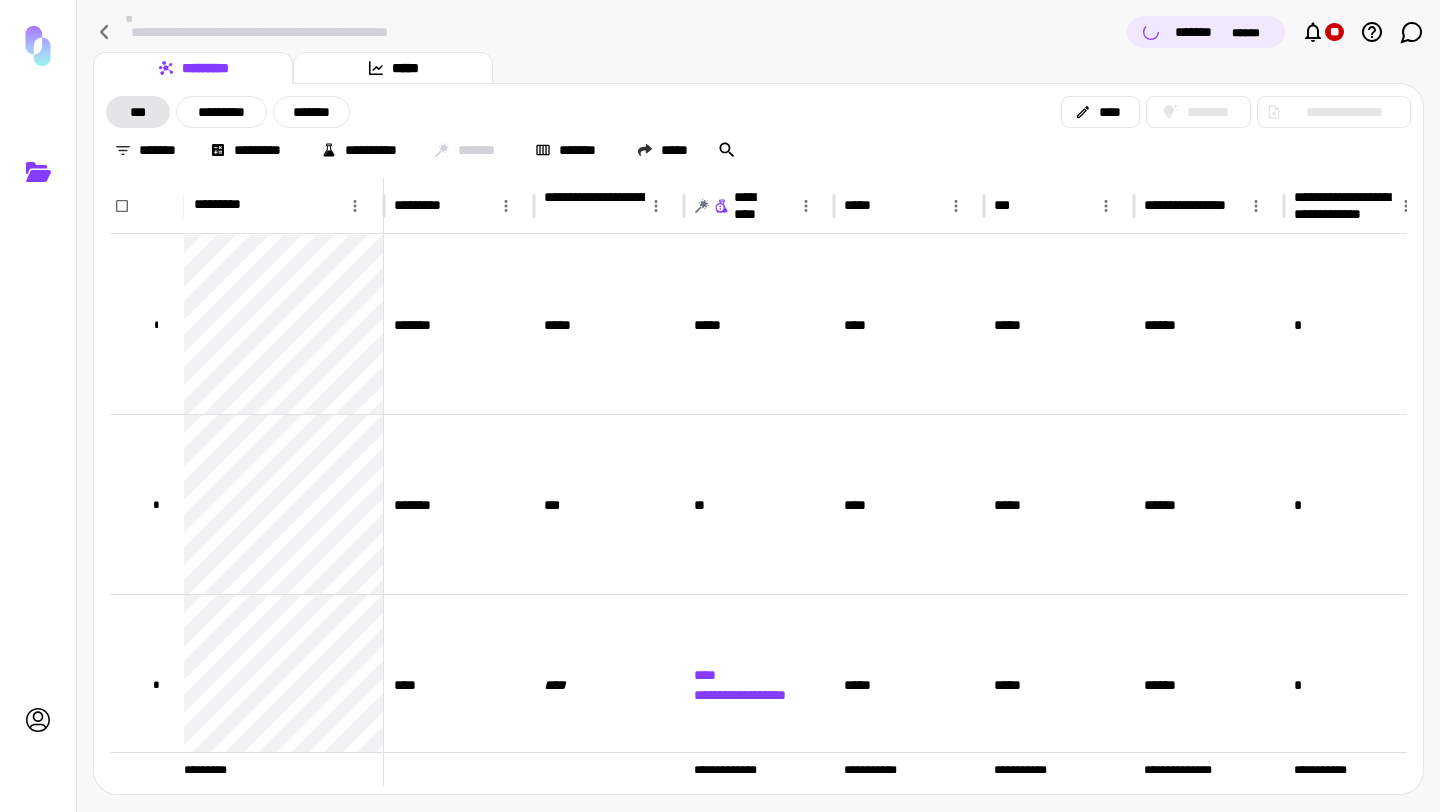 click 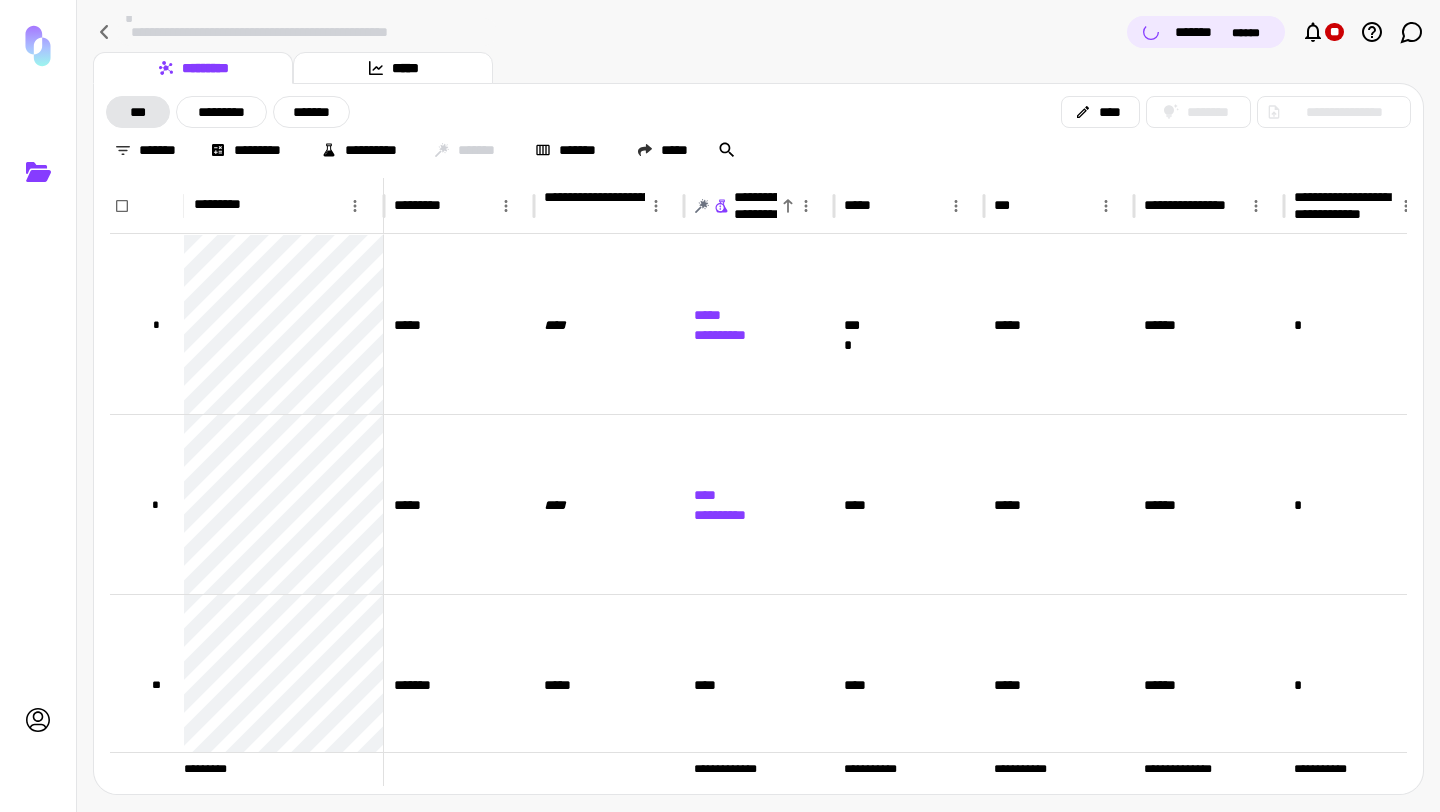 click 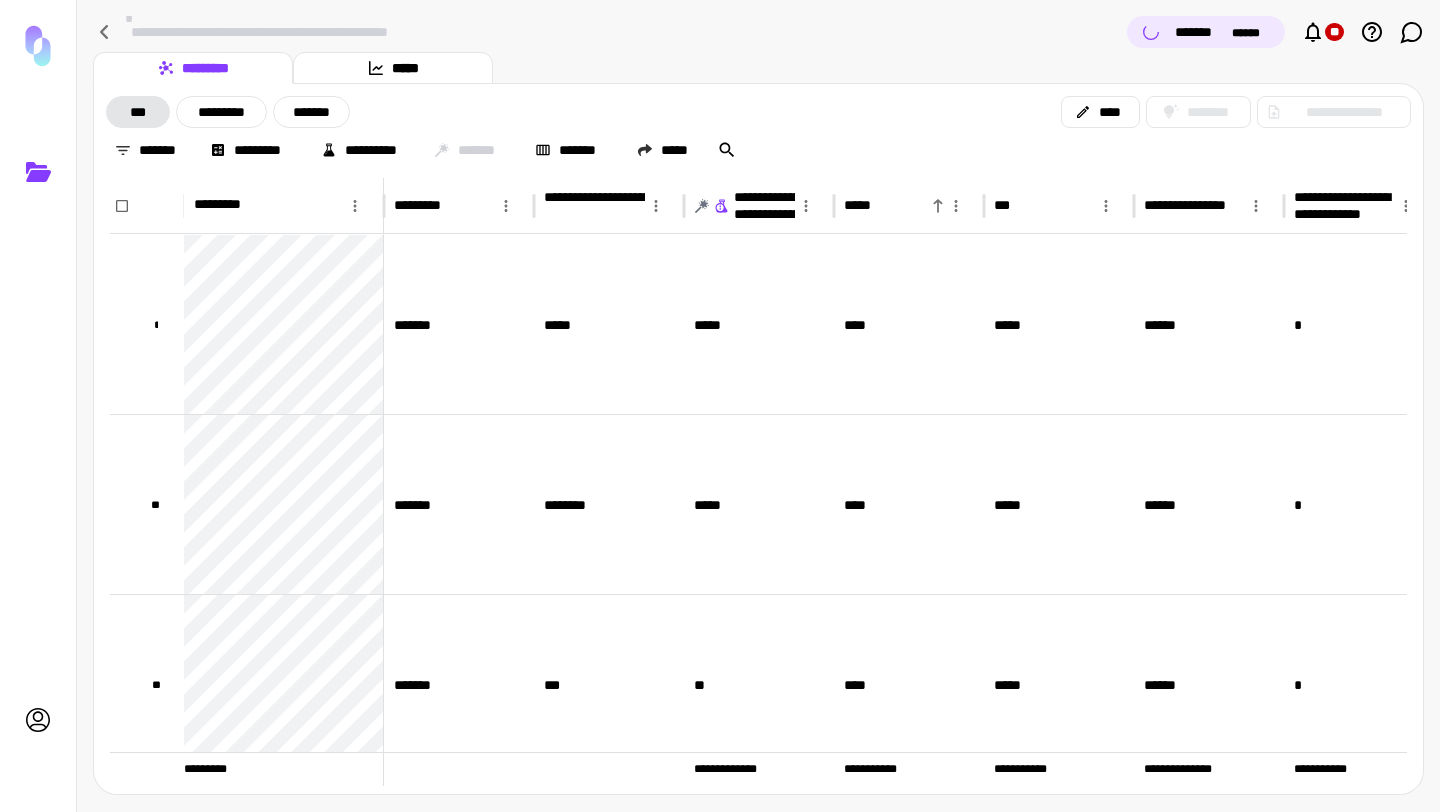 click 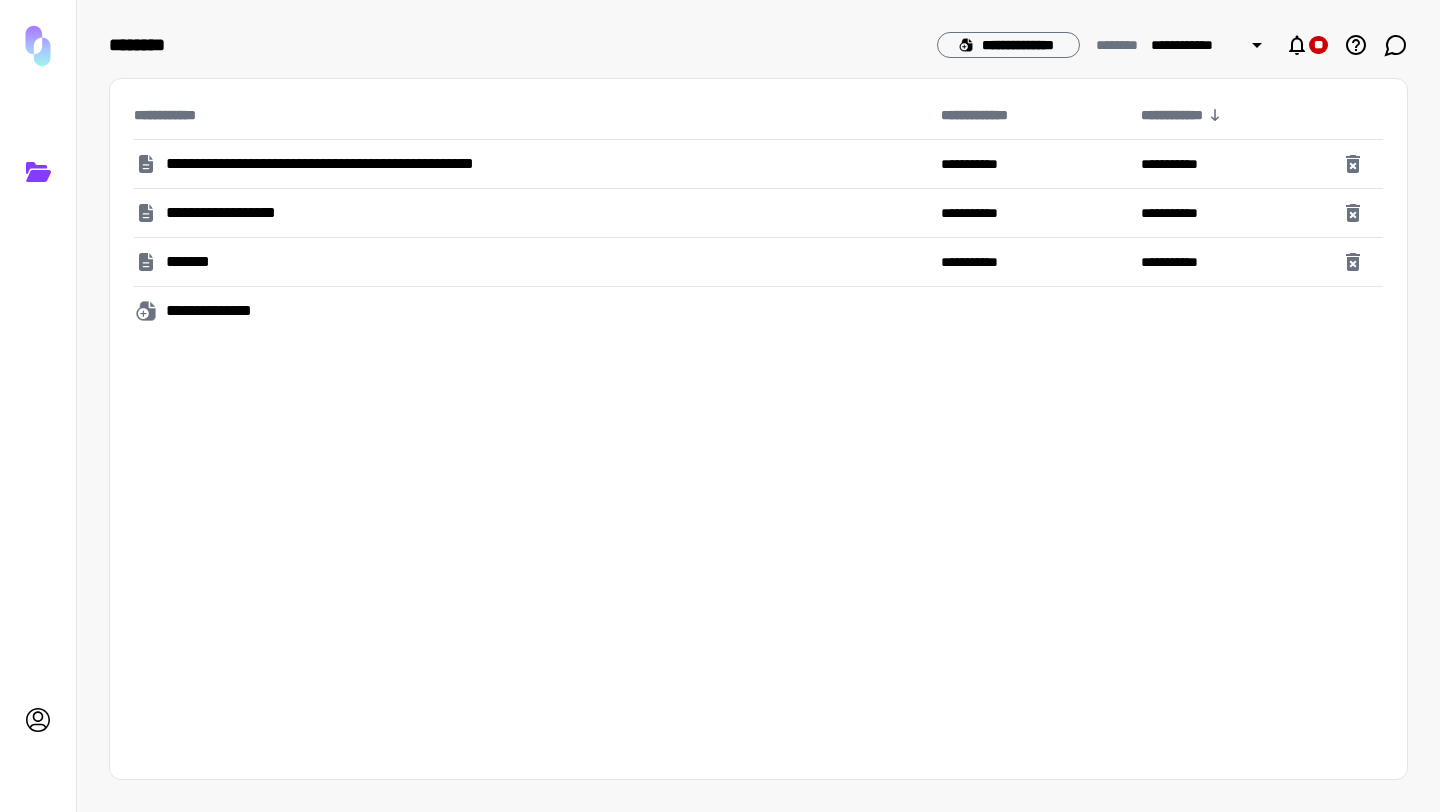 click on "**********" 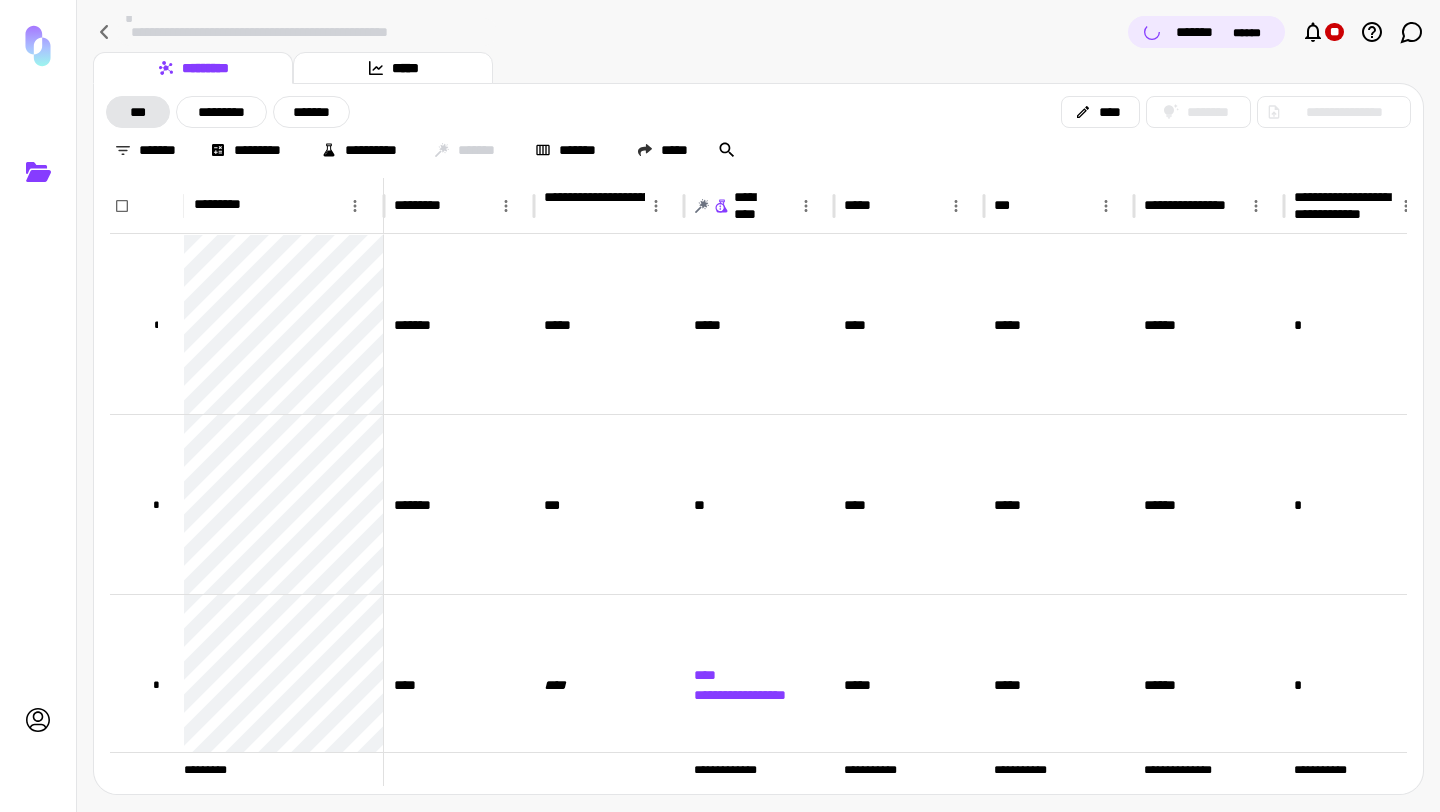 click 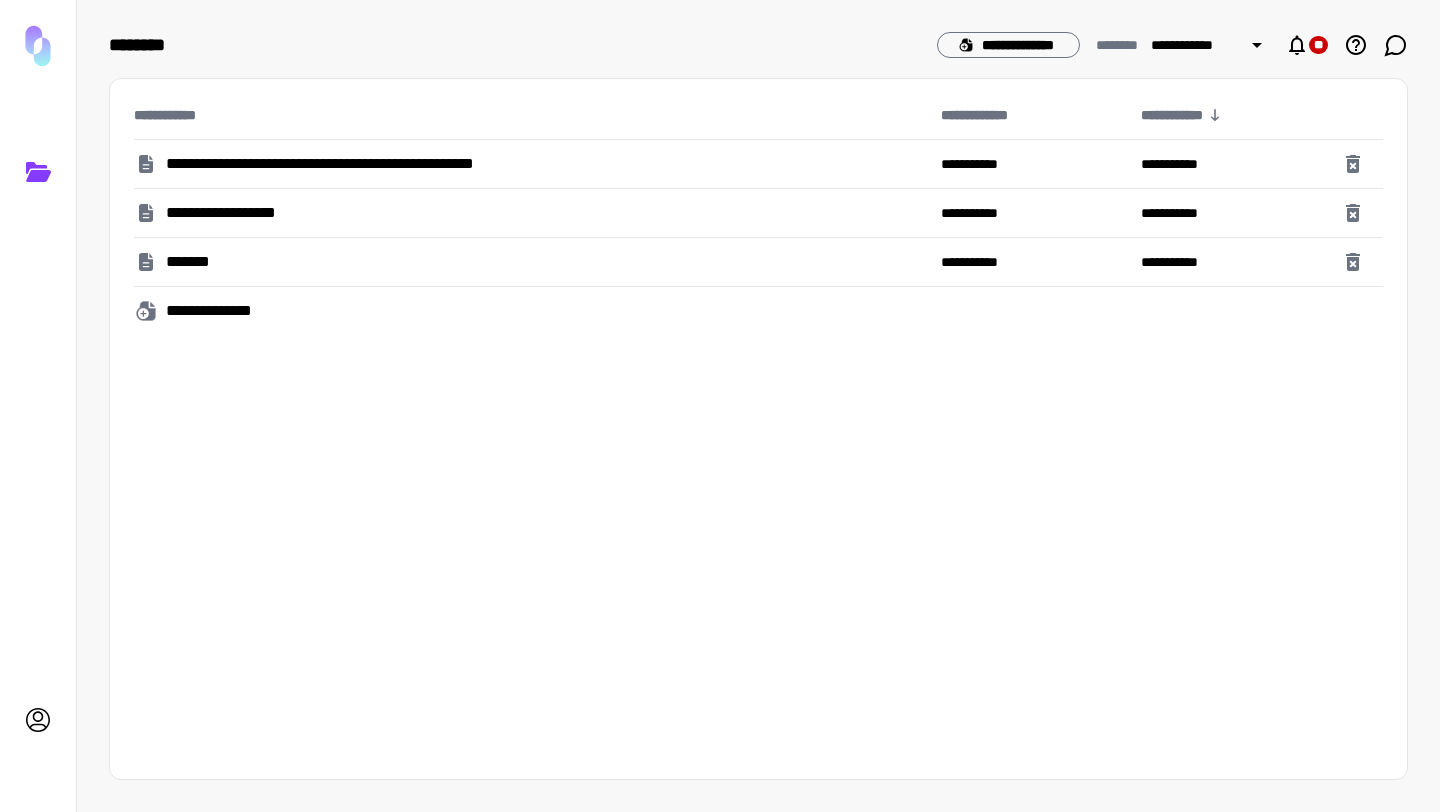 click on "**********" 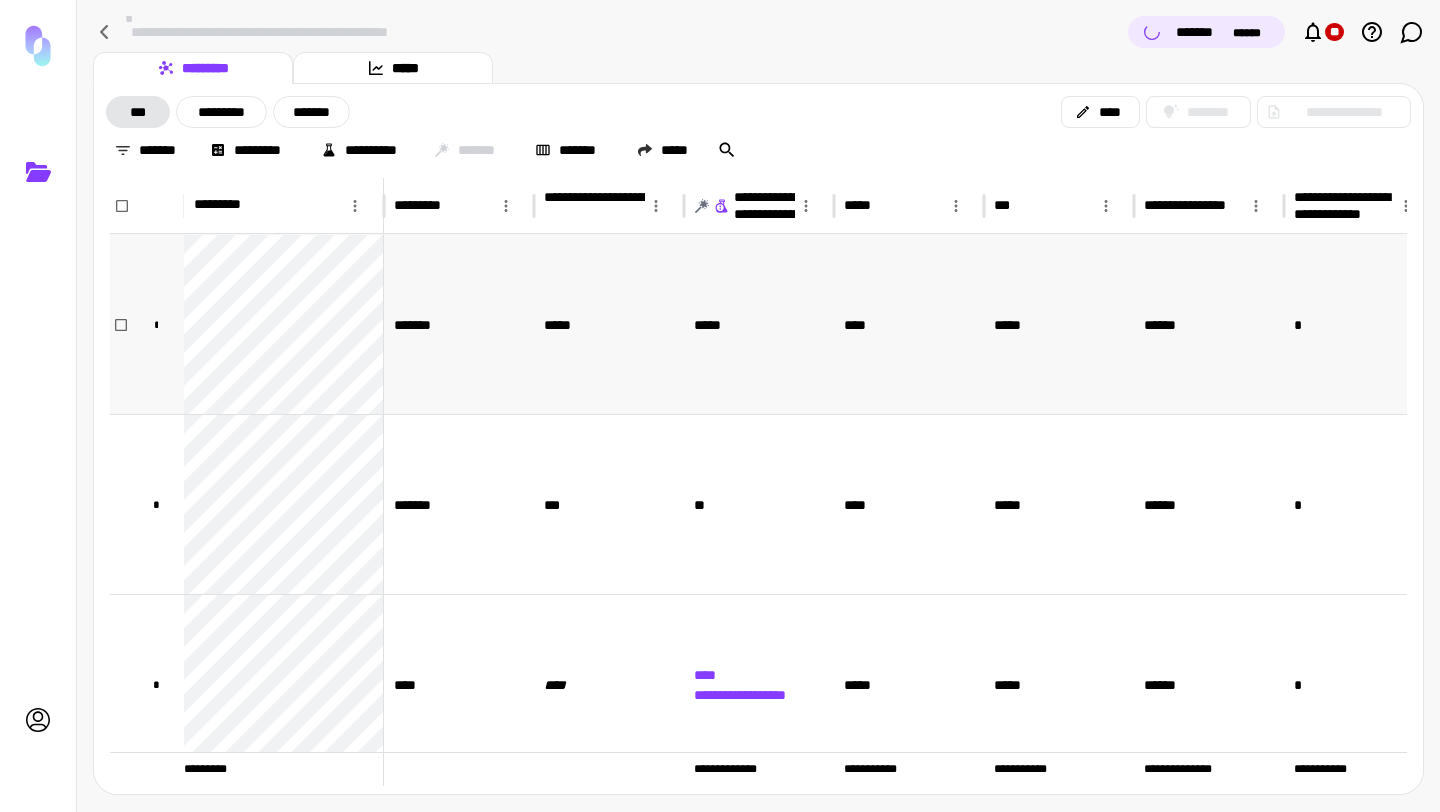 scroll, scrollTop: 78, scrollLeft: 0, axis: vertical 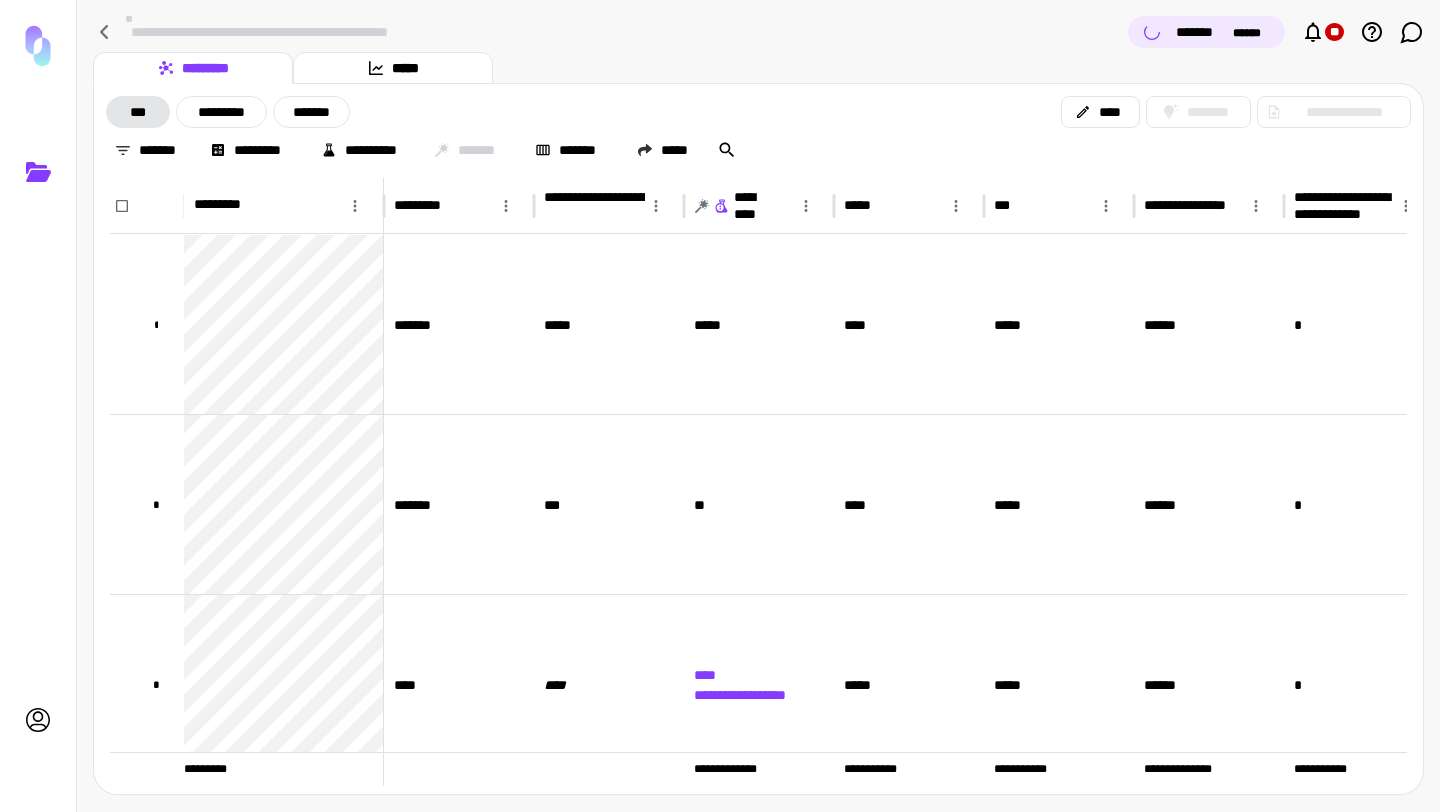 click 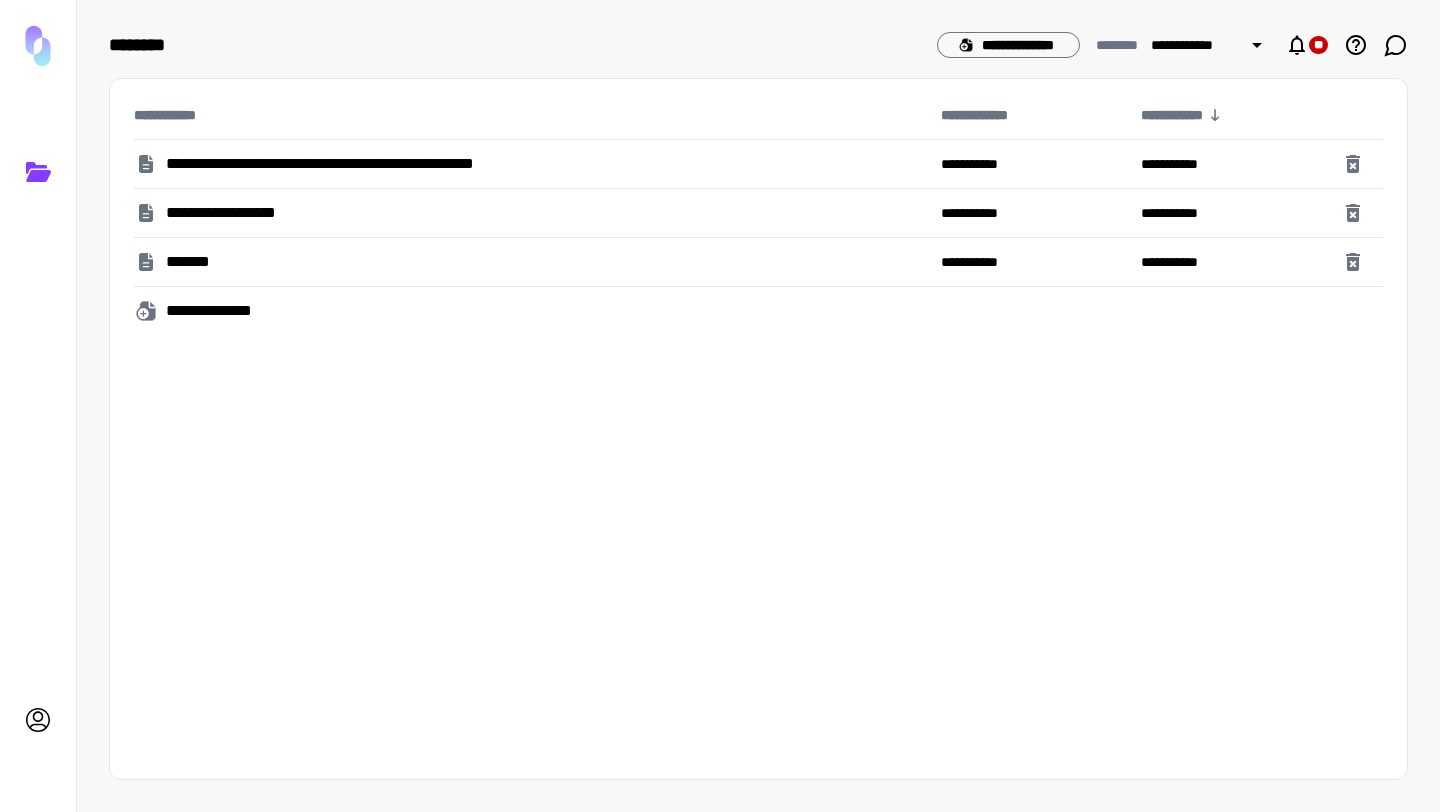 click on "**********" 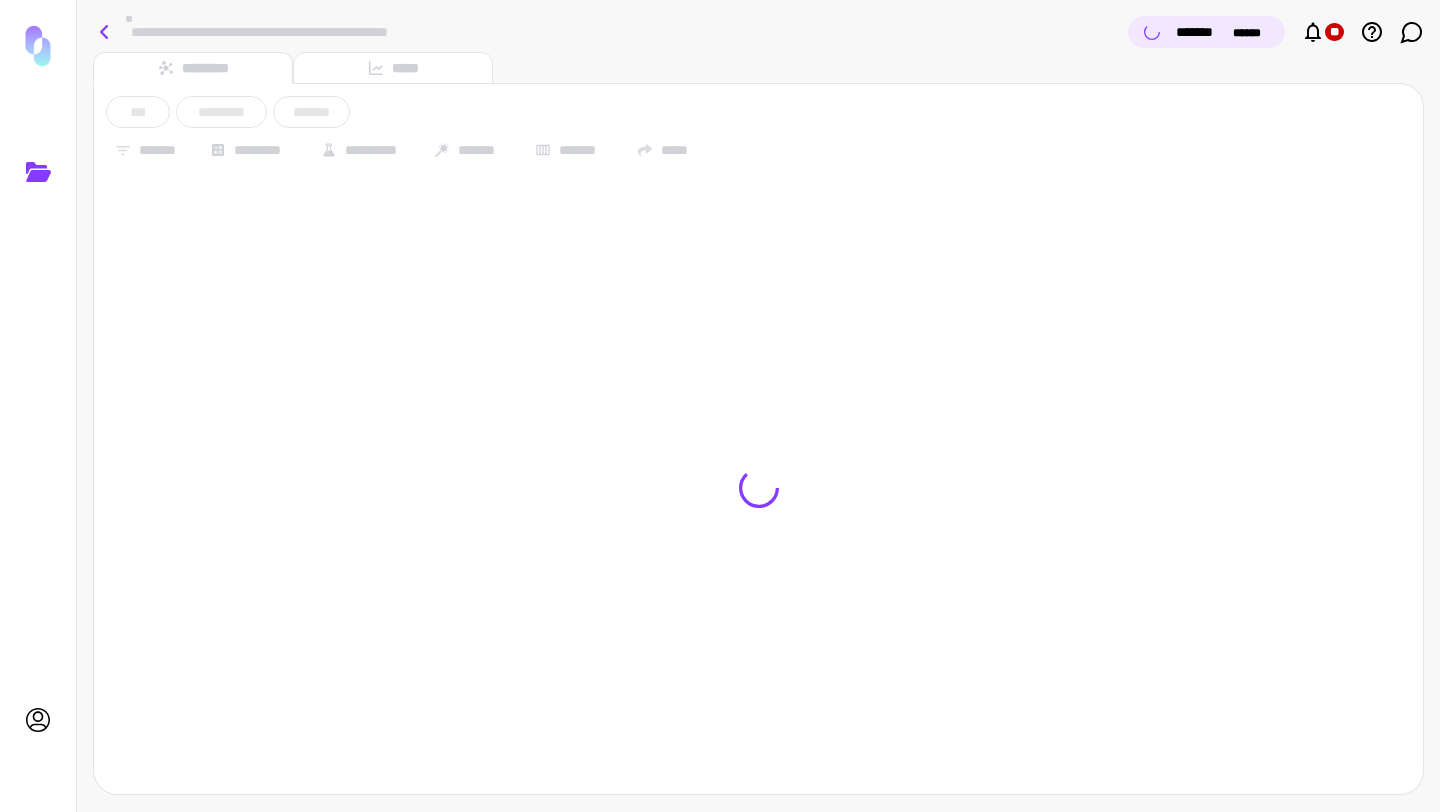 click 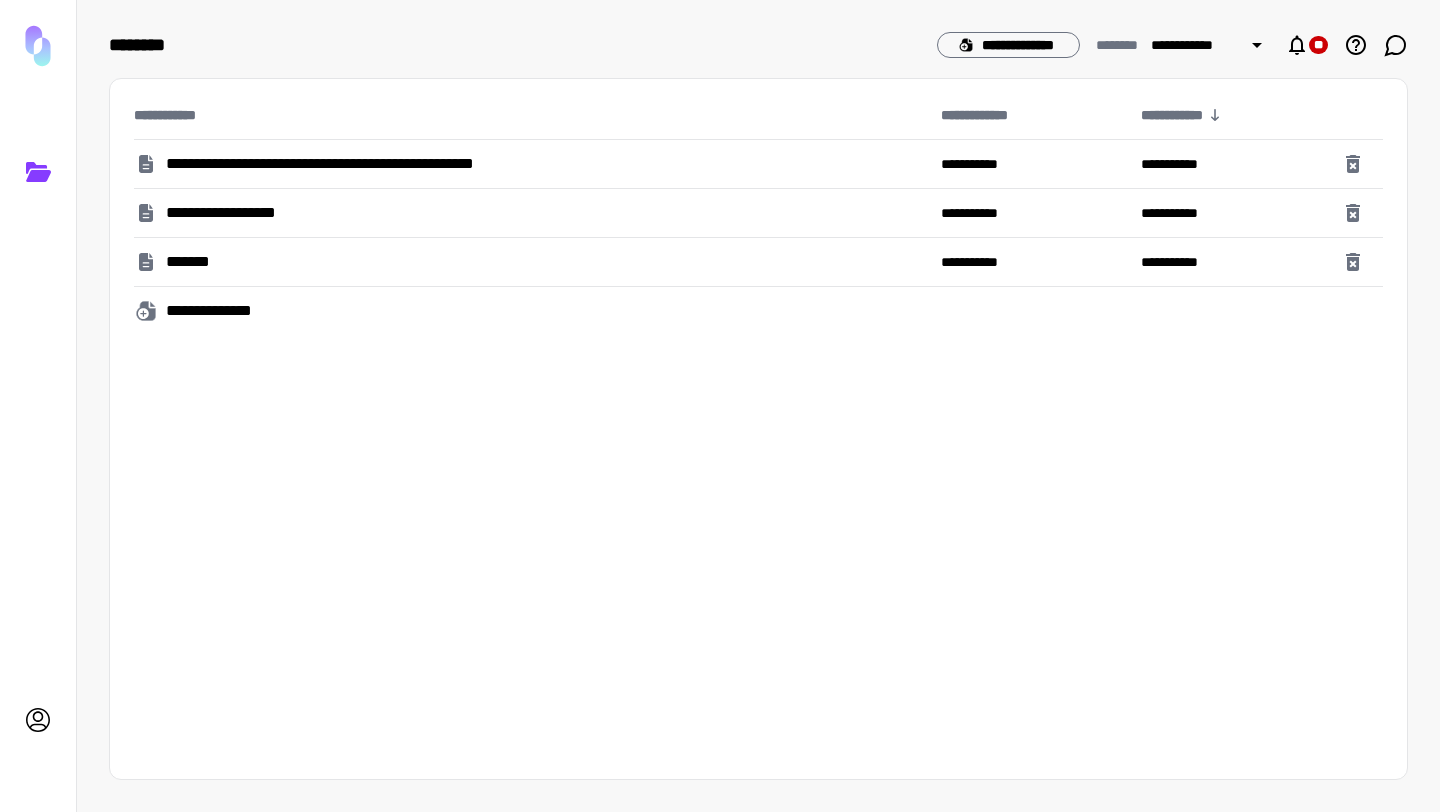 click on "**********" 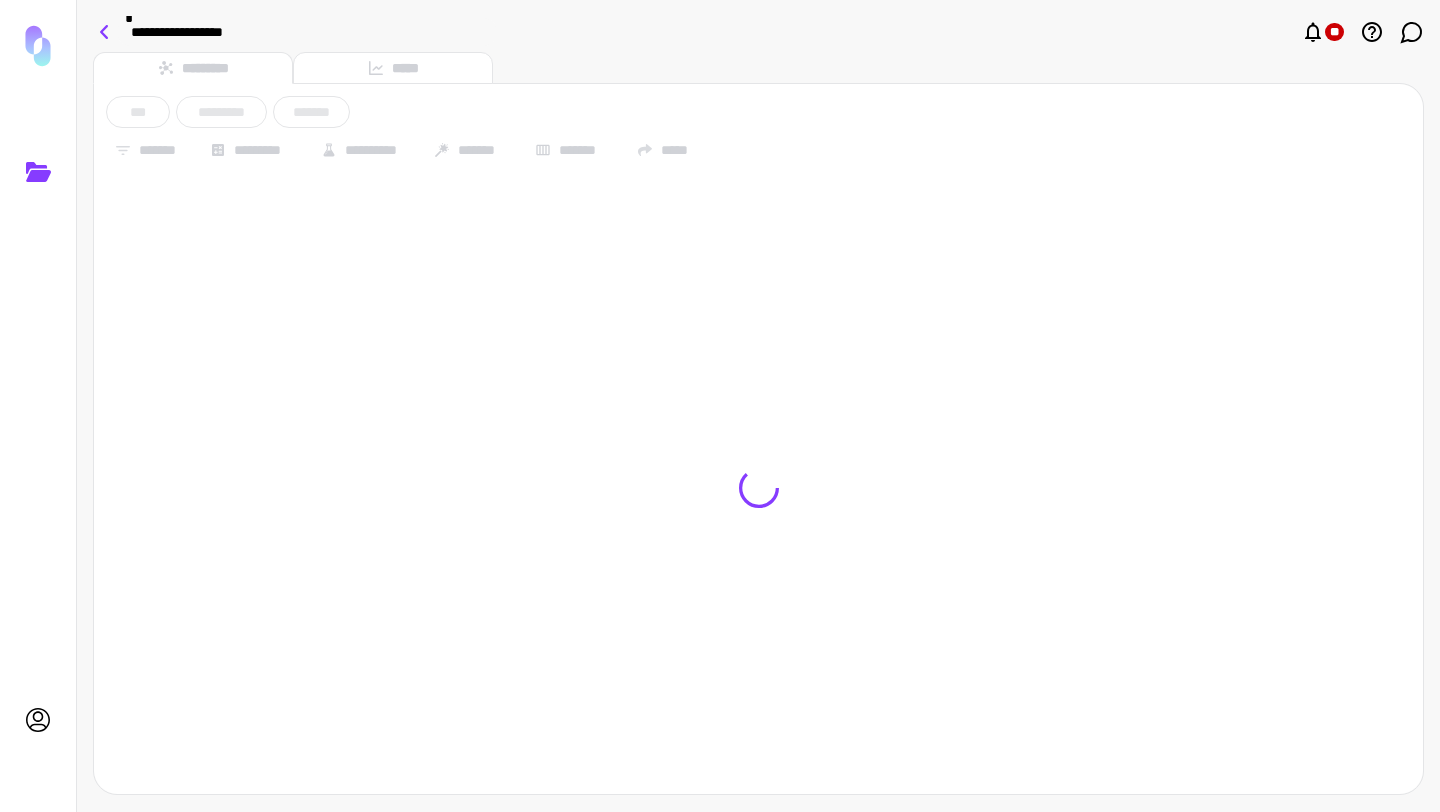 click 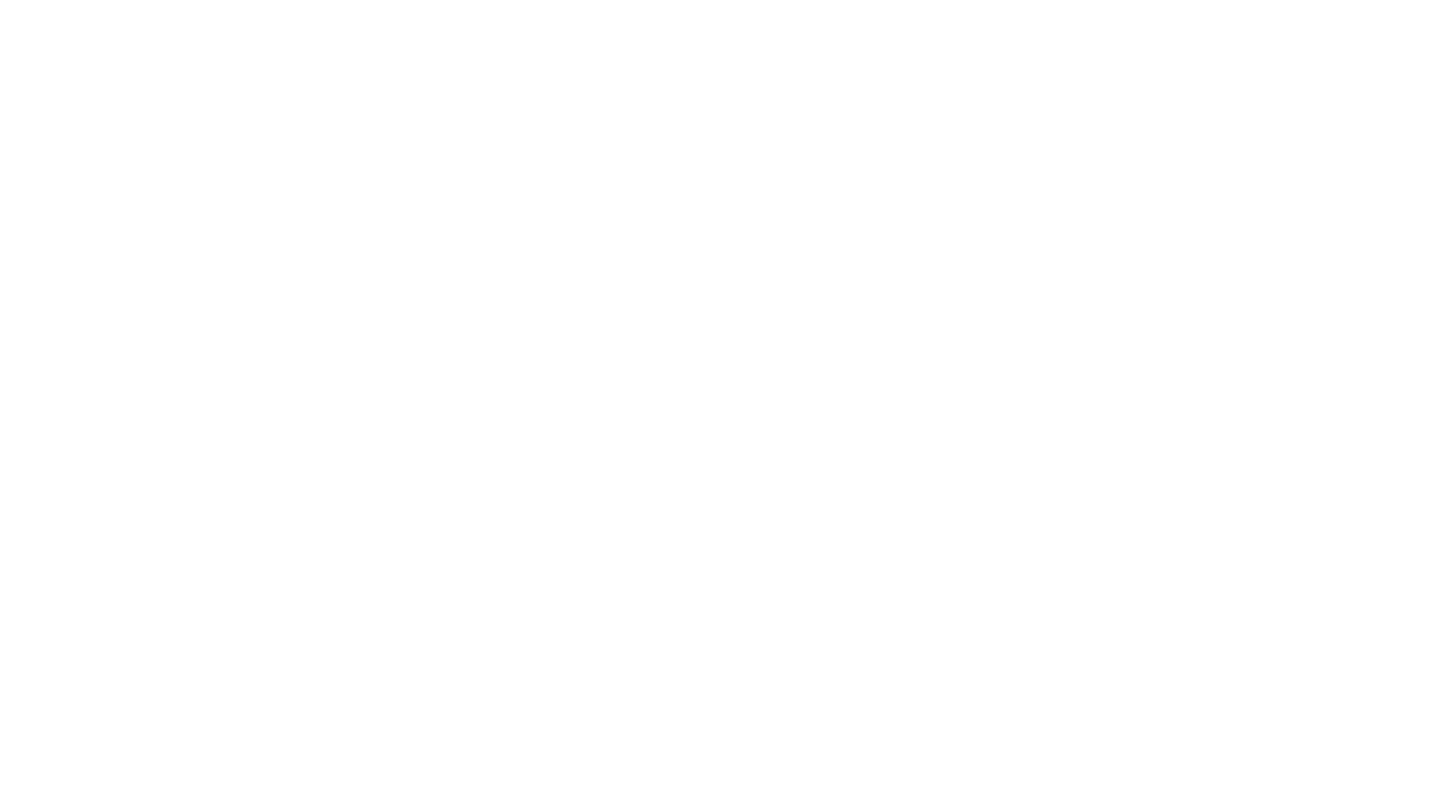 scroll, scrollTop: 0, scrollLeft: 0, axis: both 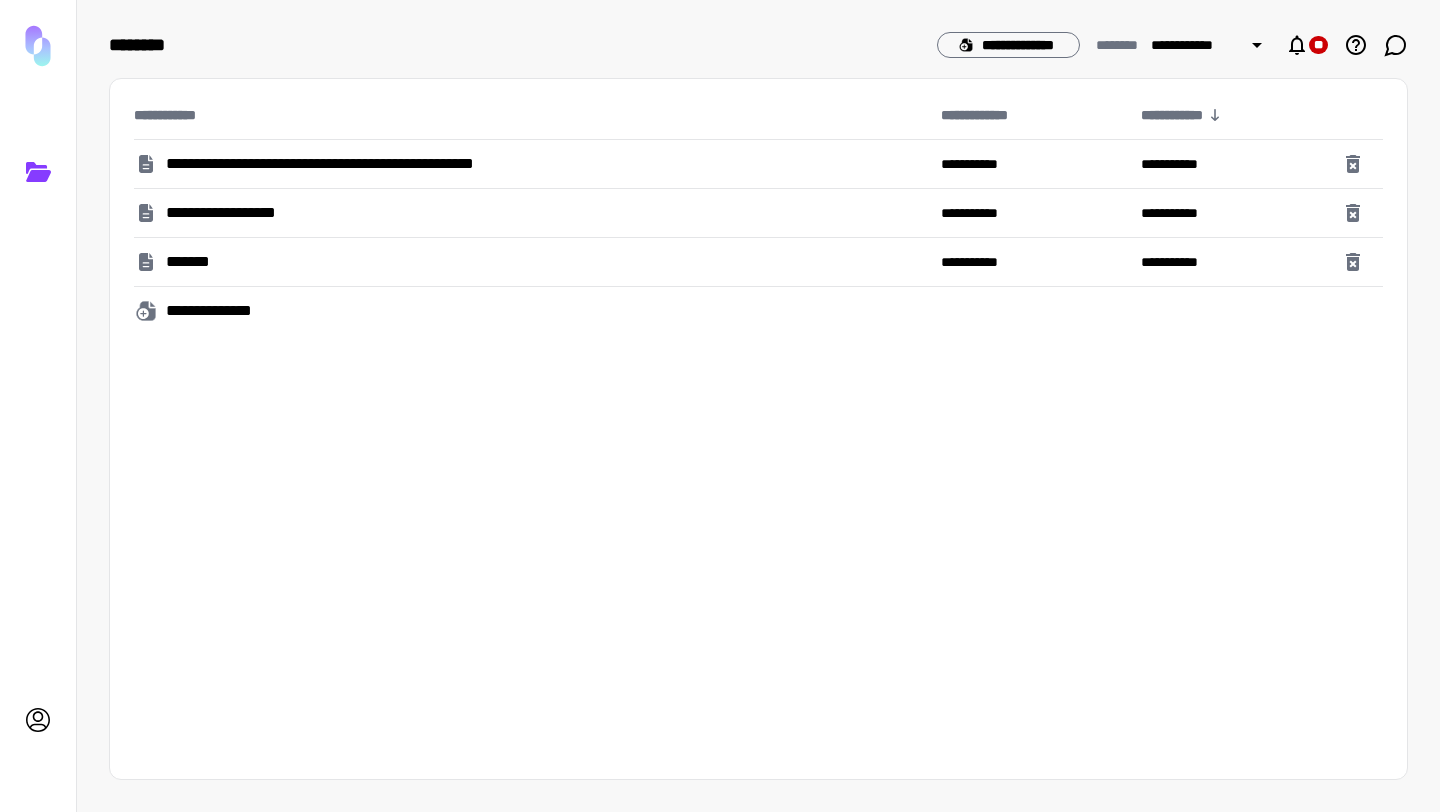 click on "**********" at bounding box center [529, 213] 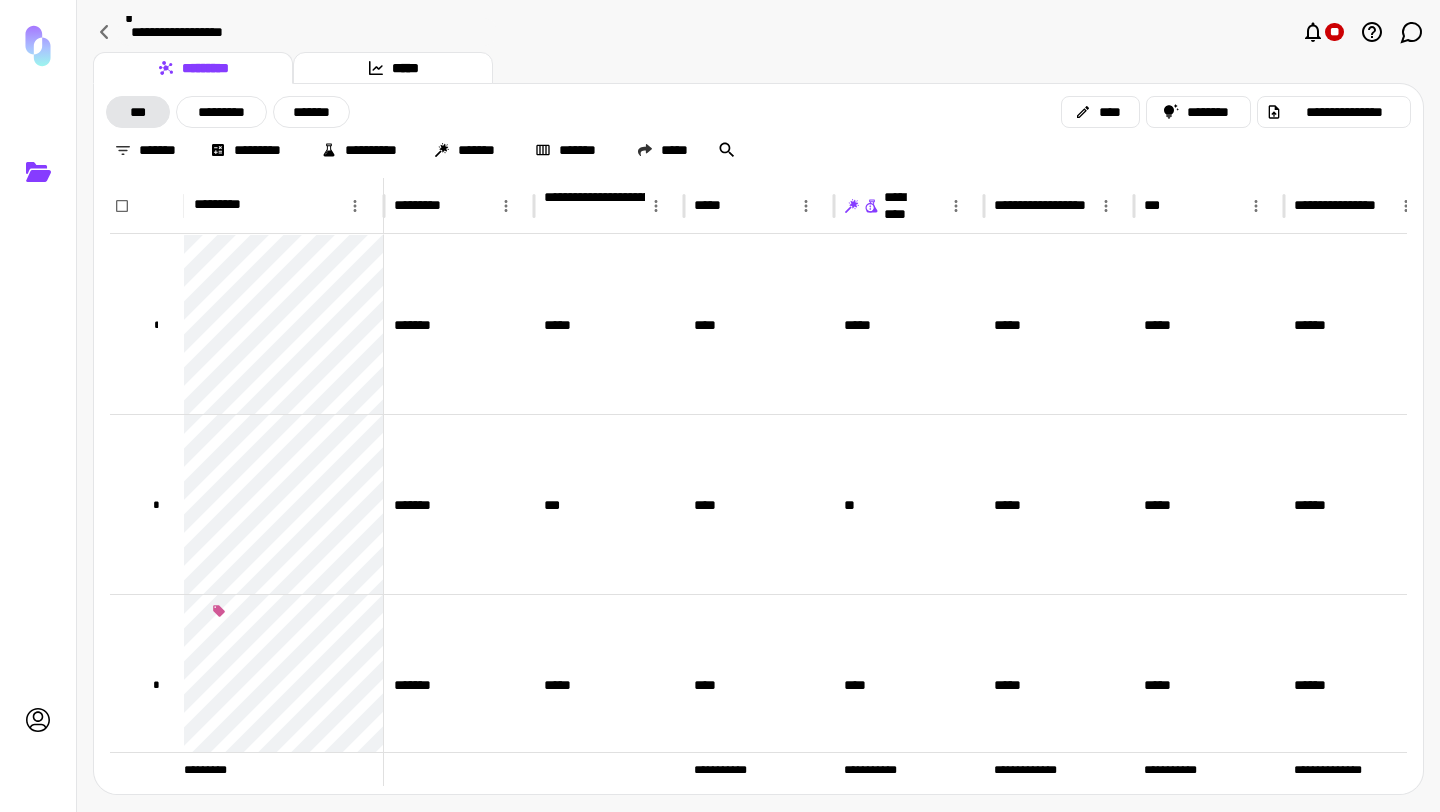 click on "**********" at bounding box center (895, 205) 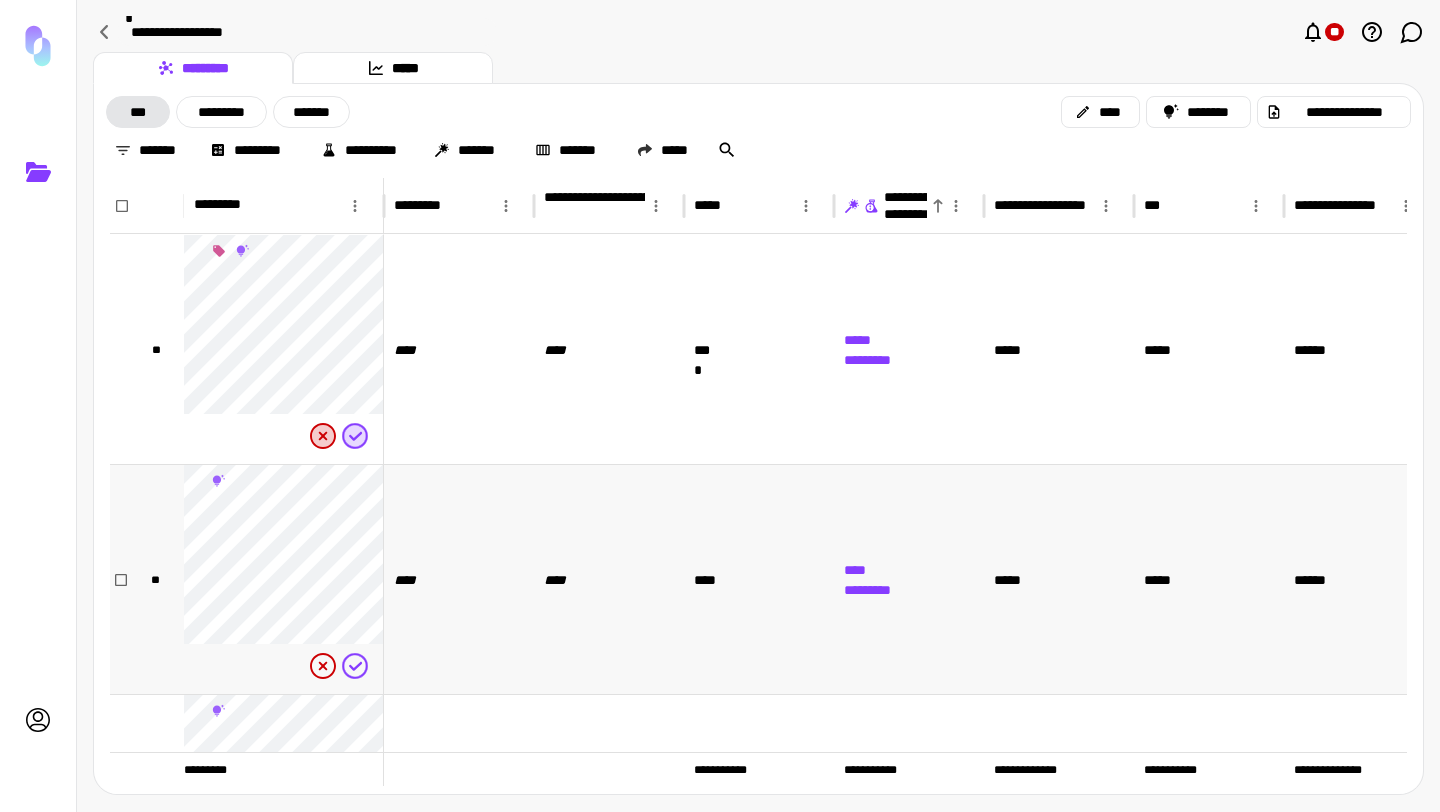 scroll, scrollTop: 60, scrollLeft: 0, axis: vertical 